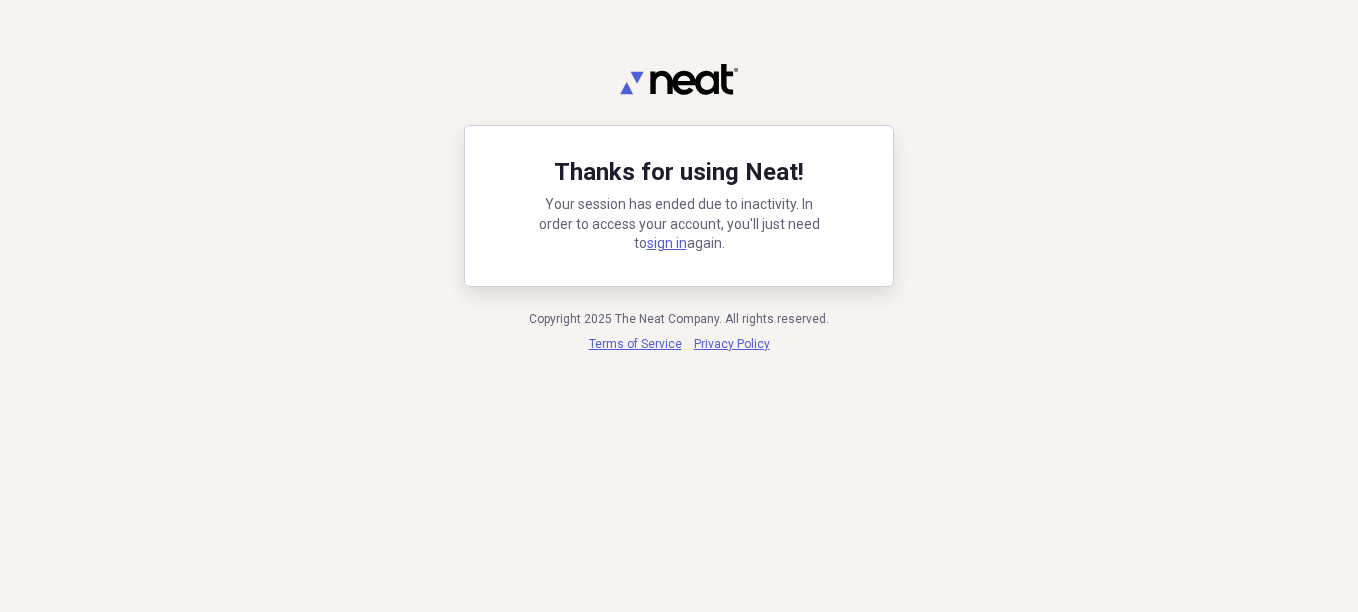 scroll, scrollTop: 0, scrollLeft: 0, axis: both 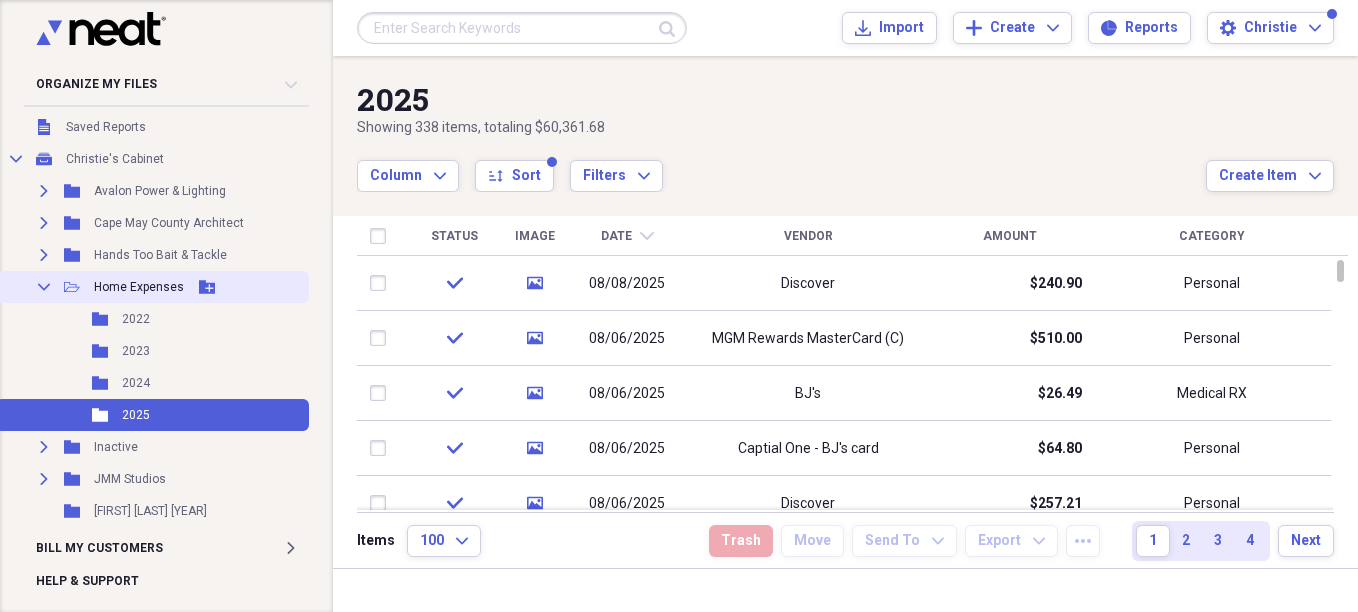 click on "Collapse Open Folder Home Expenses Add Folder" at bounding box center [152, 287] 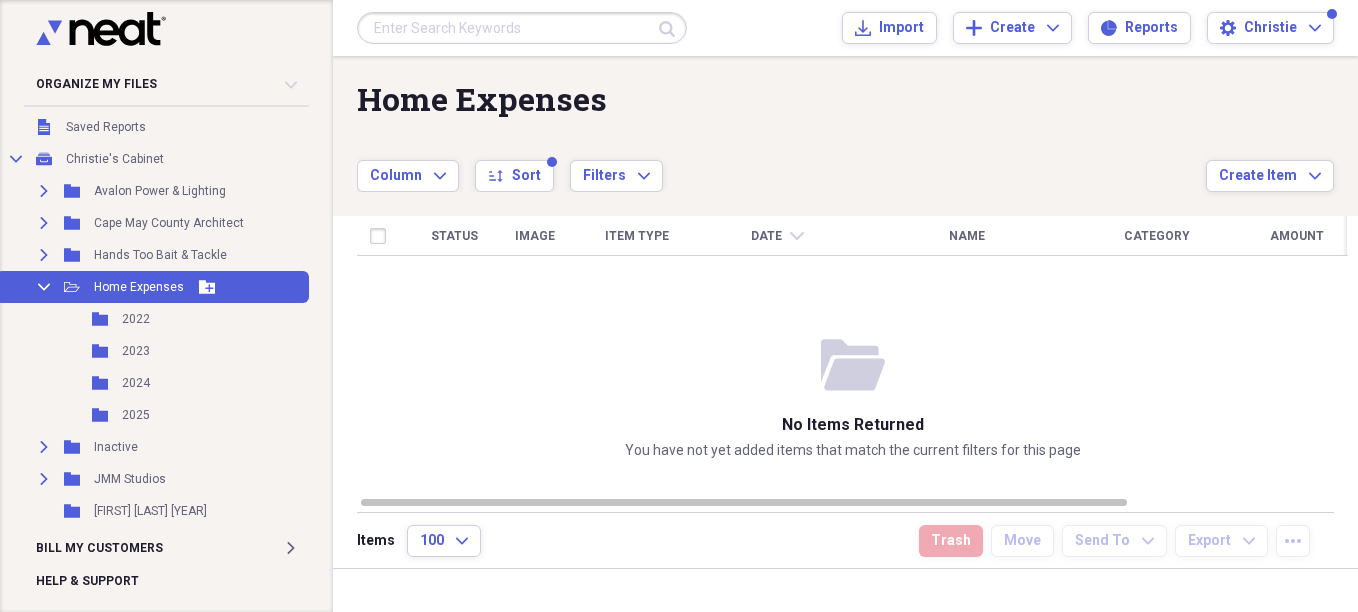 click on "Collapse" 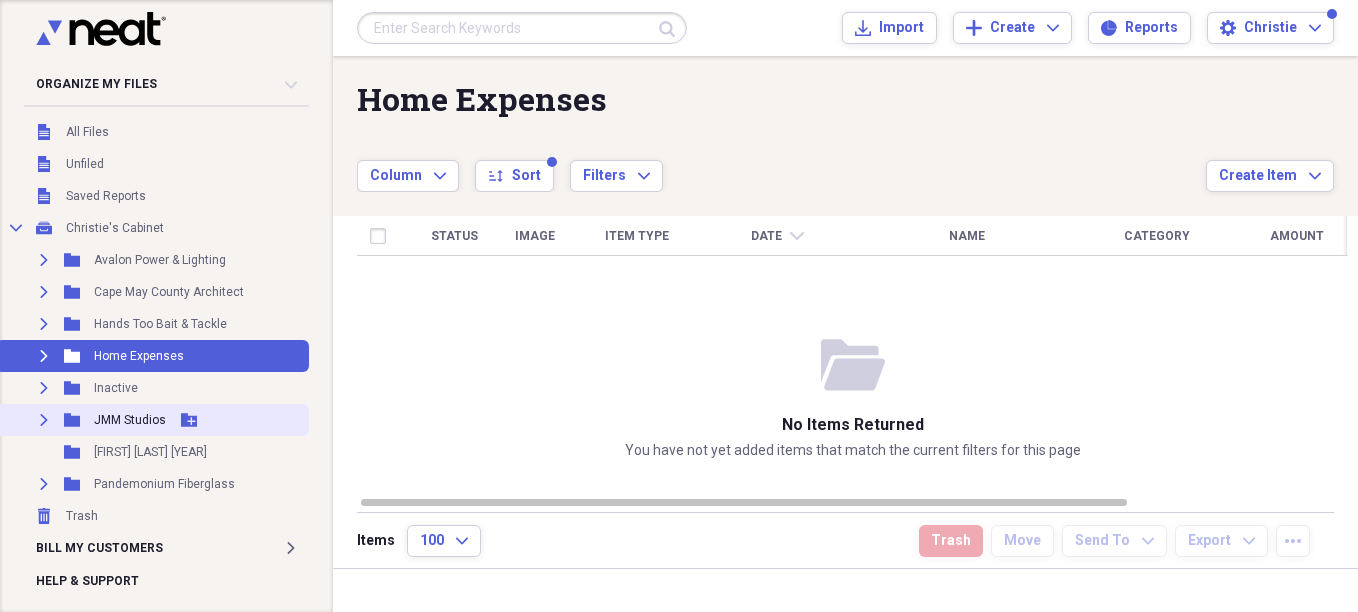 click on "Expand" 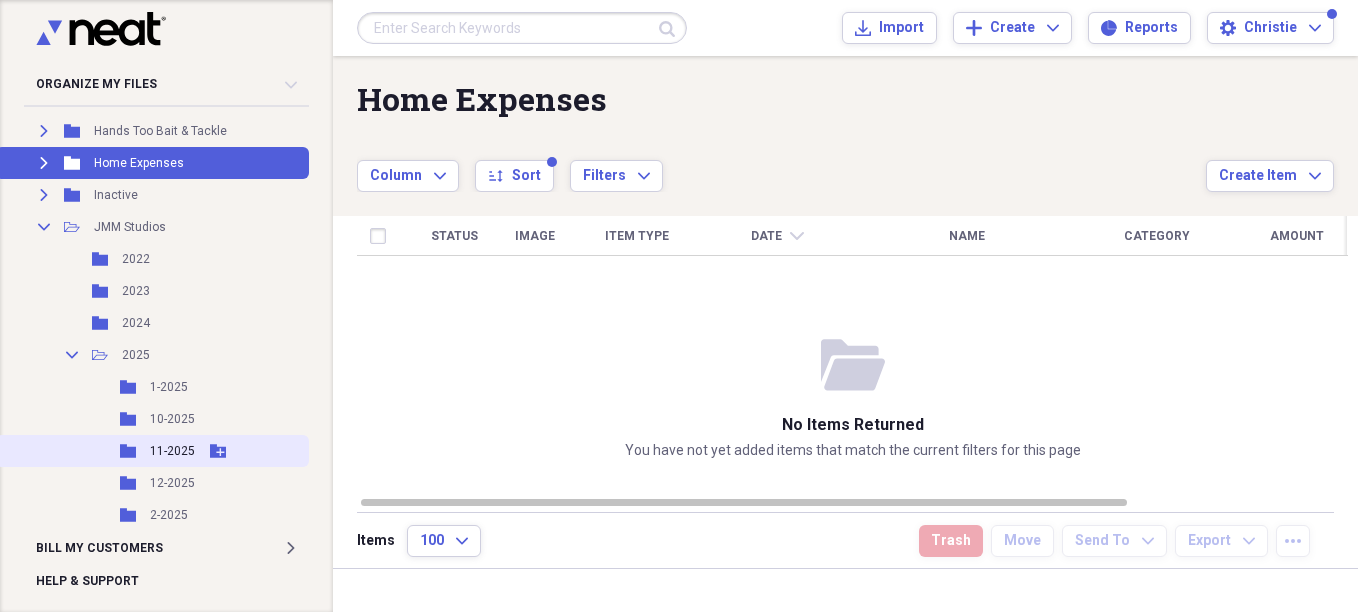 scroll, scrollTop: 231, scrollLeft: 0, axis: vertical 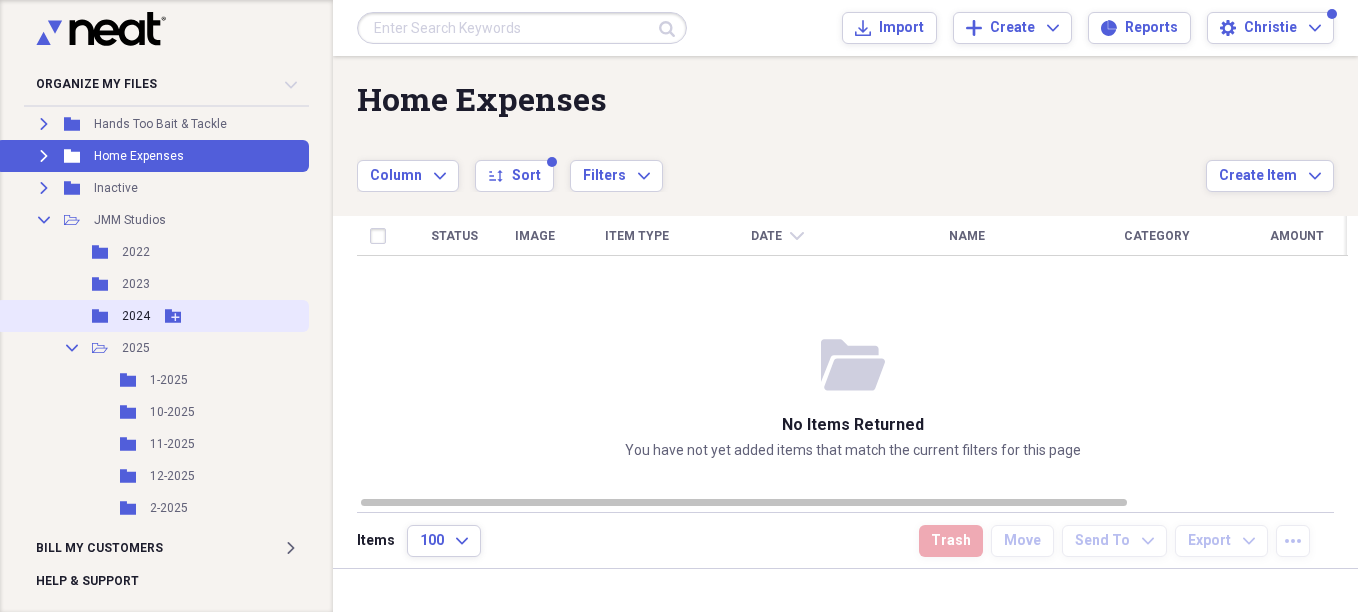 click on "2024" at bounding box center [136, 316] 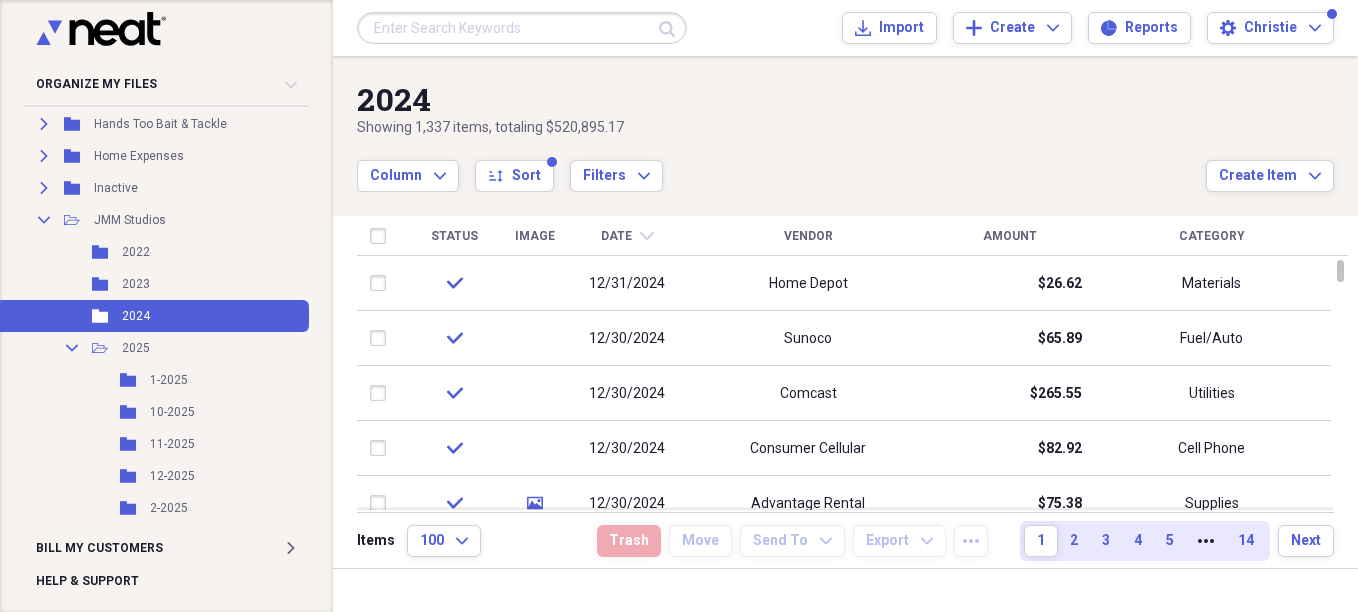 click on "Vendor" at bounding box center (808, 236) 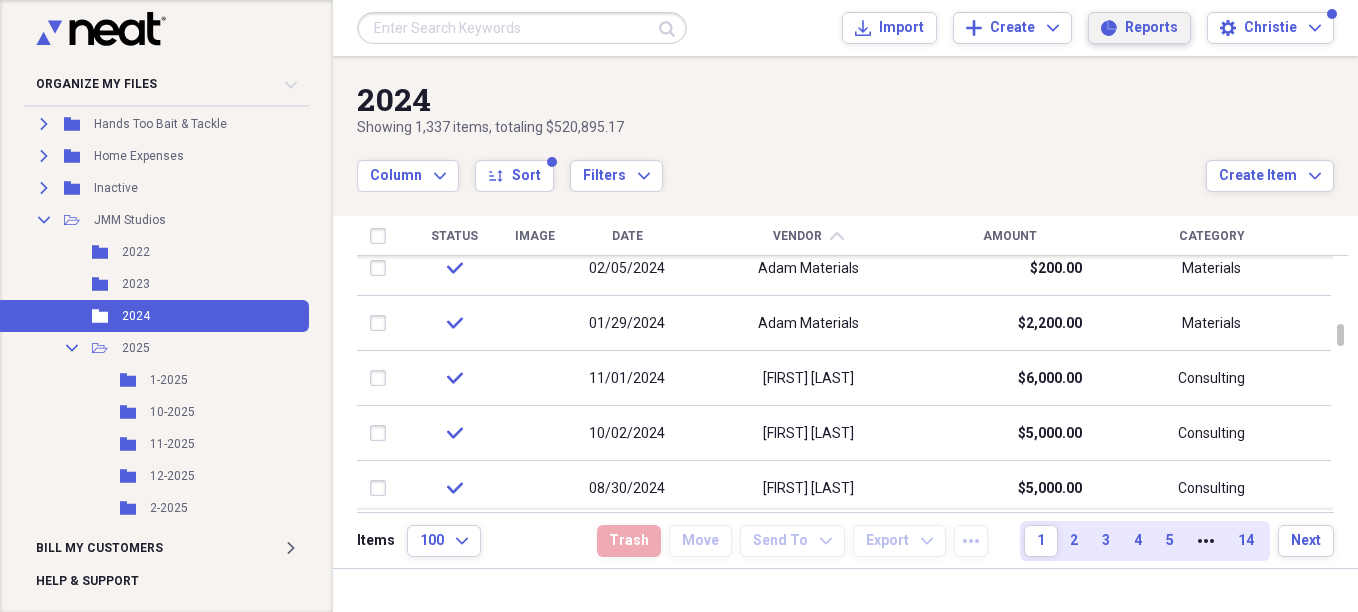 click on "Reports" at bounding box center (1151, 28) 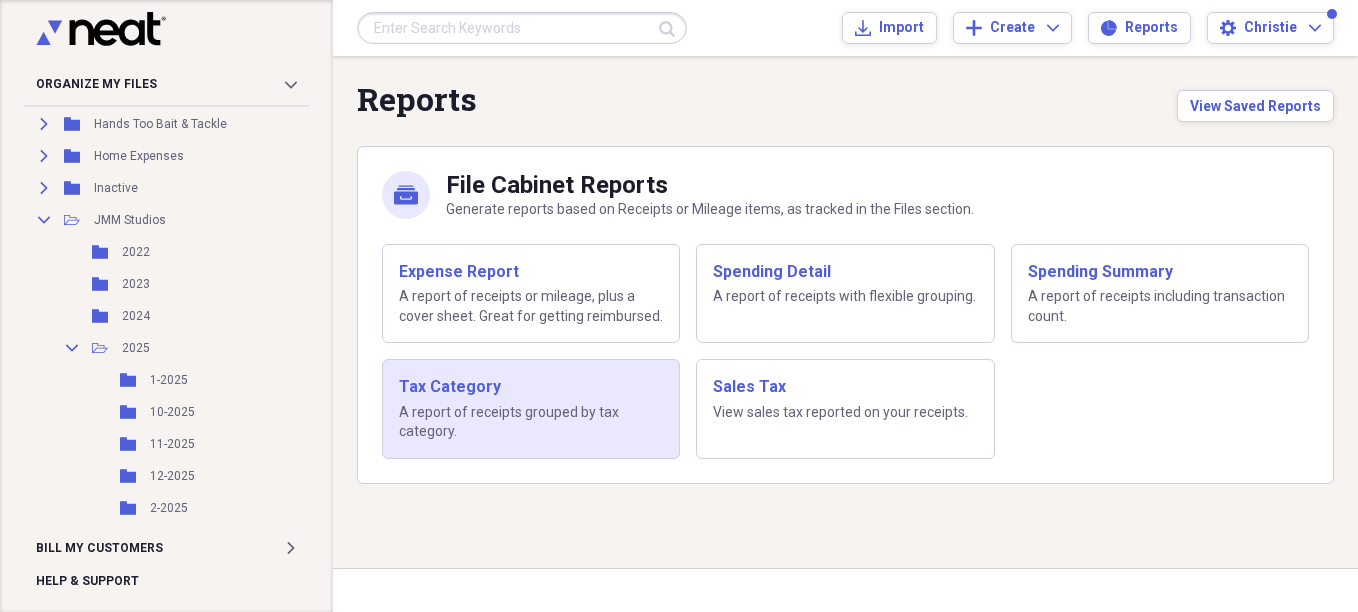 click on "A report of receipts grouped by tax category." at bounding box center (531, 422) 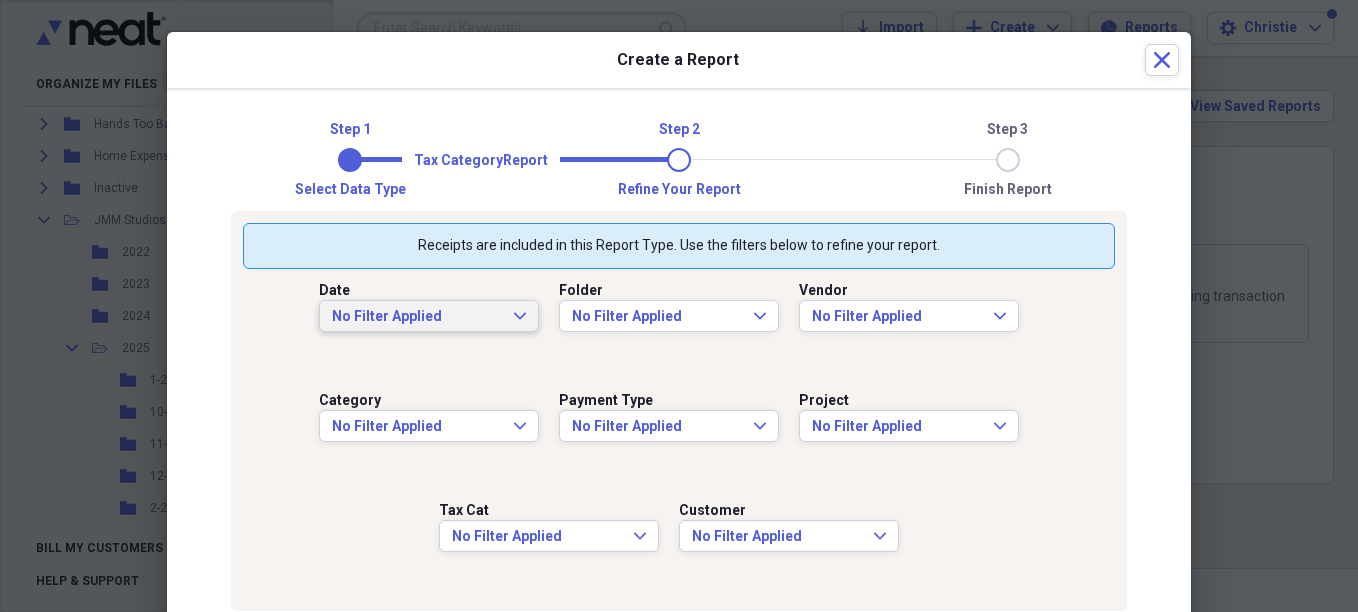 click on "No Filter Applied Expand" at bounding box center [429, 317] 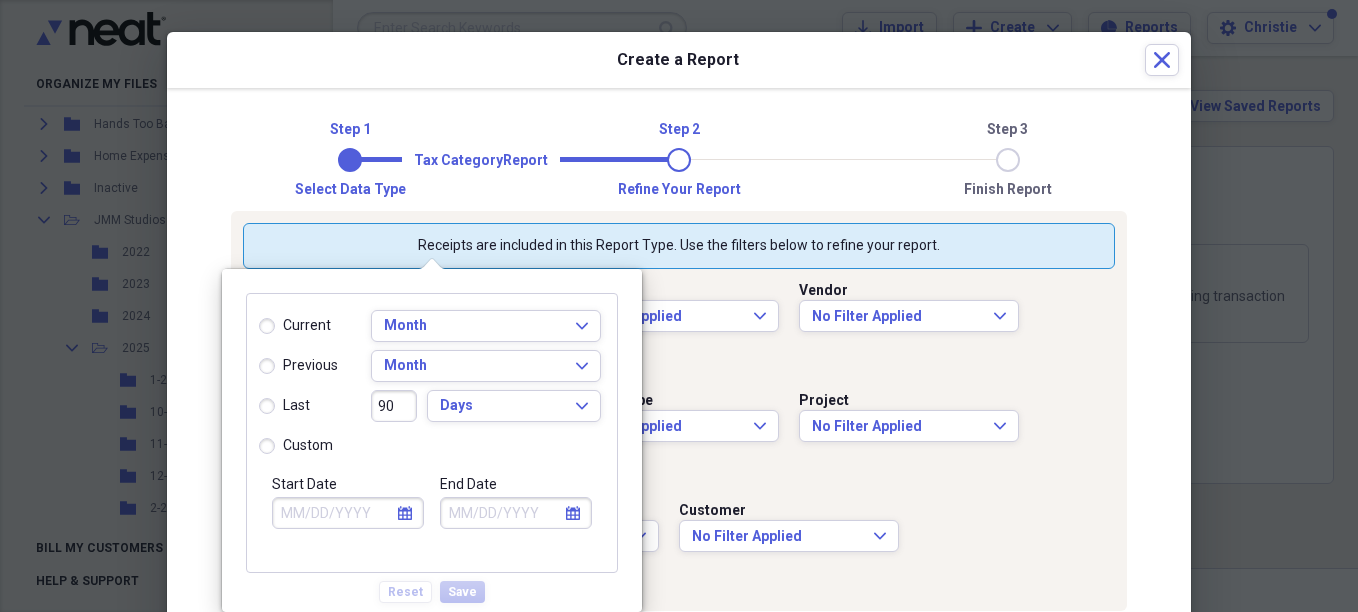 click on "Start Date" at bounding box center [348, 513] 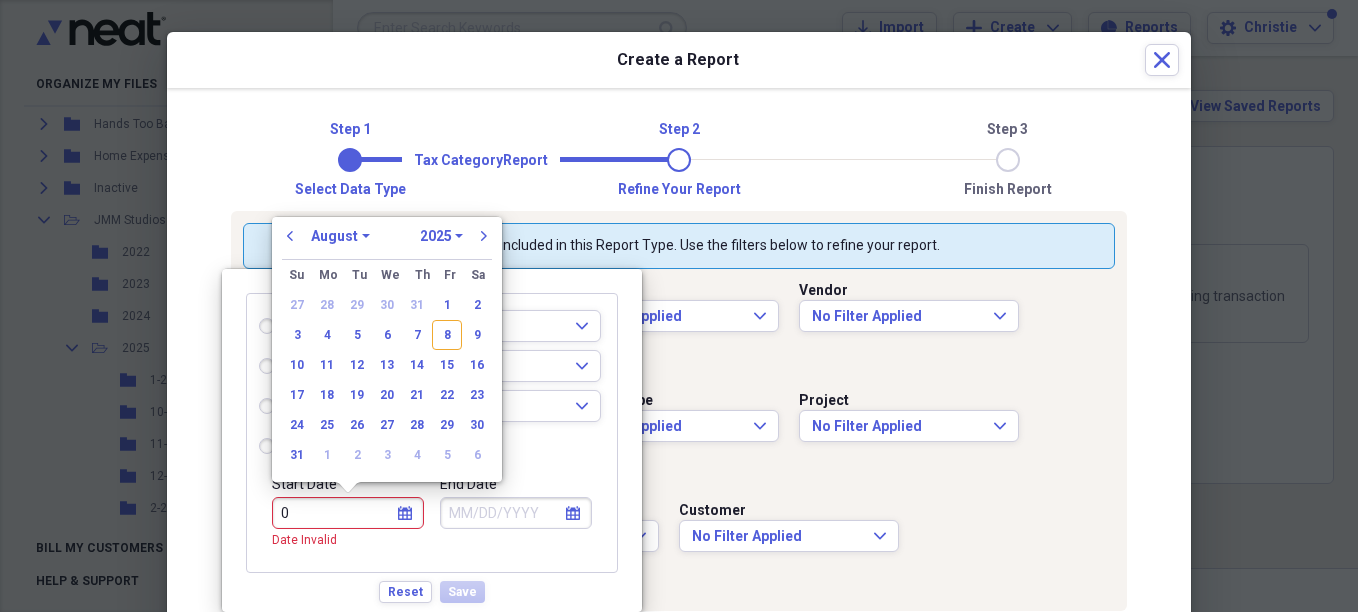 radio on "true" 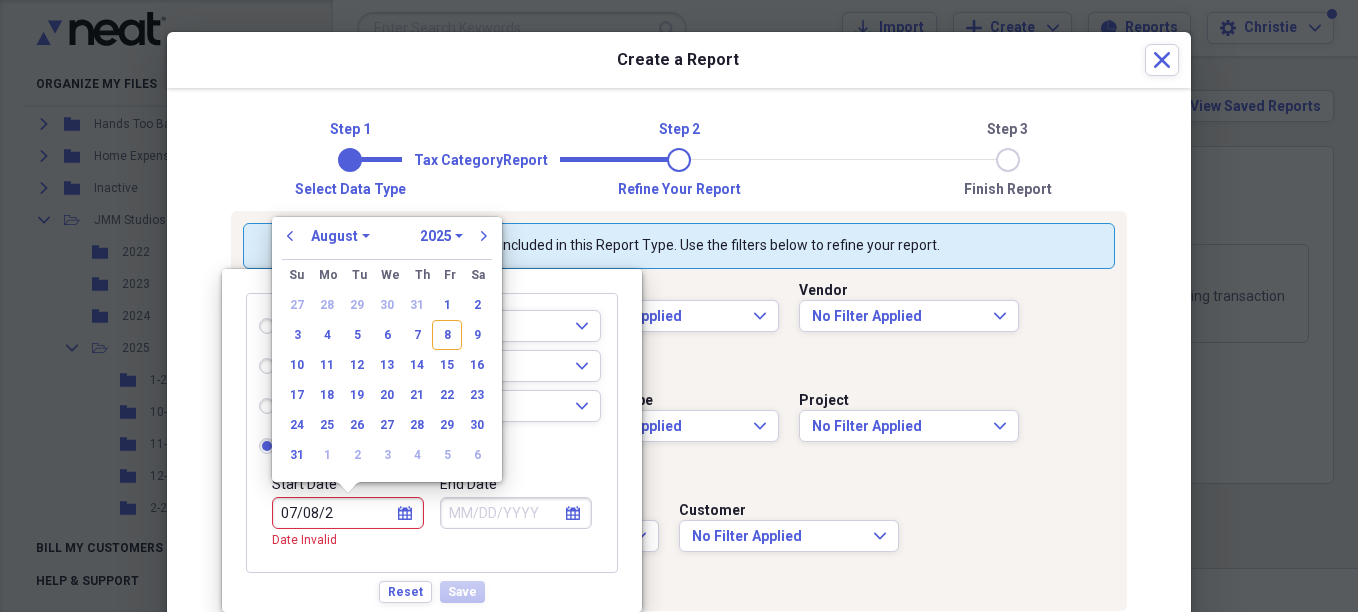 type on "[DATE]" 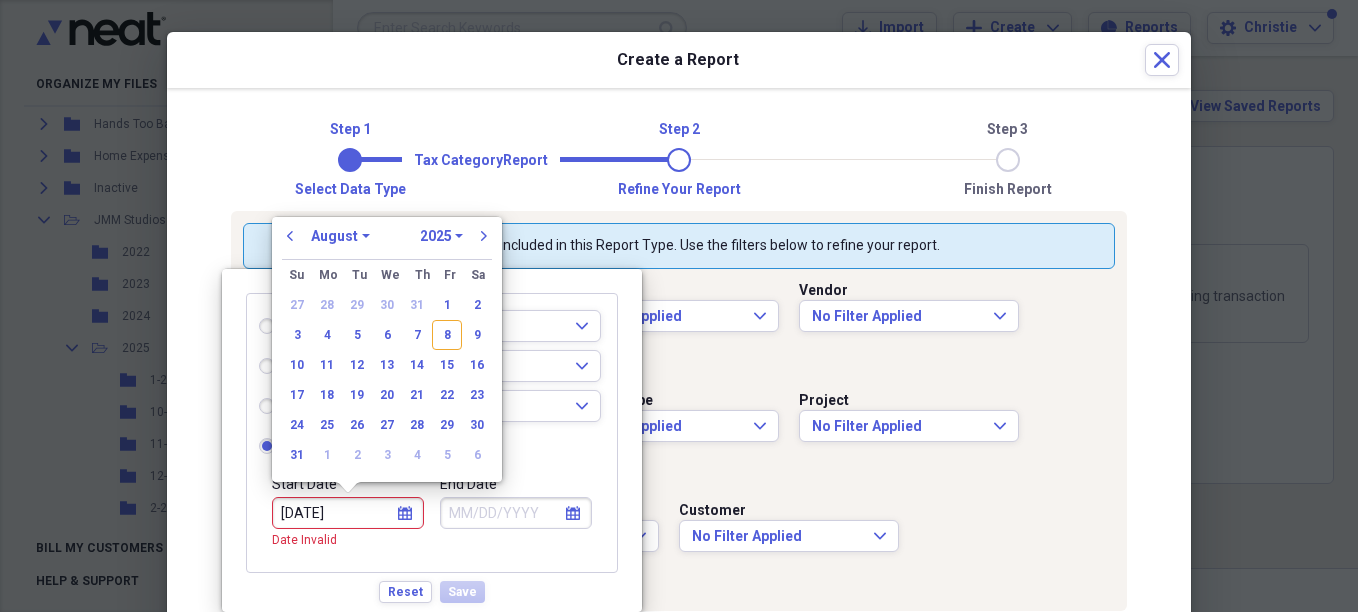 select on "6" 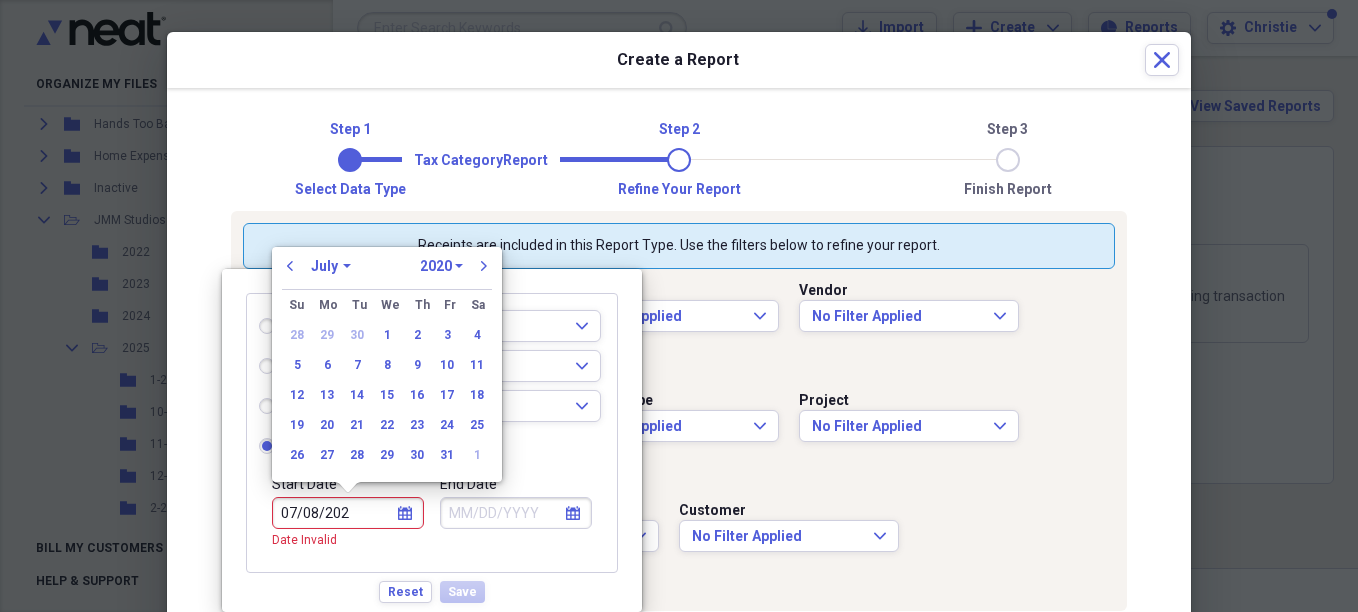 type on "07/08/2024" 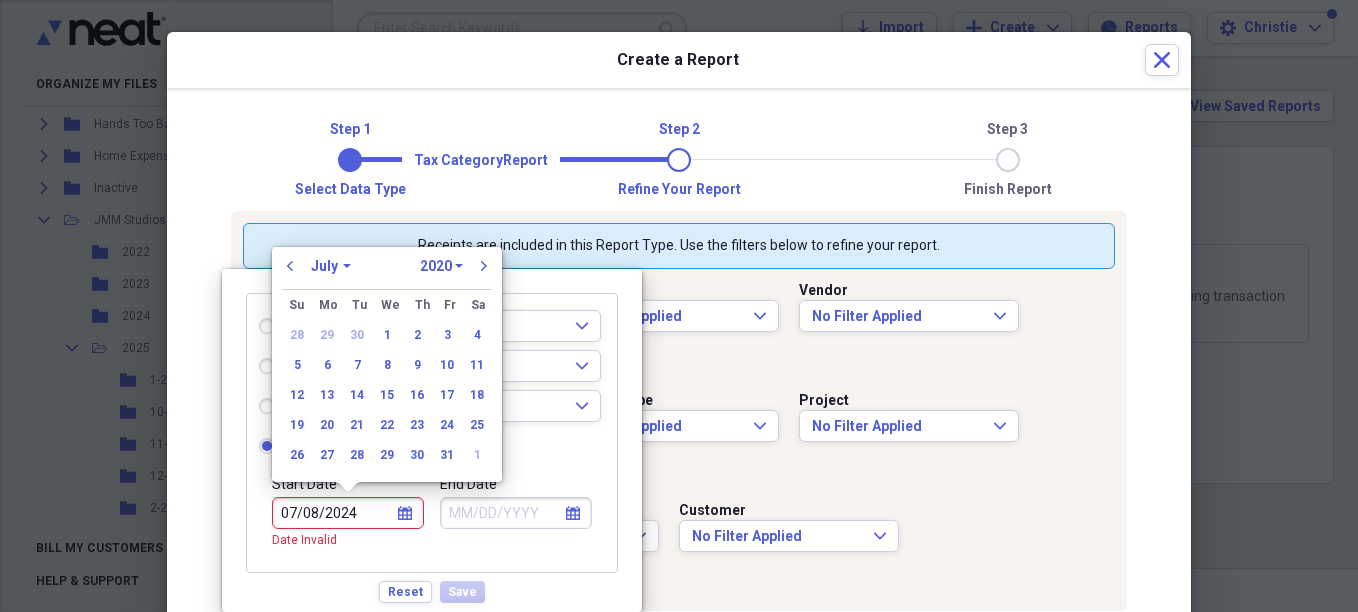 select on "2024" 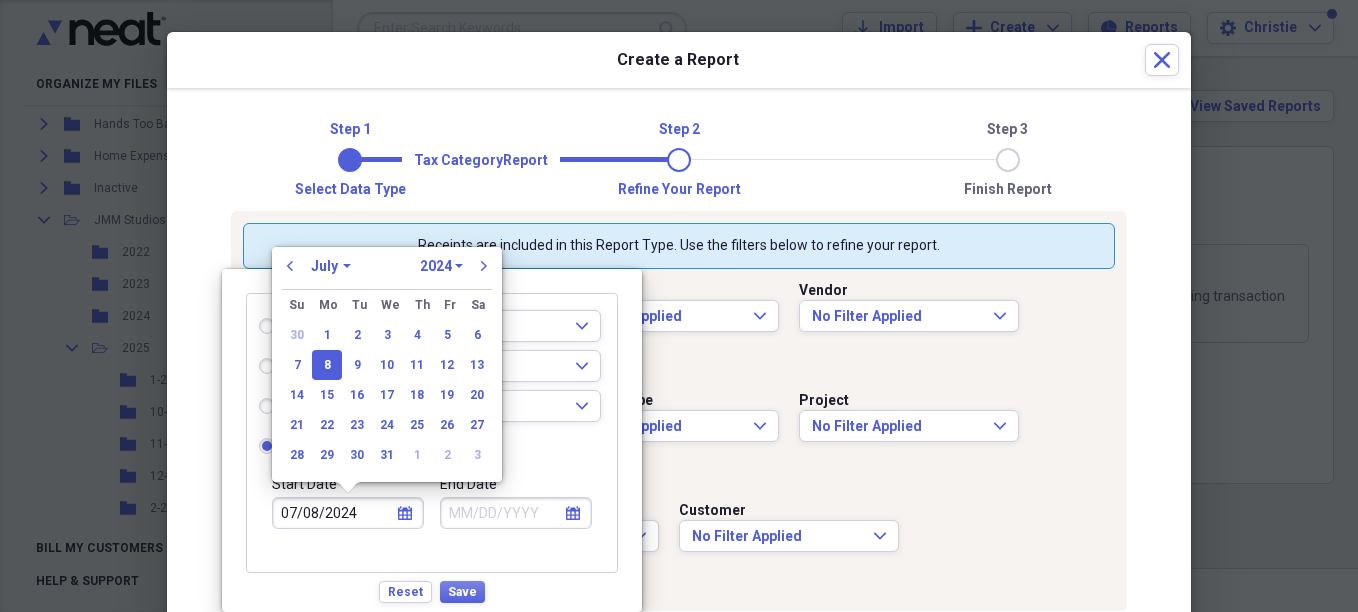 type on "07/08/2024" 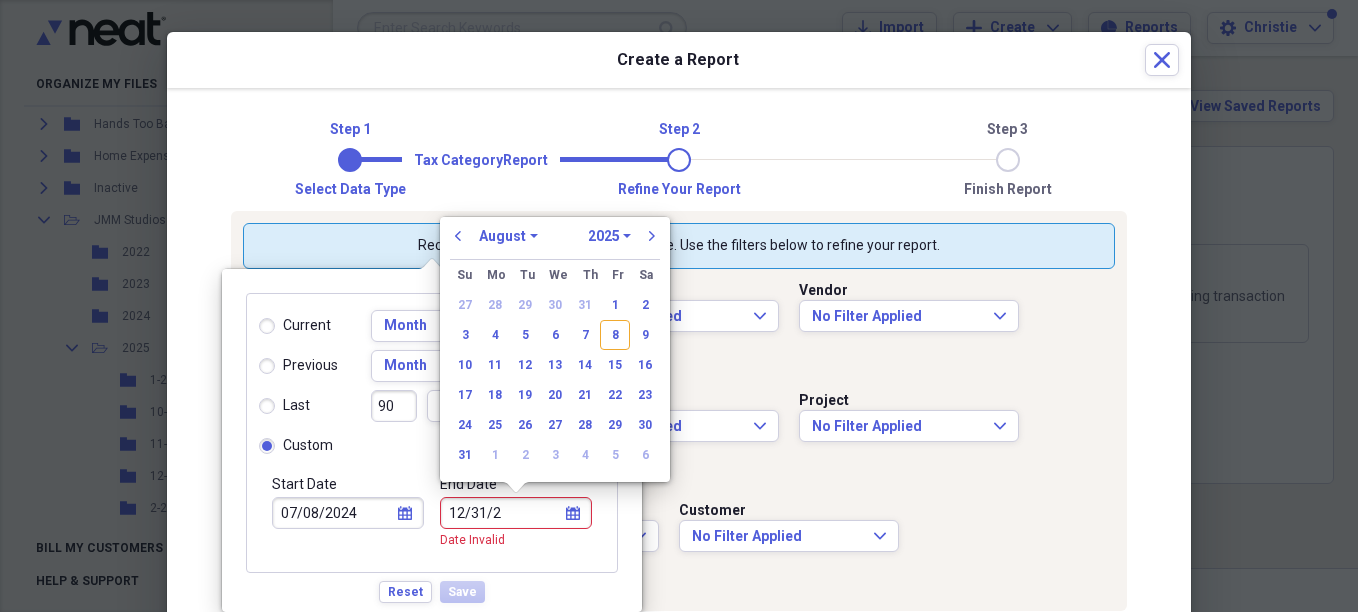 type on "12/31/20" 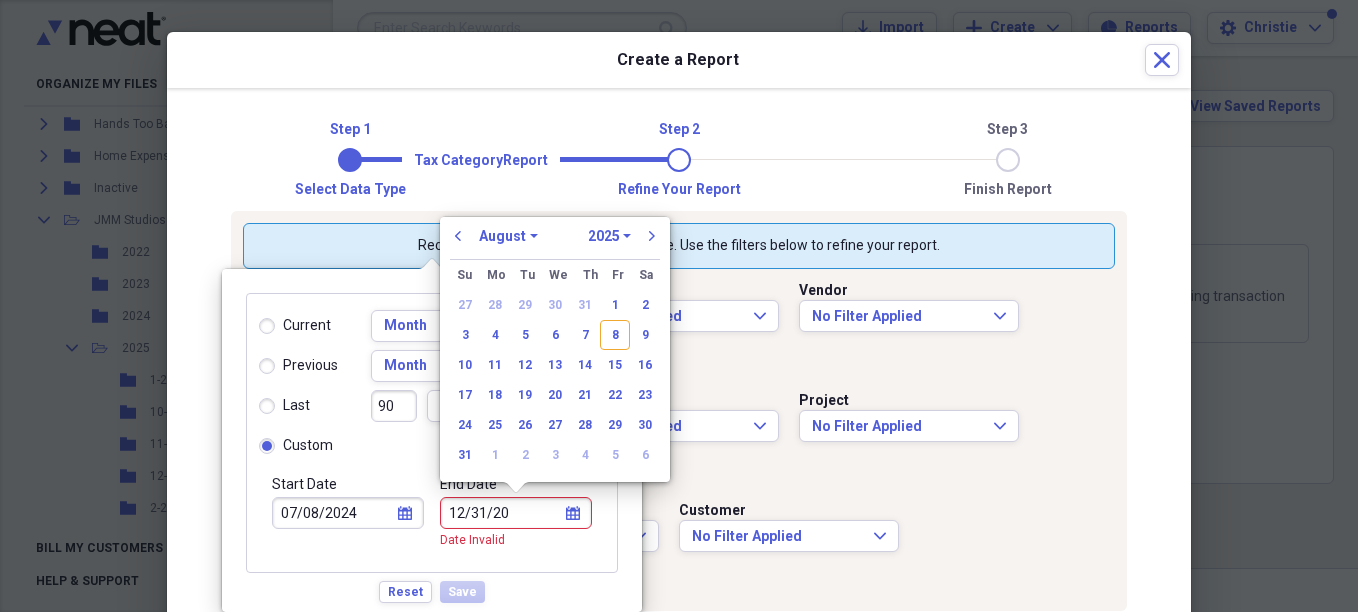 select on "11" 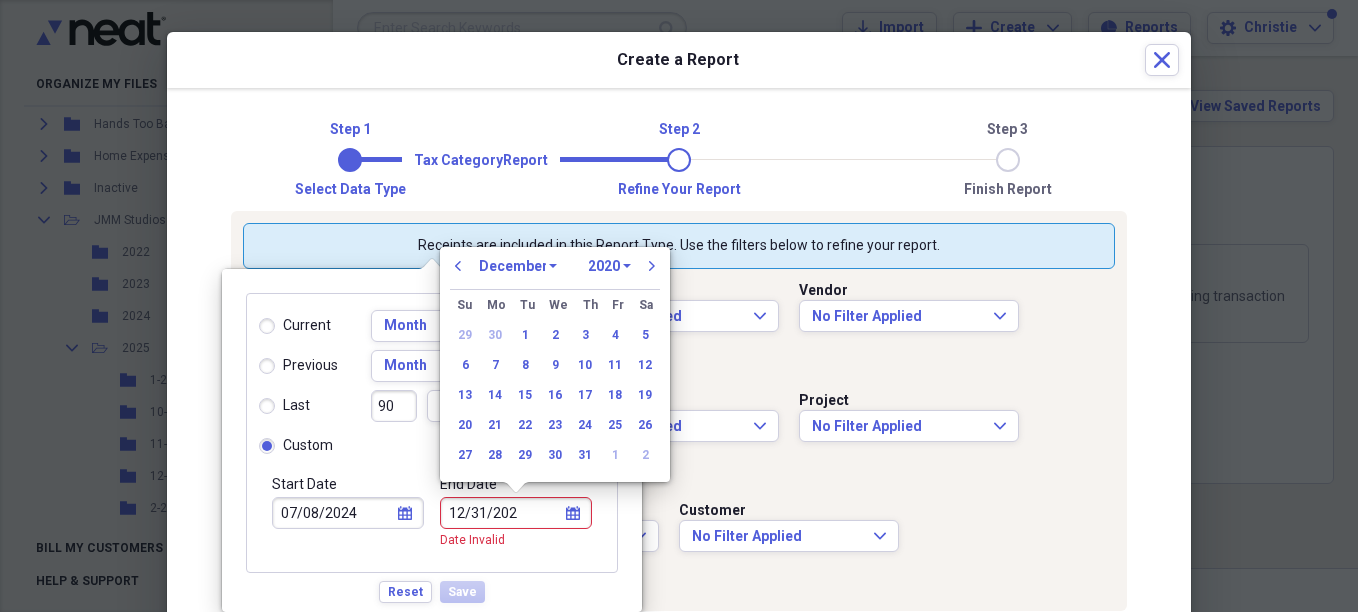 type on "12/31/2024" 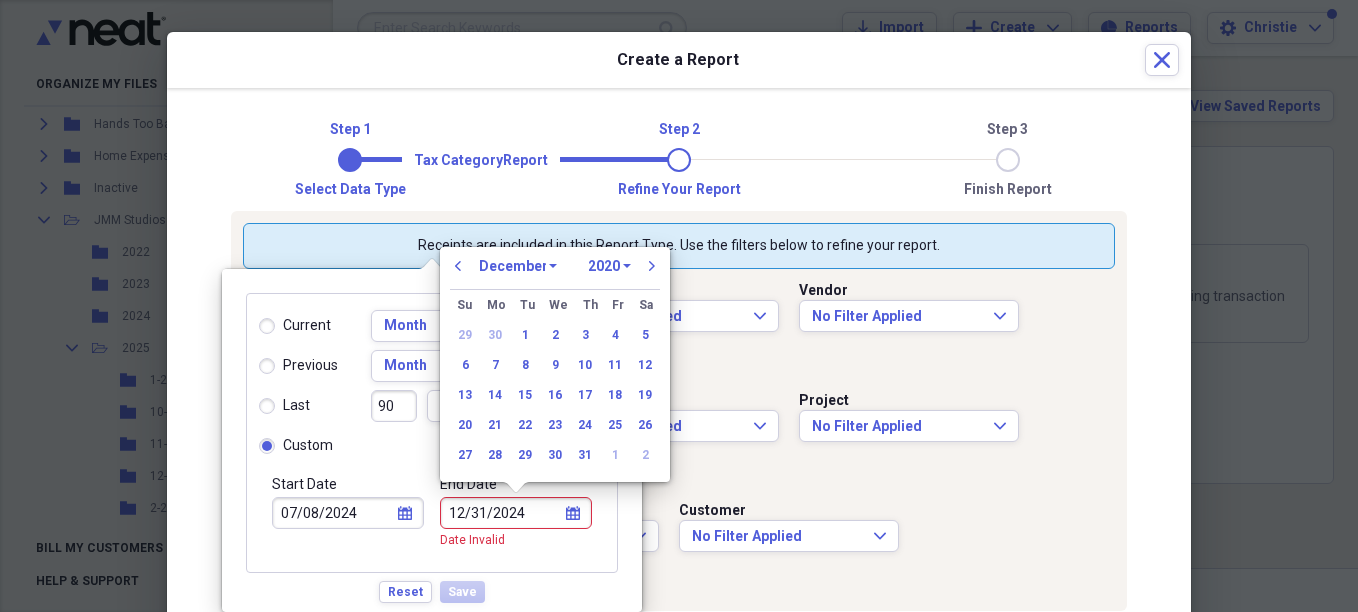 select on "2024" 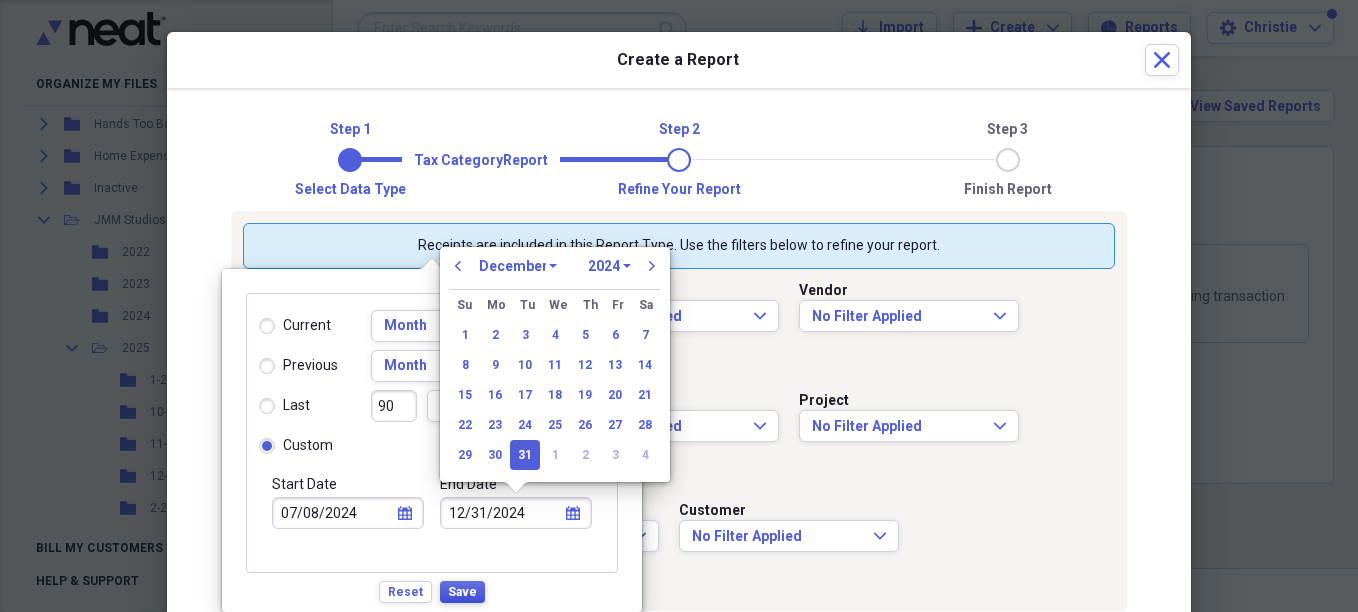 type on "12/31/2024" 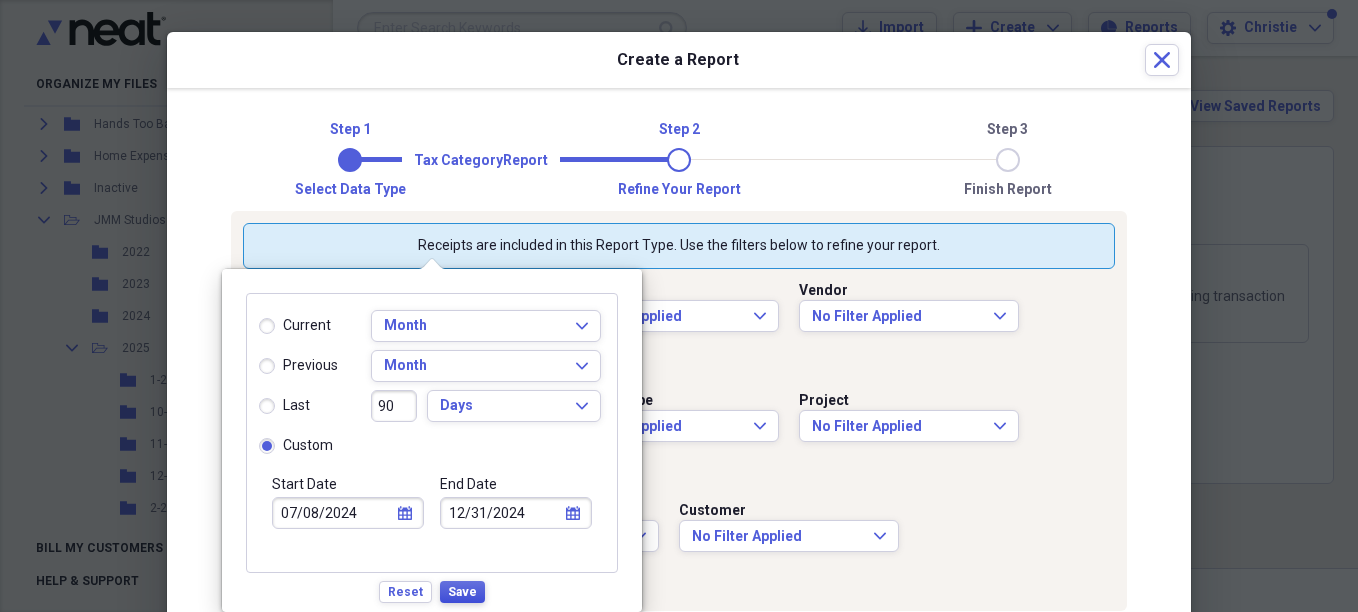 click on "Save" at bounding box center [462, 592] 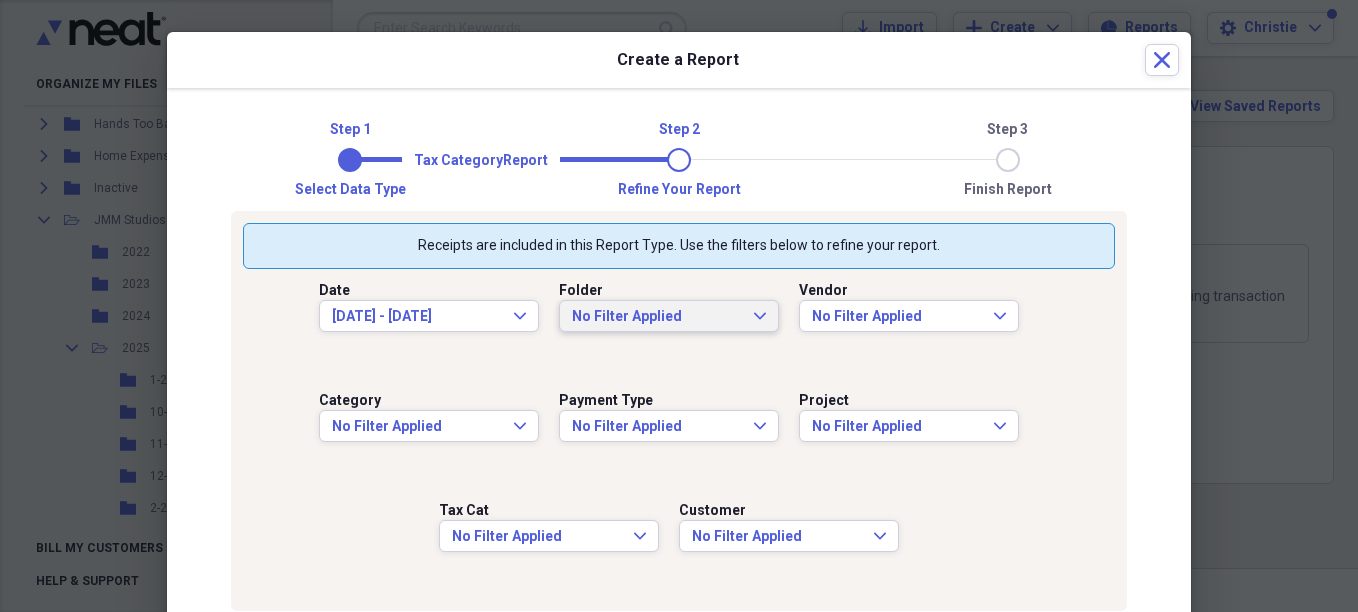 click on "No Filter Applied Expand" at bounding box center [669, 316] 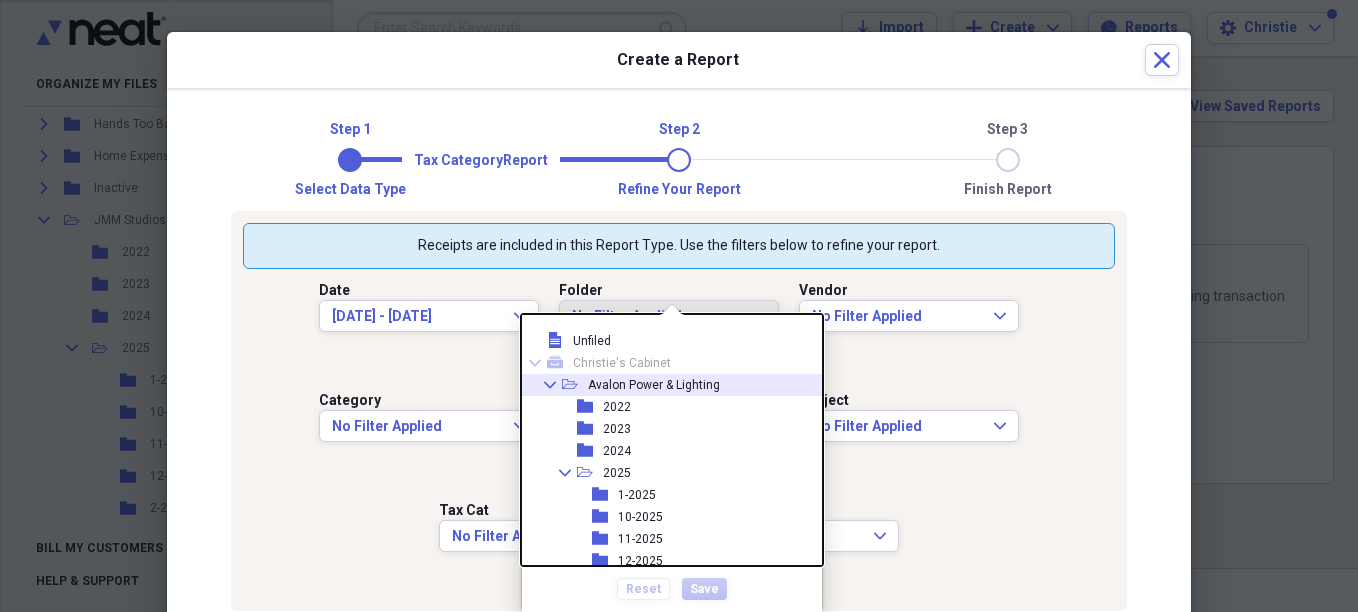 click 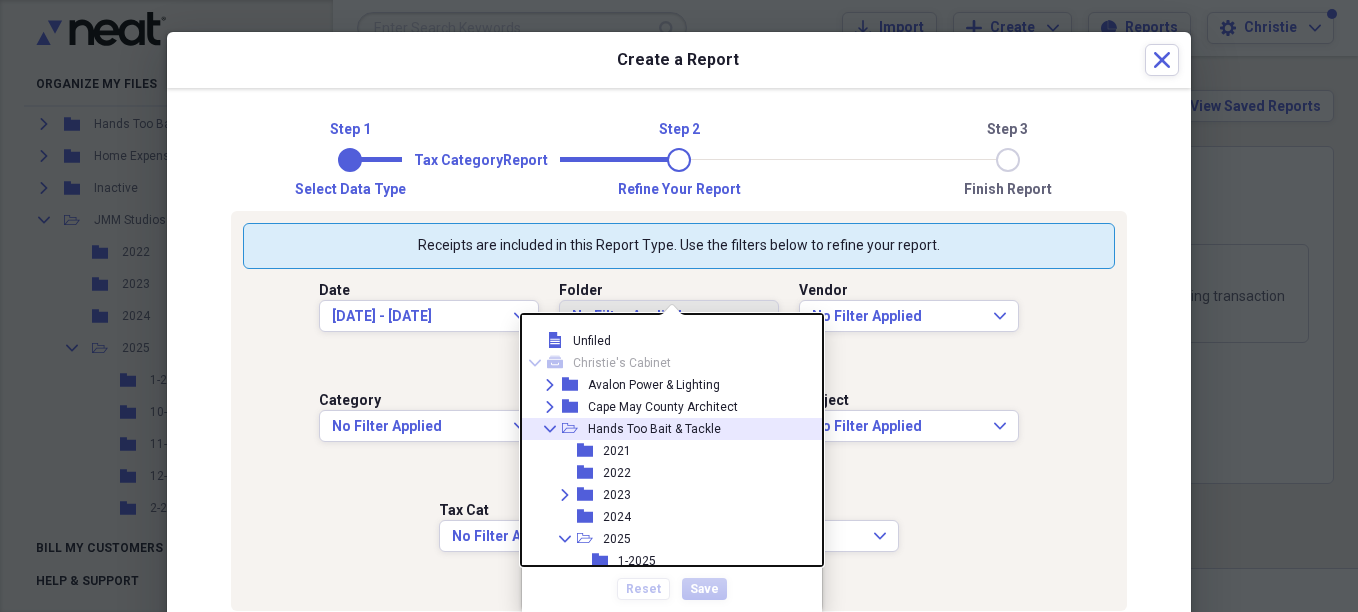click on "Collapse" 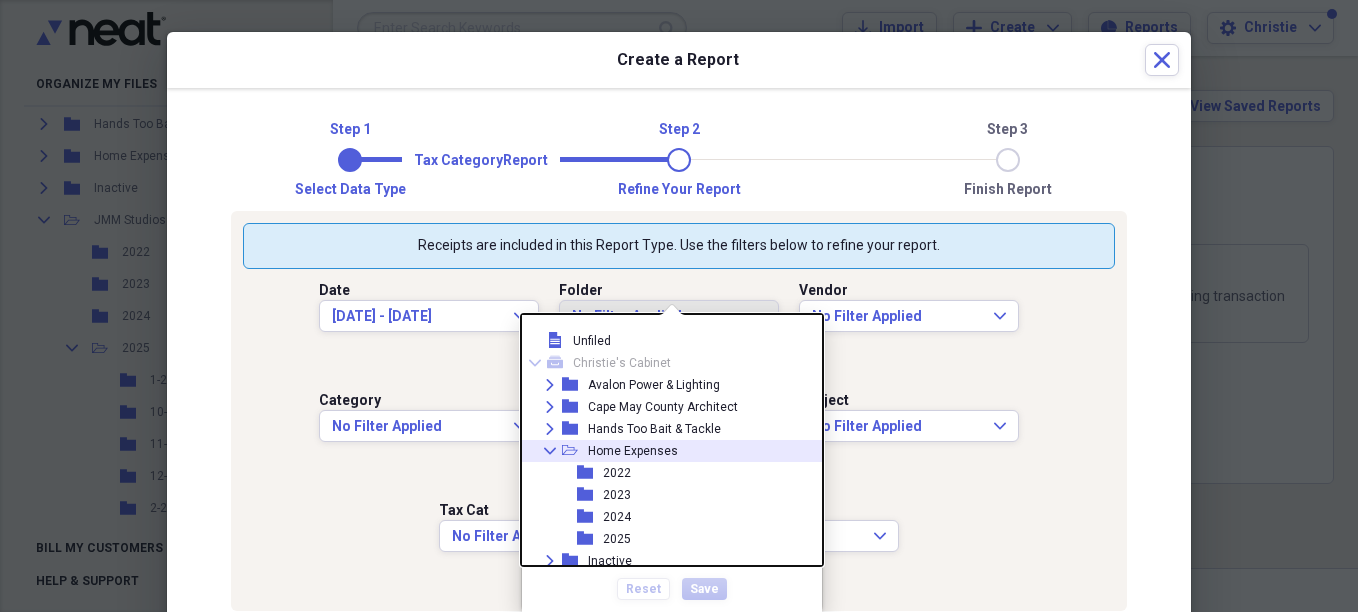 click on "Collapse" 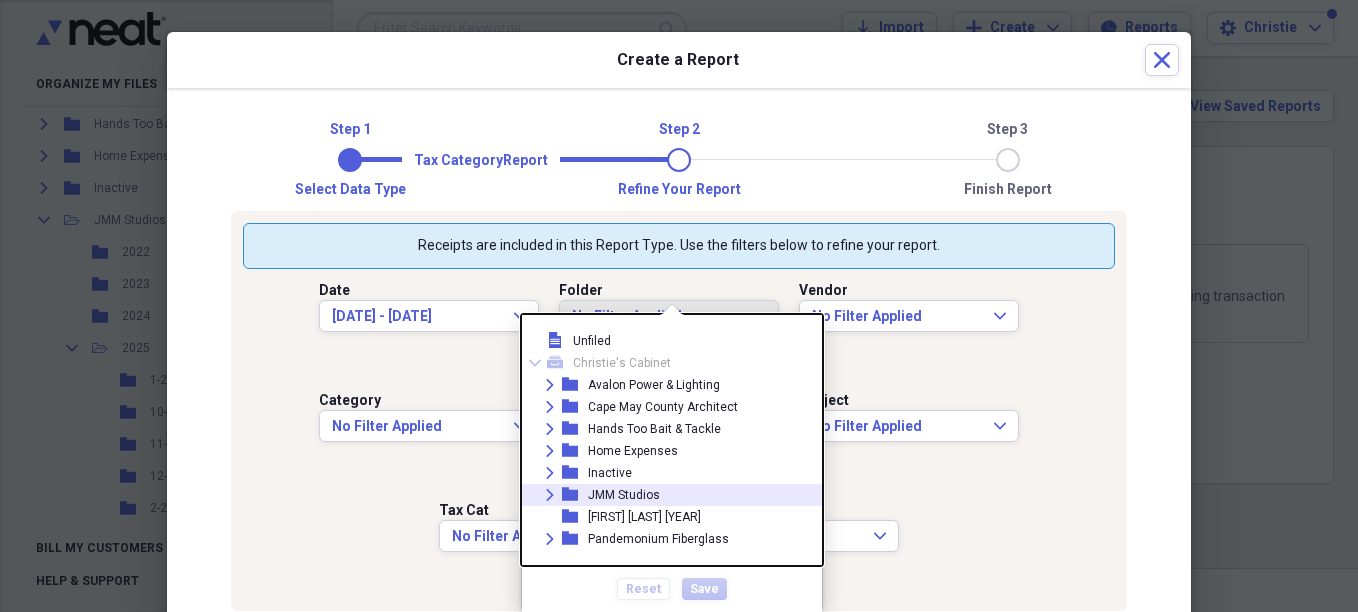 click on "Expand" at bounding box center (550, 495) 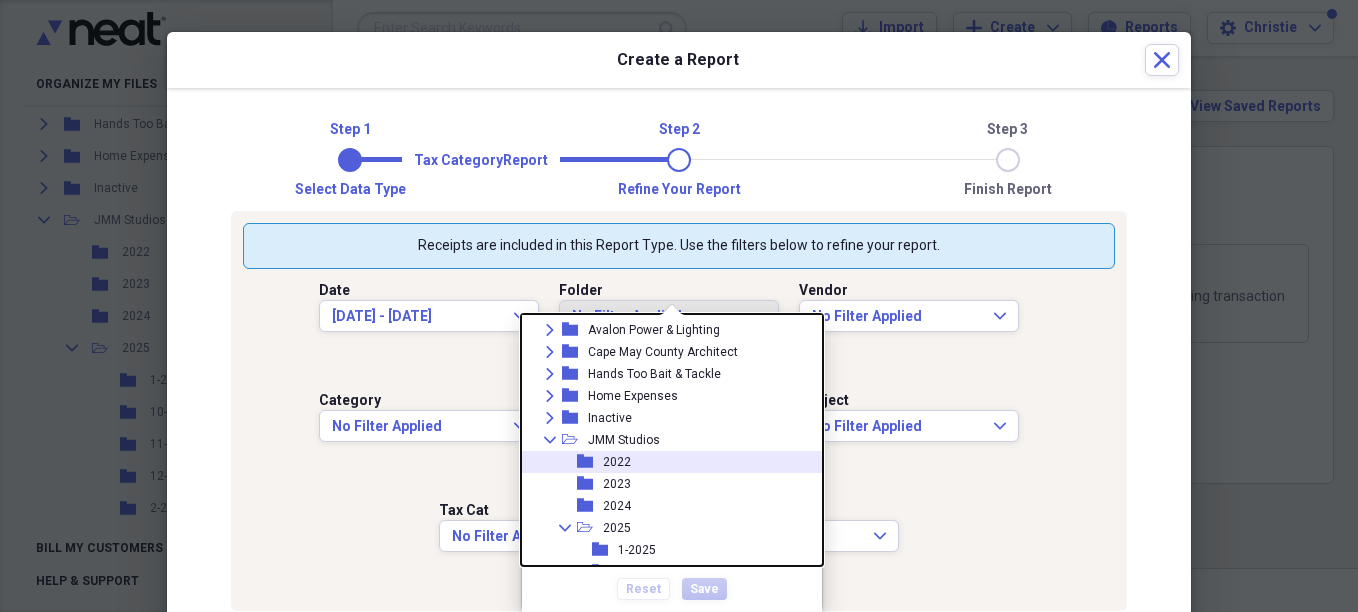 scroll, scrollTop: 200, scrollLeft: 0, axis: vertical 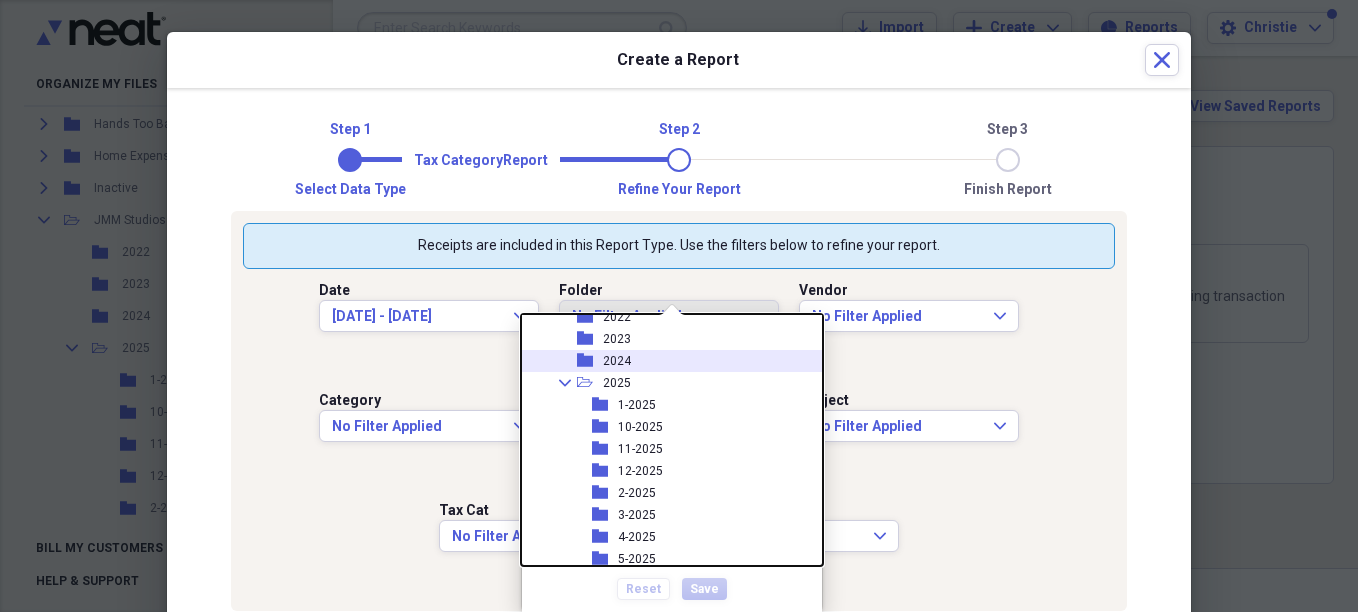 click on "2024" at bounding box center [617, 361] 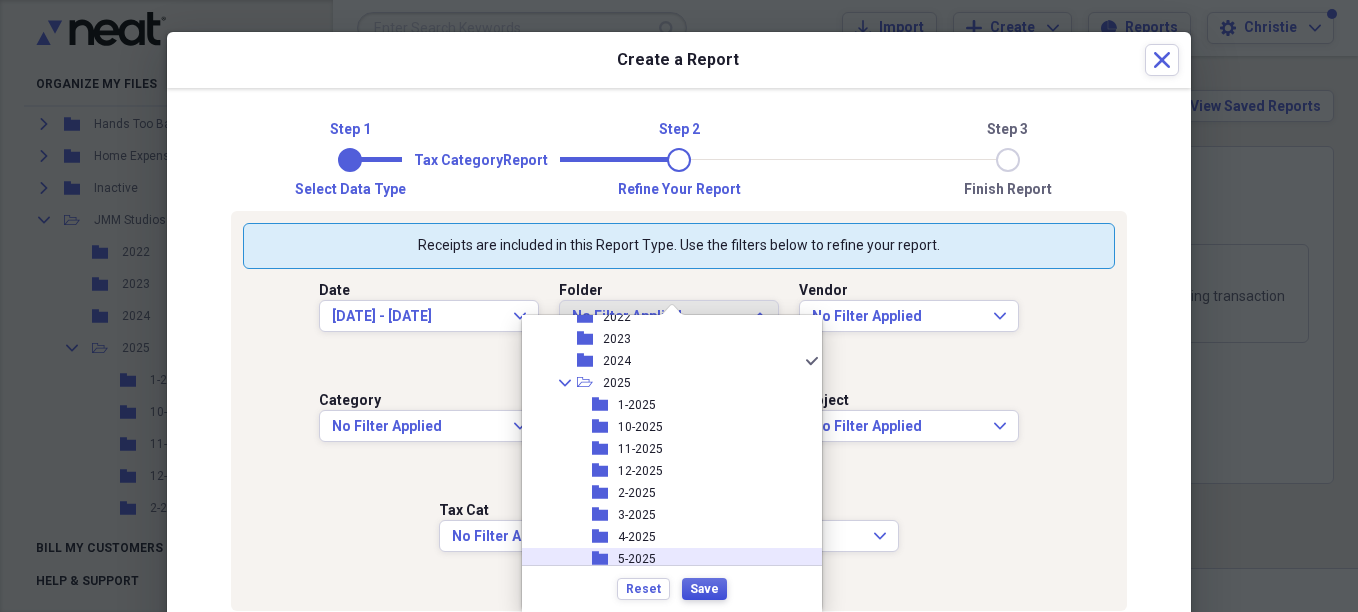 click on "Save" at bounding box center (704, 589) 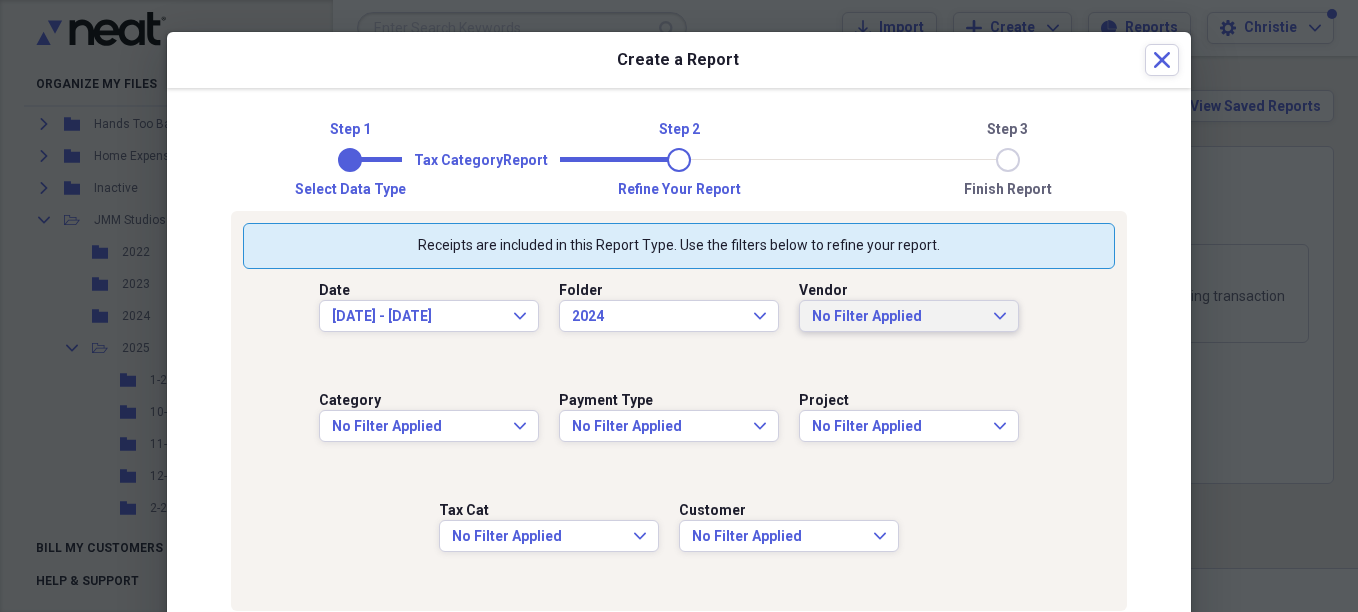 click on "No Filter Applied Expand" at bounding box center [909, 317] 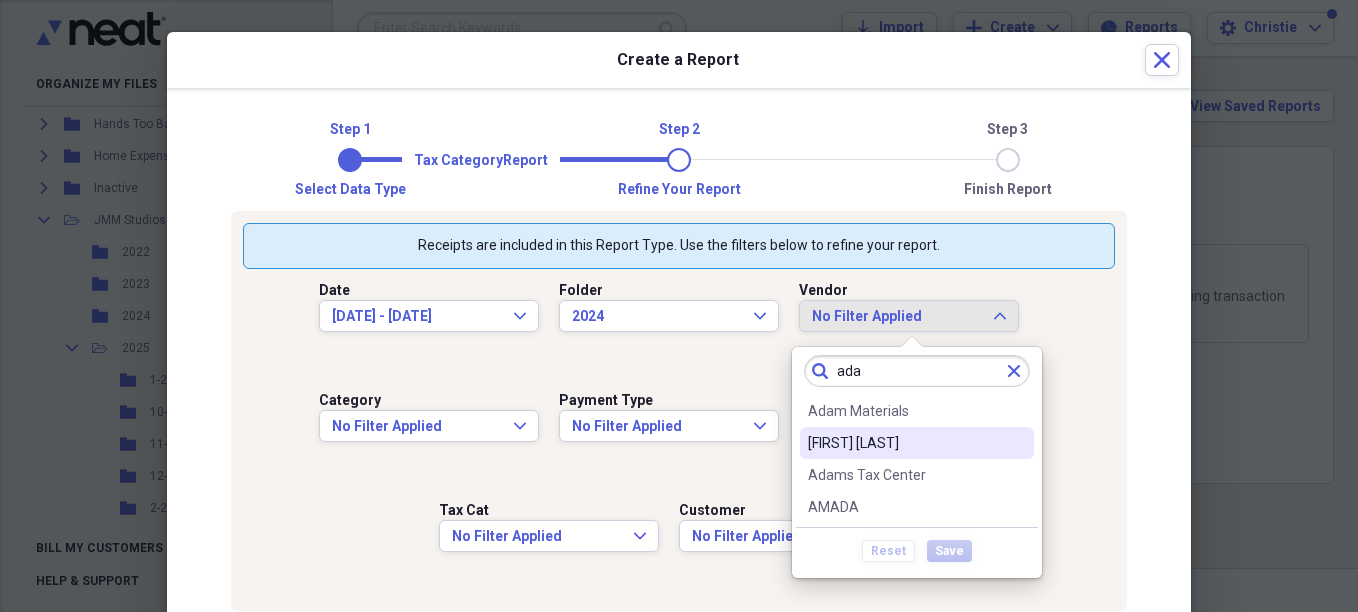 type on "ada" 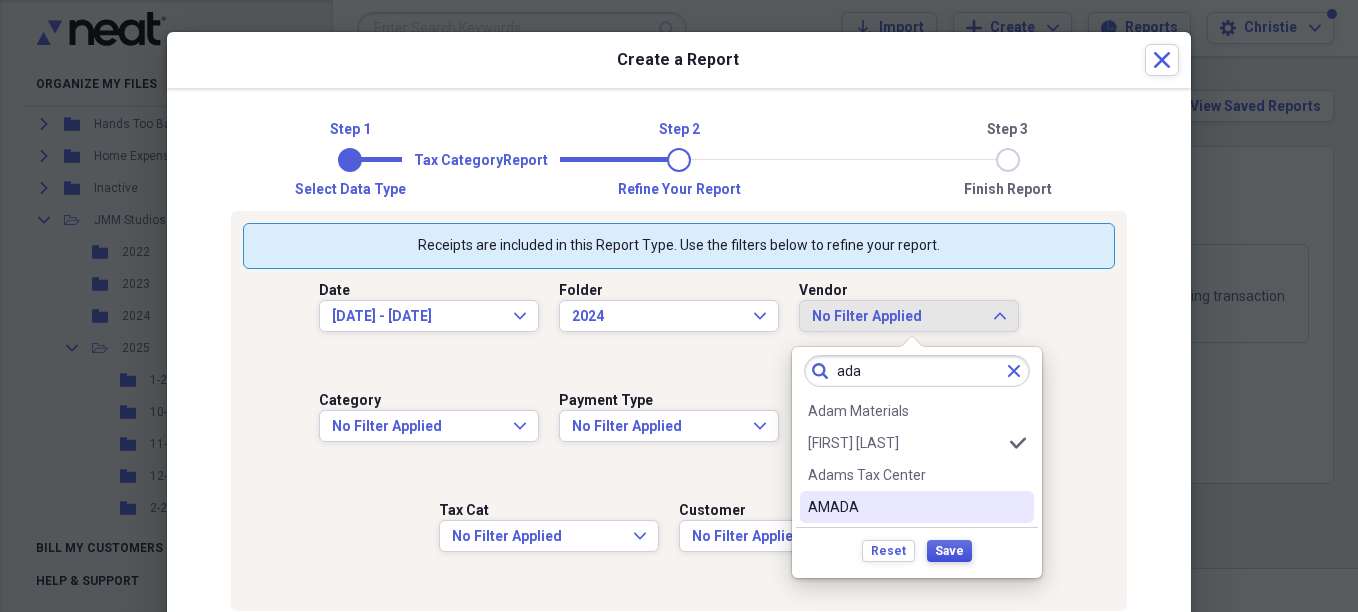 click on "Save" at bounding box center [949, 551] 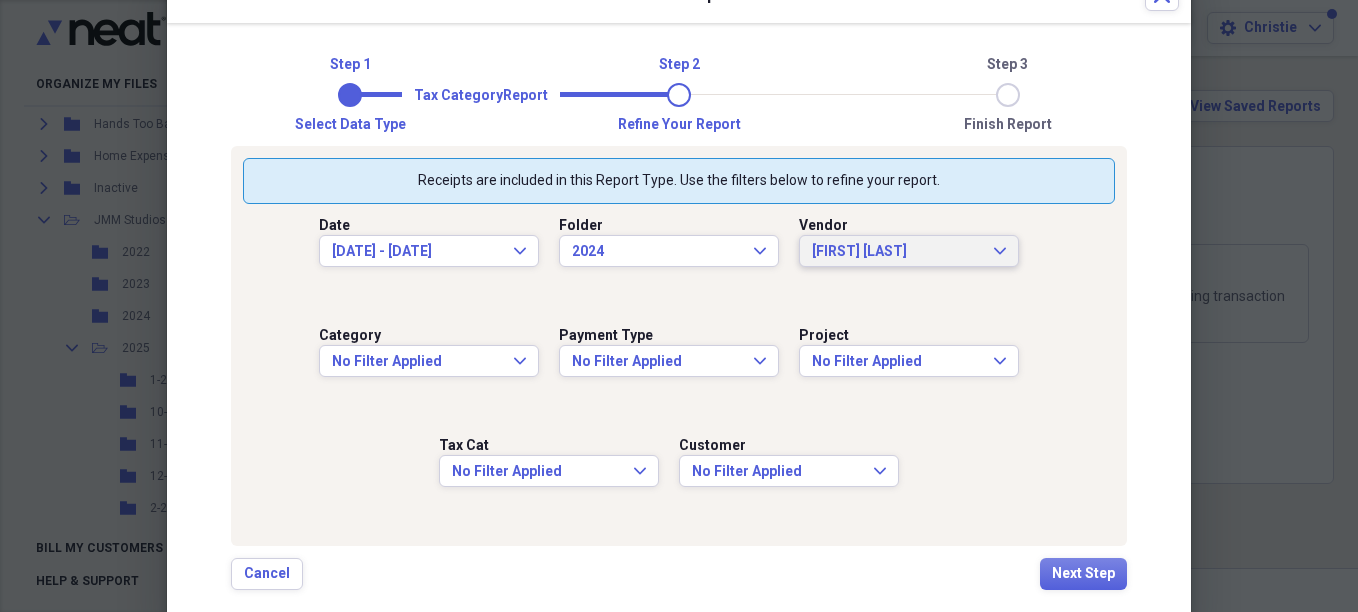 scroll, scrollTop: 107, scrollLeft: 0, axis: vertical 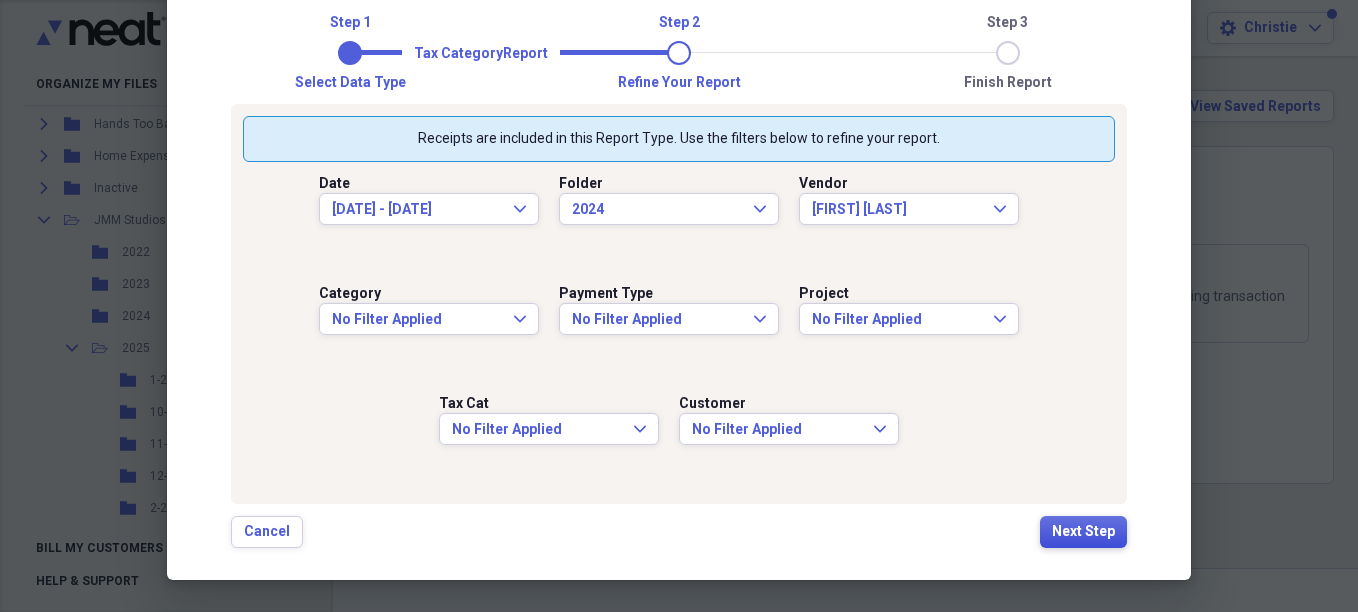 click on "Next Step" at bounding box center [1083, 532] 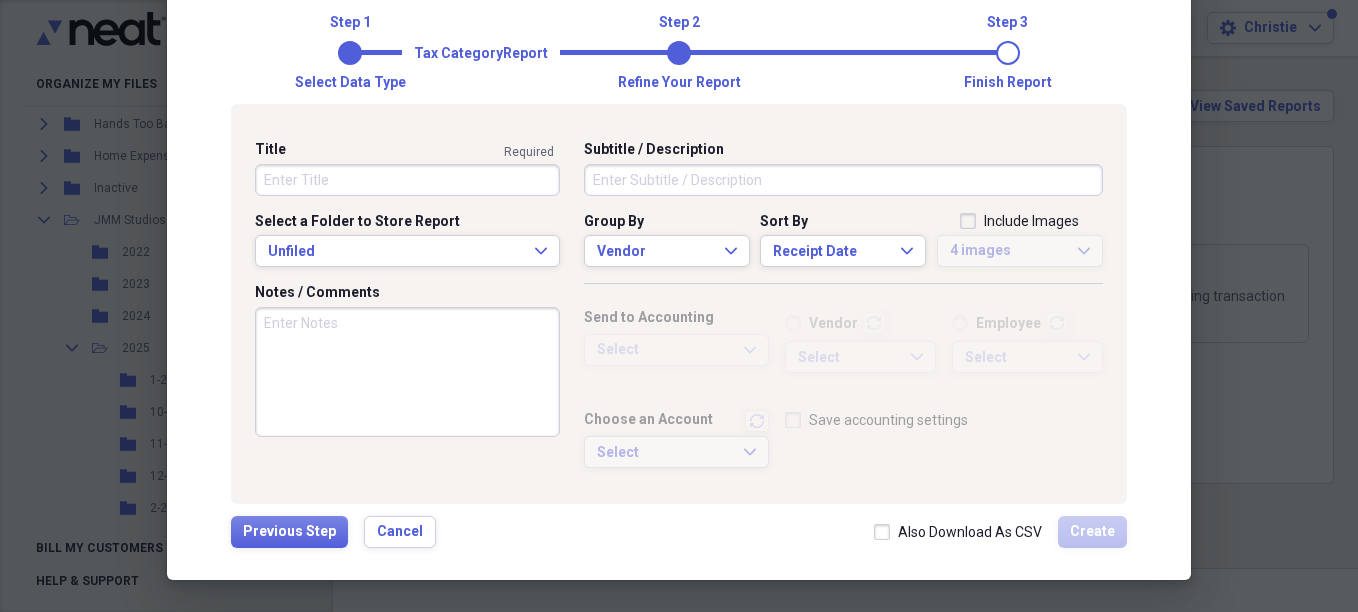 click on "Title" at bounding box center (407, 180) 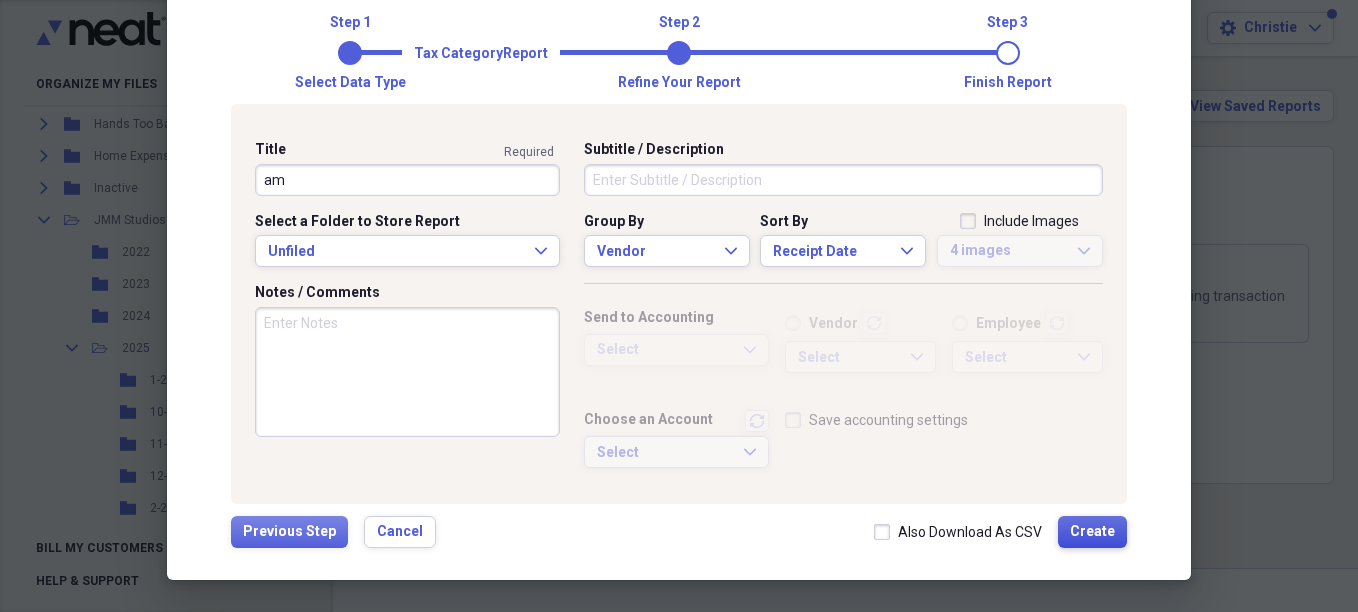 type on "am" 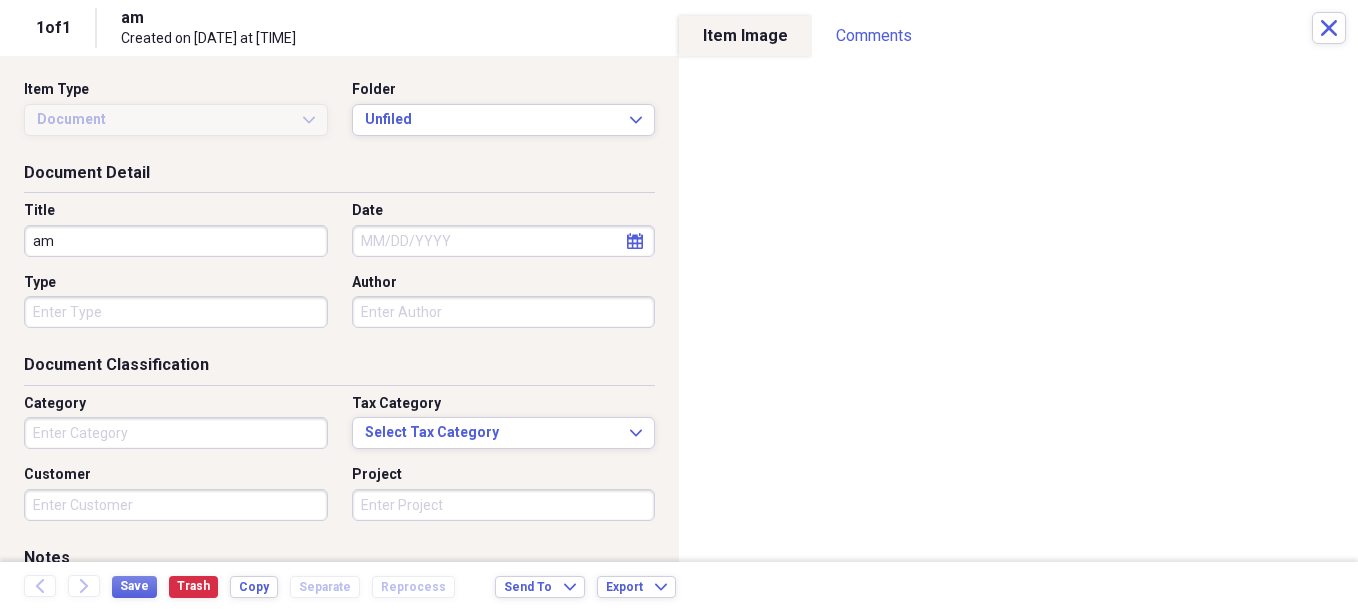 type on "Sports" 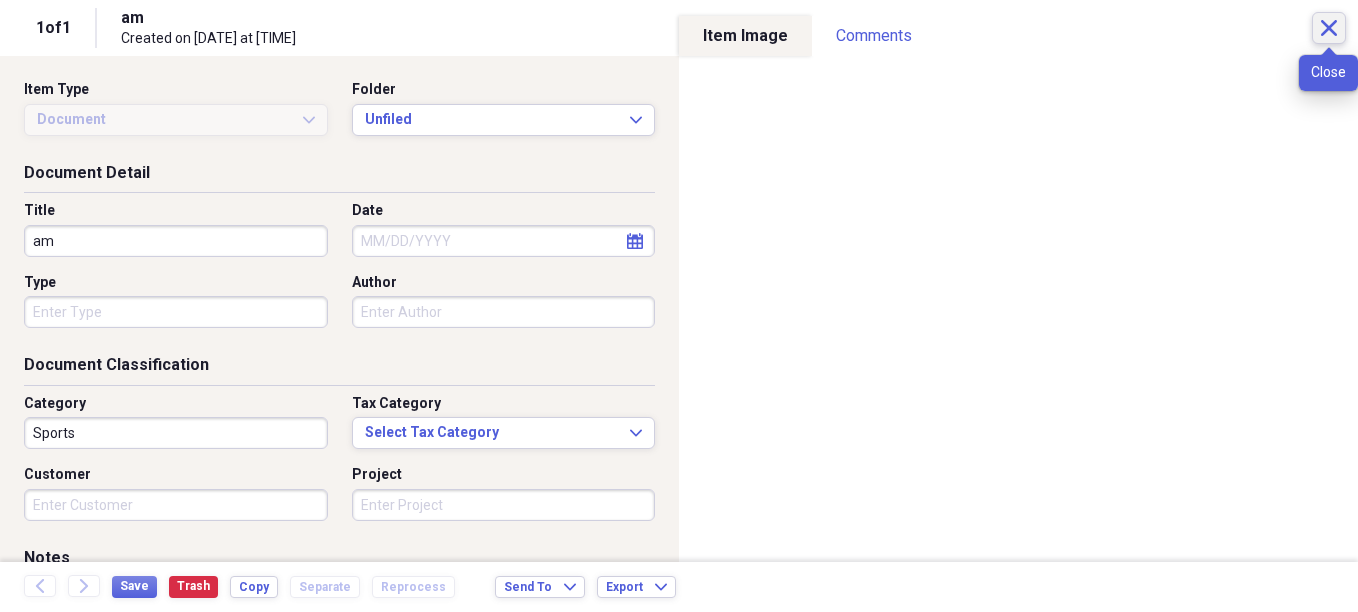 click 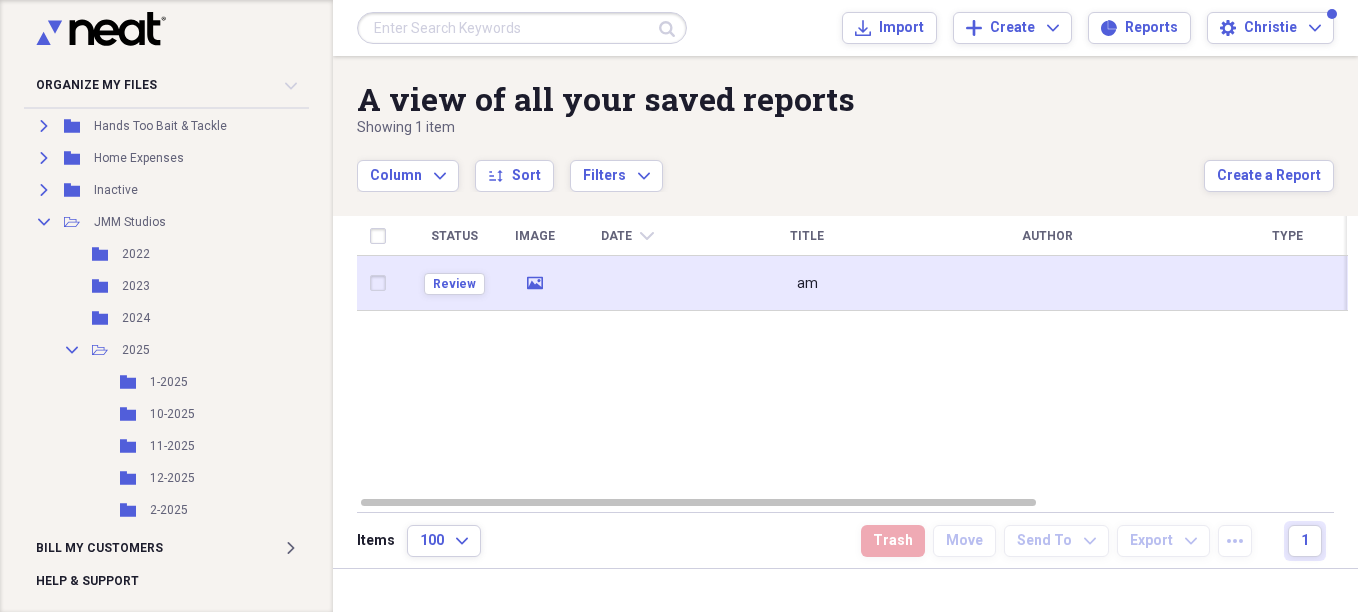 click at bounding box center [382, 283] 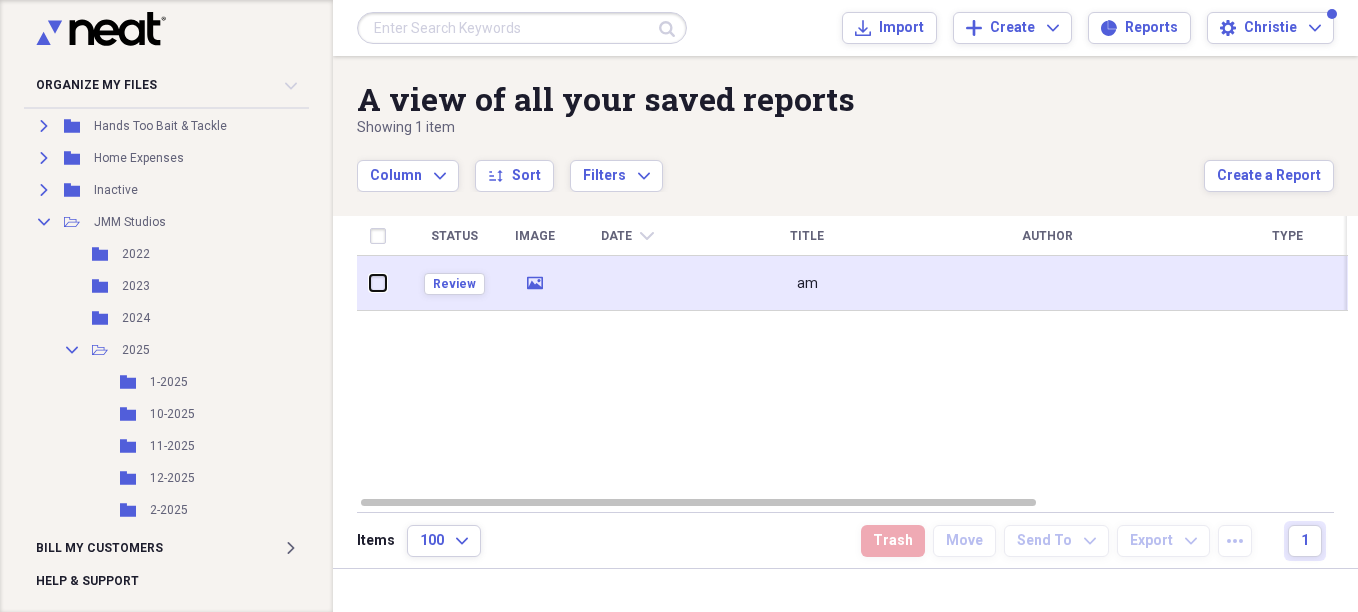 click at bounding box center (370, 283) 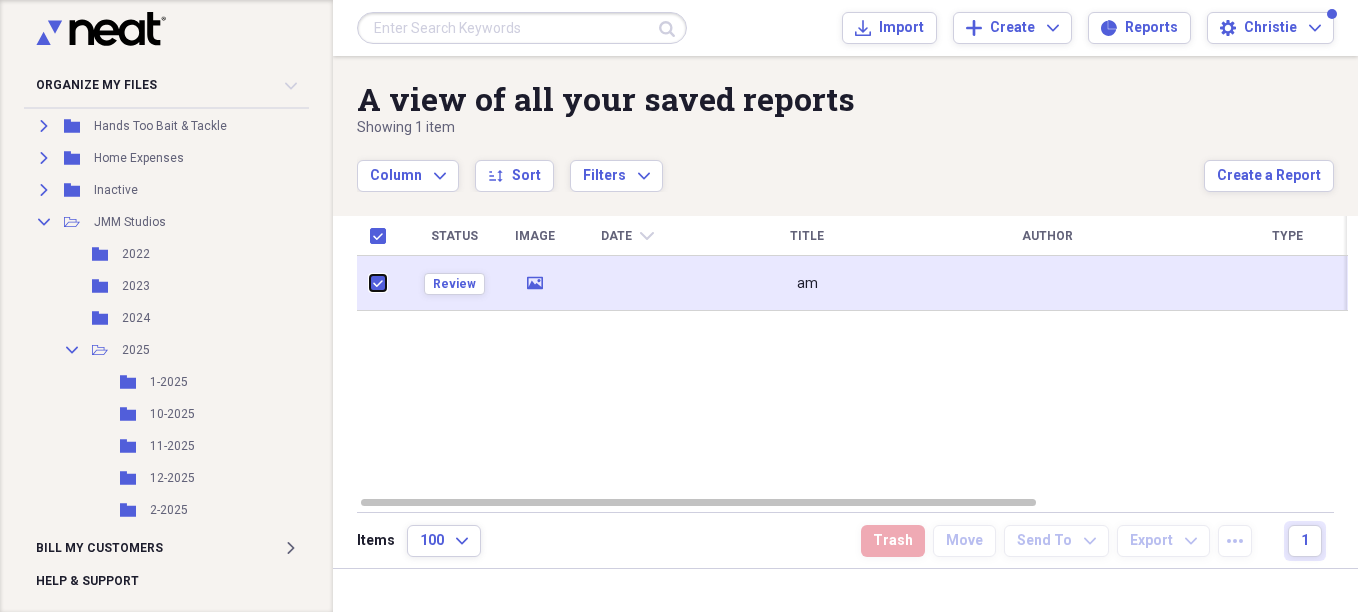 checkbox on "true" 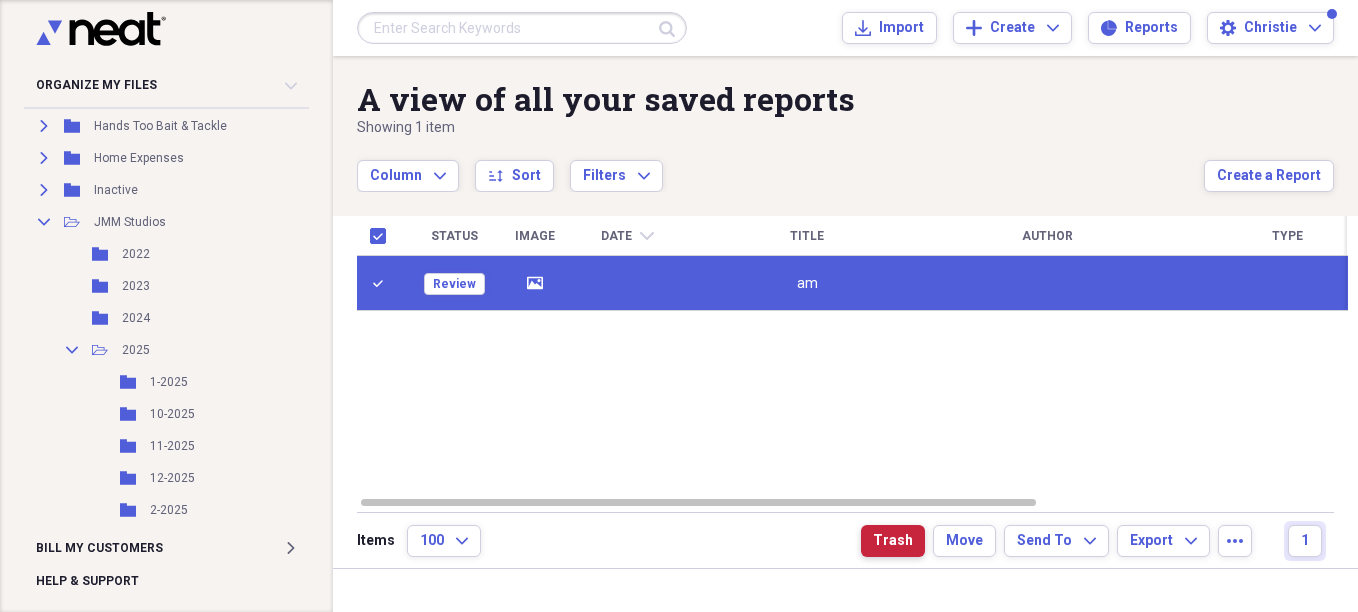 click on "Trash" at bounding box center [893, 541] 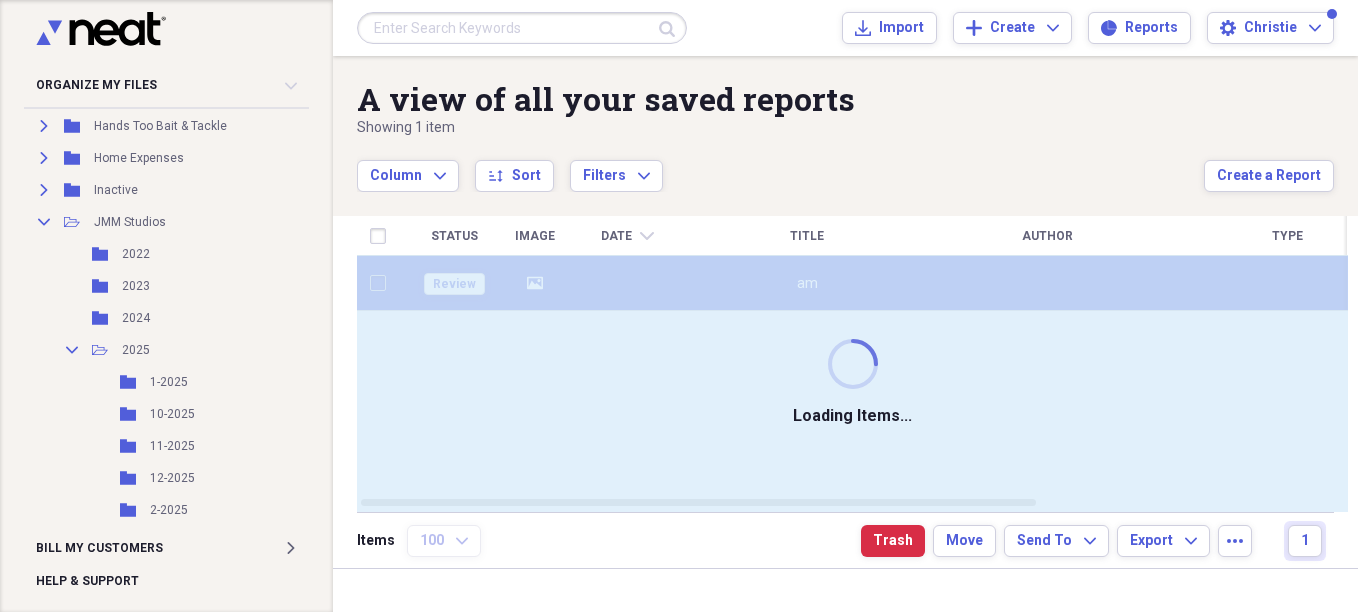 checkbox on "false" 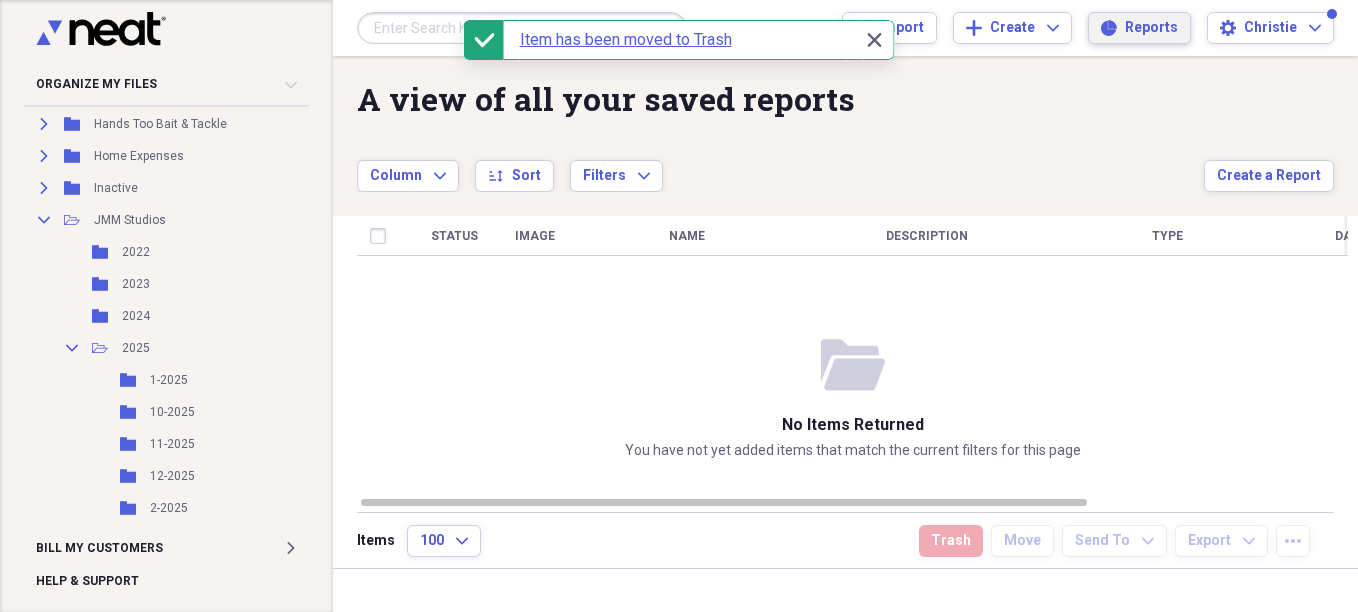 click on "Reports" at bounding box center [1151, 28] 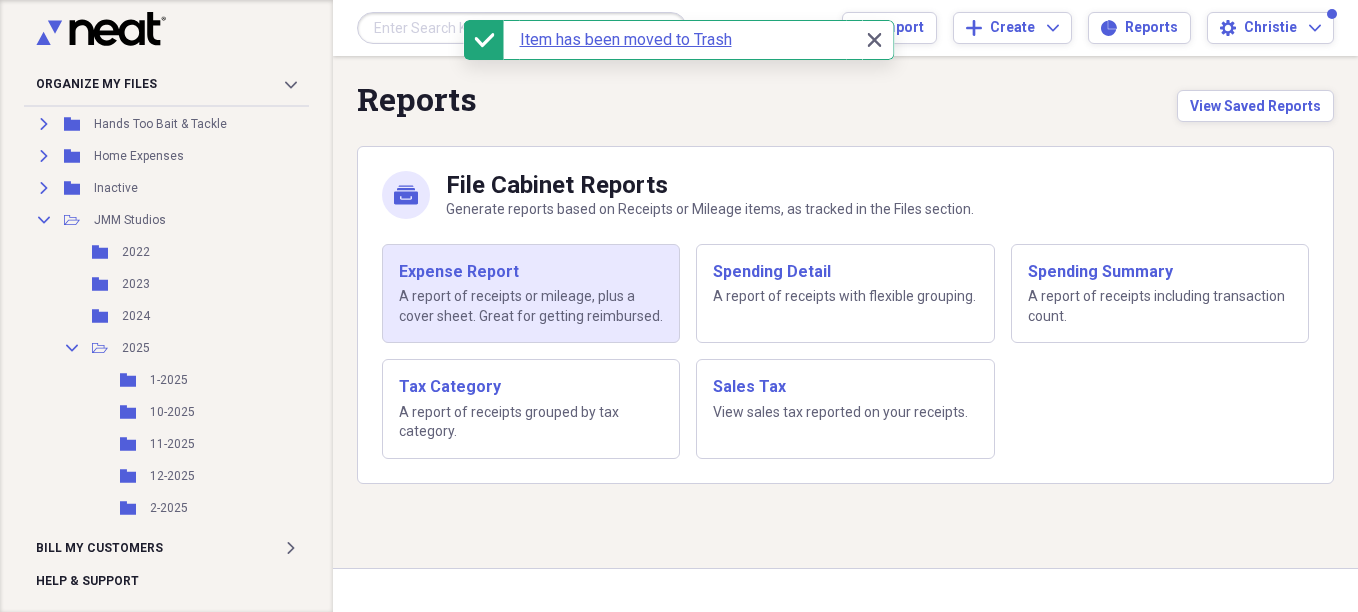 click on "A report of receipts or mileage, plus a cover sheet. Great for getting reimbursed." at bounding box center (531, 306) 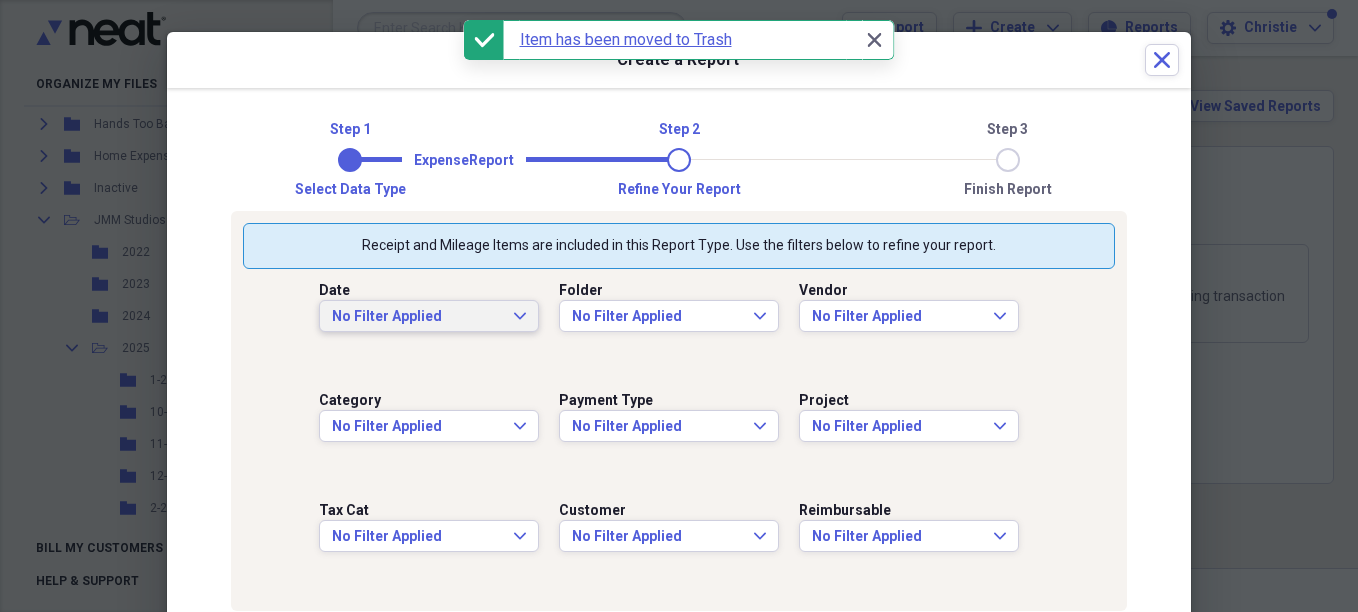 click on "No Filter Applied" at bounding box center (417, 317) 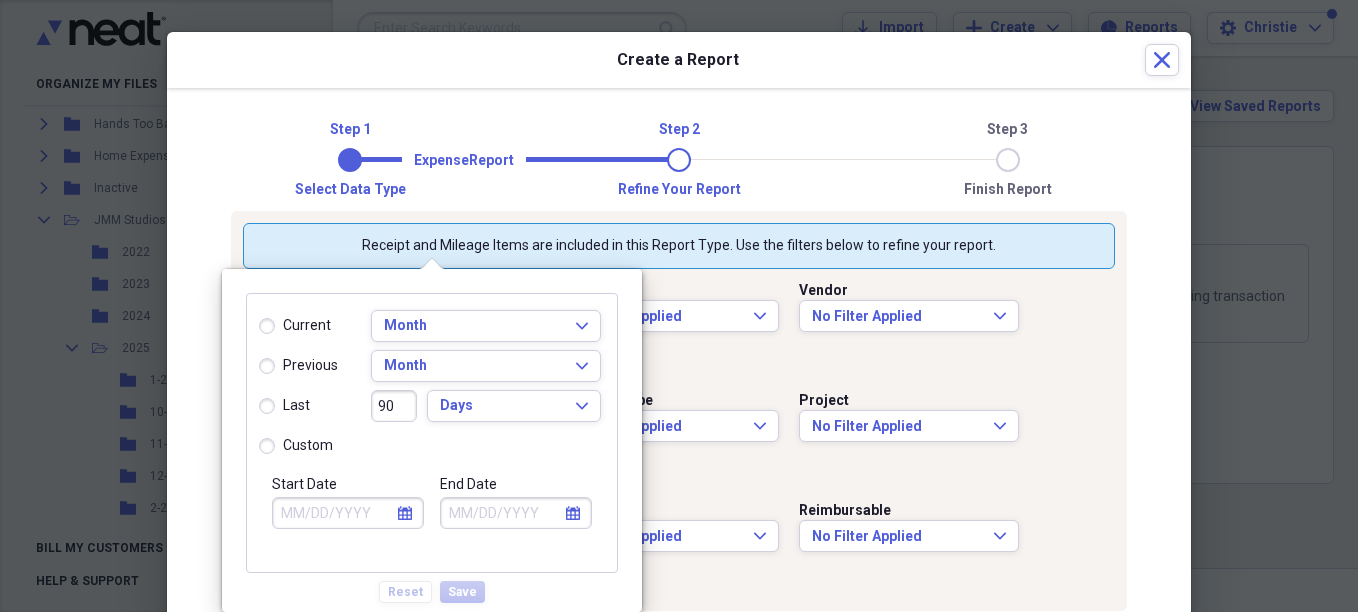 click on "Start Date" at bounding box center (348, 513) 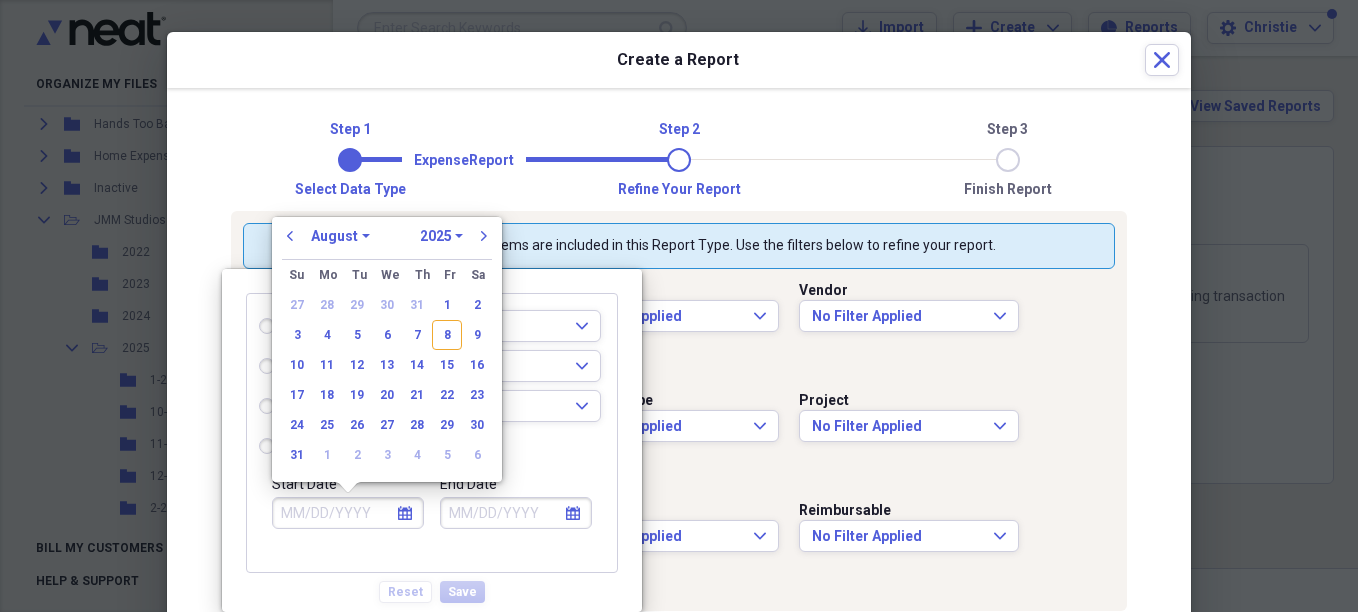 radio on "true" 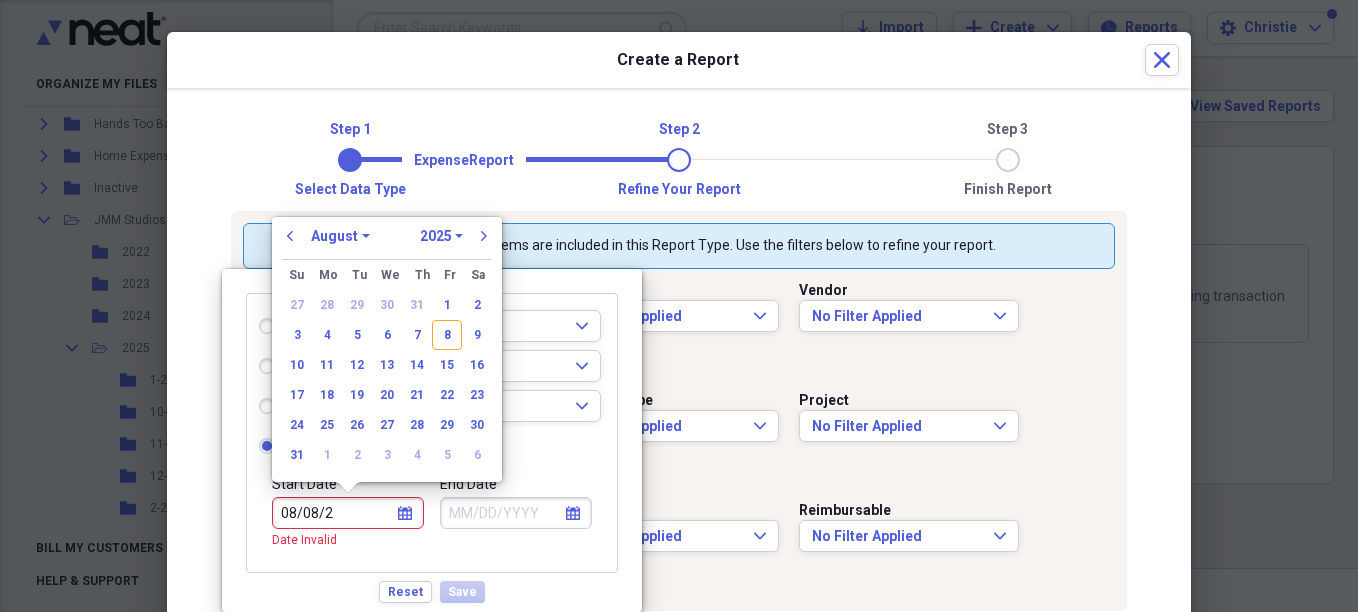 type on "08/08/20" 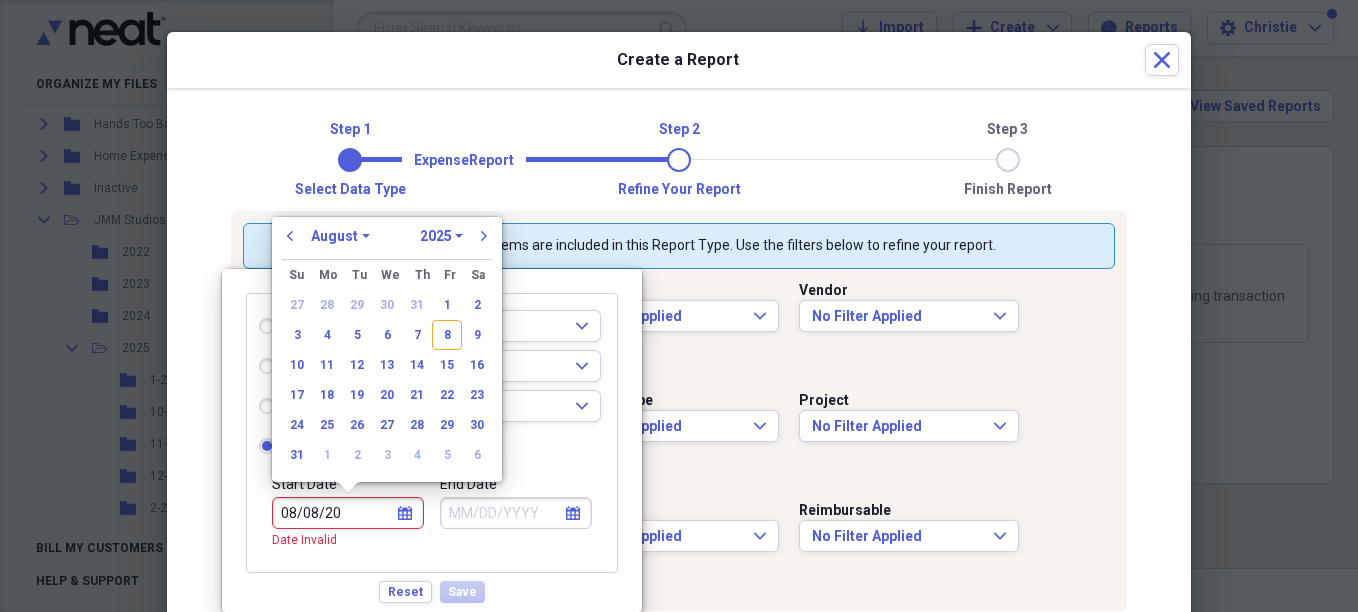 select on "2020" 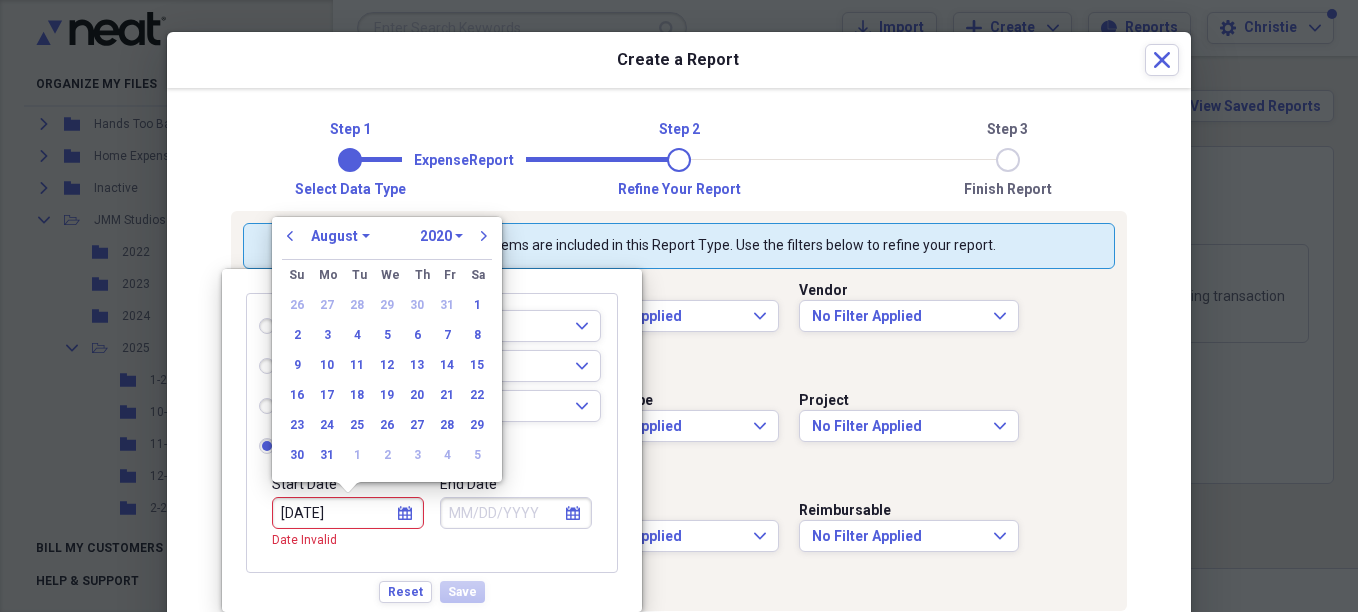 type on "08/08/2024" 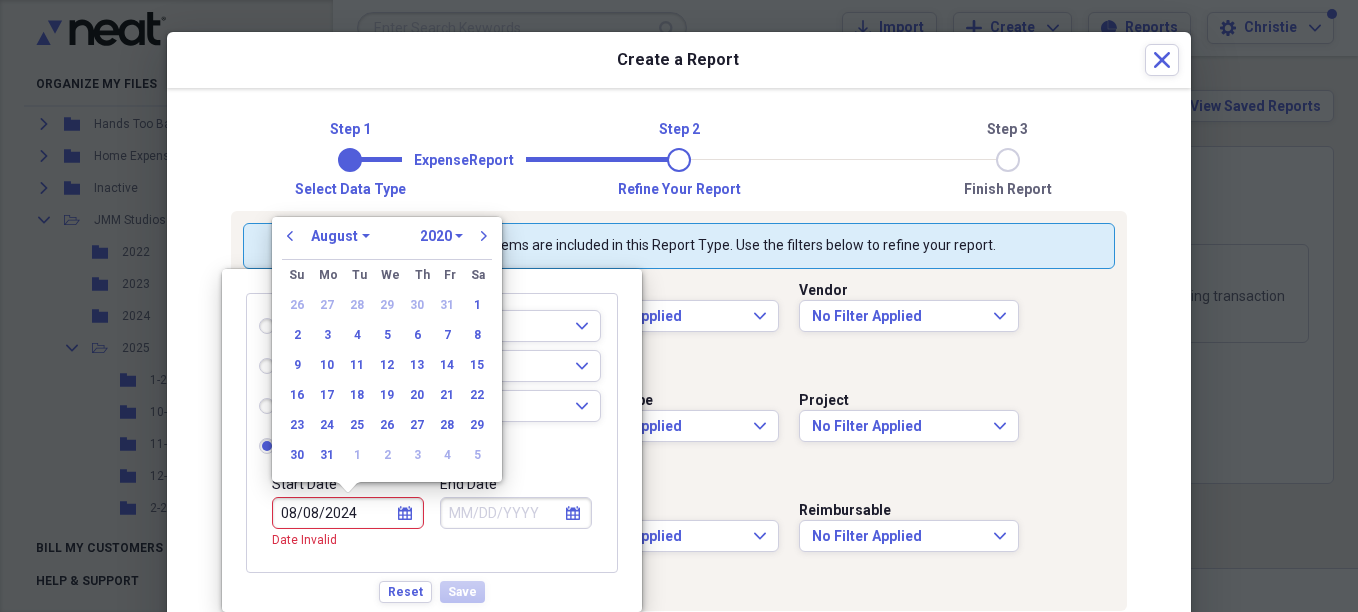 select on "2024" 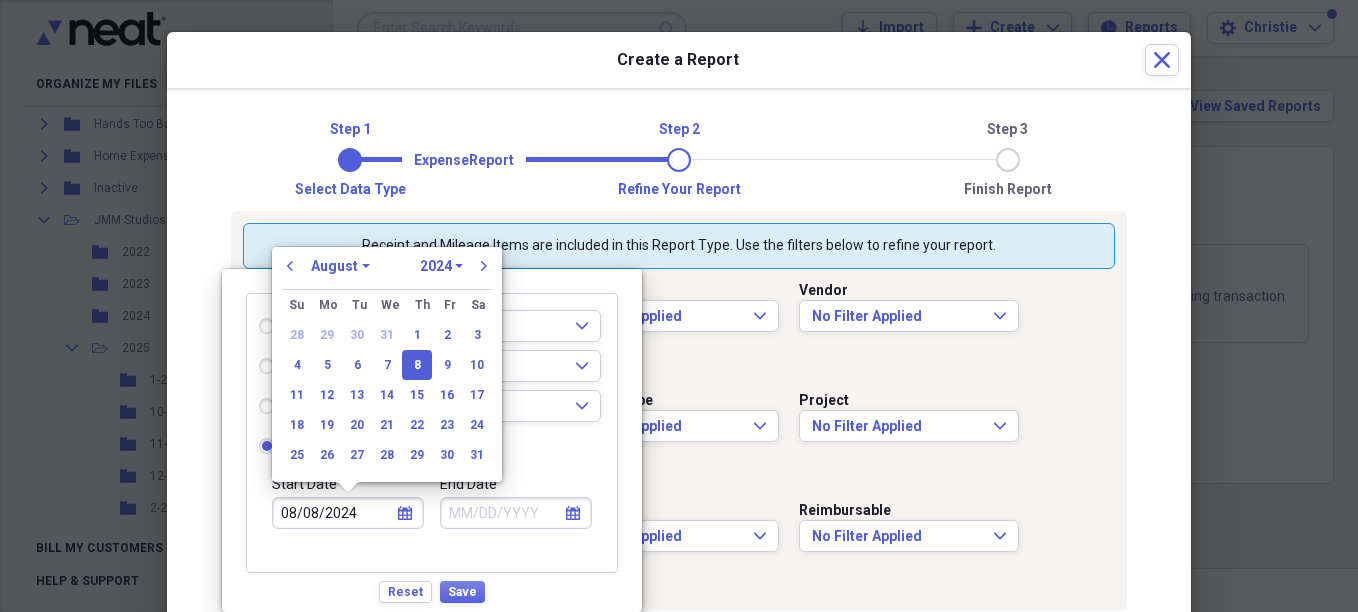 type on "08/08/2024" 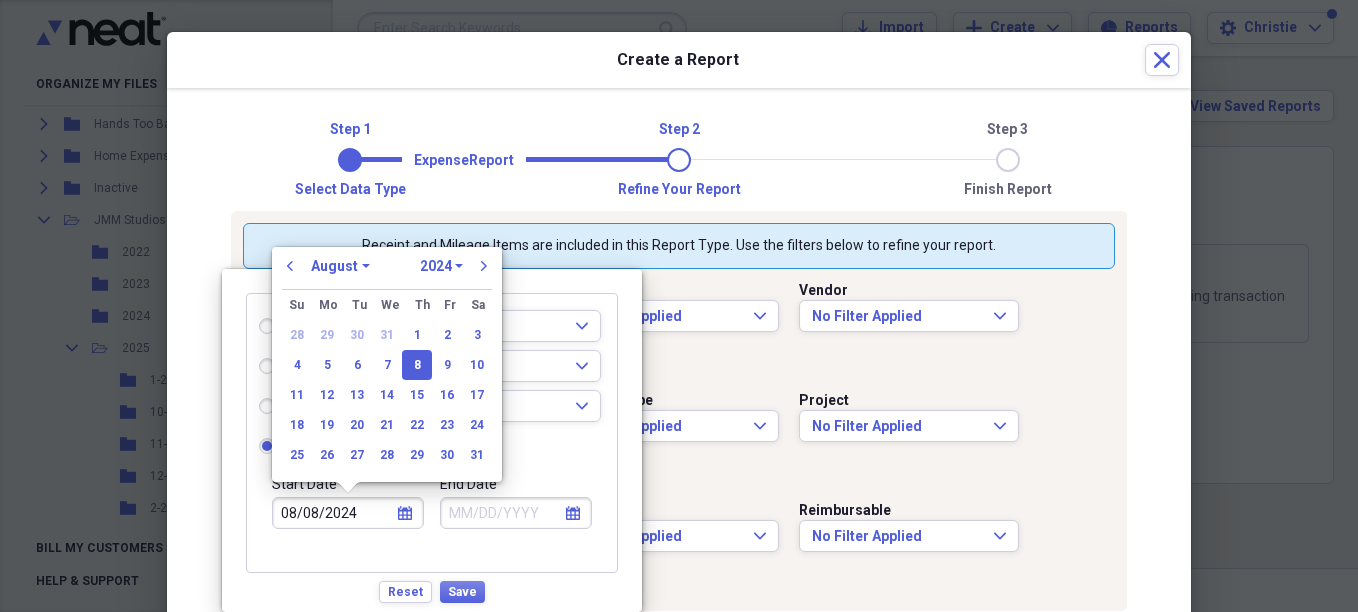 click on "End Date" at bounding box center (516, 513) 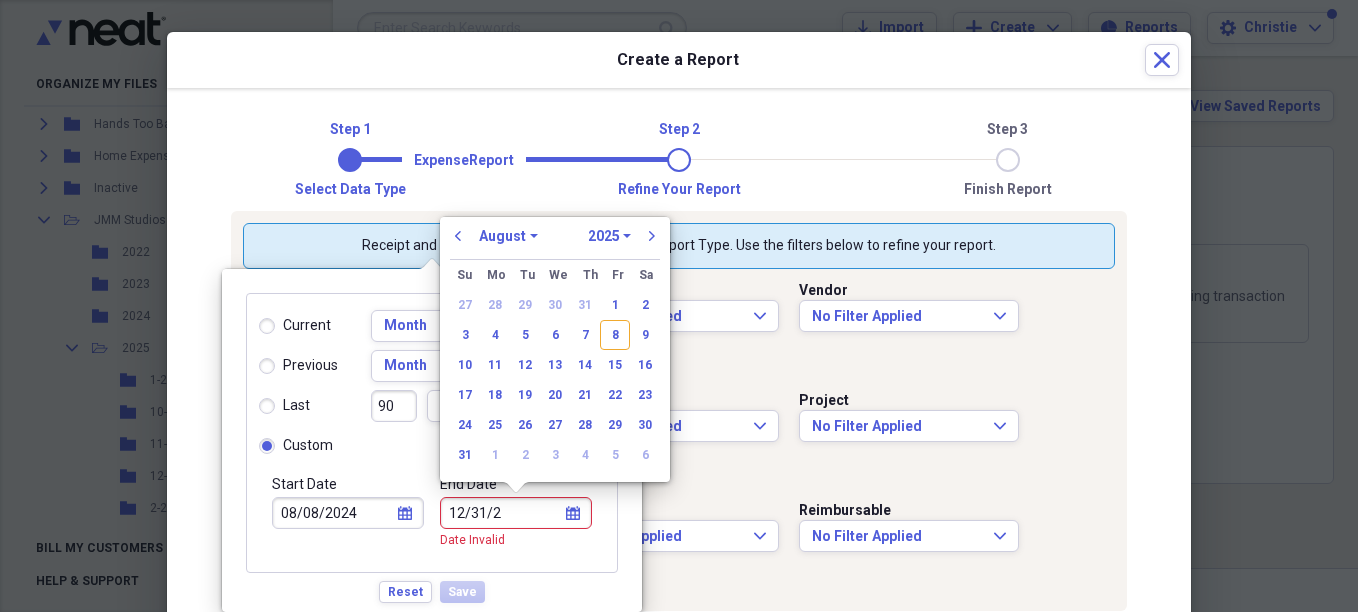 type on "12/31/25" 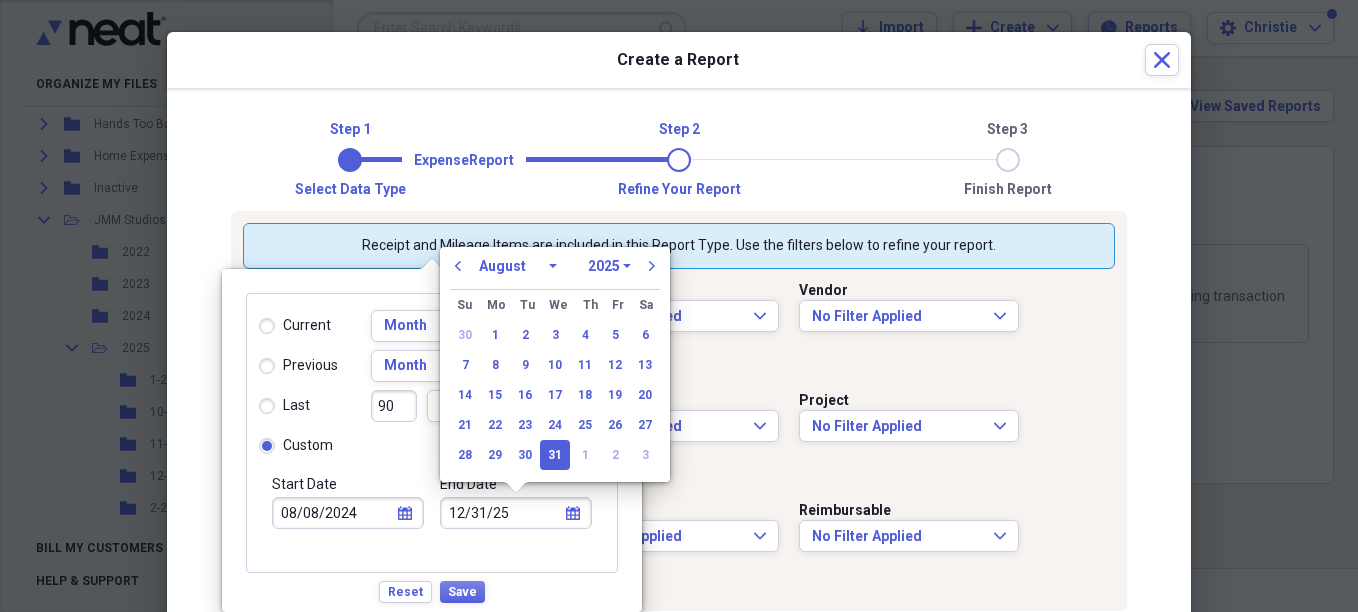 select on "11" 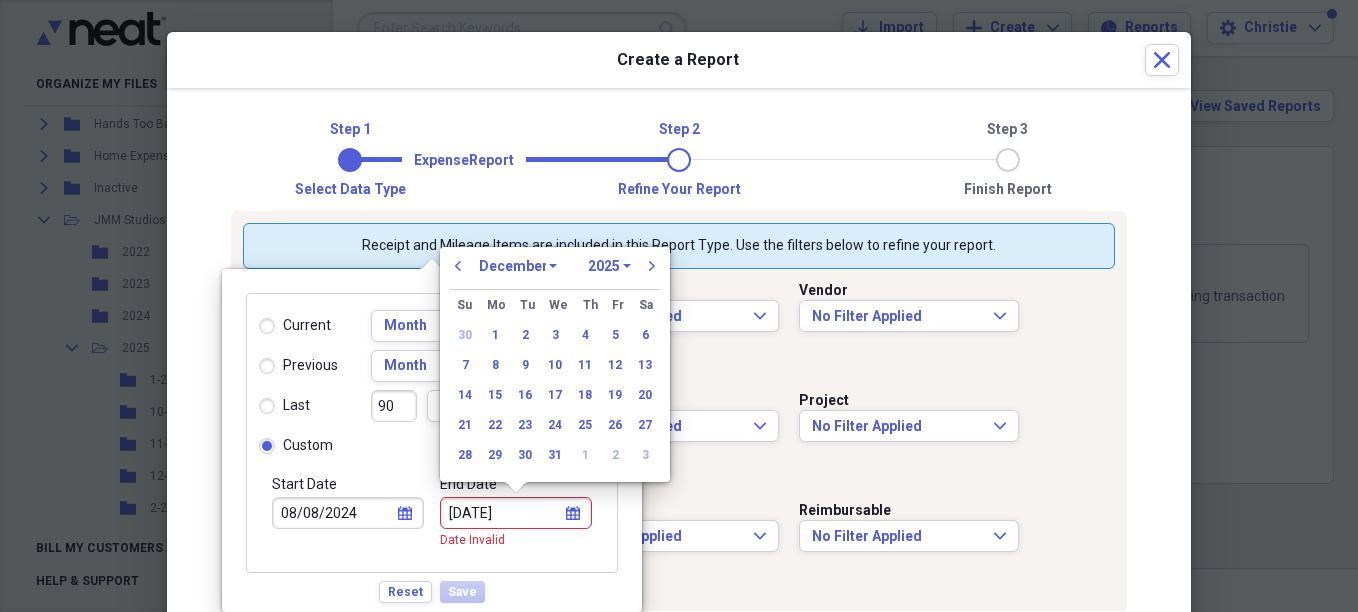 type on "[DATE]" 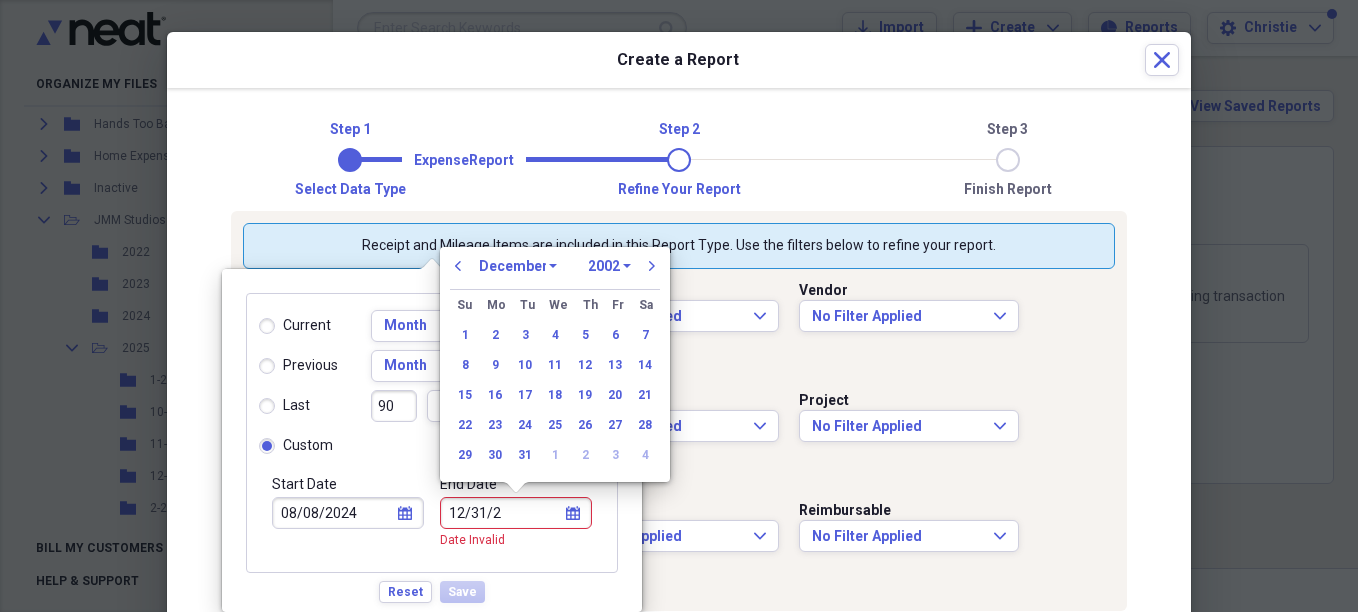 type on "12/31/20" 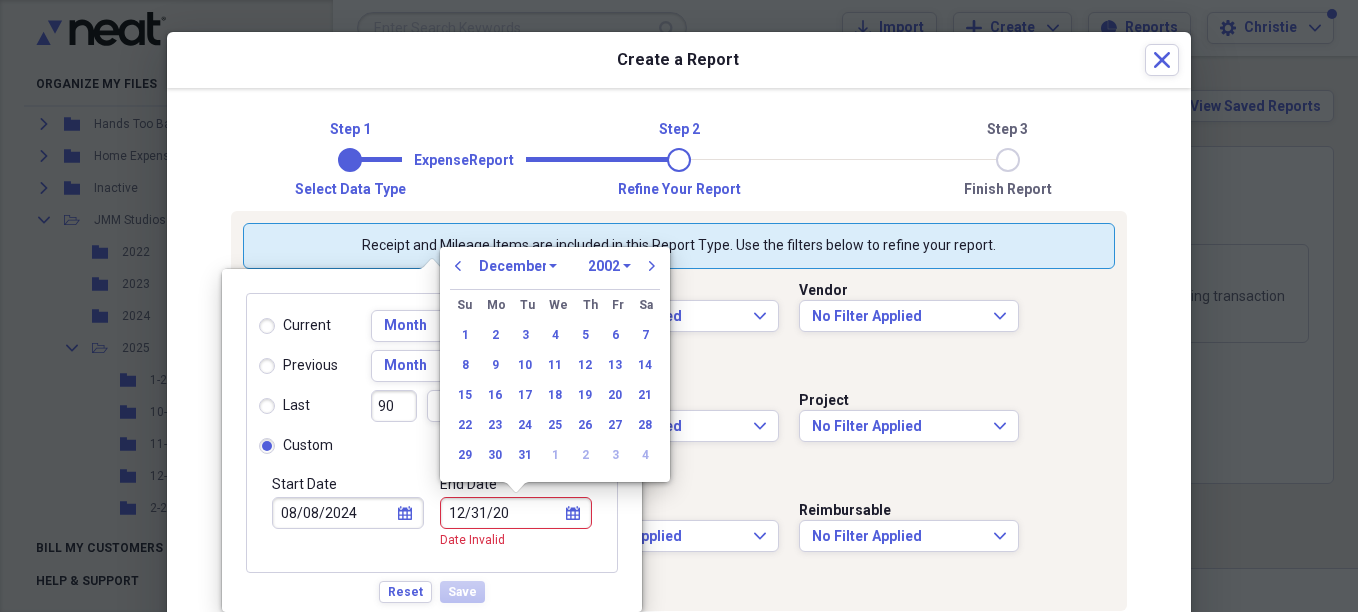 select on "2020" 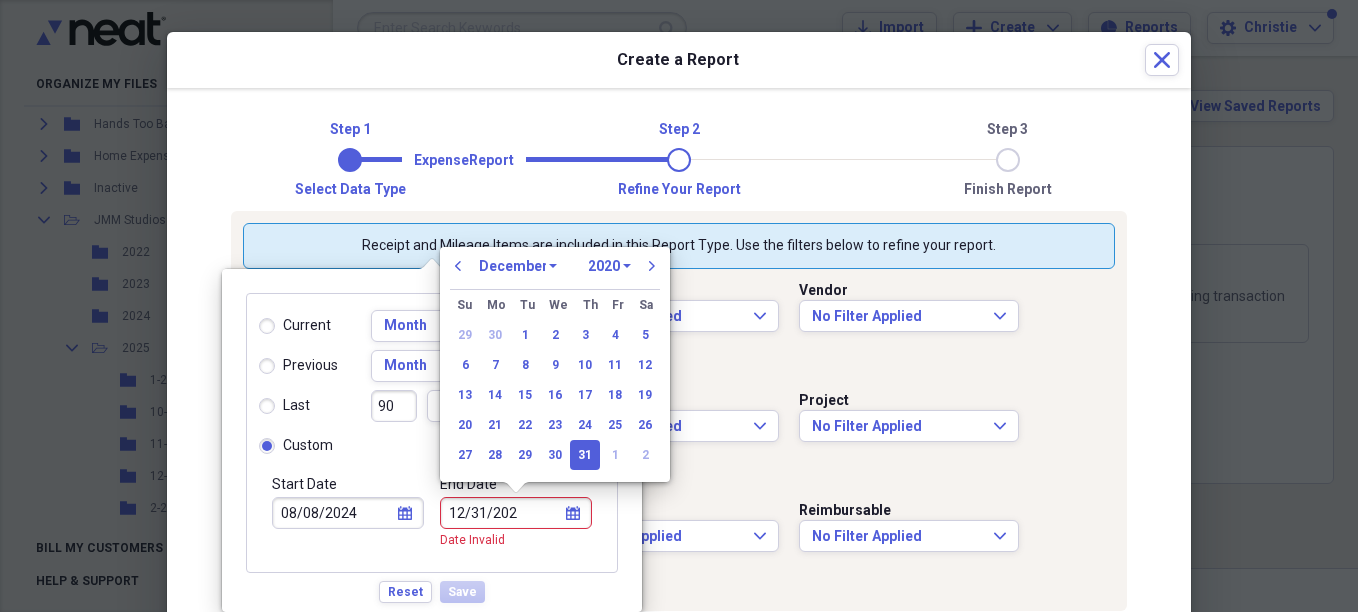 type on "12/31/2025" 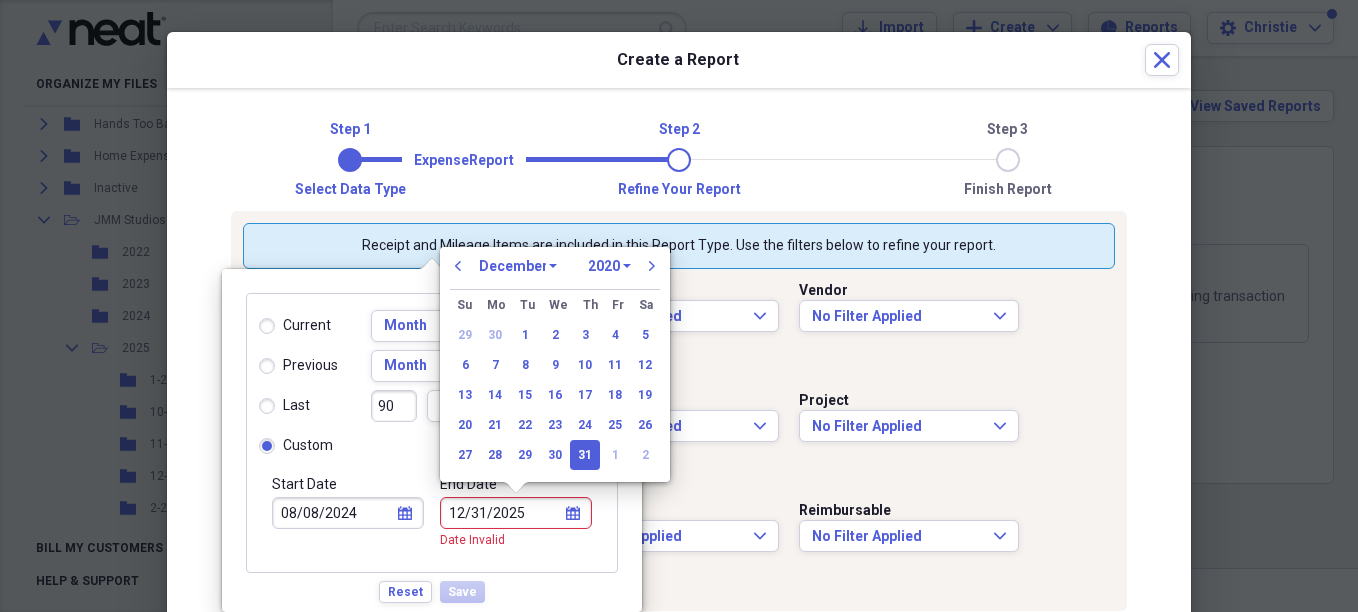 select on "2025" 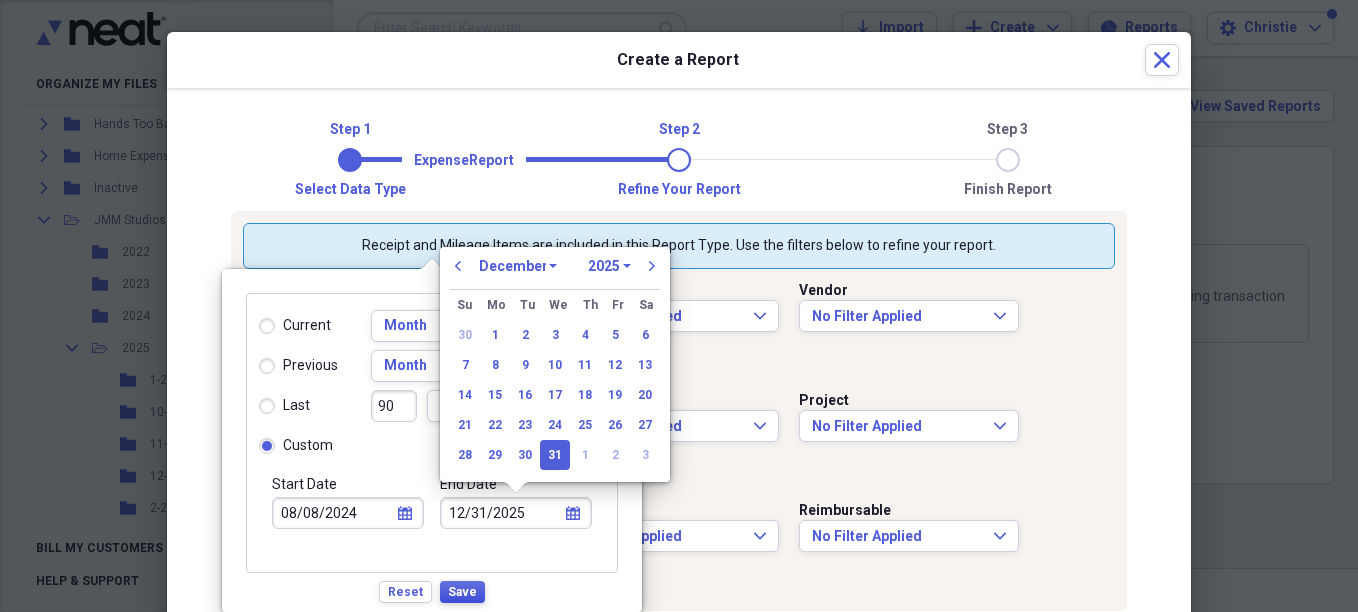 type on "12/31/2025" 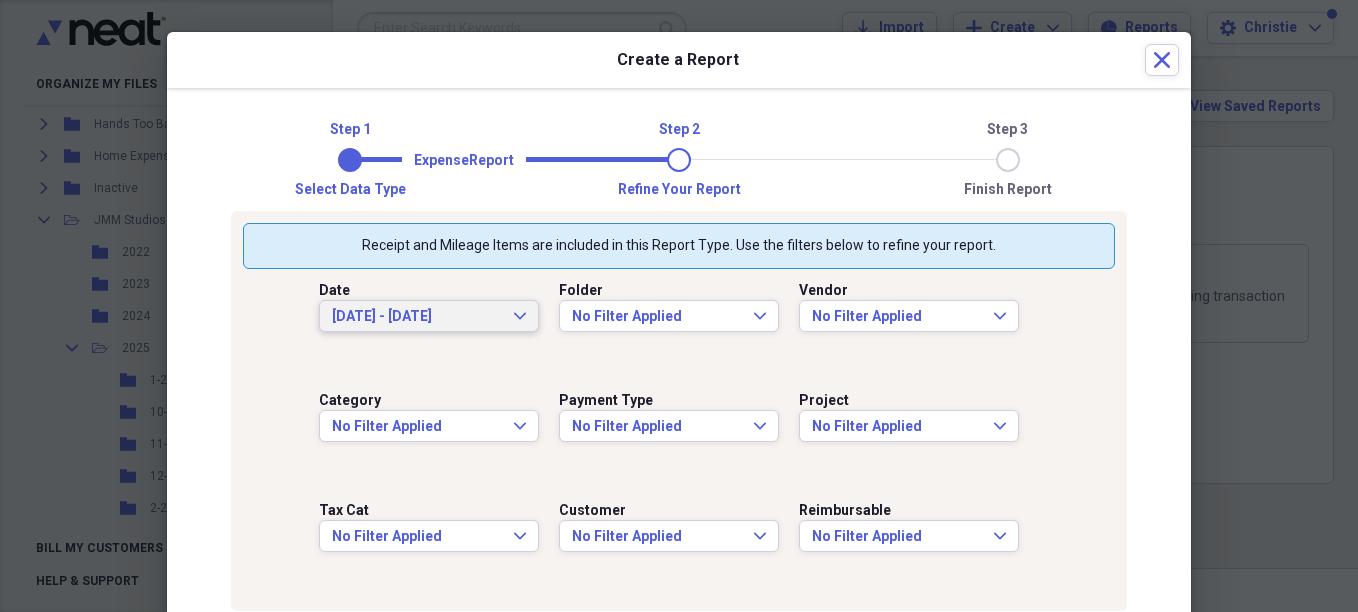 click on "[DATE] - [DATE] Expand" at bounding box center (429, 317) 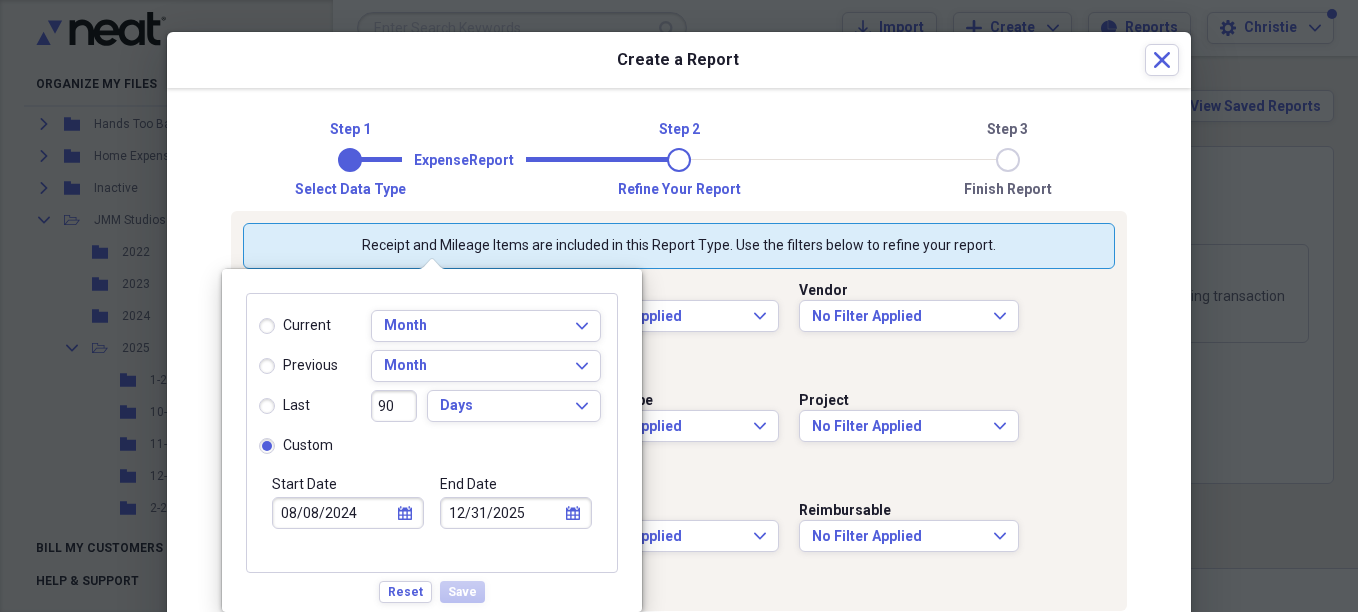 click on "12/31/2025" at bounding box center [516, 513] 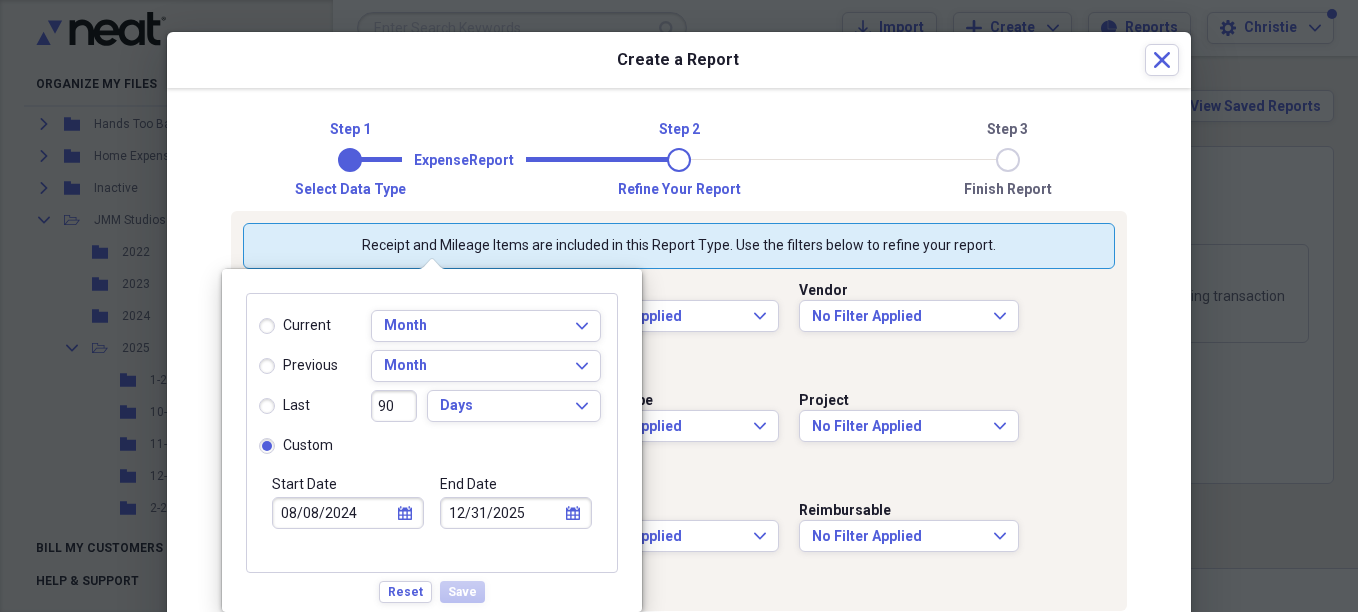 select on "11" 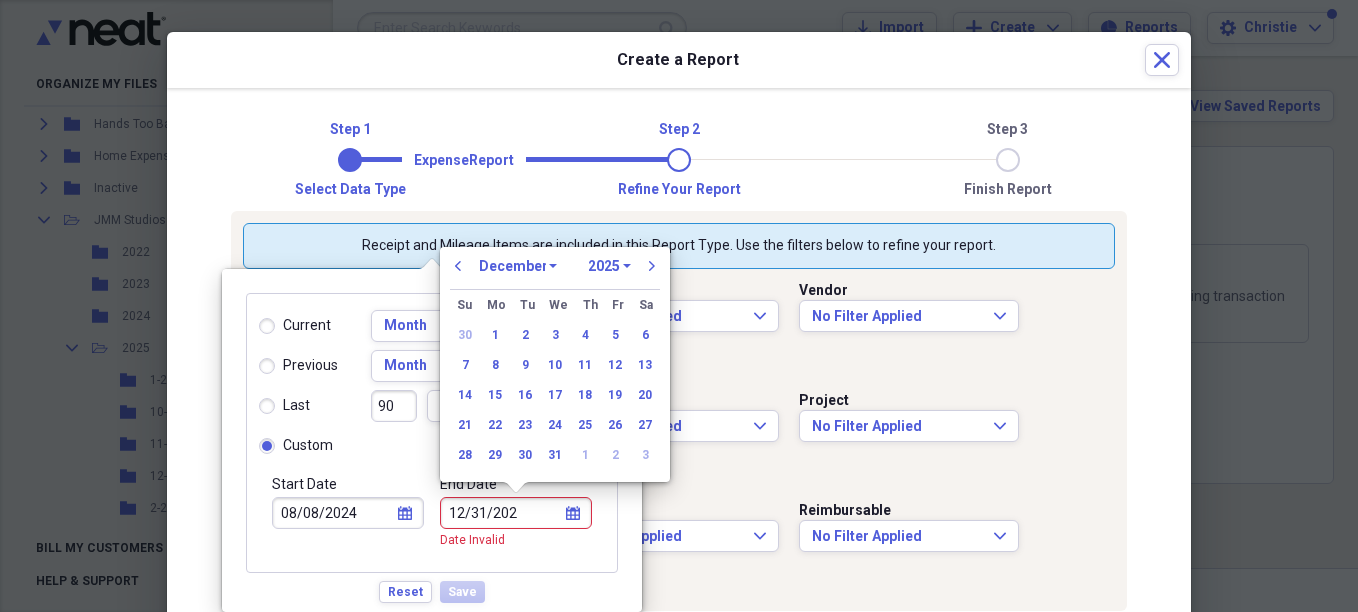 type on "12/31/2024" 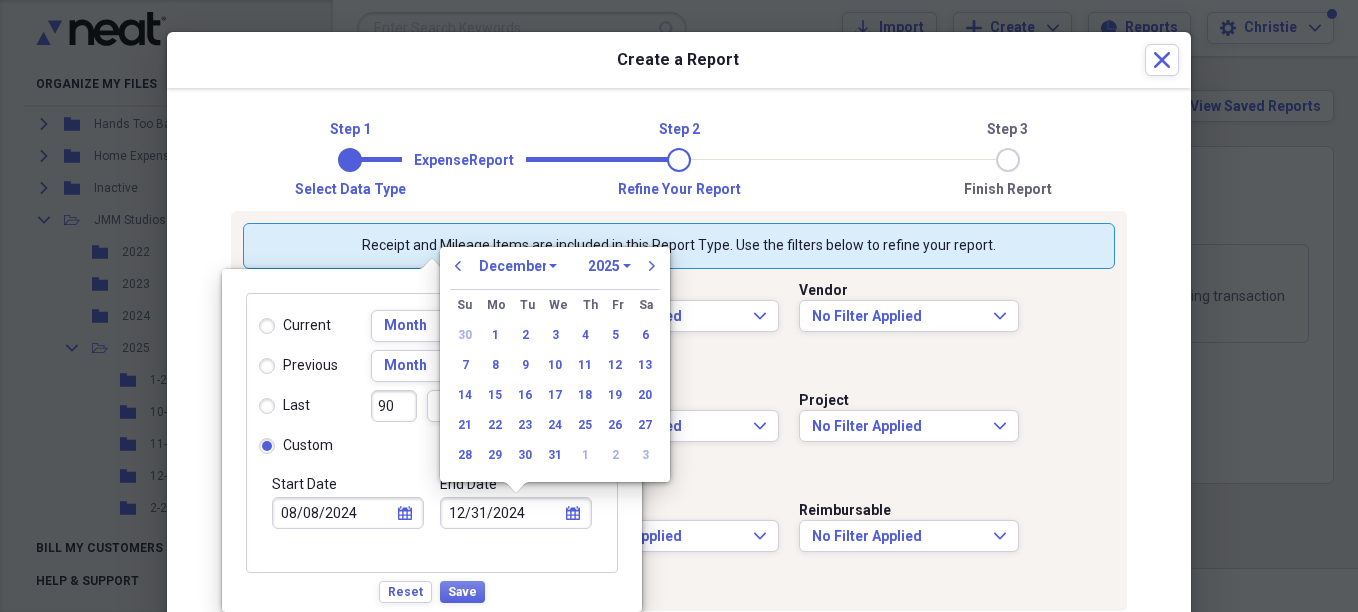 select on "2024" 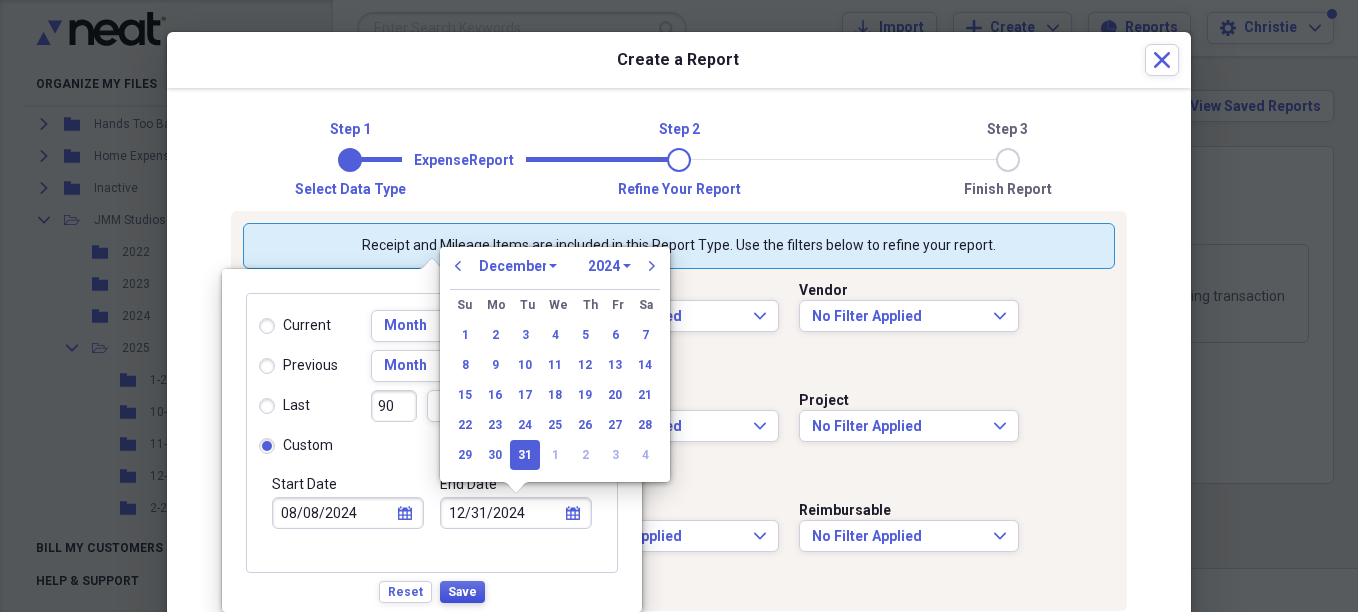 type on "12/31/2024" 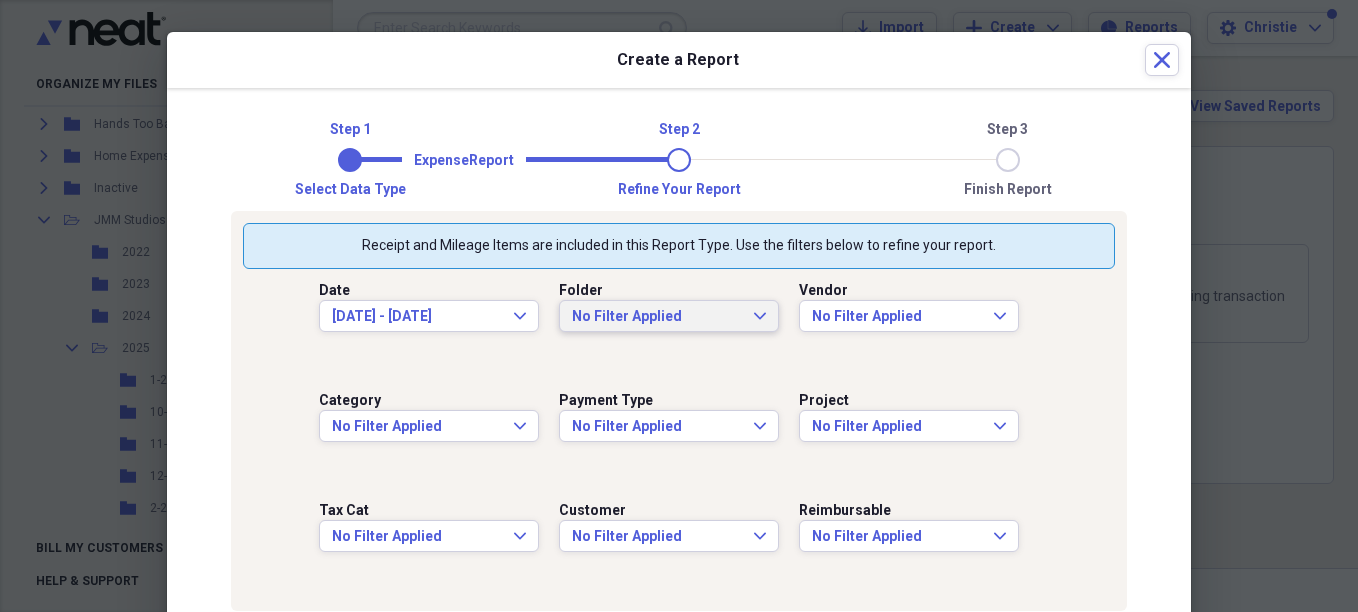click on "No Filter Applied" at bounding box center [657, 317] 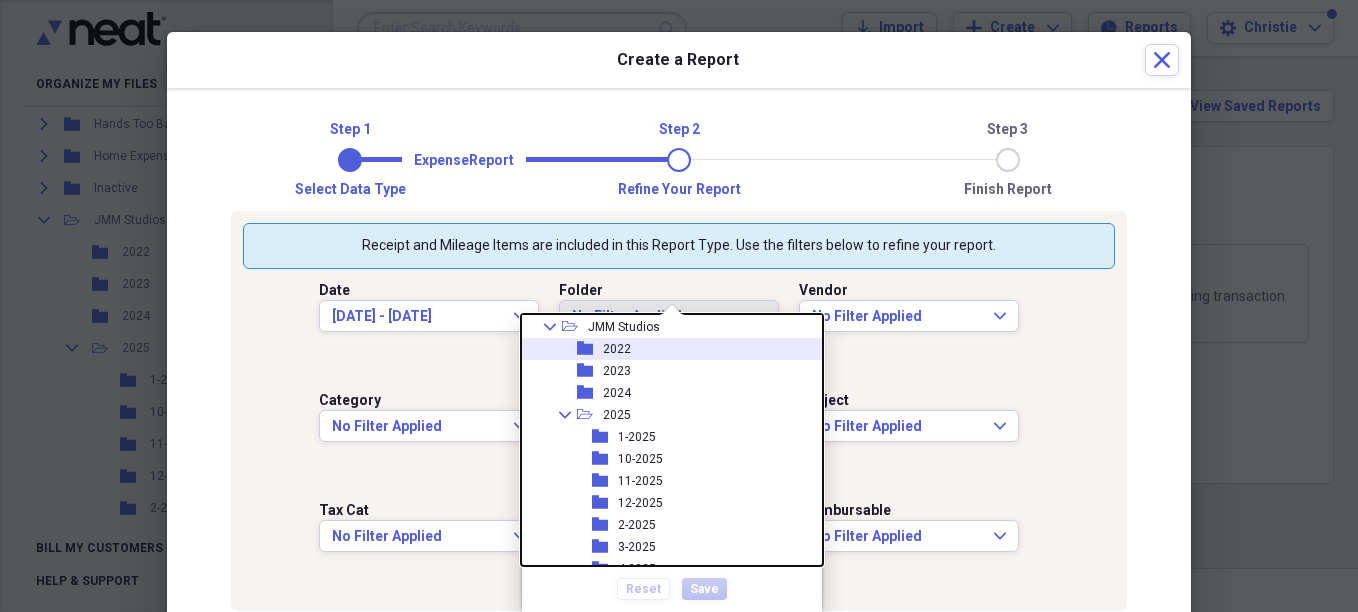 scroll, scrollTop: 200, scrollLeft: 0, axis: vertical 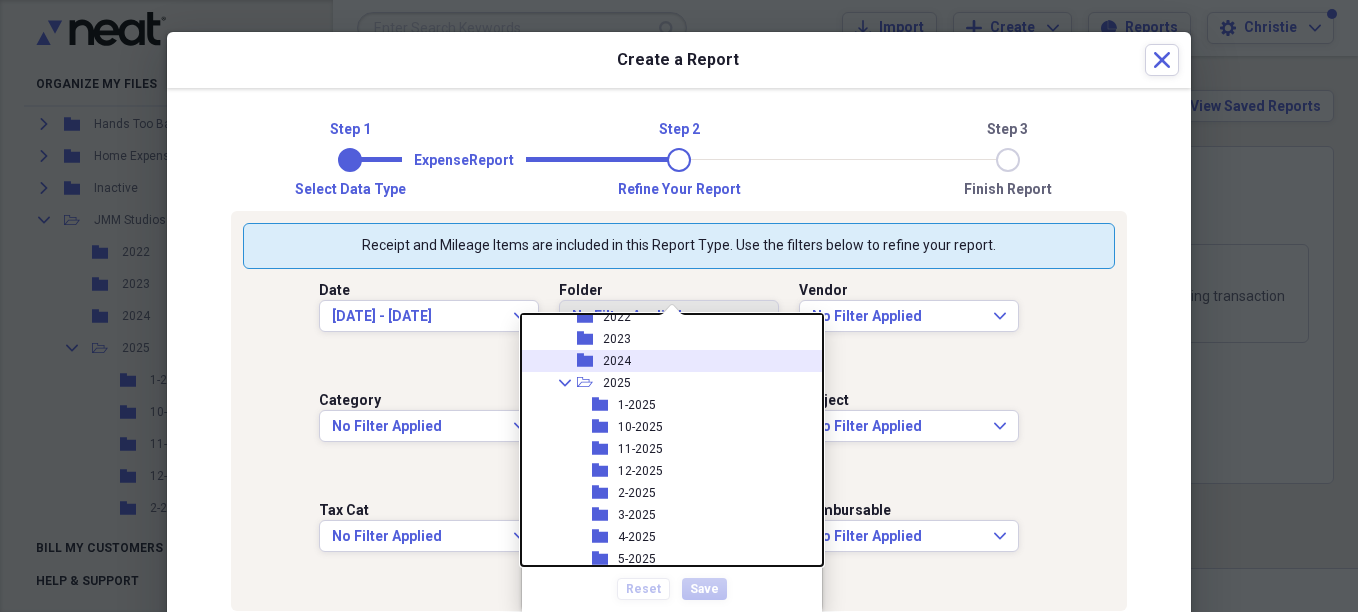 click on "2024" at bounding box center (617, 361) 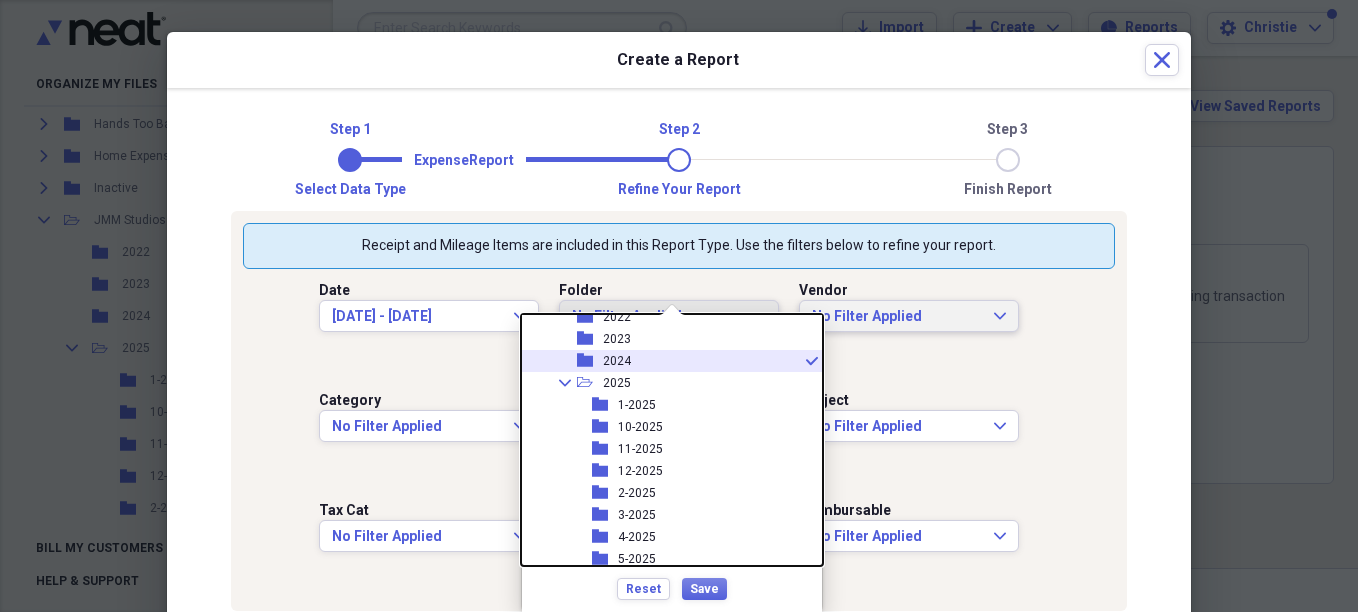 click on "No Filter Applied" at bounding box center (897, 317) 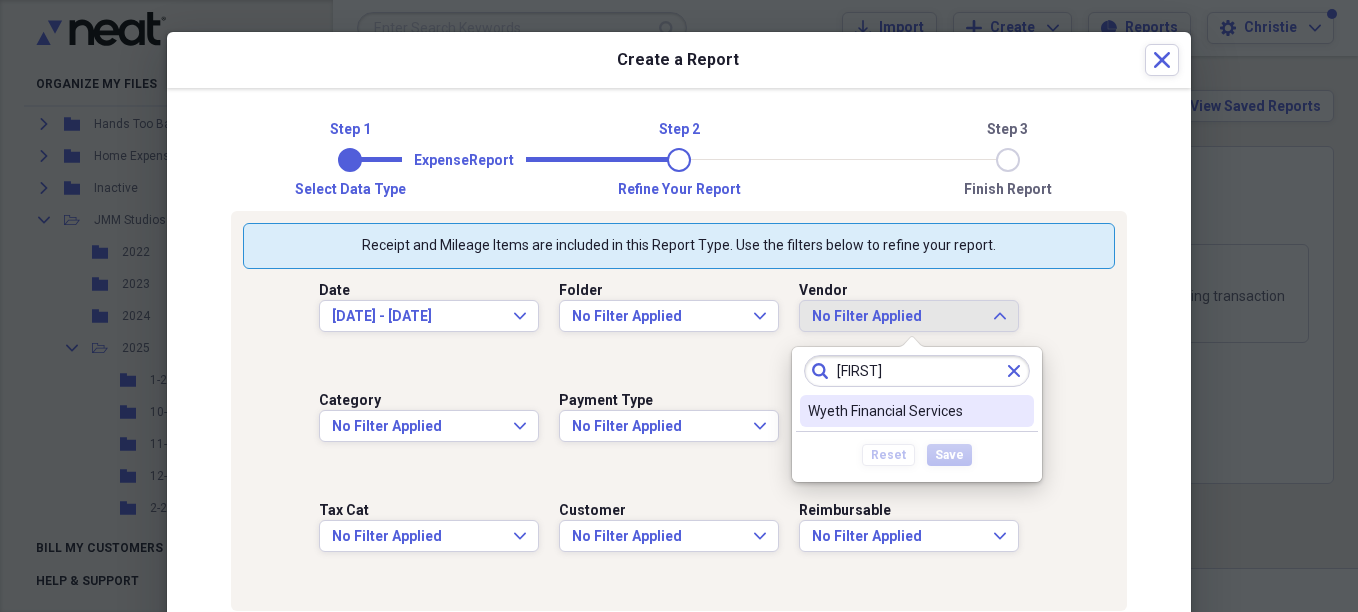 type on "[FIRST]" 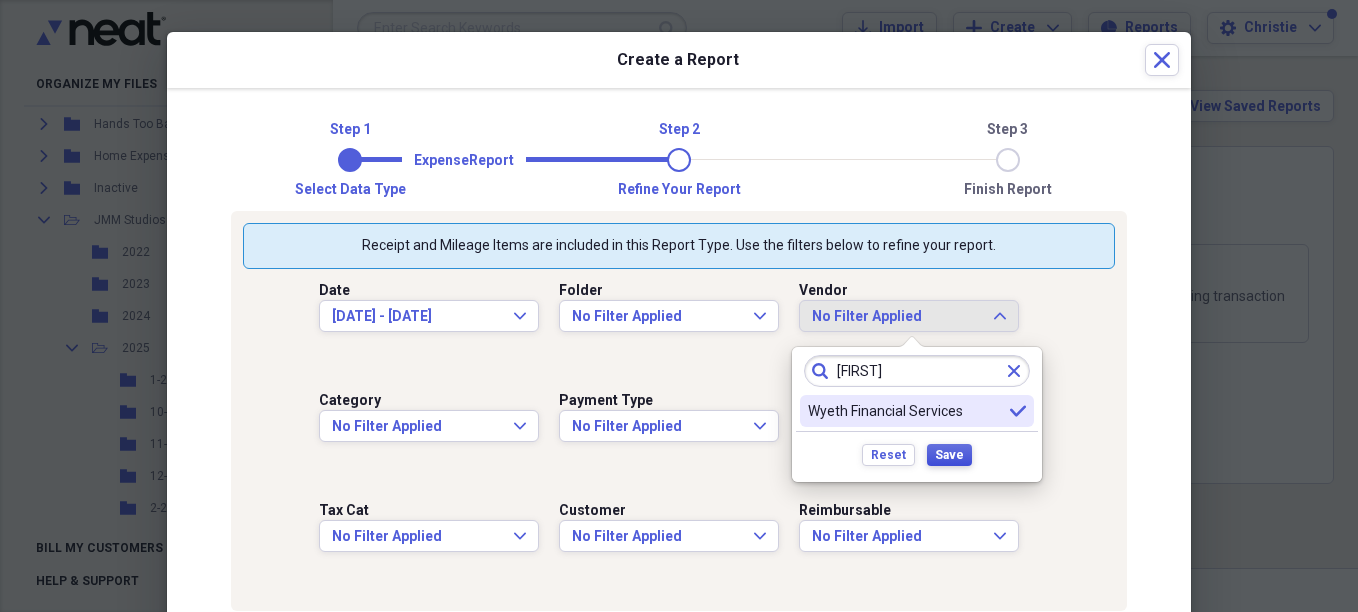 click on "Save" at bounding box center [949, 455] 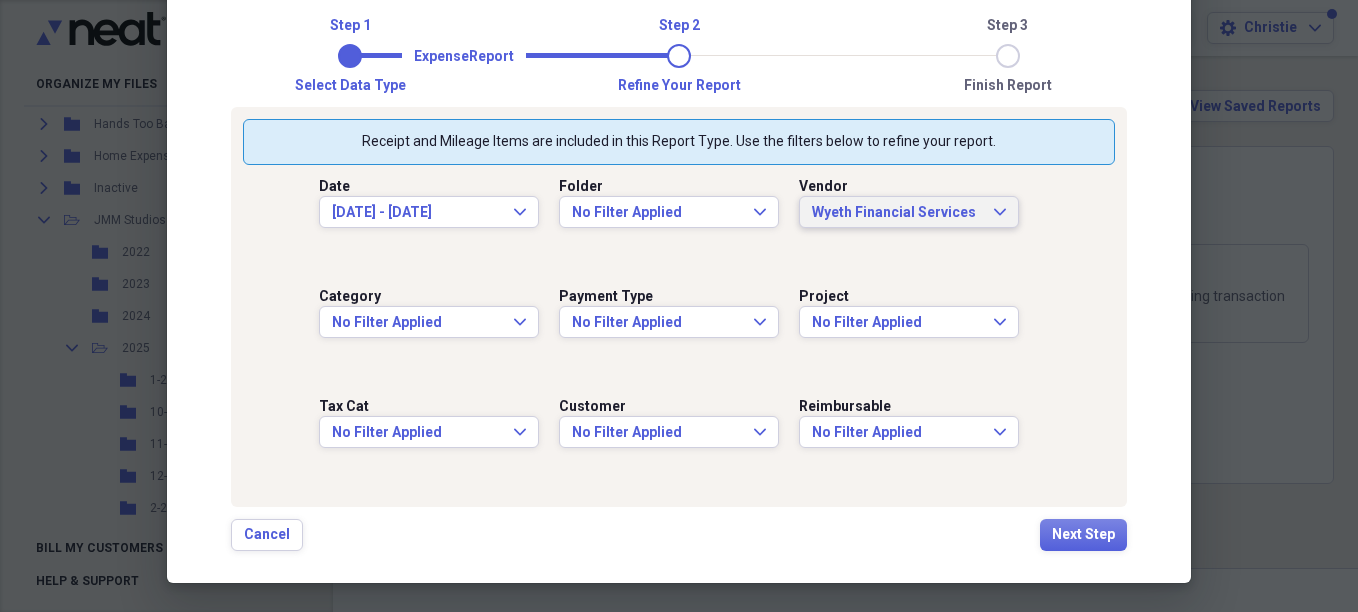 scroll, scrollTop: 107, scrollLeft: 0, axis: vertical 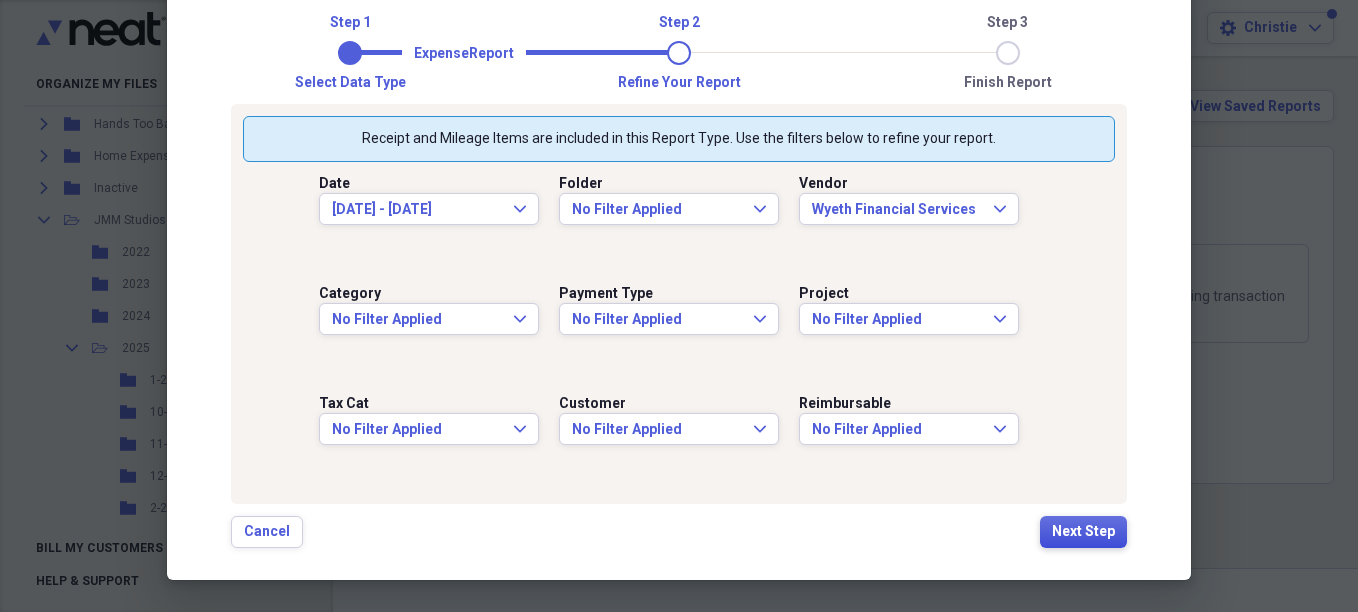 click on "Next Step" at bounding box center [1083, 532] 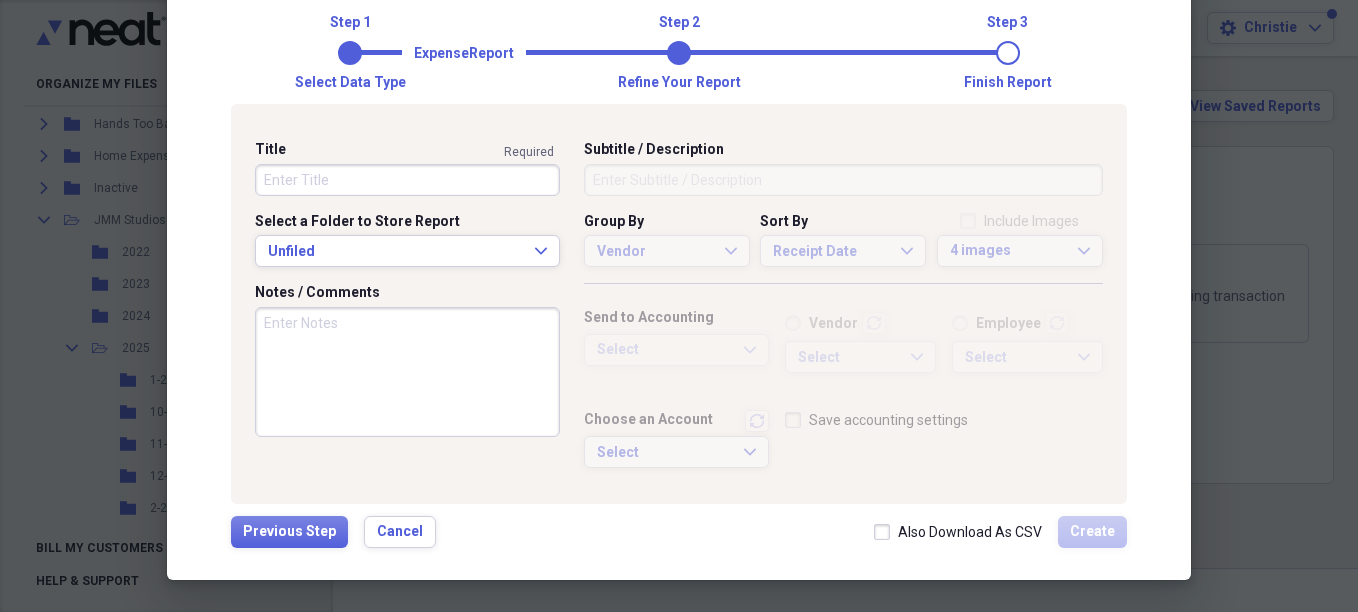 click on "Title" at bounding box center (407, 180) 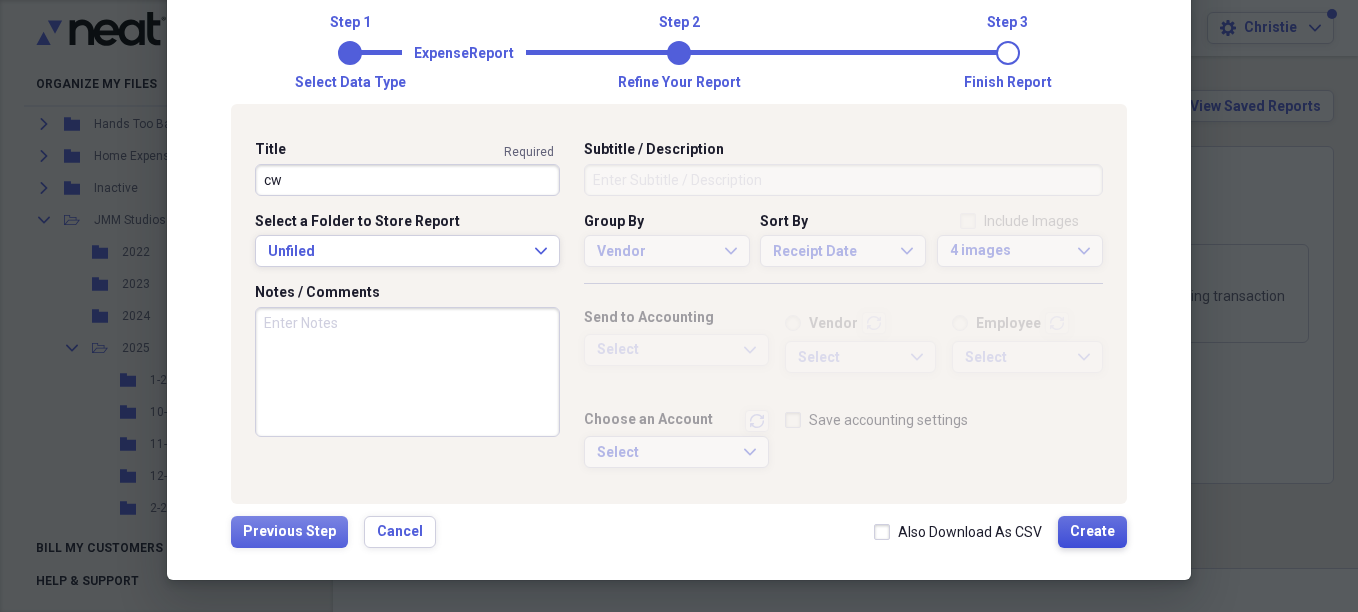 type on "cw" 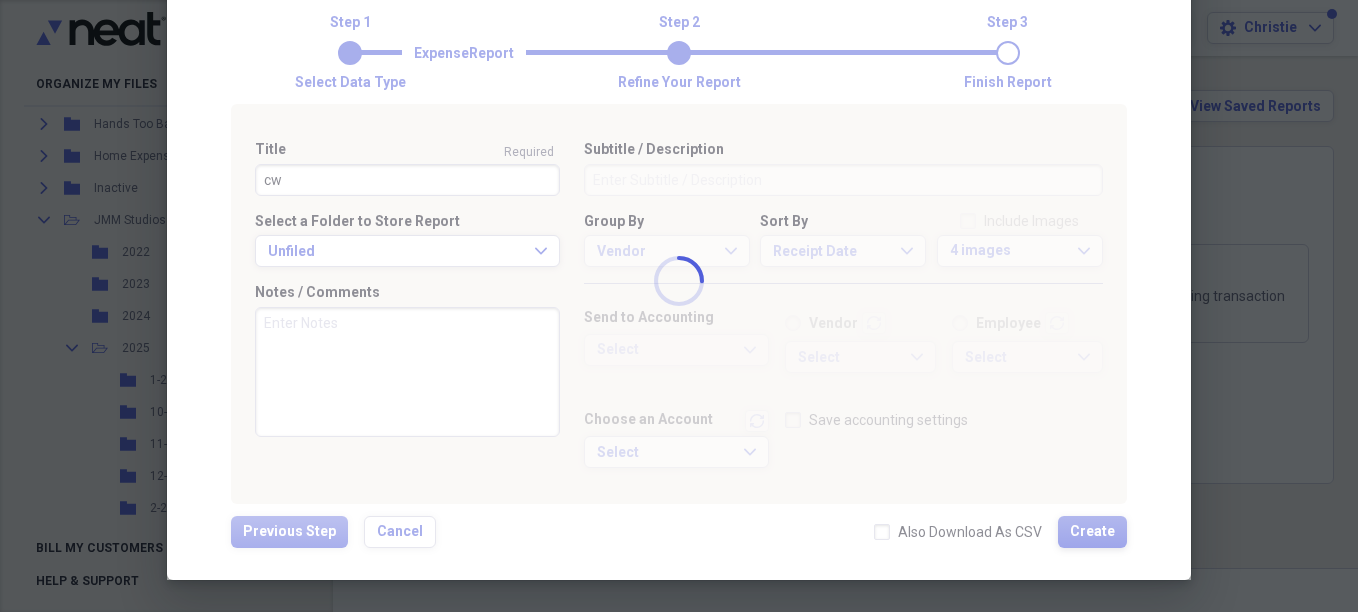 type 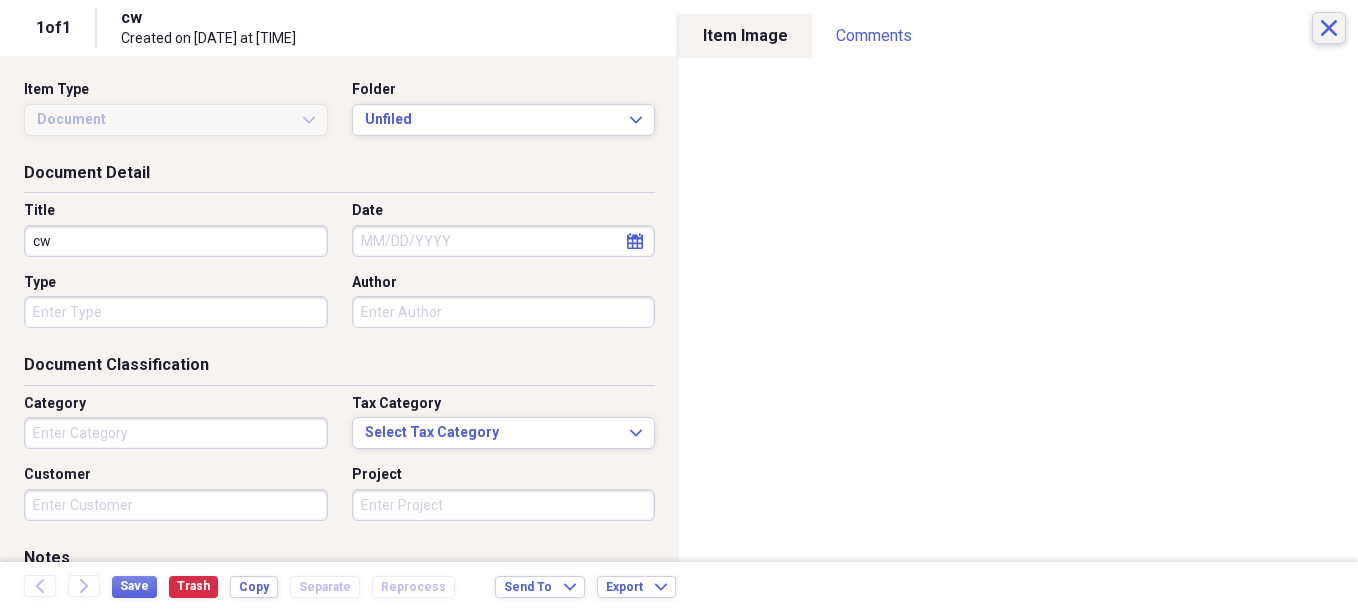 click on "Close" 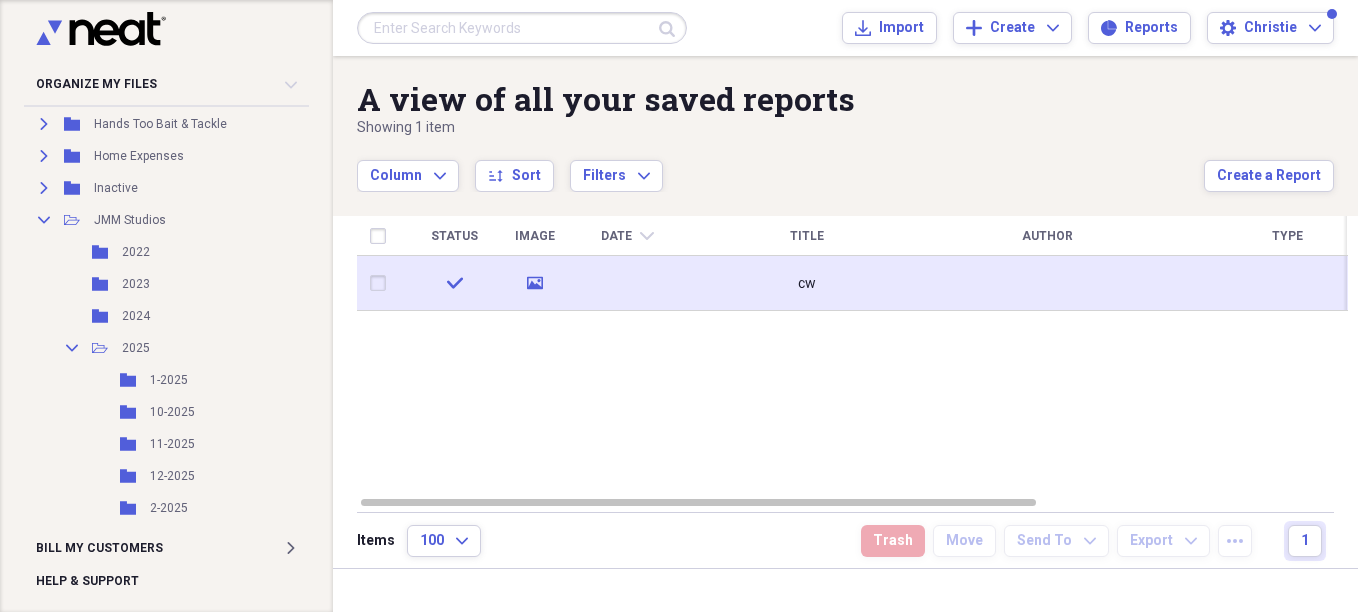 click at bounding box center [382, 283] 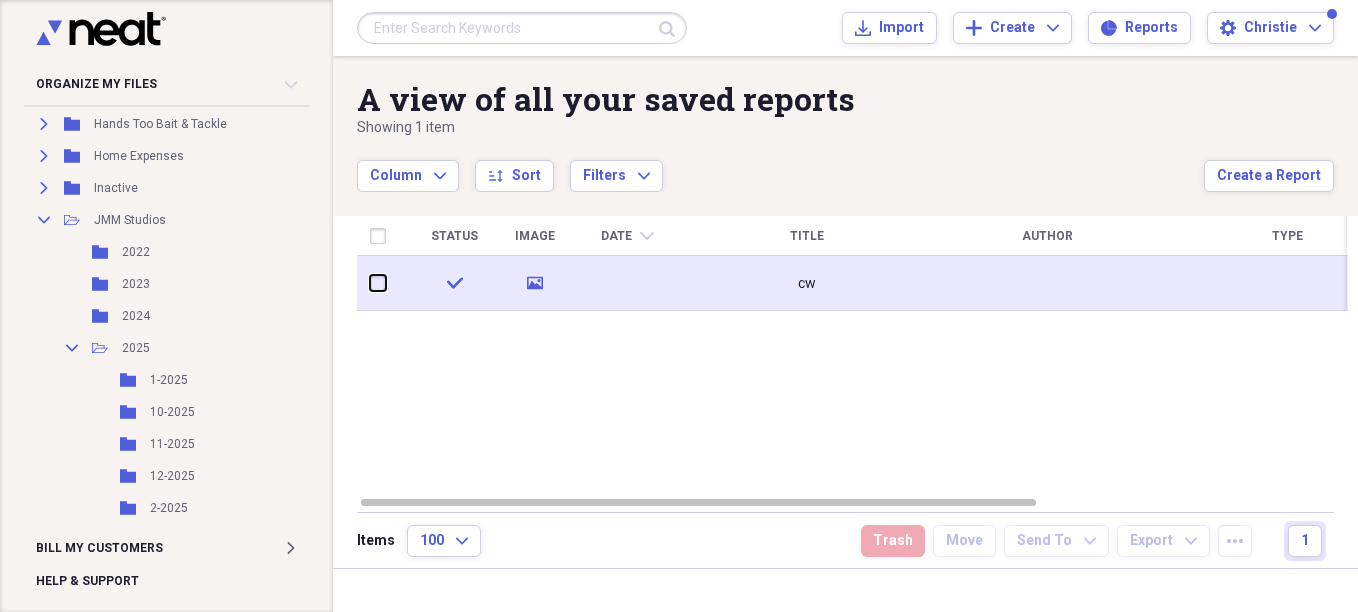 click at bounding box center (370, 283) 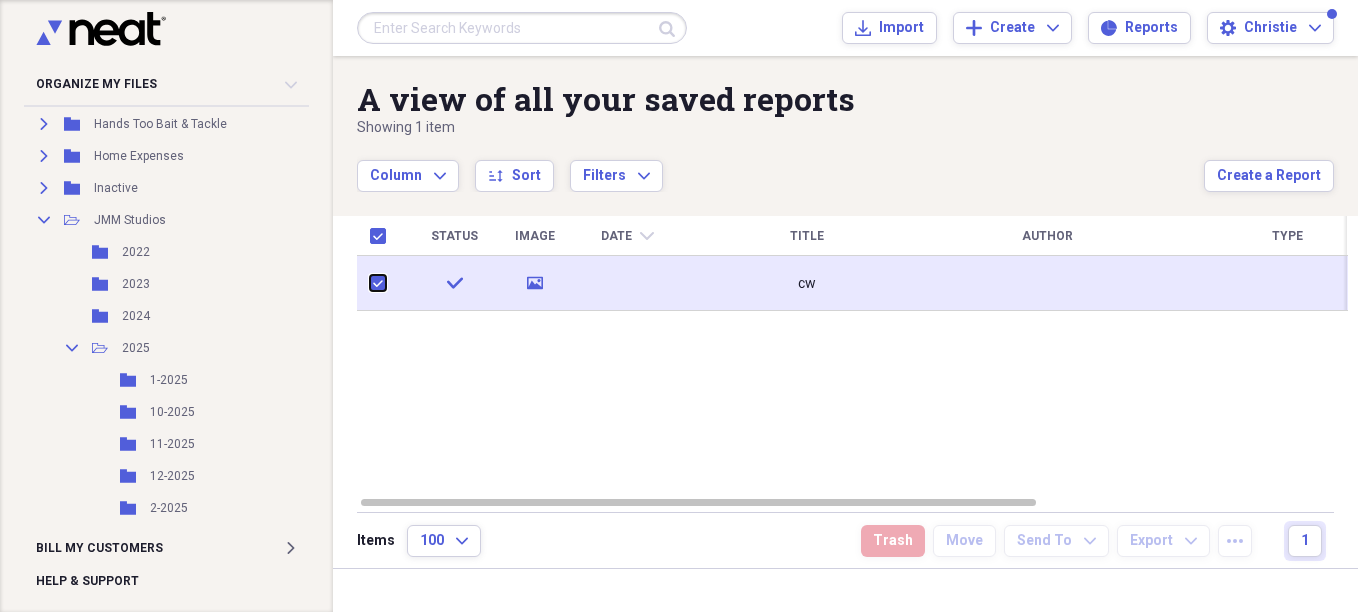 checkbox on "true" 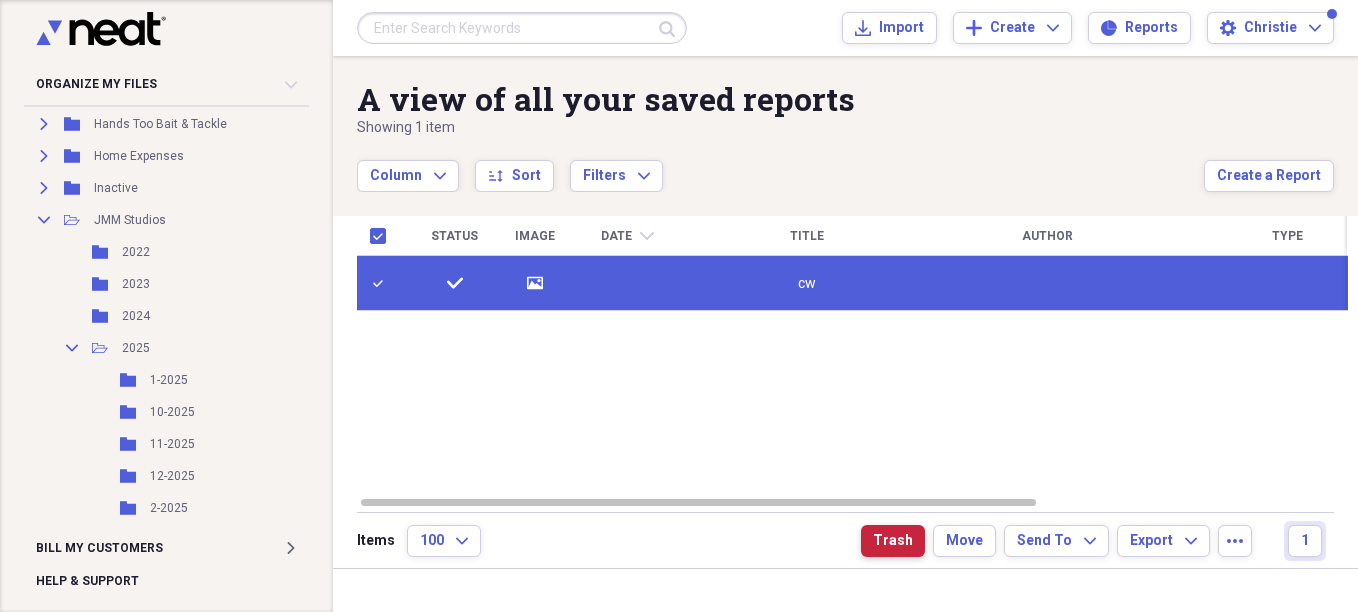 click on "Trash" at bounding box center (893, 541) 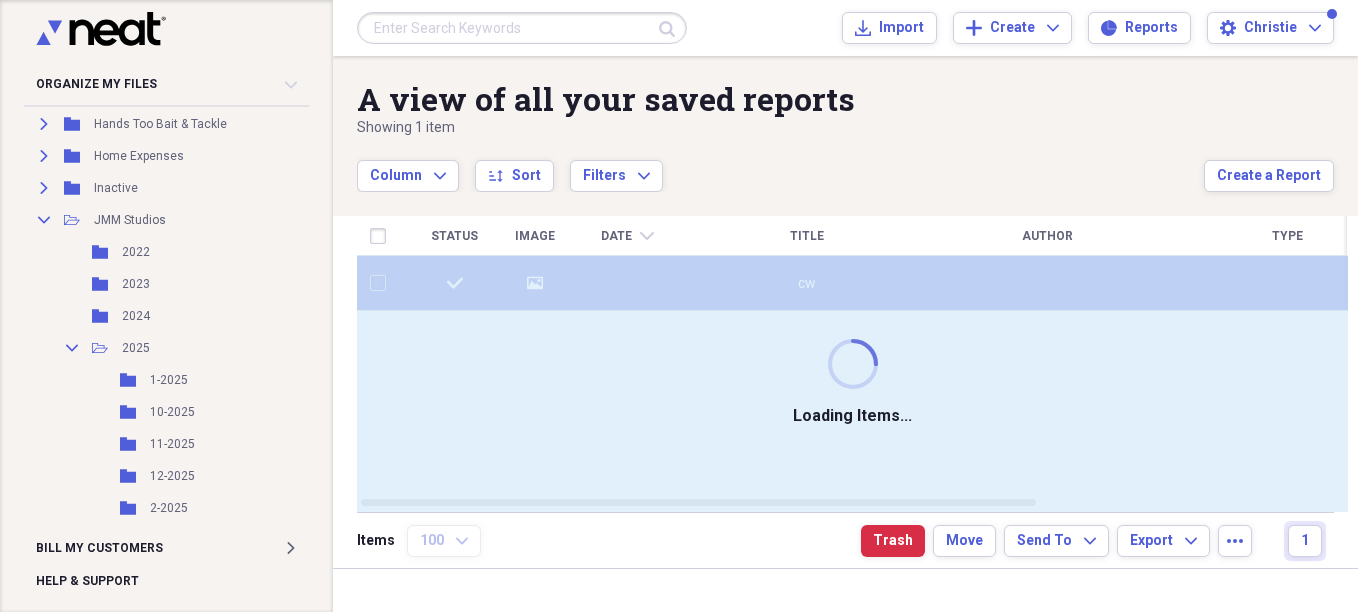 checkbox on "false" 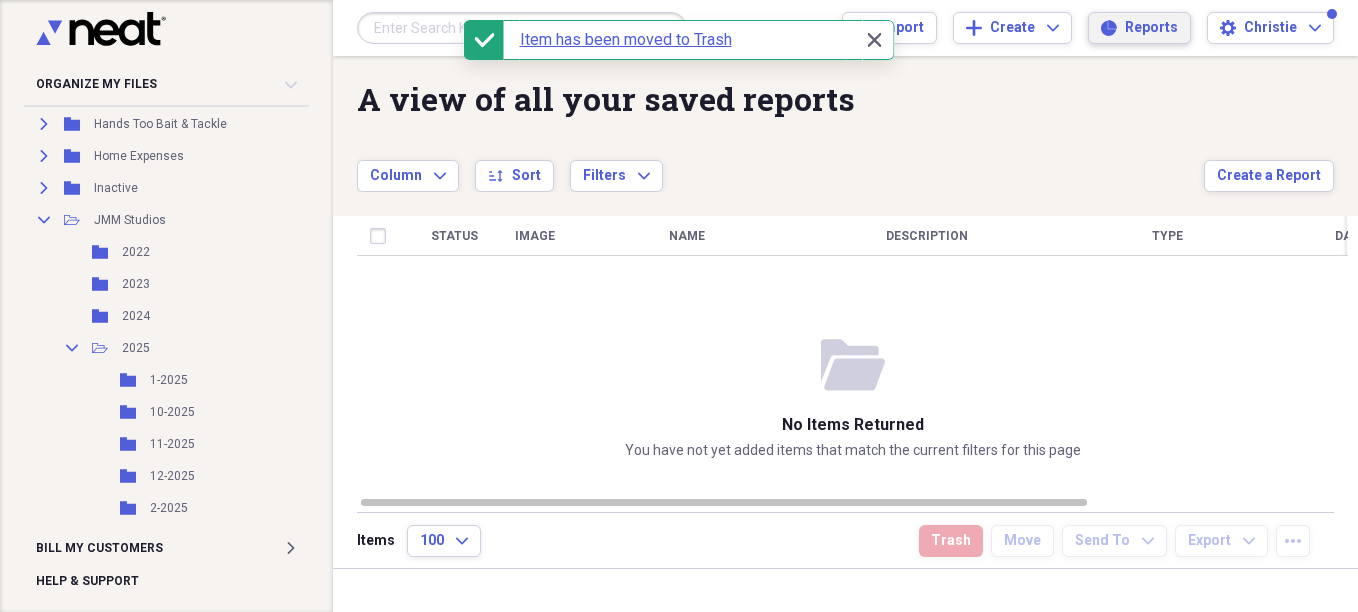 click on "Reports" at bounding box center (1151, 28) 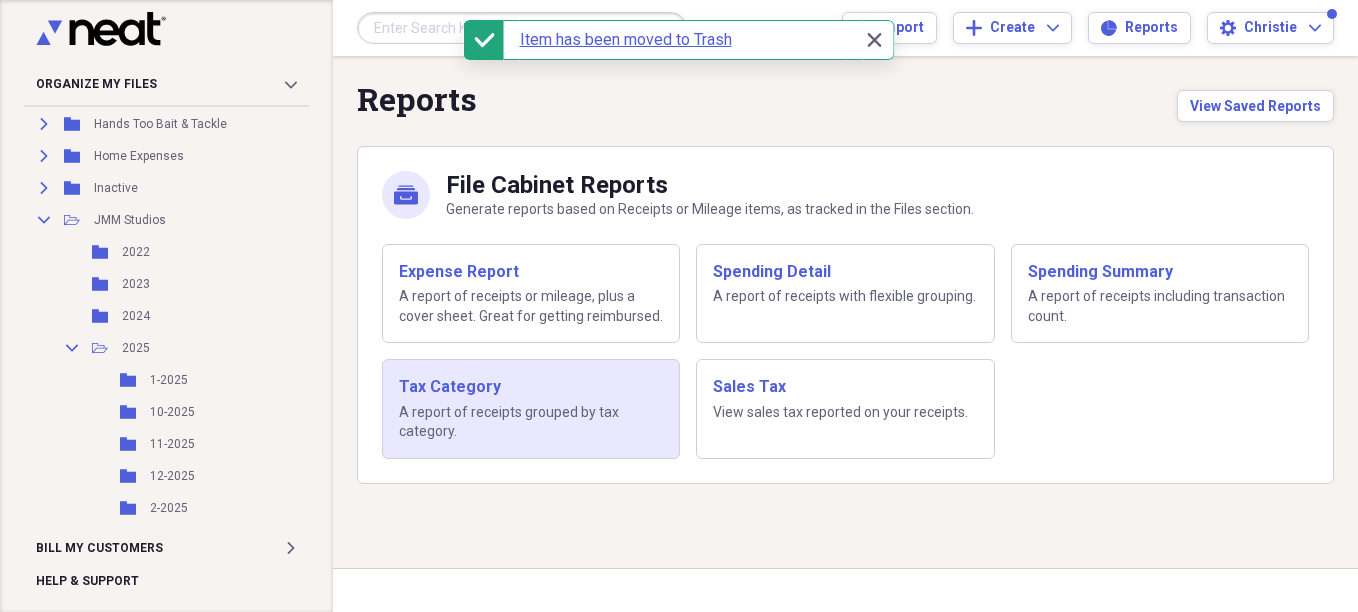 click on "A report of receipts grouped by tax category." at bounding box center (531, 422) 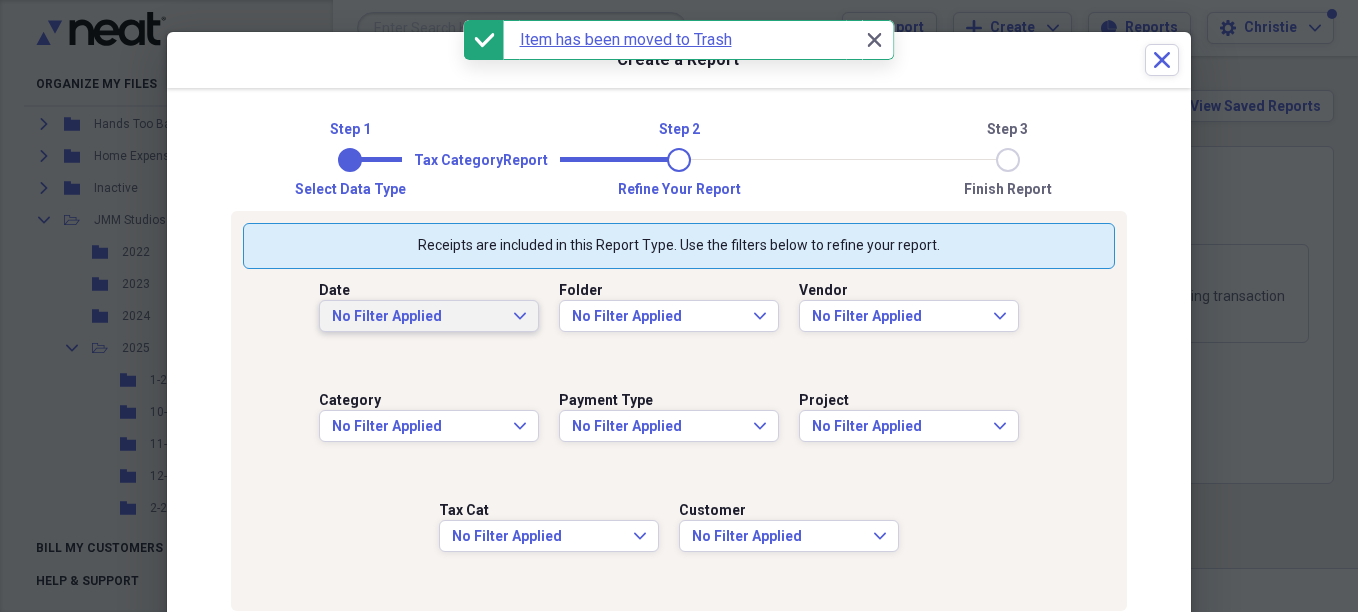 click on "No Filter Applied" at bounding box center [417, 317] 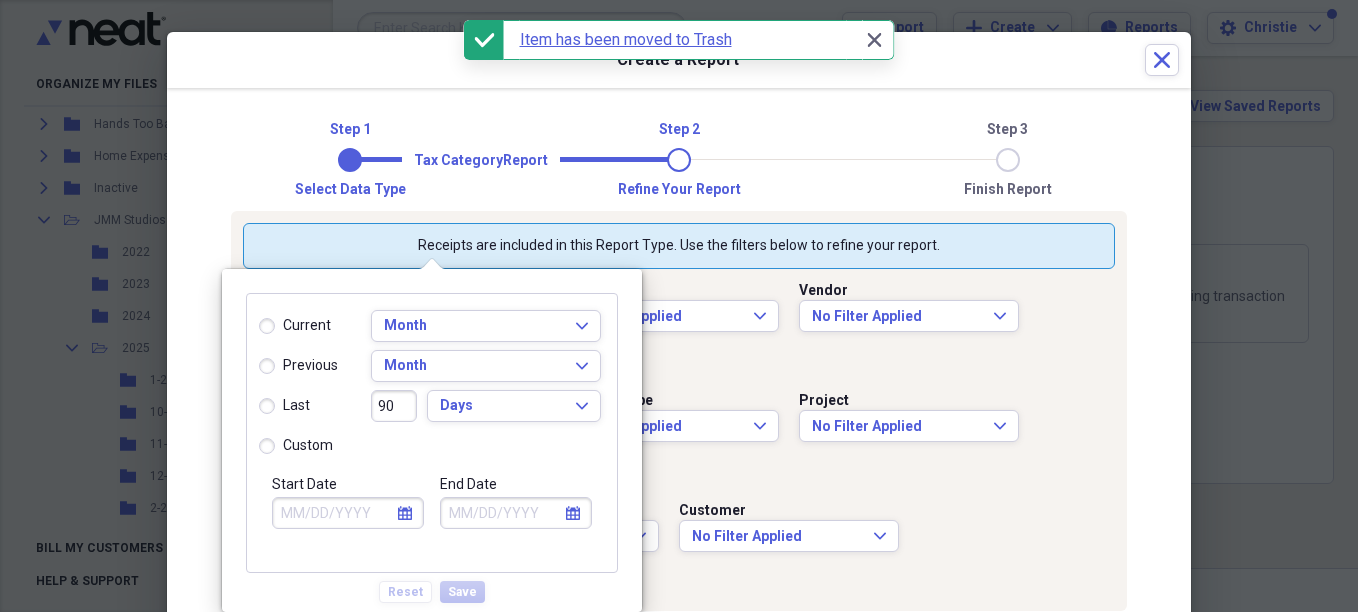 click on "custom" at bounding box center (296, 446) 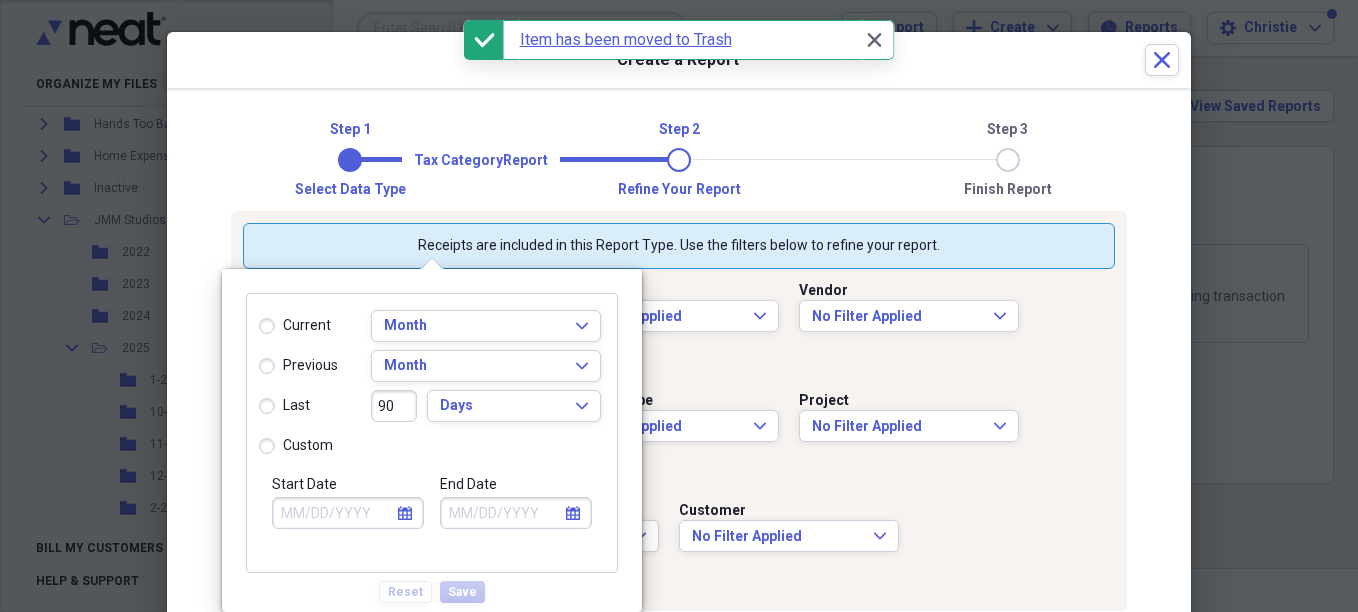radio on "true" 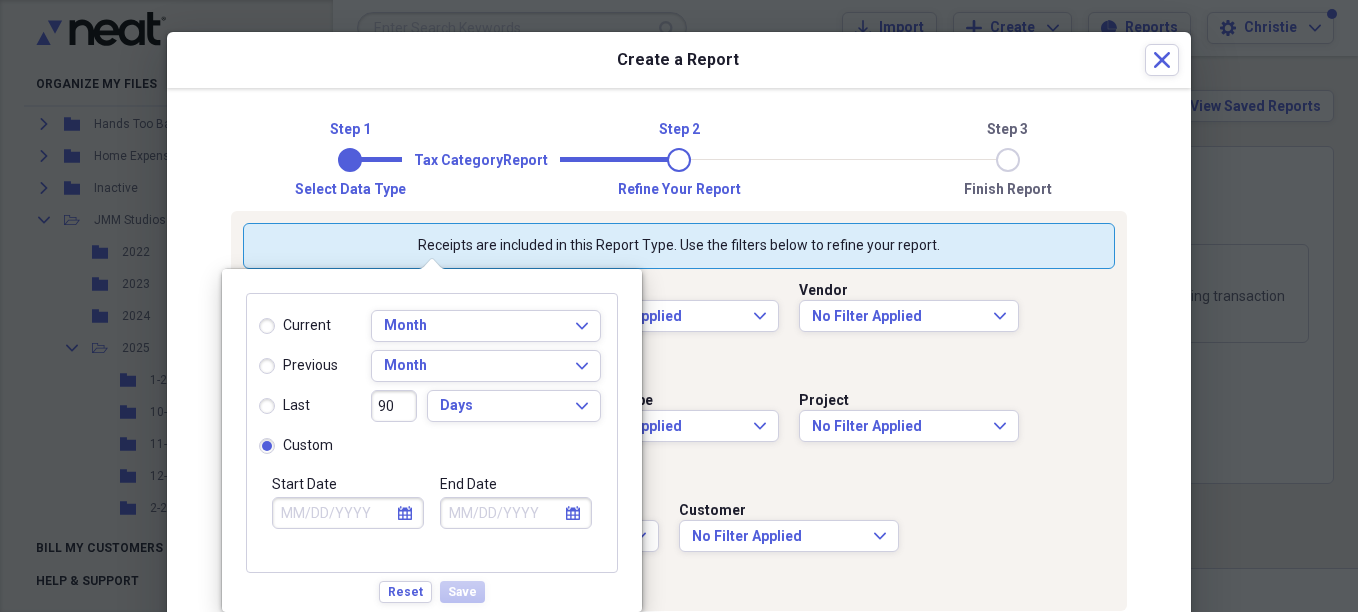 click on "Start Date" at bounding box center (348, 513) 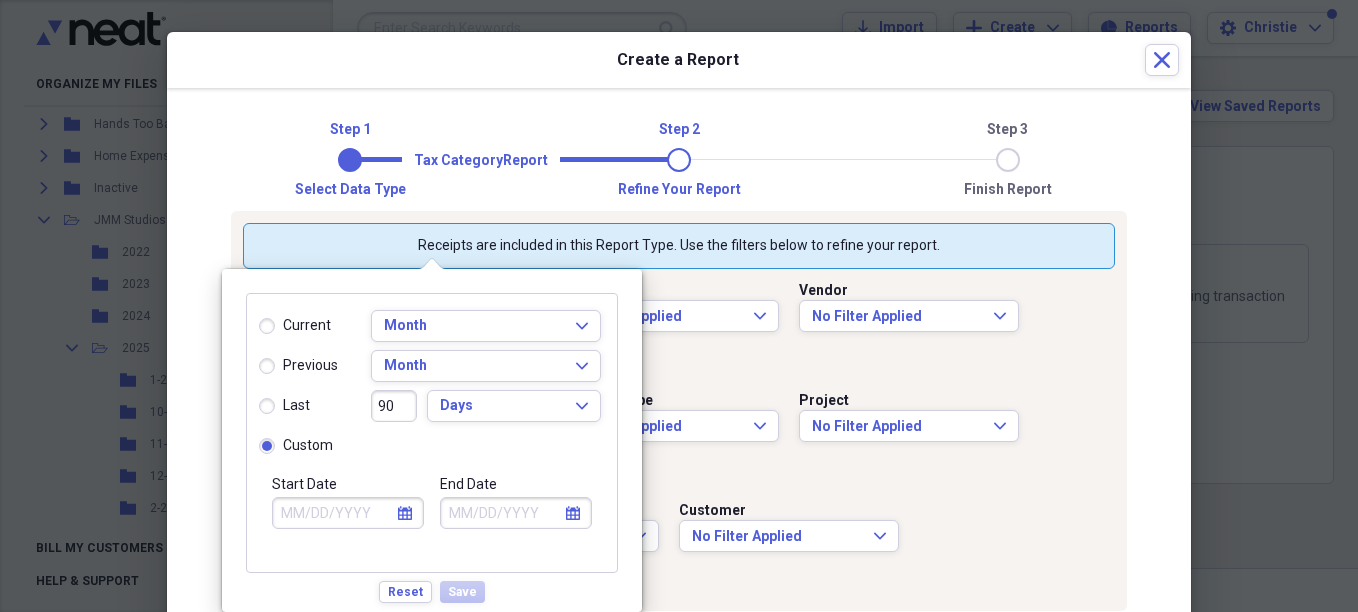 select on "7" 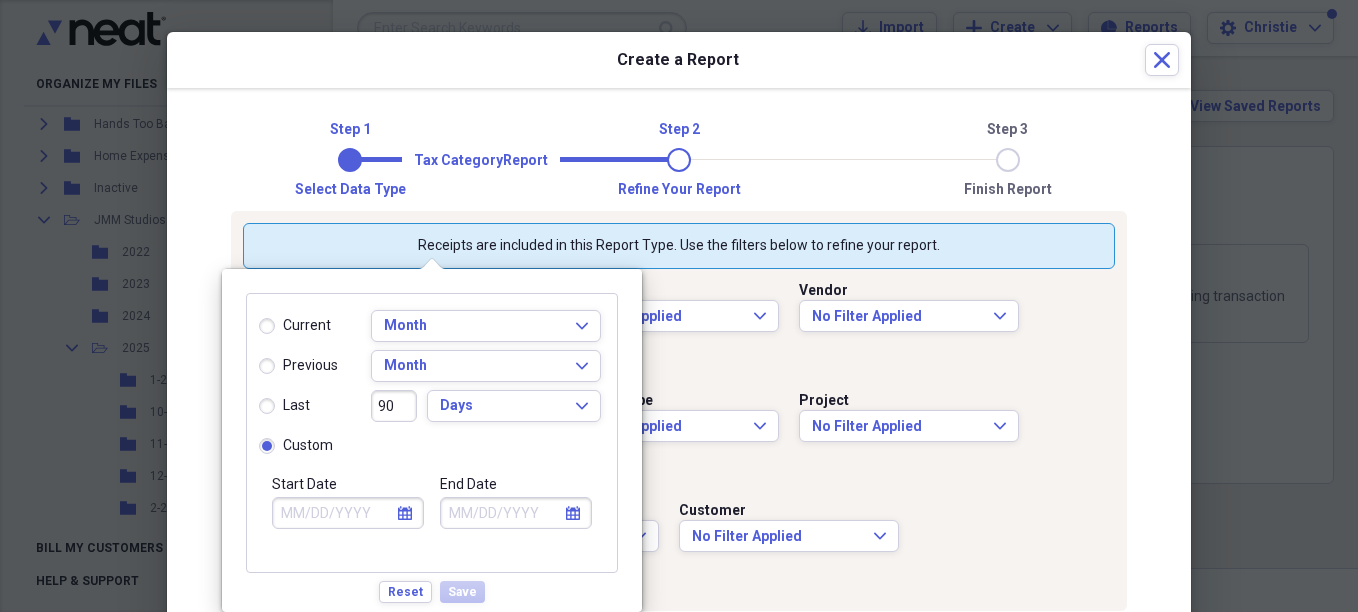 select on "2025" 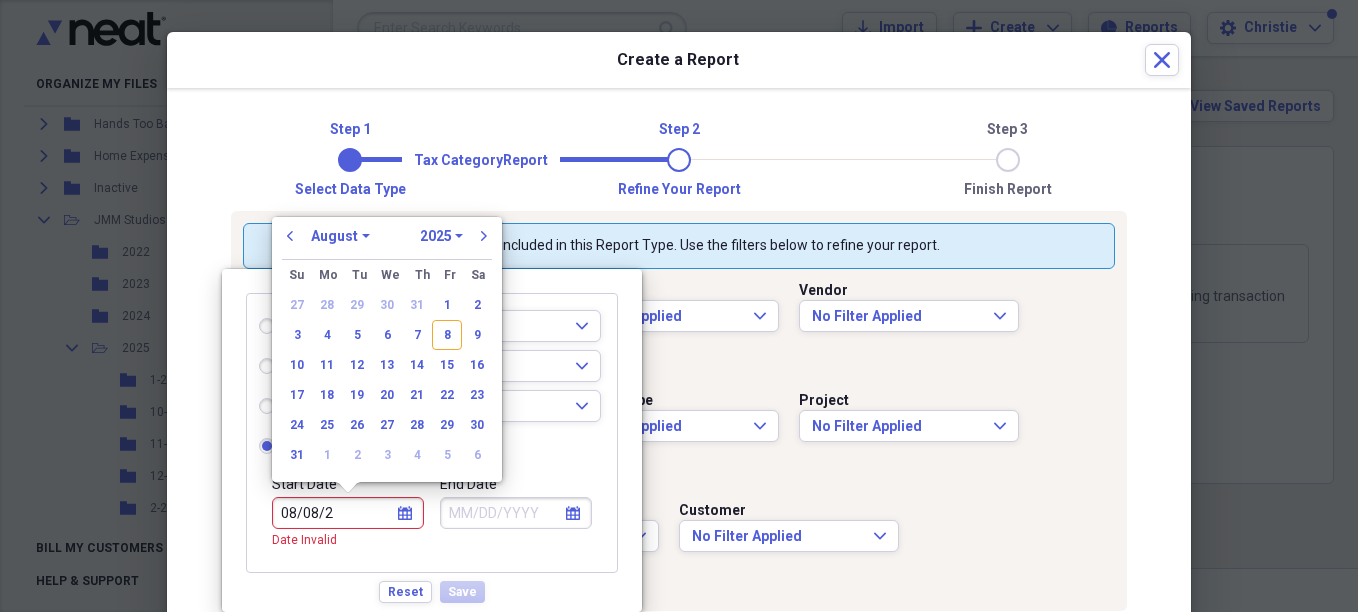 type on "08/08/20" 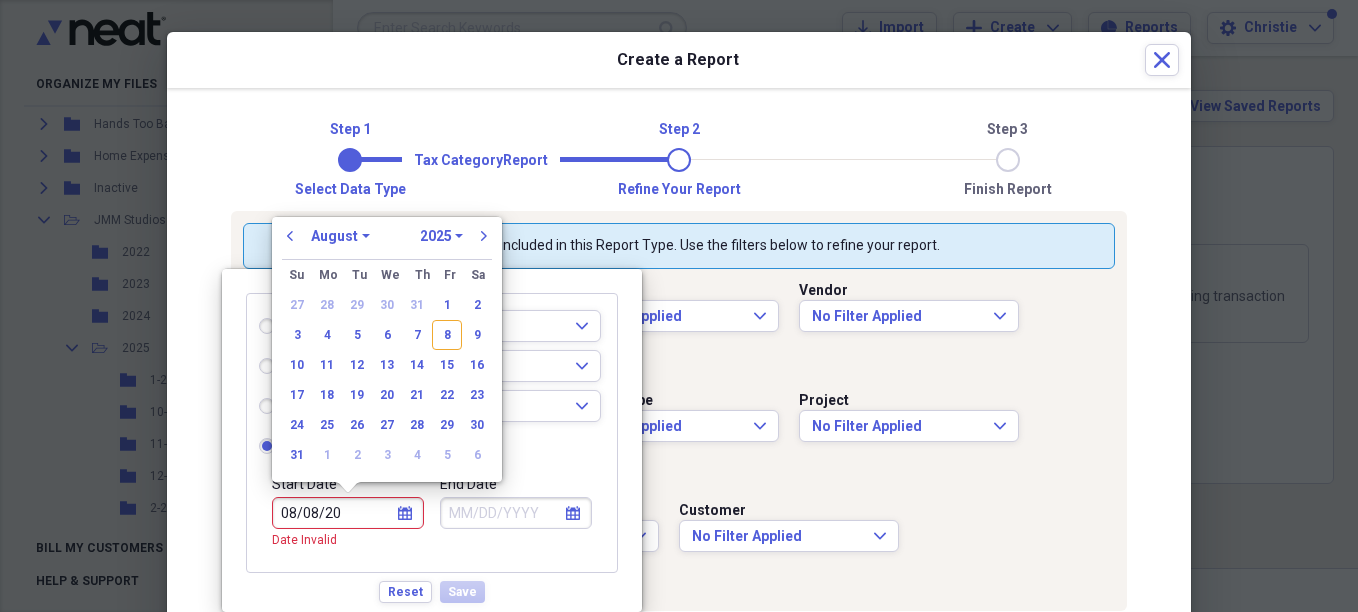 select on "2020" 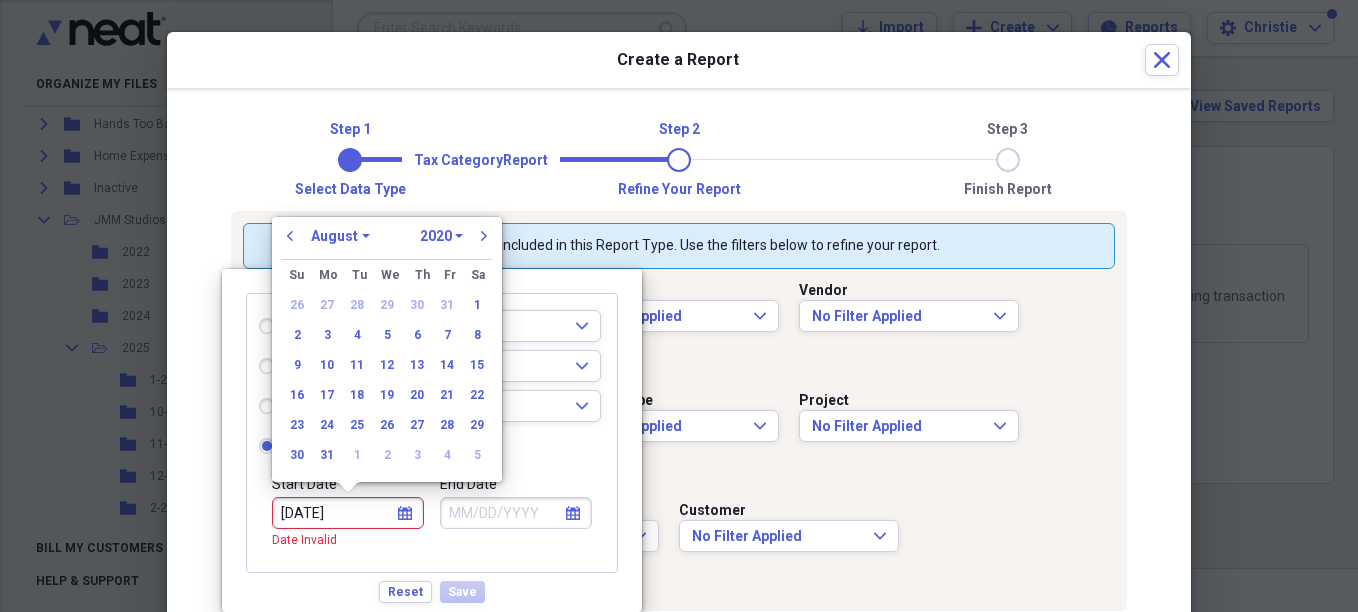 type on "08/08/2024" 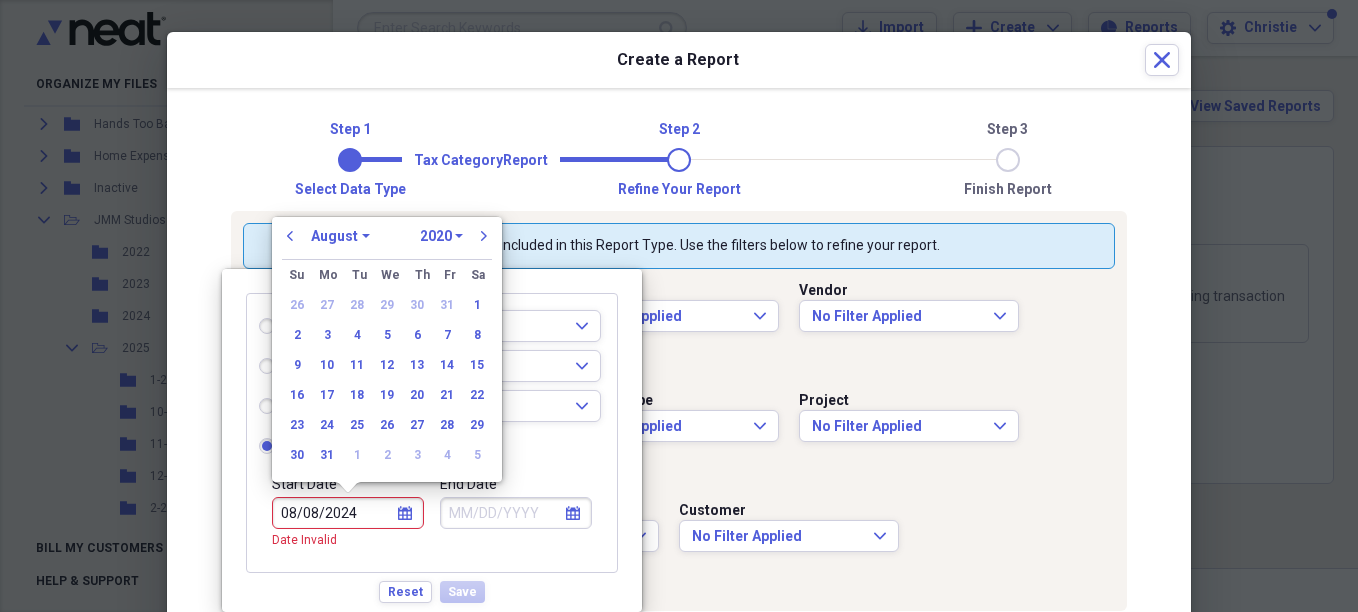 select on "2024" 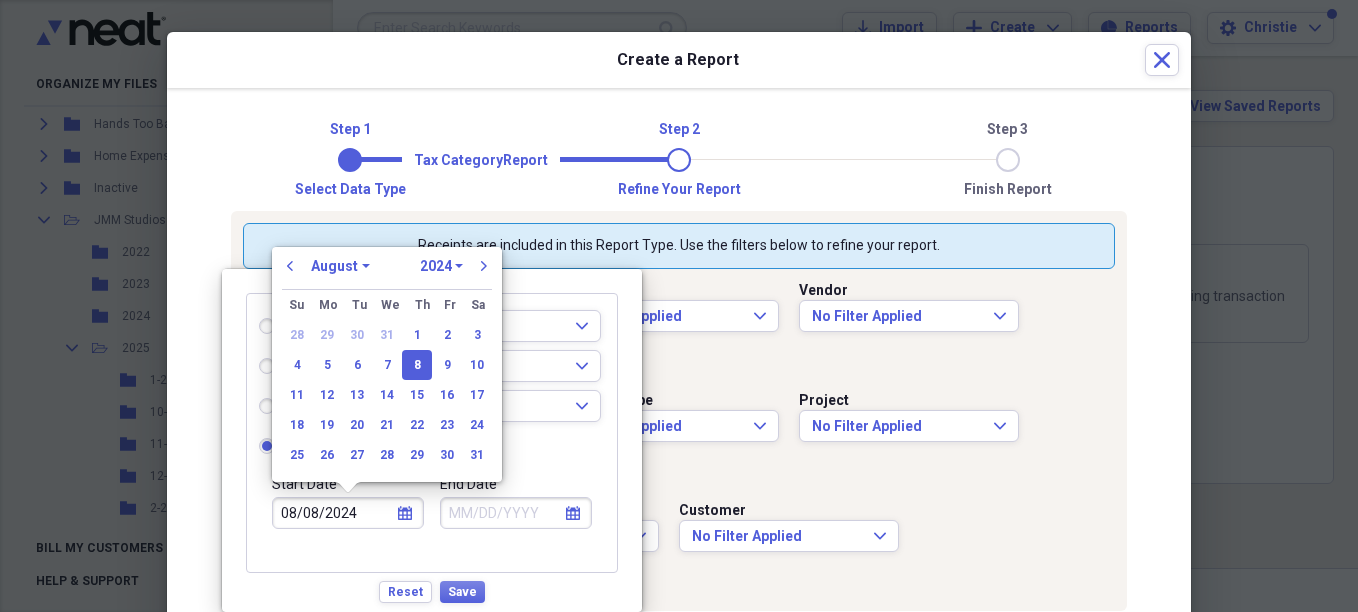 type on "08/08/2024" 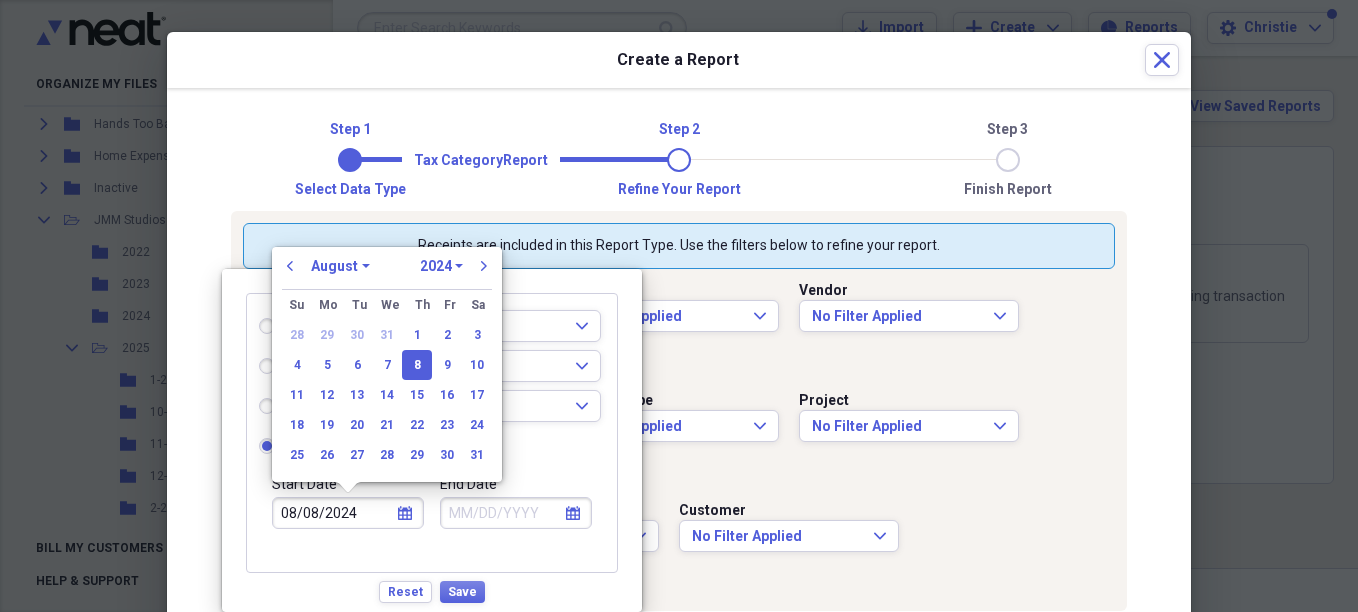 select on "2025" 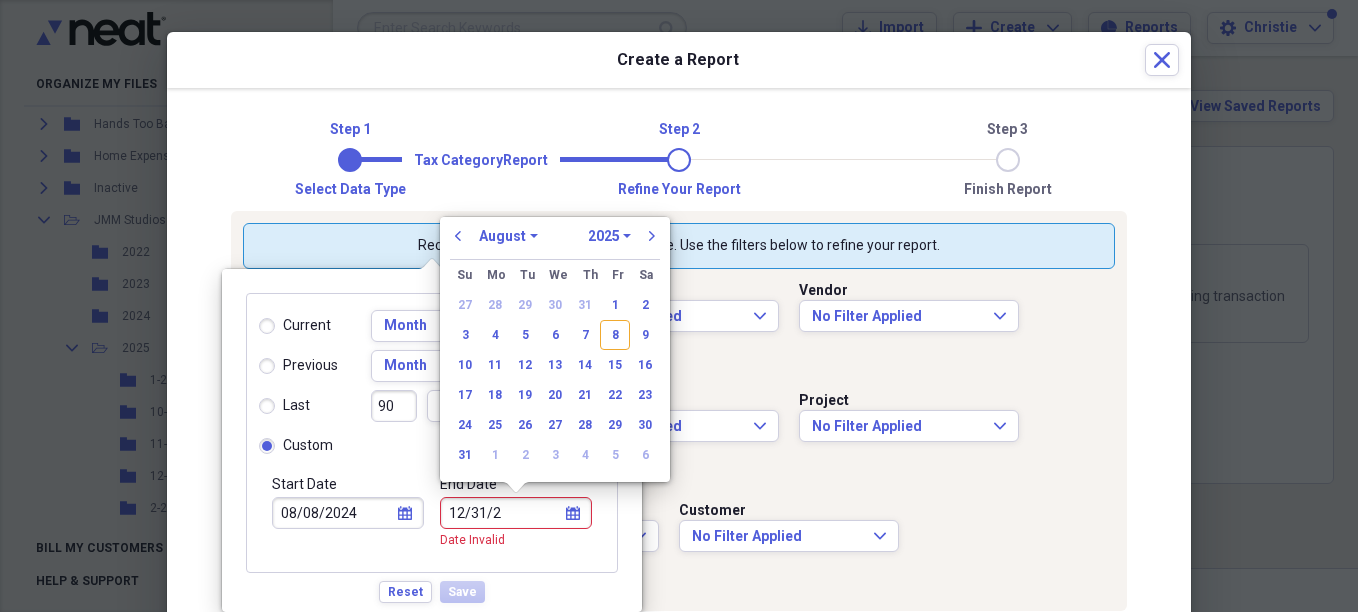 type on "12/31/20" 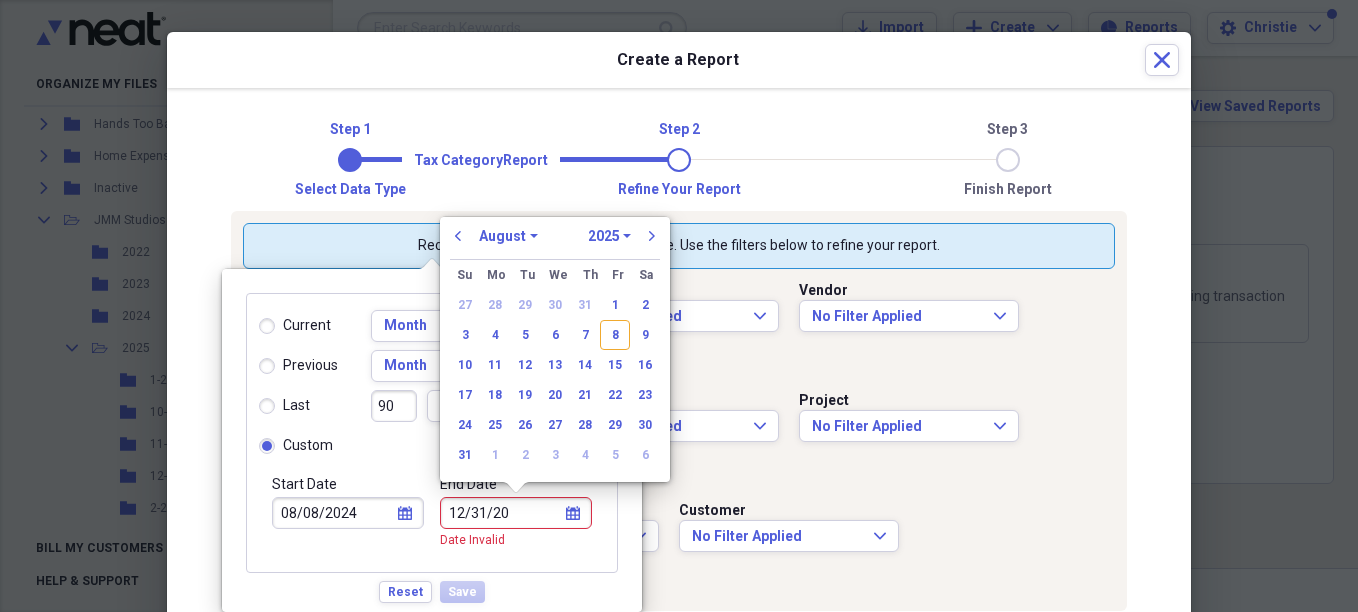 select on "11" 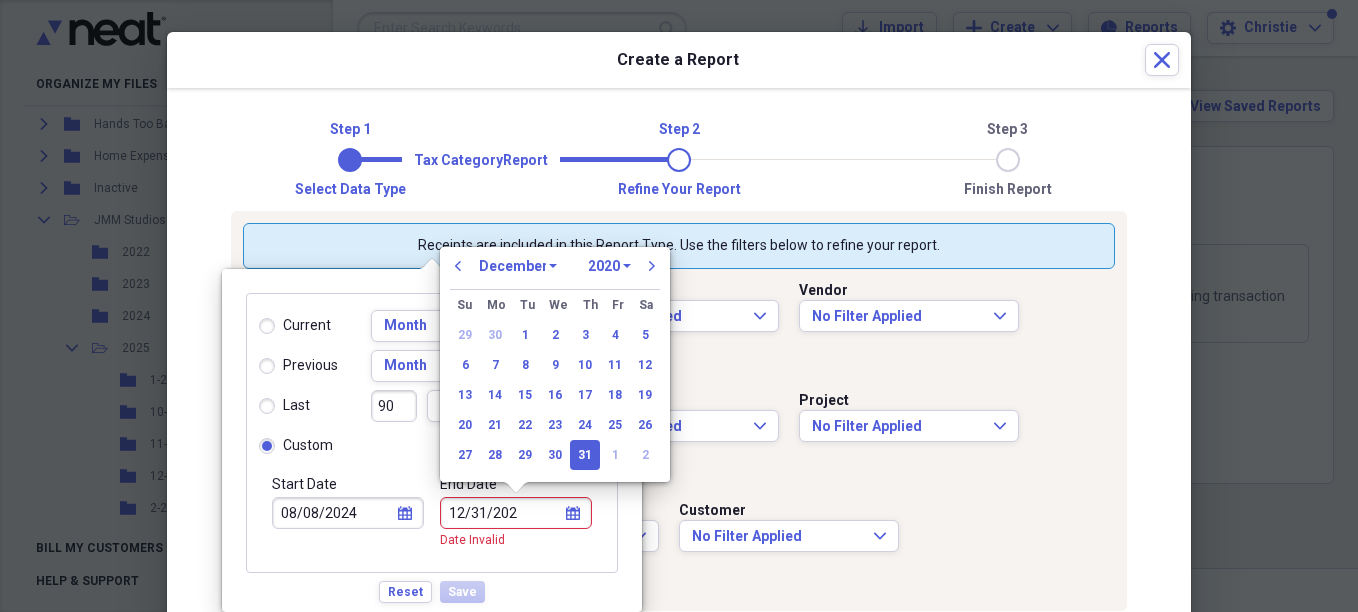 type on "12/31/2024" 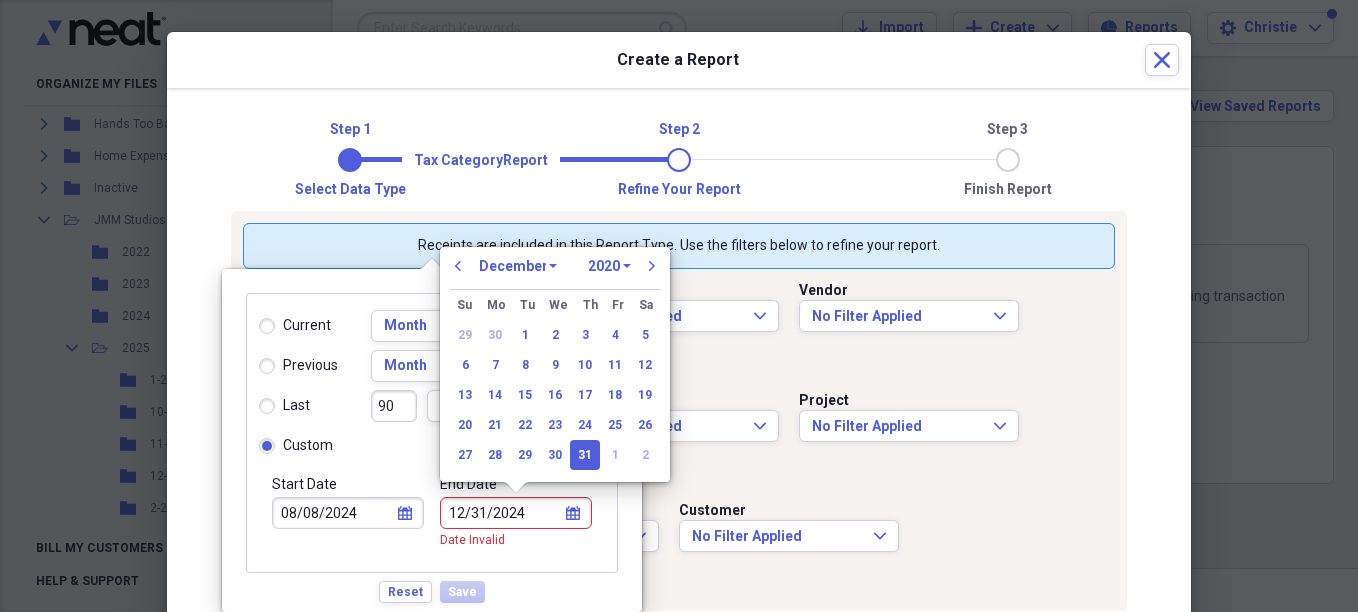 select on "2024" 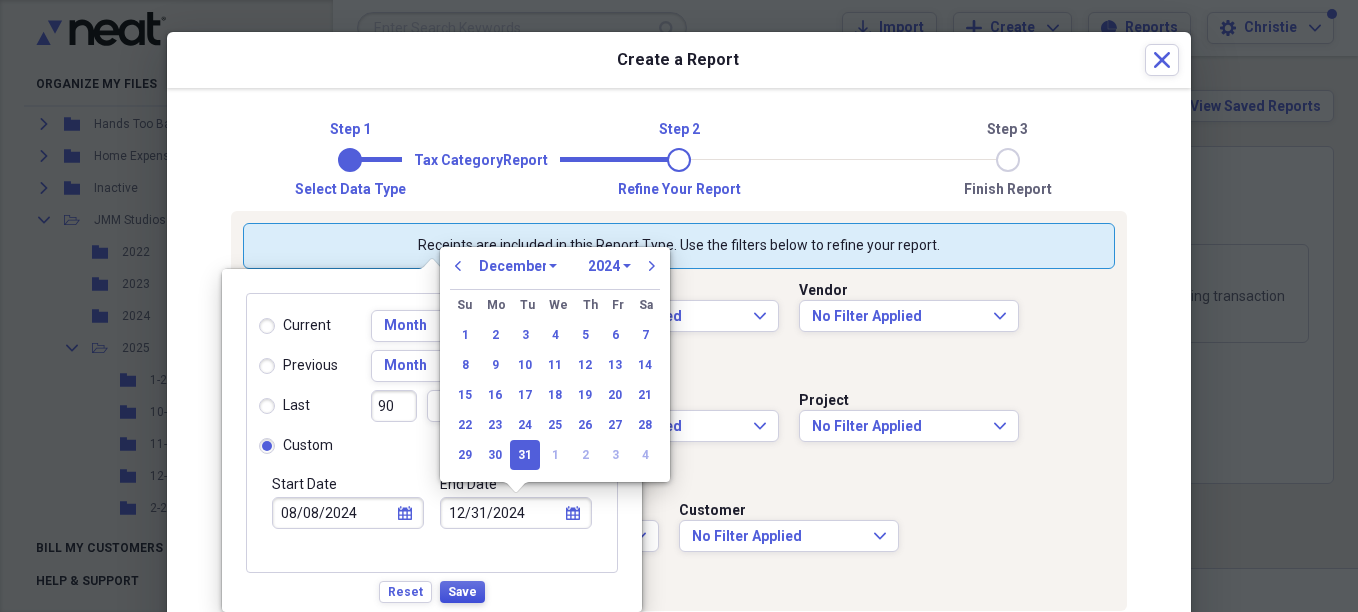 type on "12/31/2024" 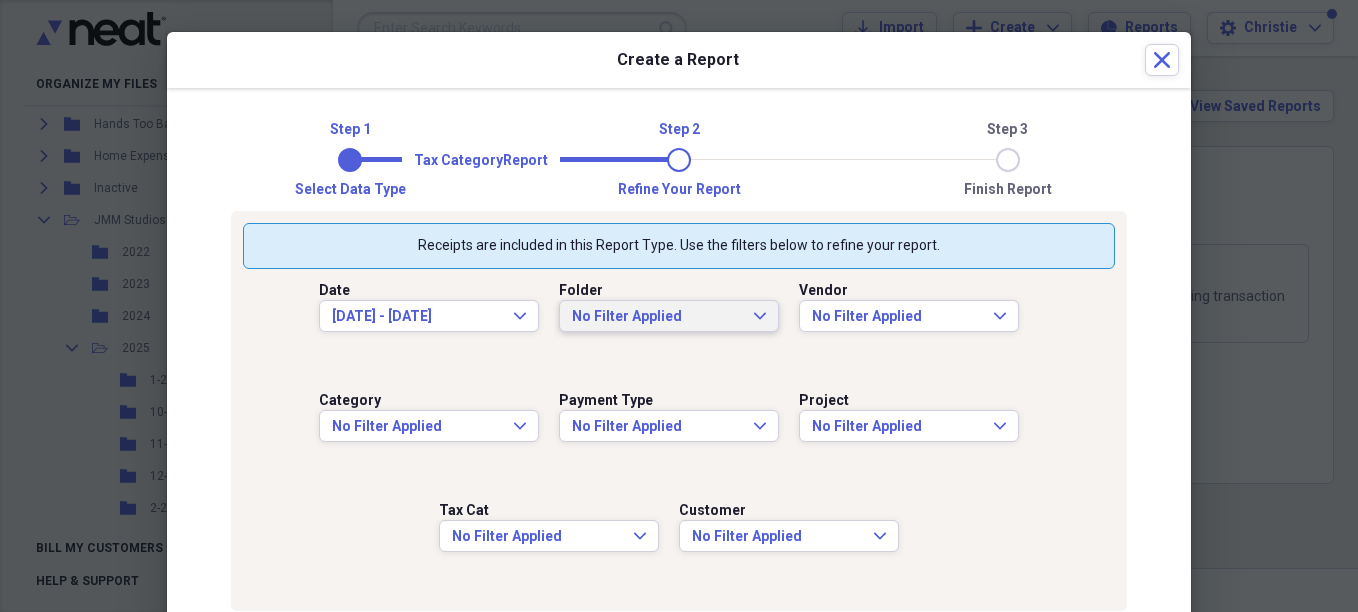 click on "No Filter Applied" at bounding box center (657, 317) 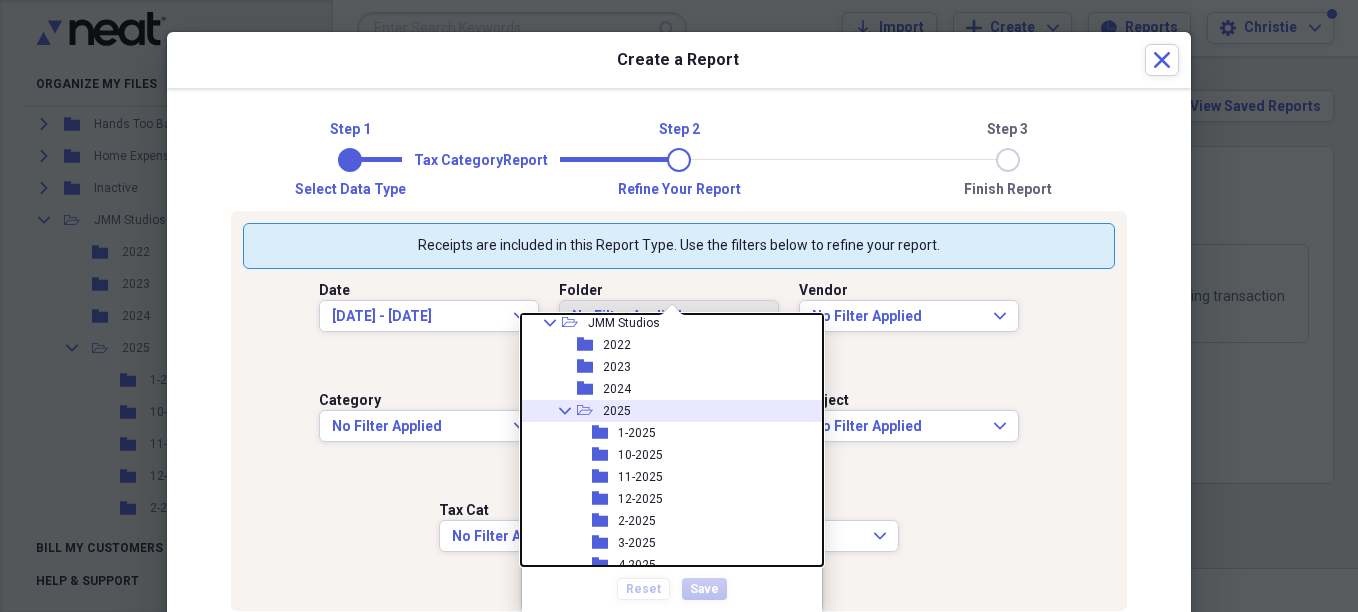 scroll, scrollTop: 200, scrollLeft: 0, axis: vertical 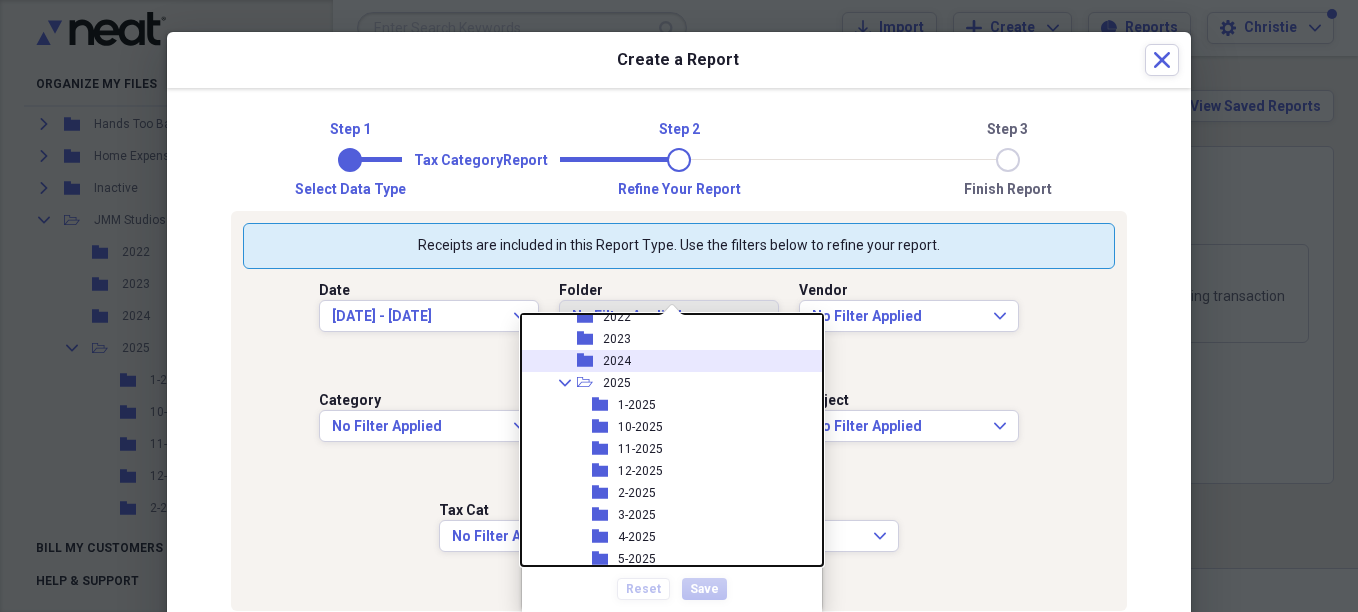 click on "folder 2024" at bounding box center (664, 361) 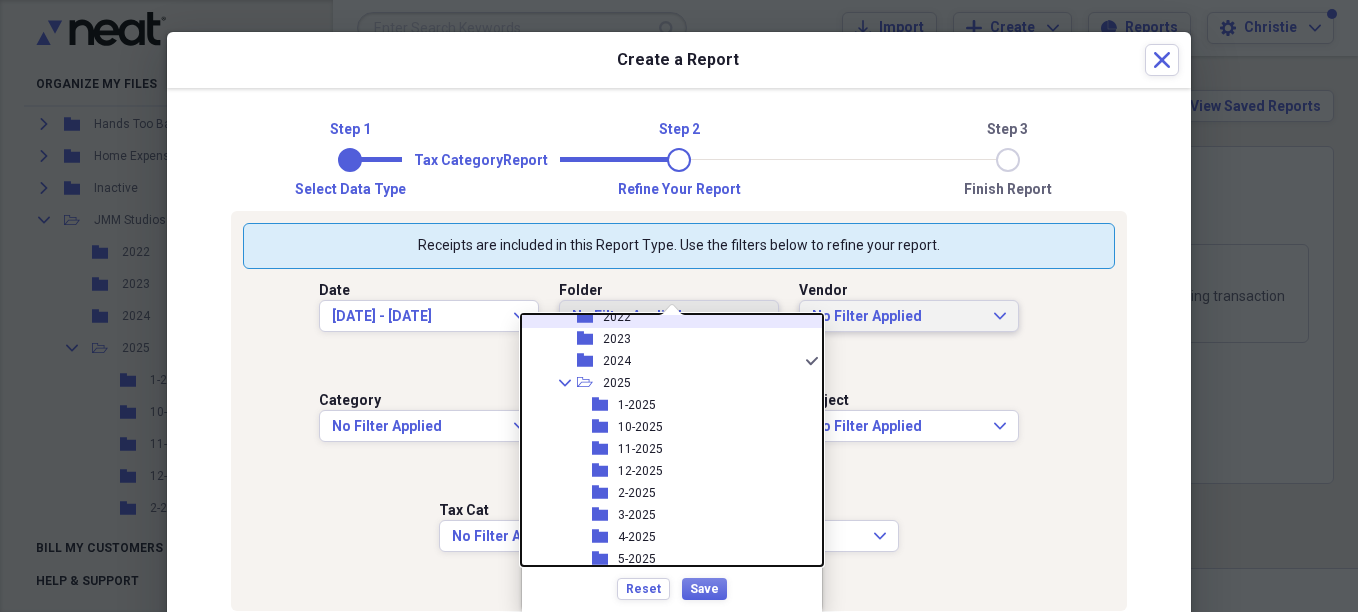 click on "No Filter Applied" at bounding box center [897, 317] 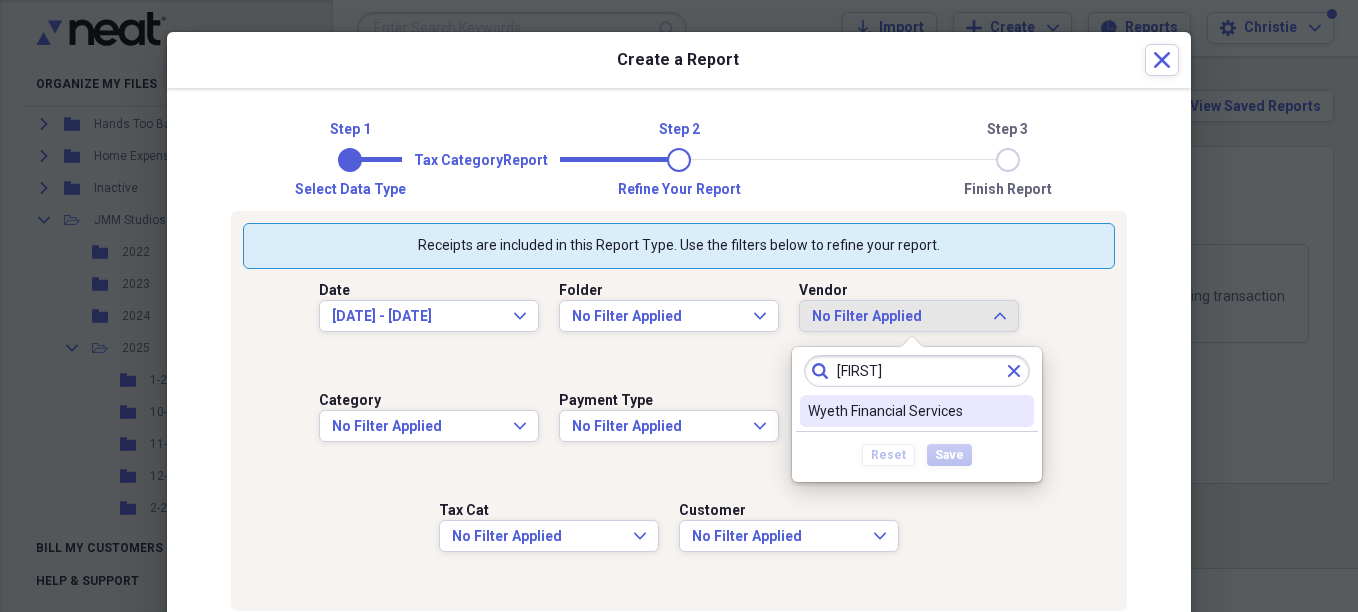 type on "[FIRST]" 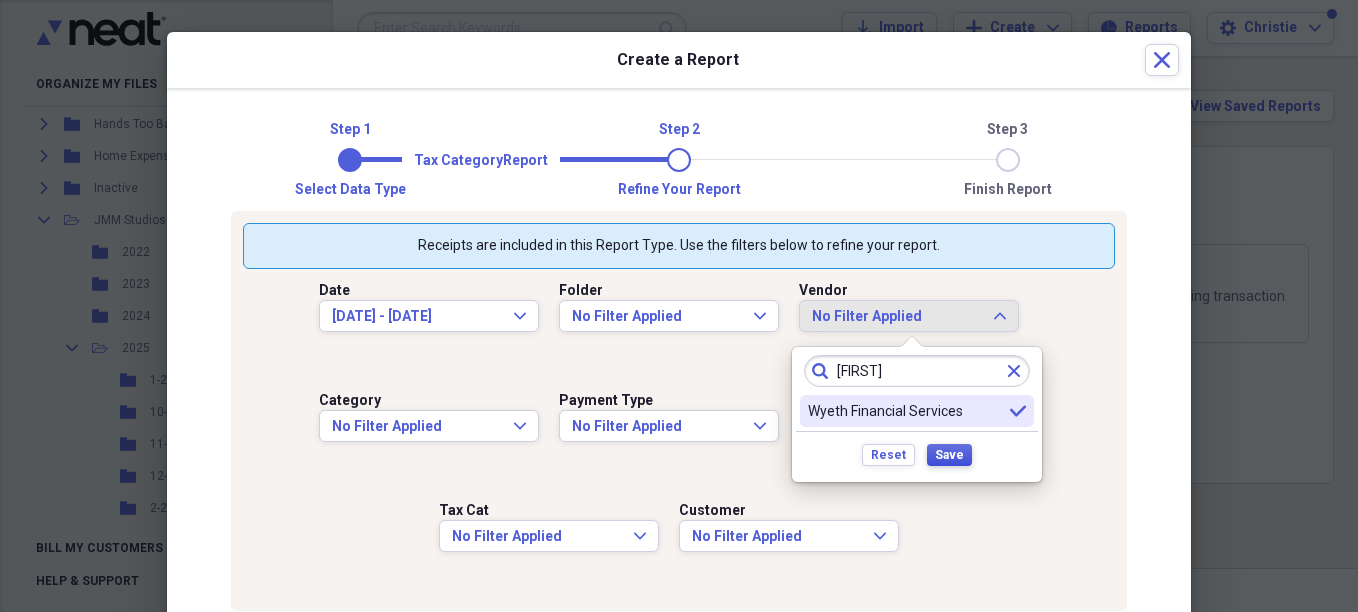click on "Save" at bounding box center (949, 455) 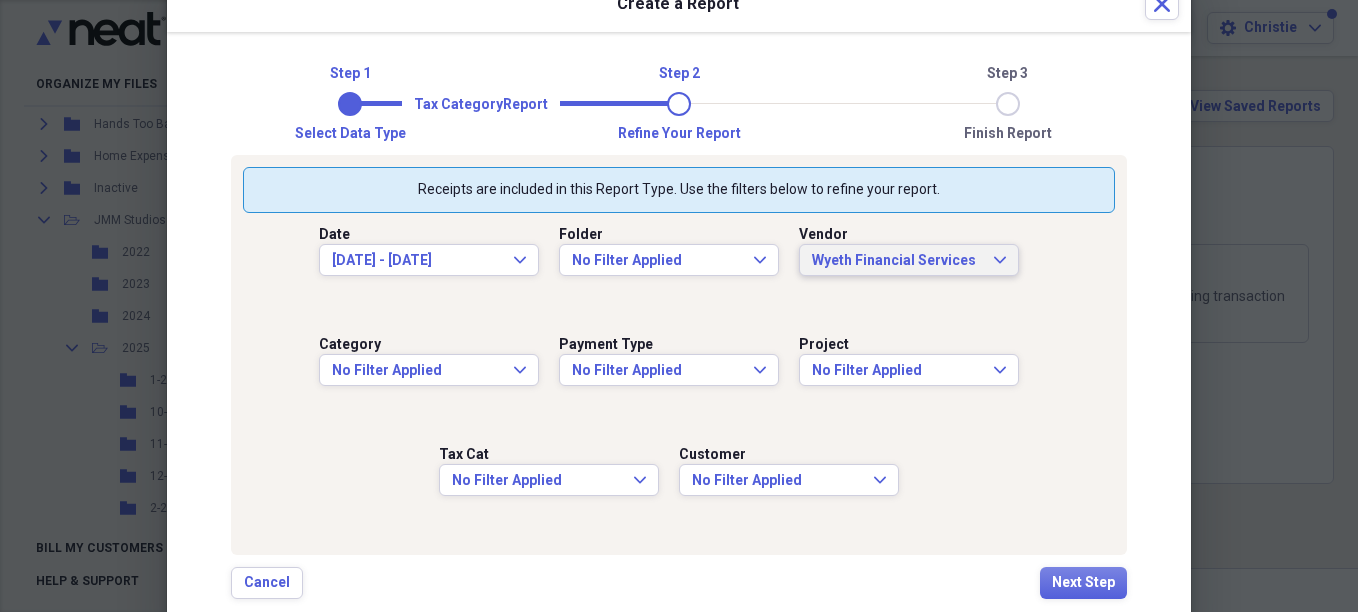 scroll, scrollTop: 107, scrollLeft: 0, axis: vertical 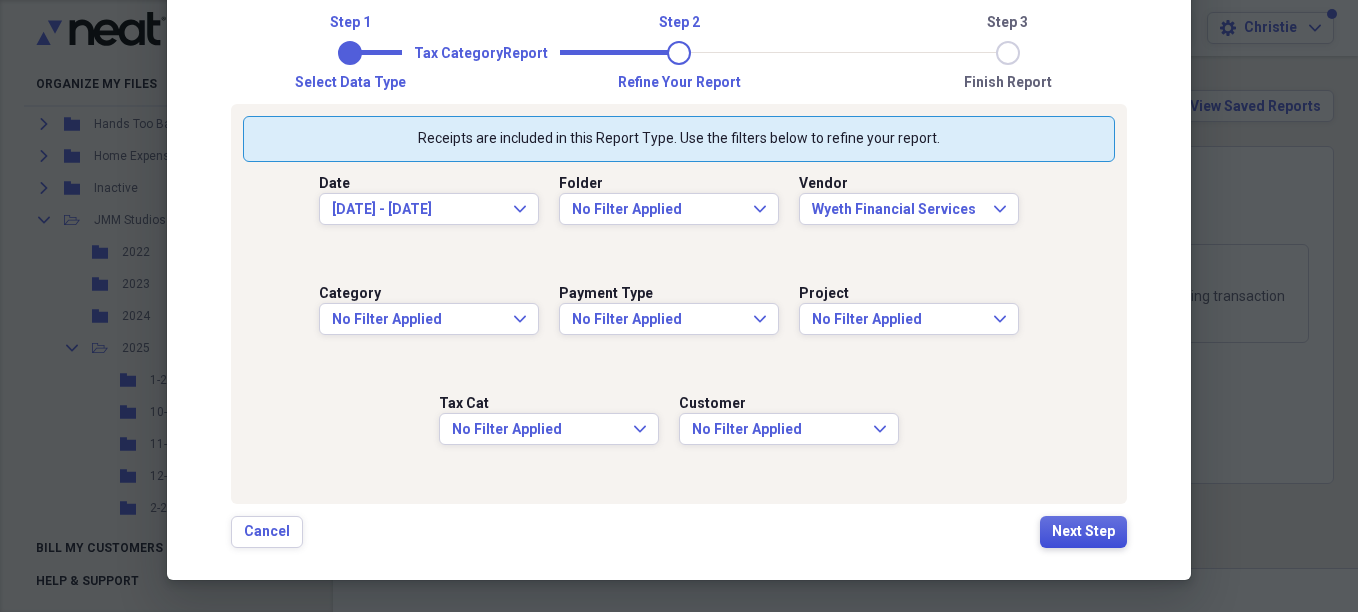 click on "Next Step" at bounding box center [1083, 532] 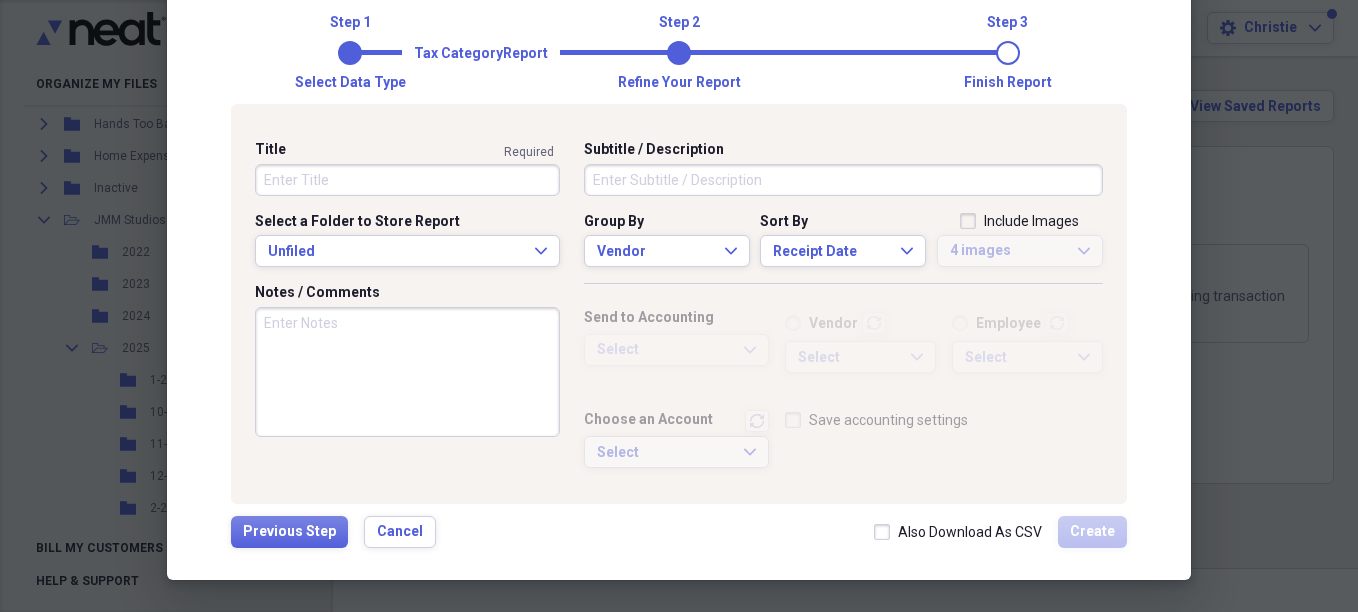 click on "Title" at bounding box center [407, 180] 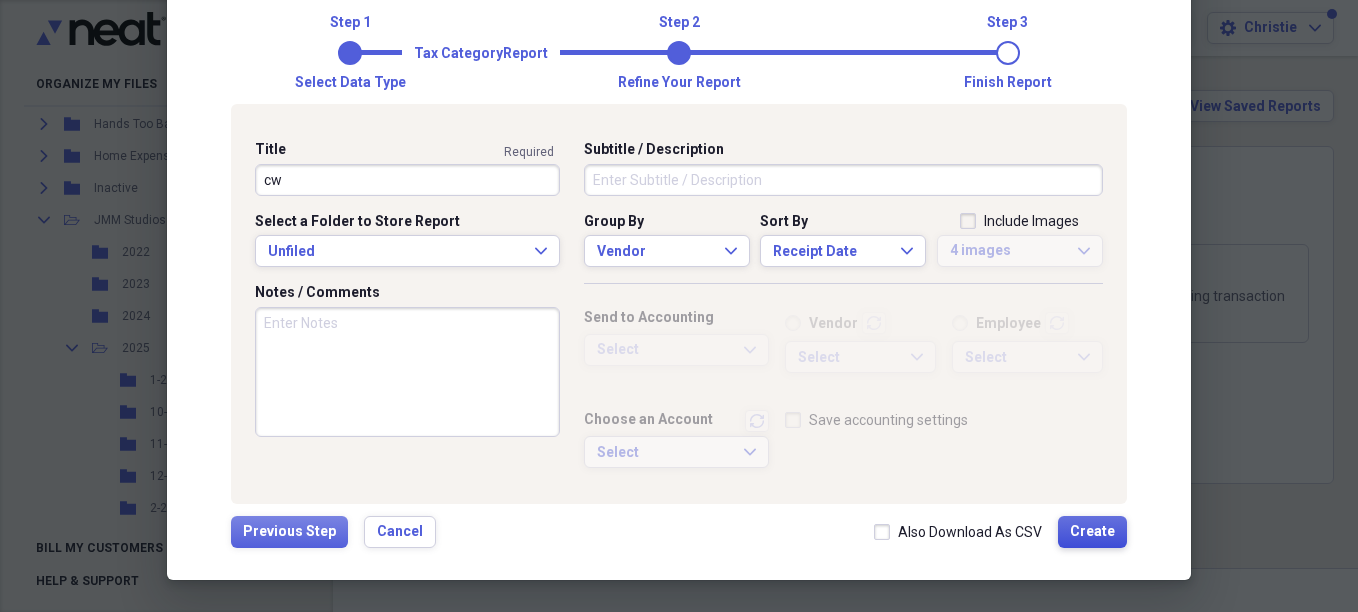 type on "cw" 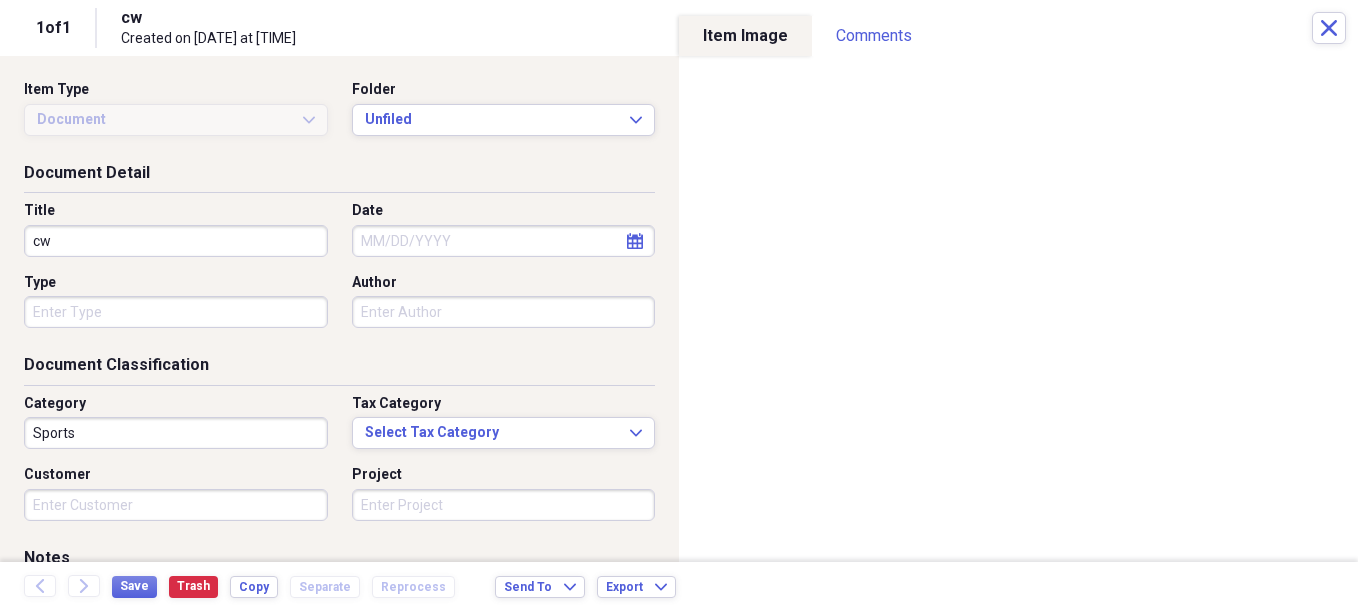 type on "Sports" 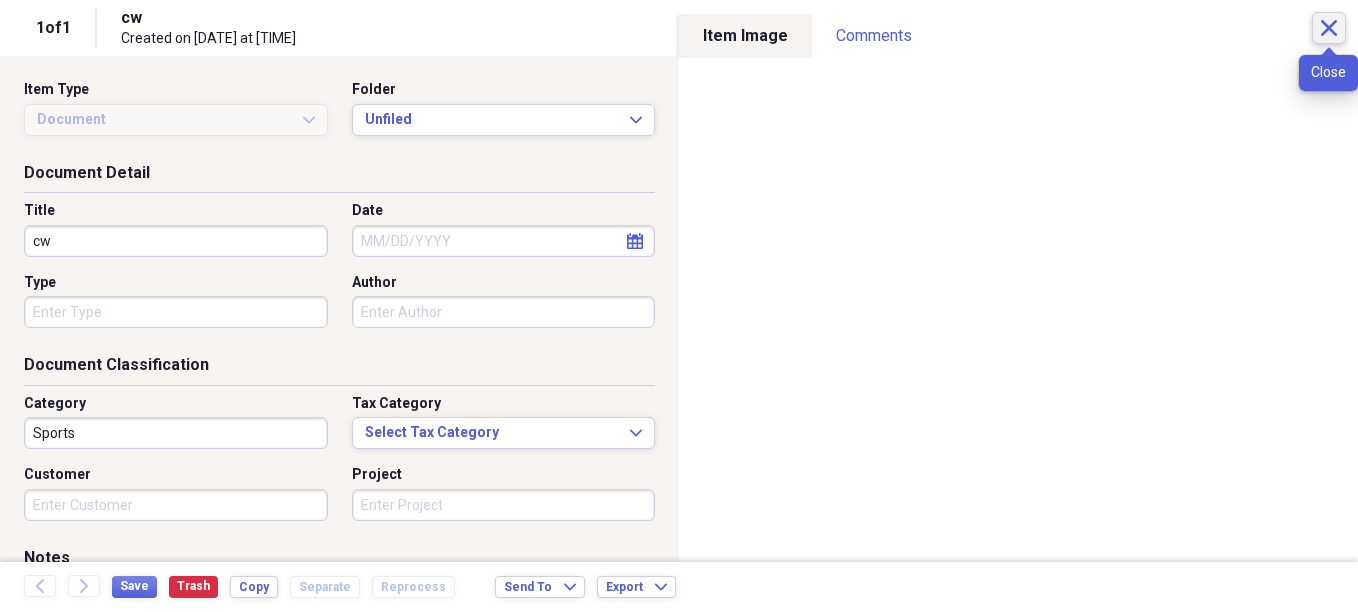 click on "Close" 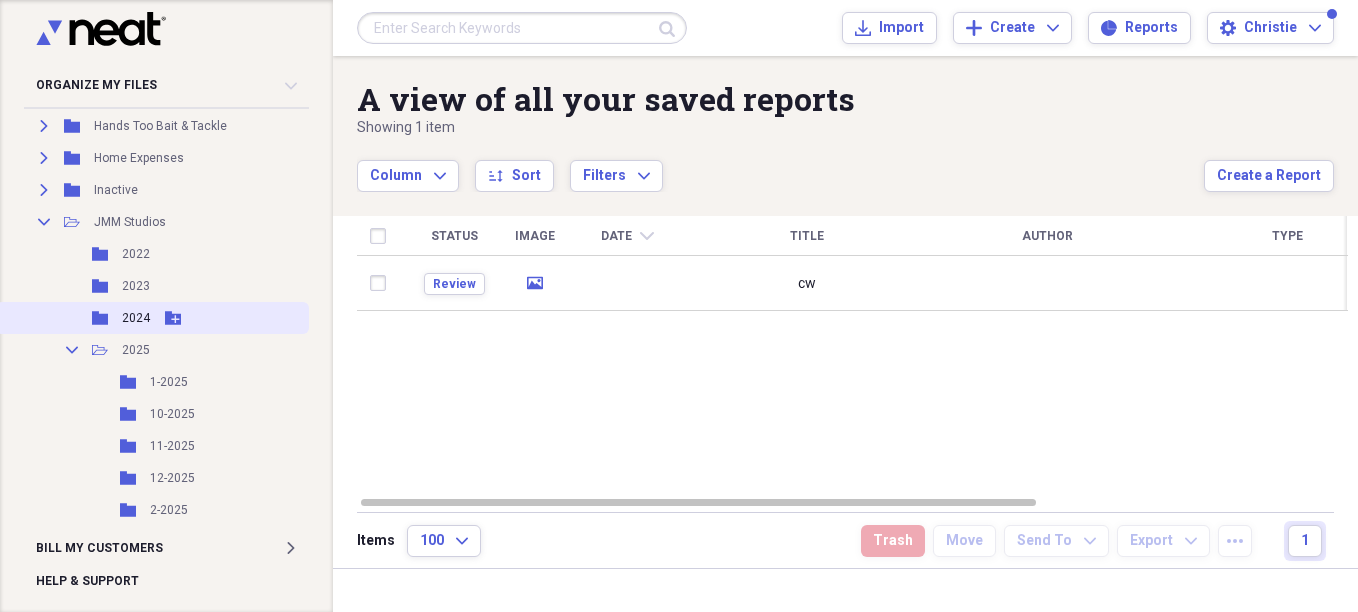 click on "2024" at bounding box center [136, 318] 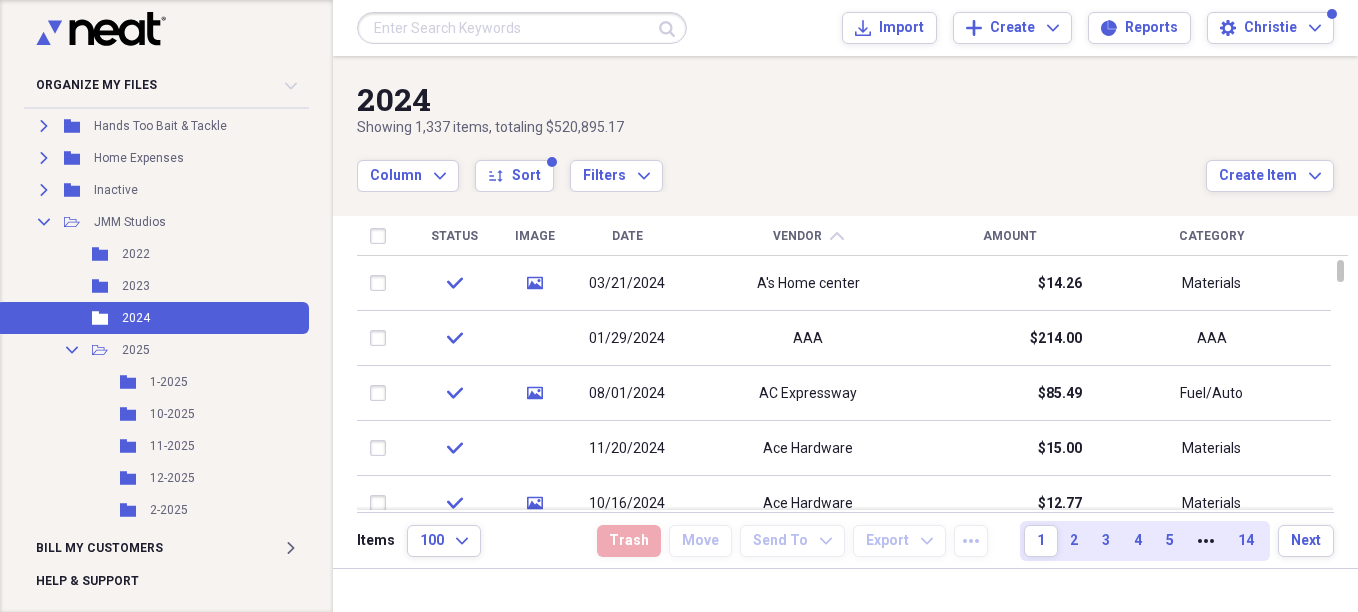 click on "Vendor" at bounding box center [797, 236] 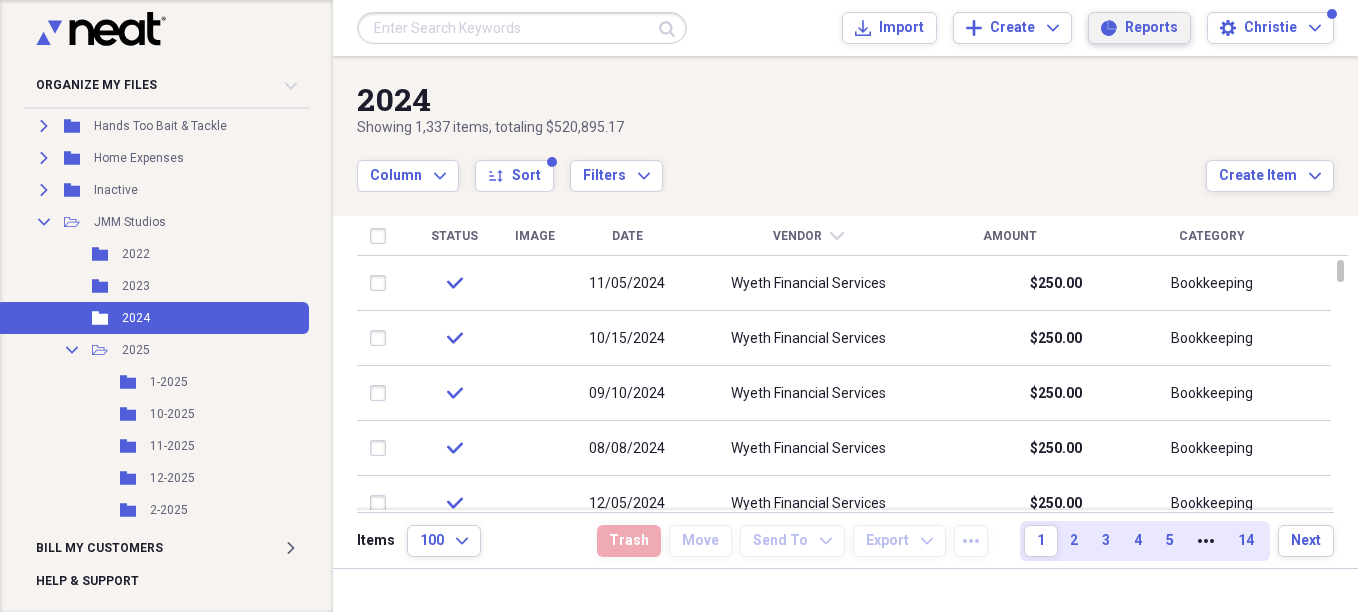 click on "Reports" at bounding box center (1151, 28) 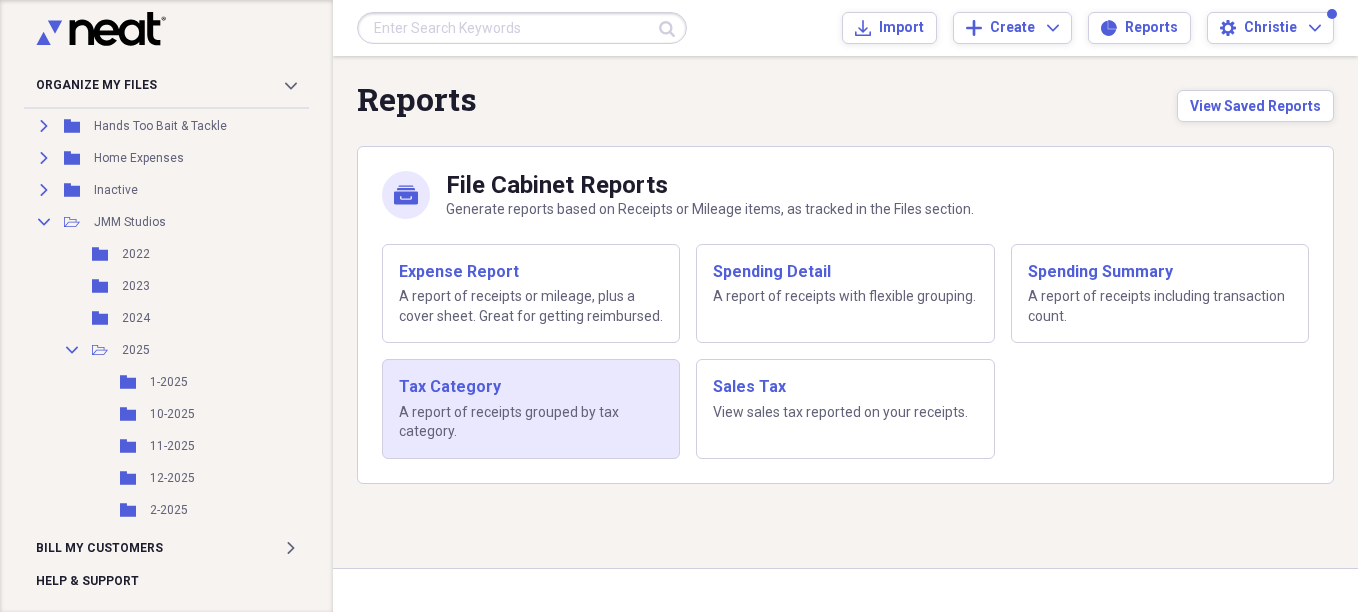 click on "Tax Category A report of receipts grouped by tax category." at bounding box center [531, 409] 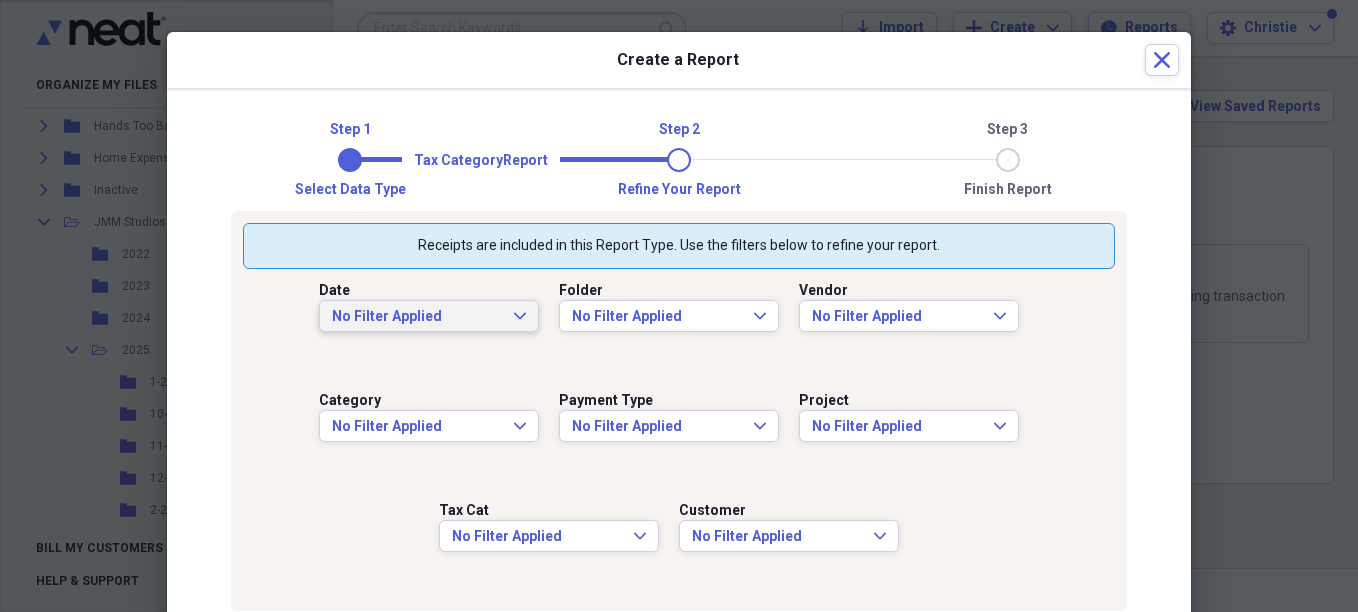 click on "No Filter Applied Expand" at bounding box center [429, 317] 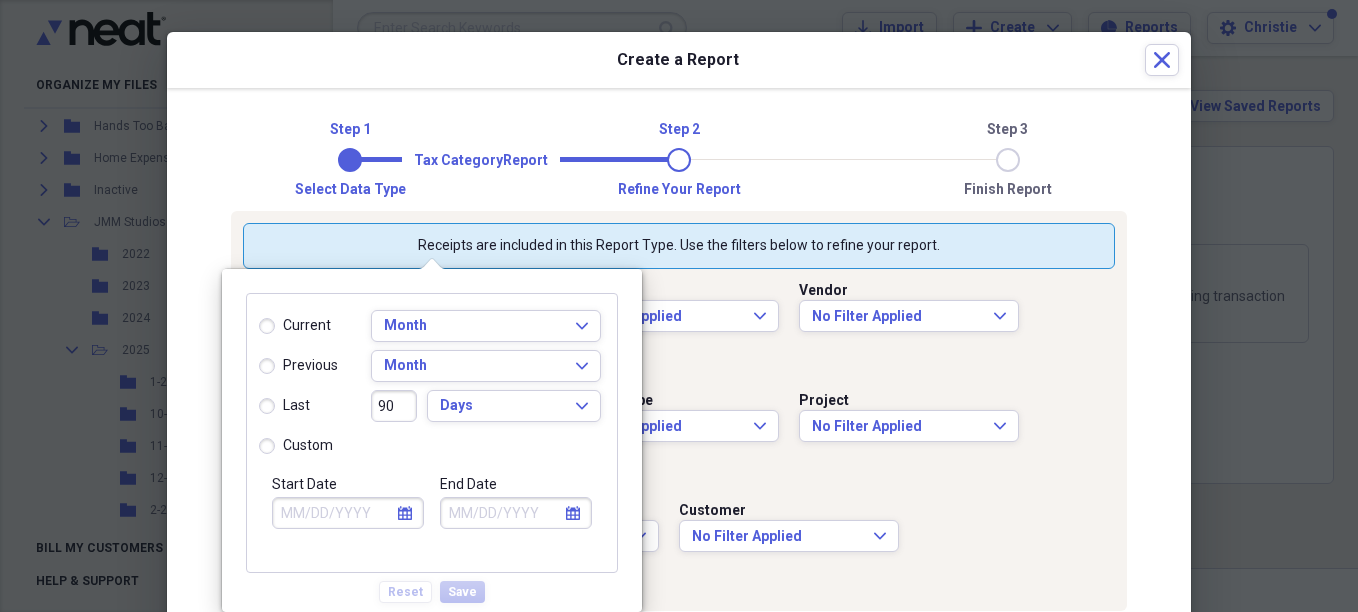 select on "7" 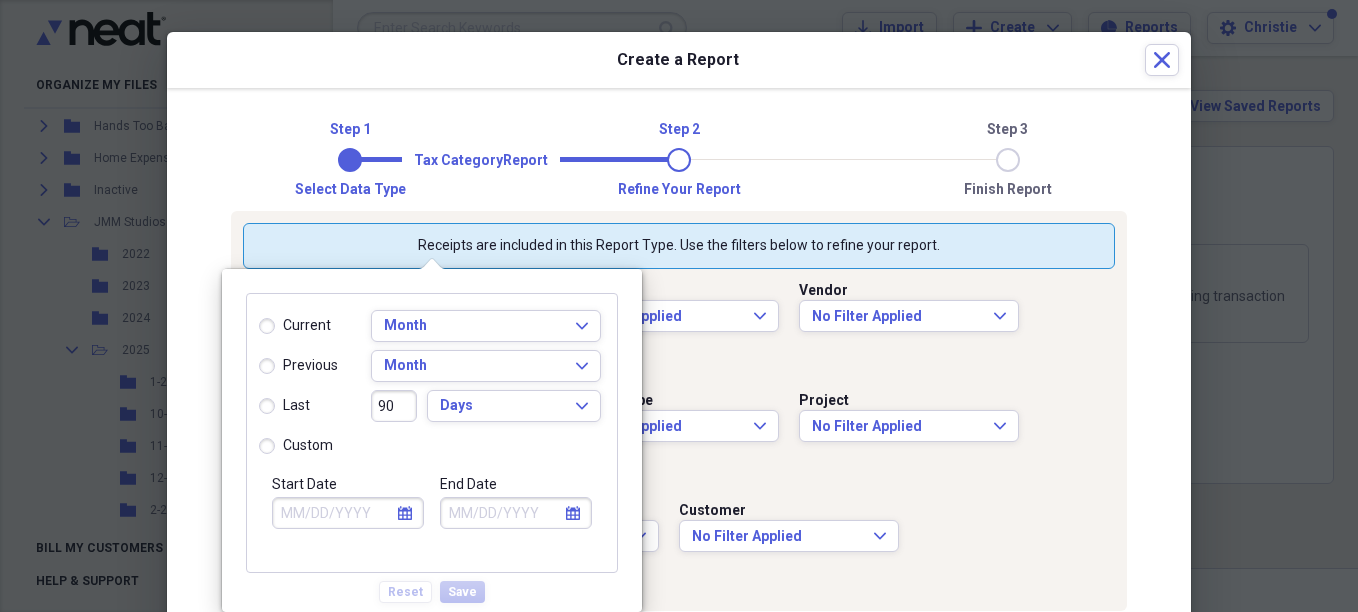 select on "2025" 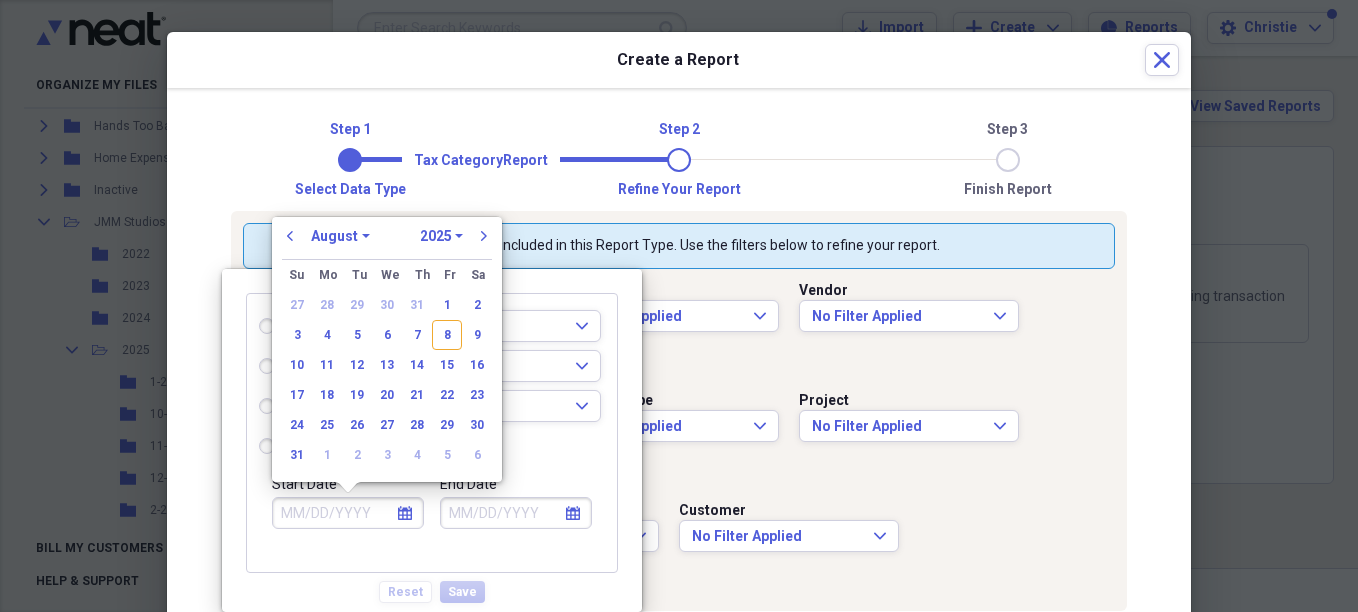 click on "Start Date" at bounding box center [348, 513] 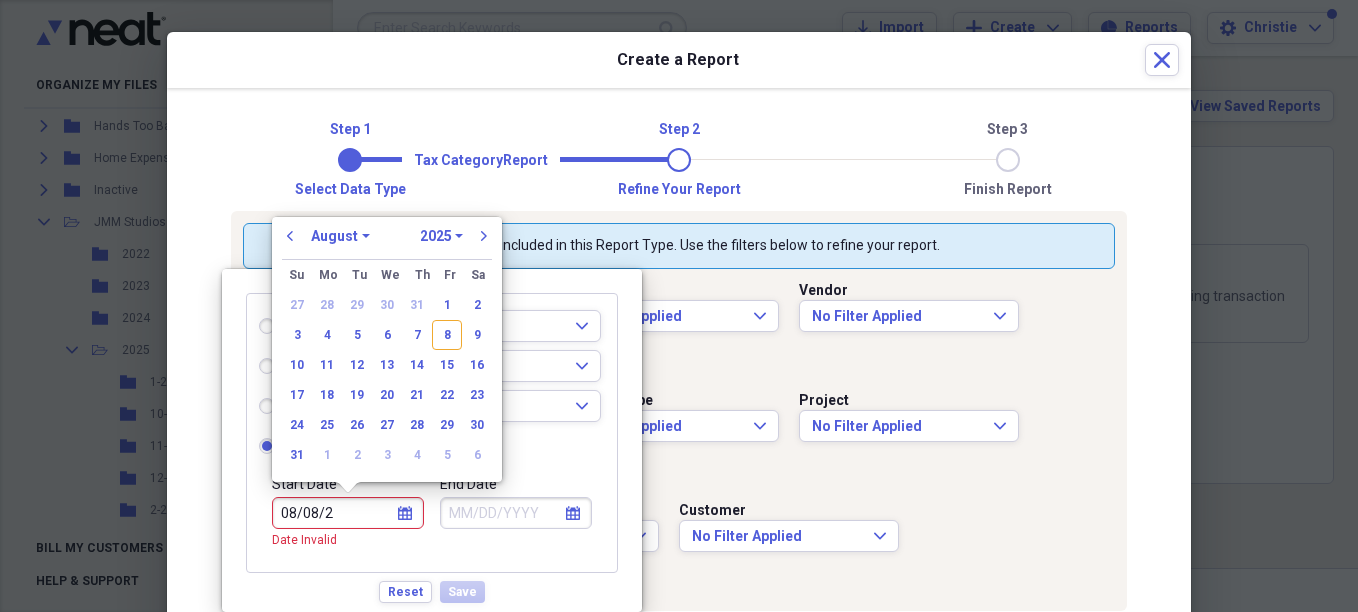 type on "08/08/20" 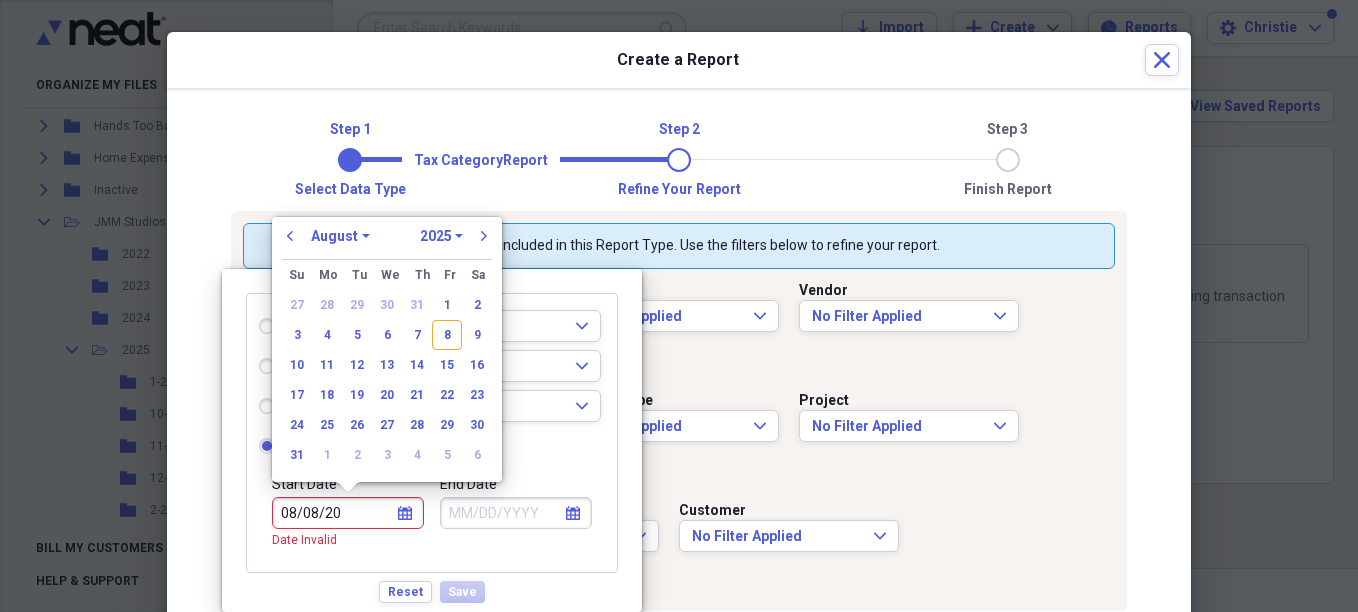 select on "2020" 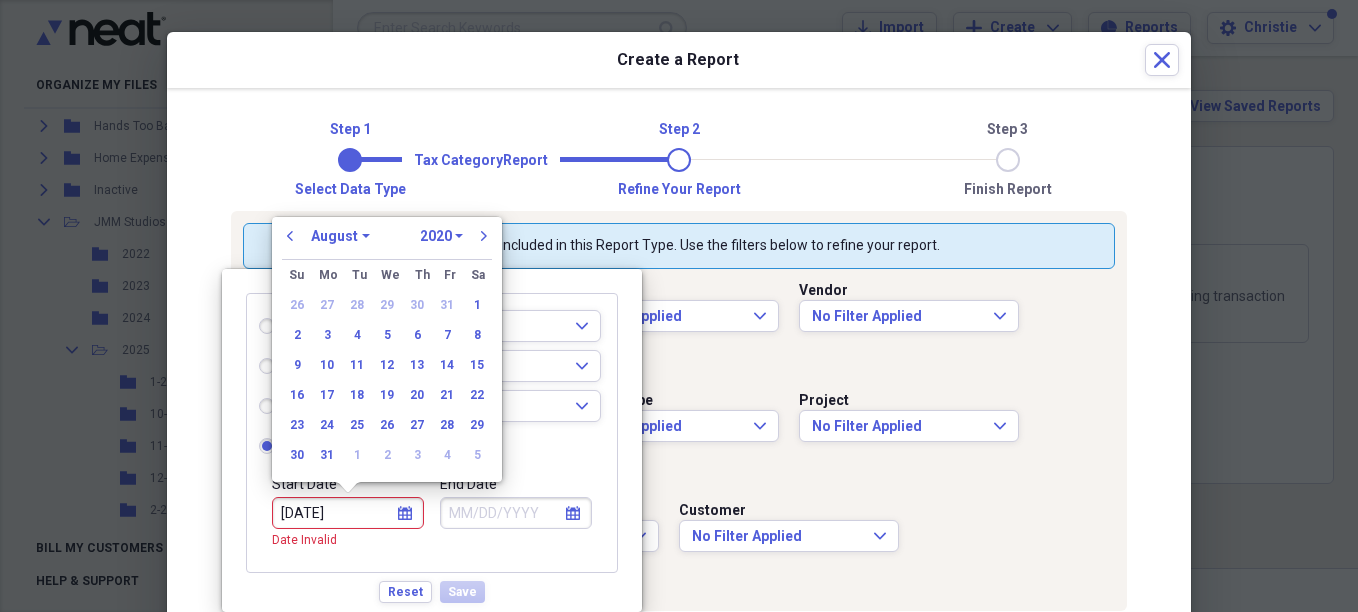 type on "08/08/2024" 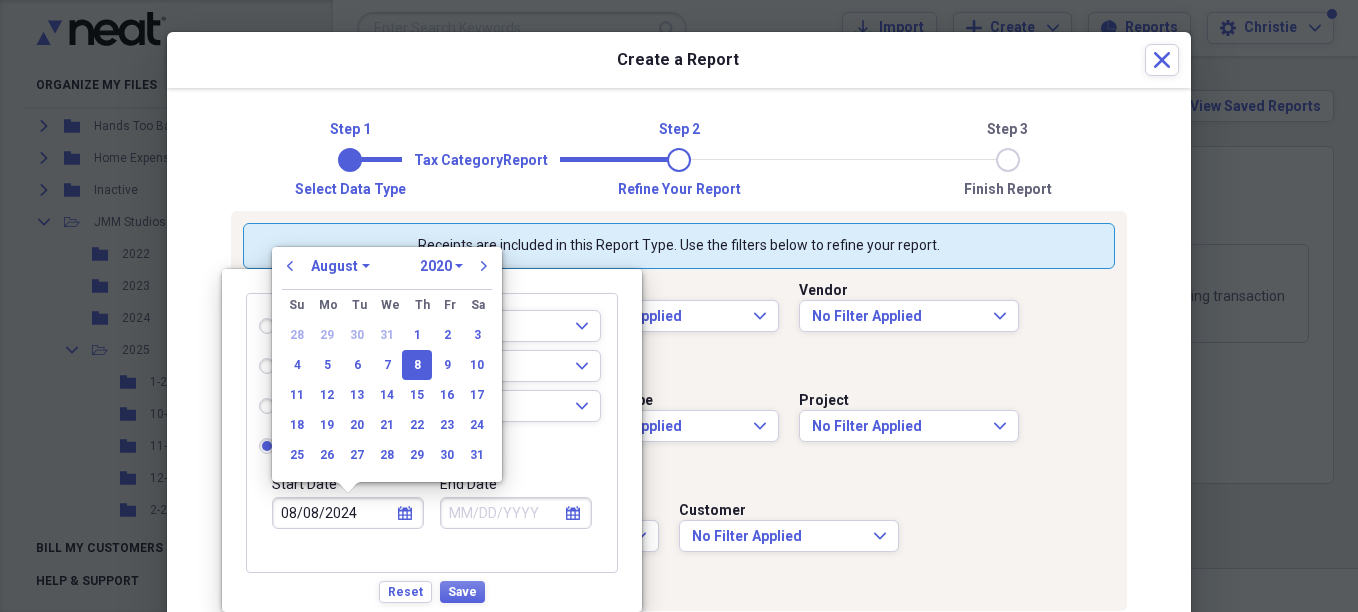 select on "2024" 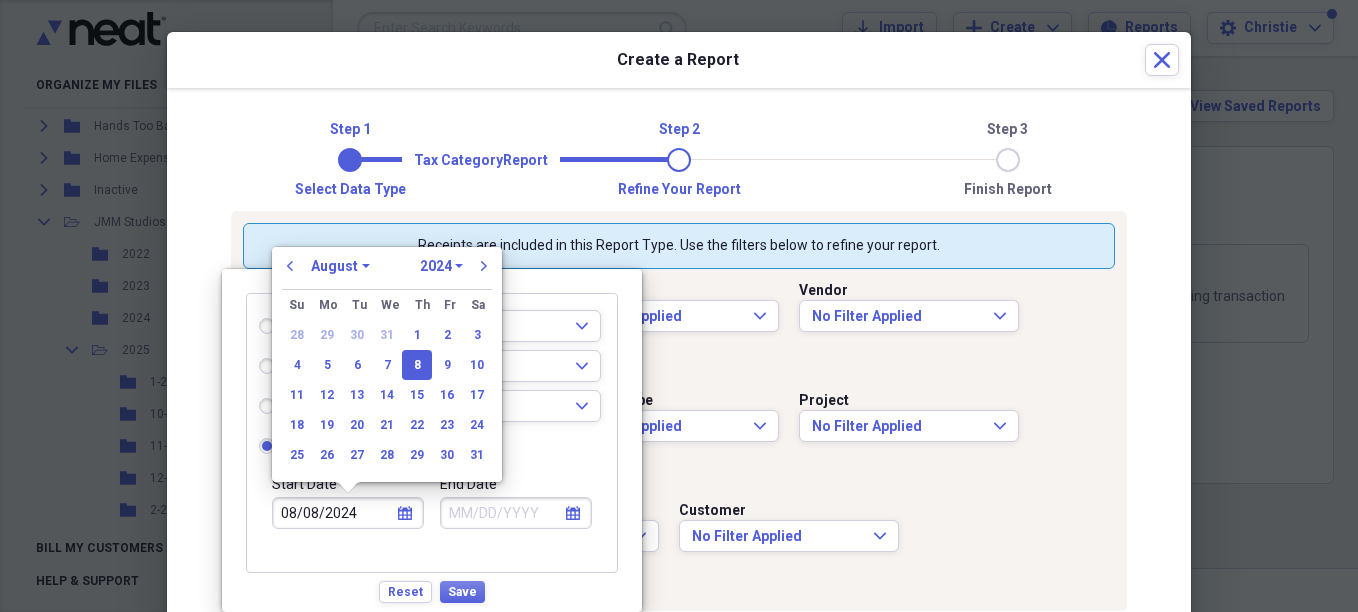 type on "08/08/2024" 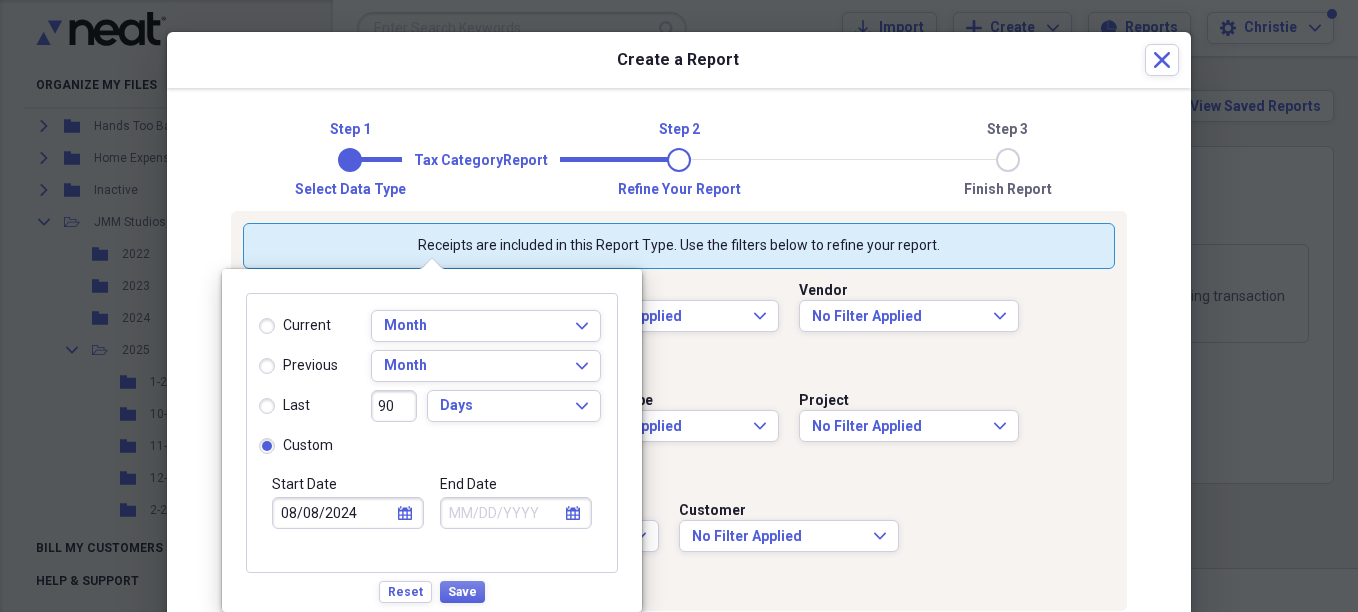 click on "End Date" at bounding box center (516, 513) 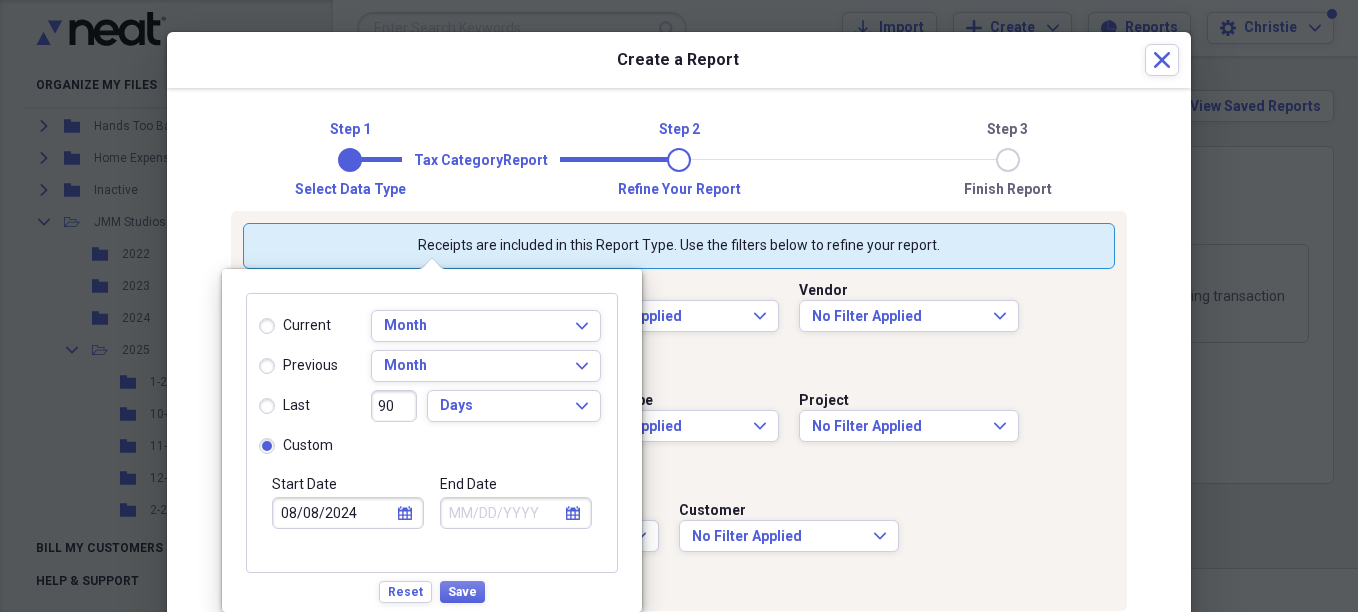select on "2025" 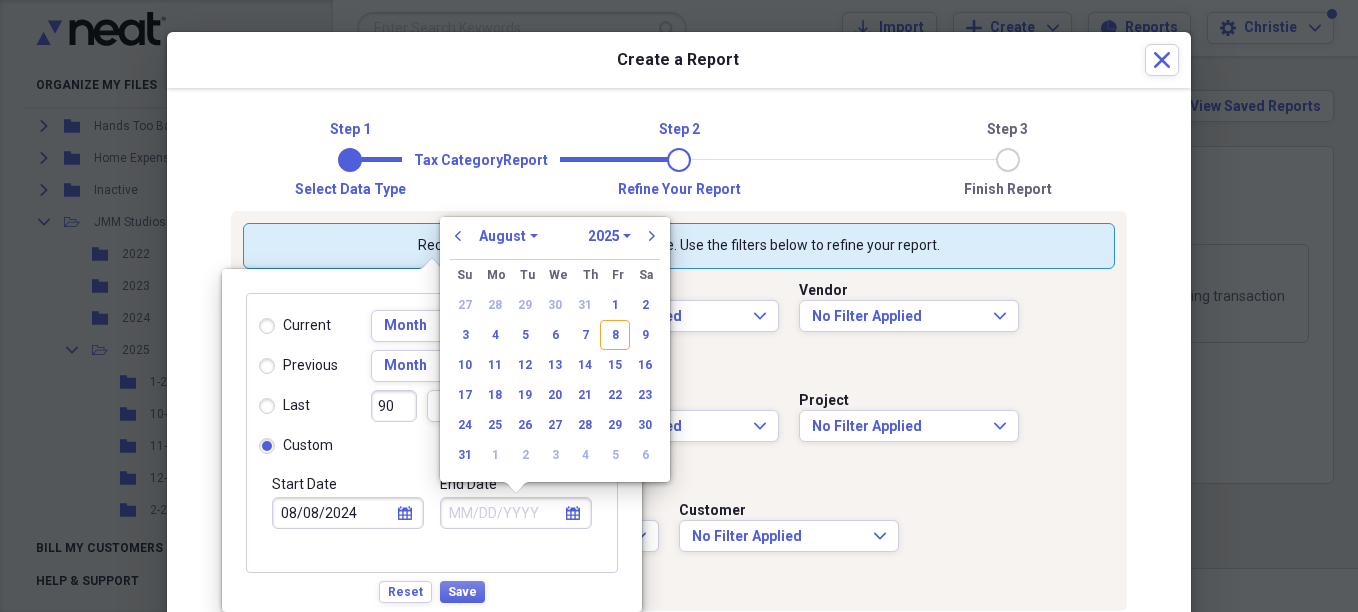 type on "0" 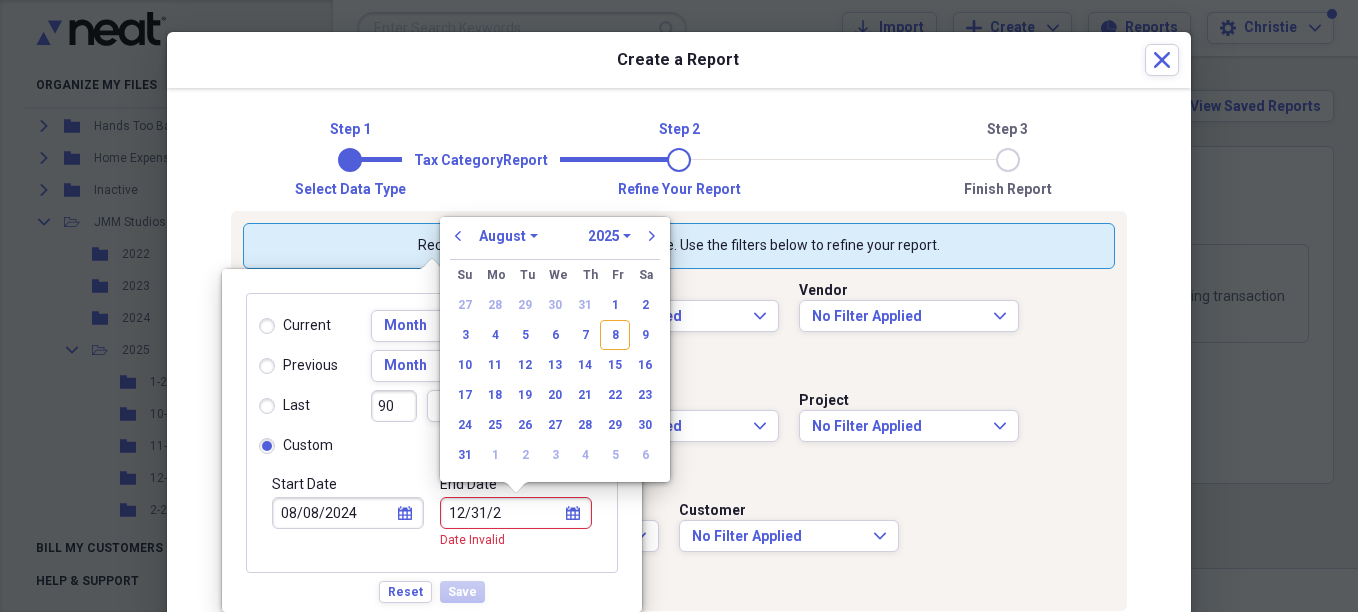 type on "12/31/20" 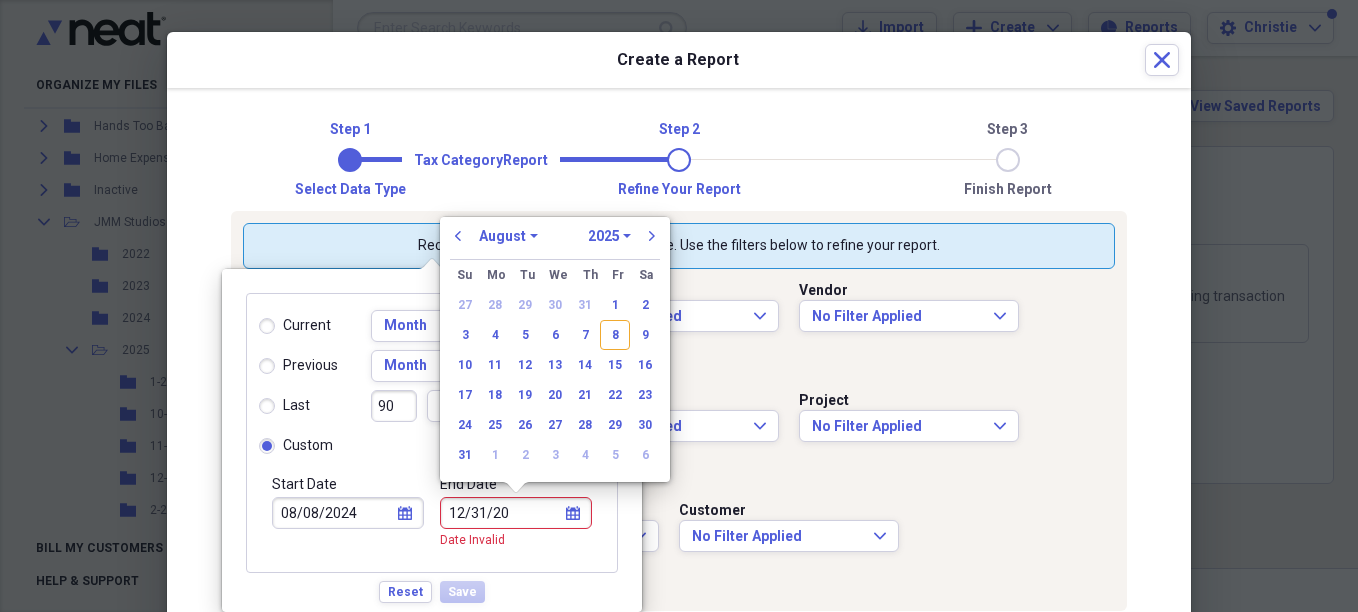 select on "11" 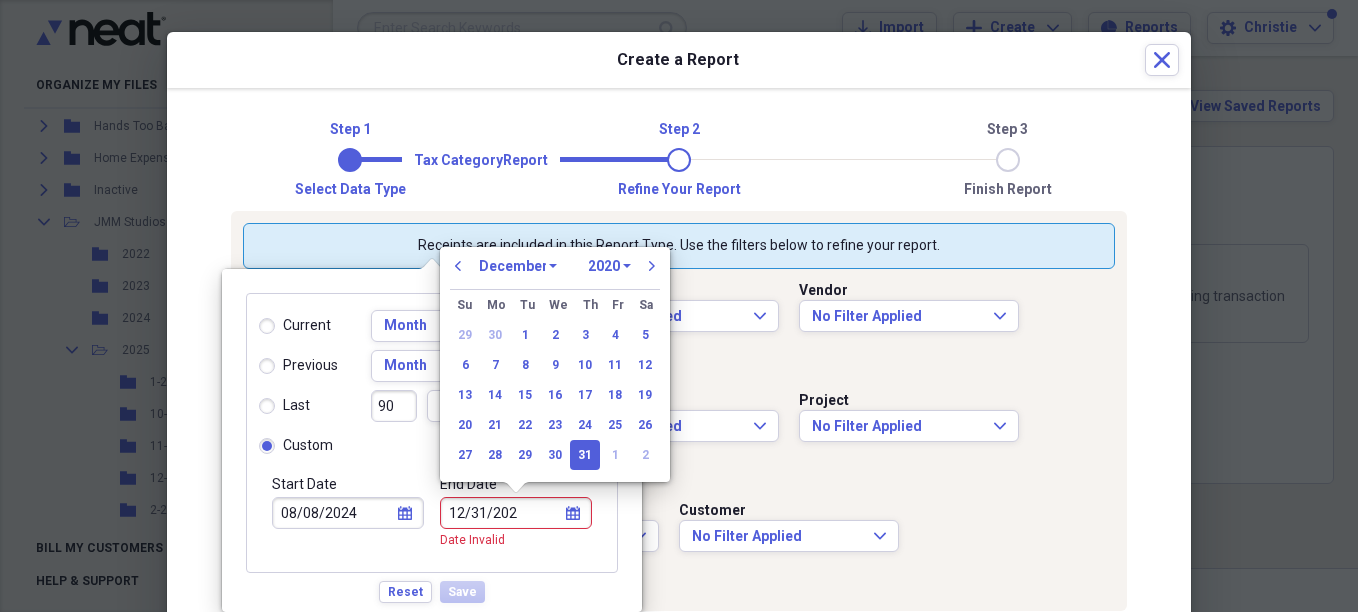 type on "12/31/2024" 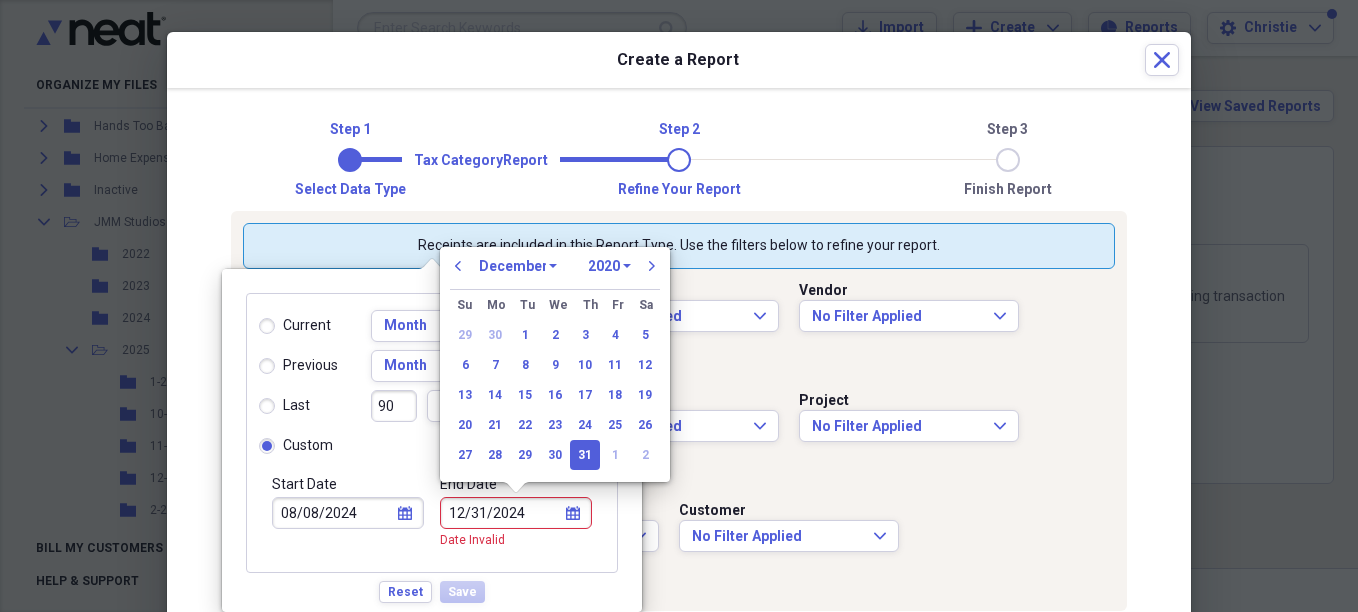 select on "2024" 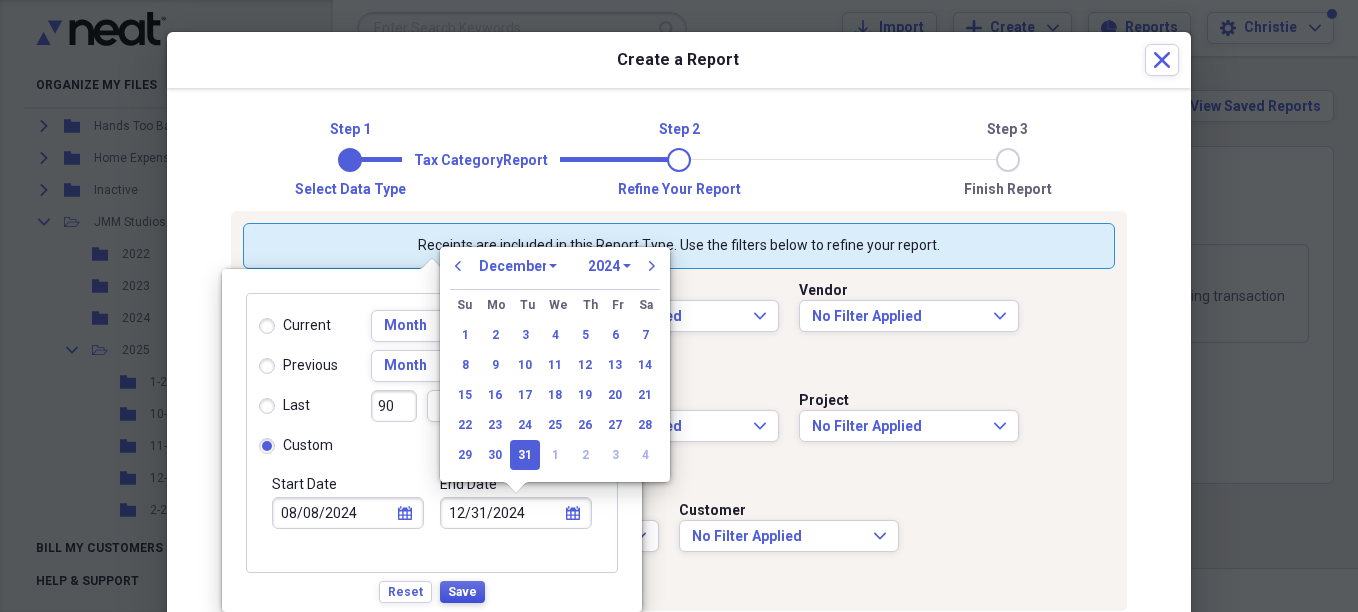 type on "12/31/2024" 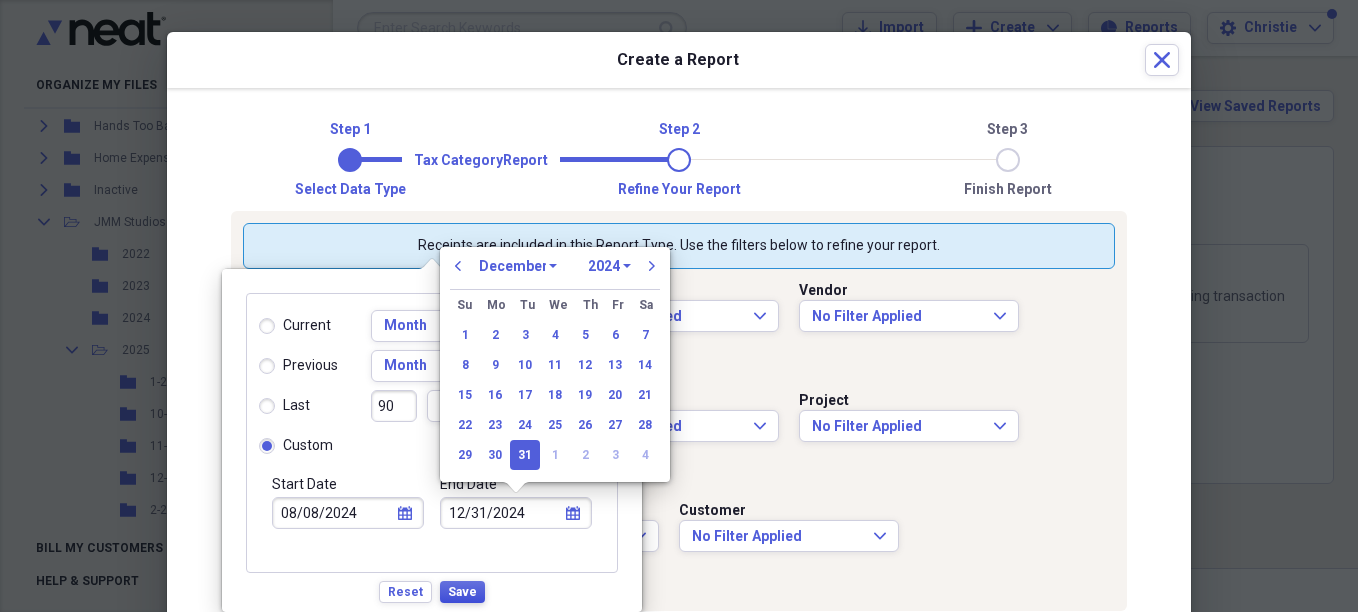 click on "Save" at bounding box center [462, 592] 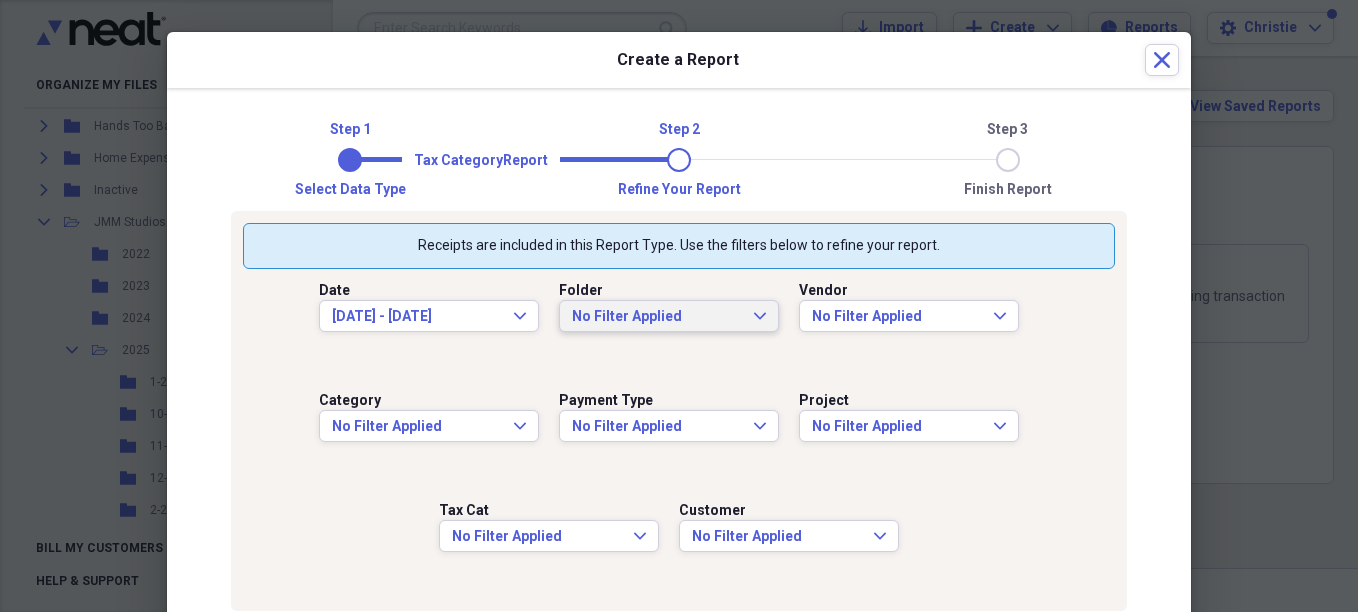 click on "No Filter Applied Expand" at bounding box center (669, 316) 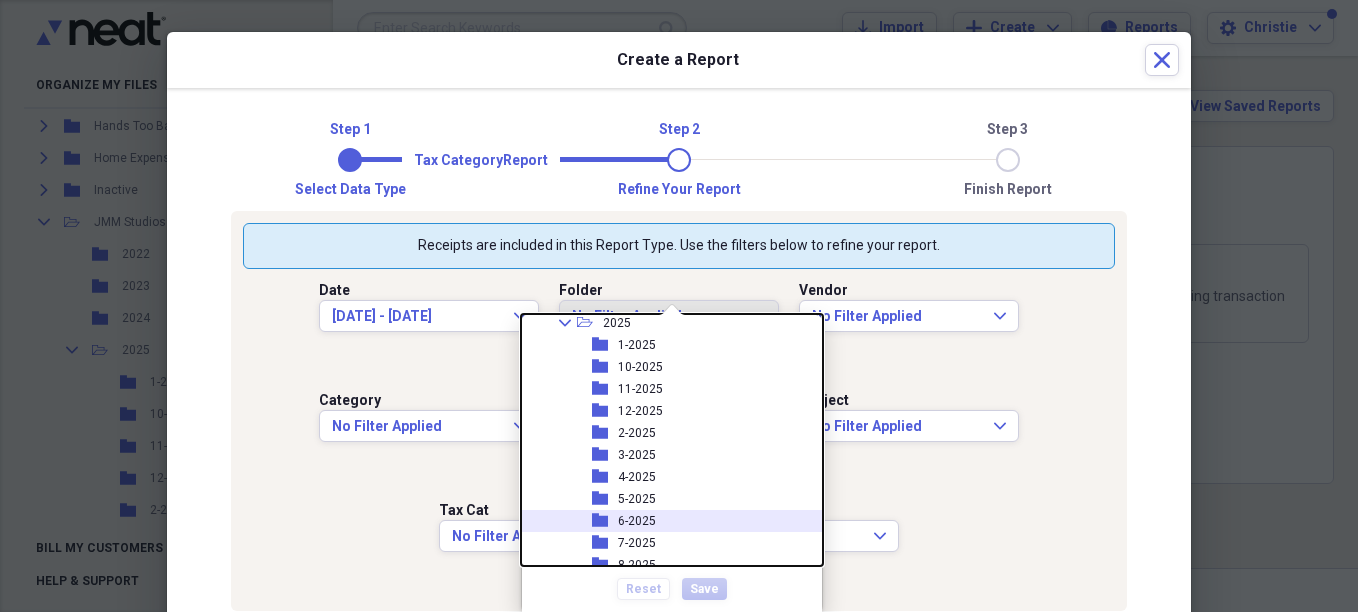 scroll, scrollTop: 125, scrollLeft: 0, axis: vertical 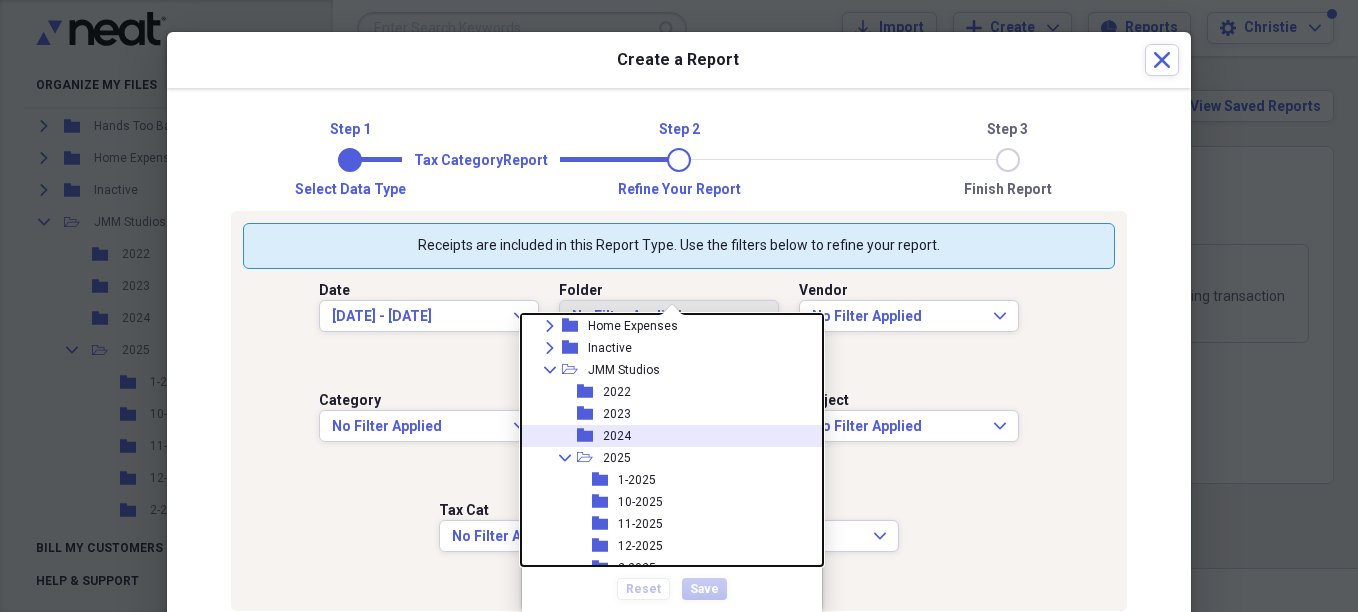 click on "folder 2024" at bounding box center (664, 436) 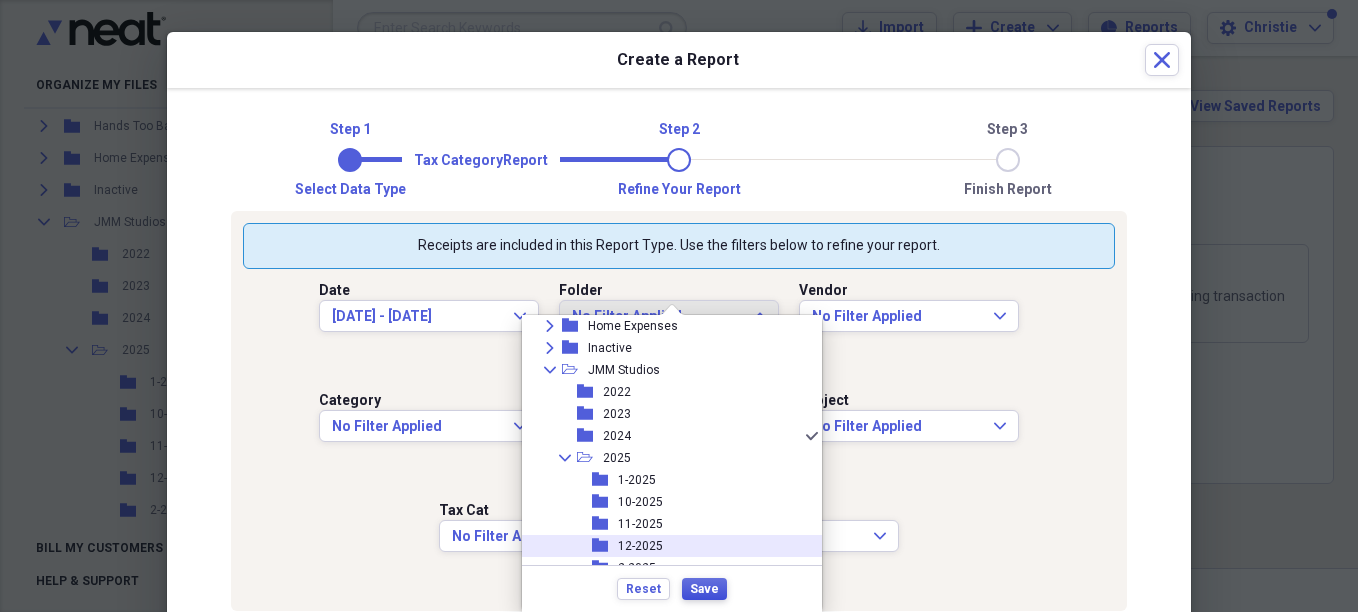 click on "Save" at bounding box center [704, 589] 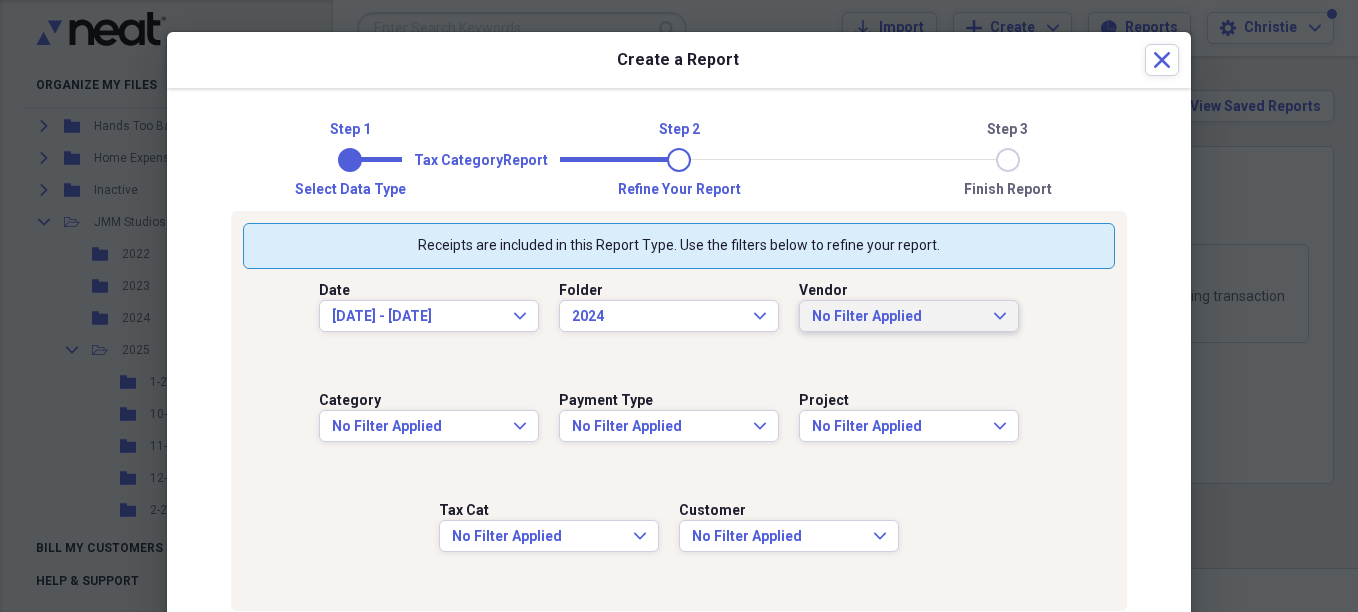 click on "No Filter Applied Expand" at bounding box center [909, 316] 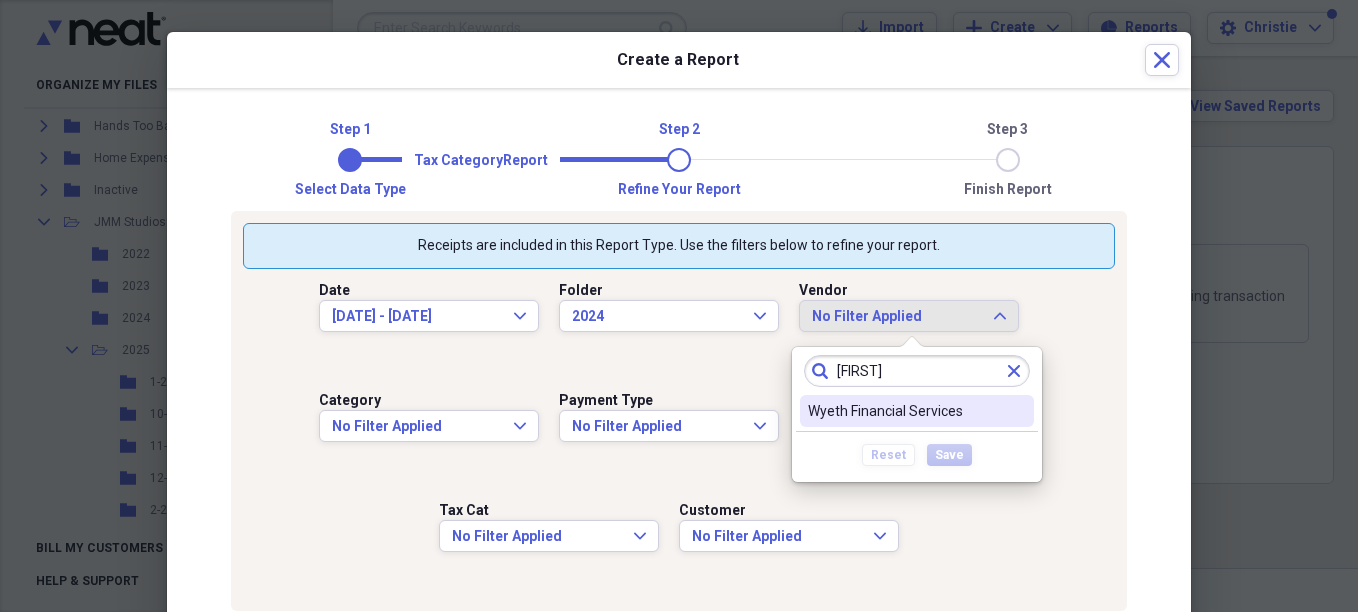 type on "[FIRST]" 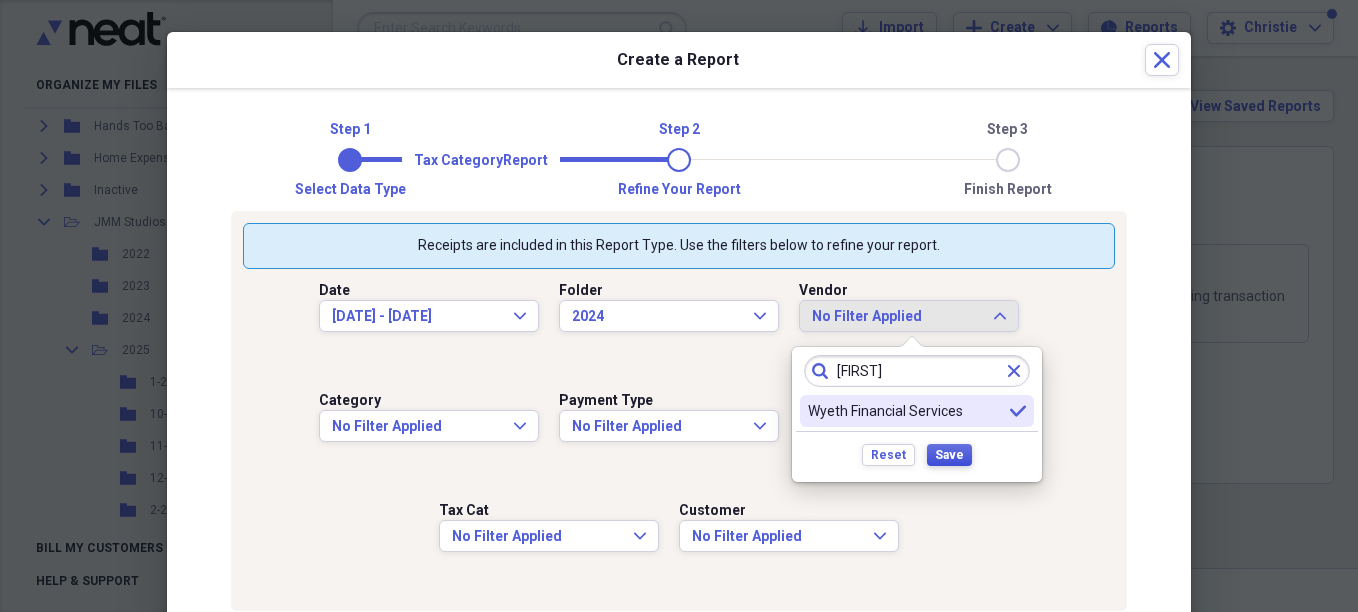 click on "Save" at bounding box center (949, 455) 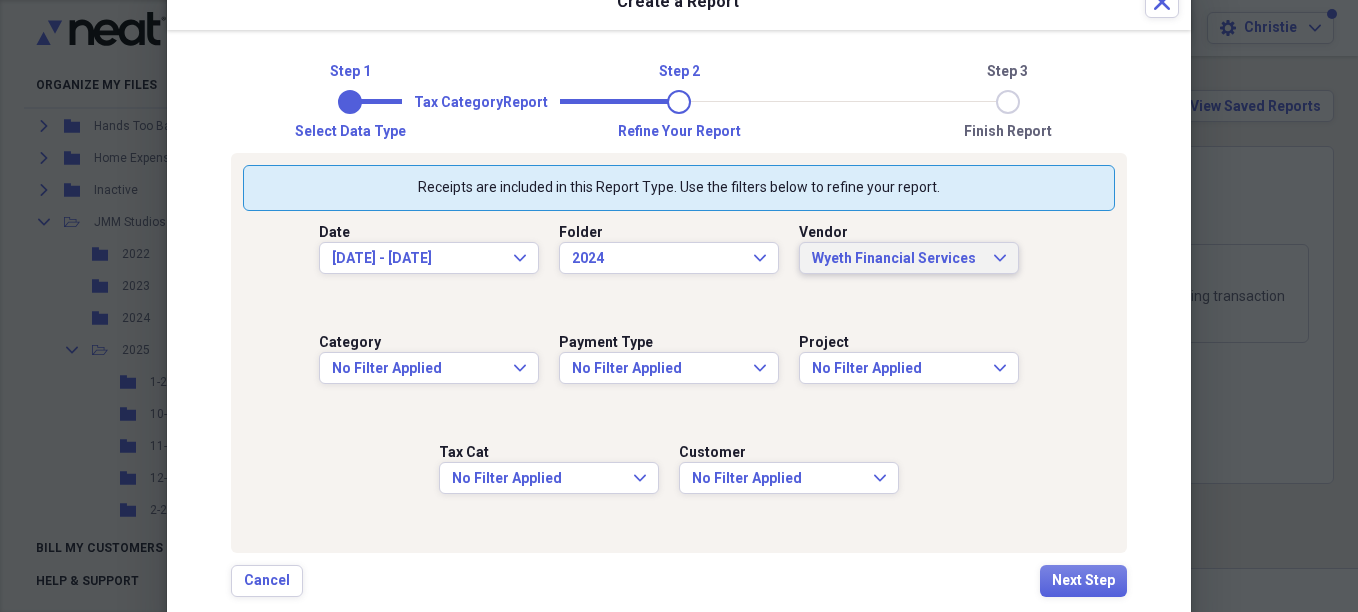 scroll, scrollTop: 107, scrollLeft: 0, axis: vertical 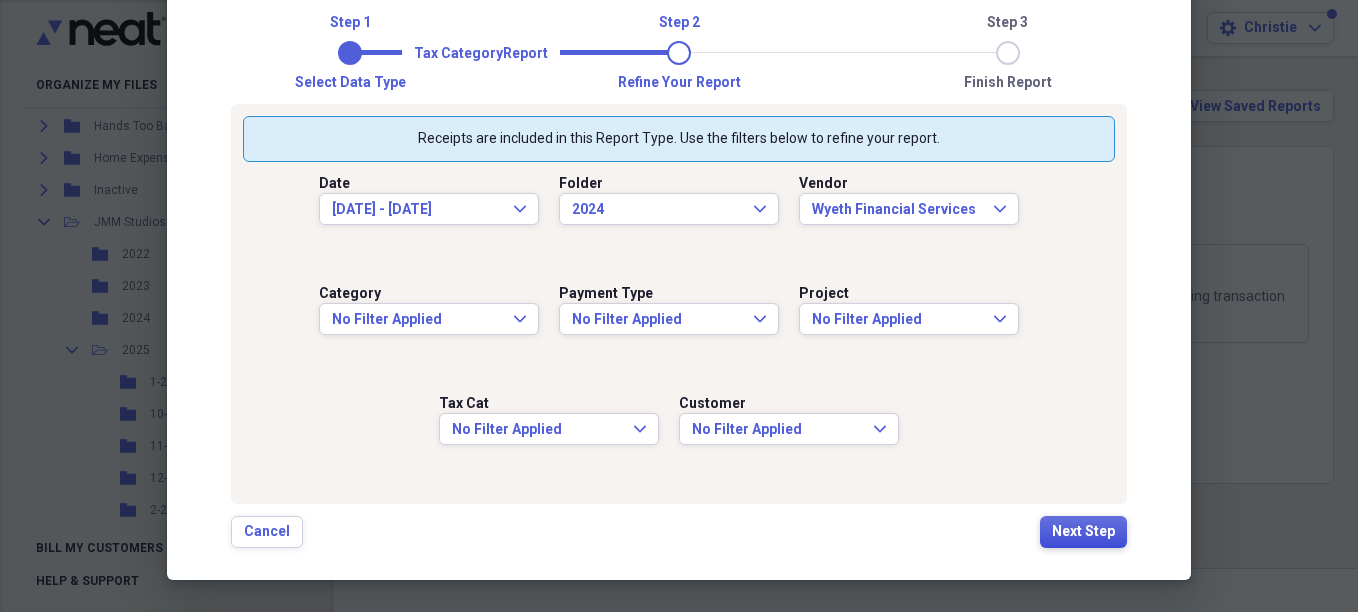 click on "Next Step" at bounding box center [1083, 532] 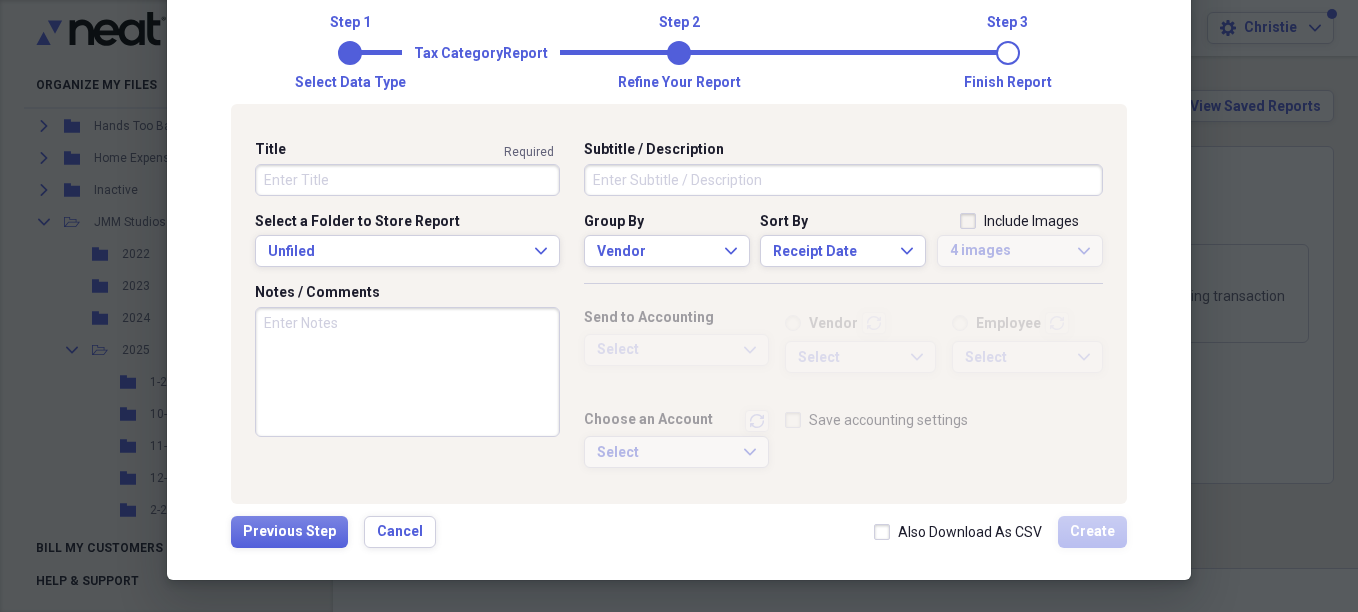 click on "Title" at bounding box center [407, 180] 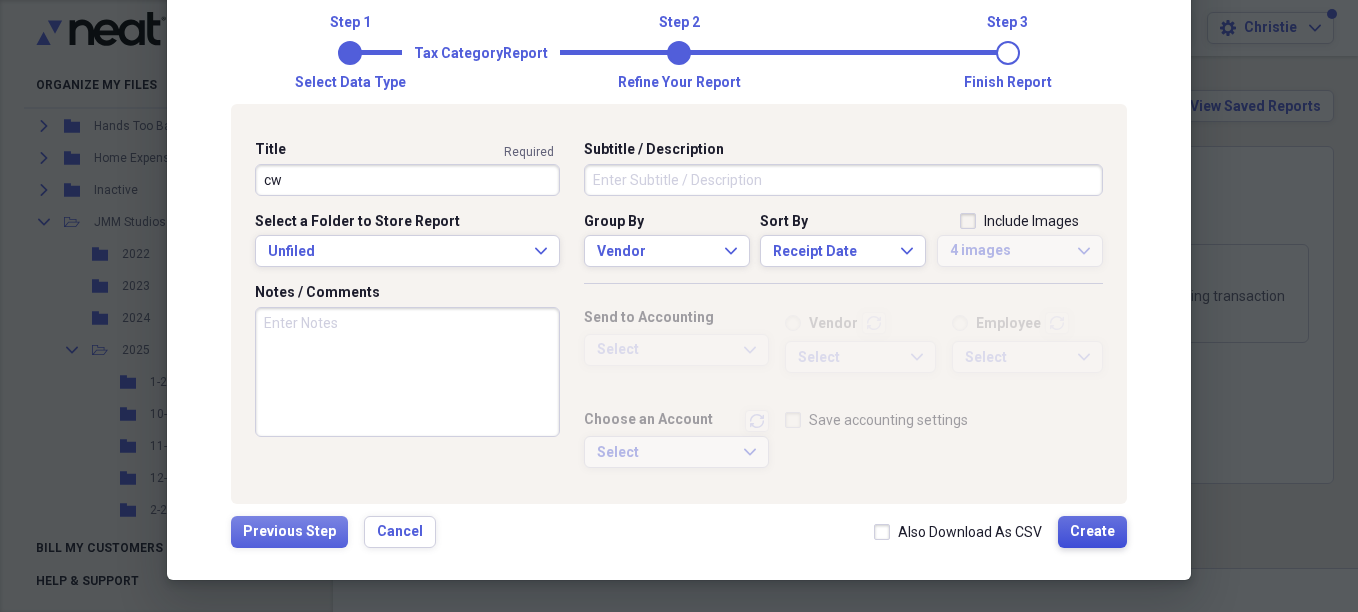 type on "cw" 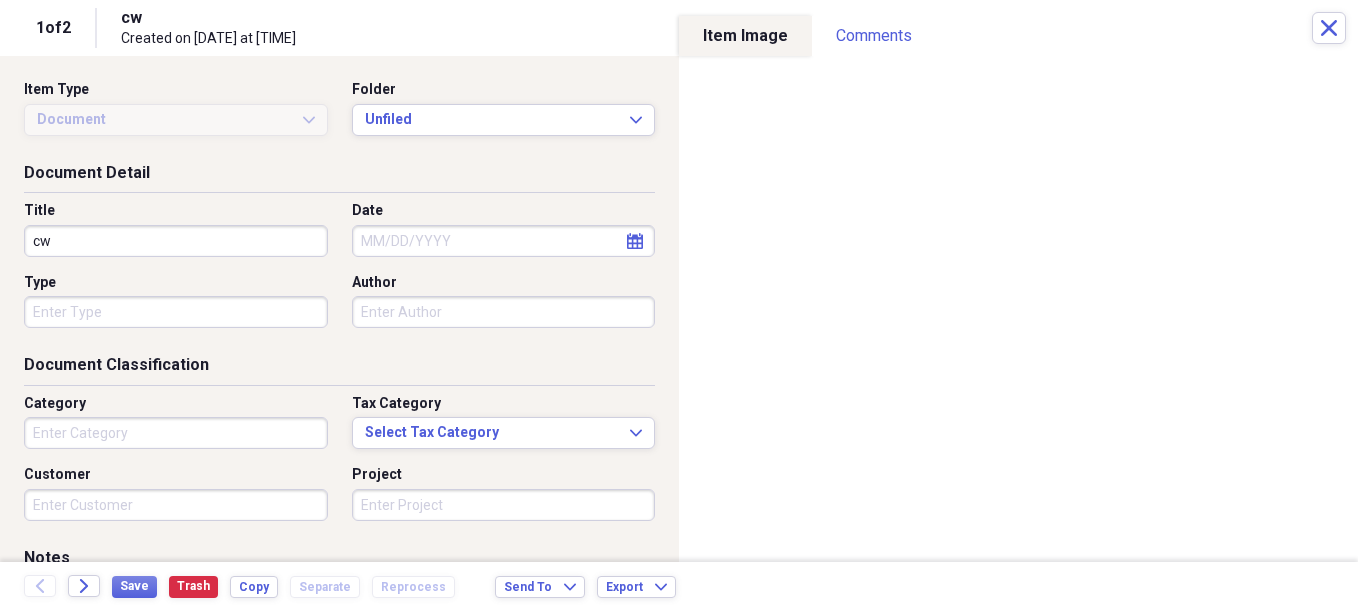 type on "Sports" 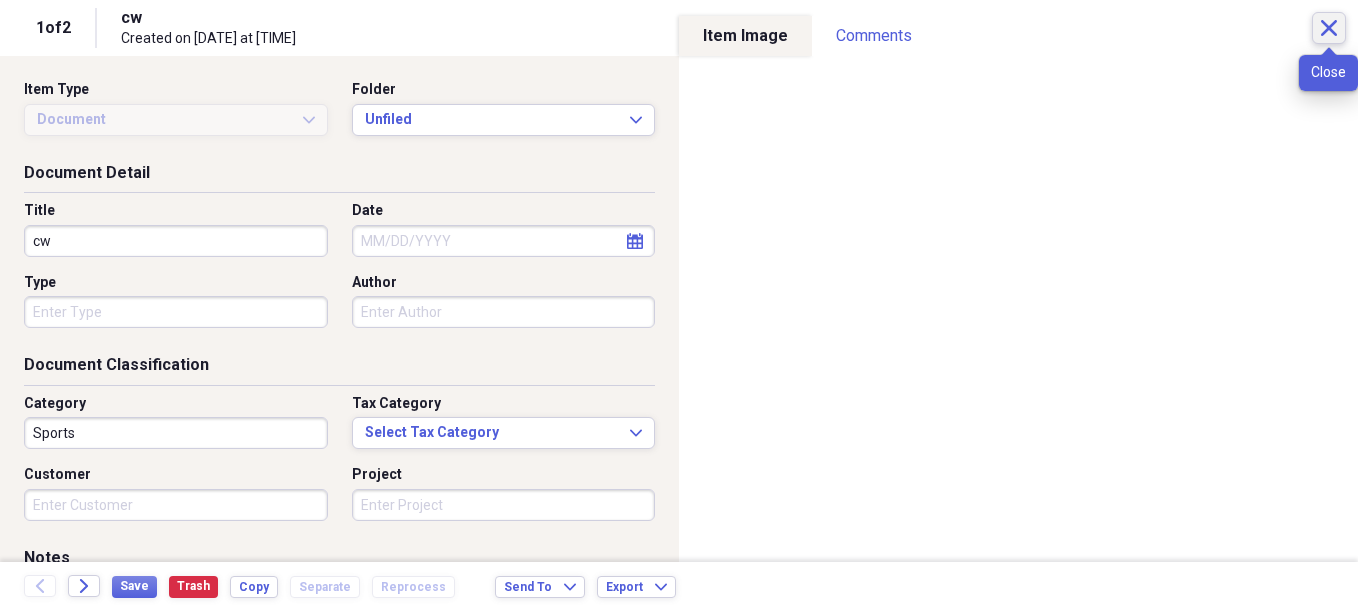 click on "Close" 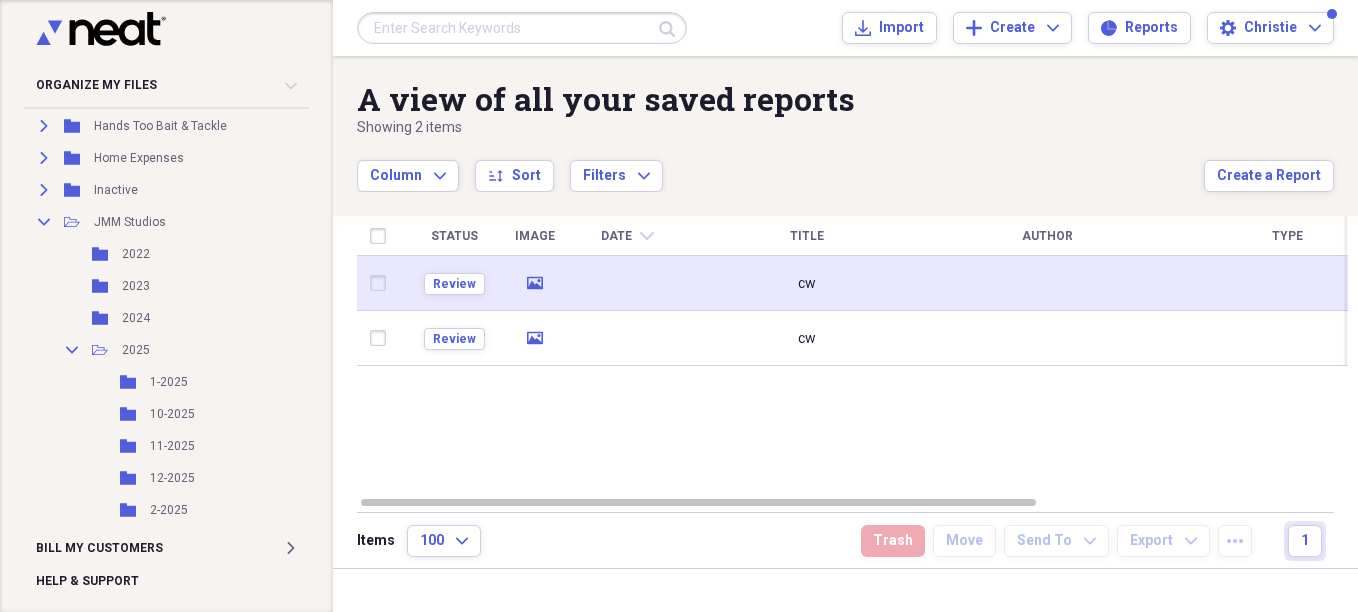 click at bounding box center (382, 283) 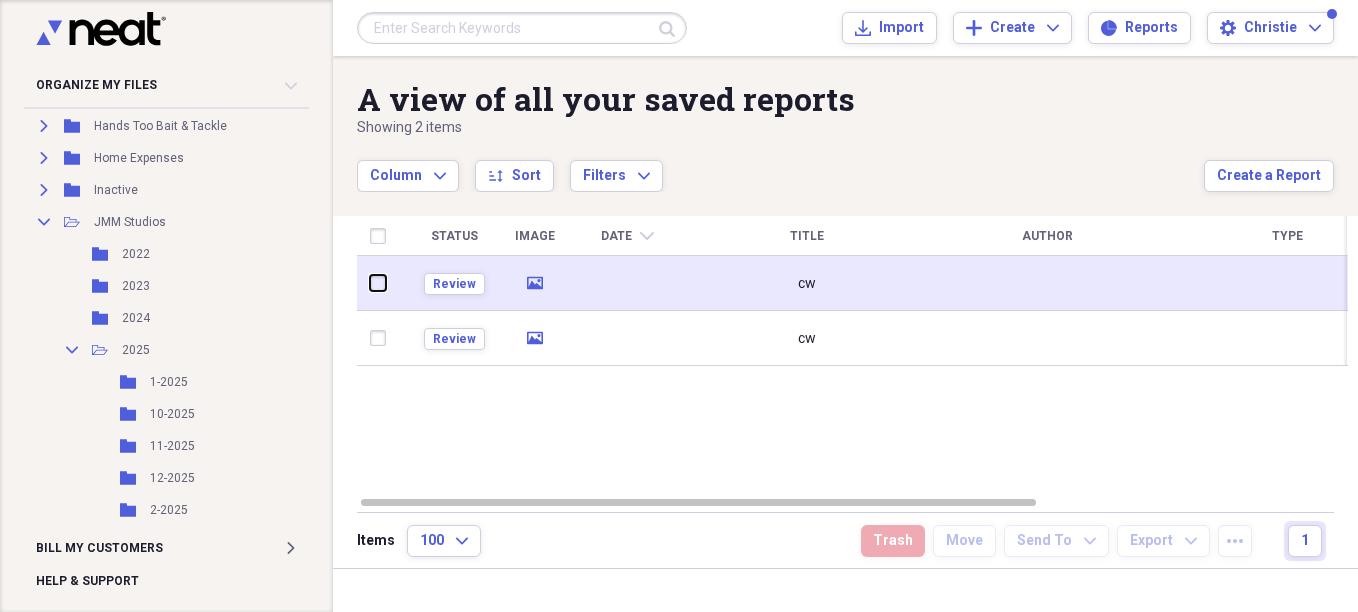 click at bounding box center [370, 283] 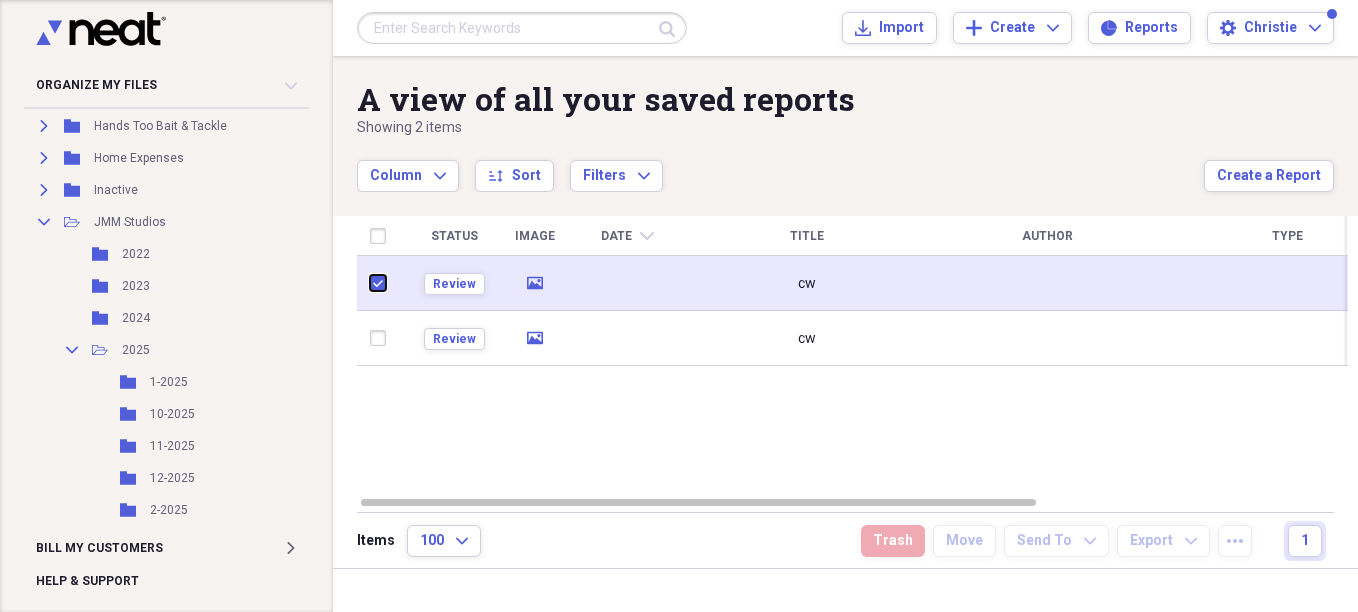 checkbox on "true" 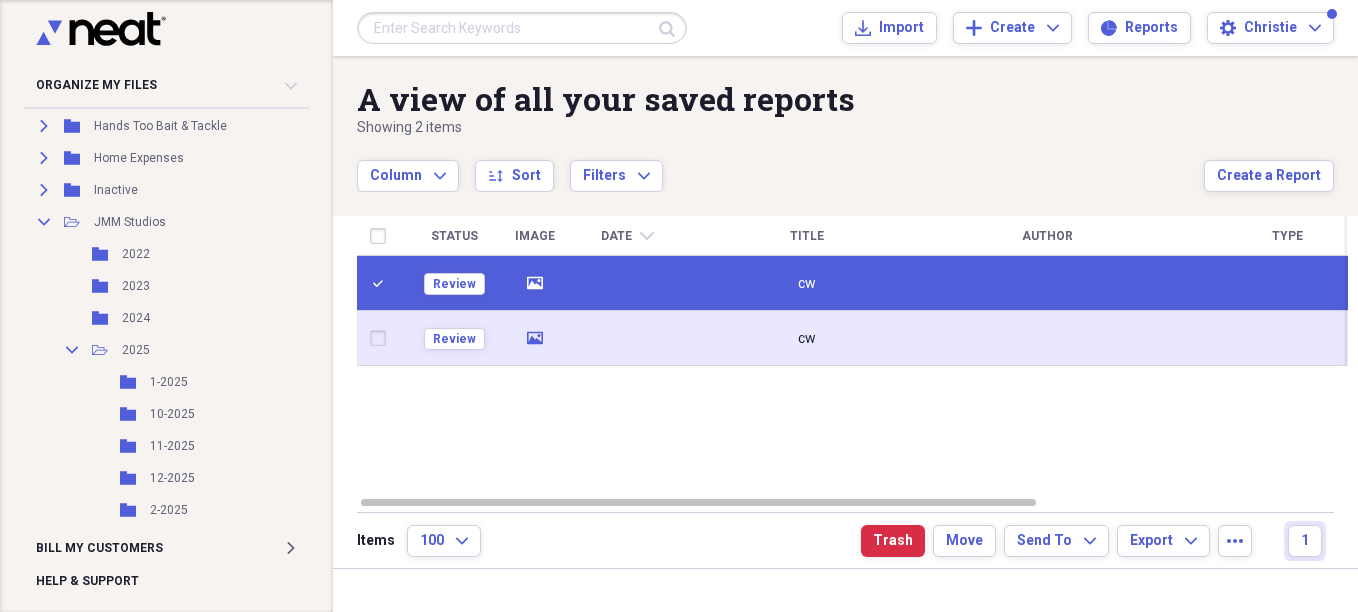 click at bounding box center (382, 338) 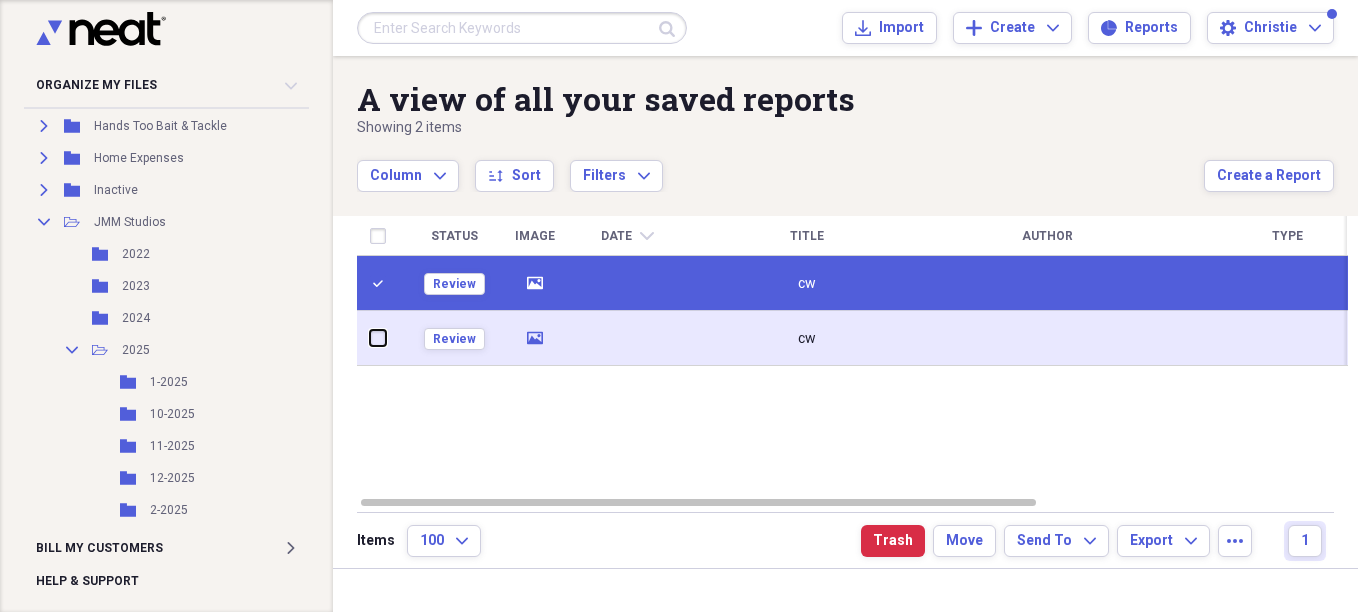 click at bounding box center (370, 338) 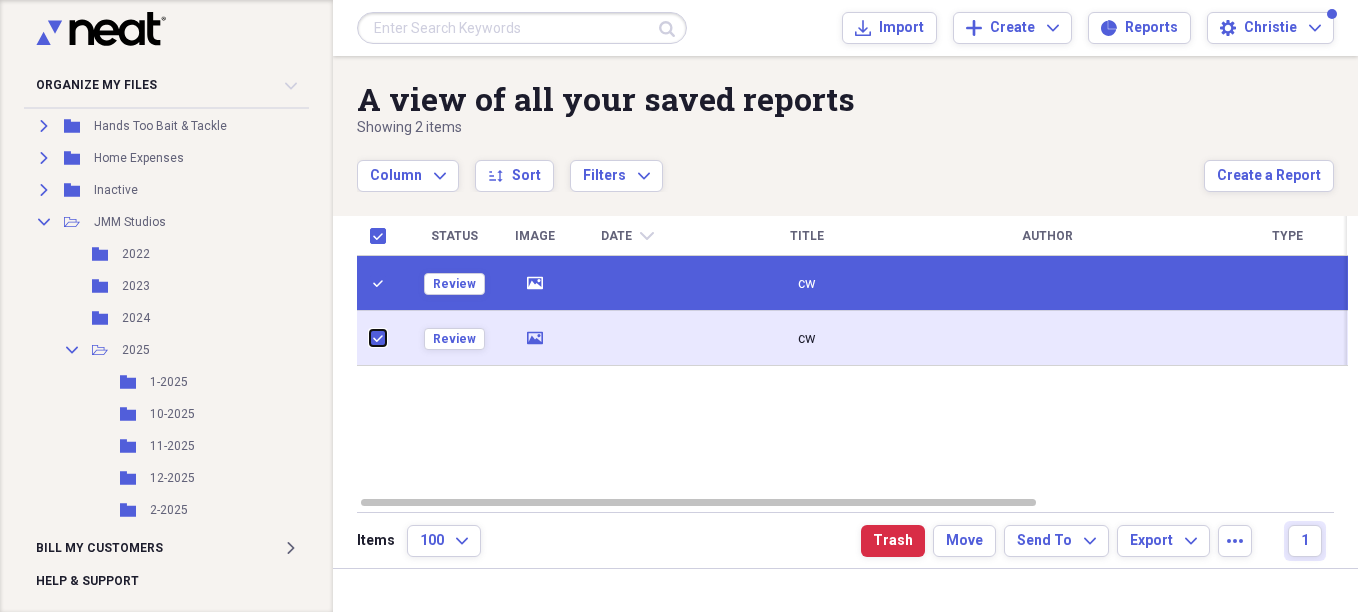 checkbox on "true" 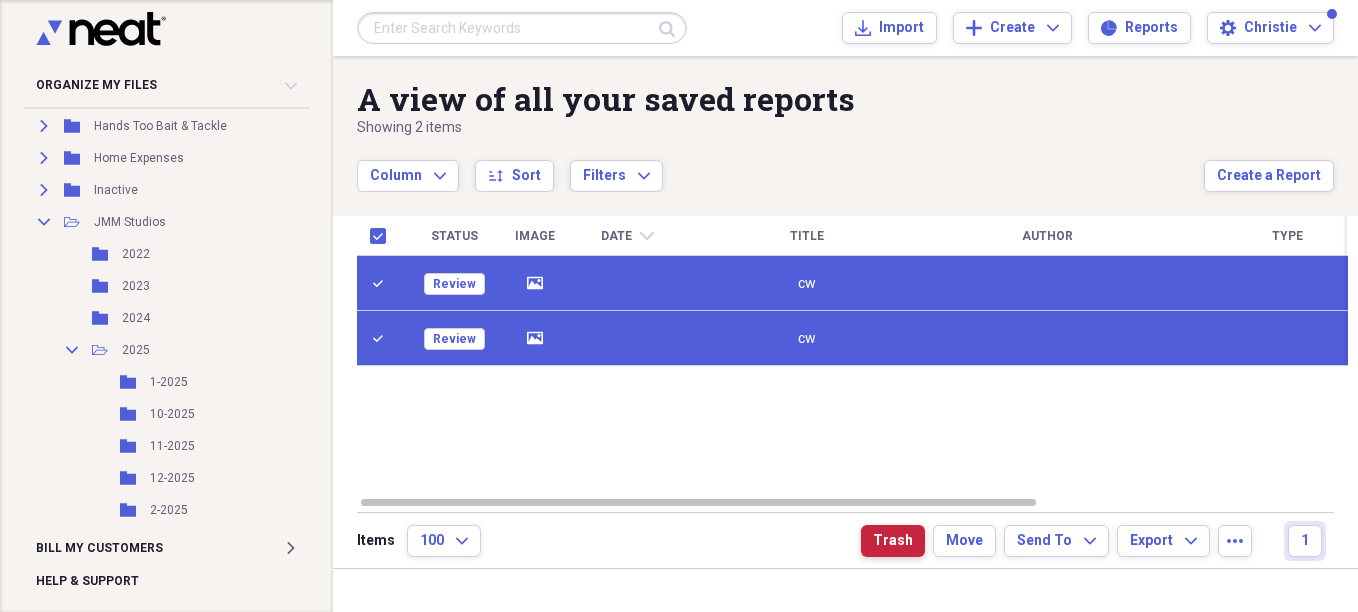 click on "Trash" at bounding box center [893, 541] 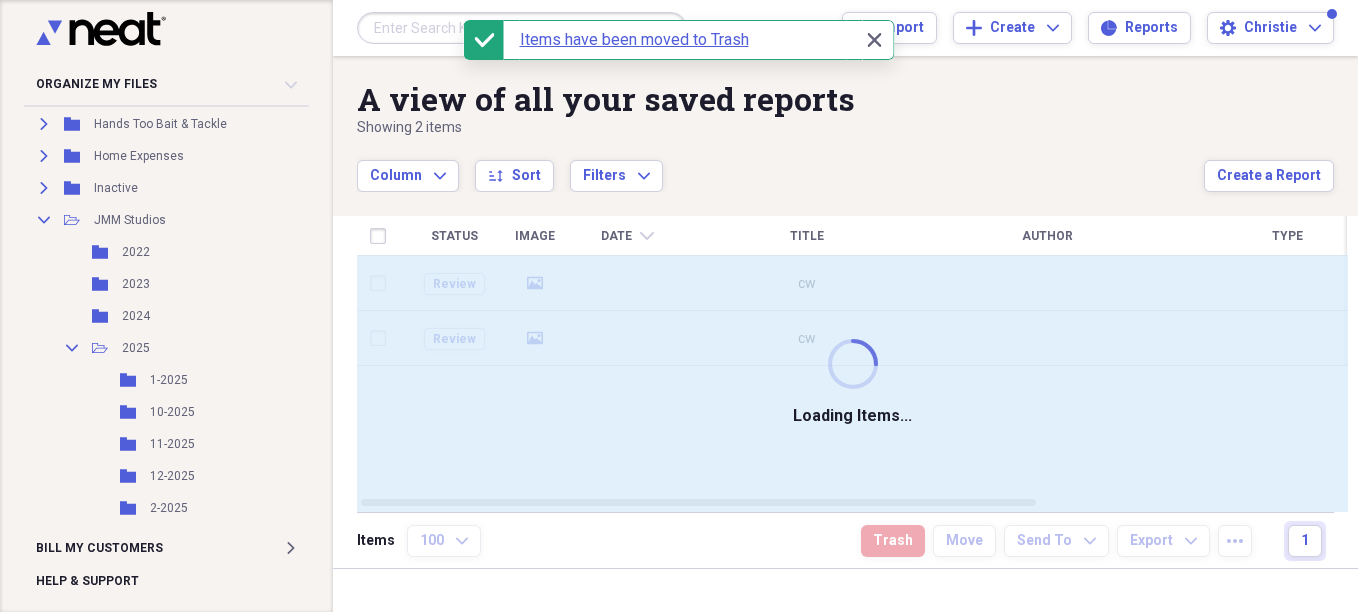 checkbox on "false" 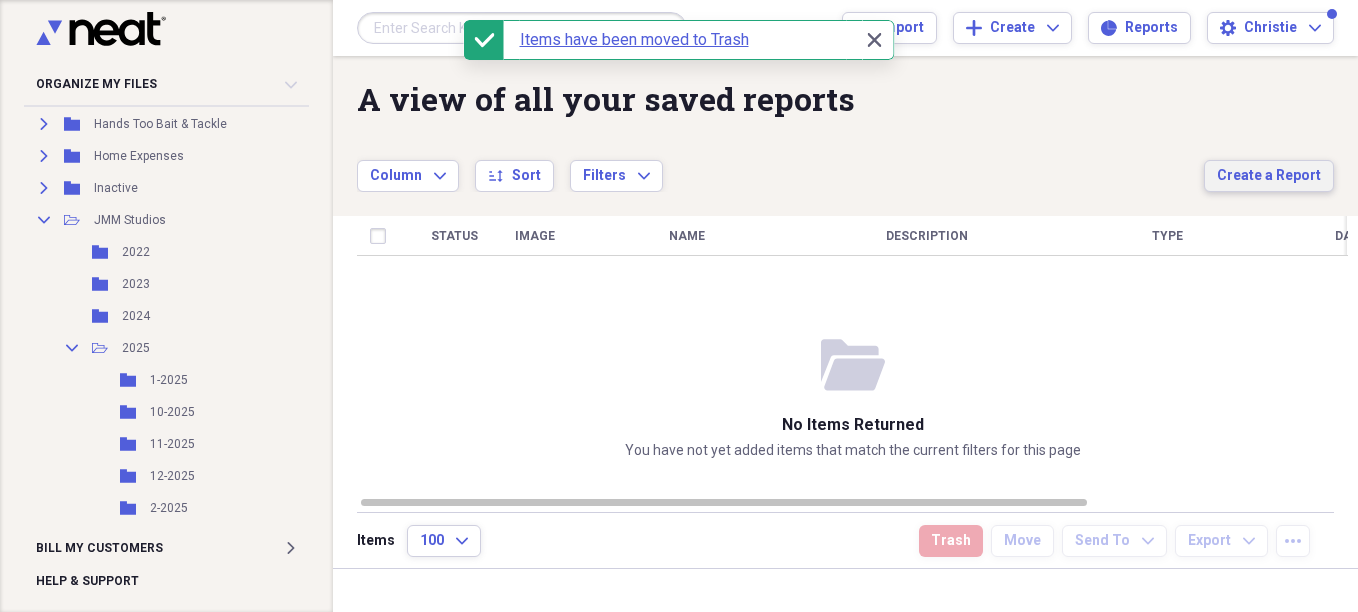 click on "Create a Report" at bounding box center (1269, 176) 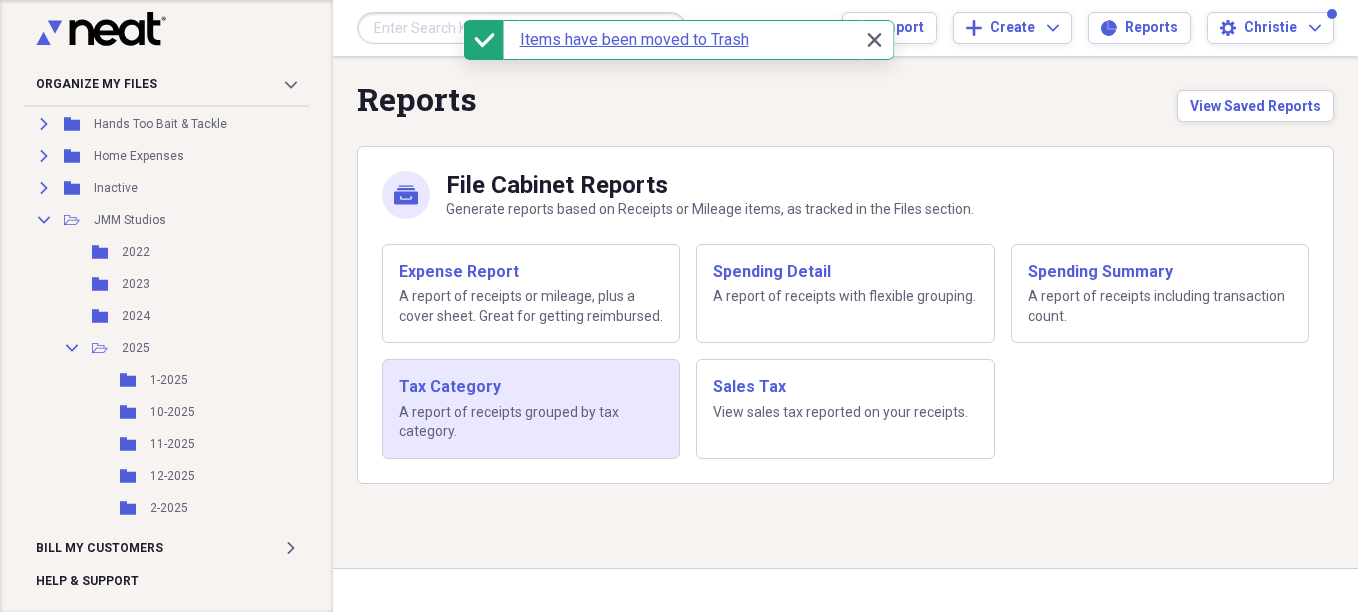 click on "A report of receipts grouped by tax category." at bounding box center [531, 422] 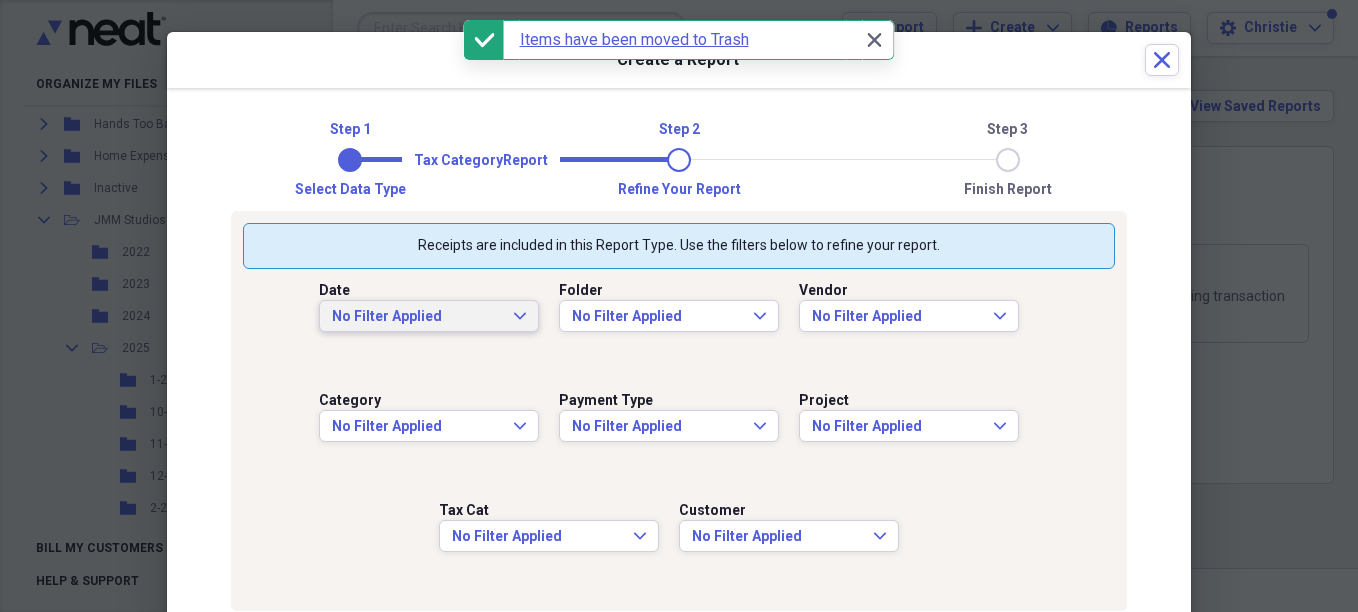 click on "No Filter Applied" at bounding box center [417, 317] 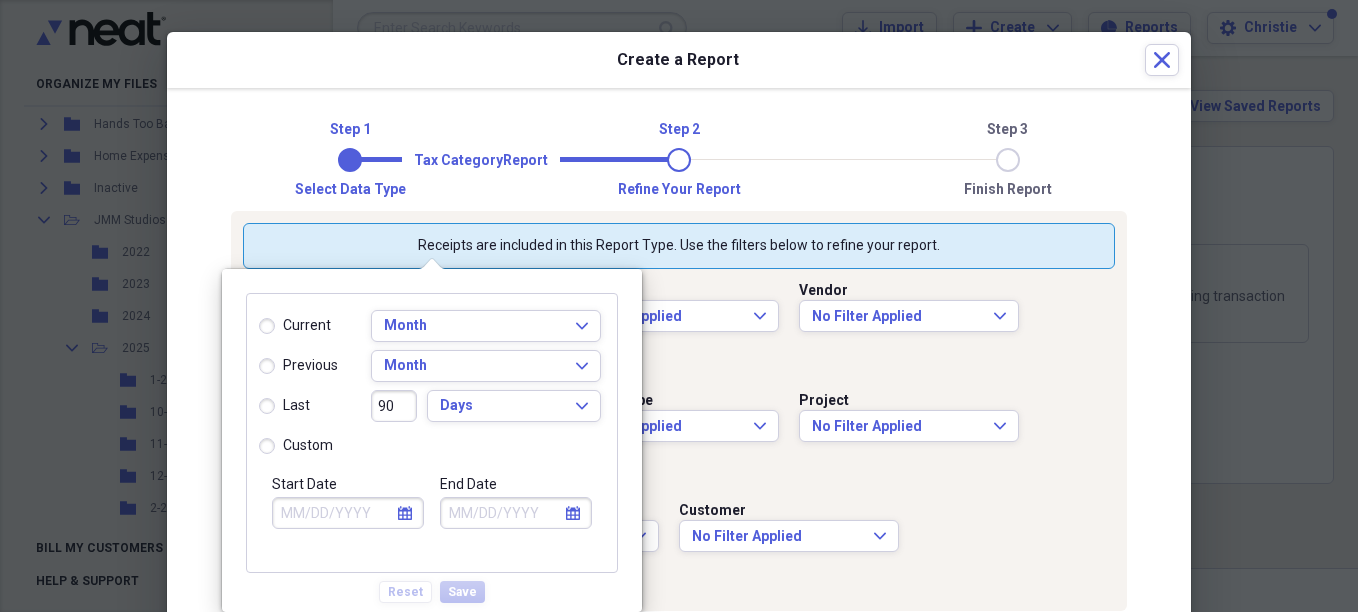 select on "7" 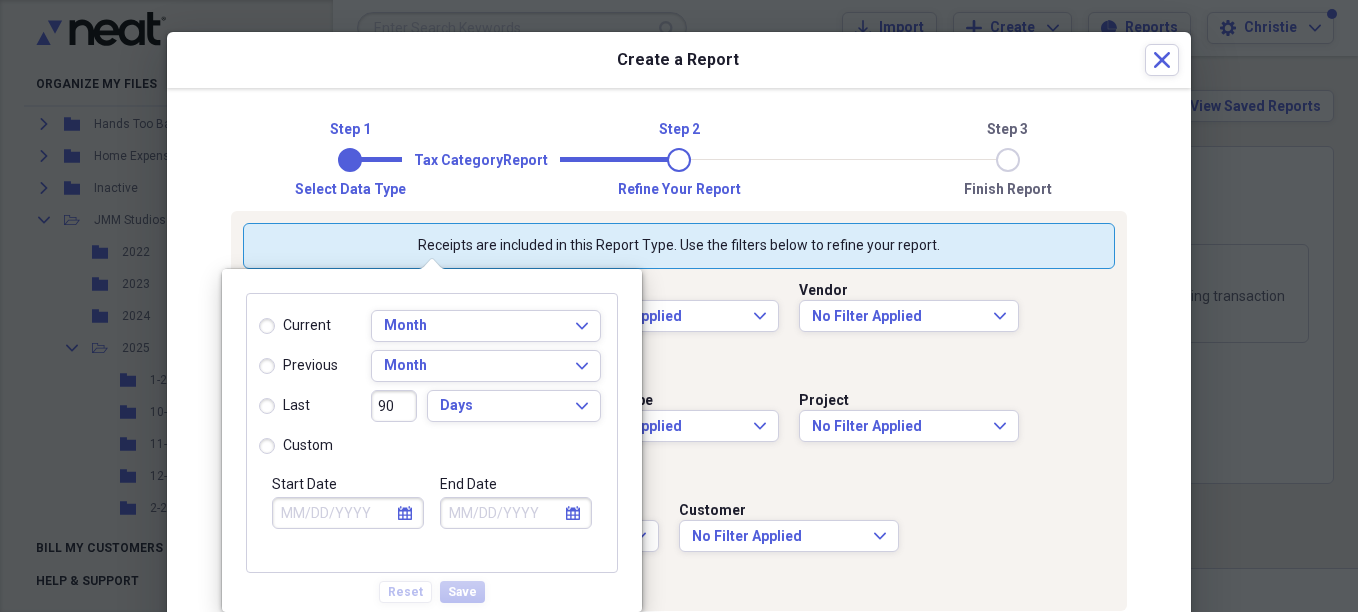 select on "2025" 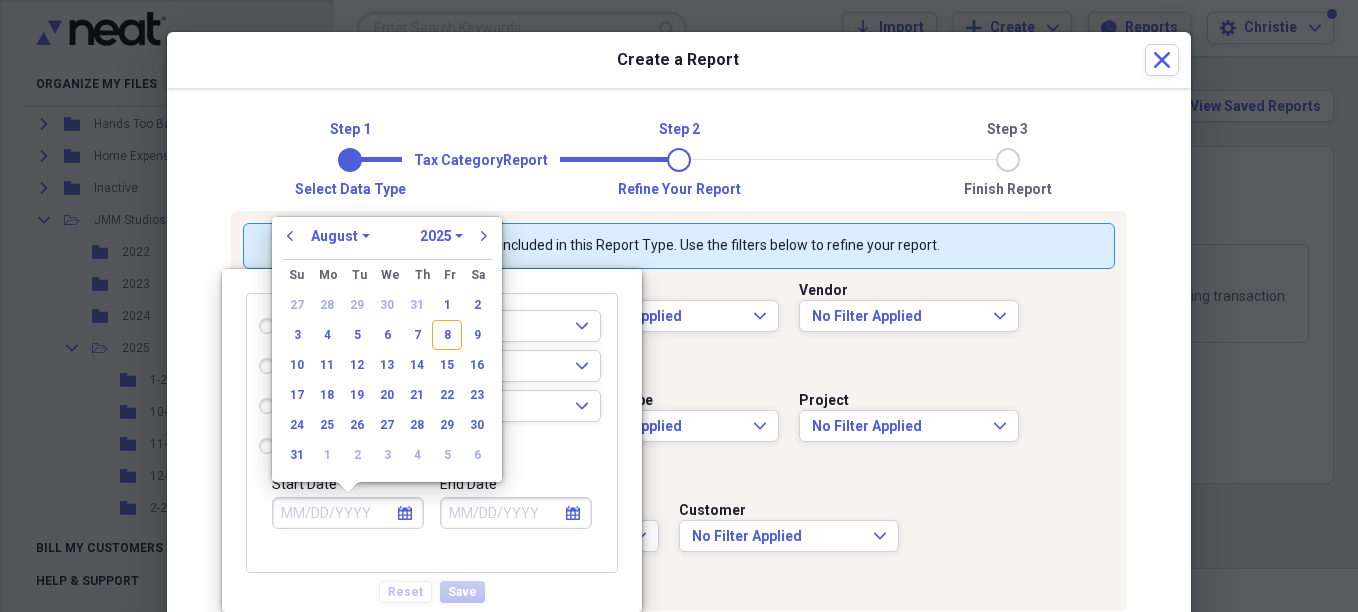 click on "Start Date" at bounding box center [348, 513] 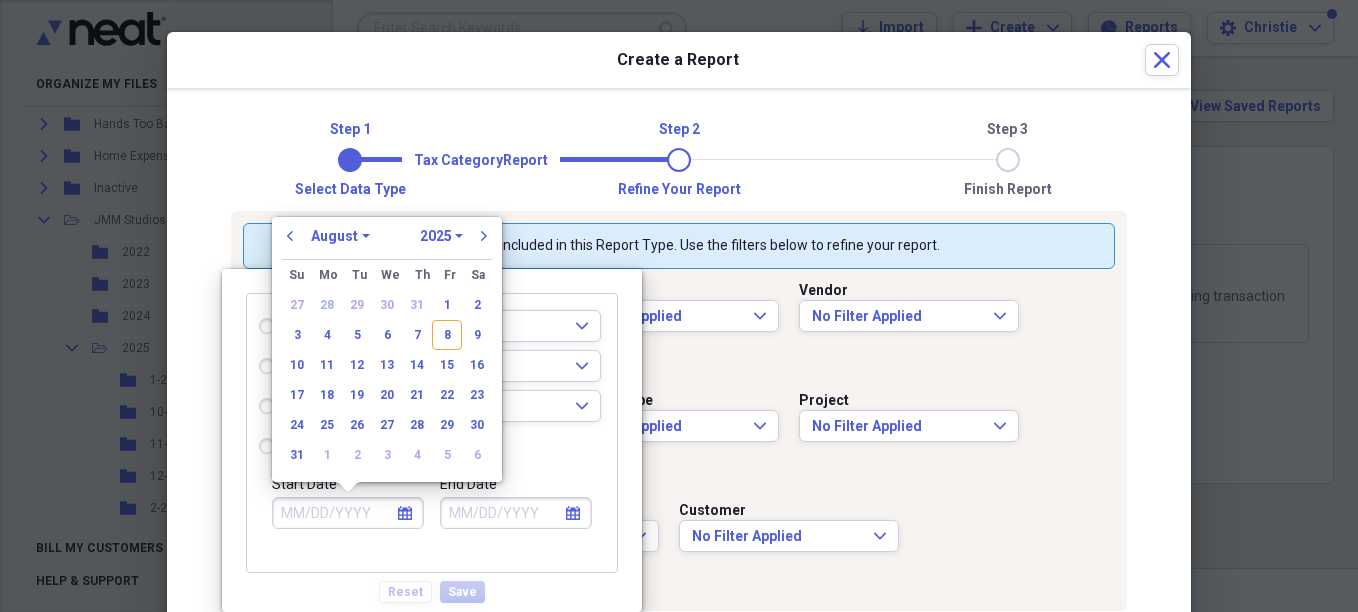 radio on "true" 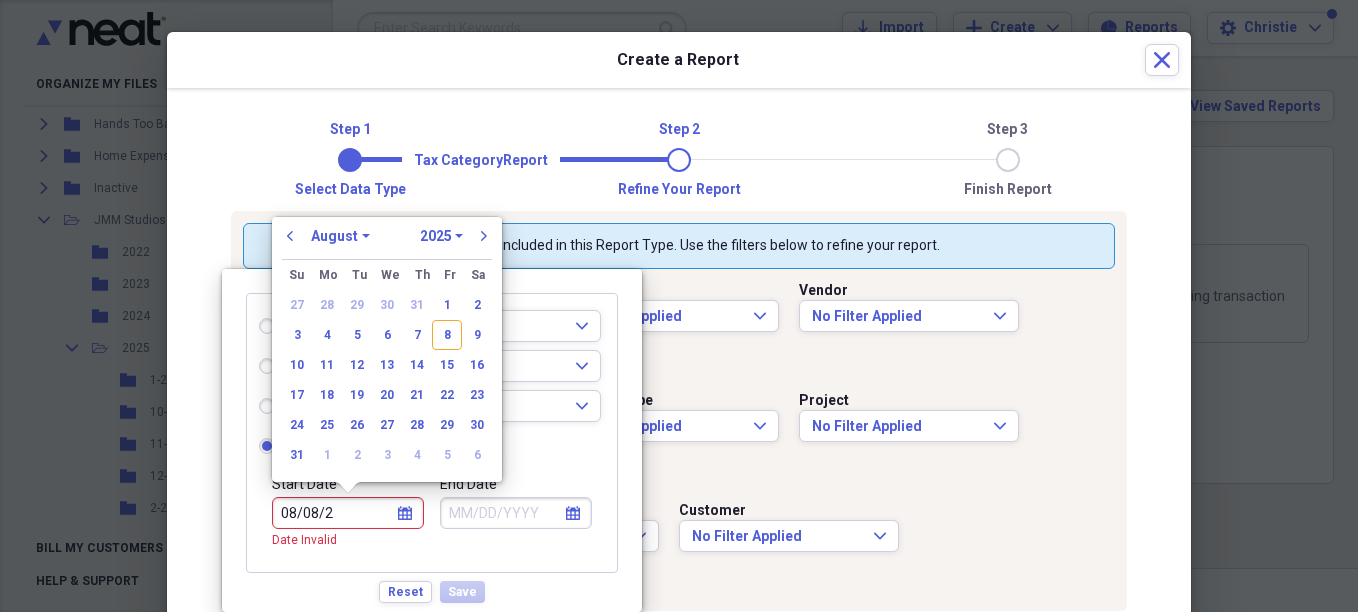 type on "08/08/20" 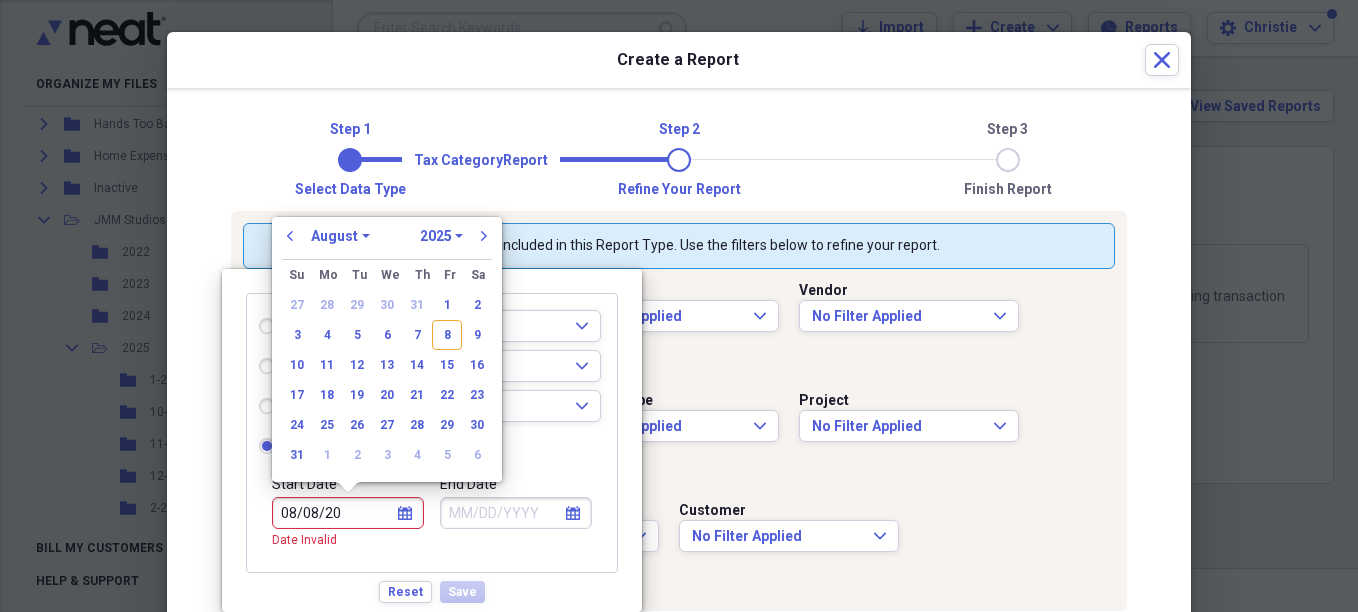 select on "2020" 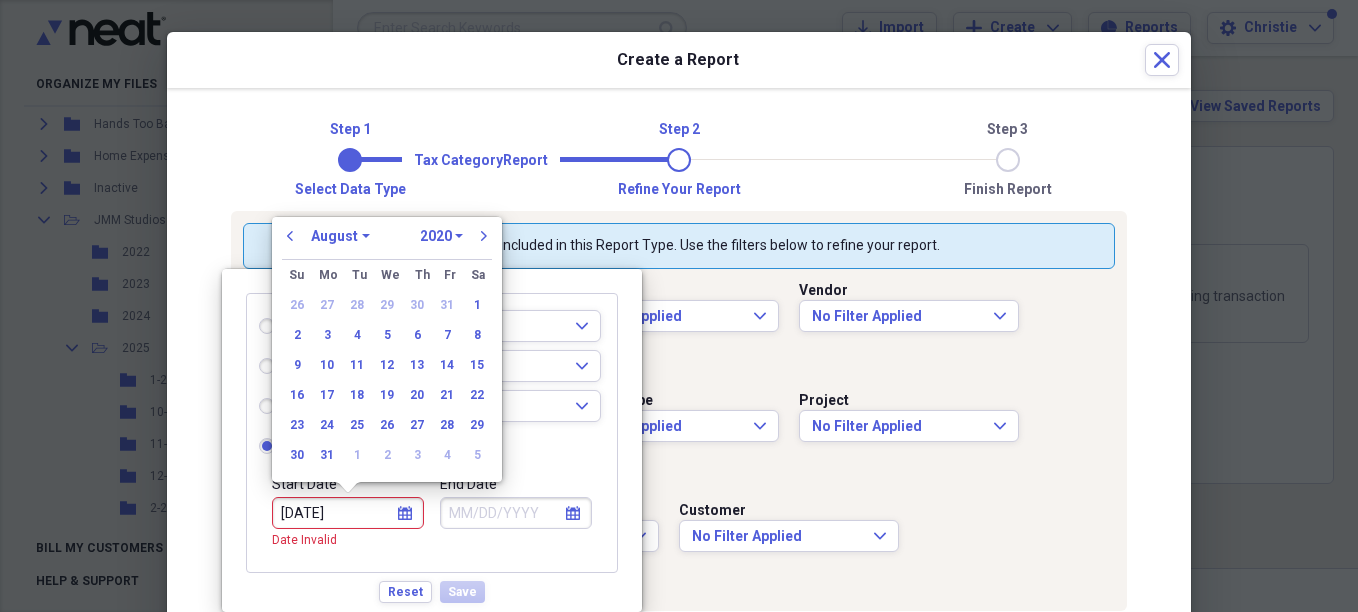 type on "08/08/2024" 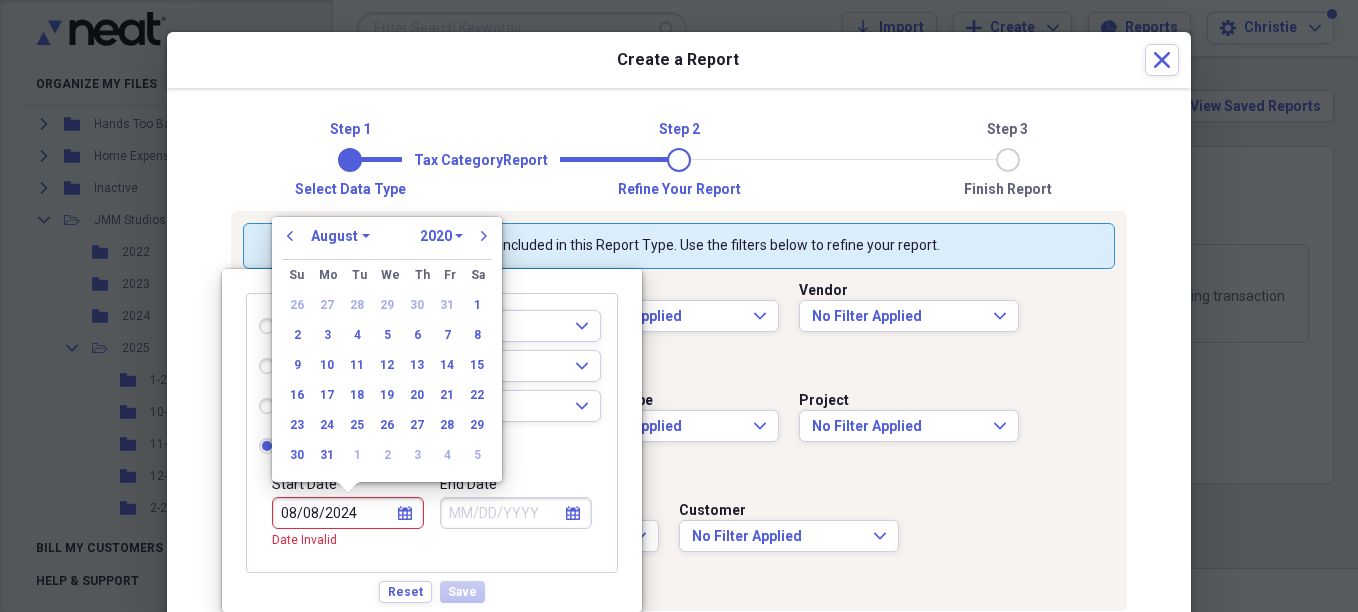 select on "2024" 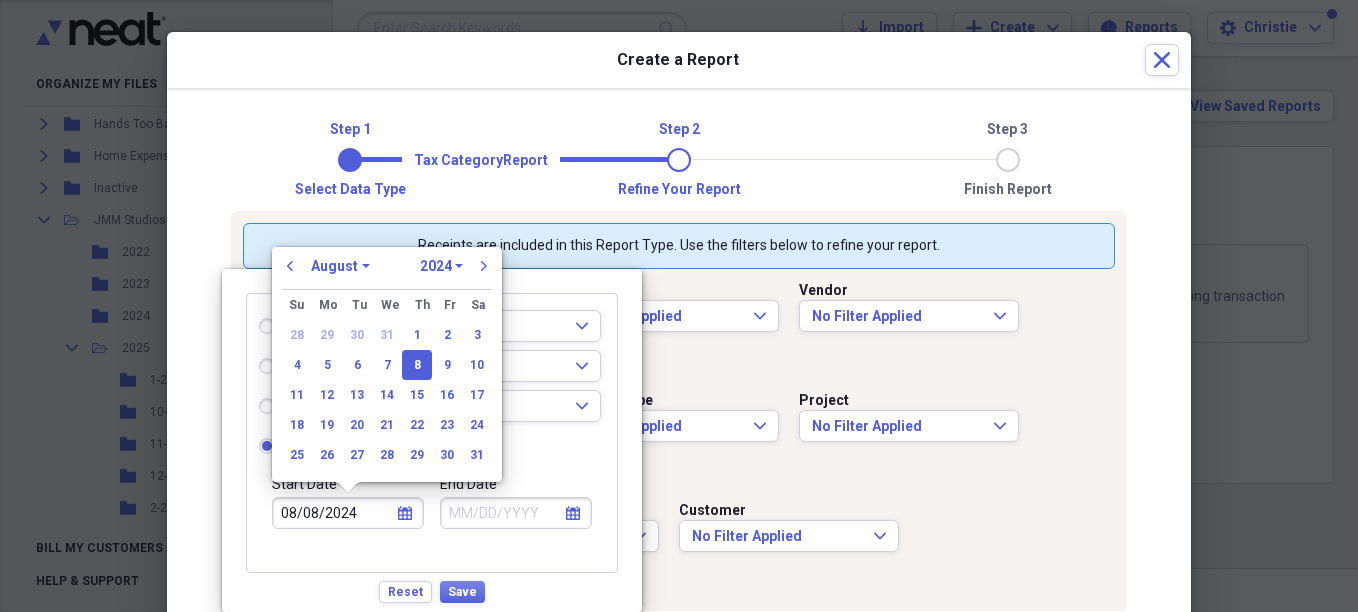 type on "08/08/2024" 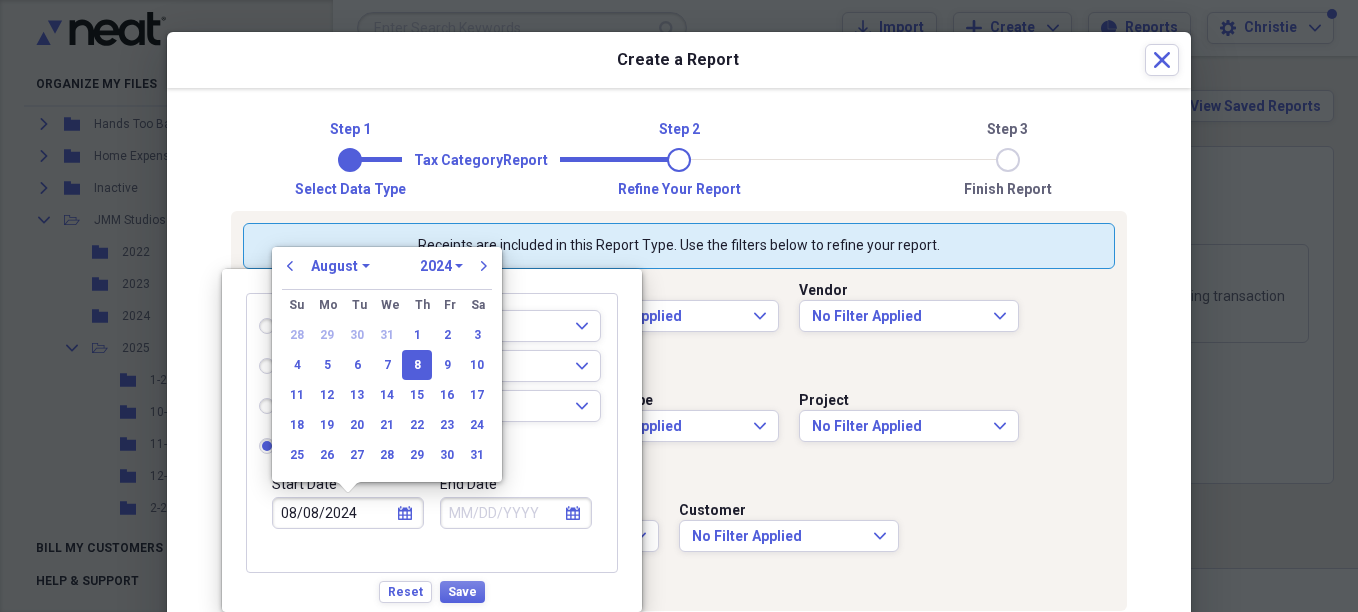select on "7" 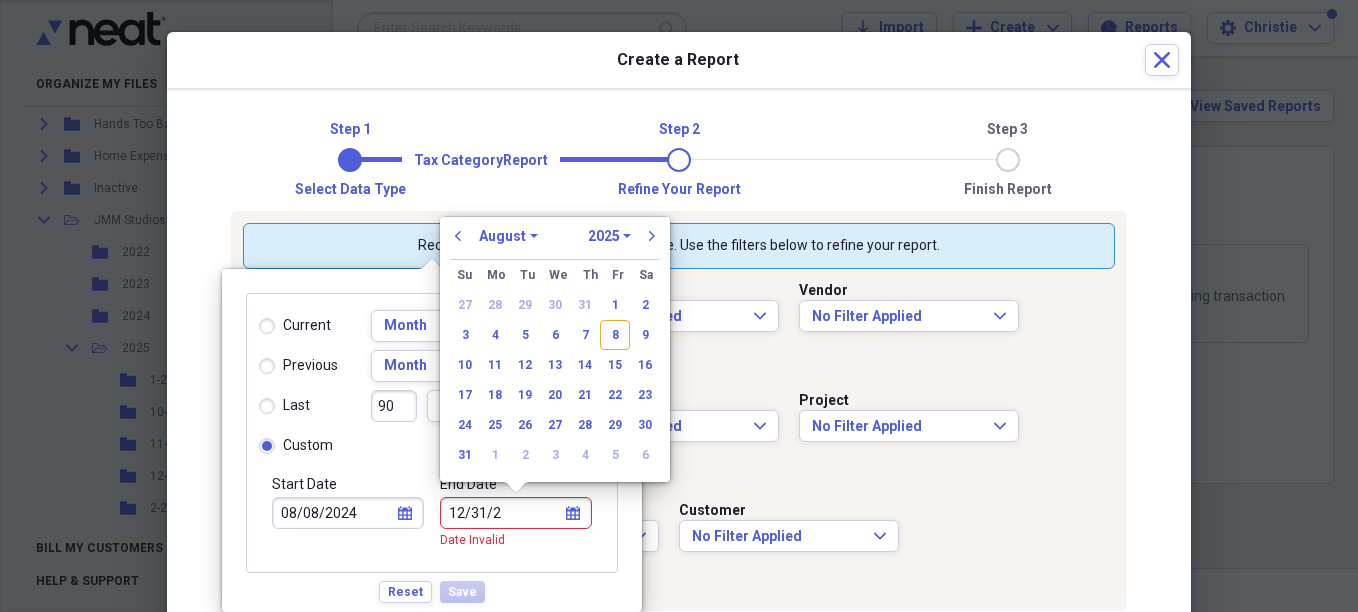 type on "12/31/20" 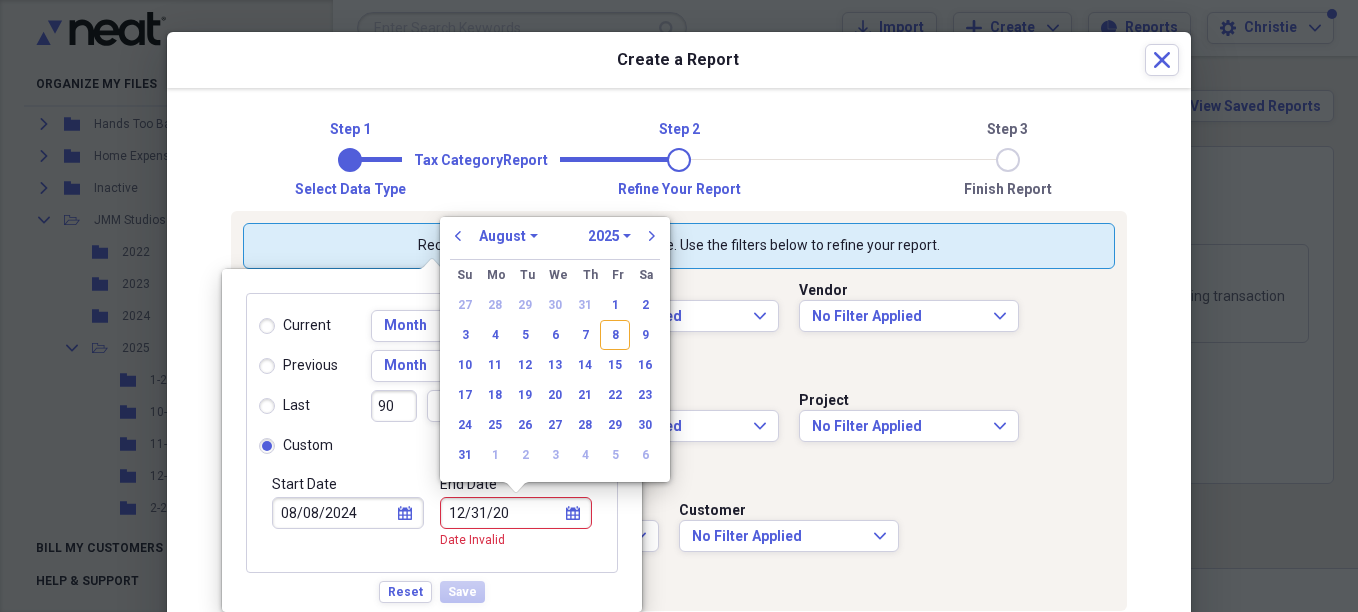 select on "11" 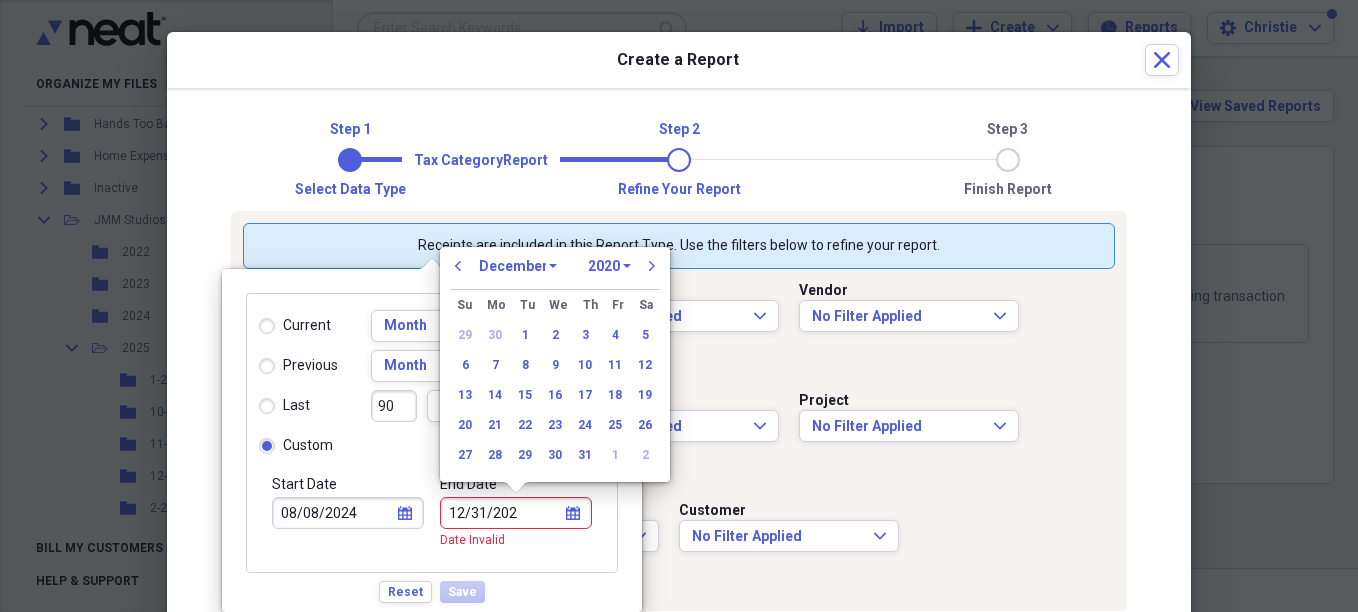 type on "12/31/2024" 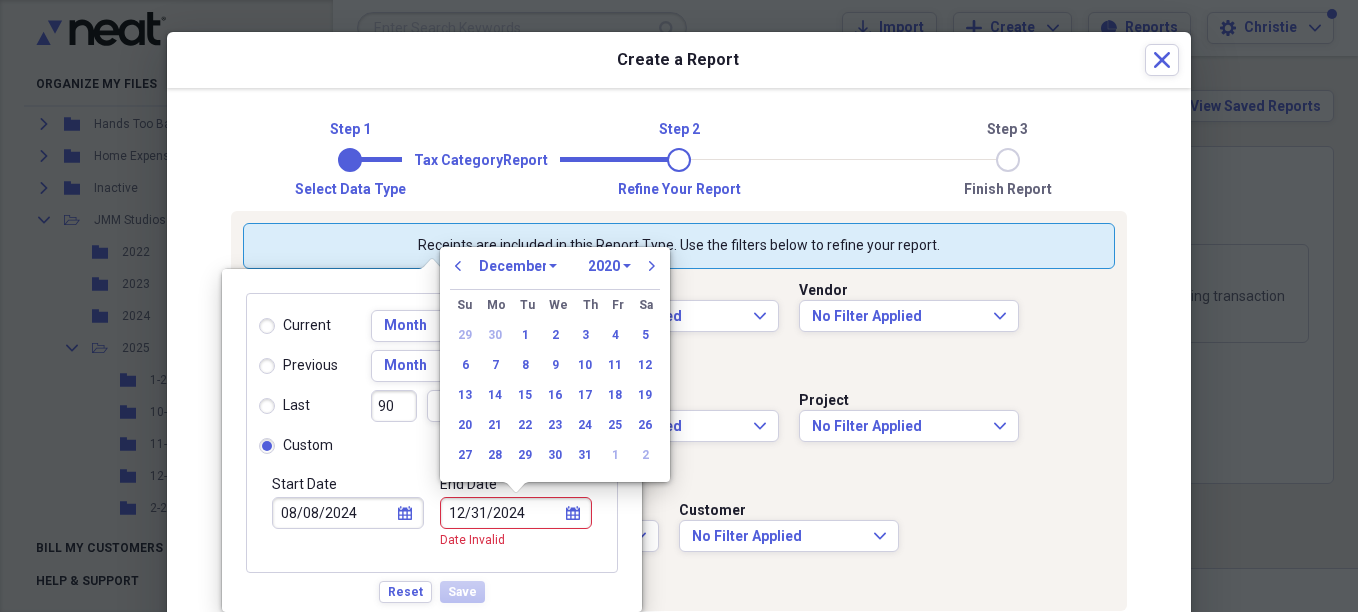 select on "2024" 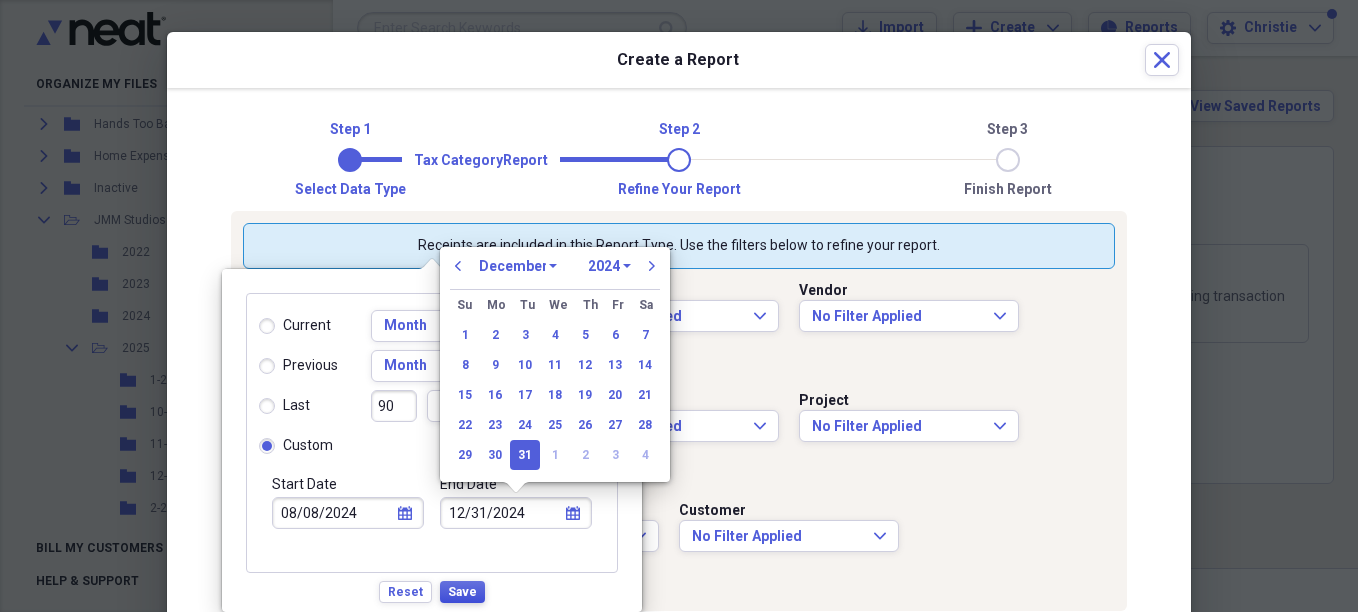 type on "12/31/2024" 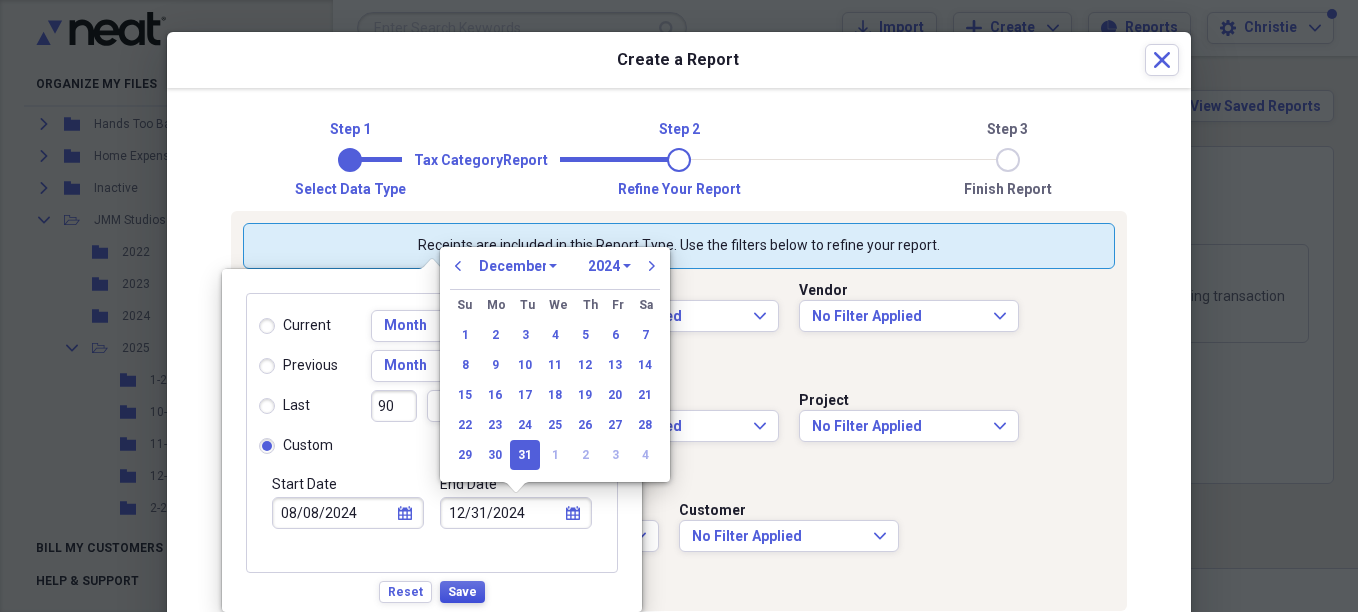 click on "Save" at bounding box center [462, 592] 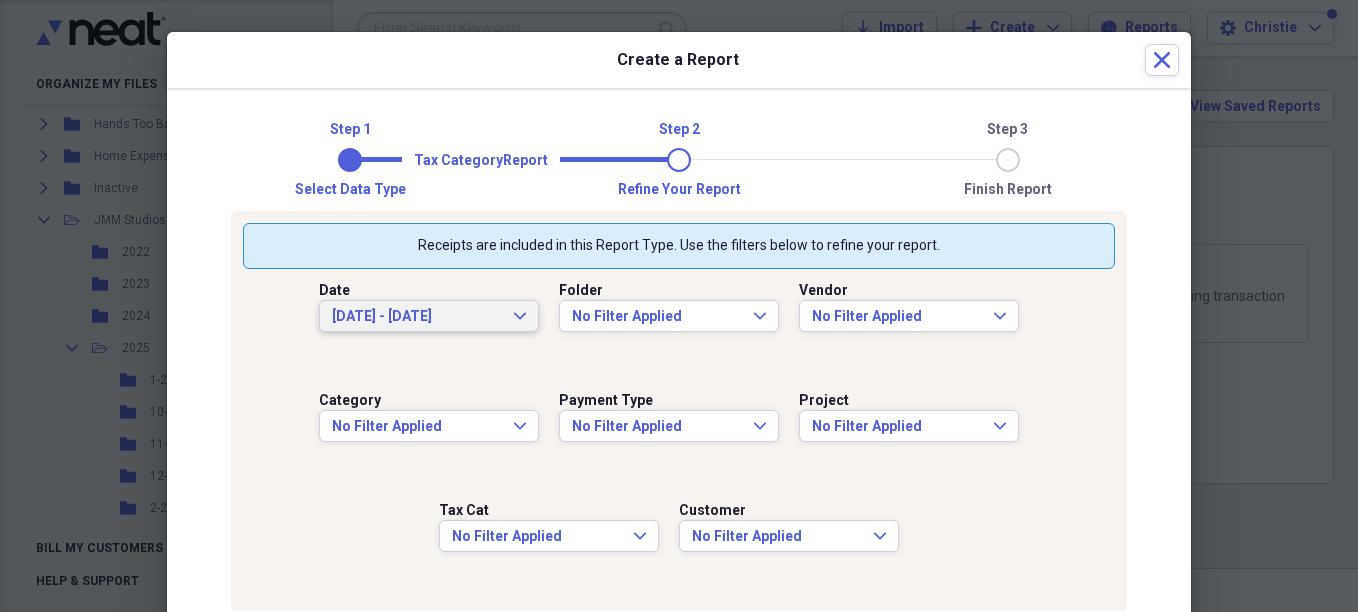 click on "[DATE] - [DATE] Expand" at bounding box center [429, 317] 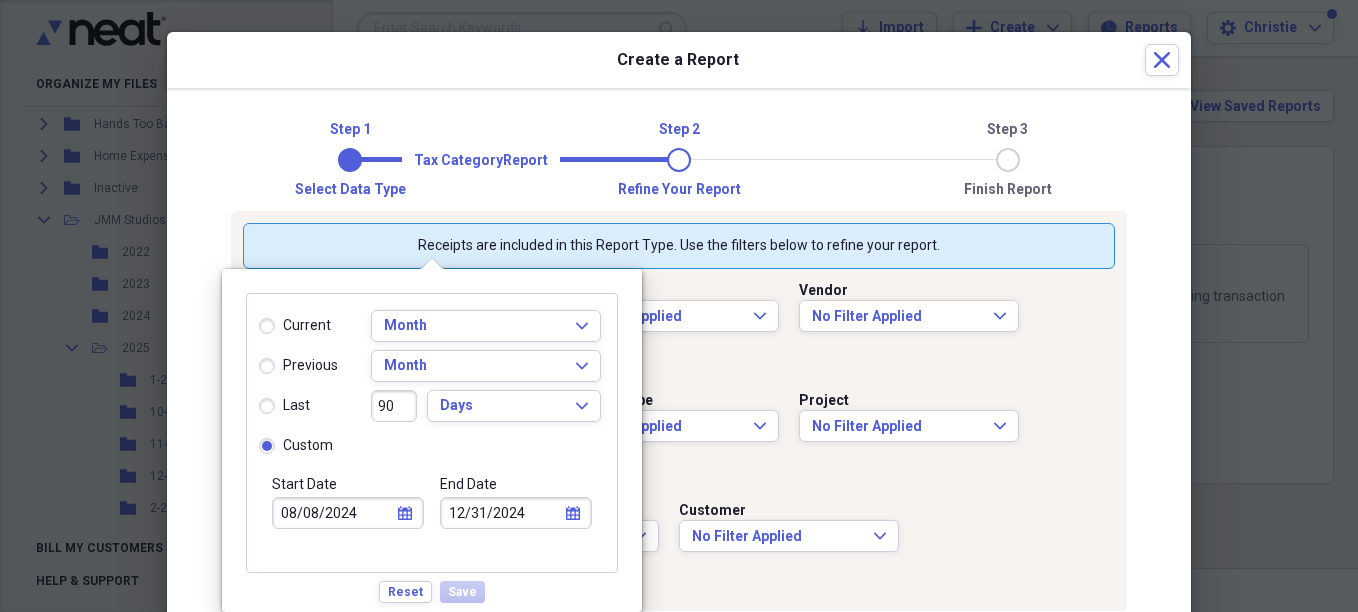 click on "08/08/2024" at bounding box center [348, 513] 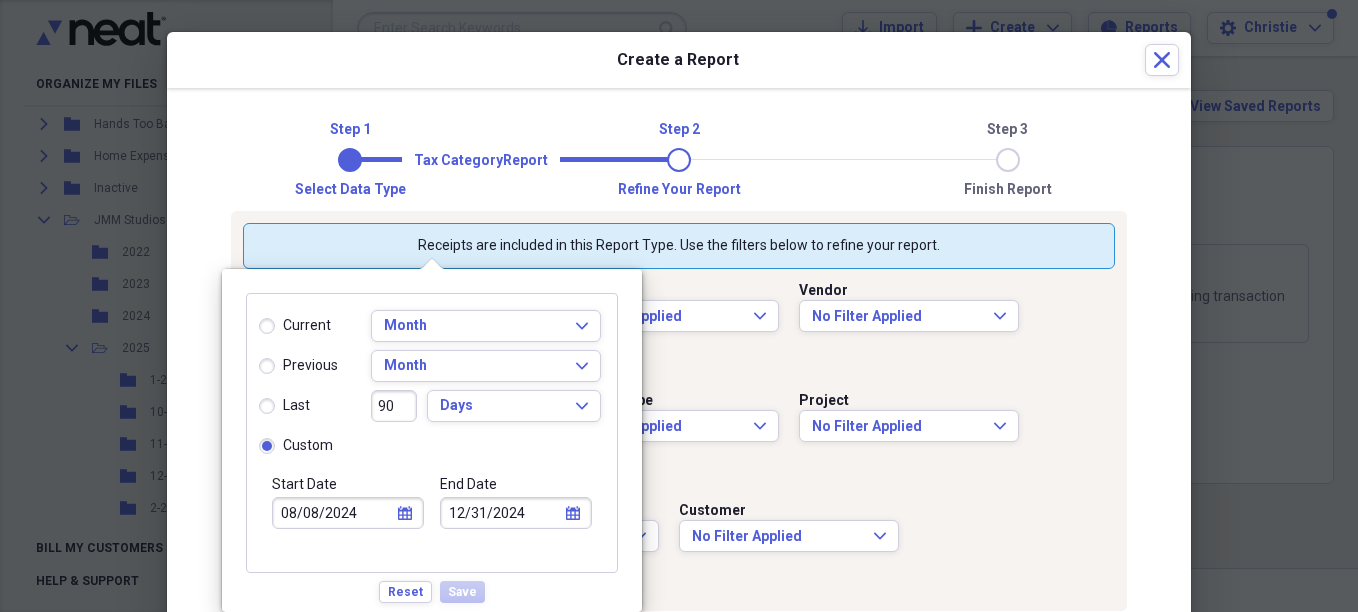 select on "2024" 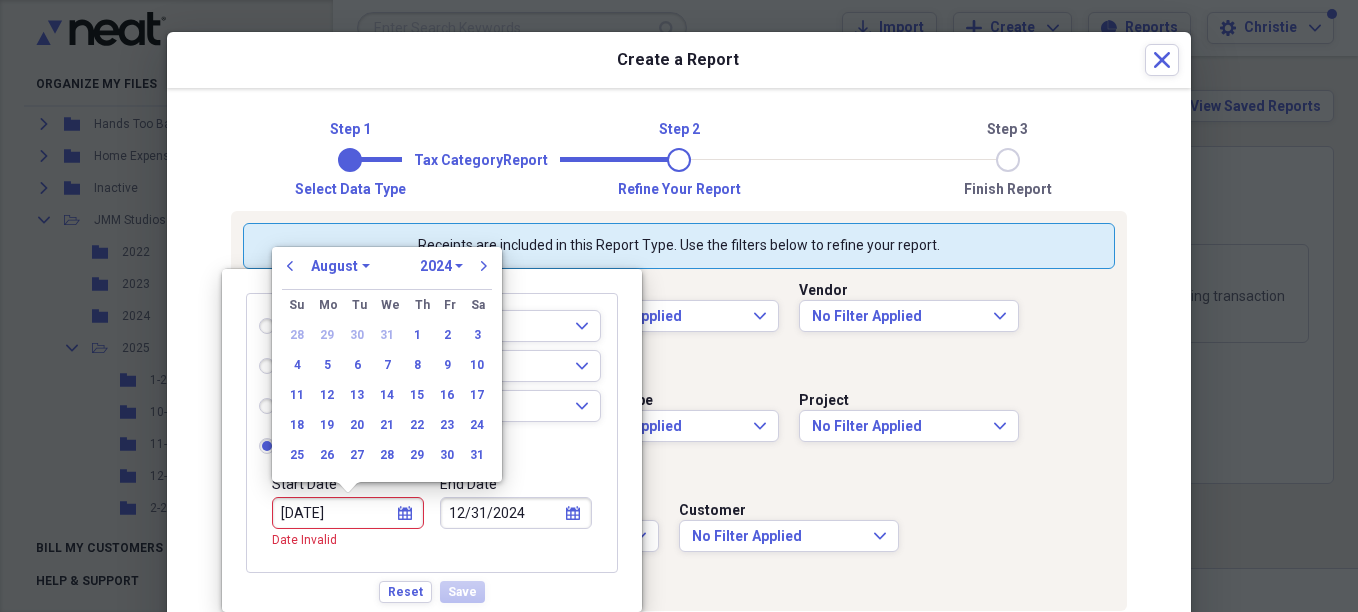 type on "07/08/2024" 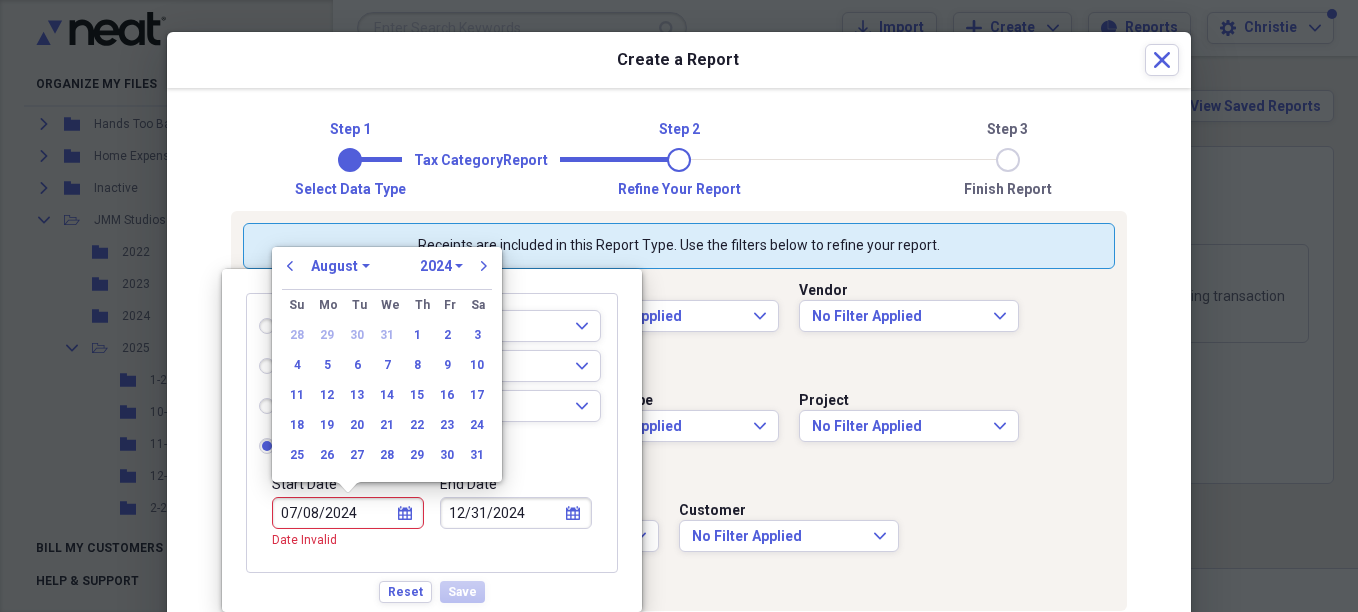 select on "6" 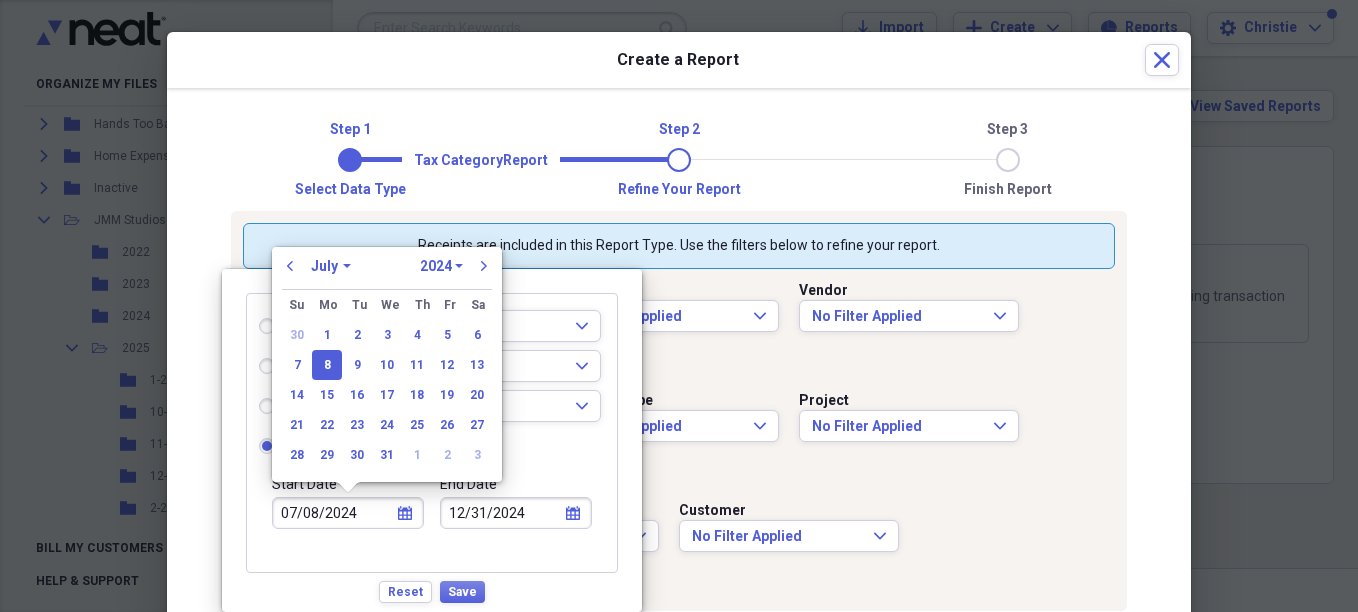 type on "07/08/2024" 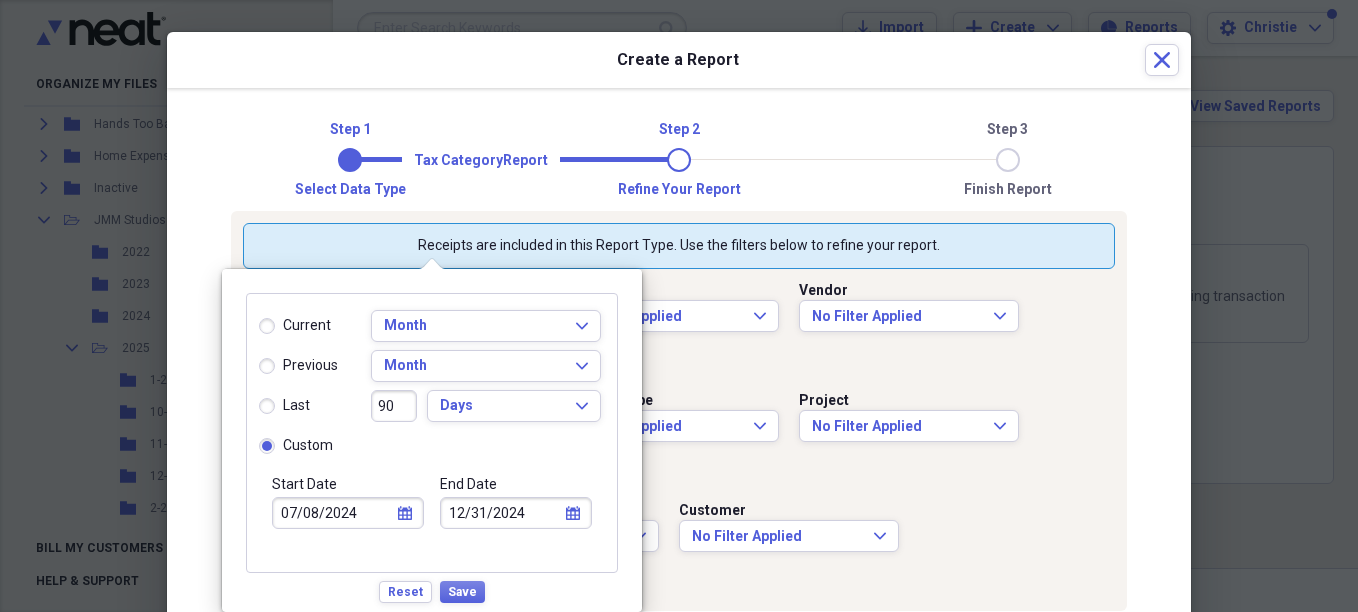 click on "End Date [DATE] calendar Calendar" at bounding box center (516, 523) 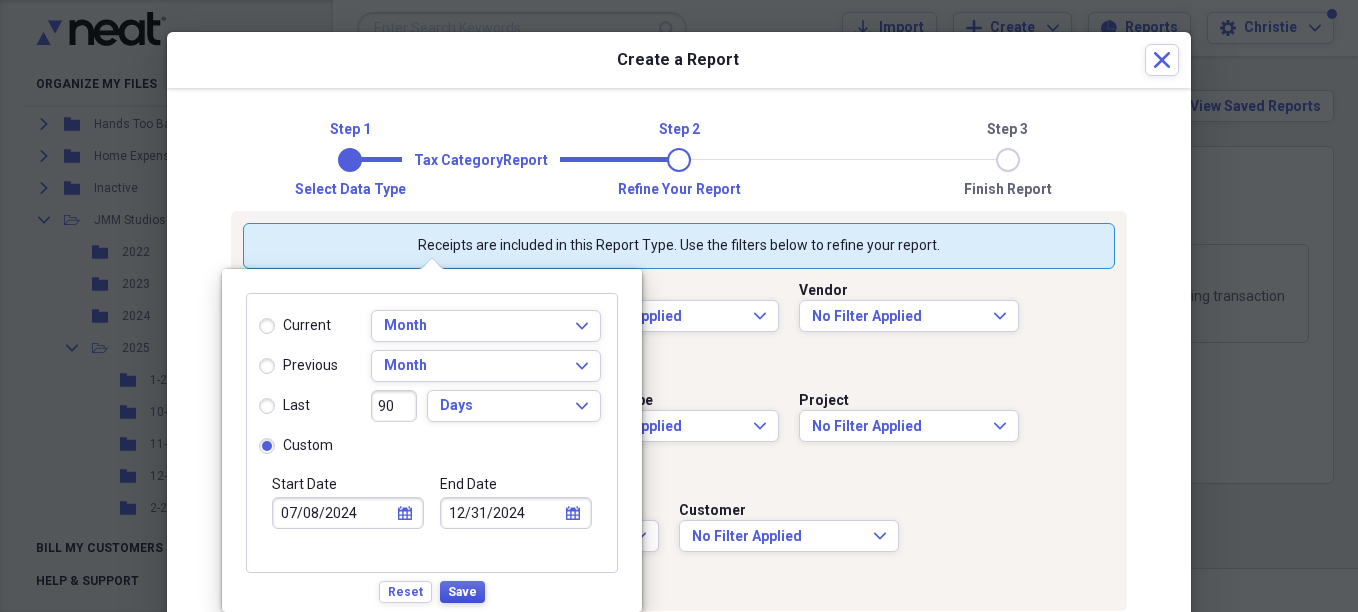 click on "Save" at bounding box center (462, 592) 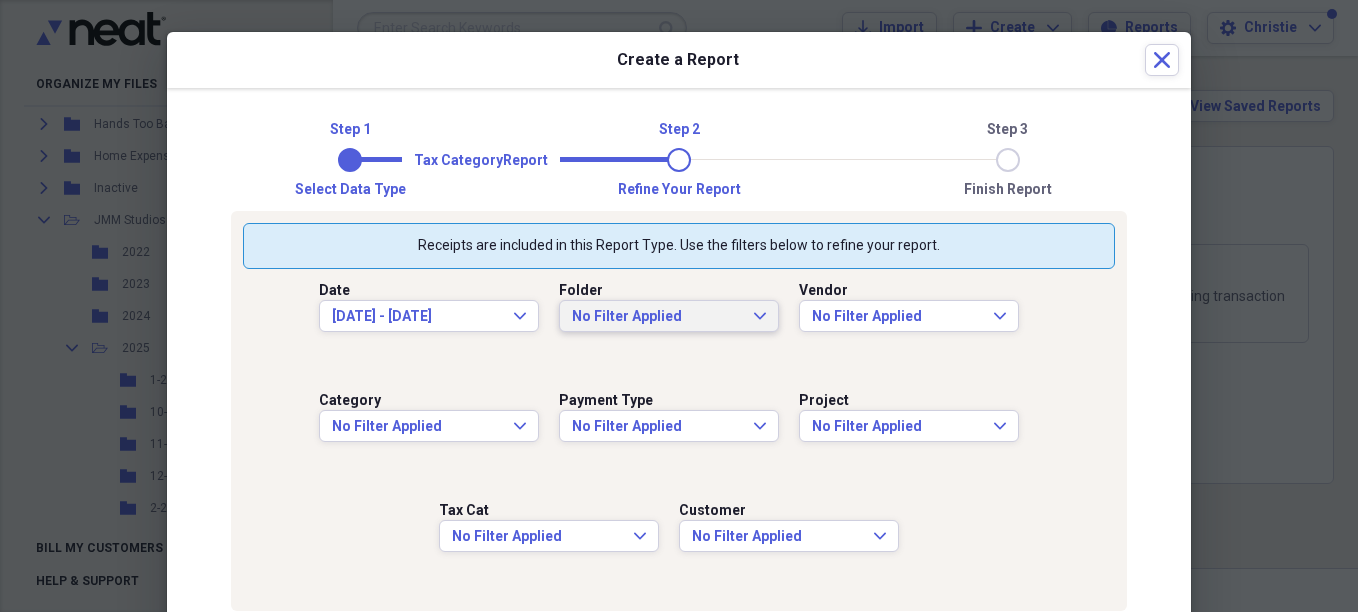 click on "No Filter Applied Expand" at bounding box center [669, 316] 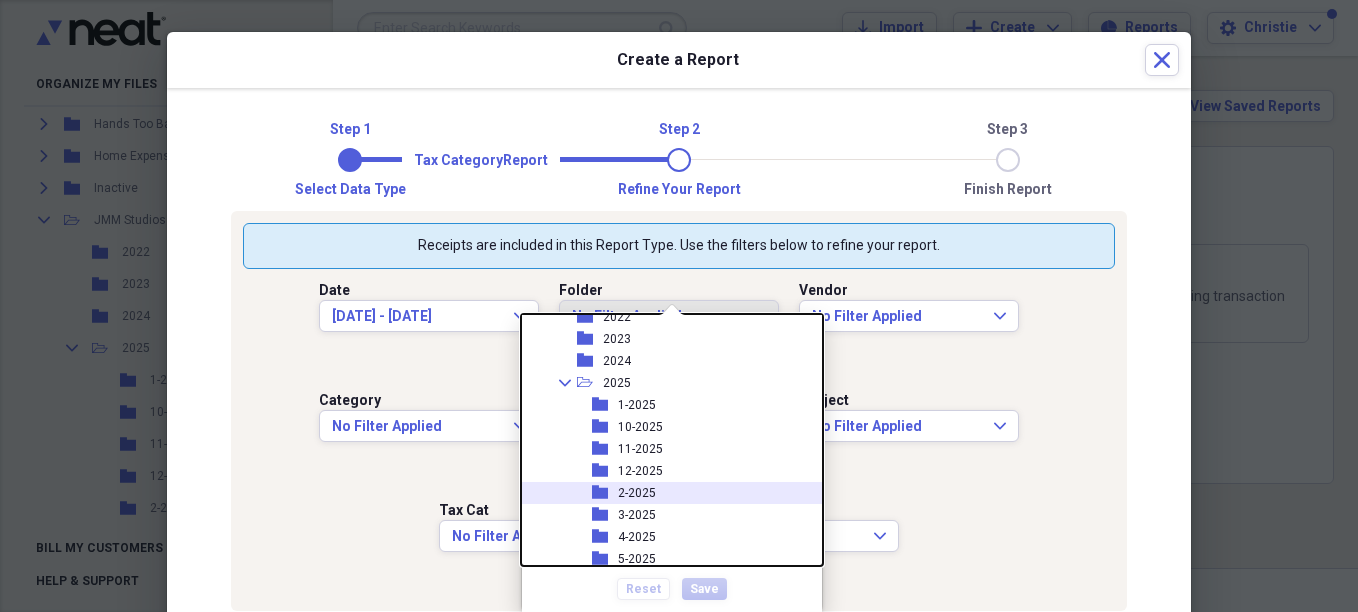 scroll, scrollTop: 100, scrollLeft: 0, axis: vertical 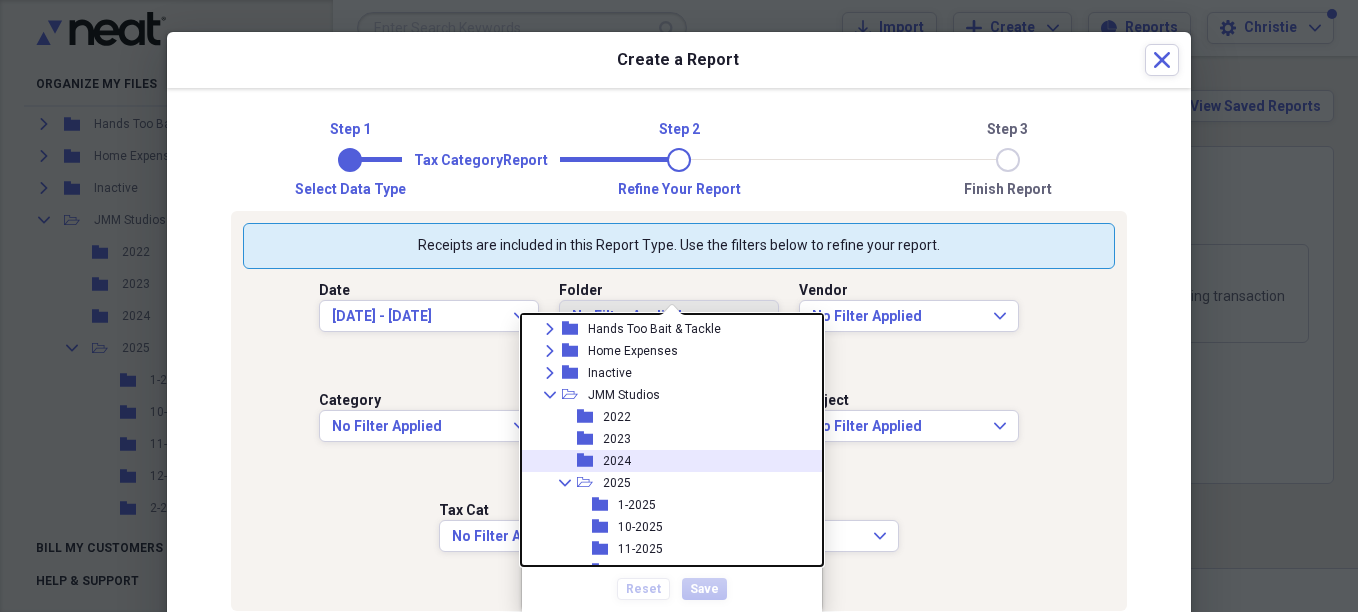 click on "2024" at bounding box center [617, 461] 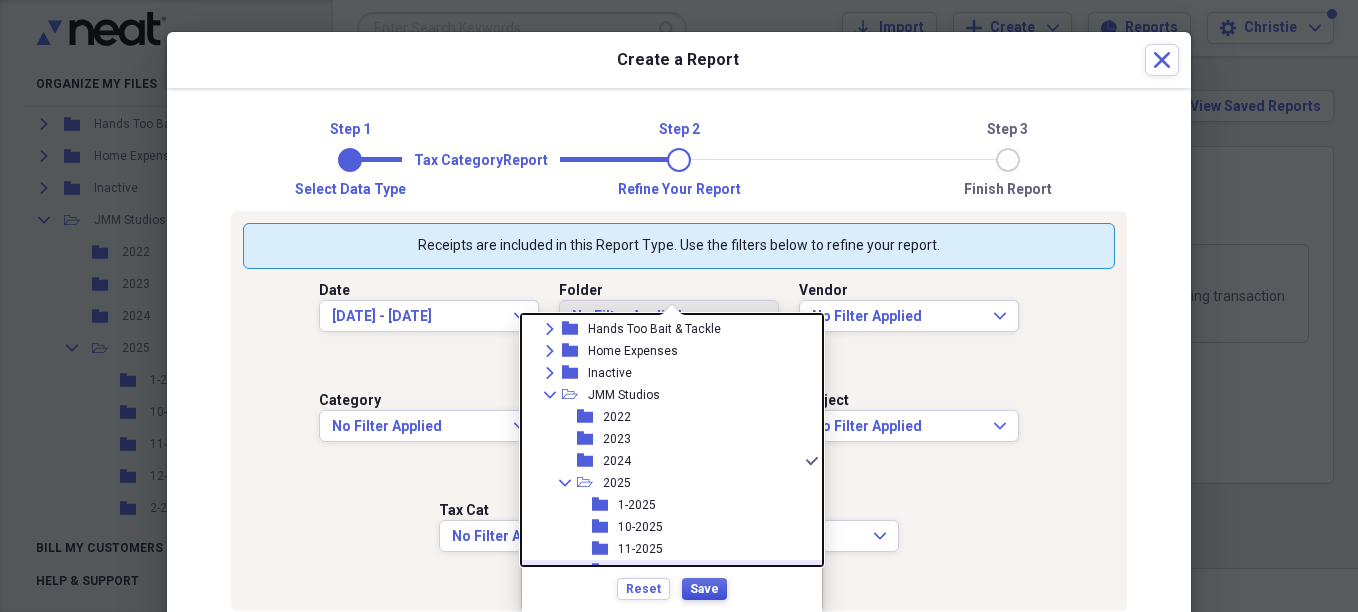 click on "Save" at bounding box center (704, 589) 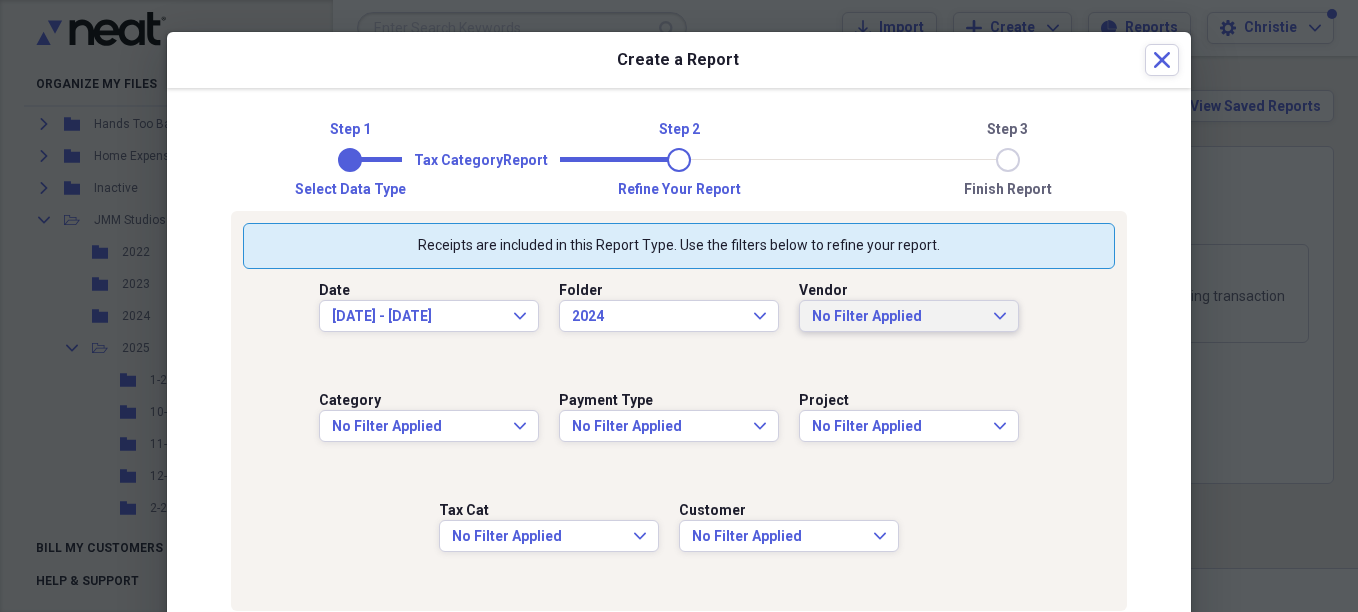 click on "No Filter Applied" at bounding box center (897, 317) 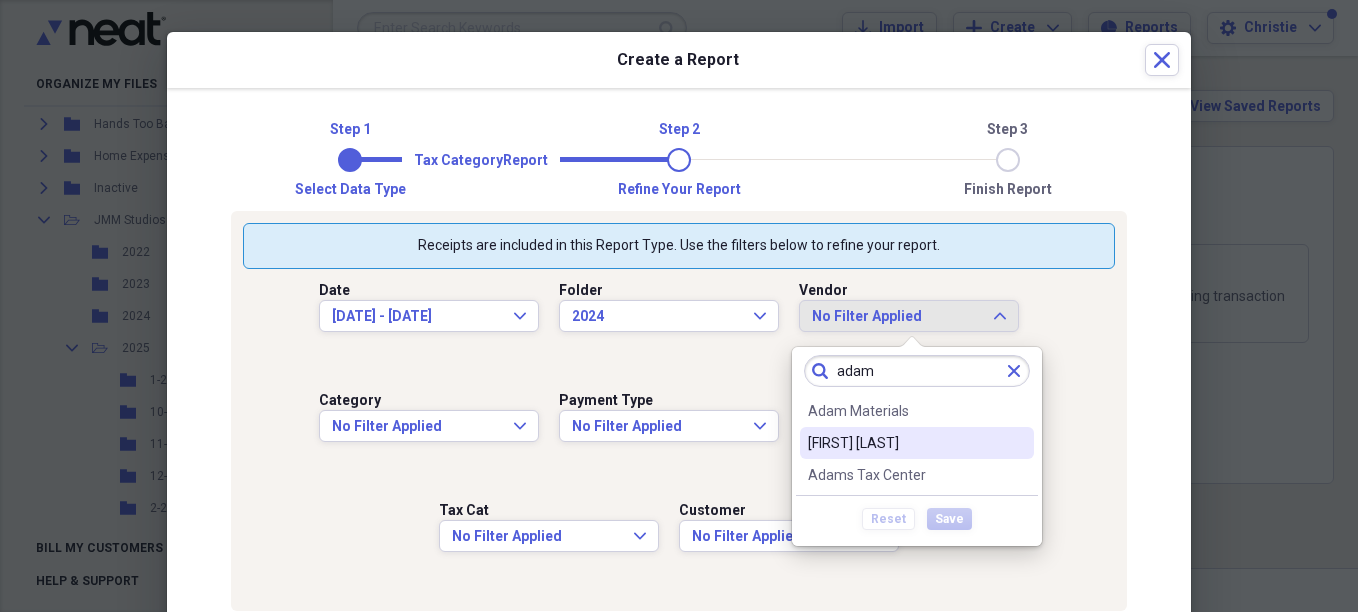 click on "[FIRST] [LAST]" at bounding box center (905, 443) 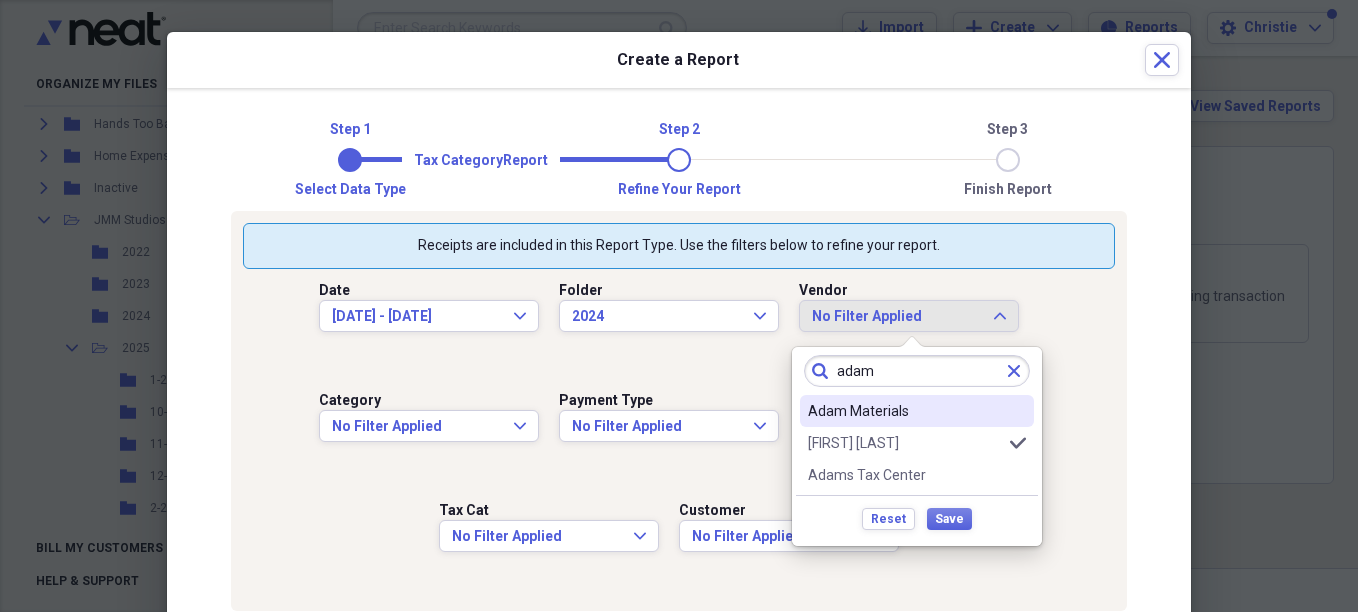 drag, startPoint x: 911, startPoint y: 366, endPoint x: 827, endPoint y: 362, distance: 84.095184 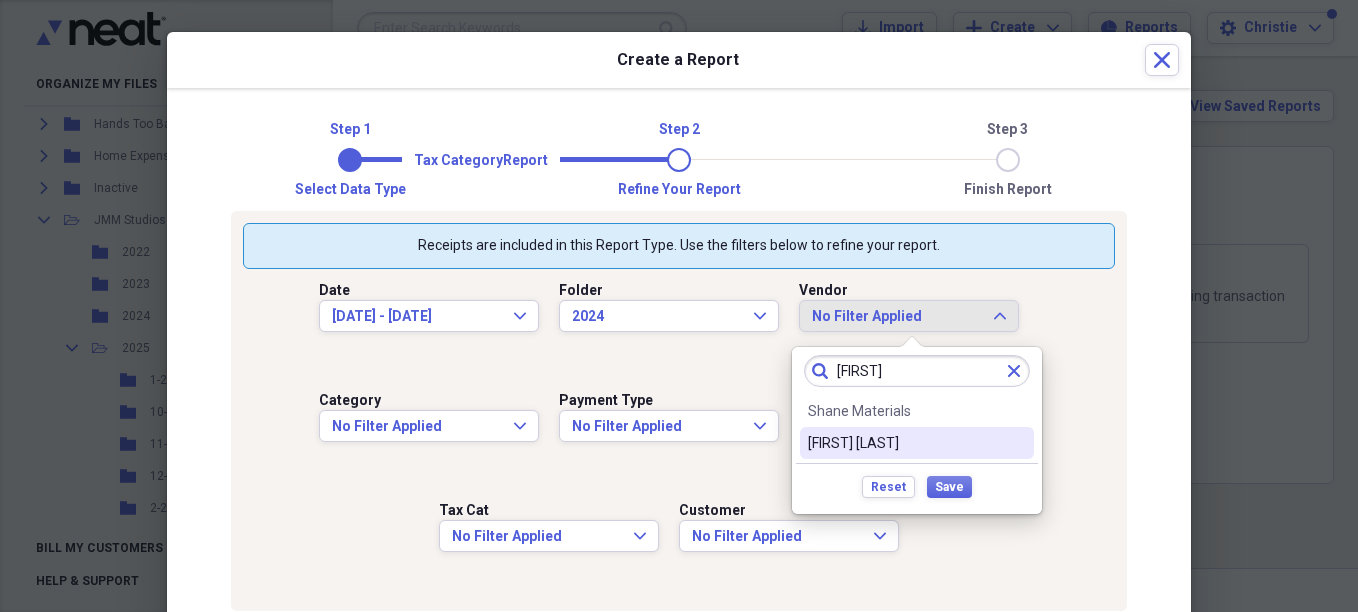 type on "[FIRST]" 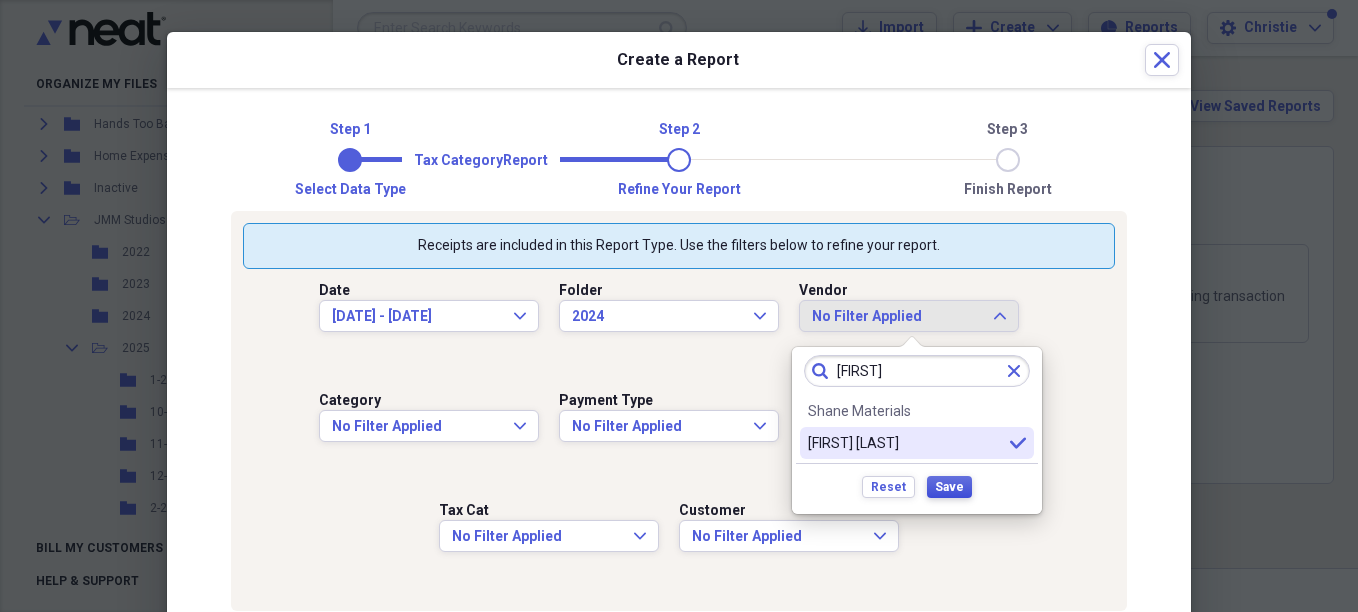 click on "Save" at bounding box center [949, 487] 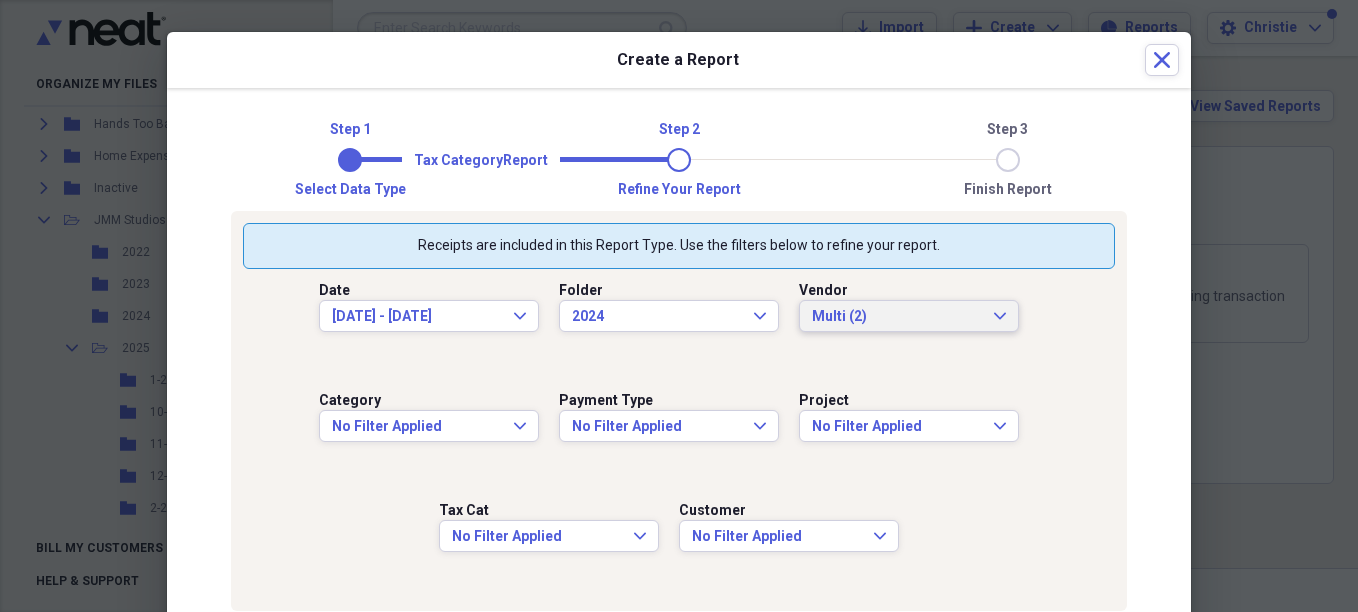 click on "Multi (2)" at bounding box center (897, 317) 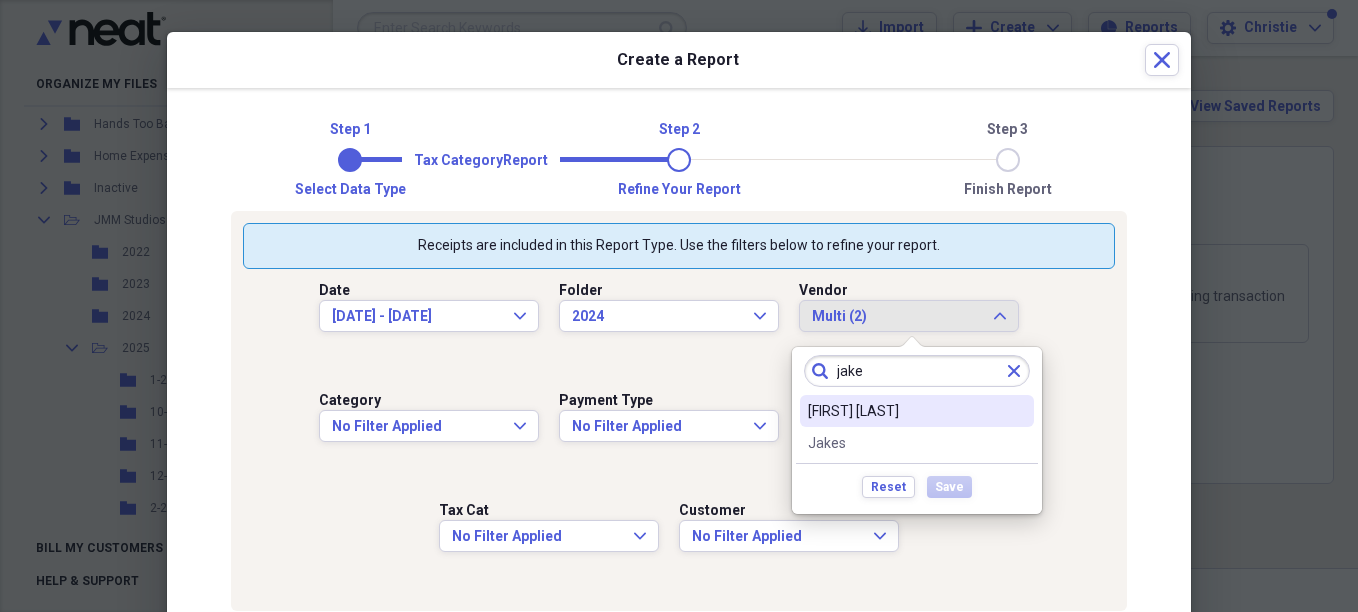 type on "jake" 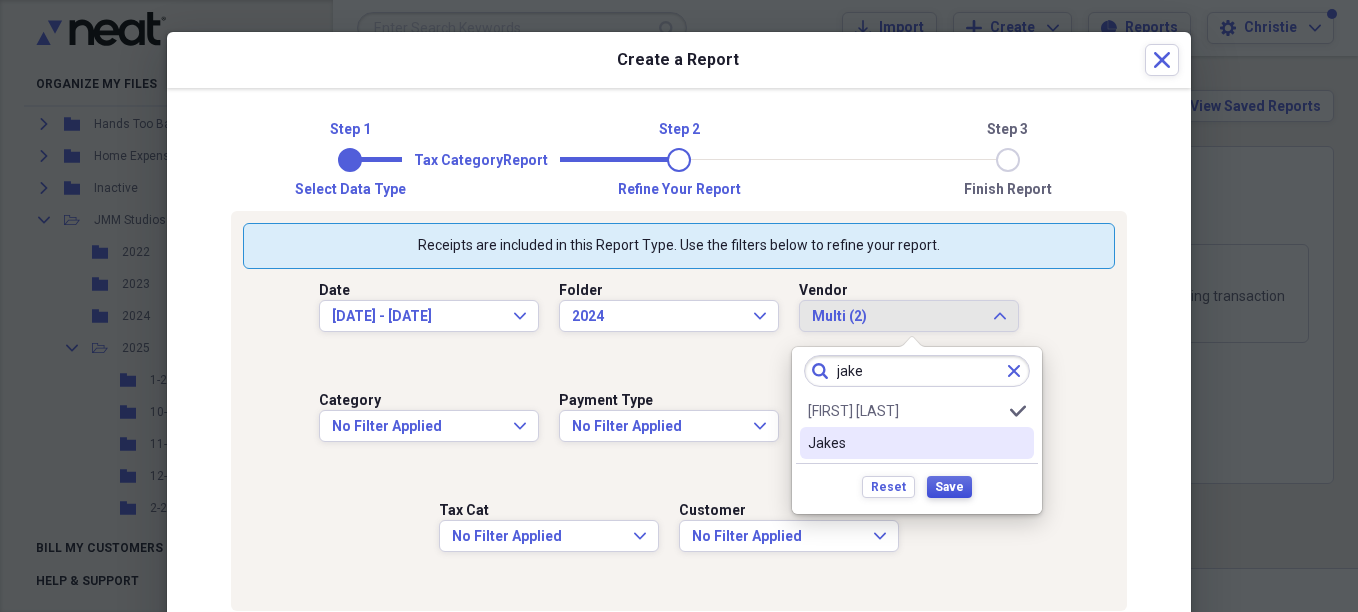 click on "Save" at bounding box center [949, 487] 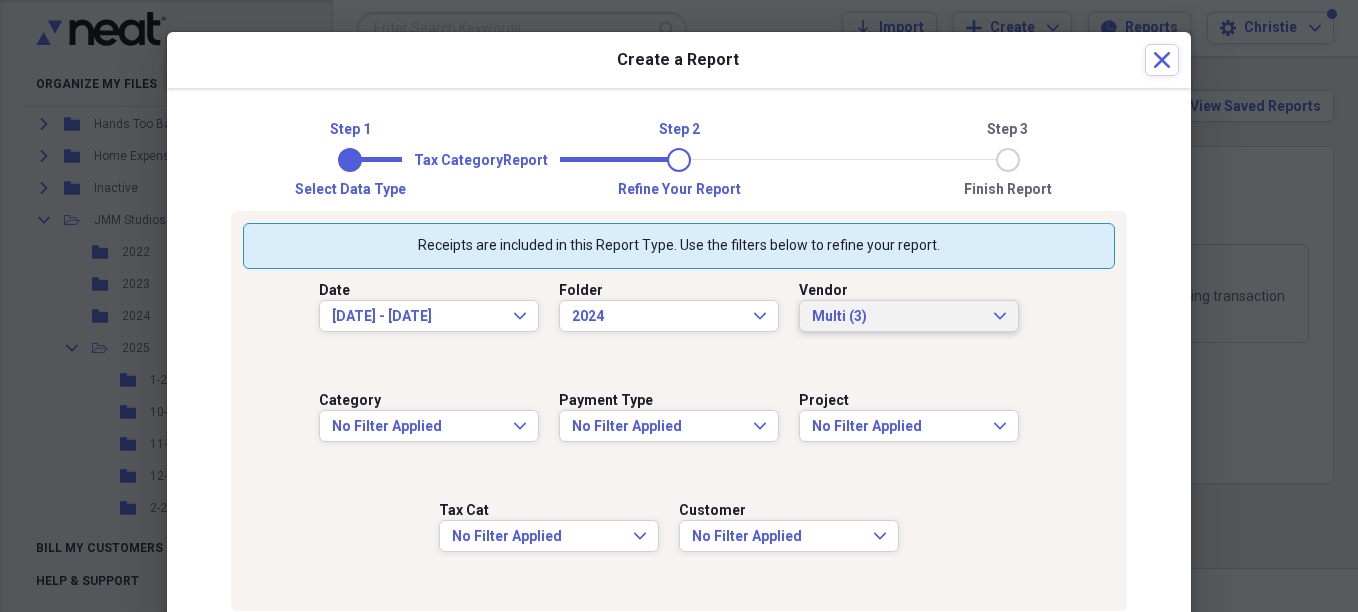click on "Multi (3)" at bounding box center (897, 317) 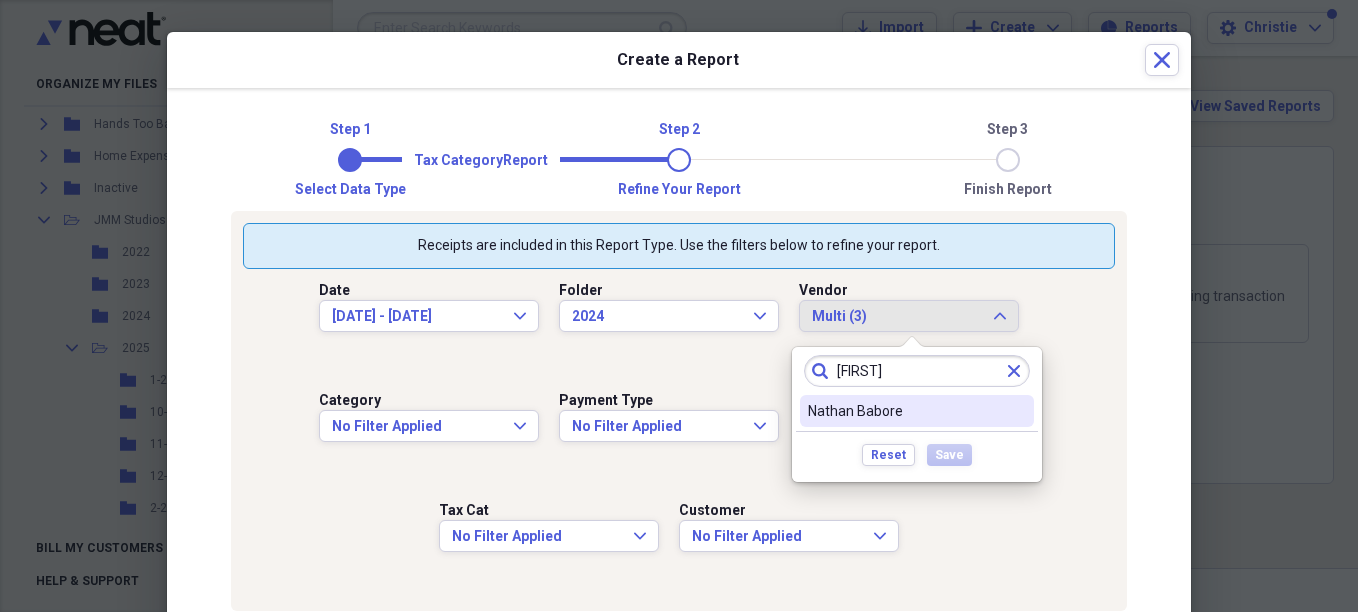 type on "[FIRST]" 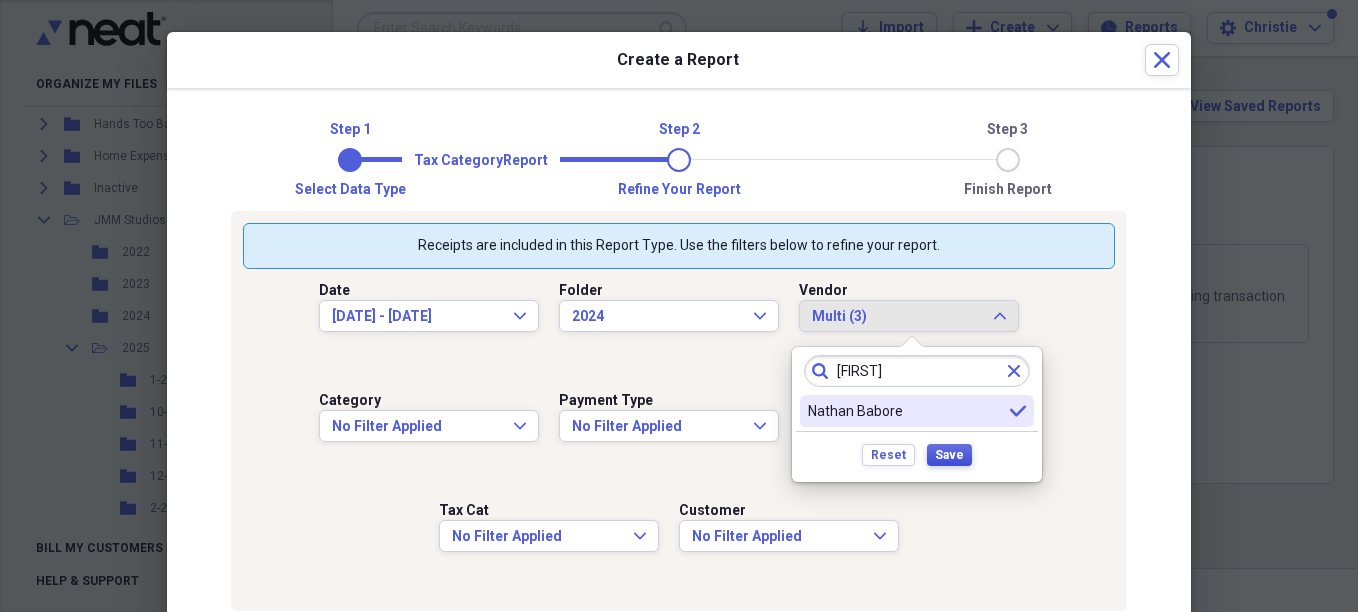 click on "Save" at bounding box center (949, 455) 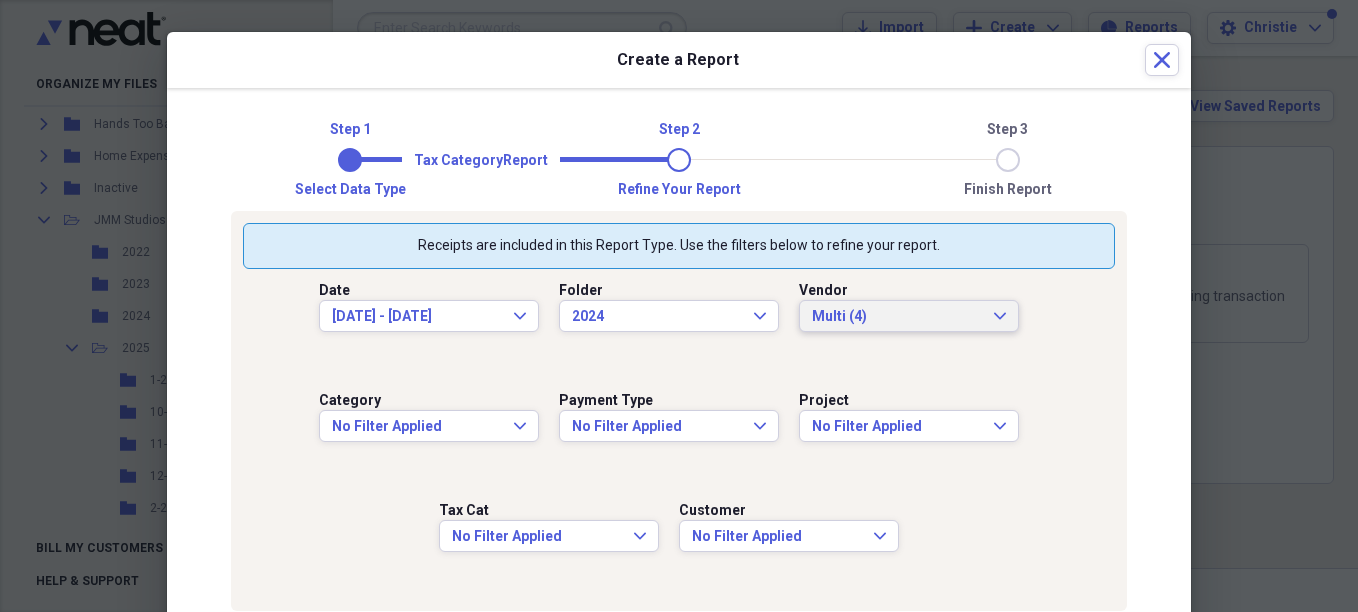 click on "Multi (4)" at bounding box center (897, 317) 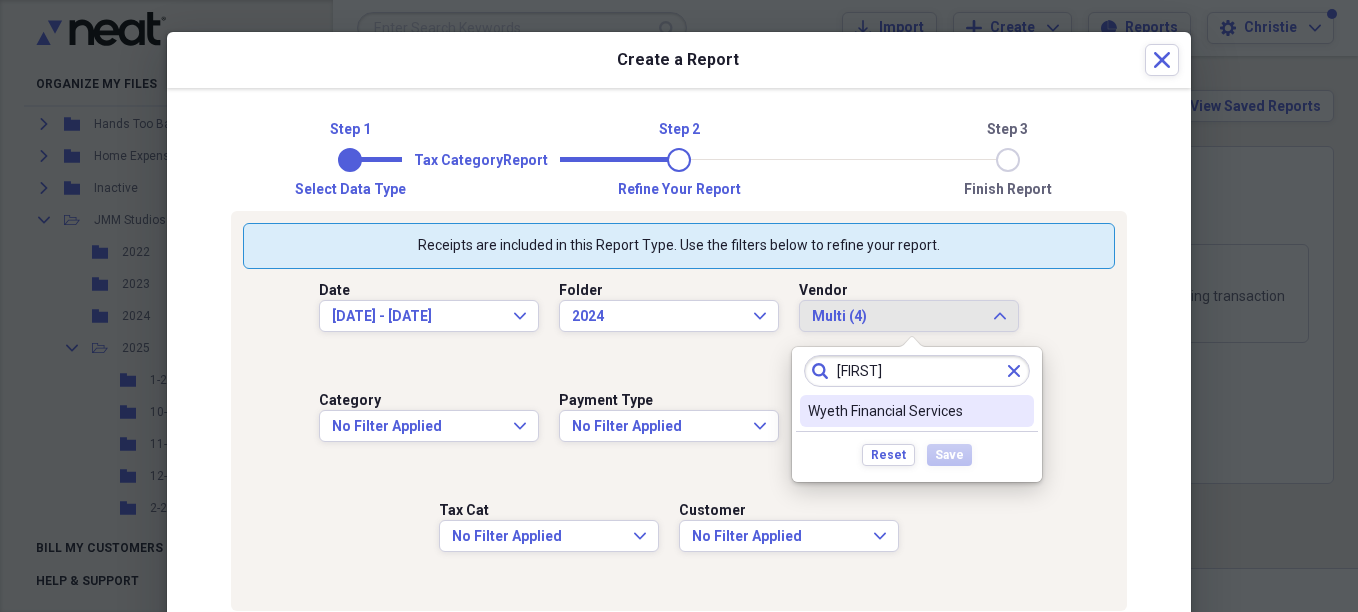 type on "[FIRST]" 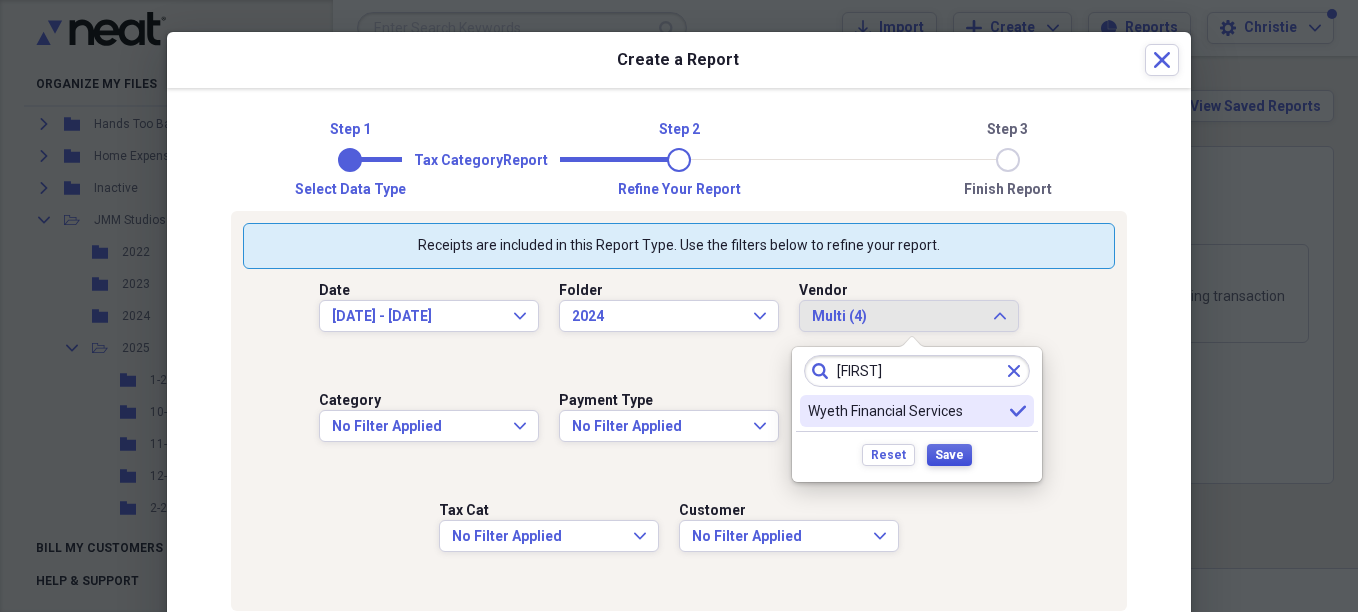 click on "Save" at bounding box center [949, 455] 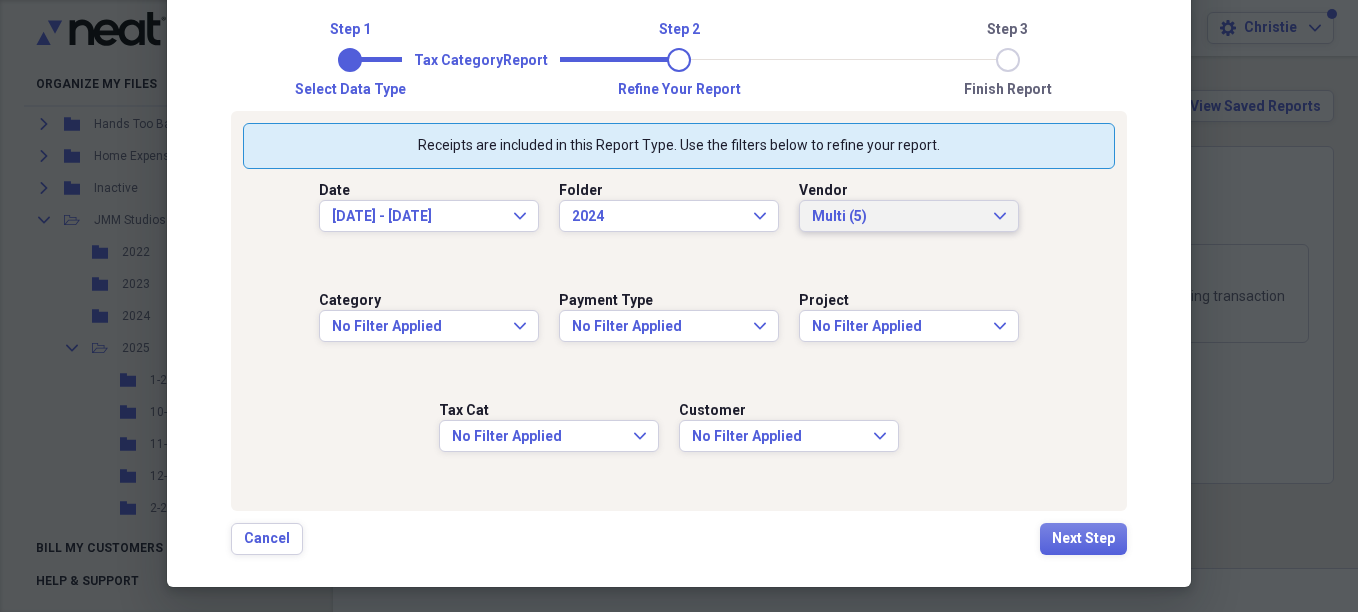 scroll, scrollTop: 107, scrollLeft: 0, axis: vertical 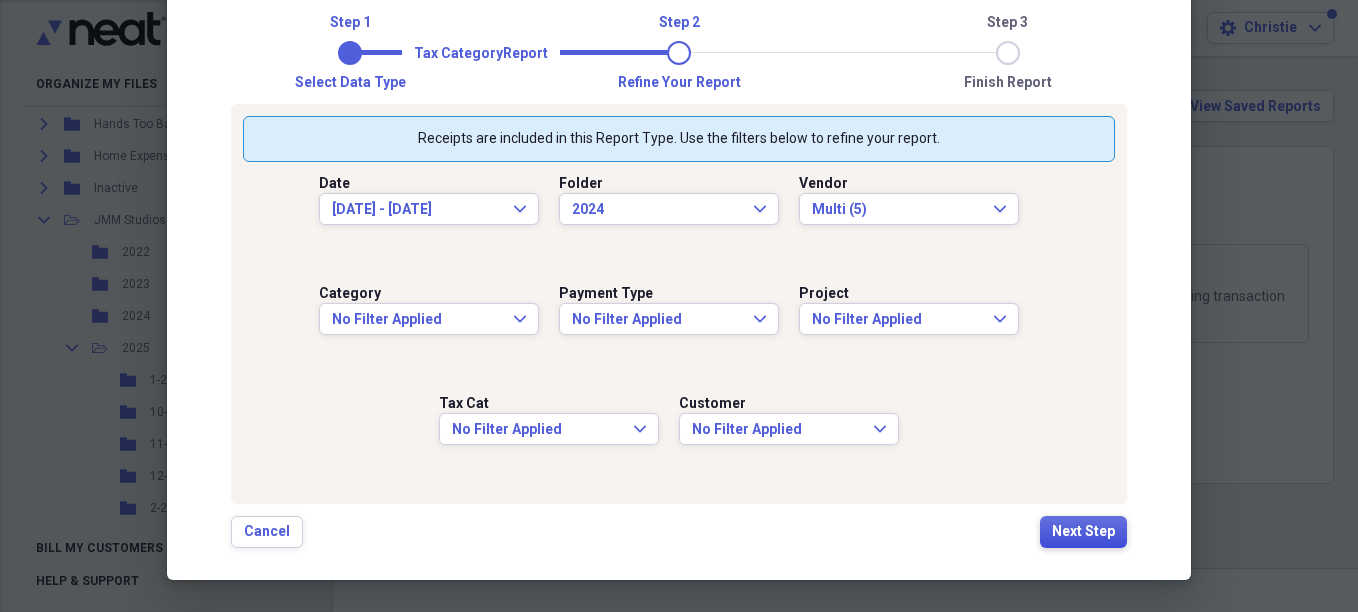 click on "Next Step" at bounding box center (1083, 532) 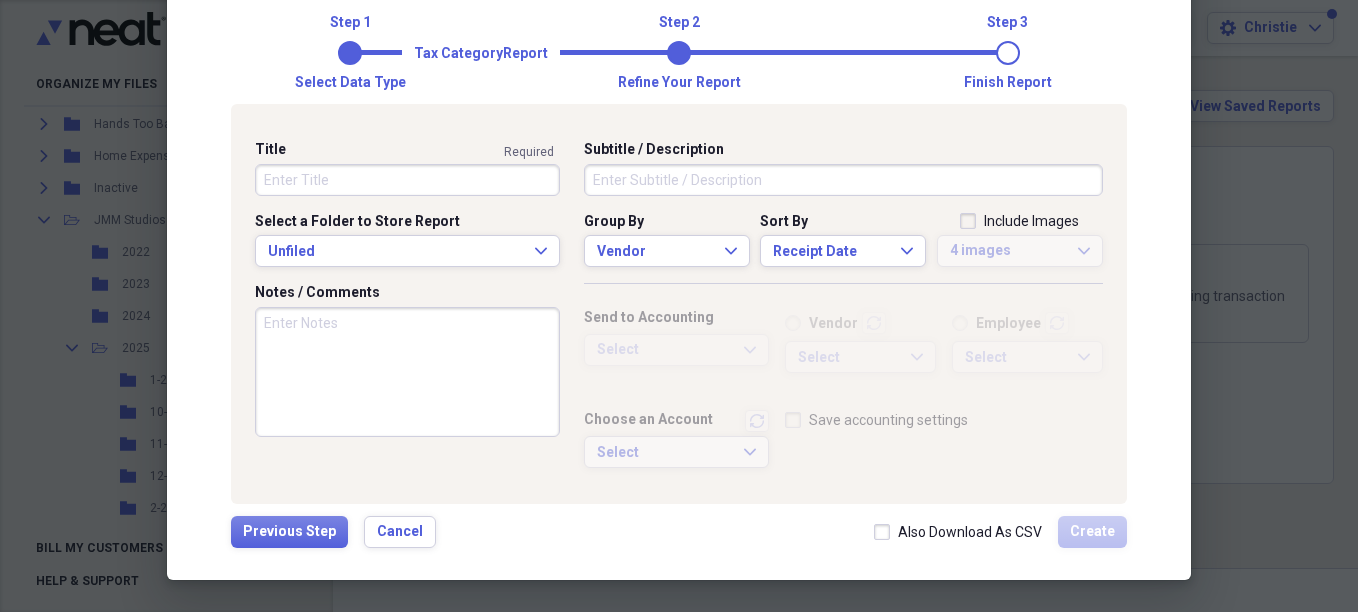 click on "Title" at bounding box center [407, 180] 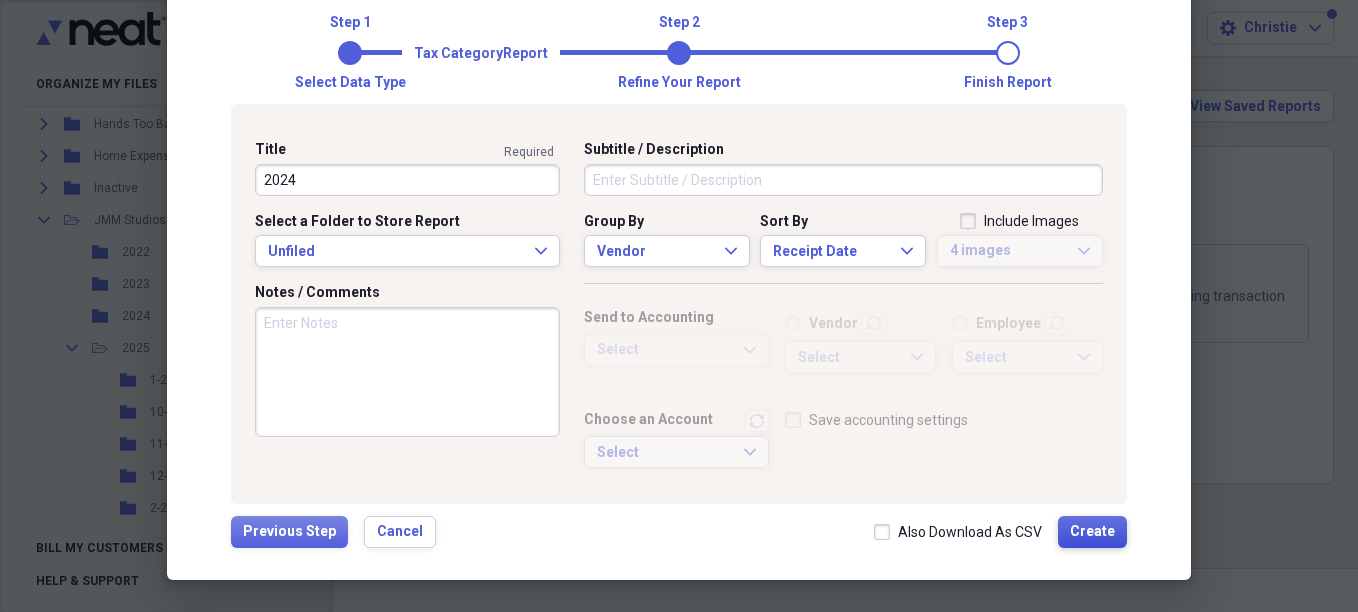 type on "2024" 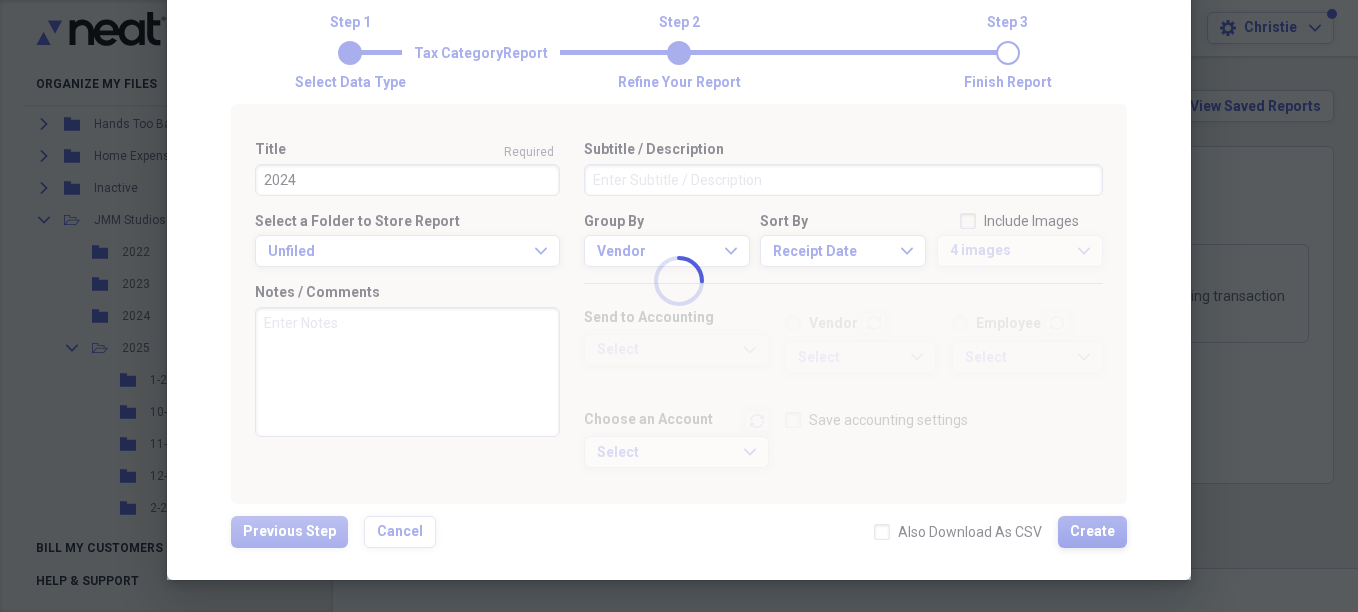 type 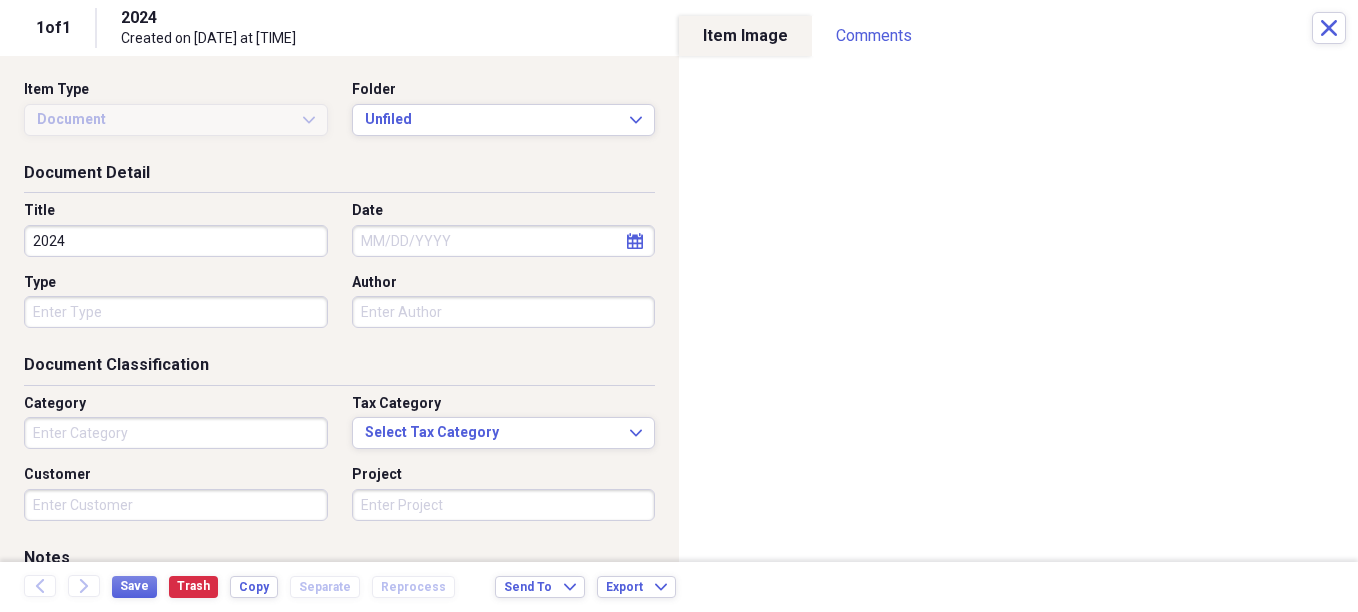 type on "Sports" 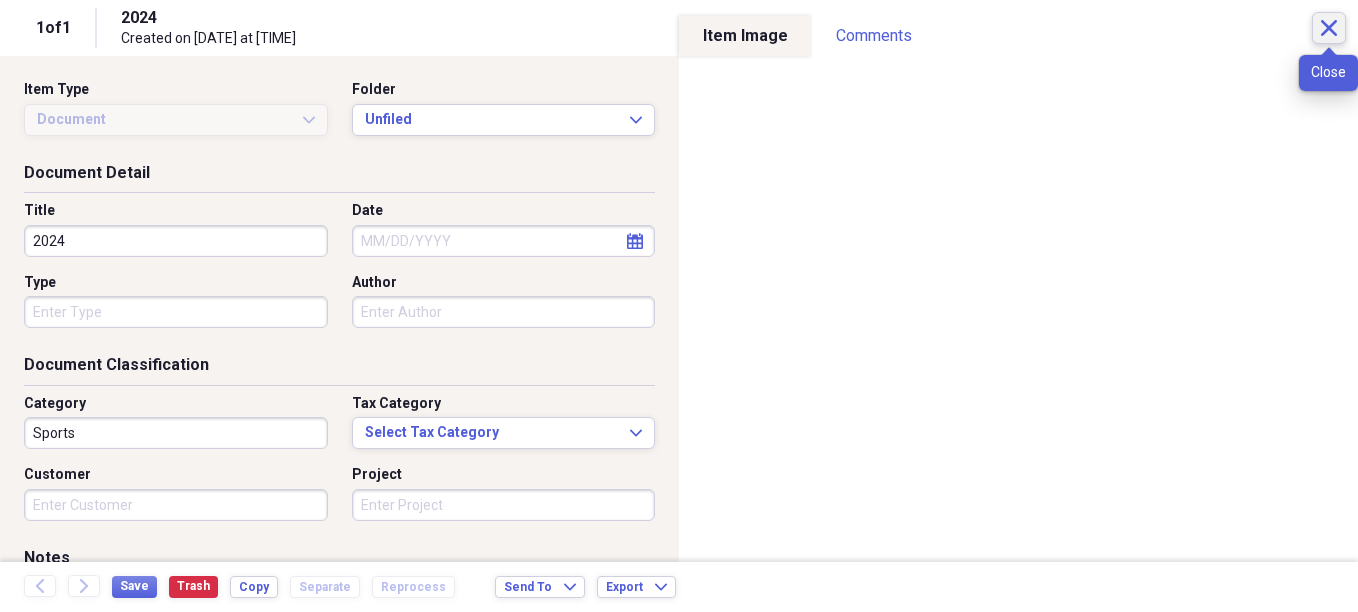 click on "Close" at bounding box center [1329, 28] 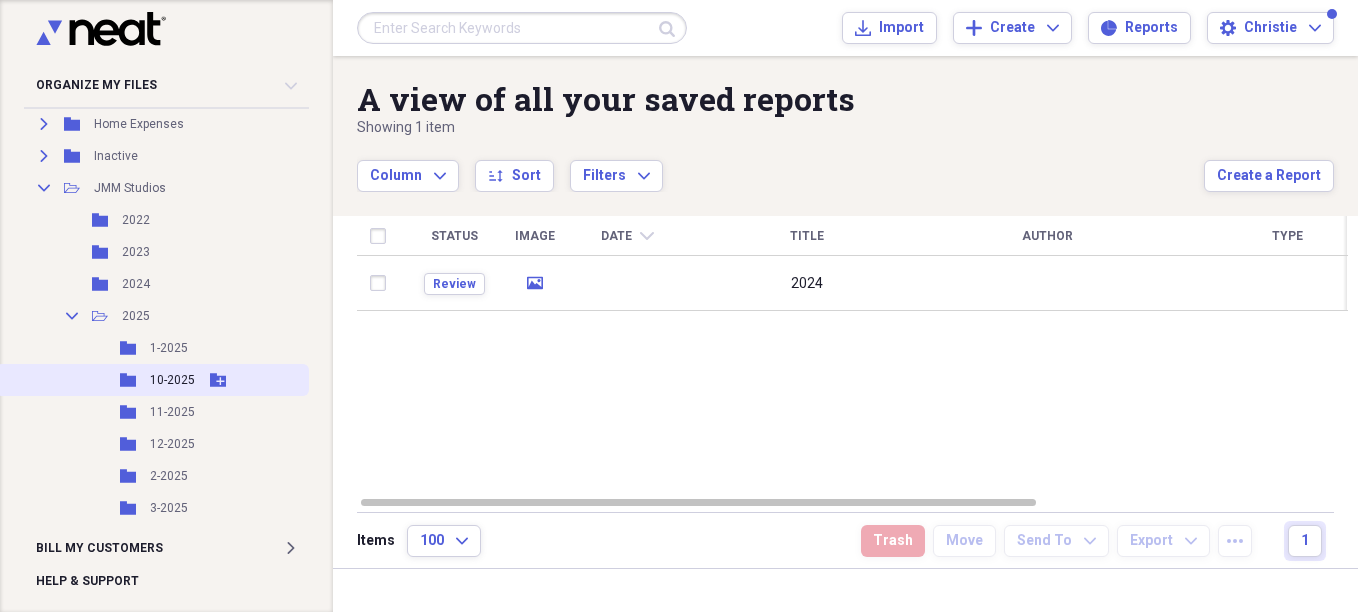 scroll, scrollTop: 231, scrollLeft: 0, axis: vertical 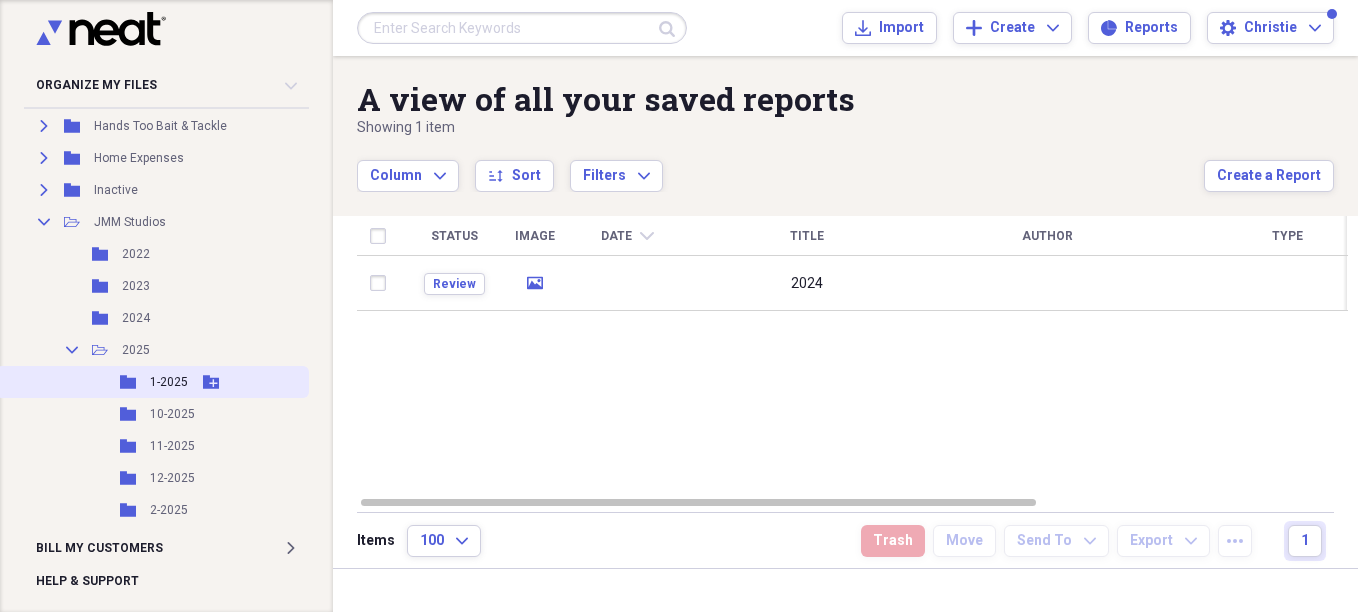 click on "Folder [DATE] Add Folder" at bounding box center [152, 382] 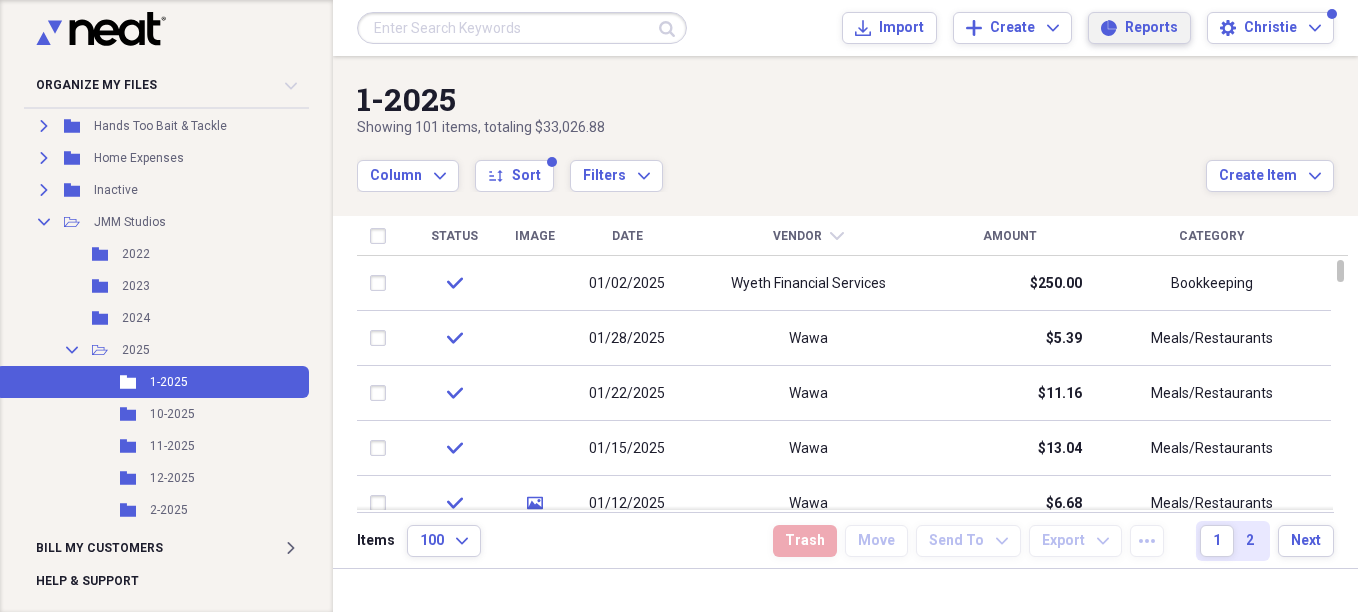 click on "Reports" at bounding box center [1151, 28] 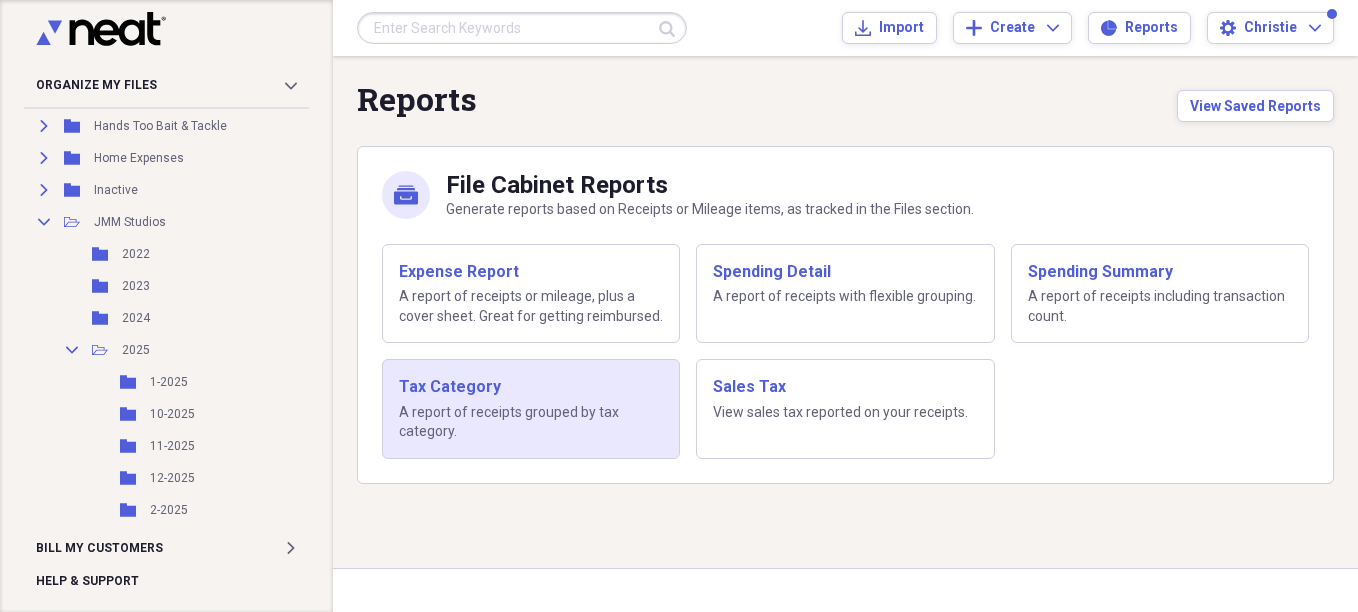 click on "Tax Category" at bounding box center [531, 387] 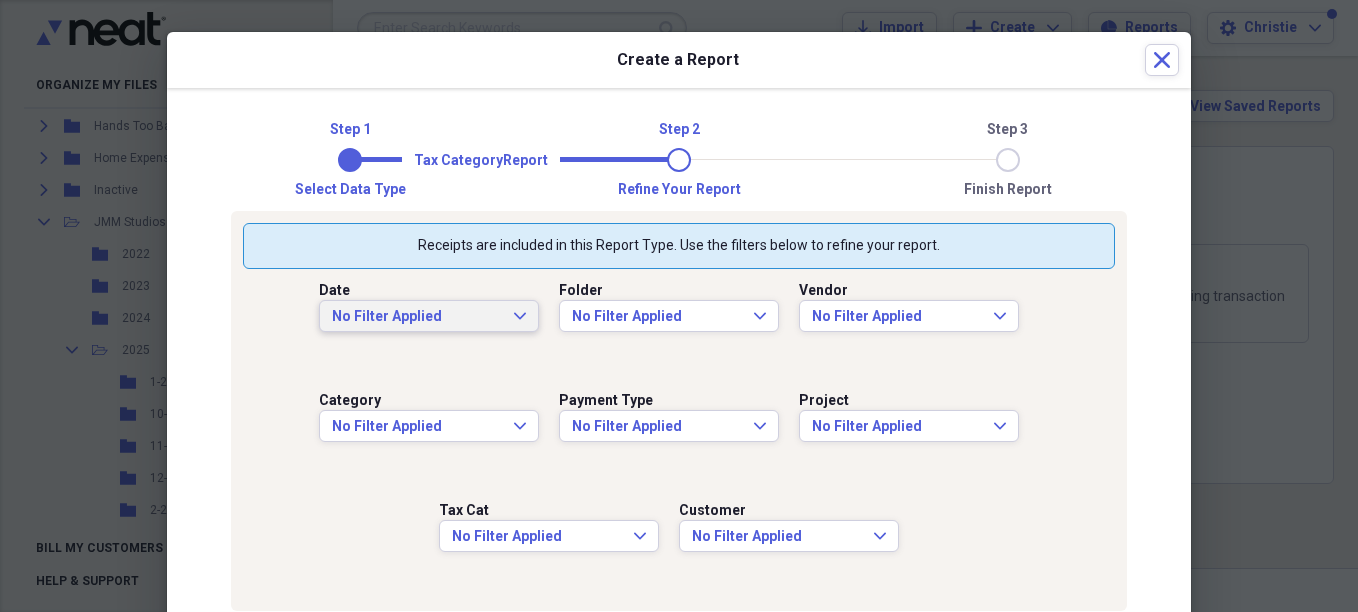 click on "No Filter Applied" at bounding box center [417, 317] 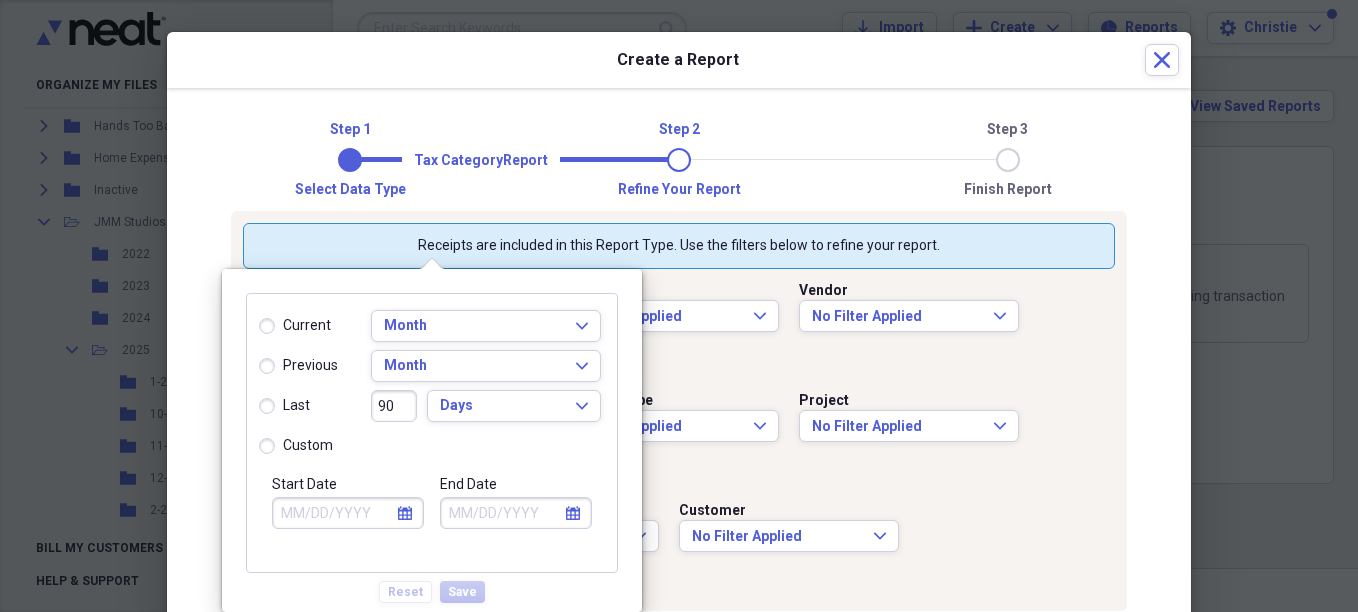 click on "Start Date" at bounding box center (348, 513) 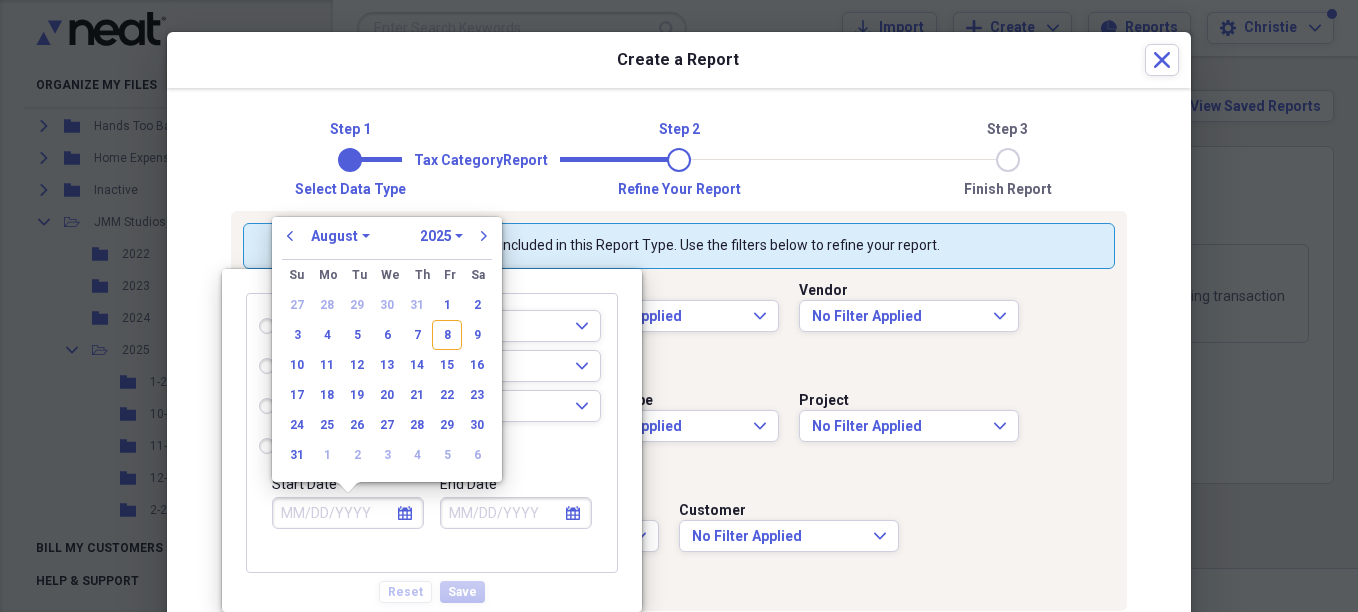 radio on "true" 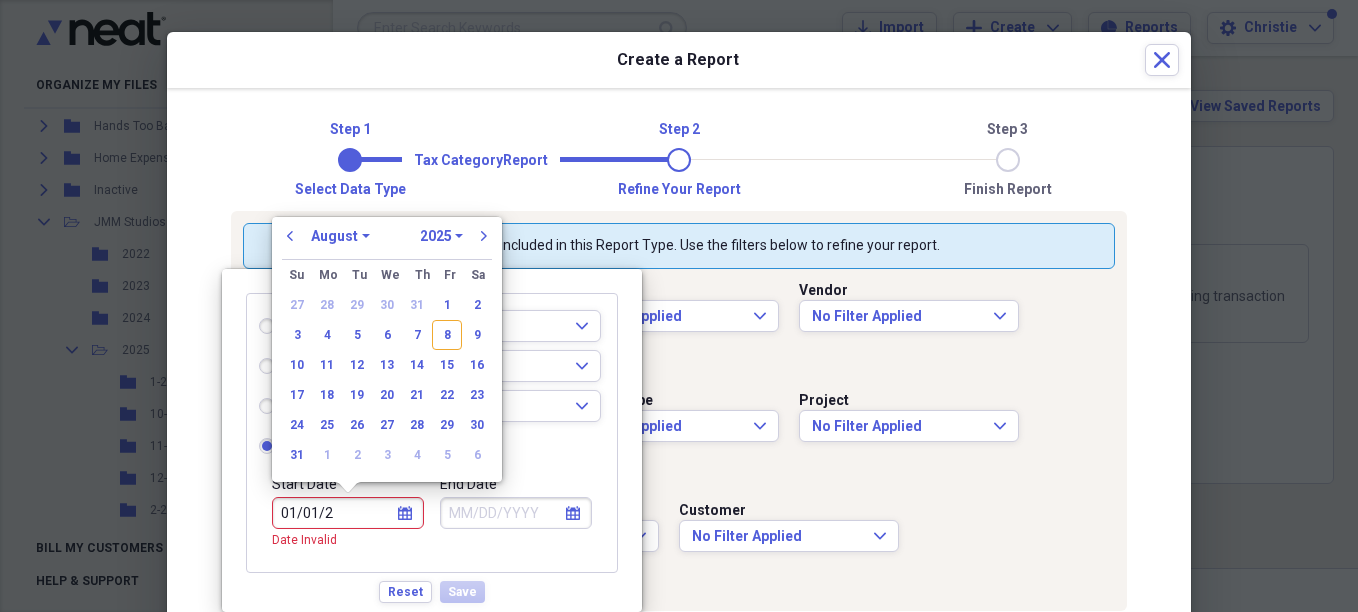 type on "01/01/20" 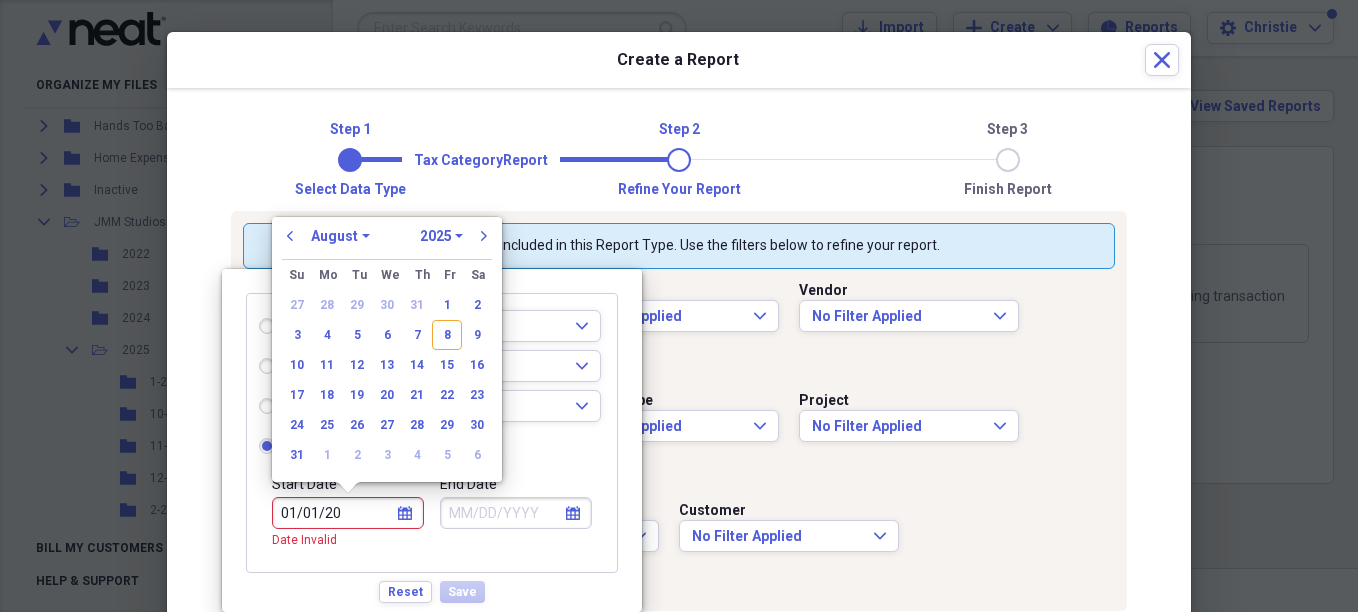 select on "0" 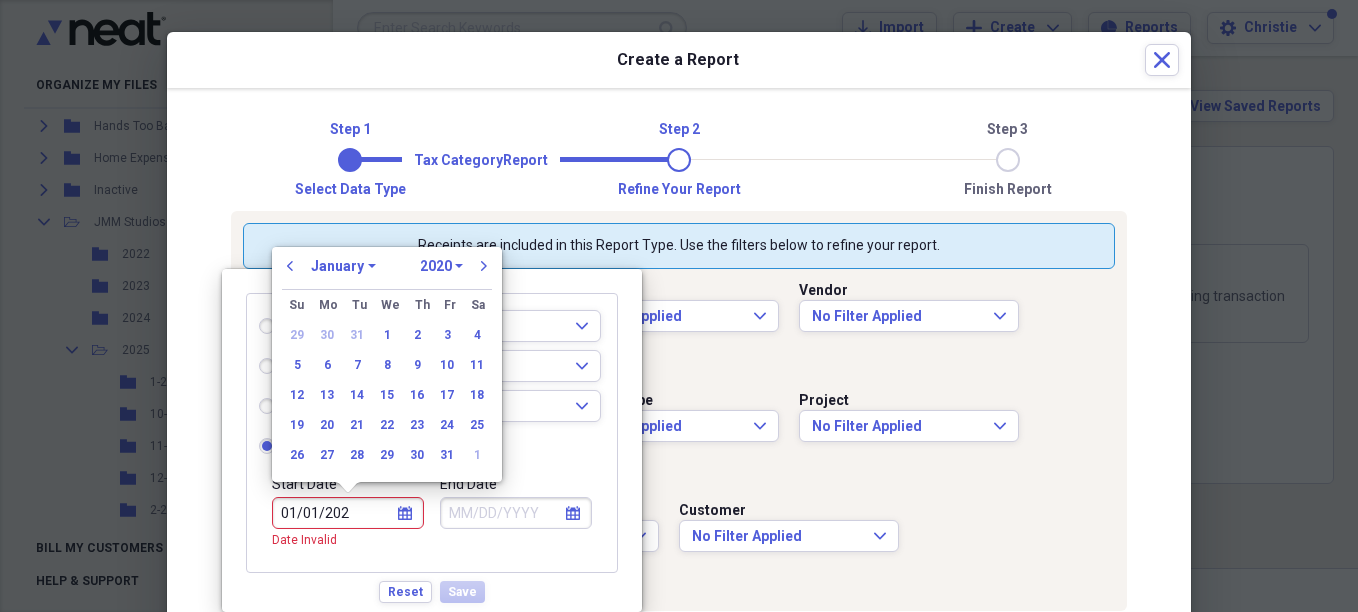 type on "01/01/2025" 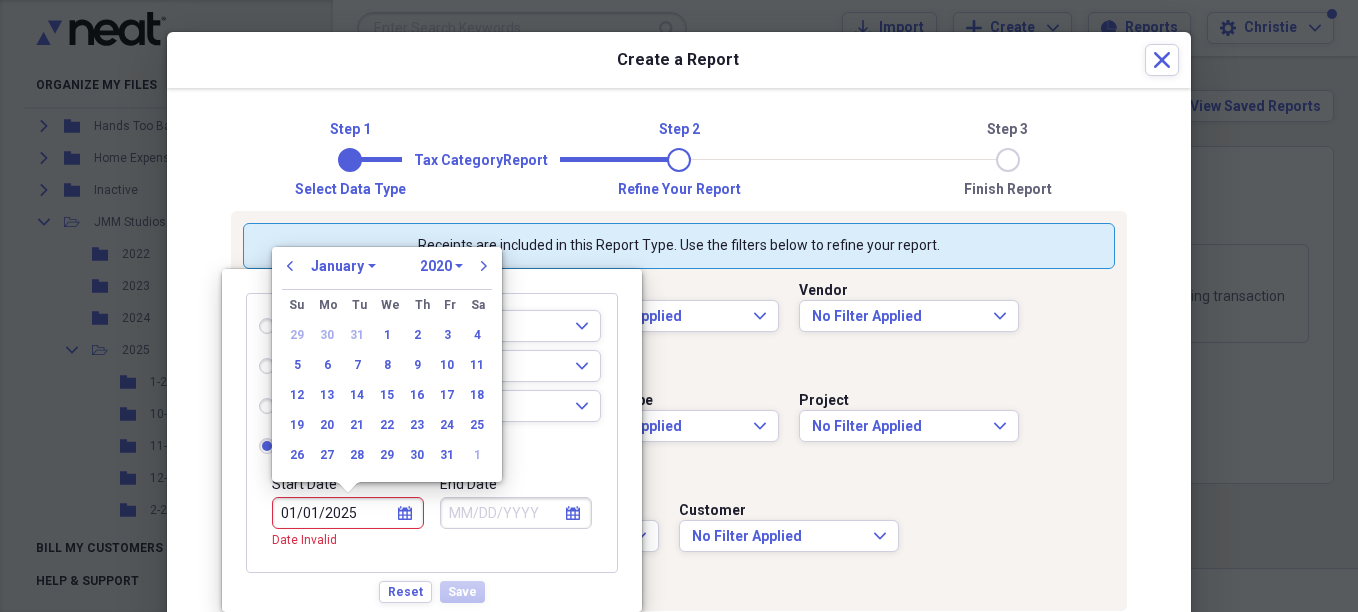 select on "2025" 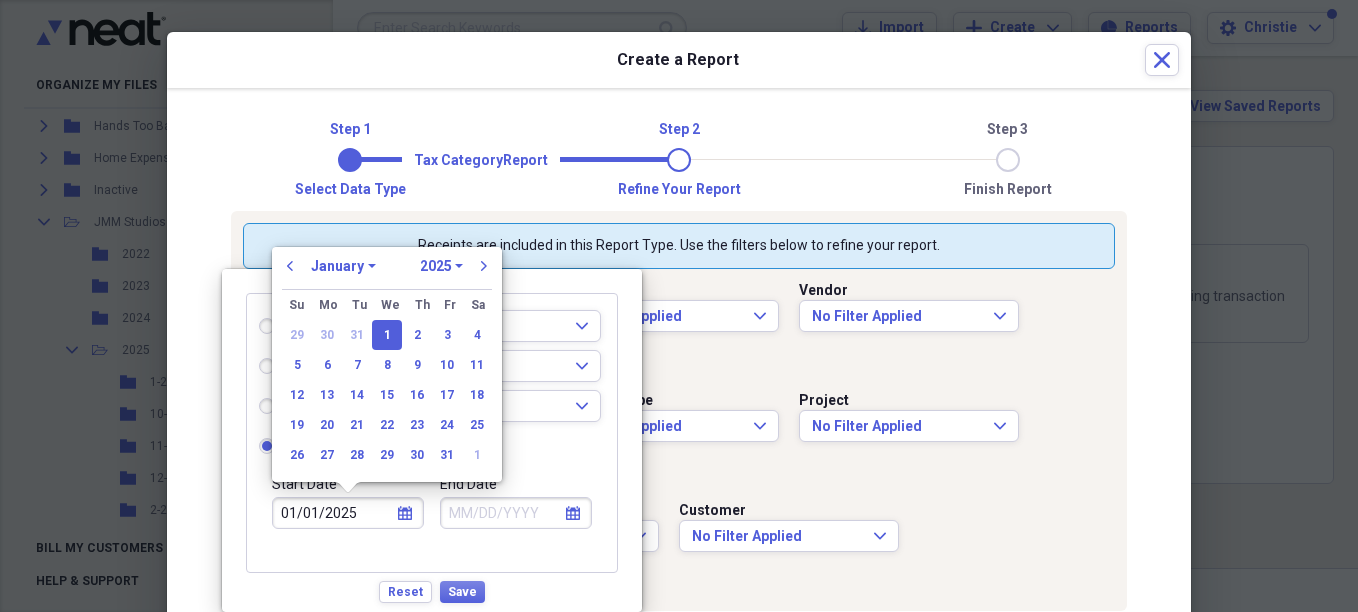 type on "01/01/2025" 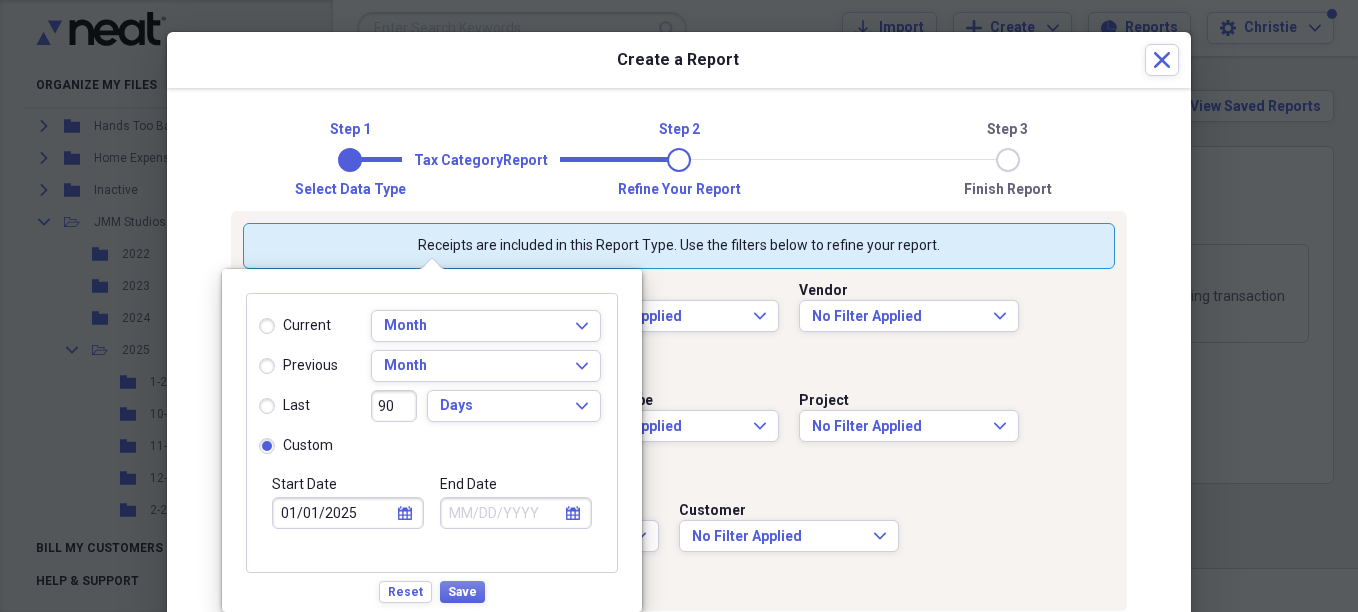 click on "End Date" at bounding box center (516, 513) 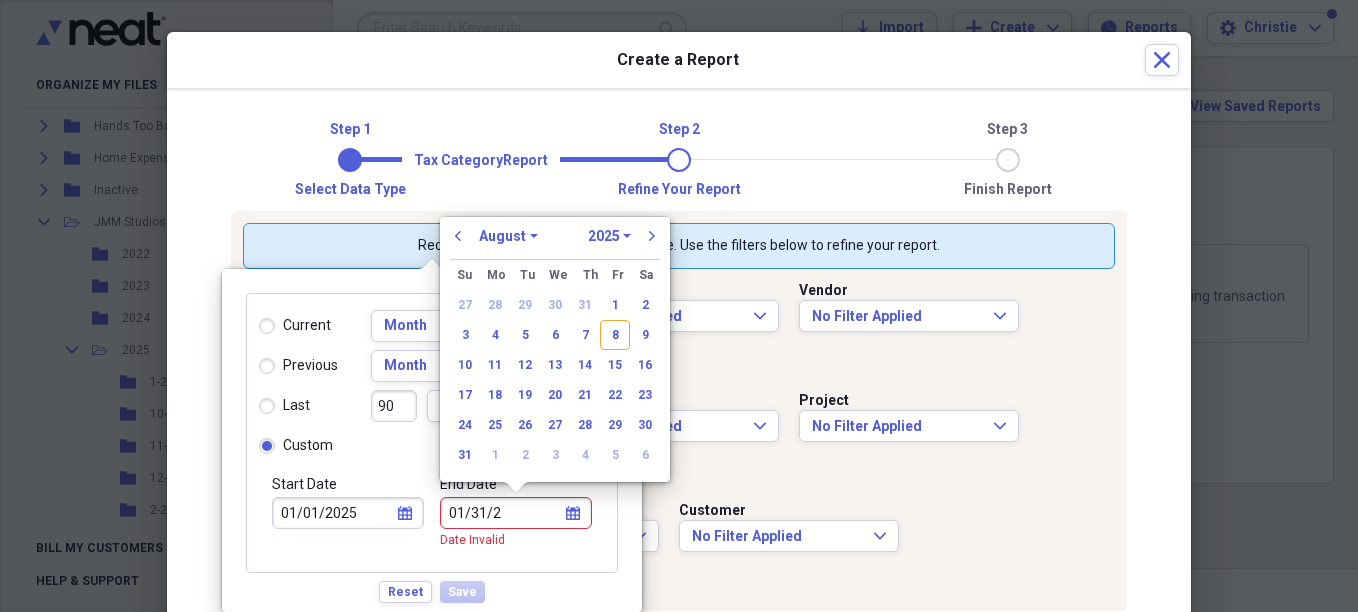 type on "01/31/20" 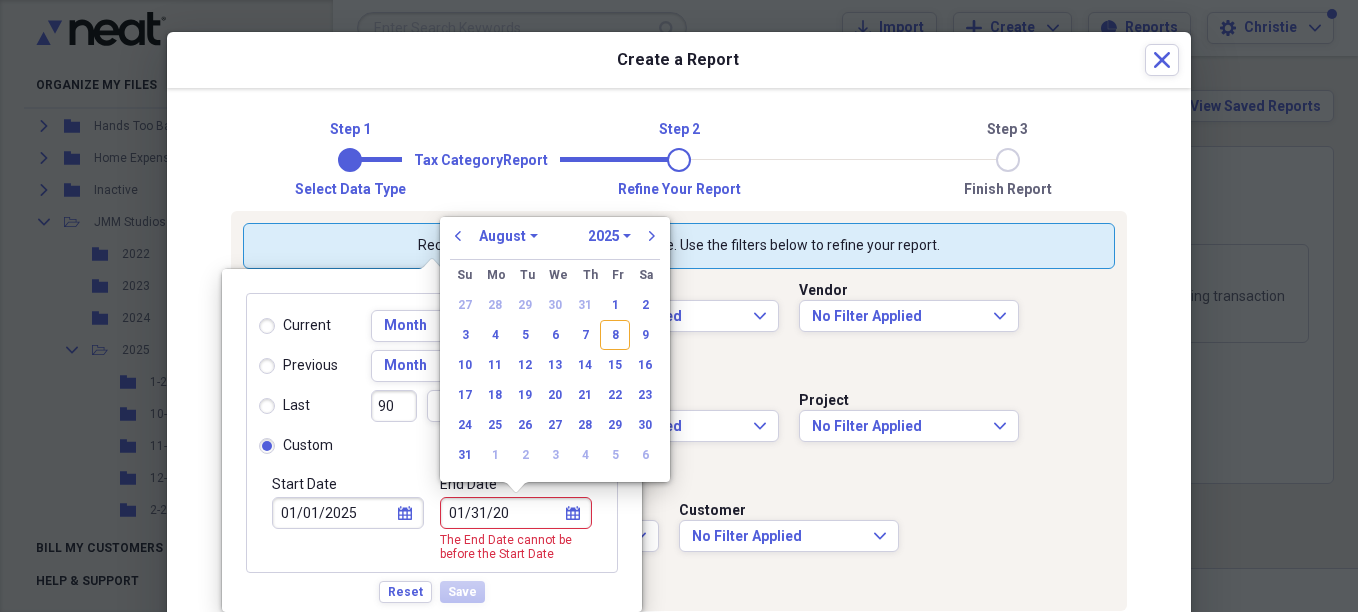 select on "0" 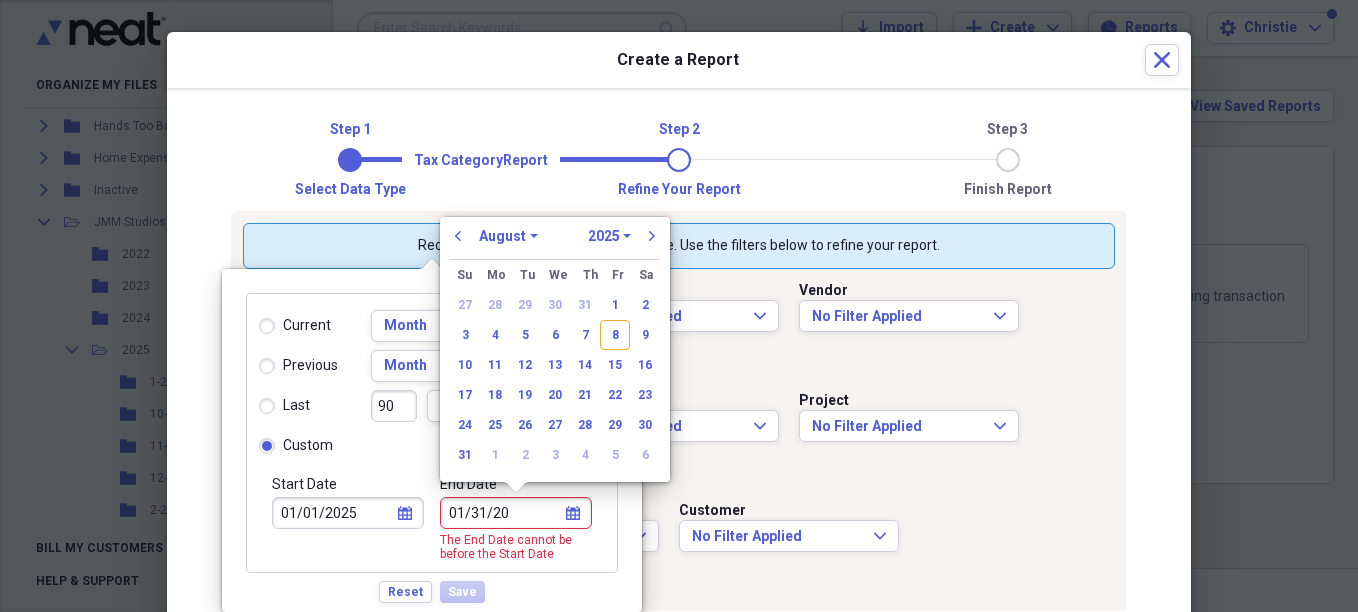 select on "2020" 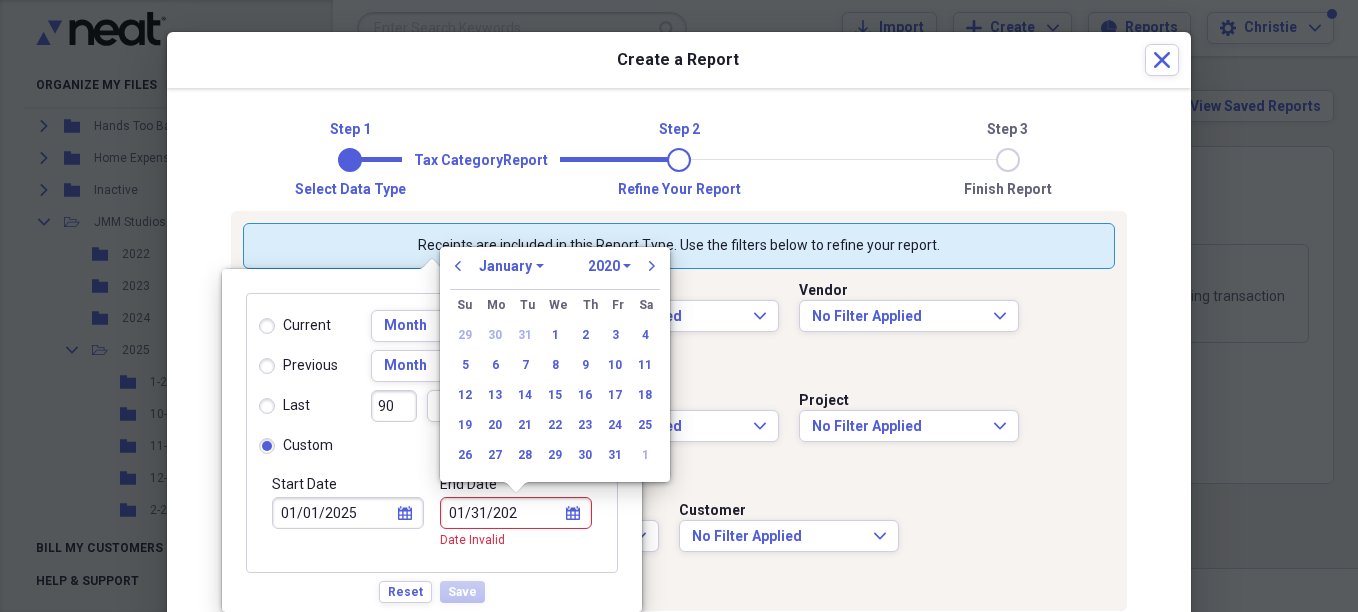 type on "01/31/2025" 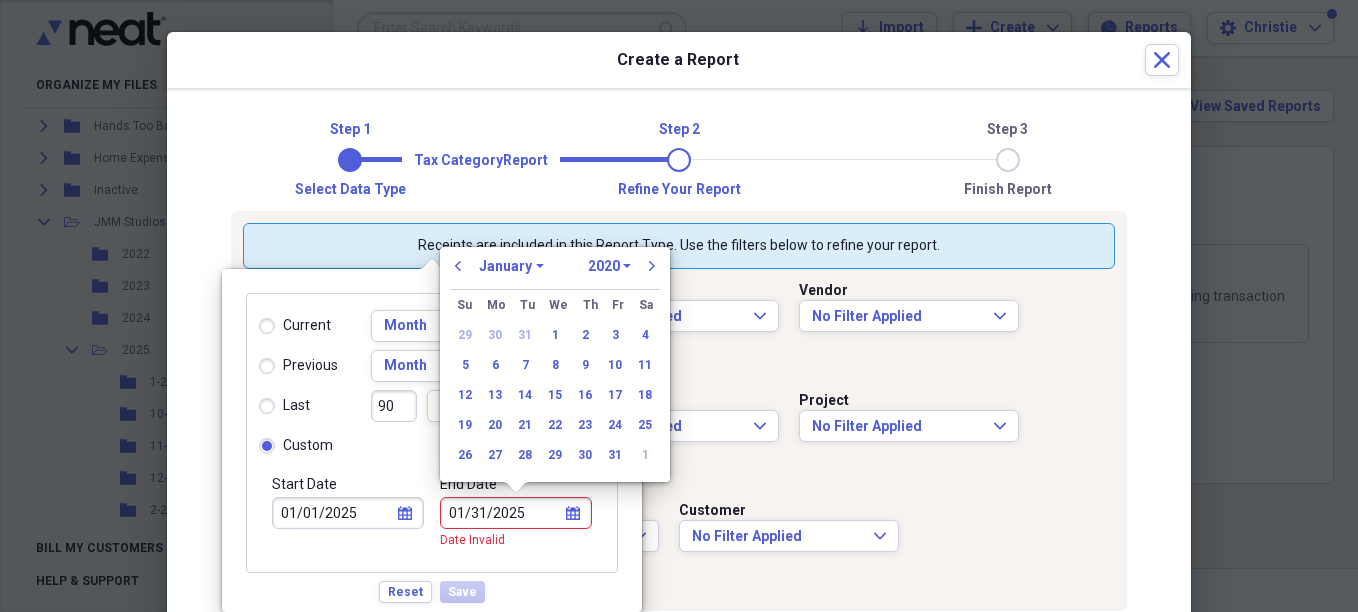 select on "2025" 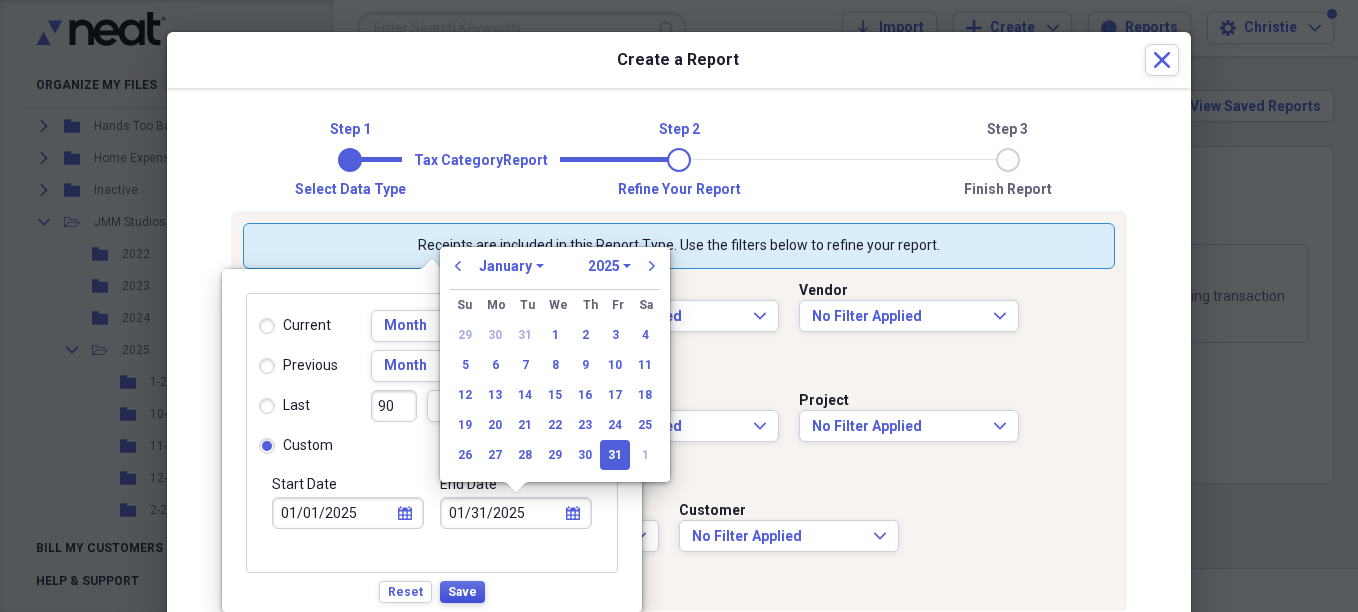 type on "01/31/2025" 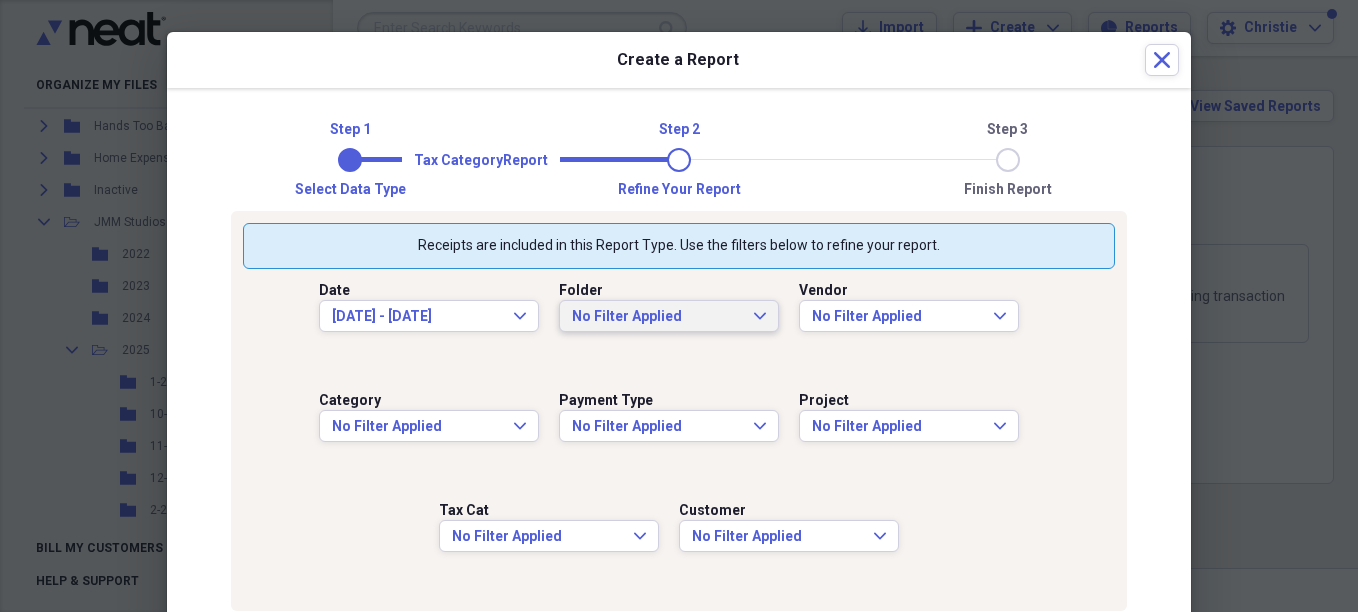 click on "No Filter Applied" at bounding box center [657, 317] 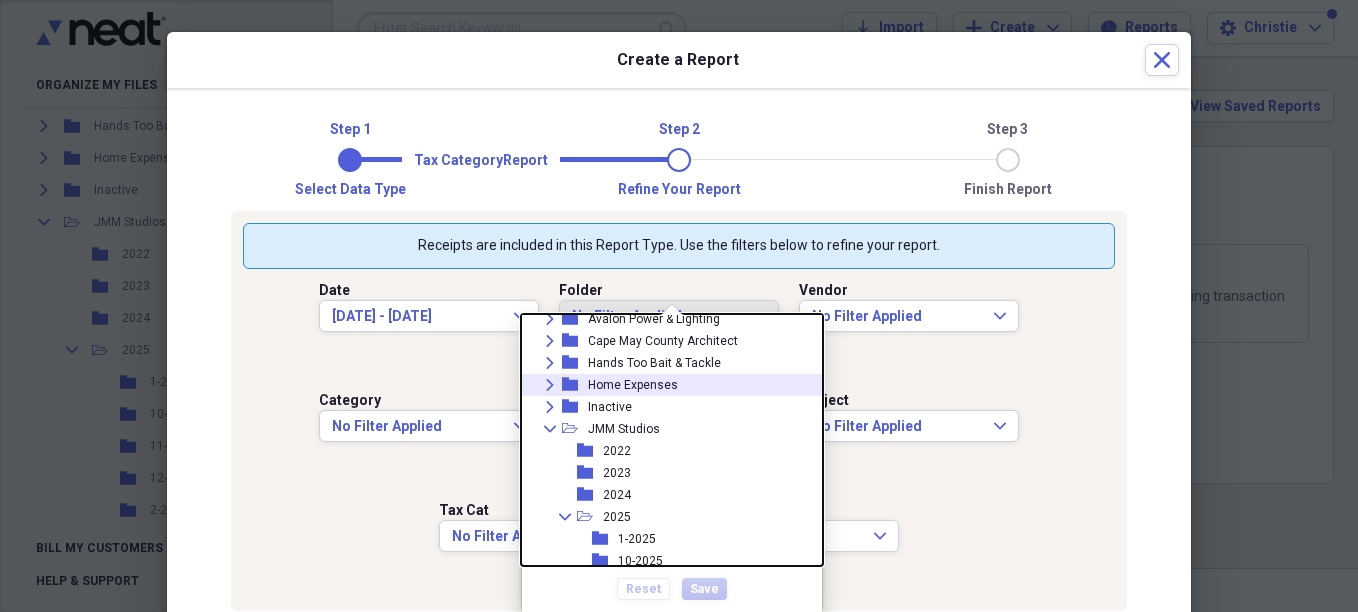 scroll, scrollTop: 100, scrollLeft: 0, axis: vertical 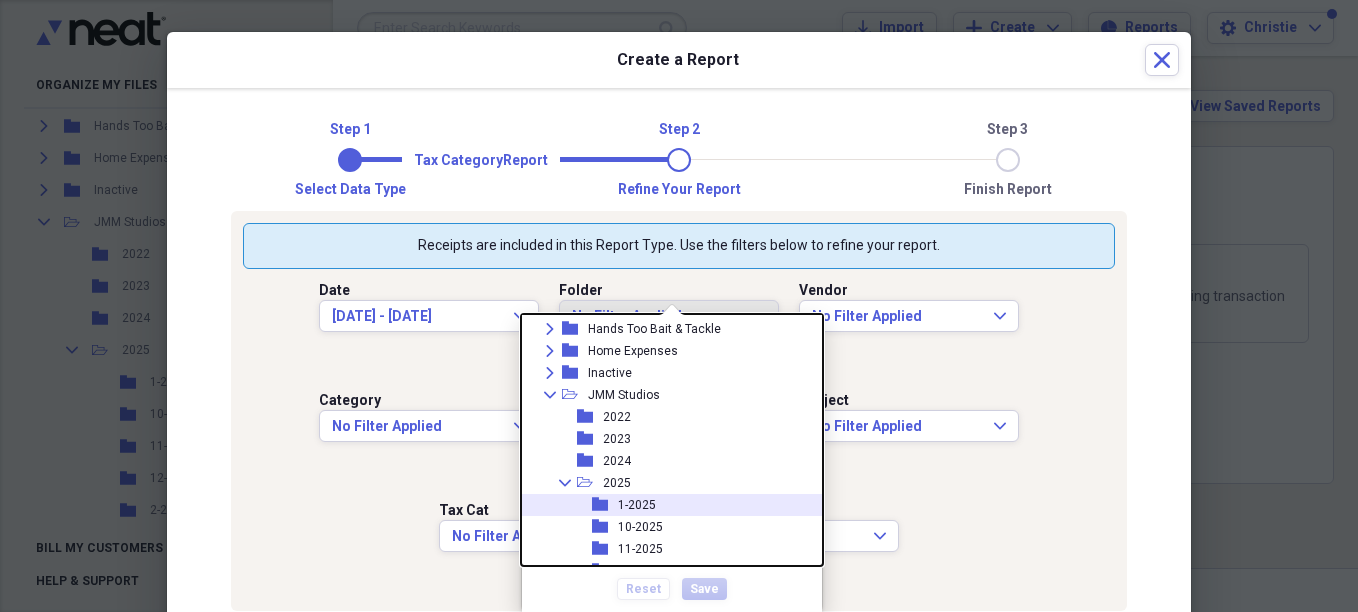 click on "1-2025" at bounding box center (637, 505) 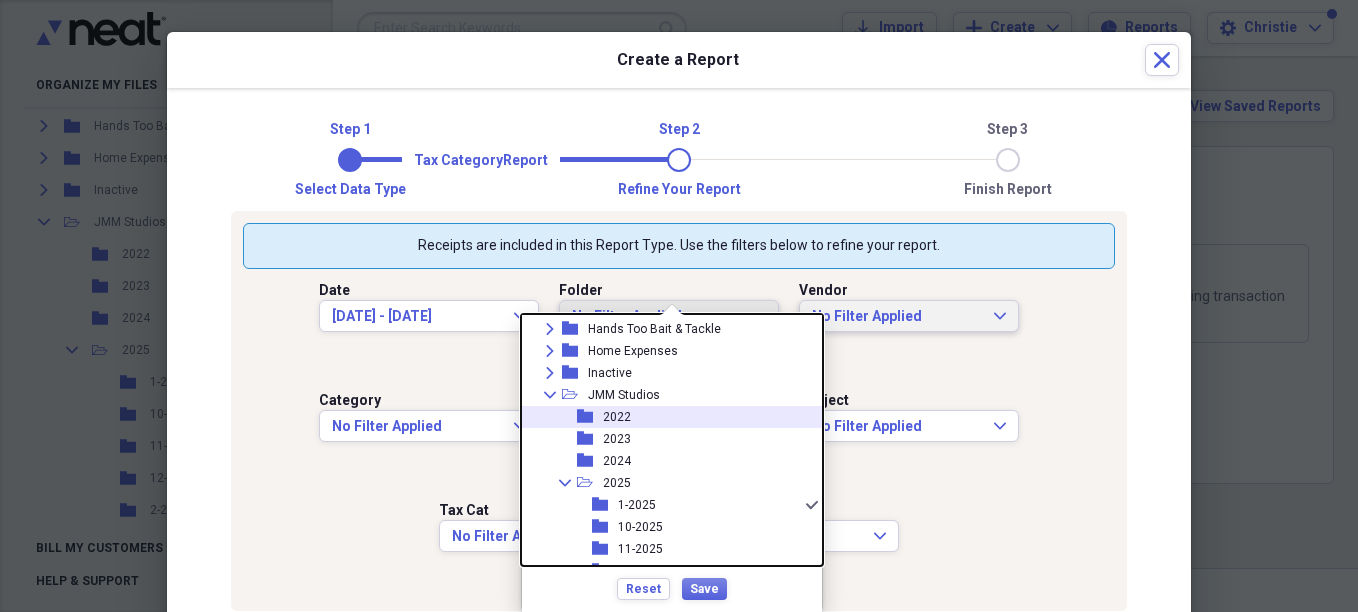 click on "No Filter Applied" at bounding box center [897, 317] 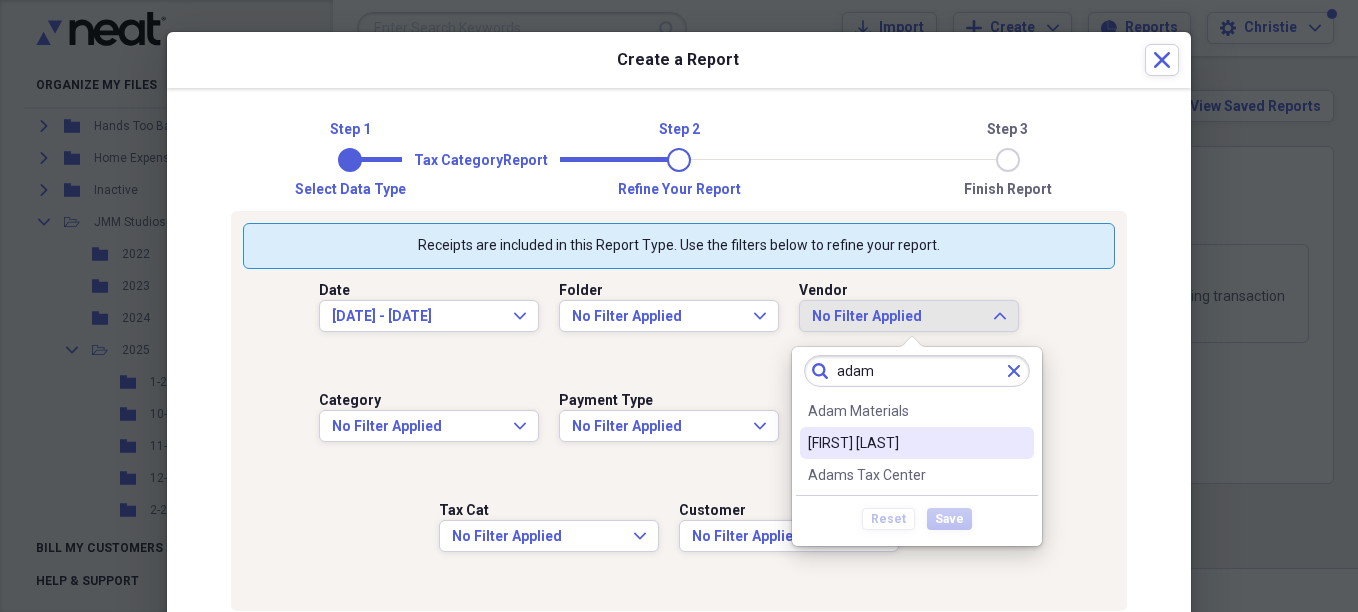 type on "adam" 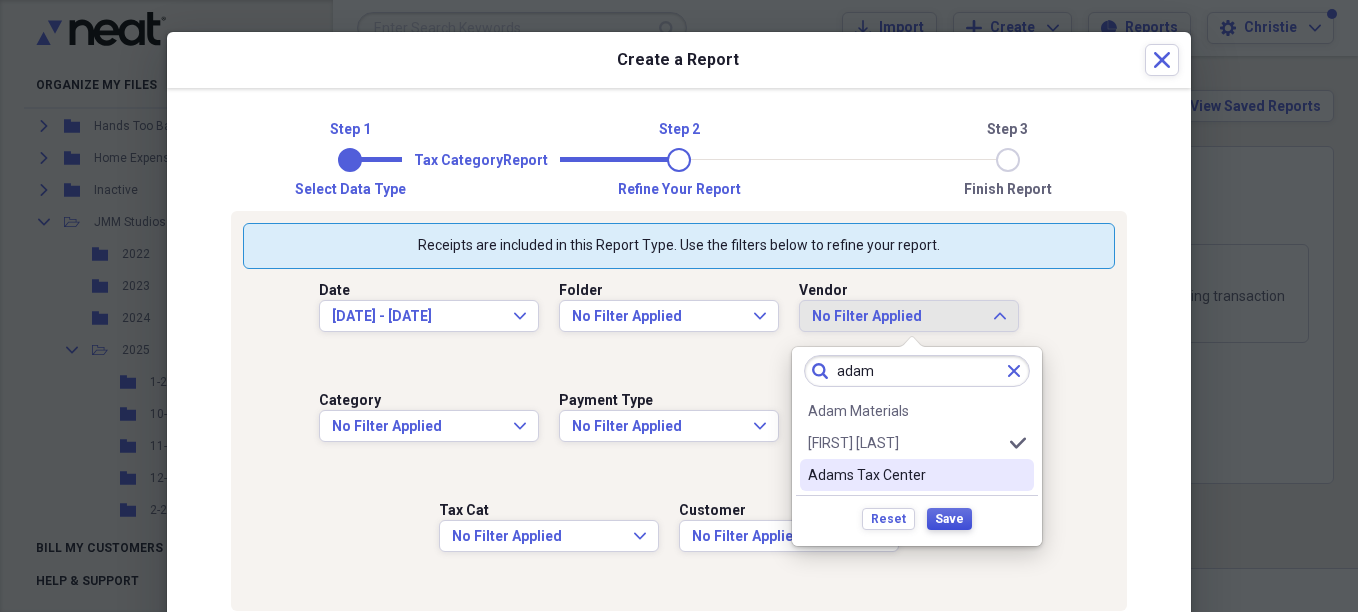 click on "Save" at bounding box center (949, 519) 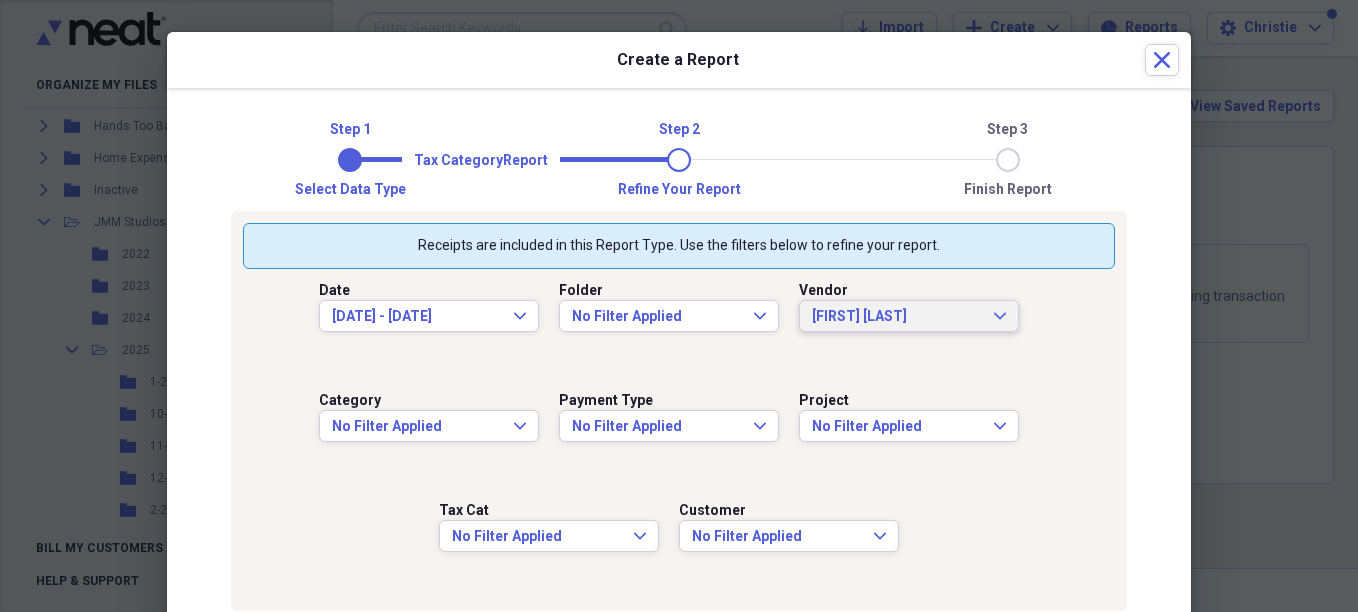 click on "[FIRST] [LAST]" at bounding box center (897, 317) 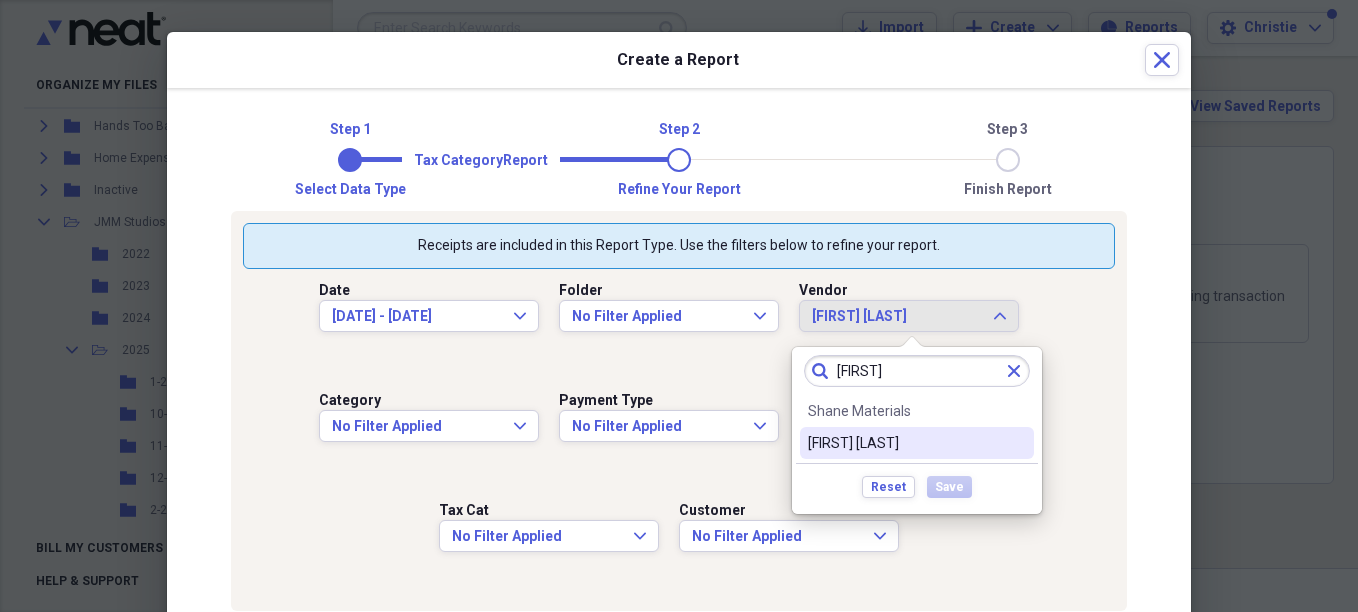 type on "[FIRST]" 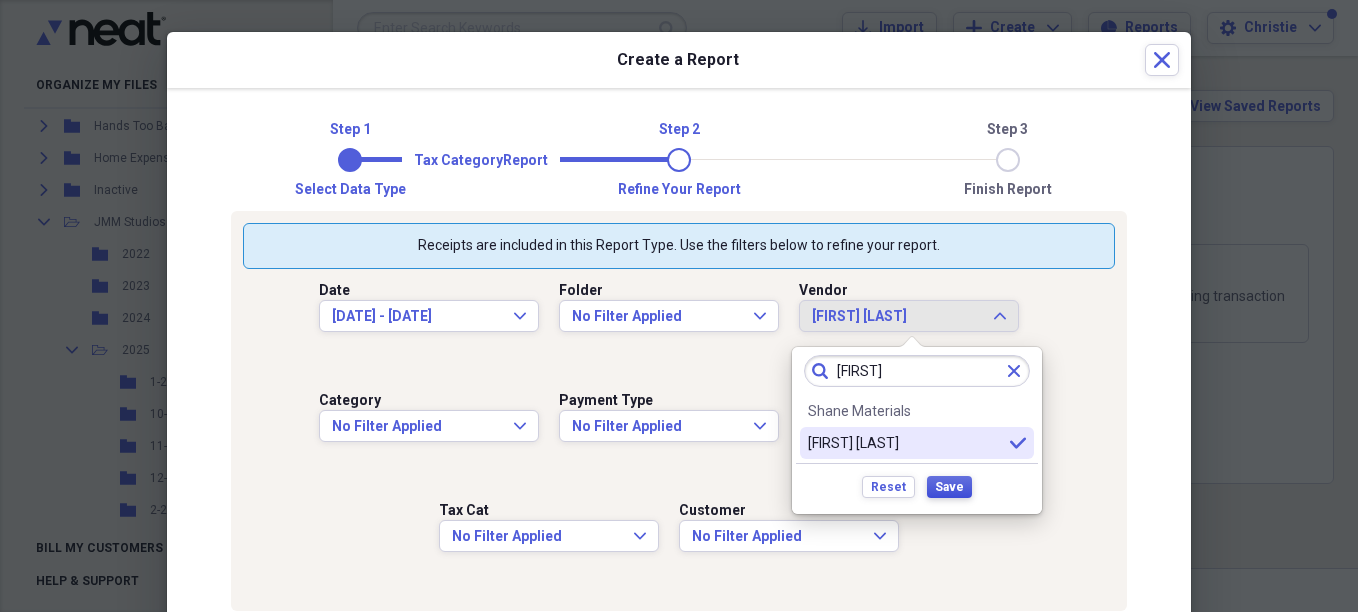 click on "Save" at bounding box center [949, 487] 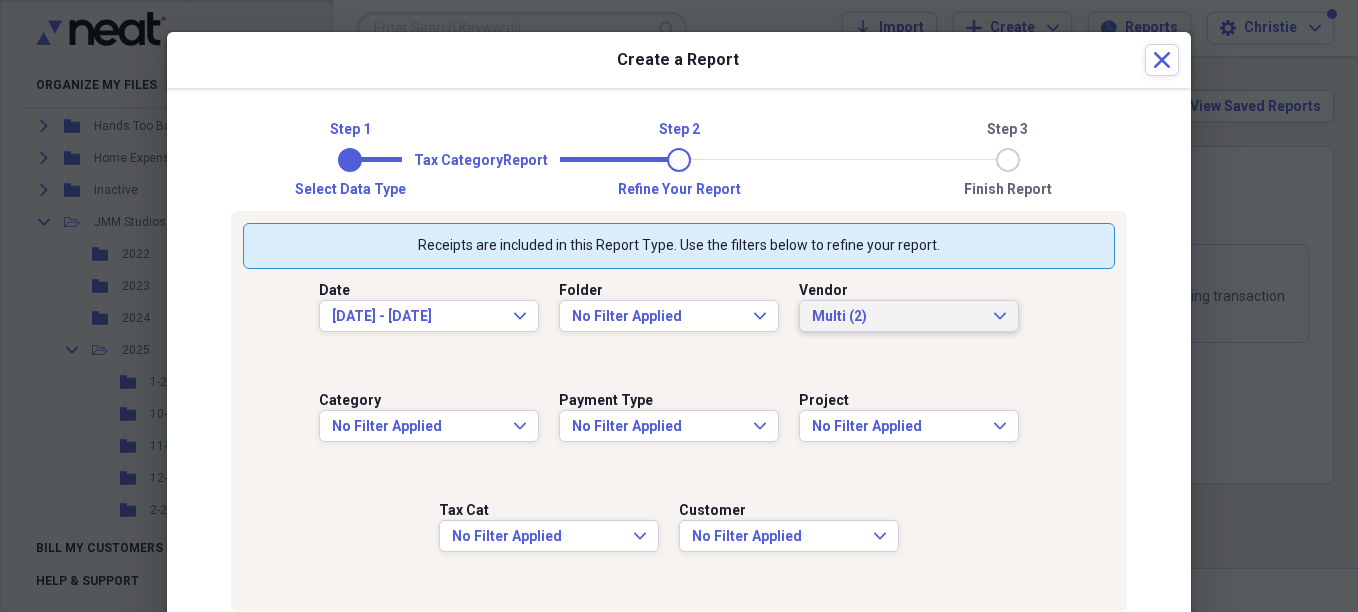 click on "Multi (2)" at bounding box center [897, 317] 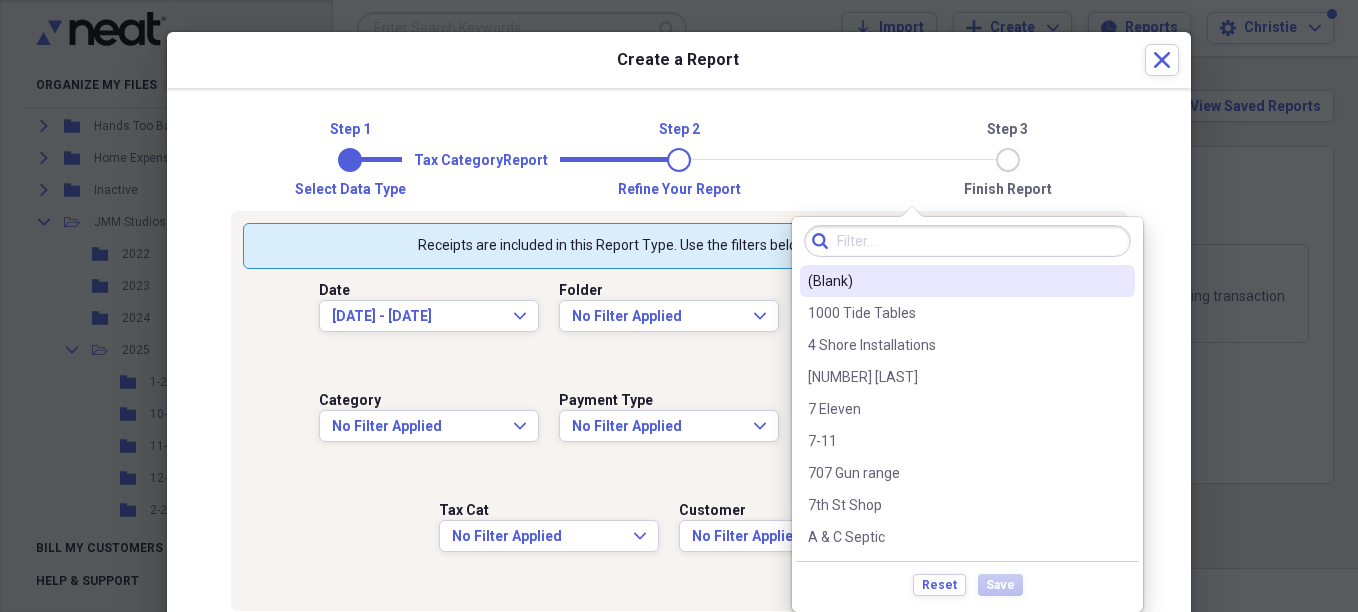 click at bounding box center (967, 241) 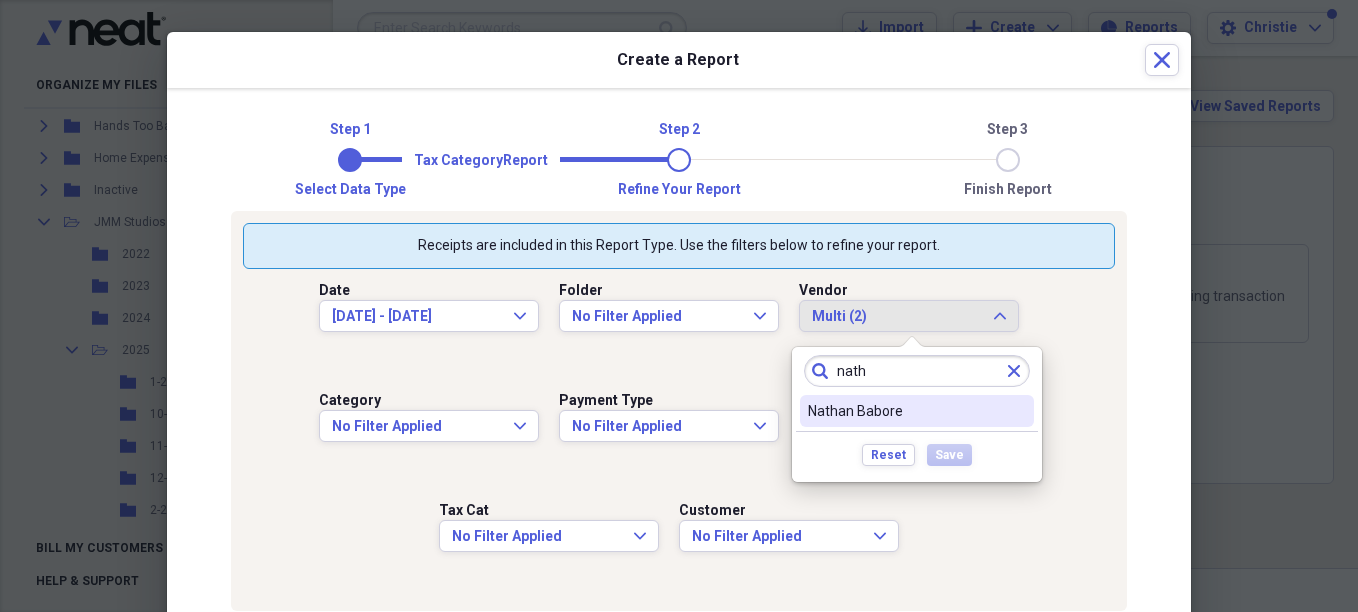 type on "nath" 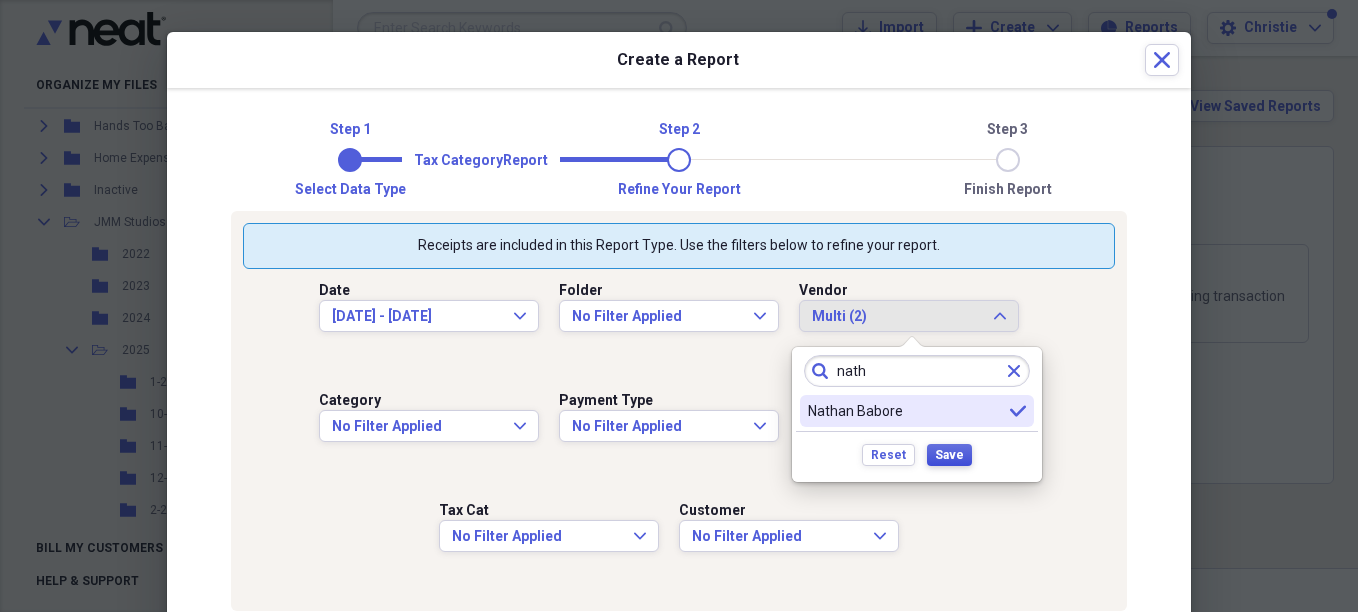 click on "Save" at bounding box center (949, 455) 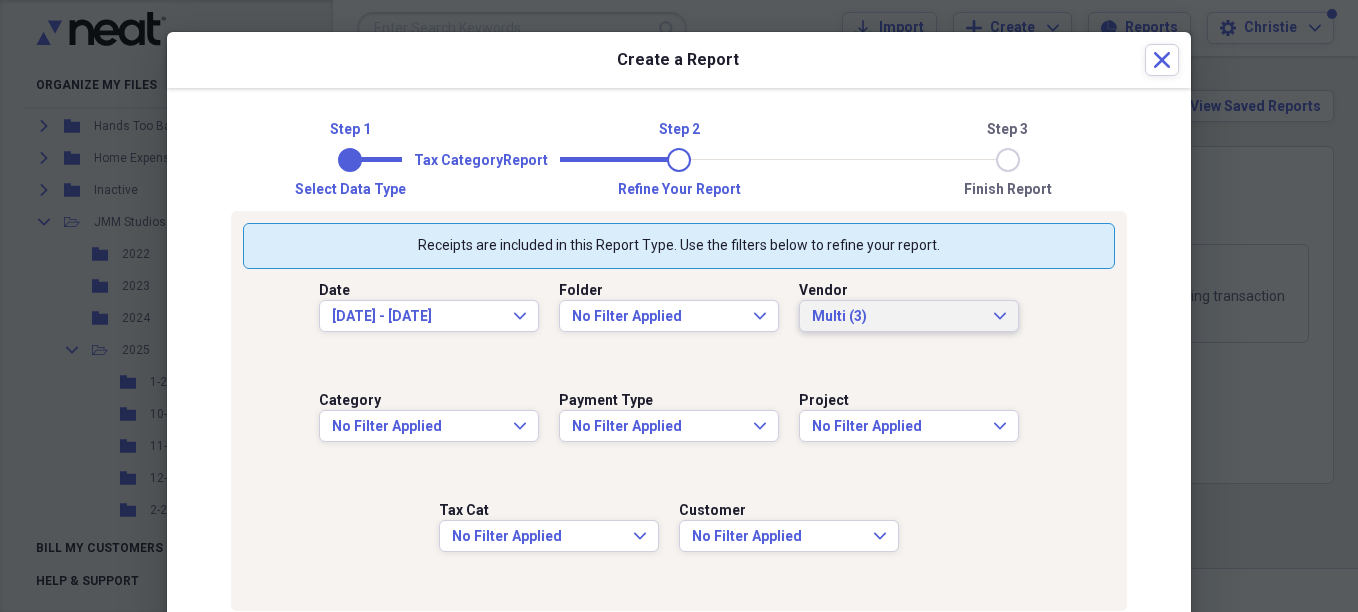 click on "Multi (3)" at bounding box center [897, 317] 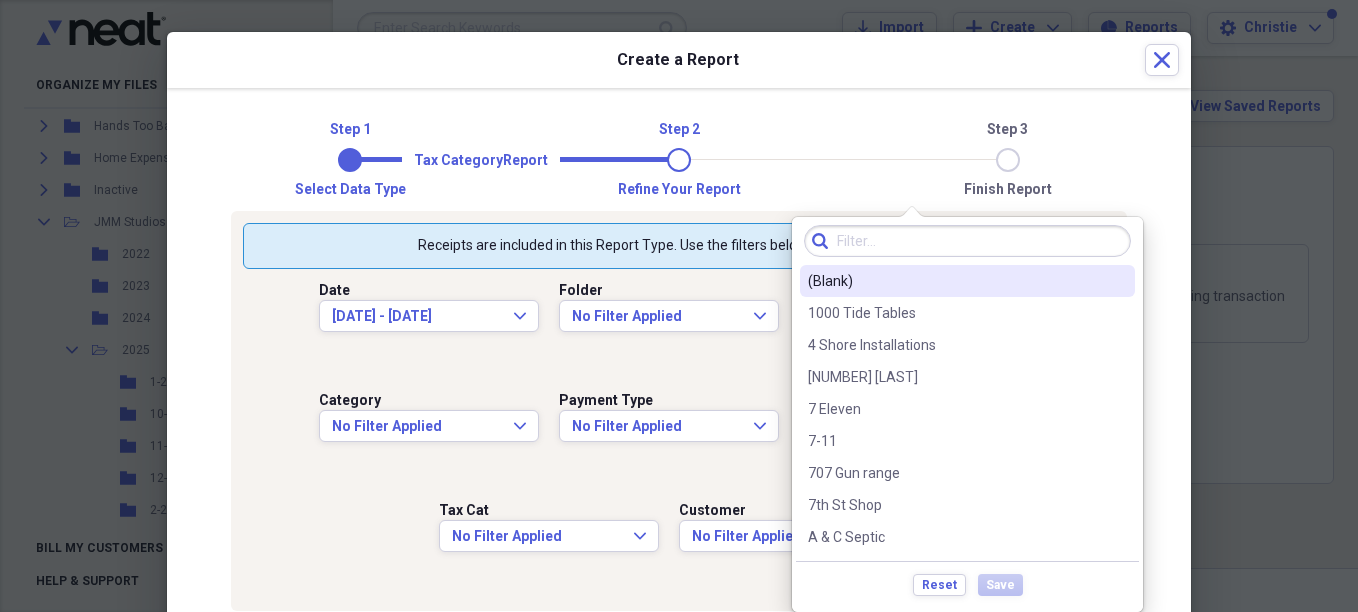 click at bounding box center (967, 241) 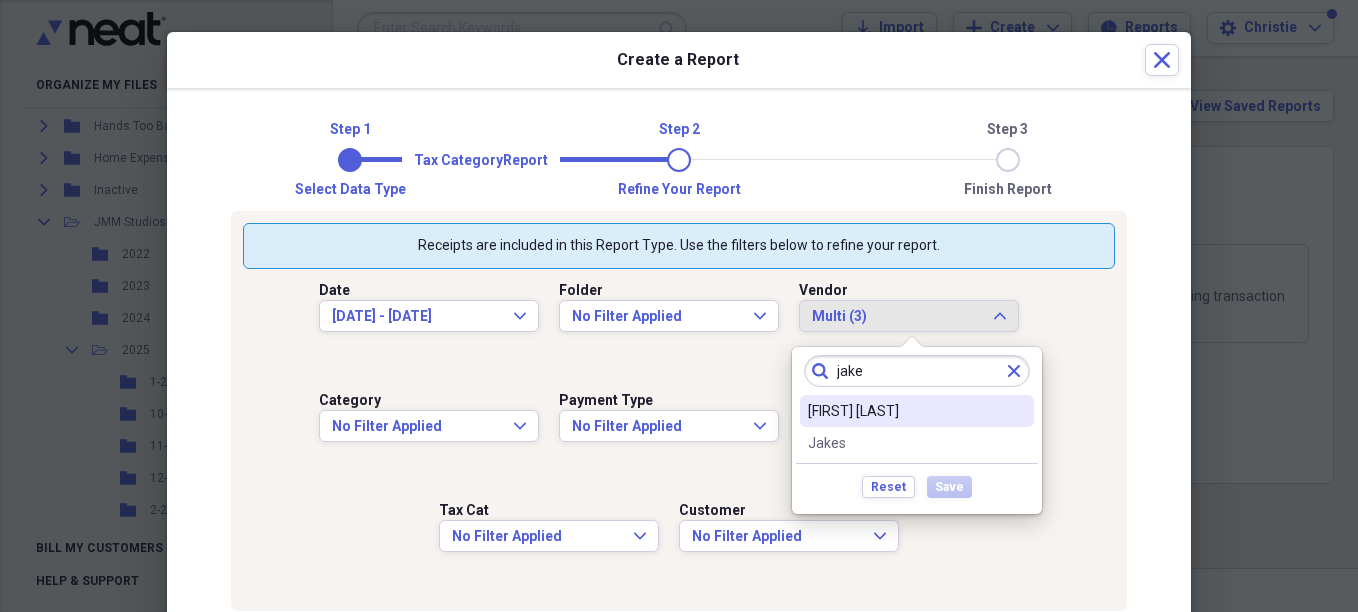 type on "jake" 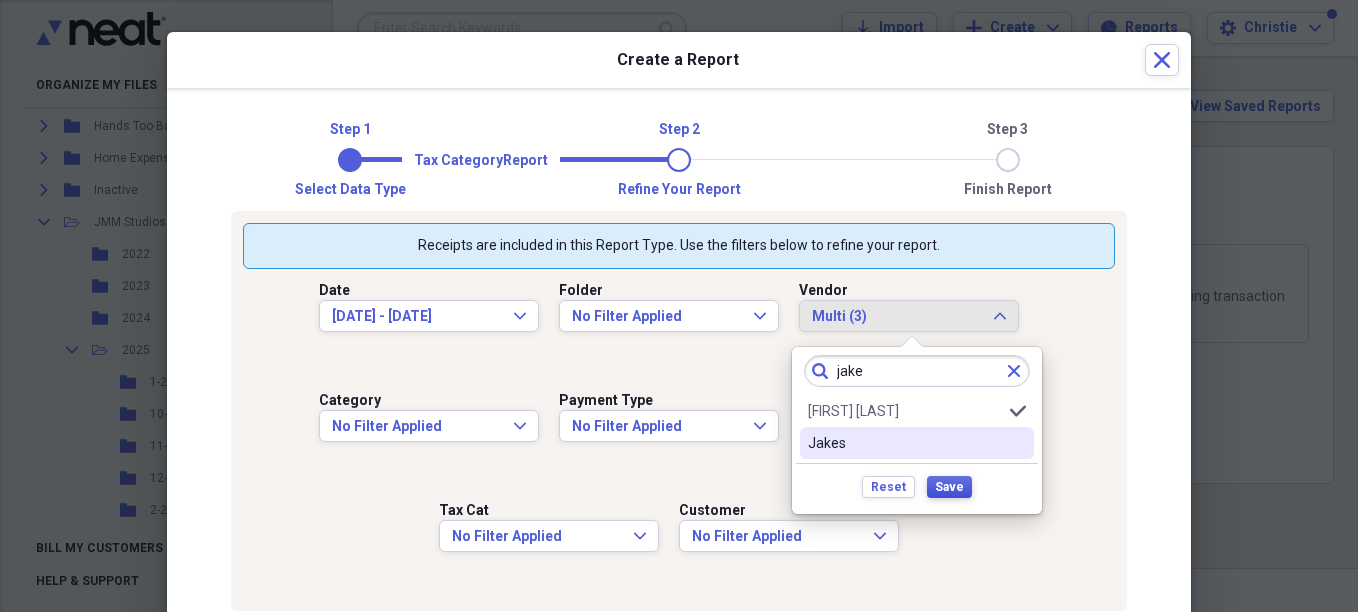 click on "Save" at bounding box center (949, 487) 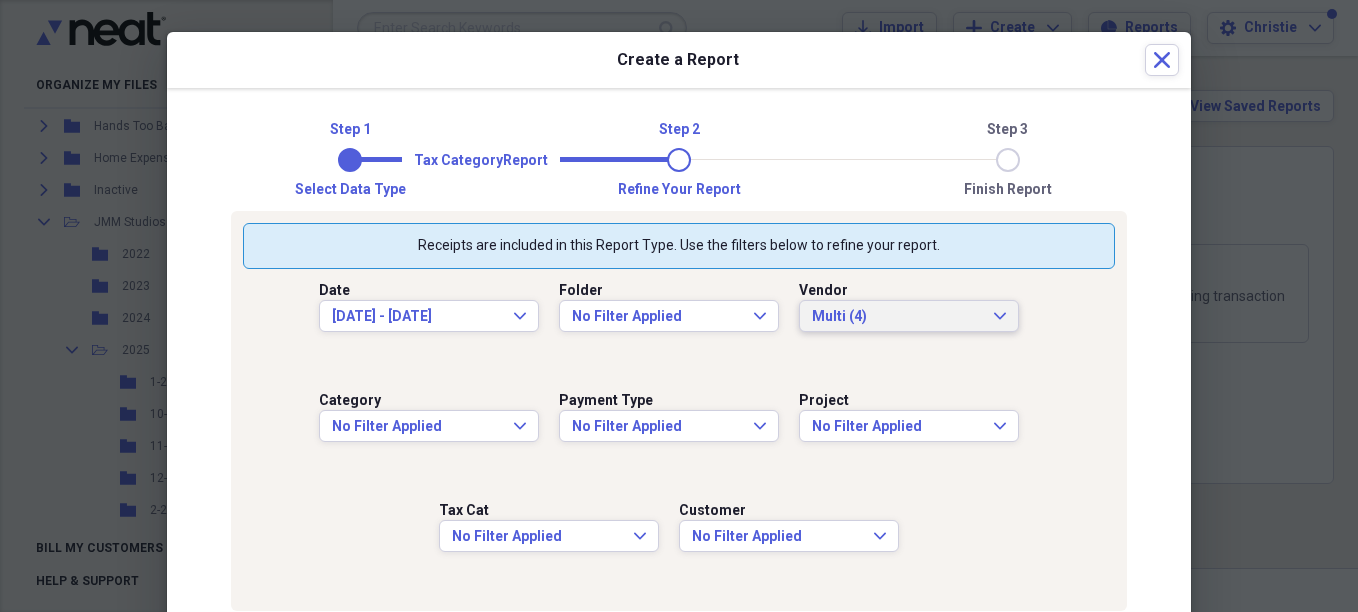 click on "Multi (4)" at bounding box center (897, 317) 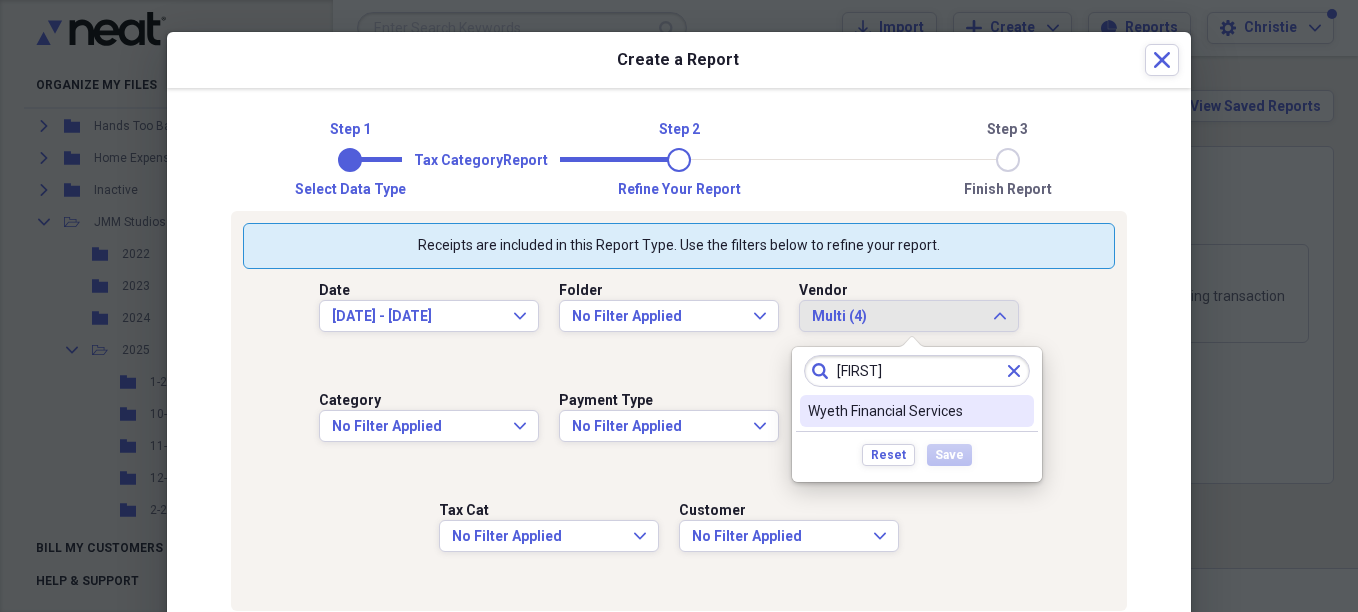 type on "[FIRST]" 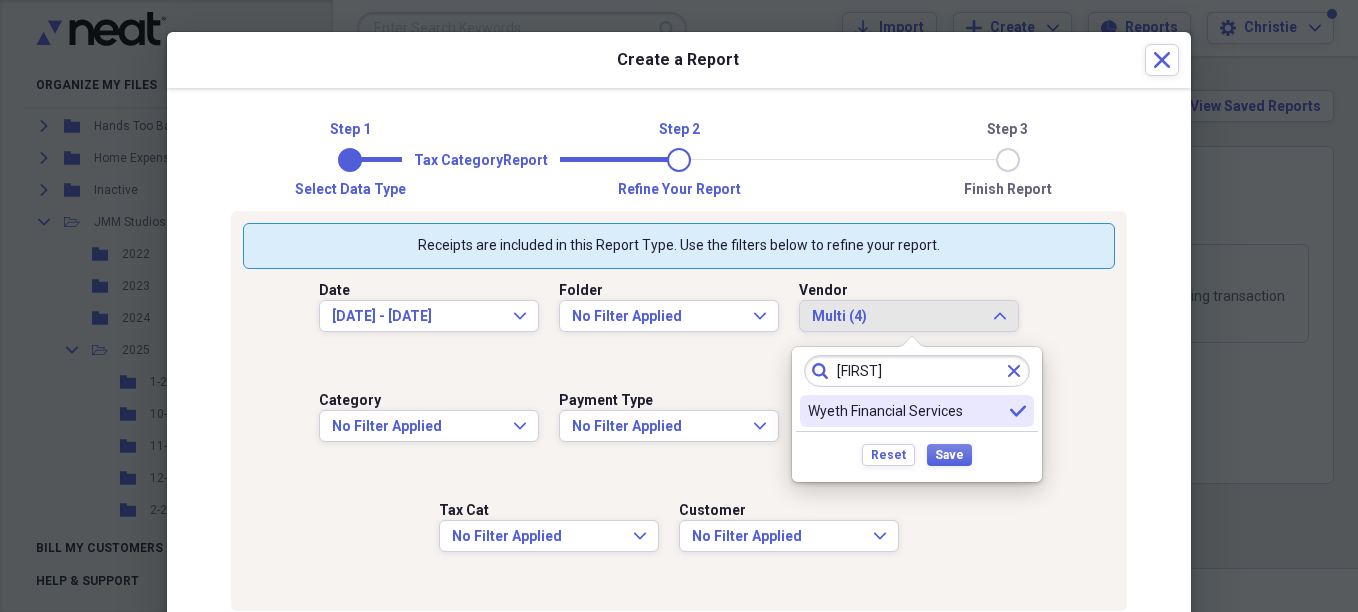 click on "Reset Save" at bounding box center (917, 454) 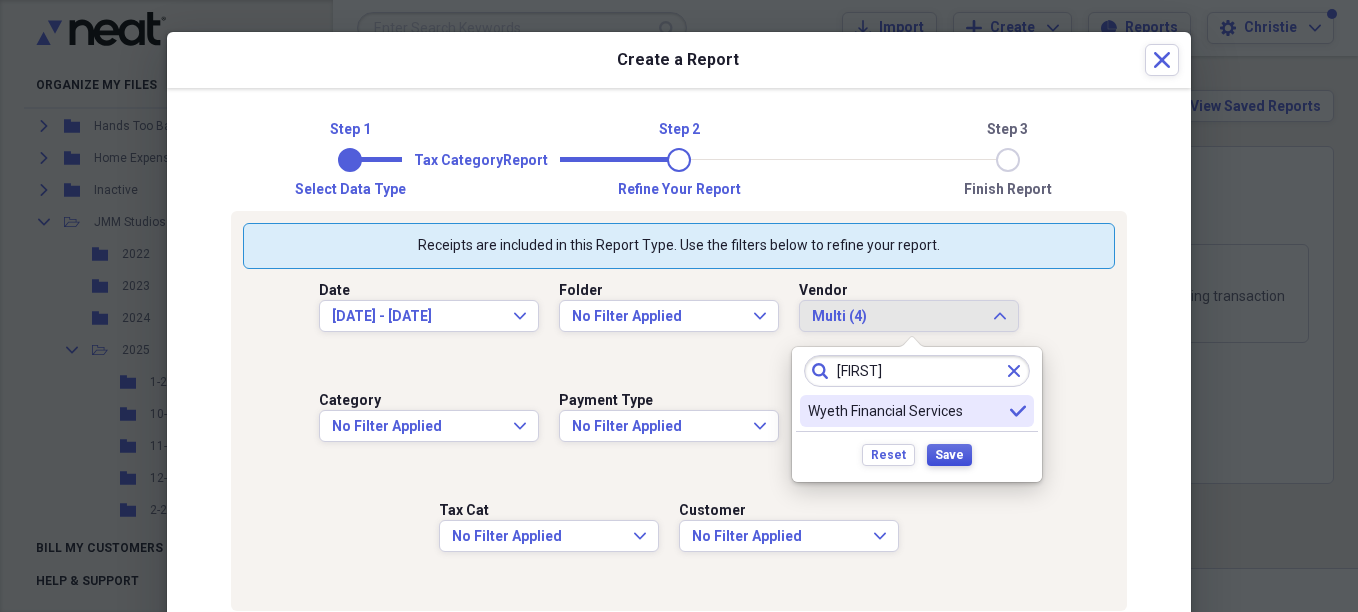 click on "Save" at bounding box center [949, 455] 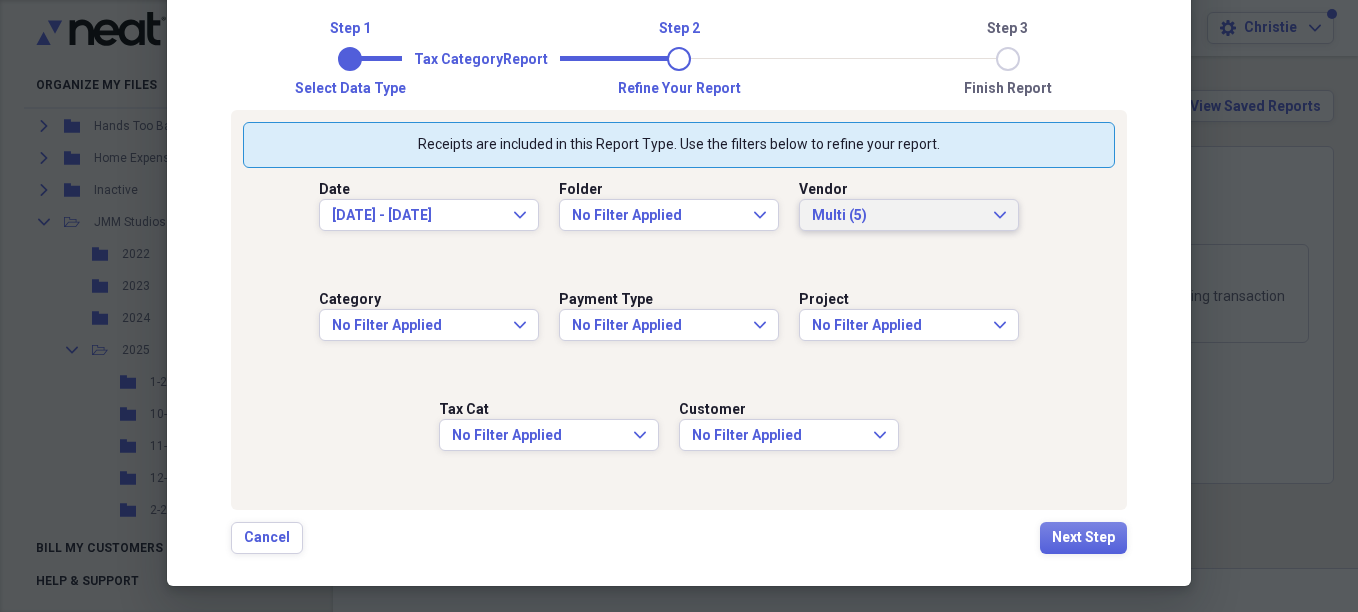 scroll, scrollTop: 107, scrollLeft: 0, axis: vertical 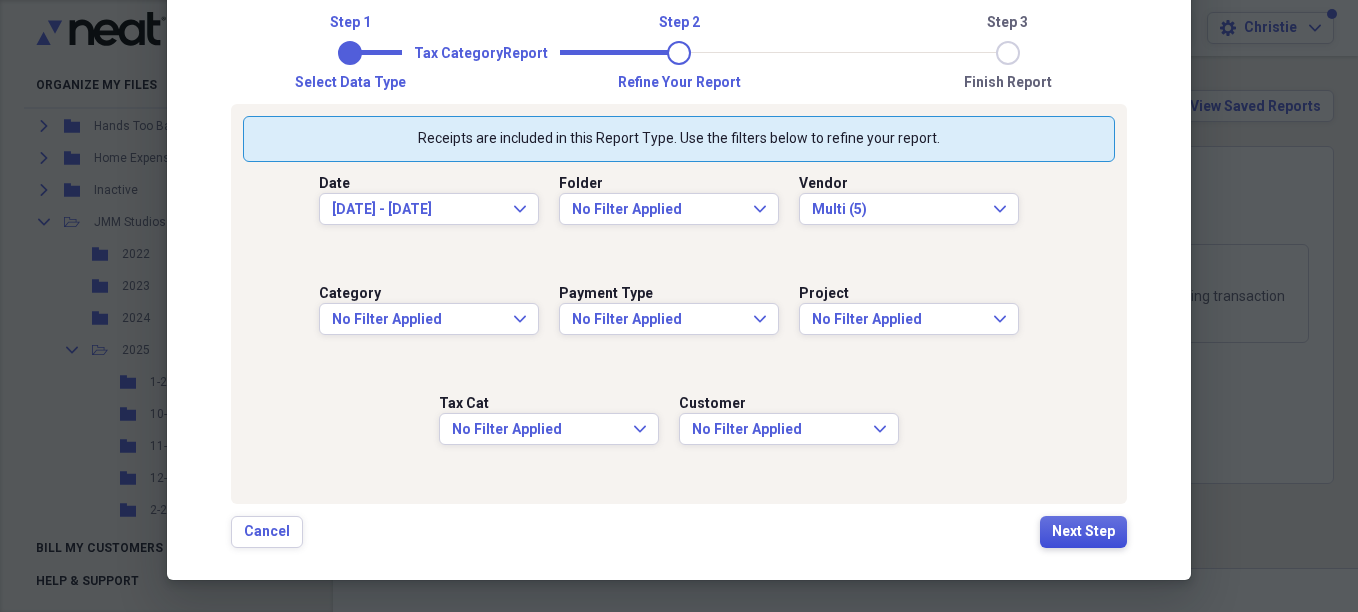 click on "Next Step" at bounding box center (1083, 532) 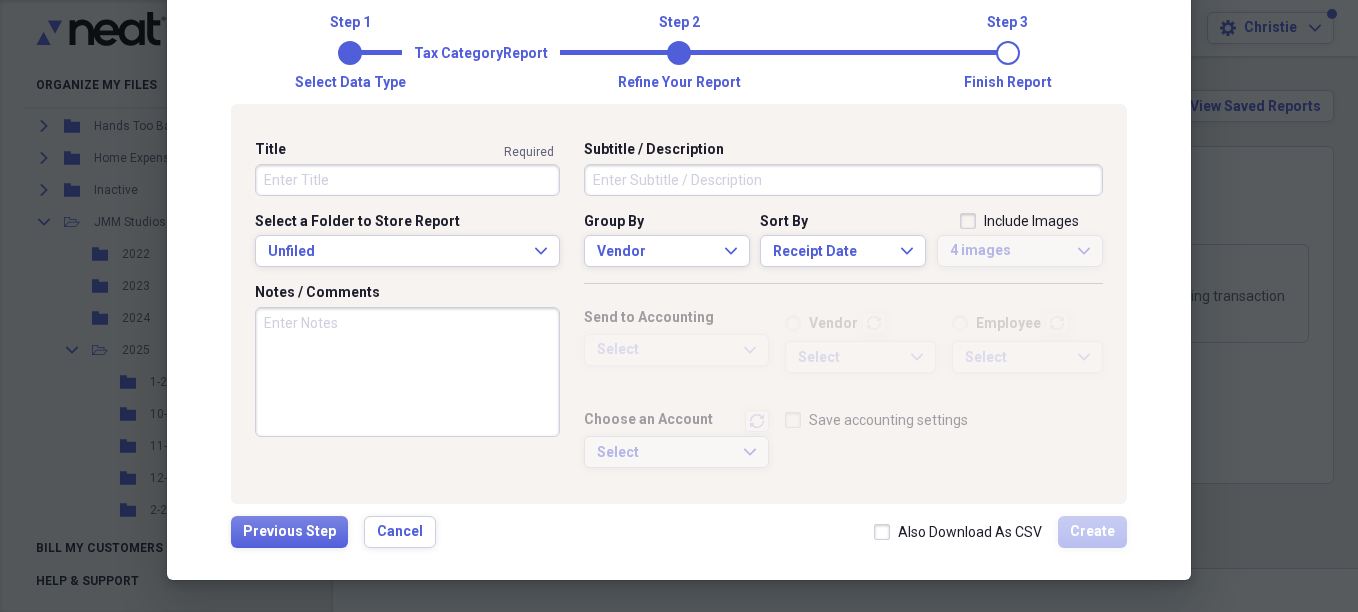 click on "Title" at bounding box center (407, 180) 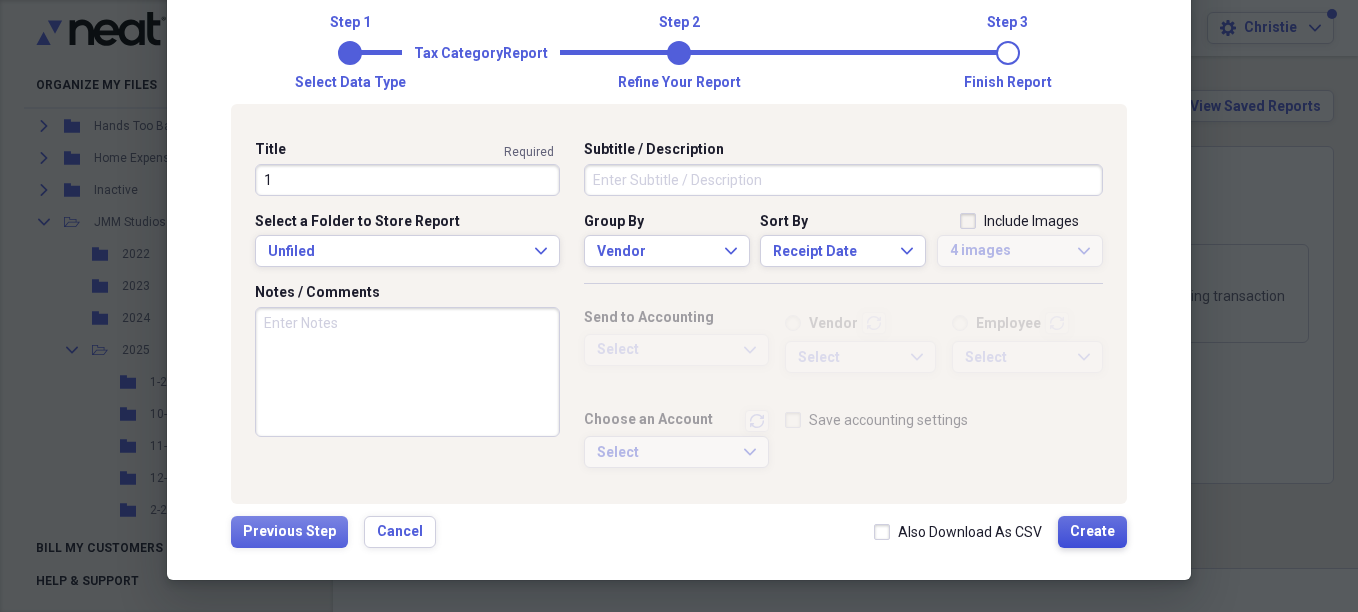 type on "1" 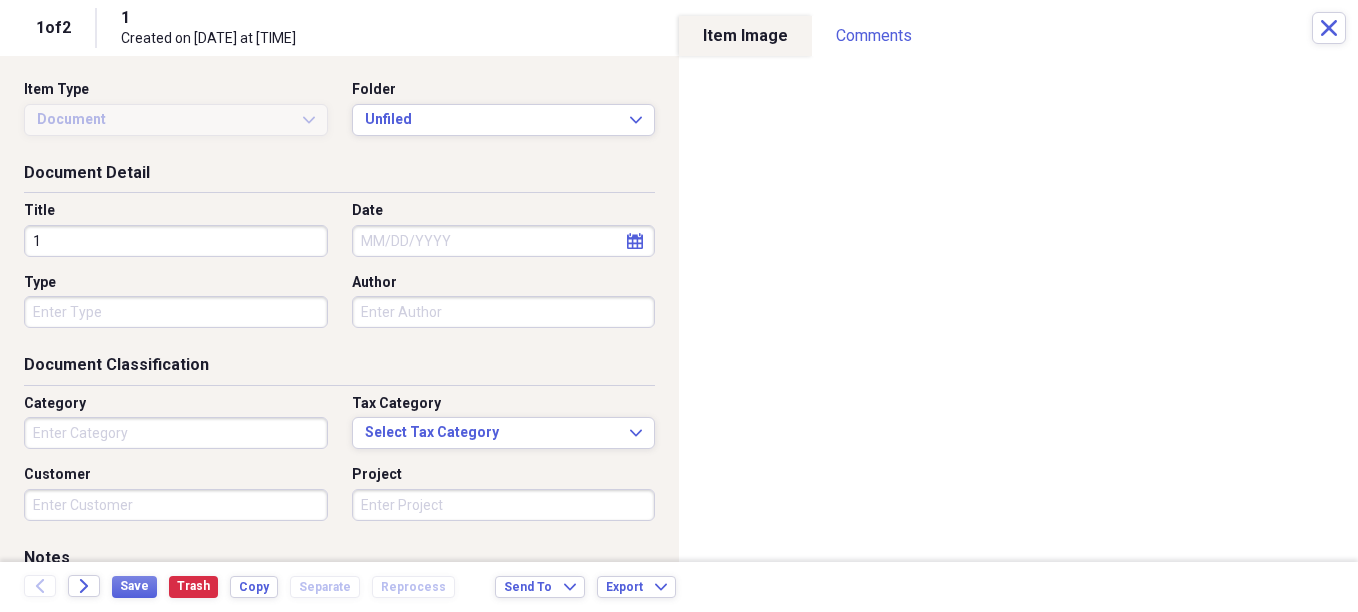 type on "Sports" 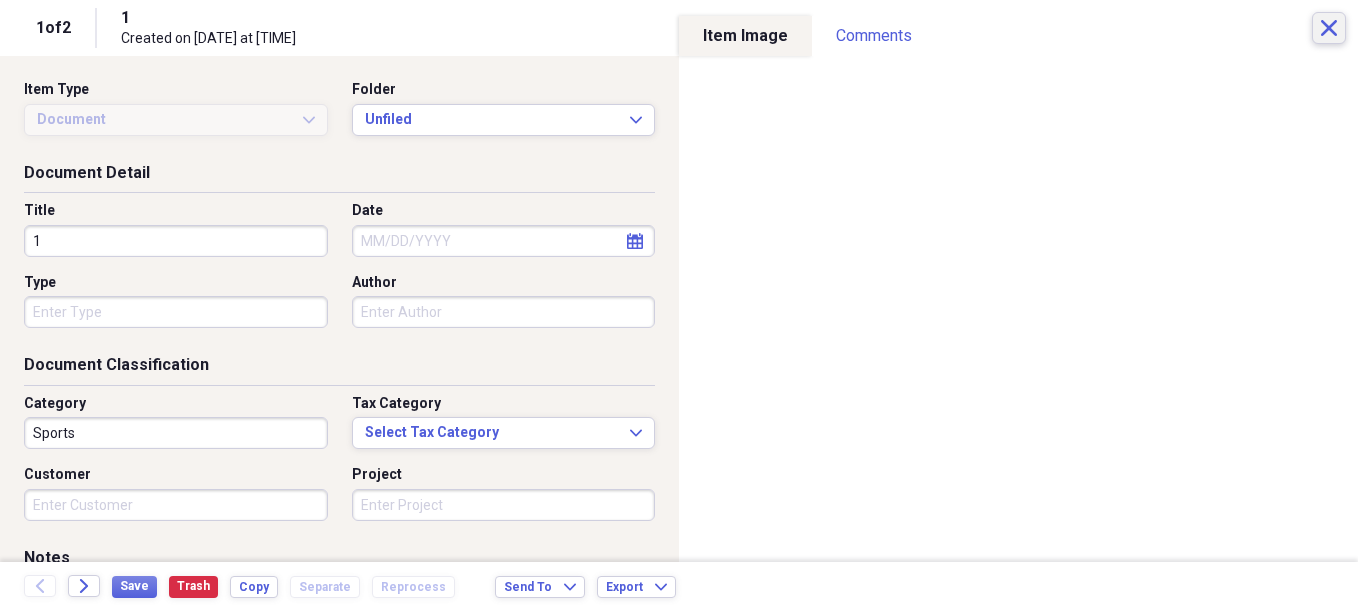 click on "Close" 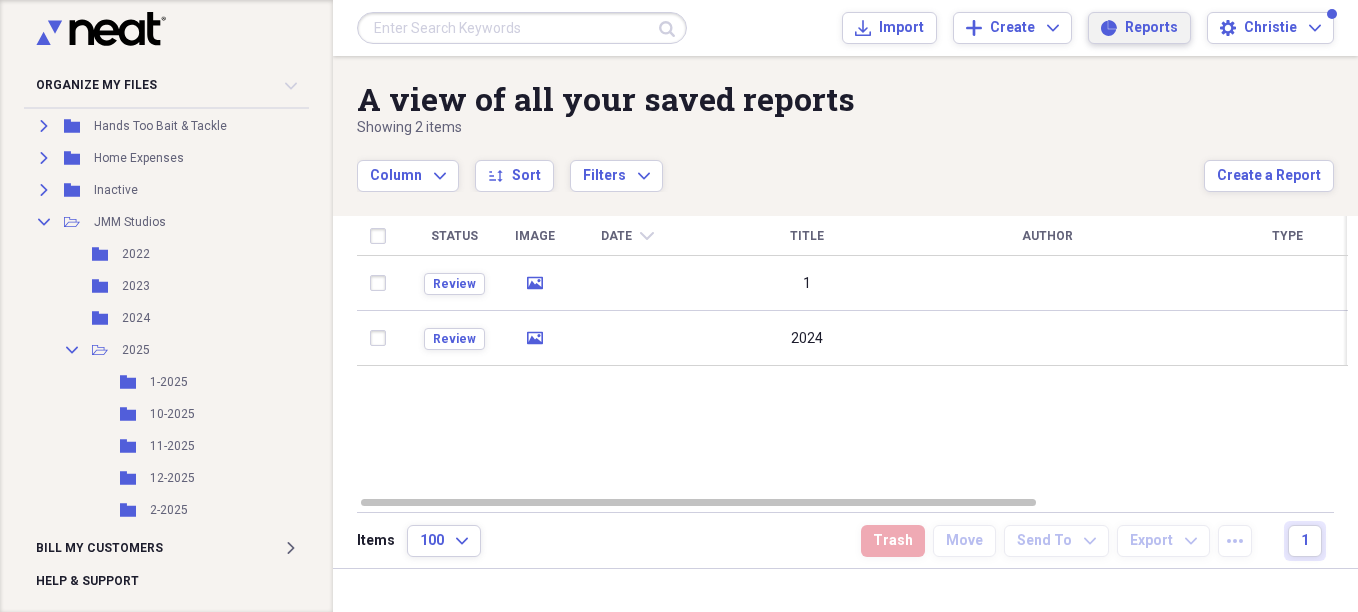 click on "Reports" at bounding box center (1151, 28) 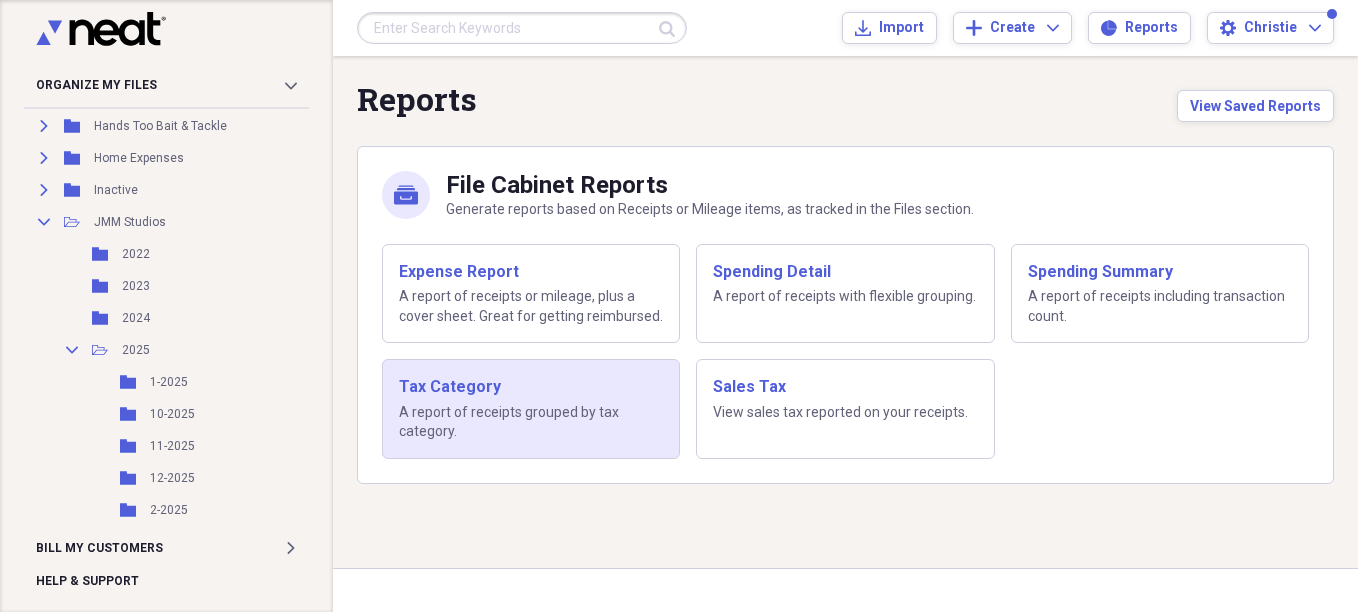 click on "A report of receipts grouped by tax category." at bounding box center [531, 422] 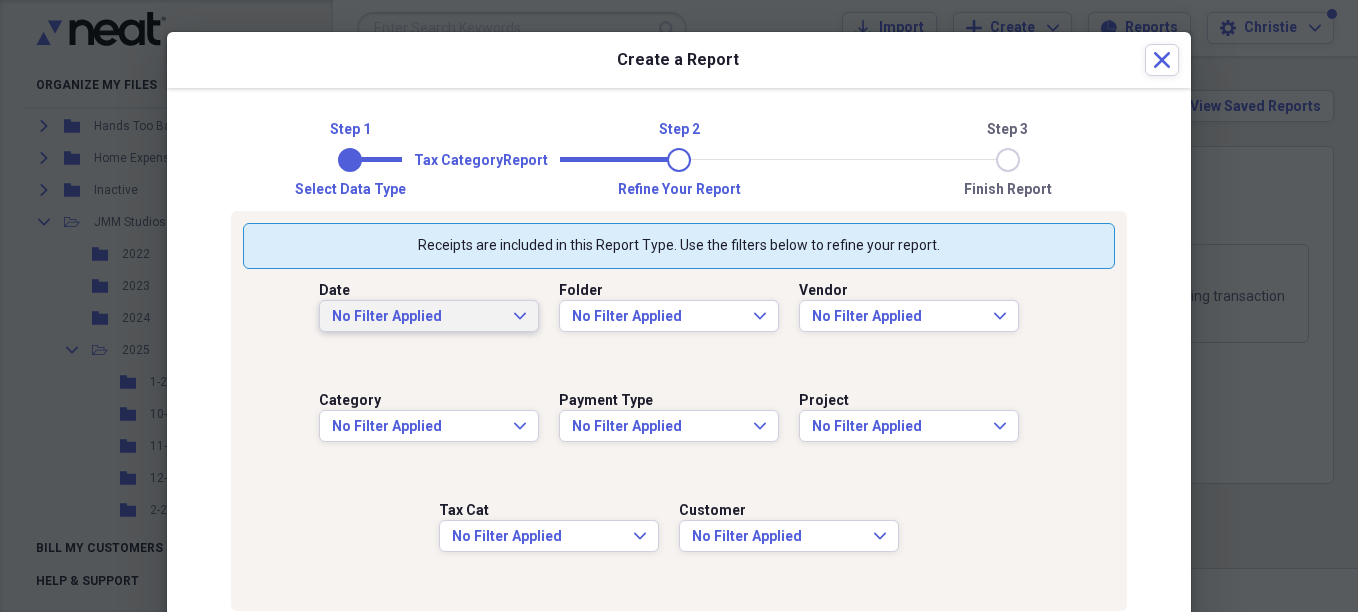 click on "No Filter Applied" at bounding box center (417, 317) 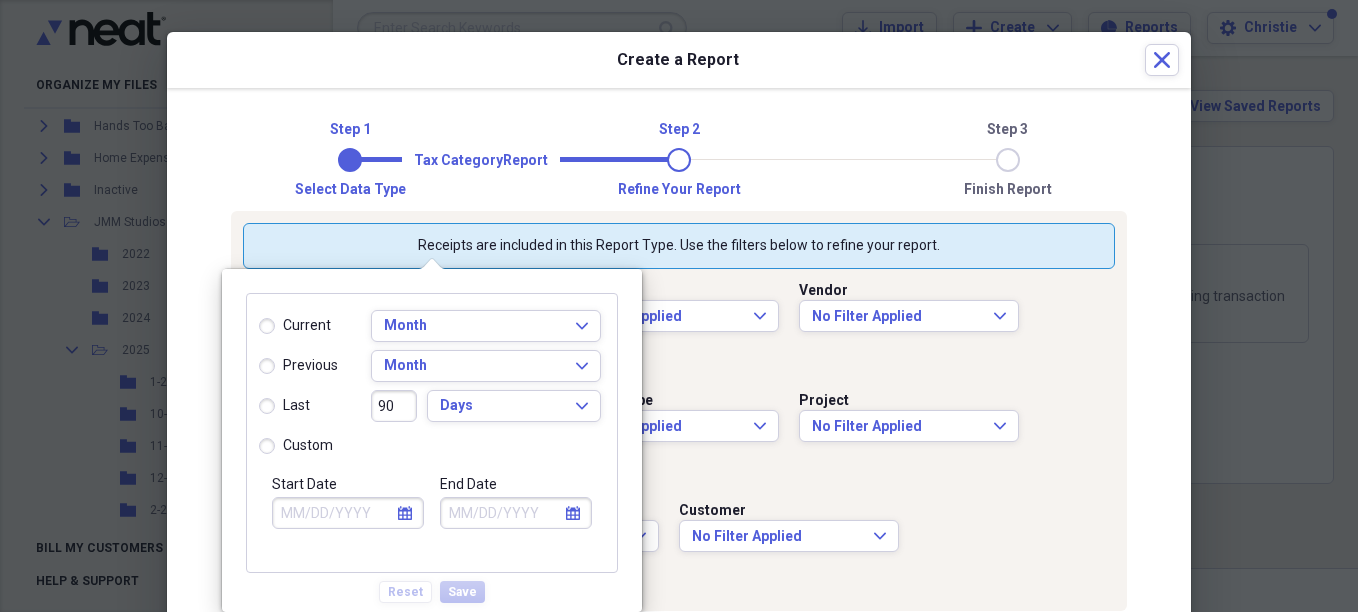 click on "Start Date" at bounding box center (348, 513) 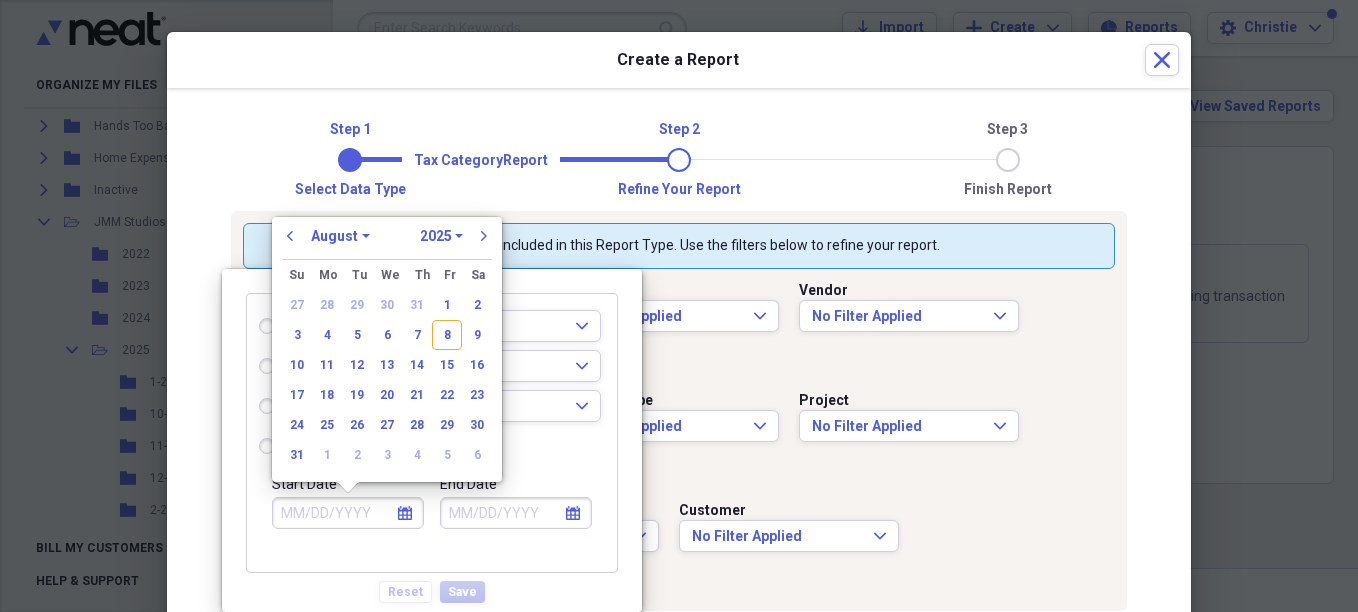radio on "true" 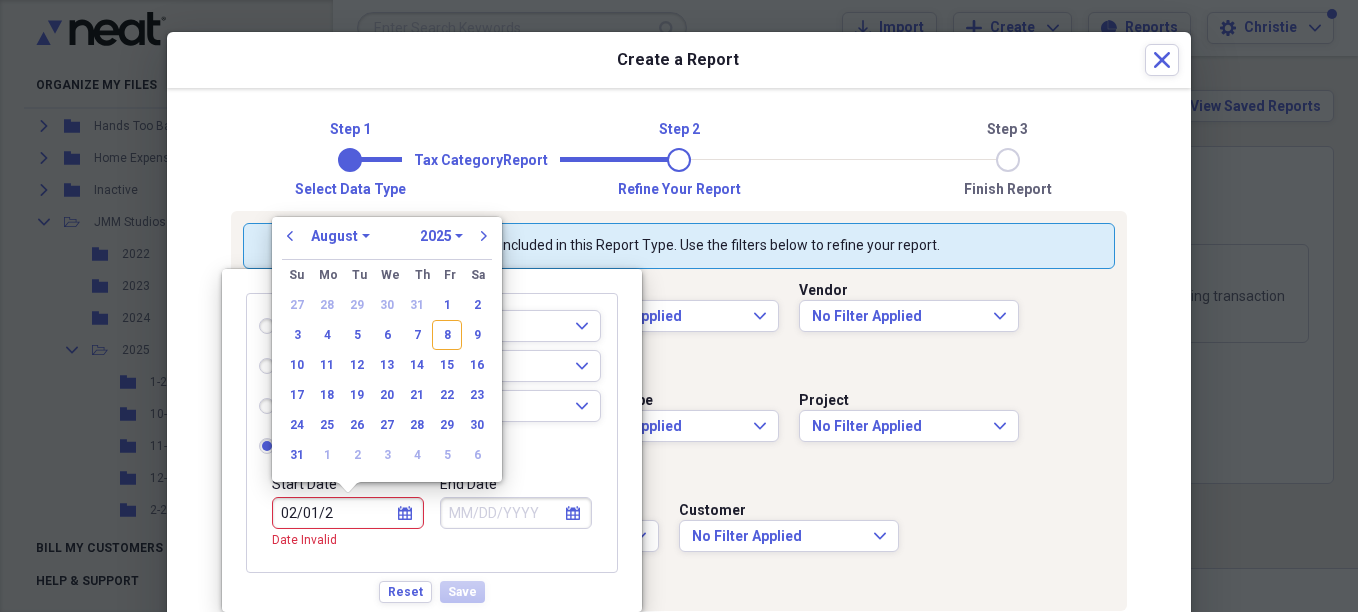 type on "02/01/20" 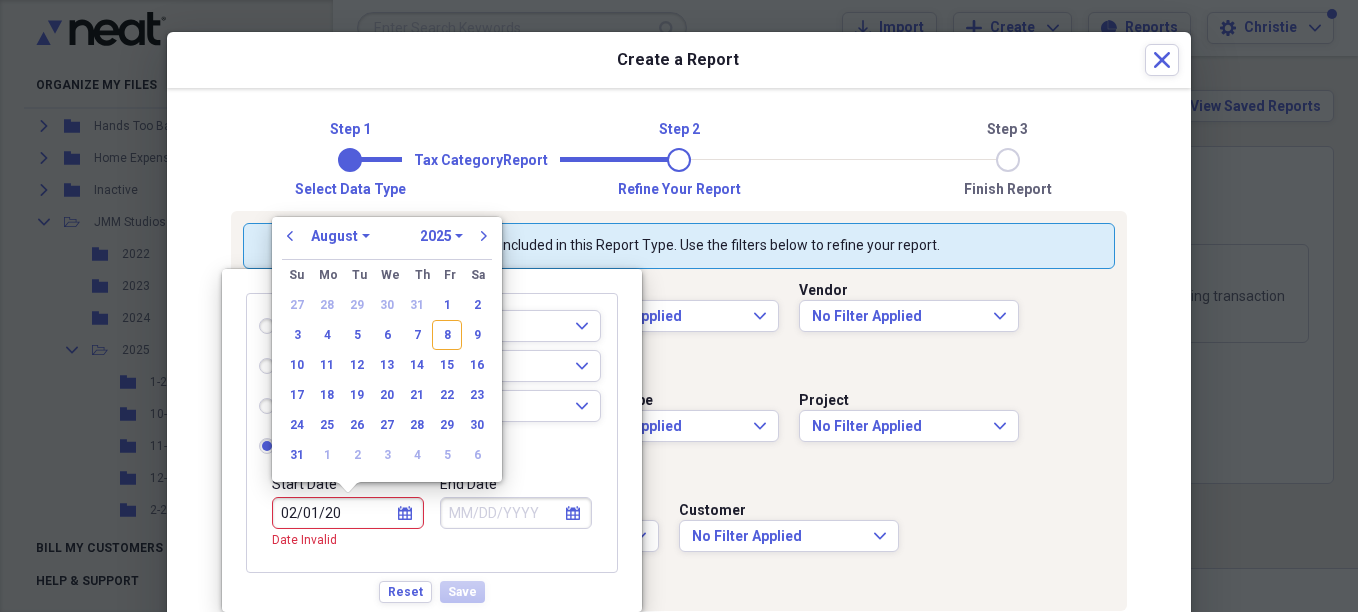 select on "1" 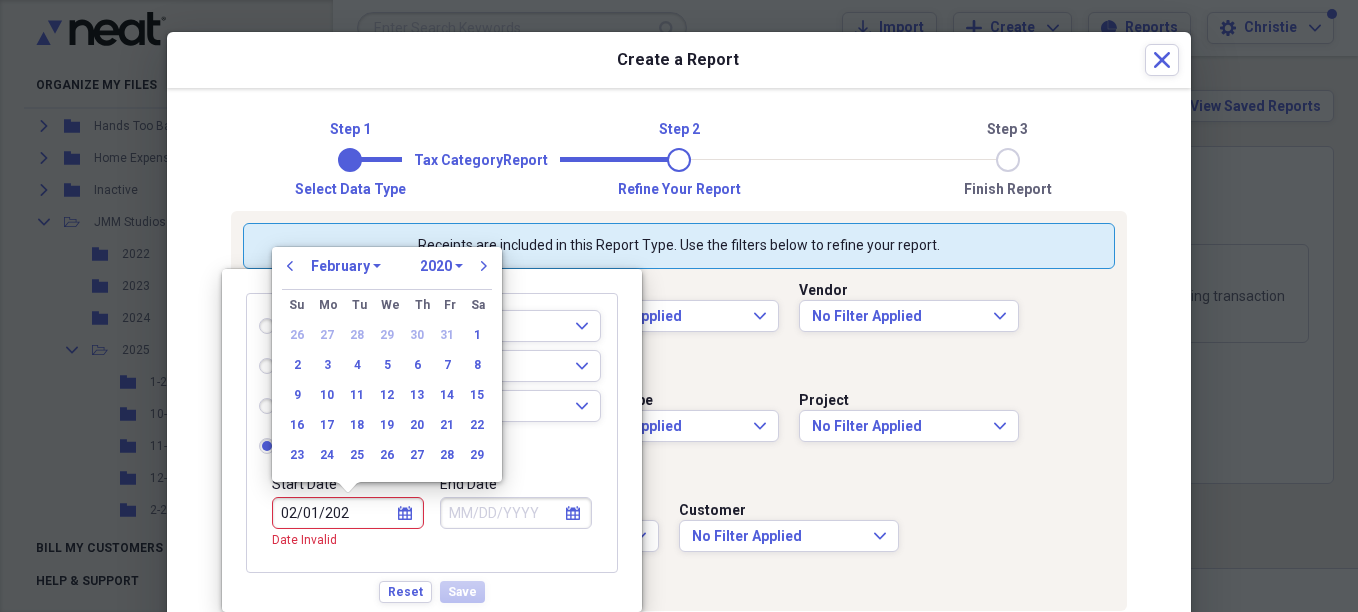 type on "02/01/2025" 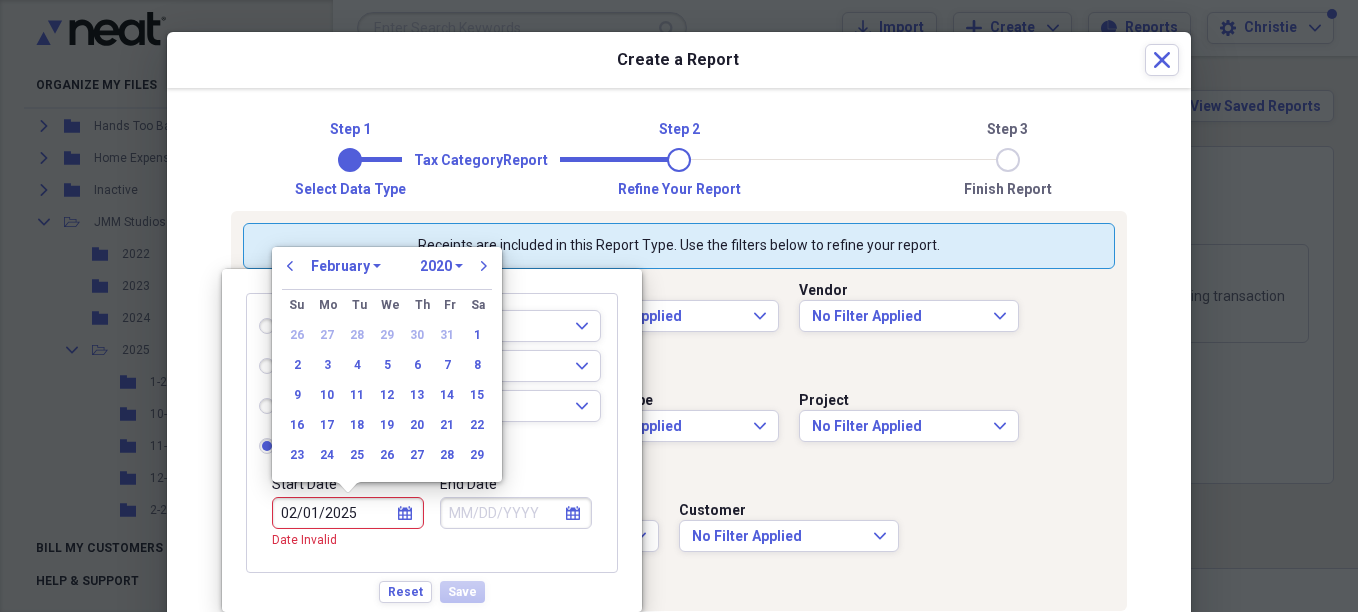 select on "2025" 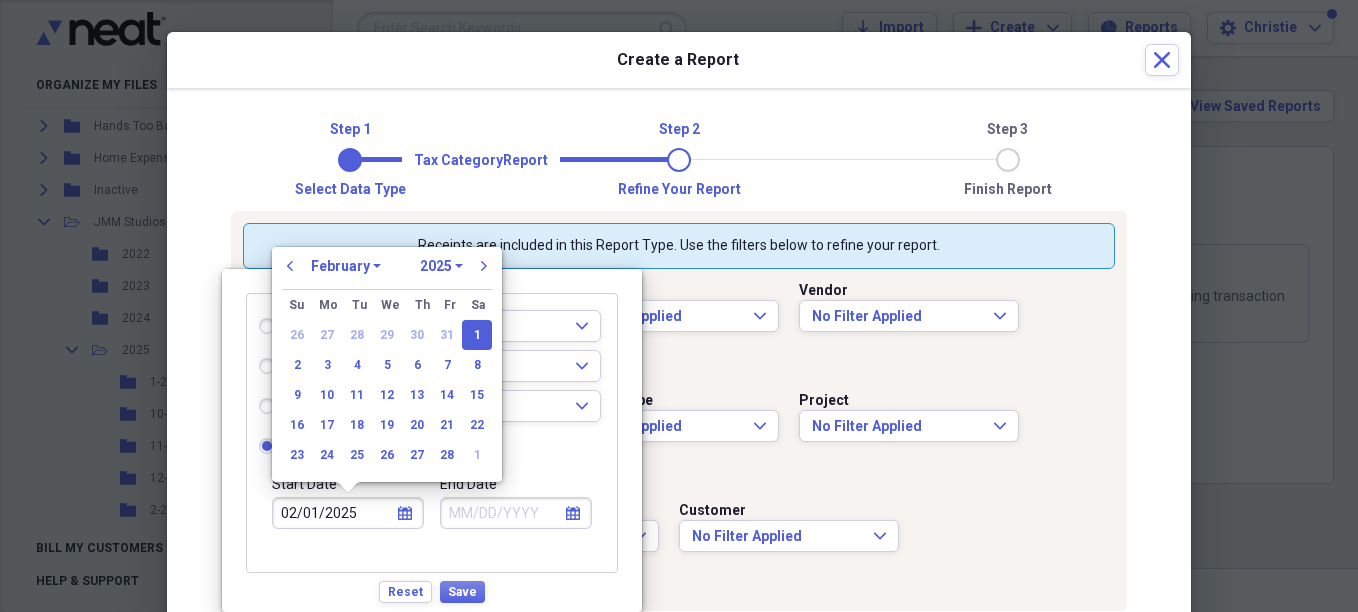 type on "02/01/2025" 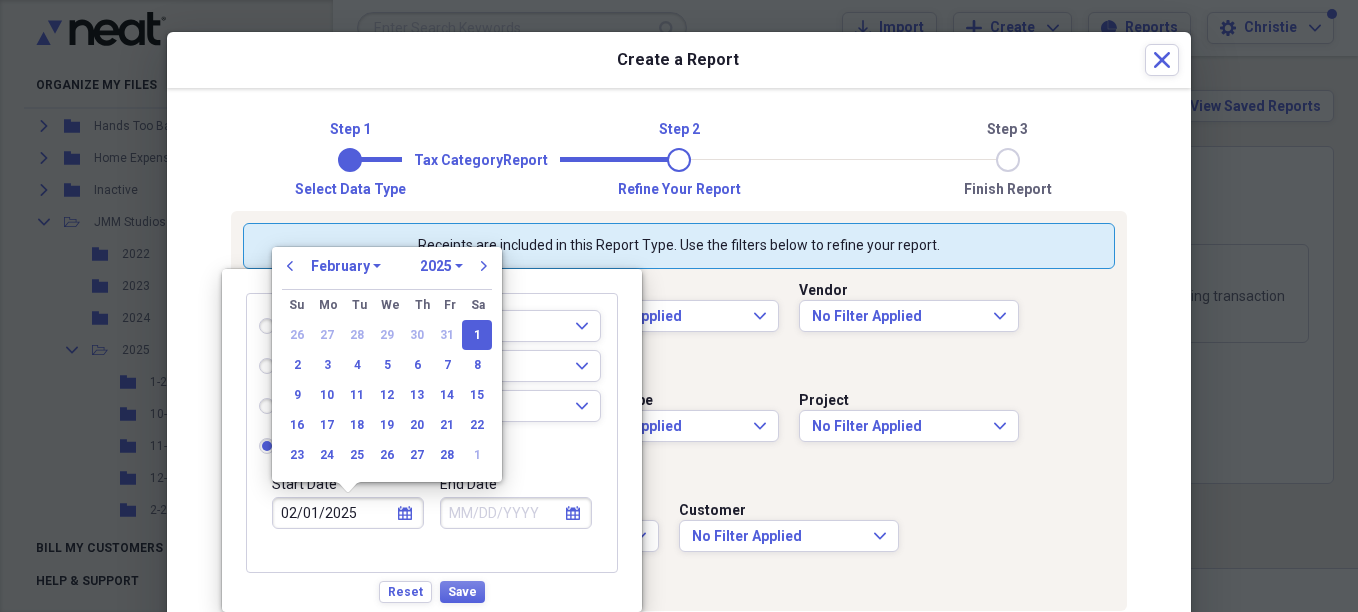 type 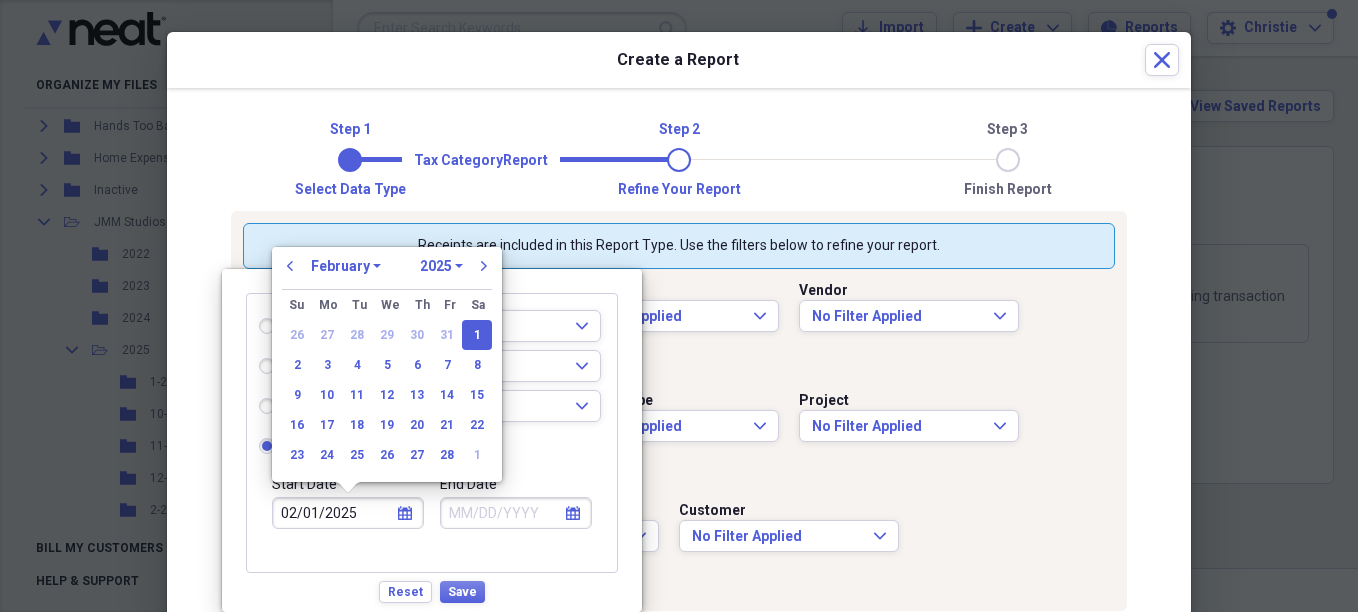 click on "End Date" at bounding box center (516, 513) 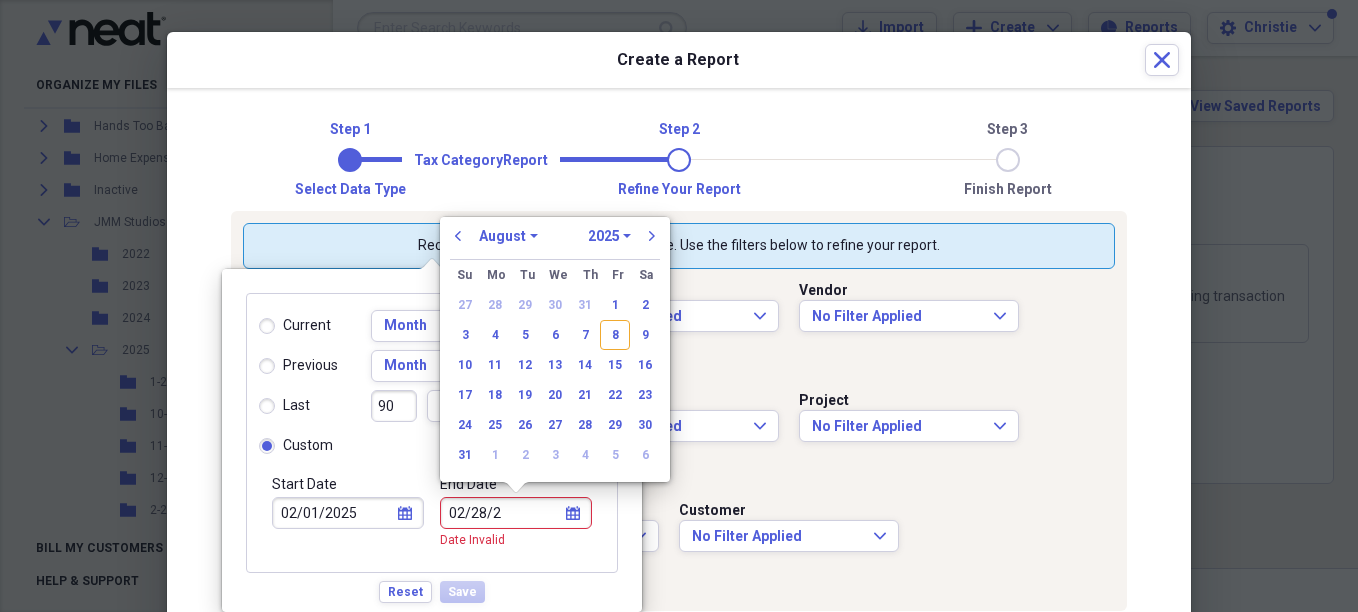 type on "02/28/20" 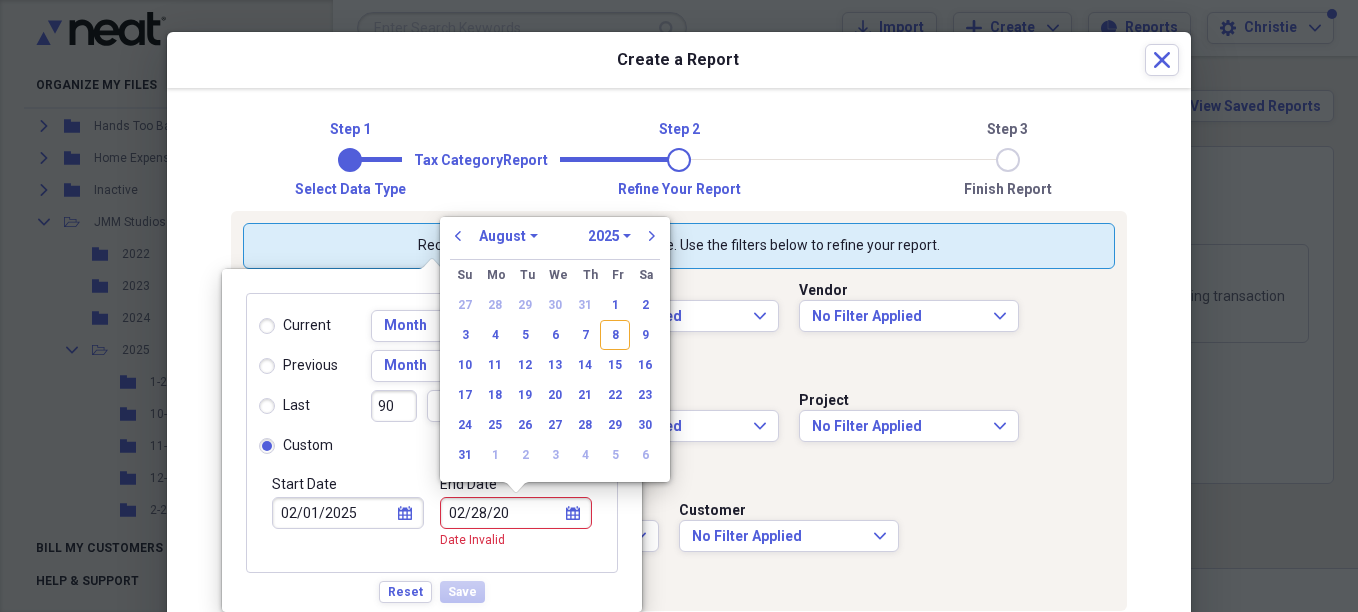select on "1" 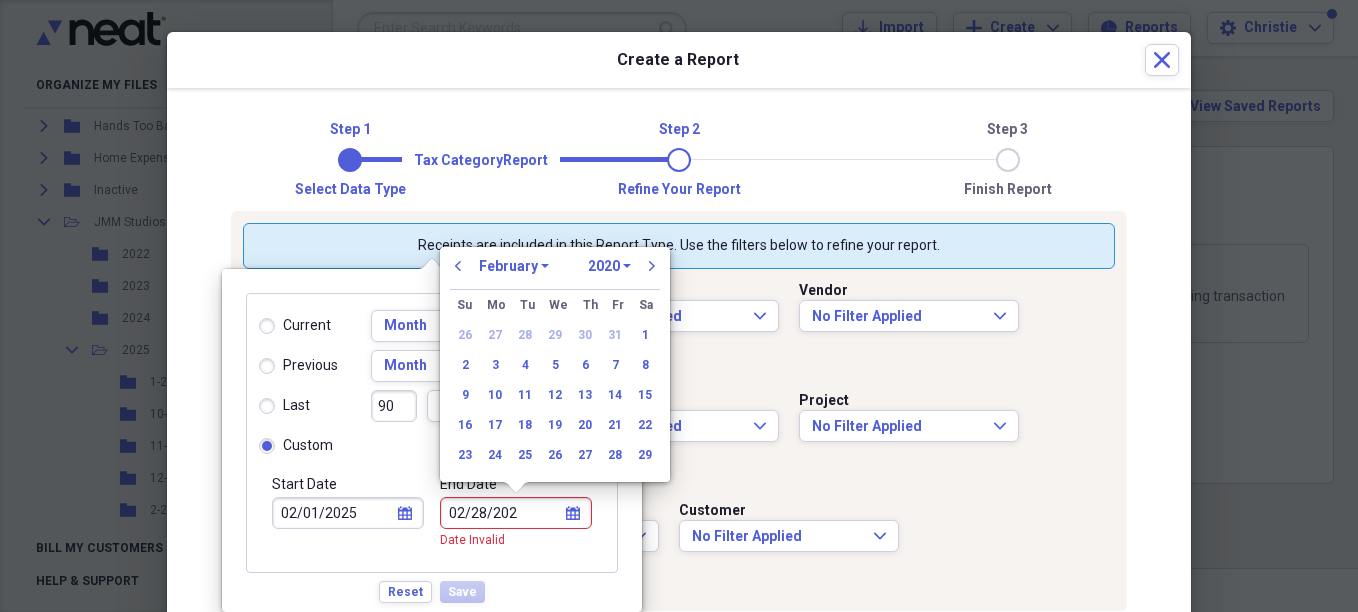 type on "02/28/2025" 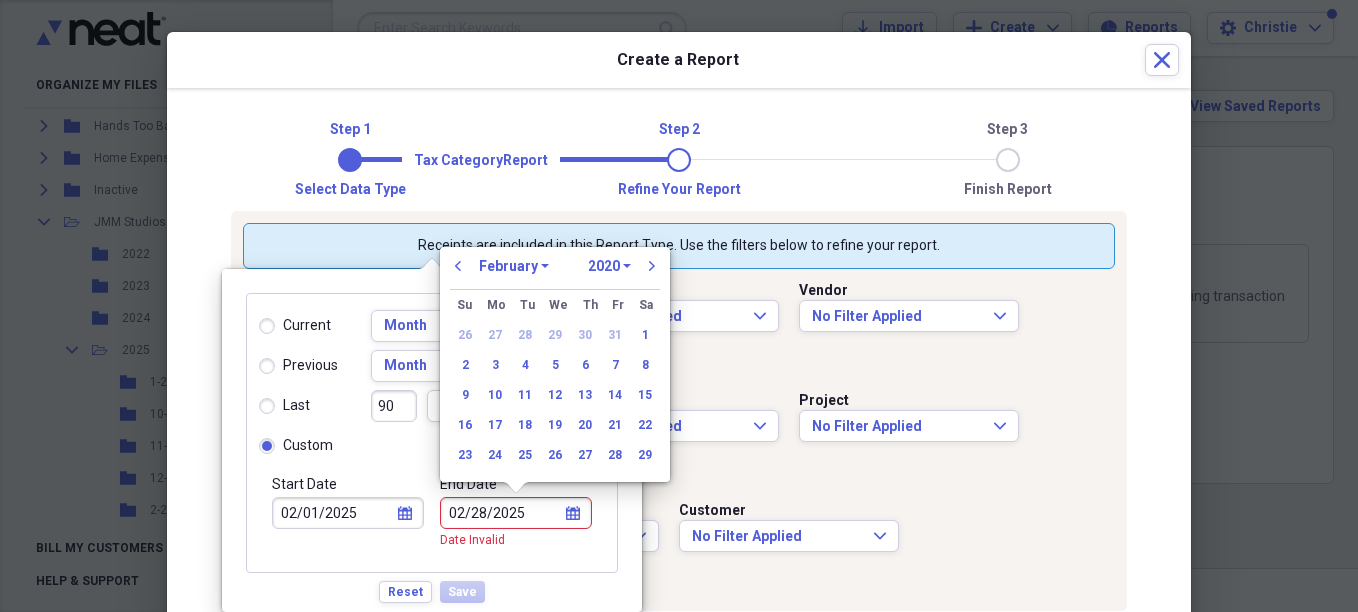 select on "2025" 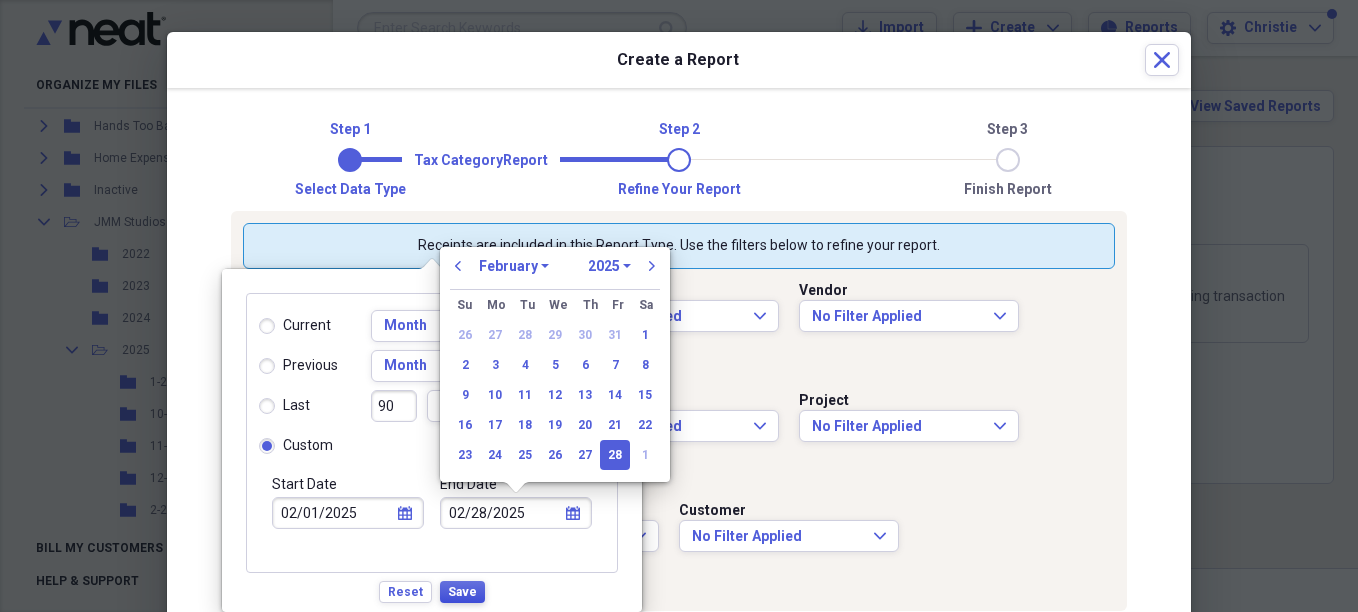 type on "02/28/2025" 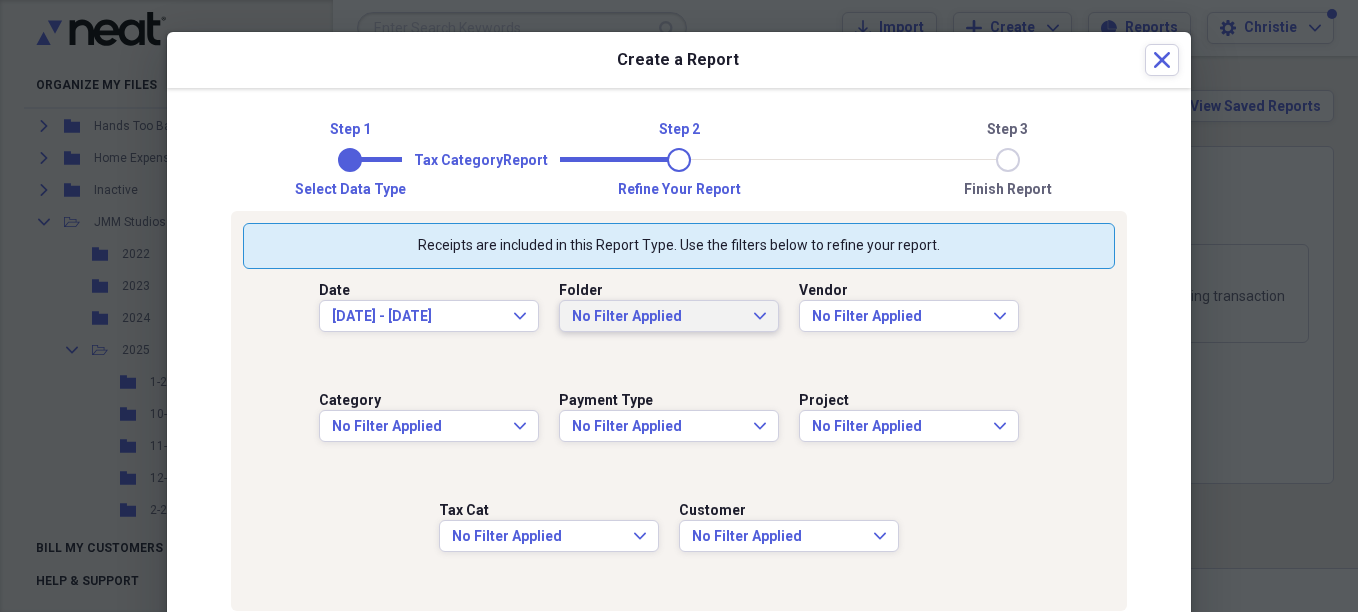 click on "No Filter Applied Expand" at bounding box center (669, 316) 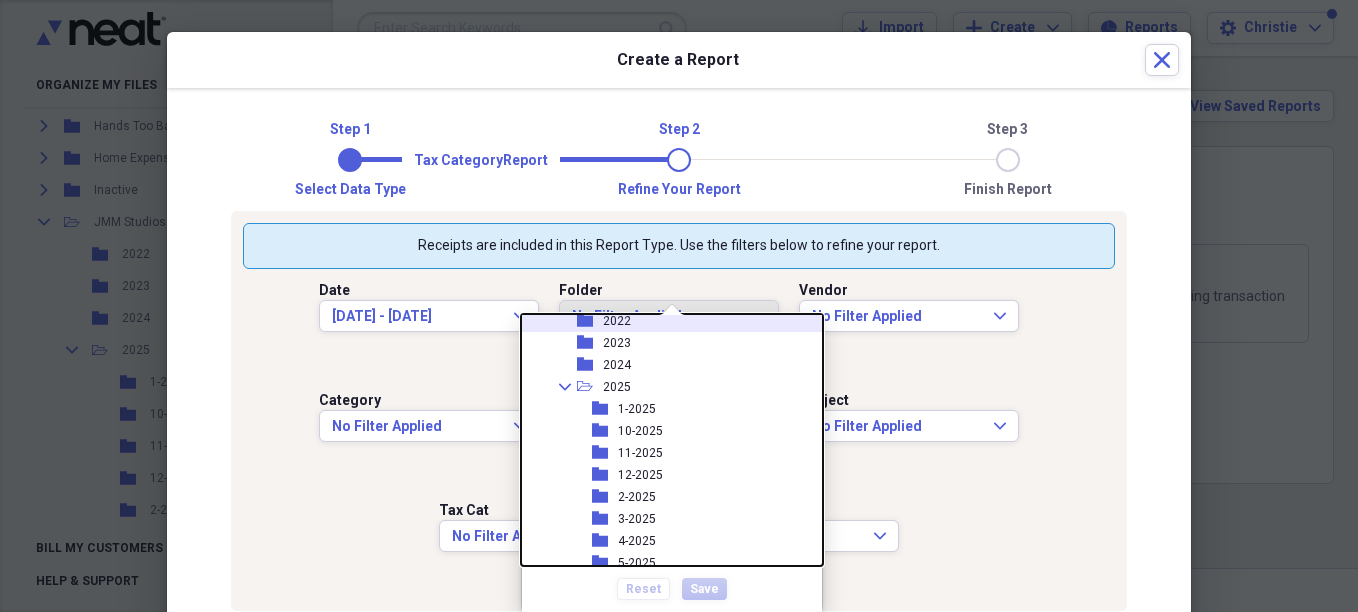 scroll, scrollTop: 200, scrollLeft: 0, axis: vertical 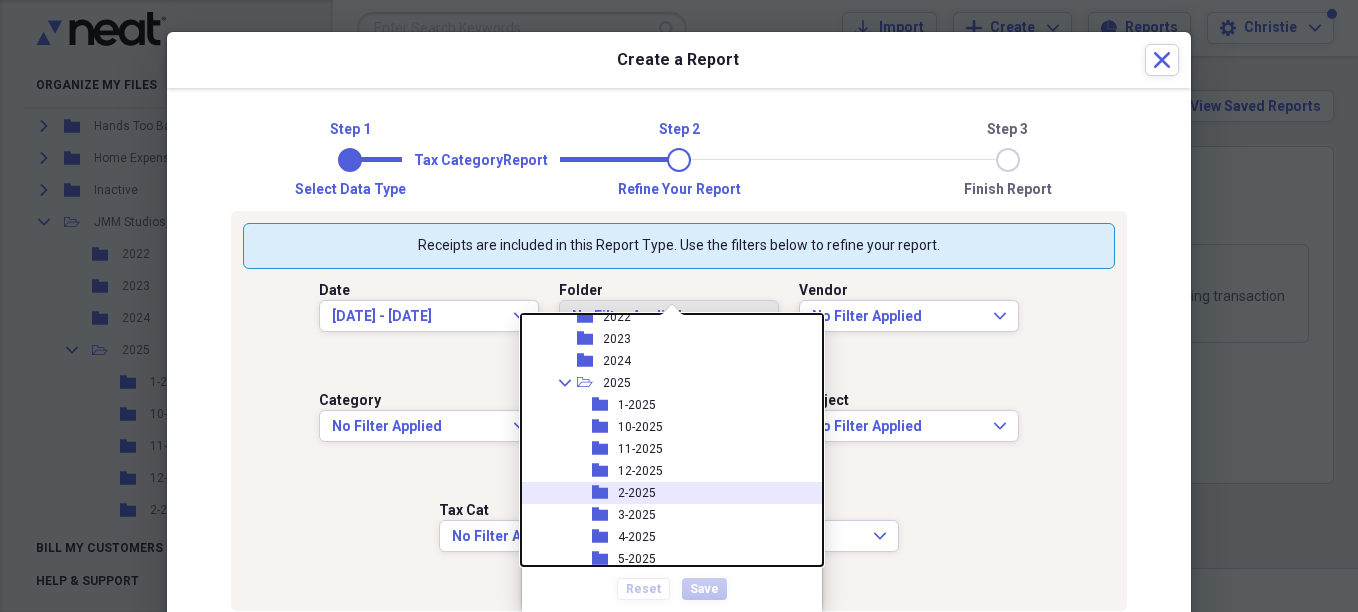 click on "2-2025" at bounding box center [637, 493] 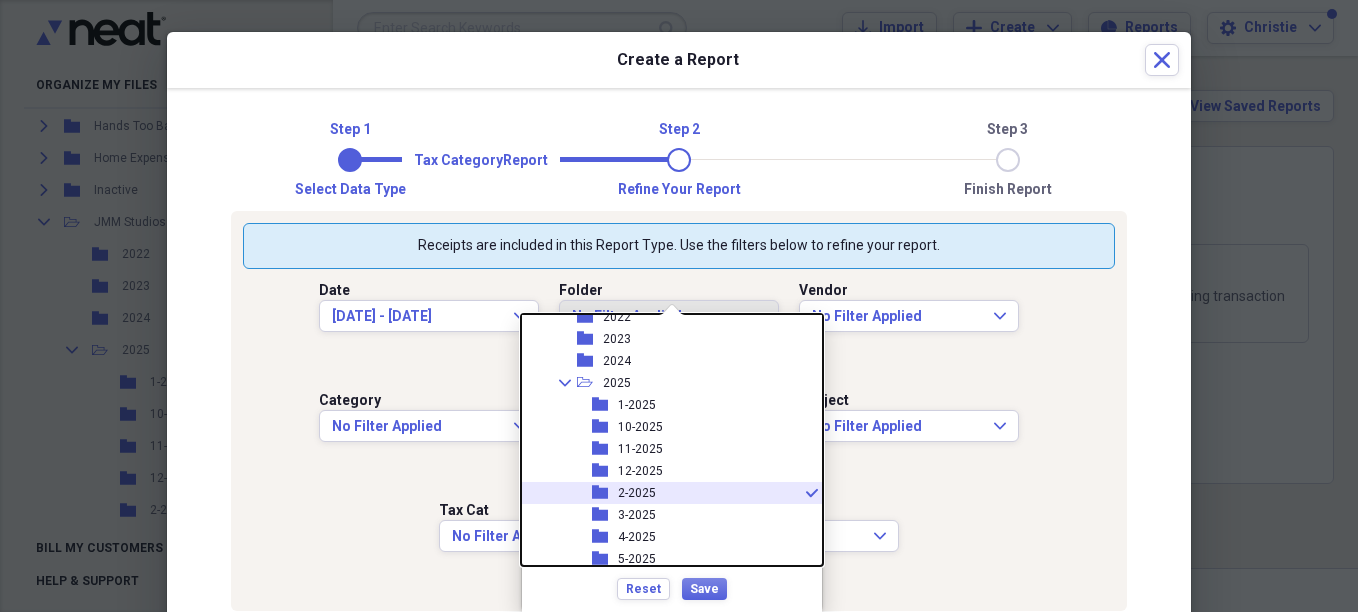 click on "2-2025" at bounding box center [637, 493] 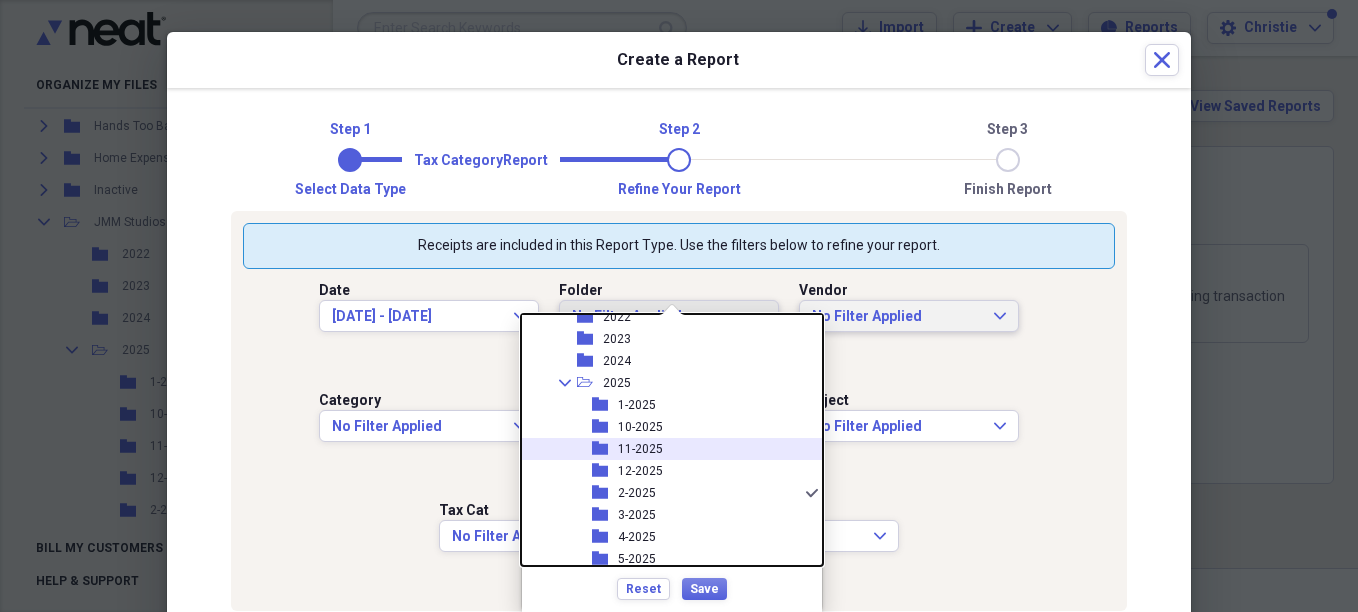 click on "No Filter Applied" at bounding box center (897, 317) 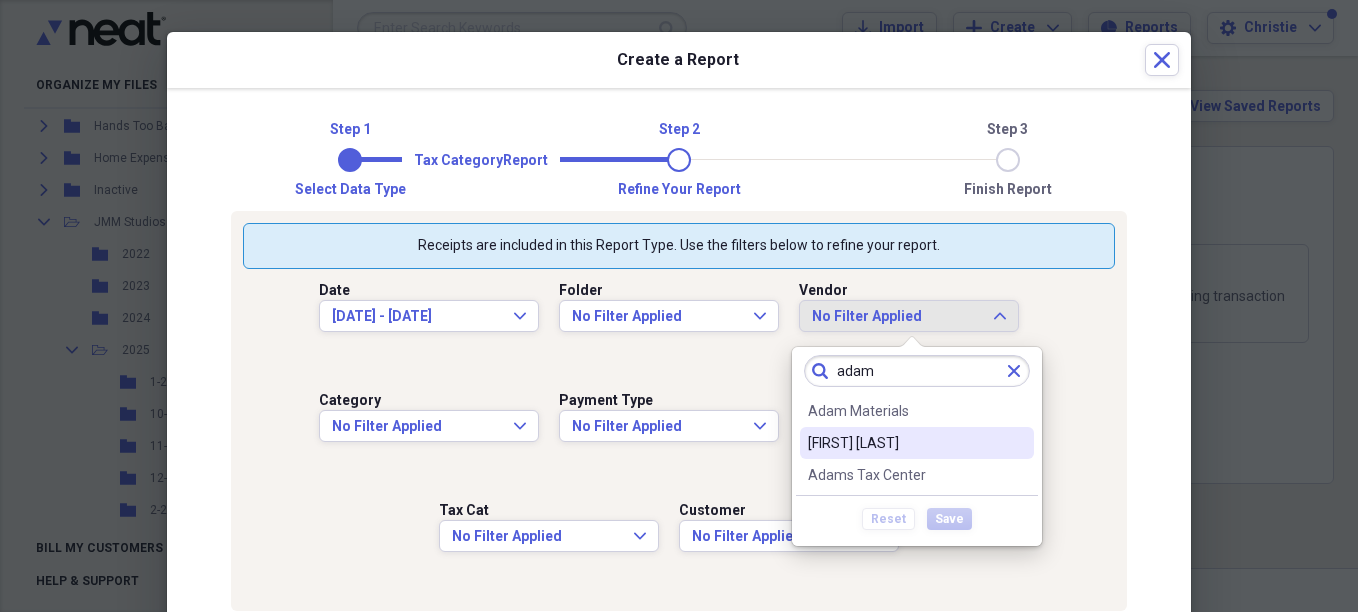 type on "adam" 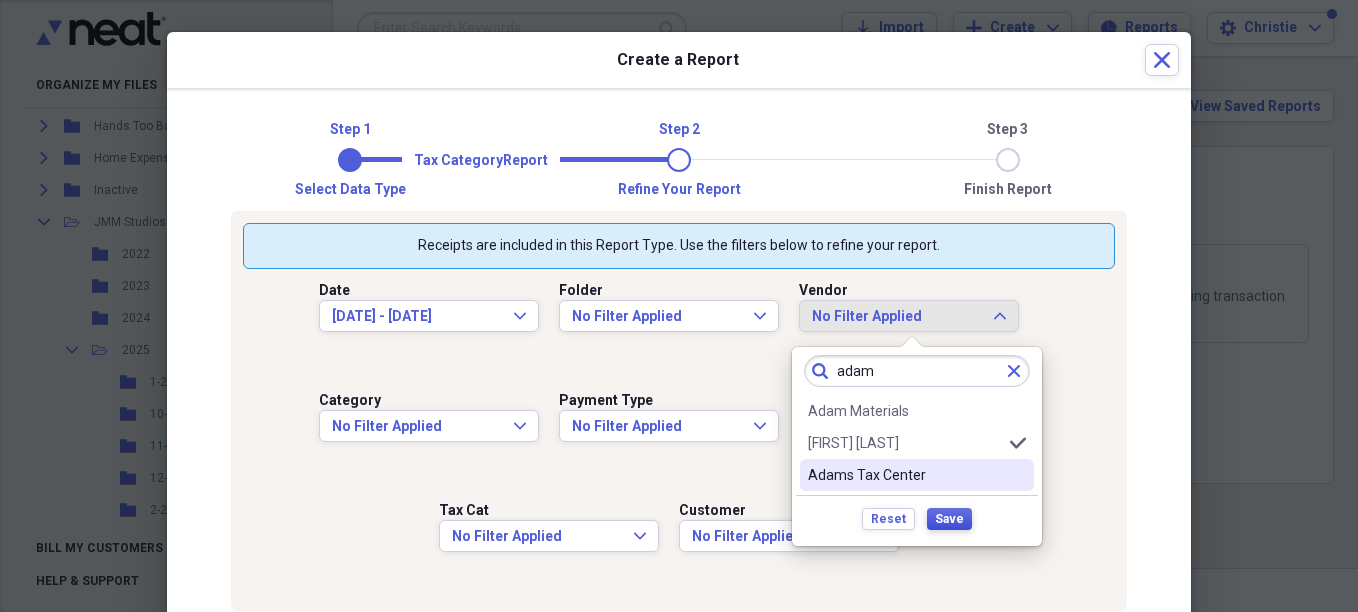 click on "Save" at bounding box center [949, 519] 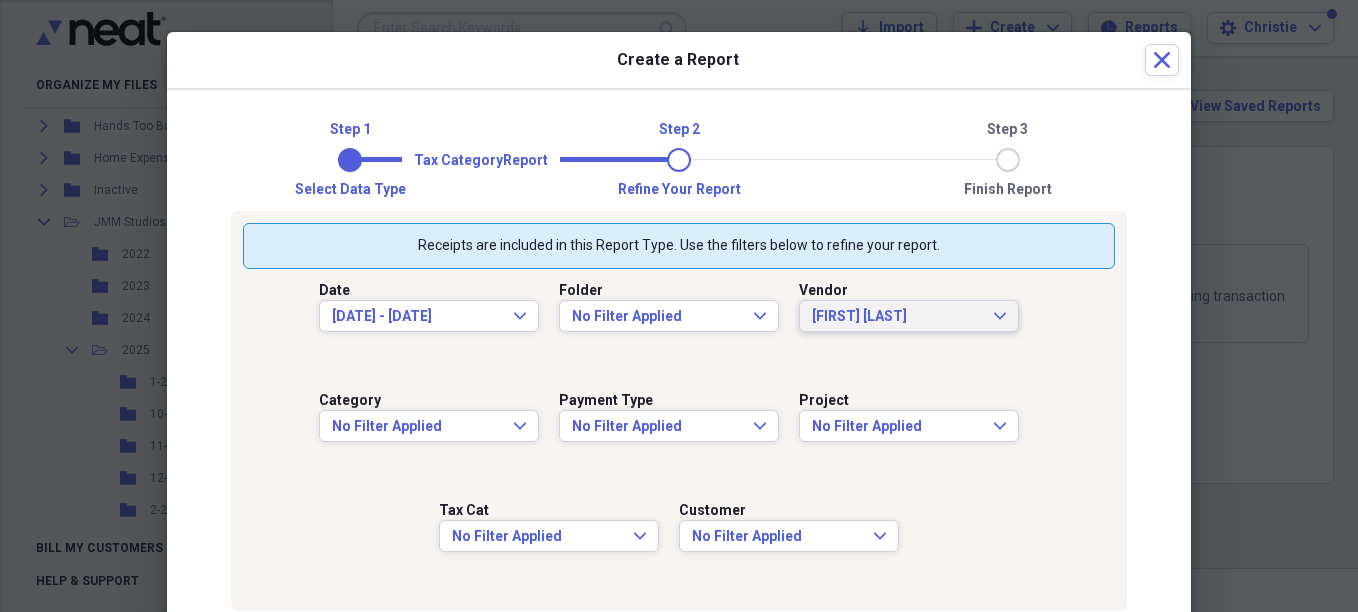click on "[FIRST] [LAST]" at bounding box center [897, 317] 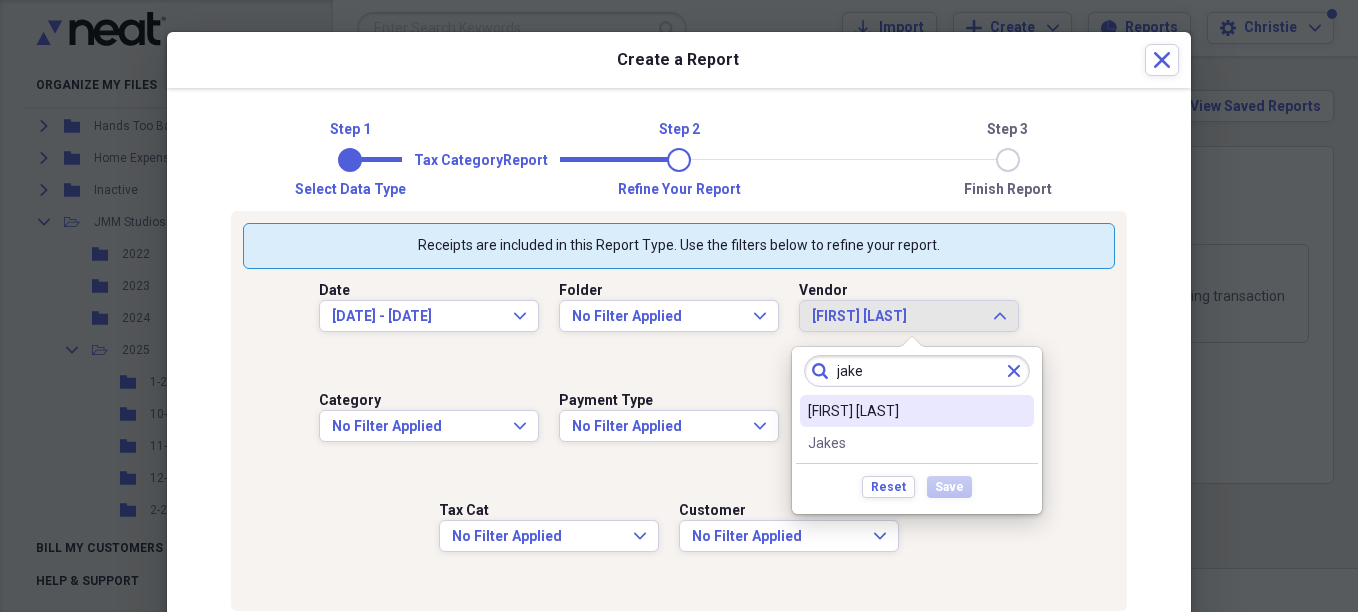 type on "jake" 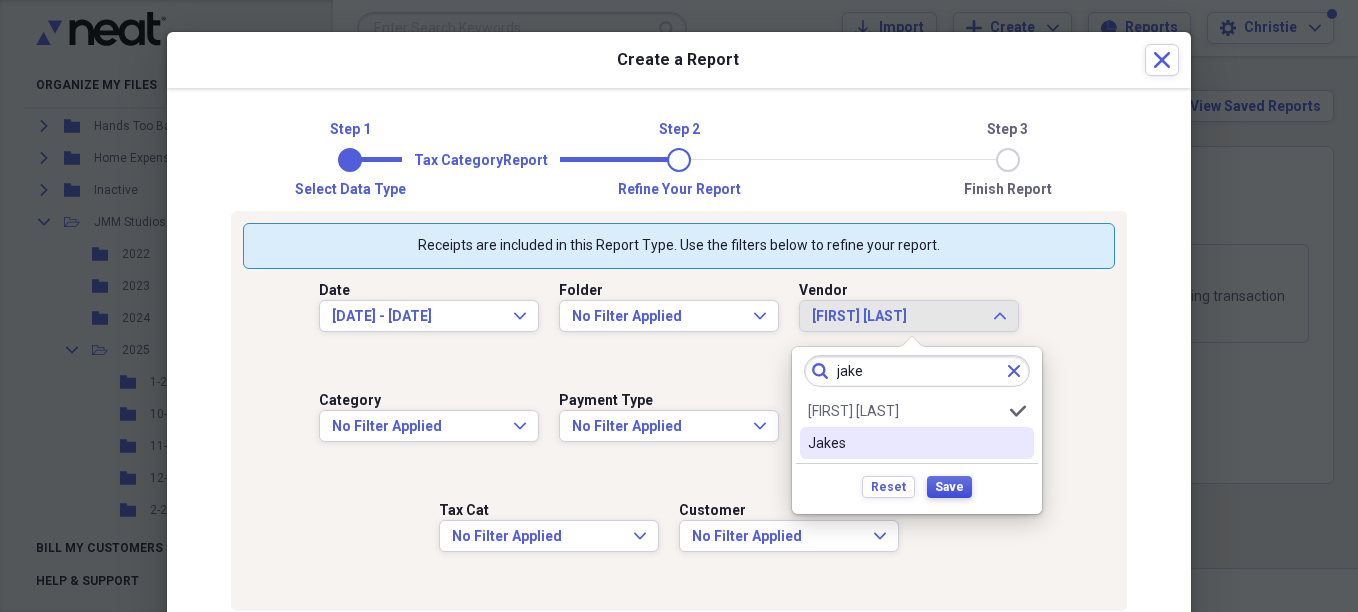 click on "Save" at bounding box center [949, 487] 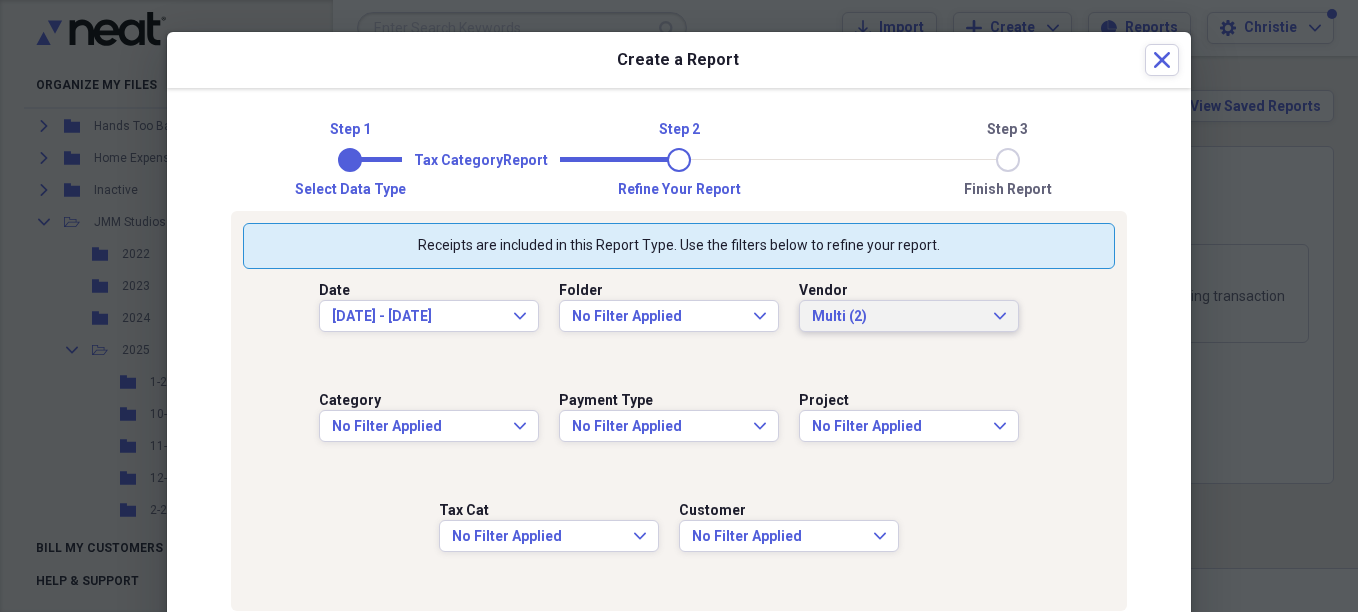 click on "Multi (2)" at bounding box center (897, 317) 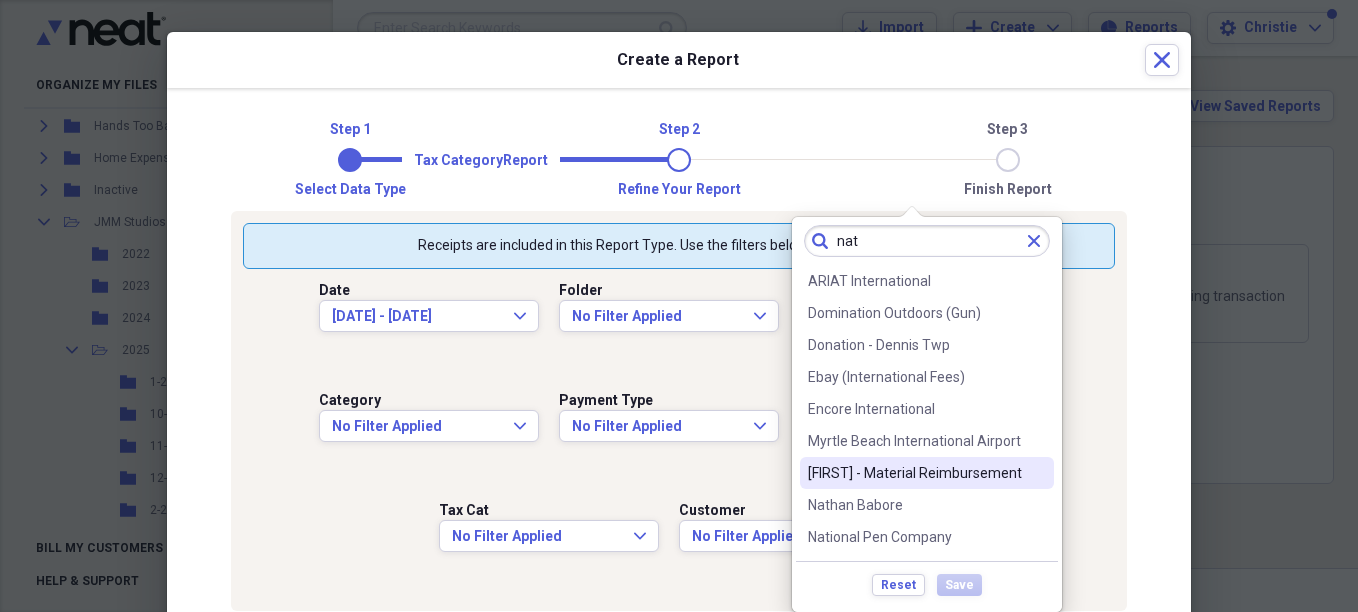 type on "nat" 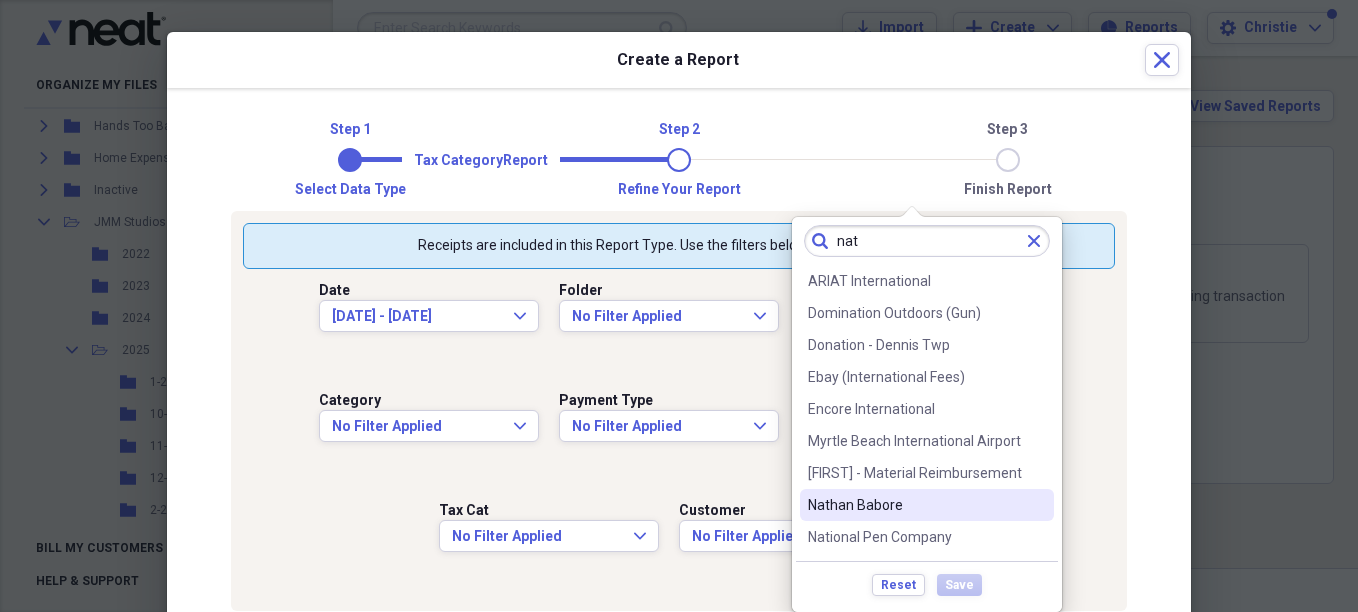 click on "Nathan Babore" at bounding box center [915, 505] 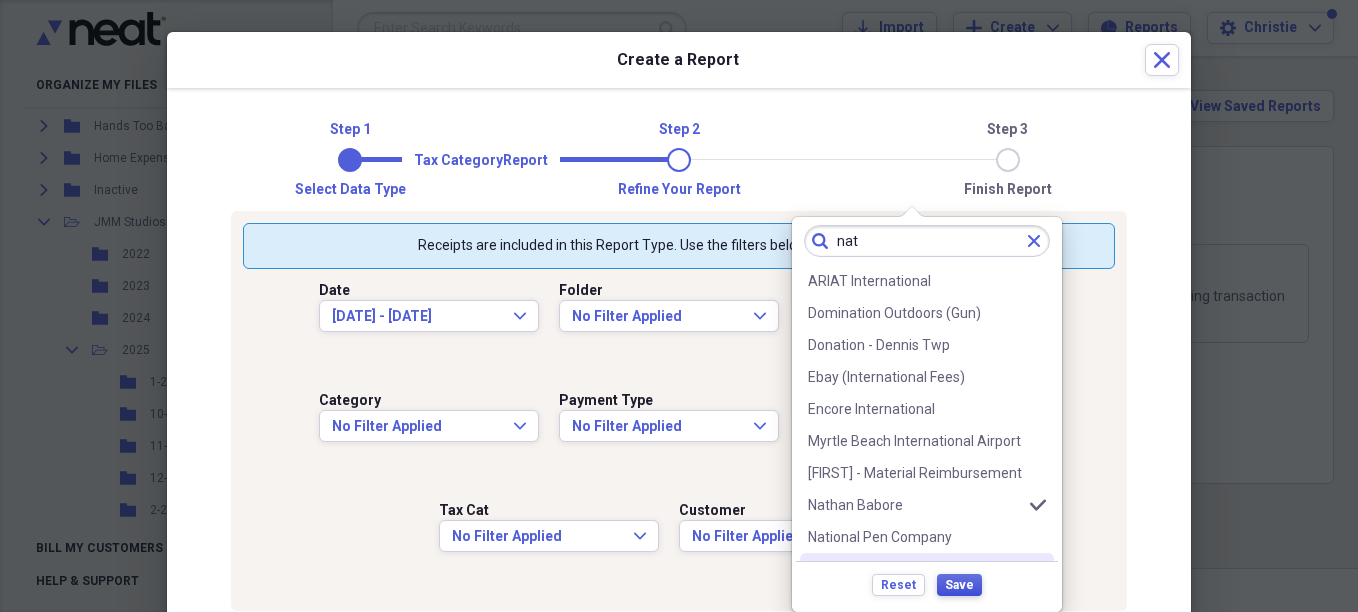 click on "Save" at bounding box center [959, 585] 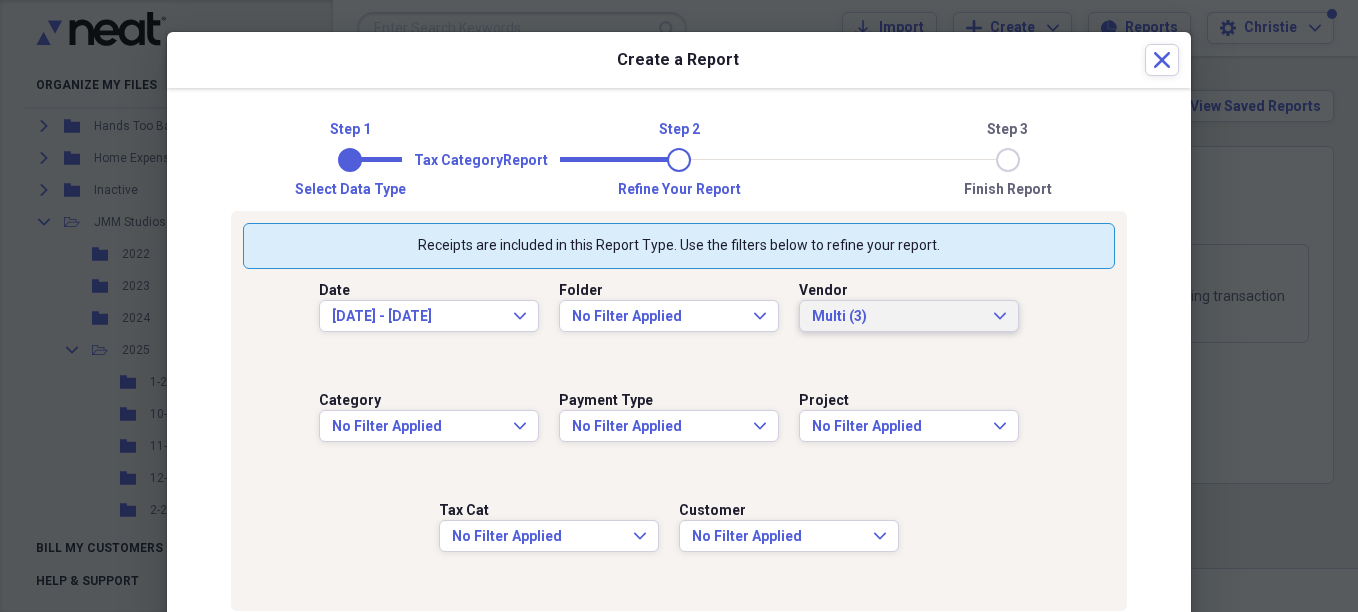 click on "Multi (3)" at bounding box center (897, 317) 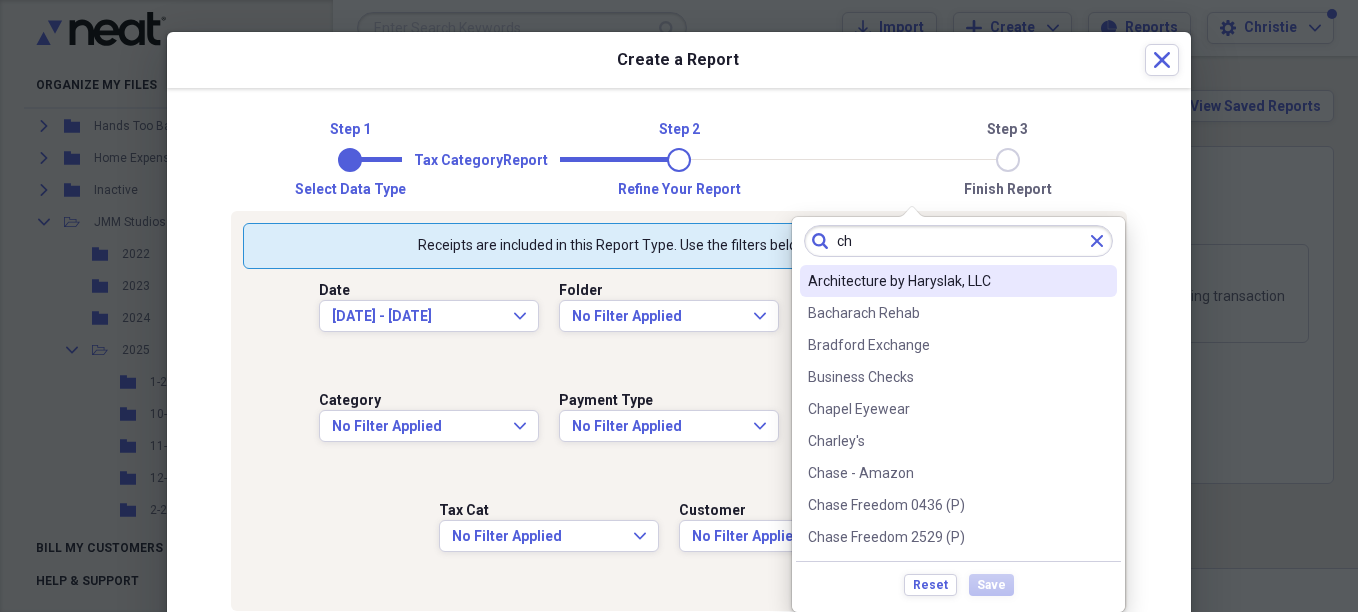 type on "c" 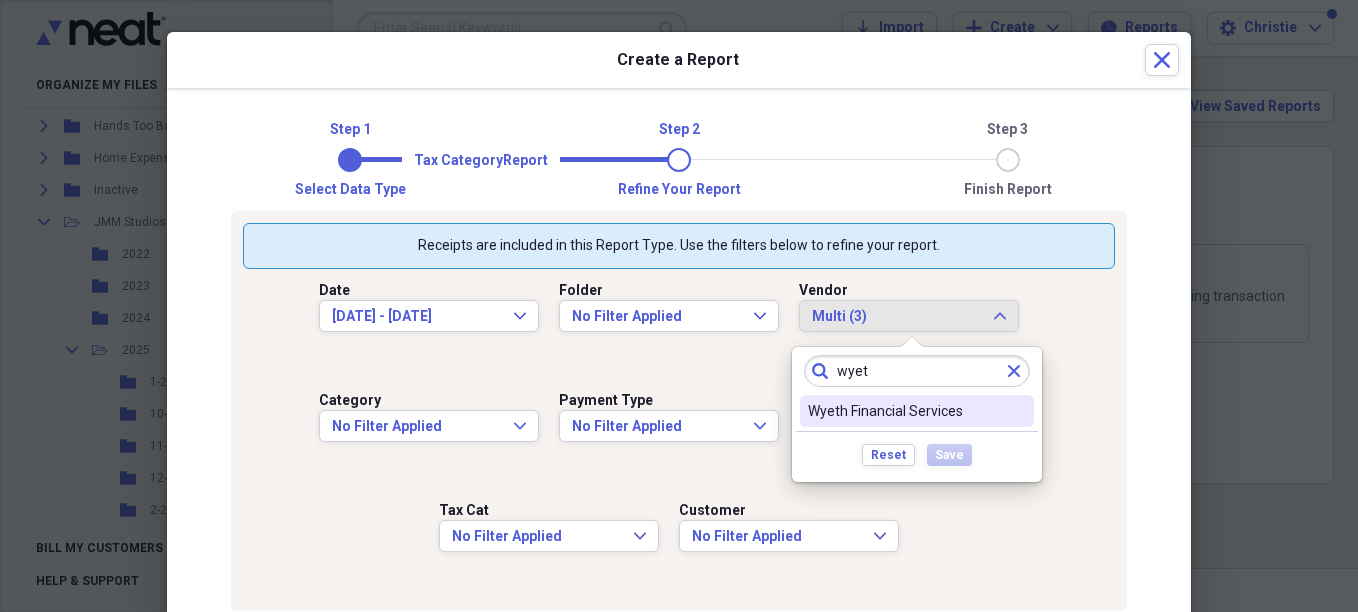 type on "wyet" 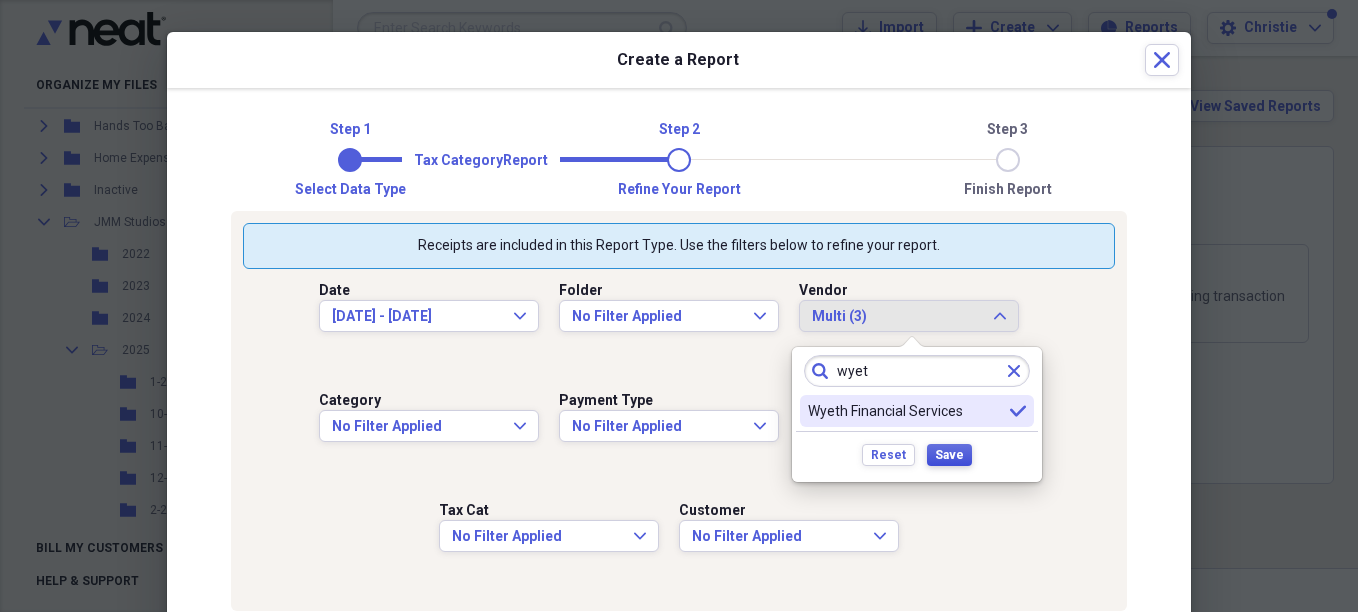 click on "Save" at bounding box center (949, 455) 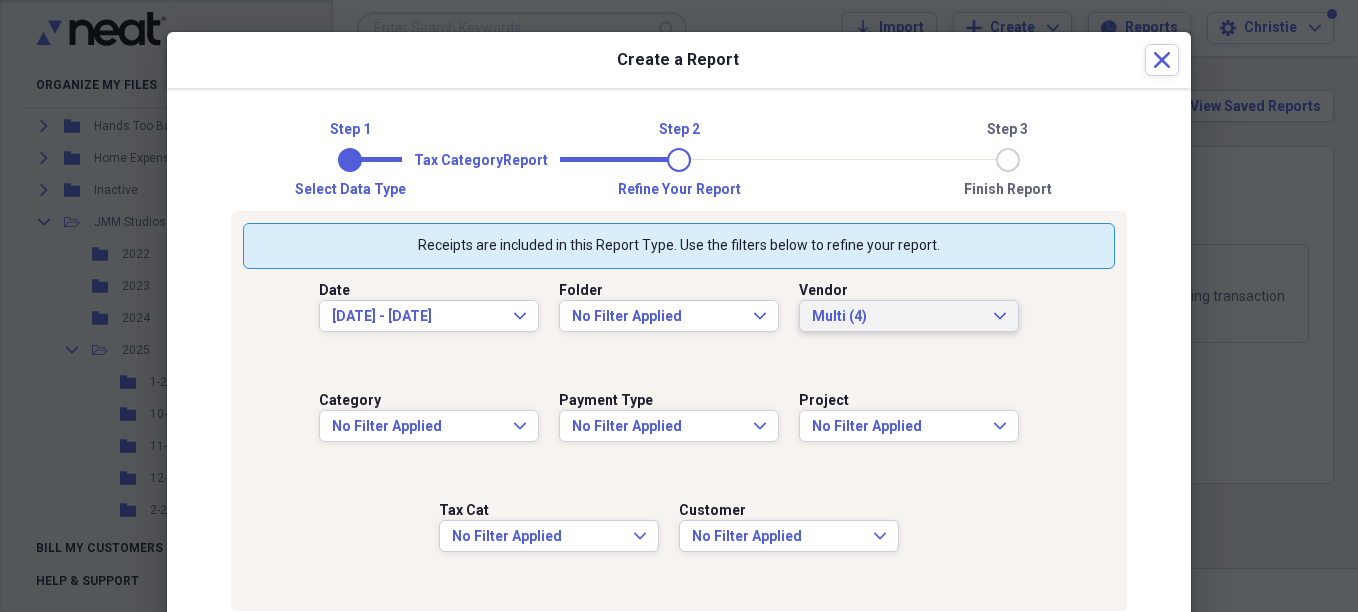 click on "Multi (4)" at bounding box center (897, 317) 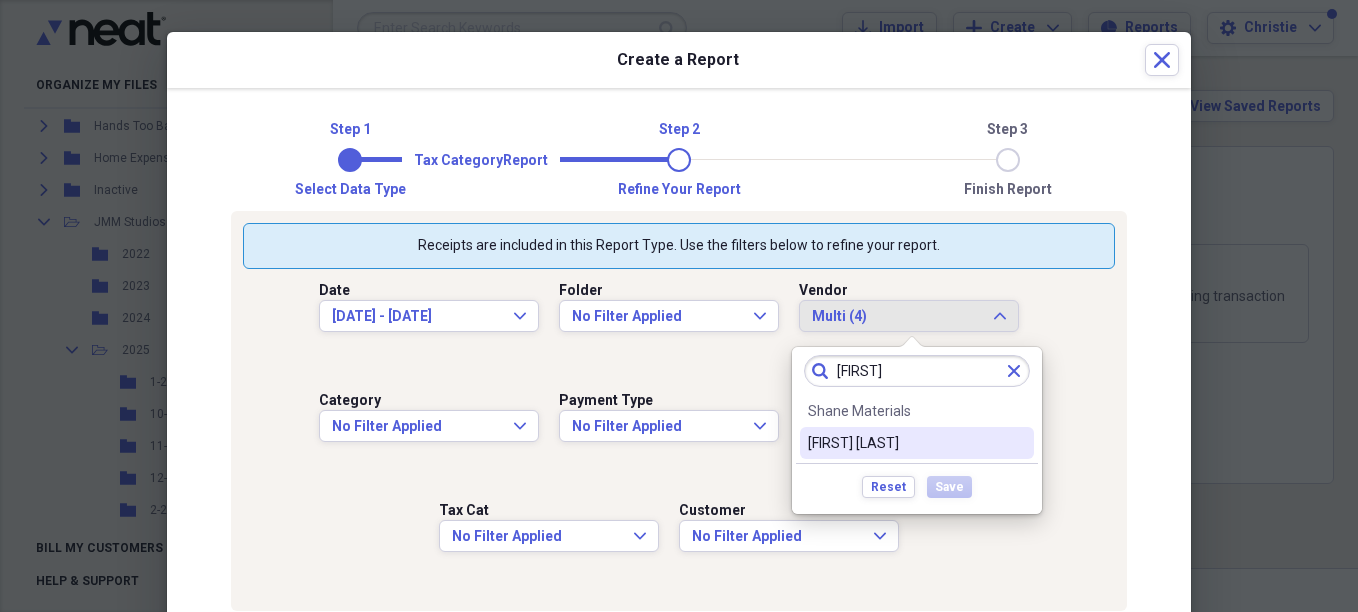 type on "[FIRST]" 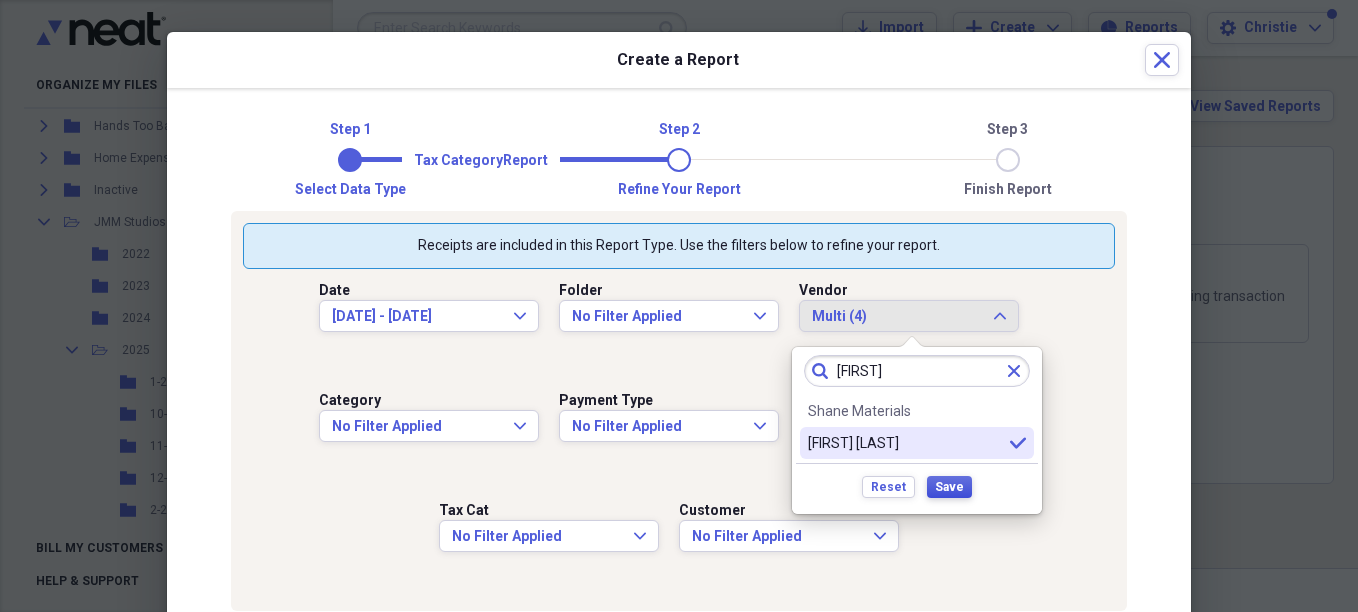 click on "Save" at bounding box center [949, 487] 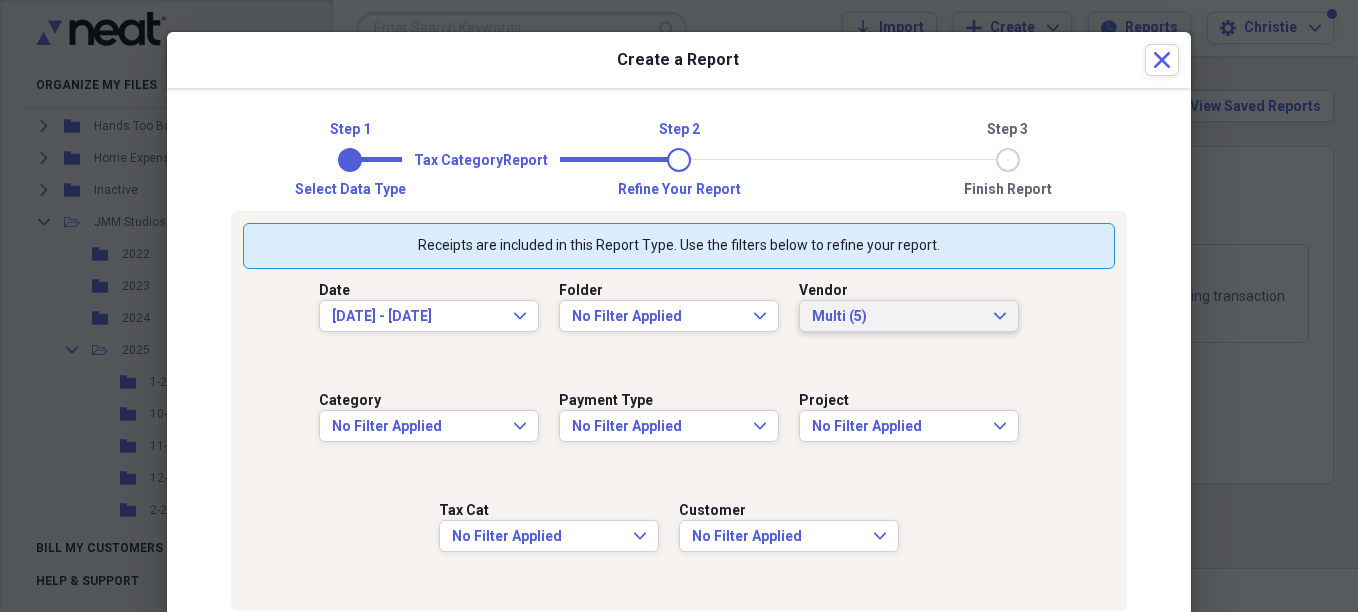 scroll, scrollTop: 107, scrollLeft: 0, axis: vertical 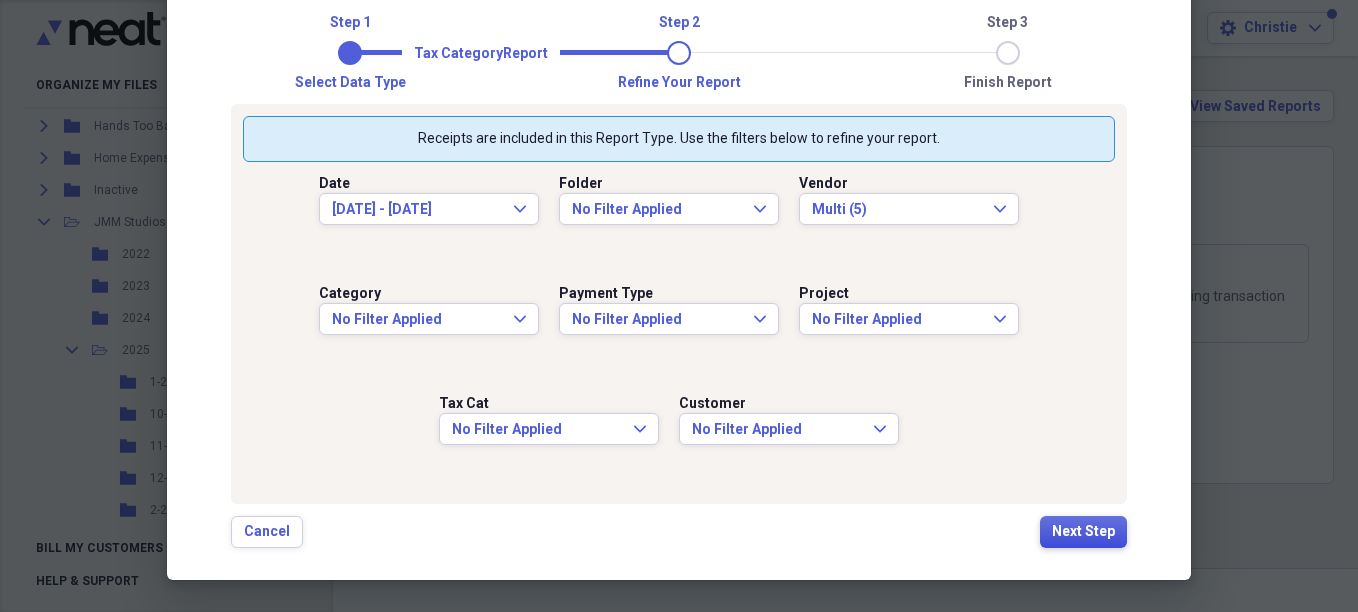 click on "Next Step" at bounding box center (1083, 532) 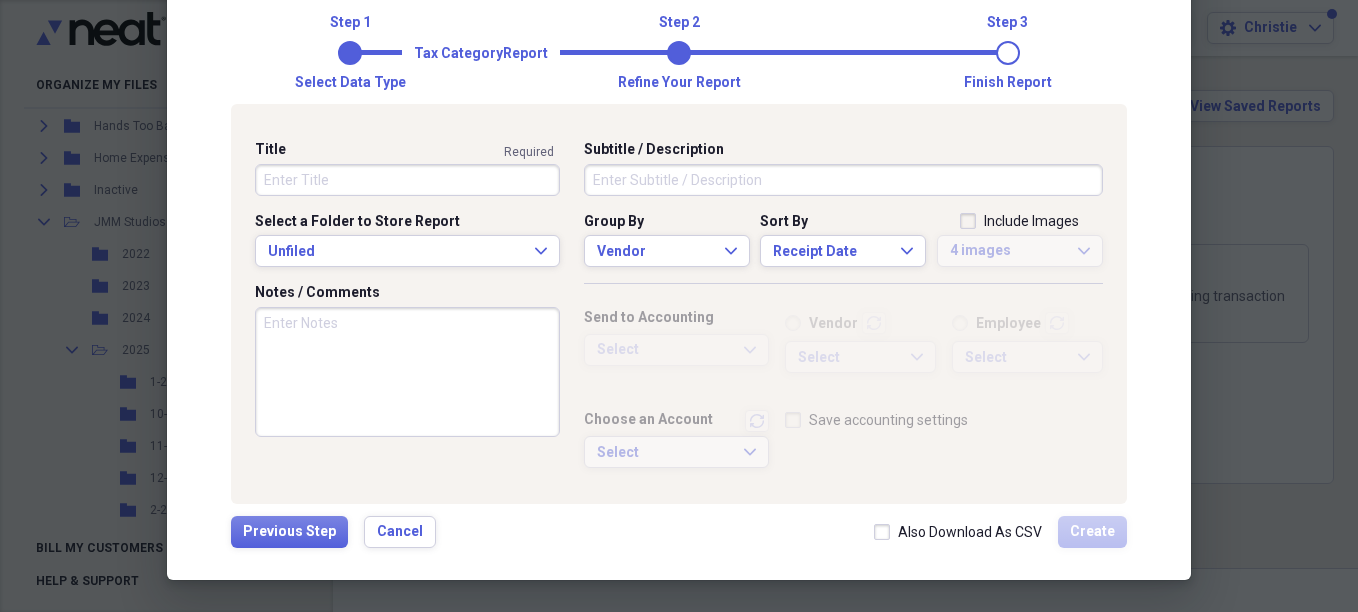 click on "Title" at bounding box center (407, 180) 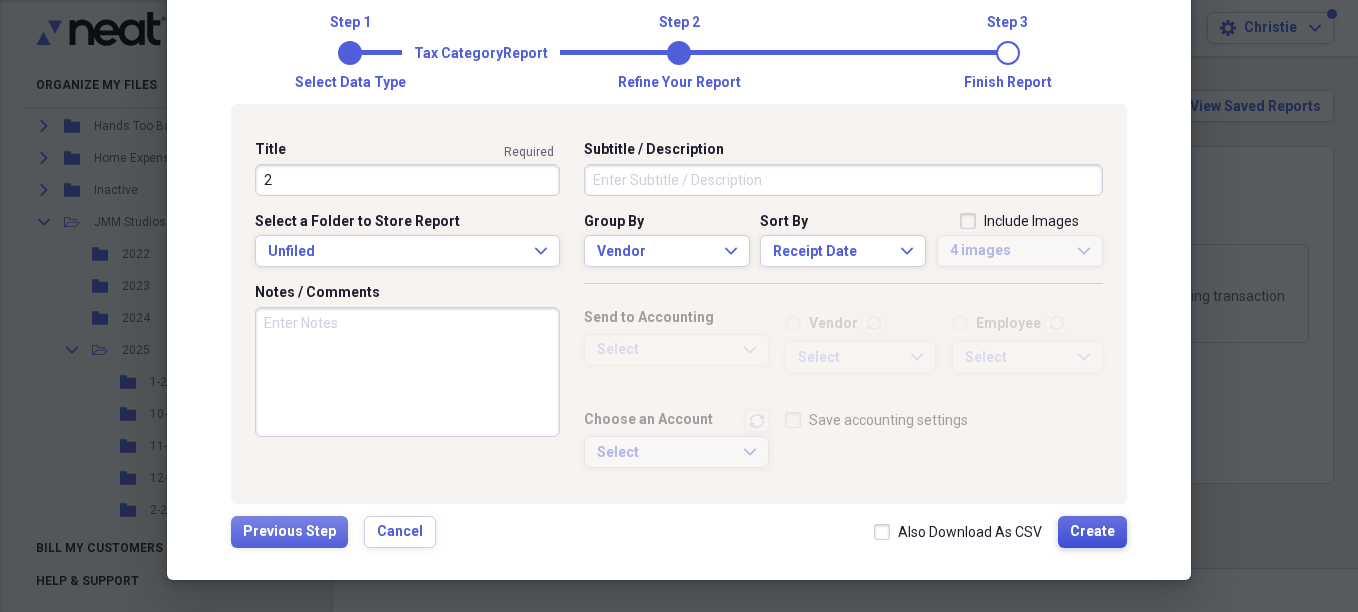 type on "2" 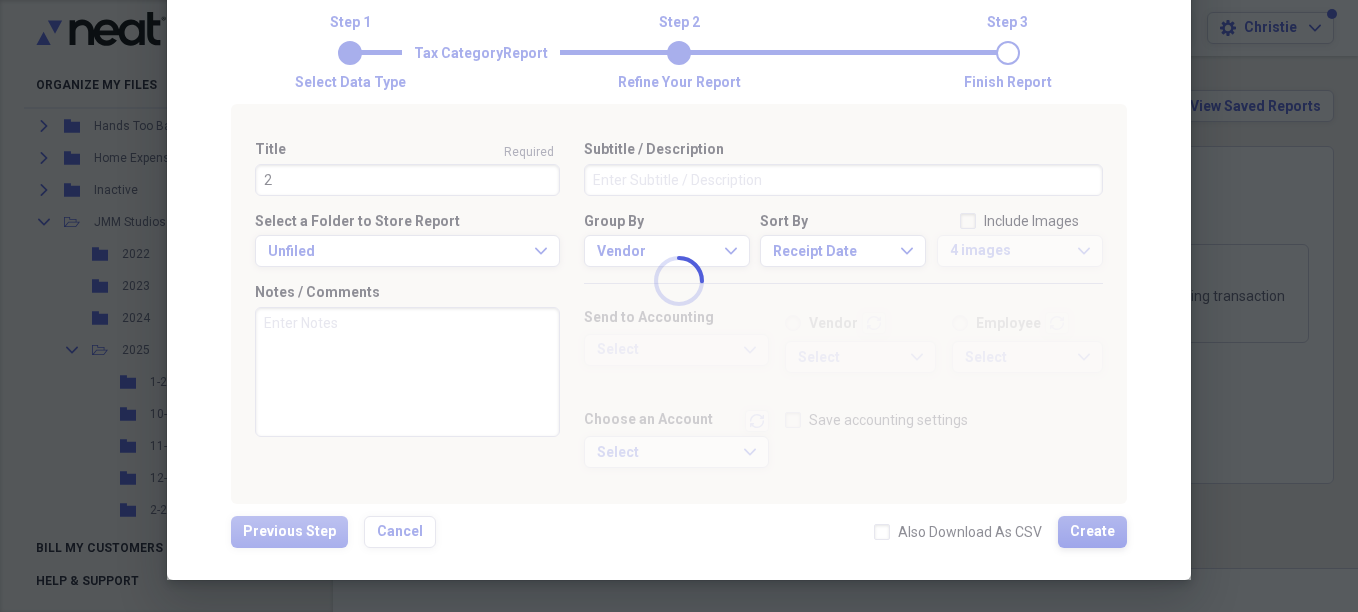 type 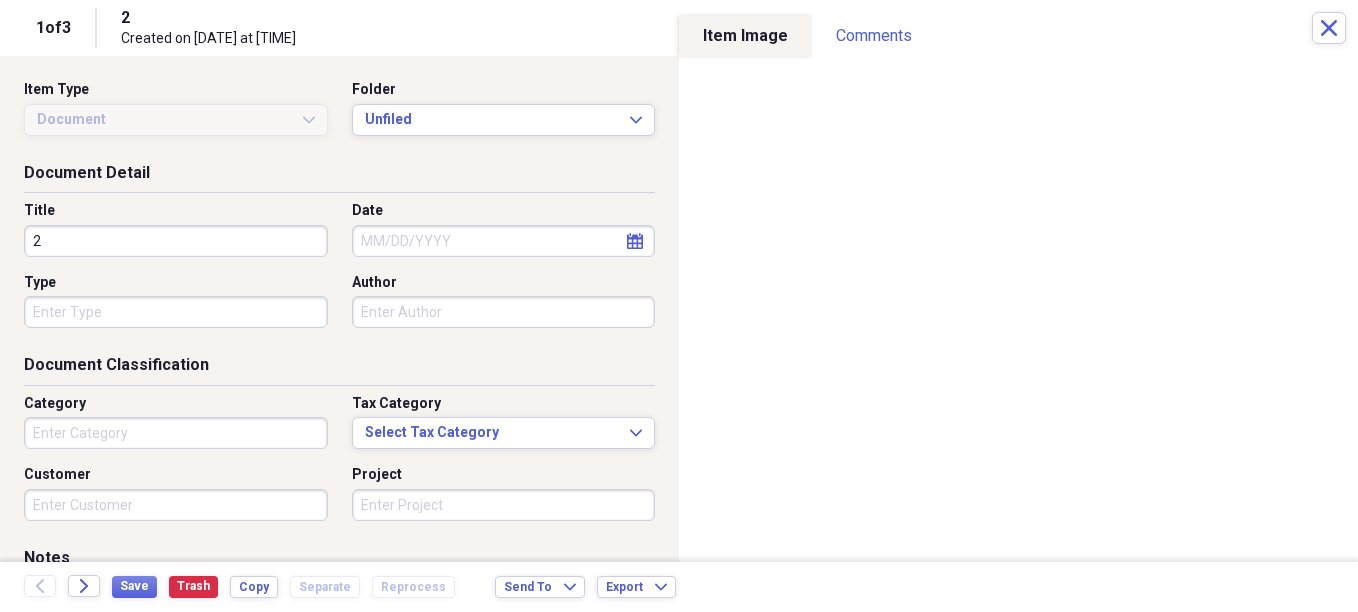 type on "Sports" 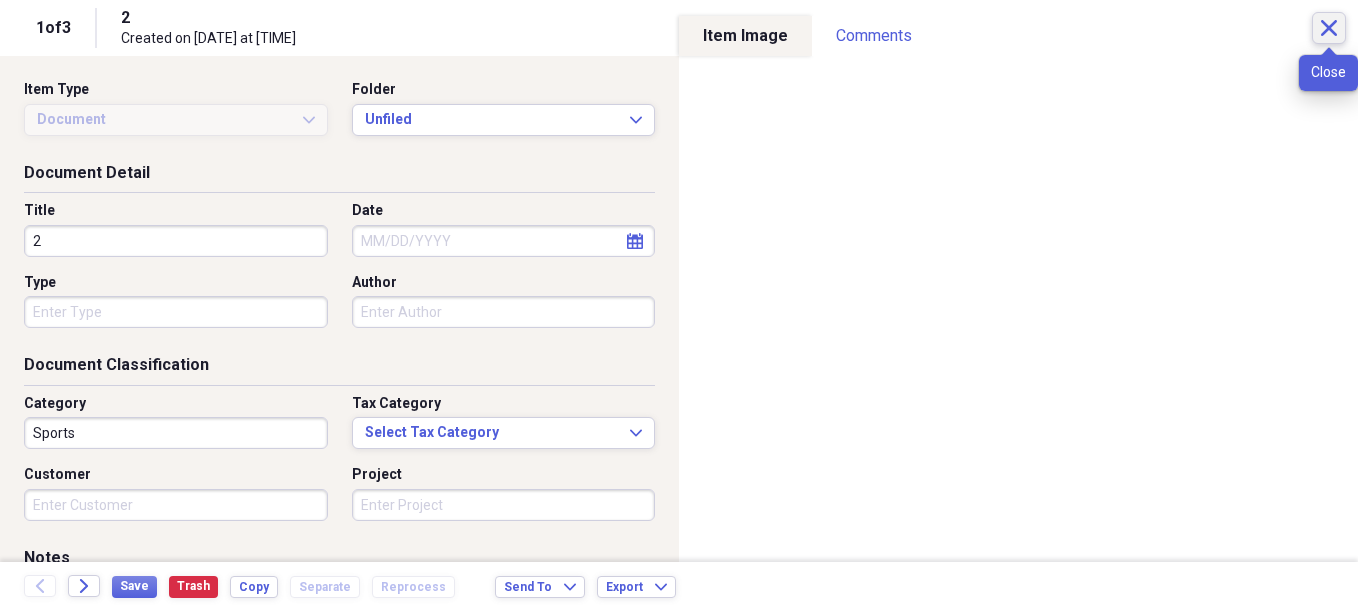 click on "Close" 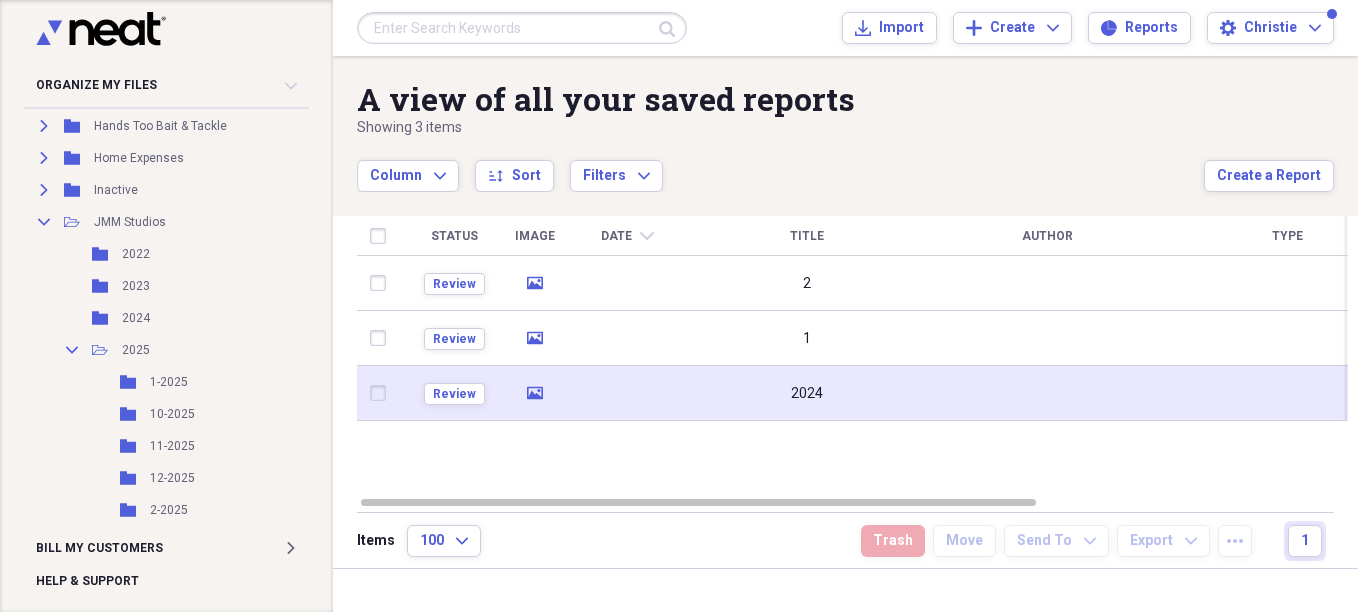 click at bounding box center (382, 393) 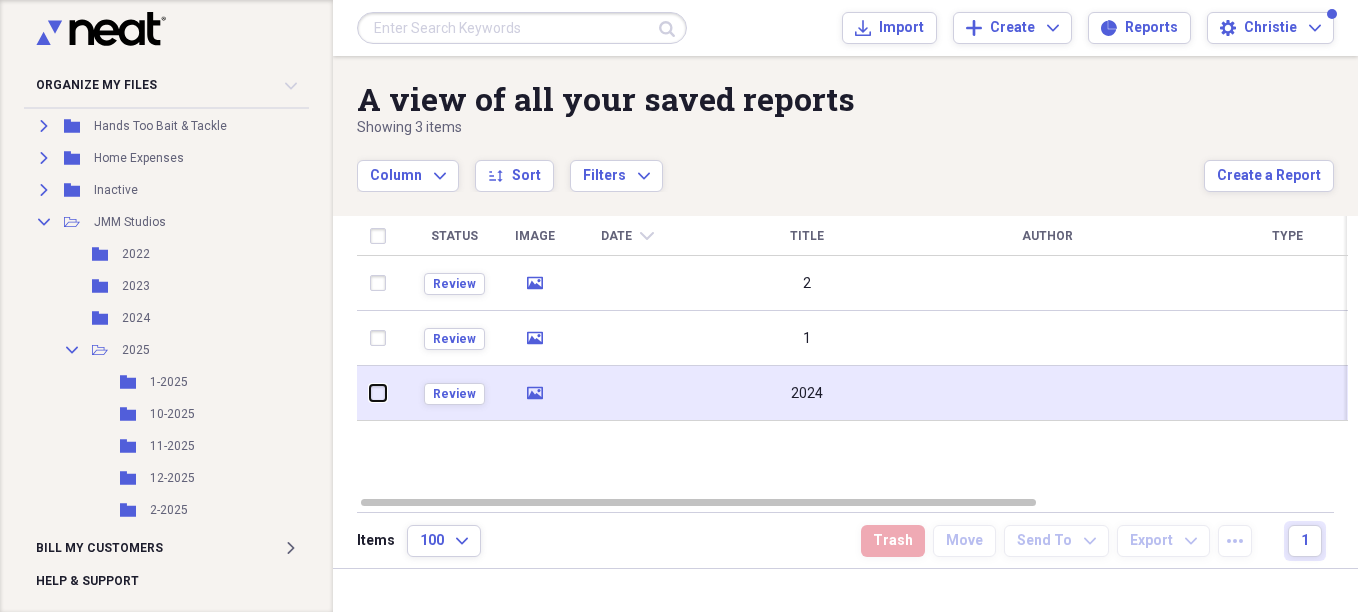 click at bounding box center (370, 393) 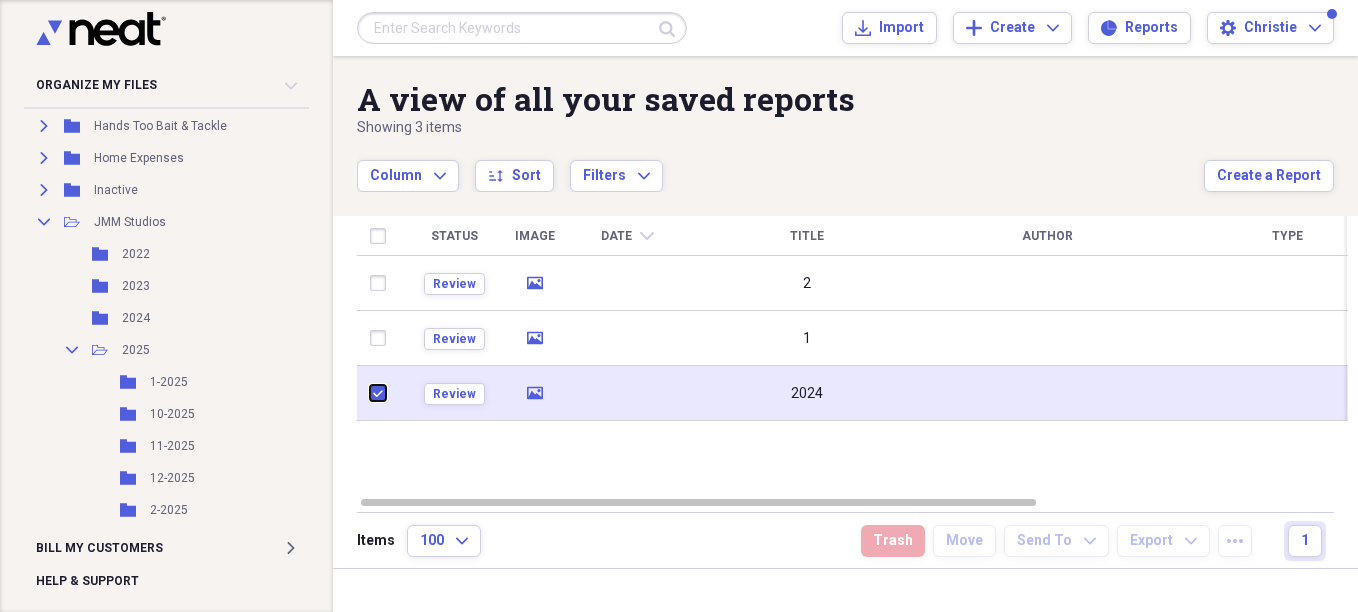 checkbox on "true" 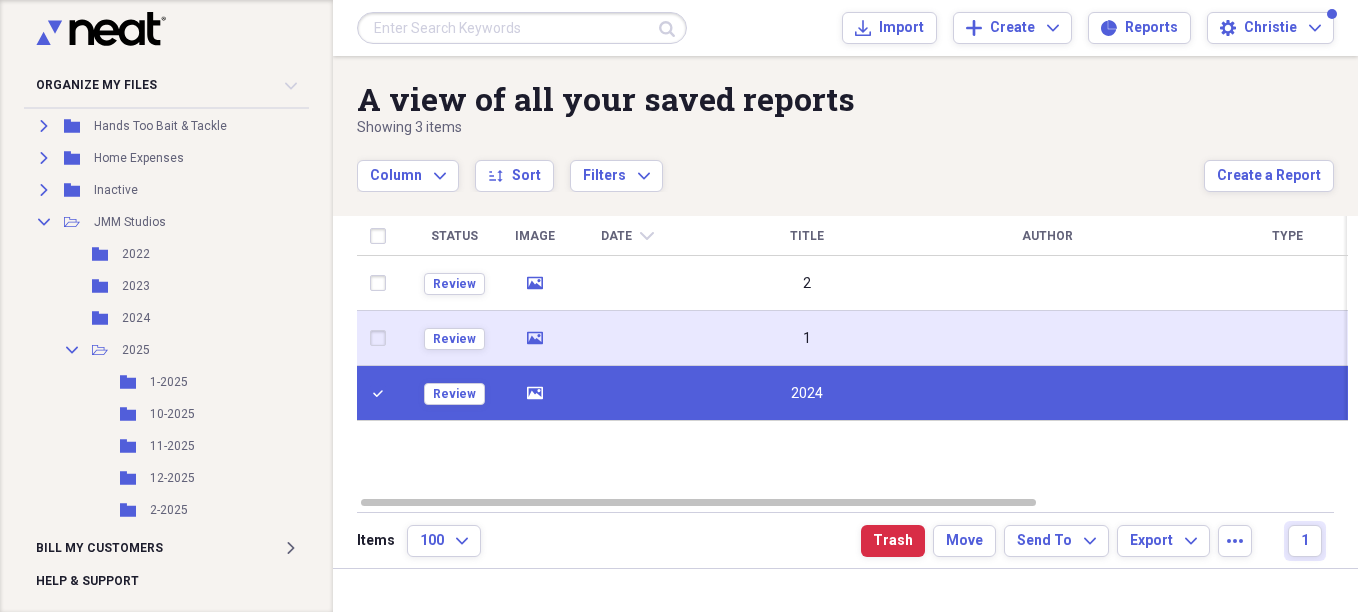 click at bounding box center [382, 338] 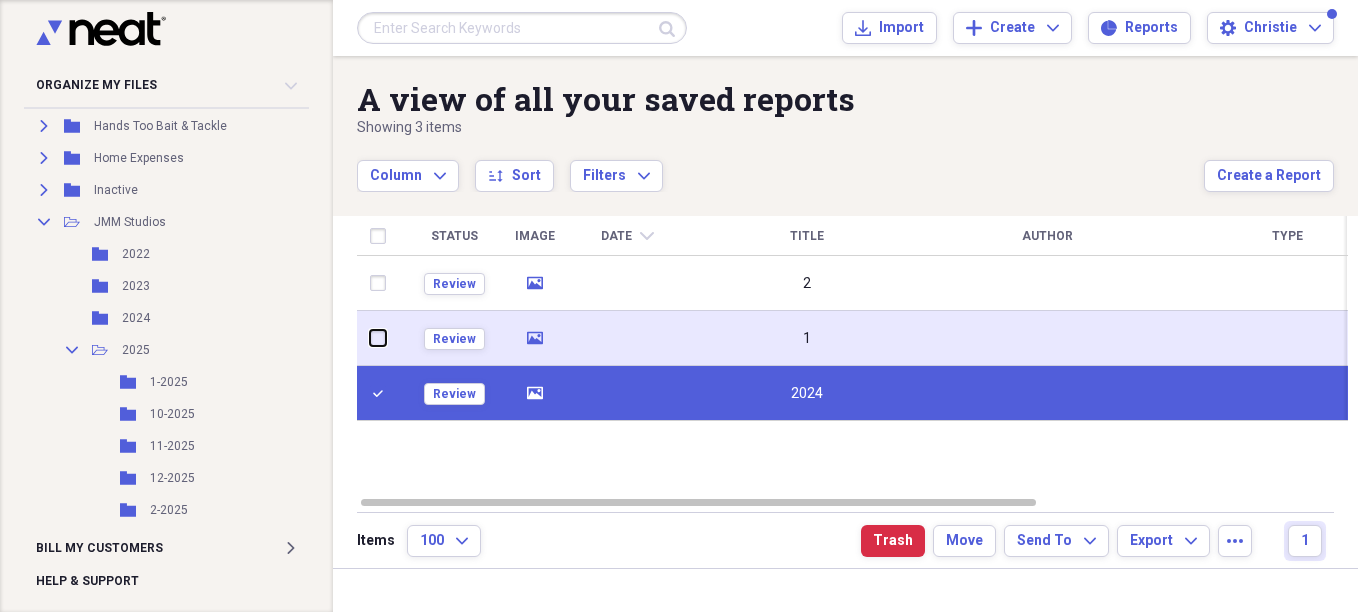 click at bounding box center (370, 338) 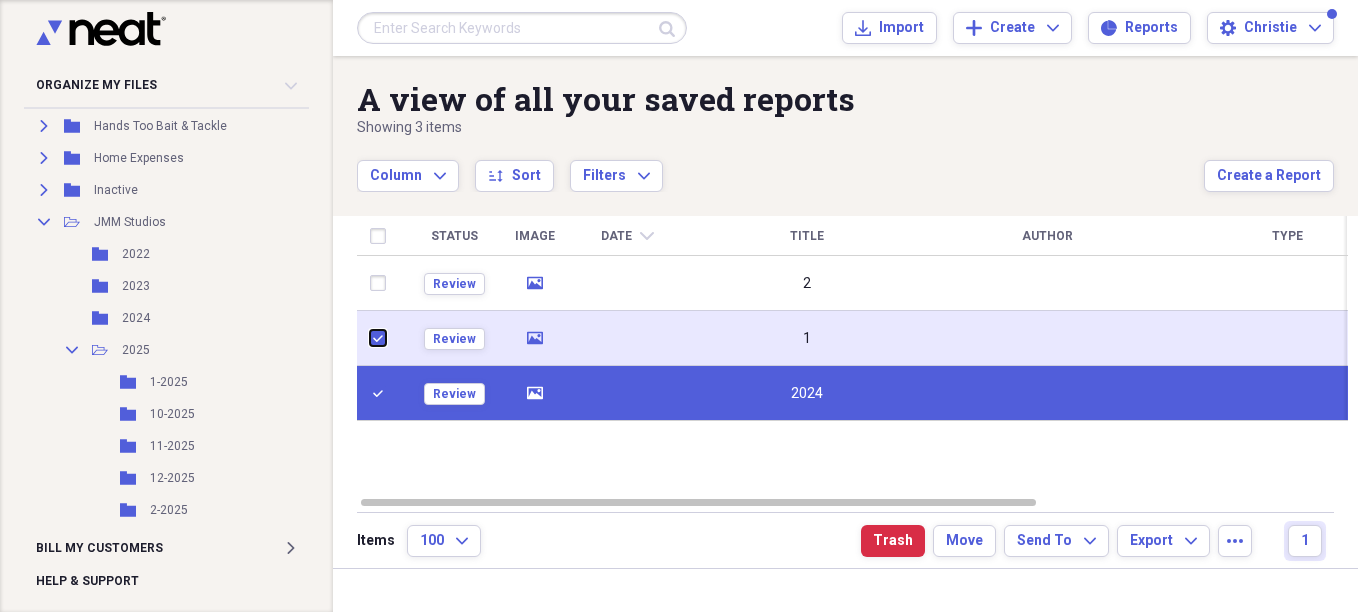 checkbox on "true" 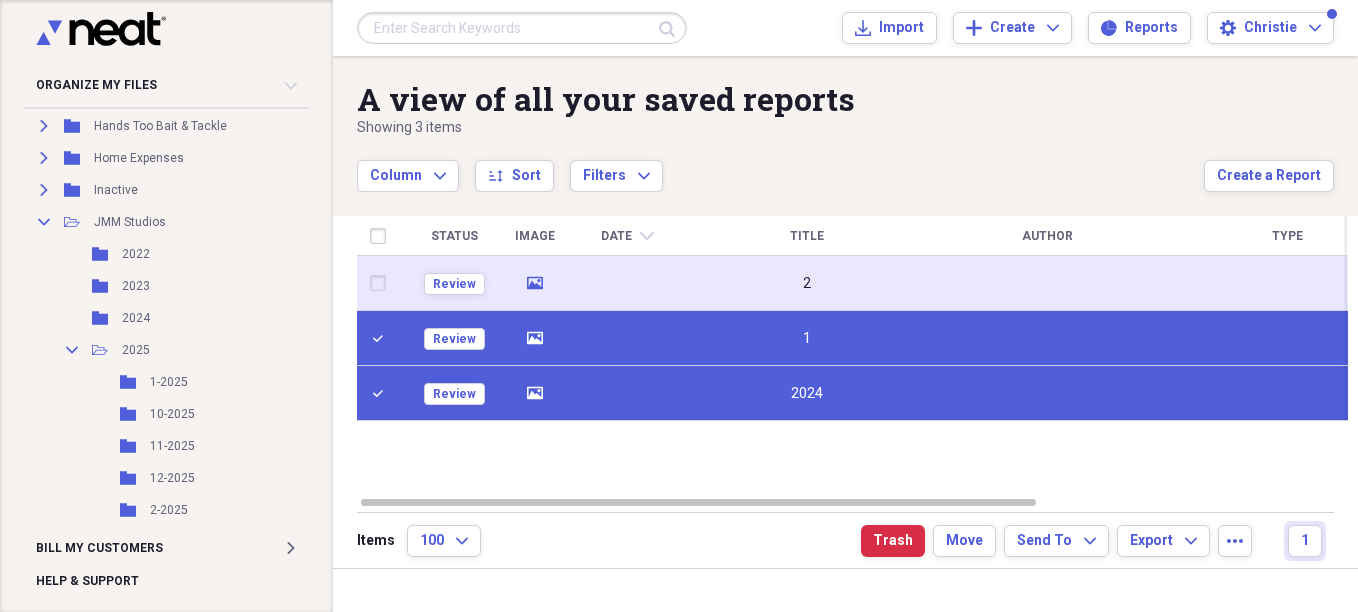 click at bounding box center (382, 283) 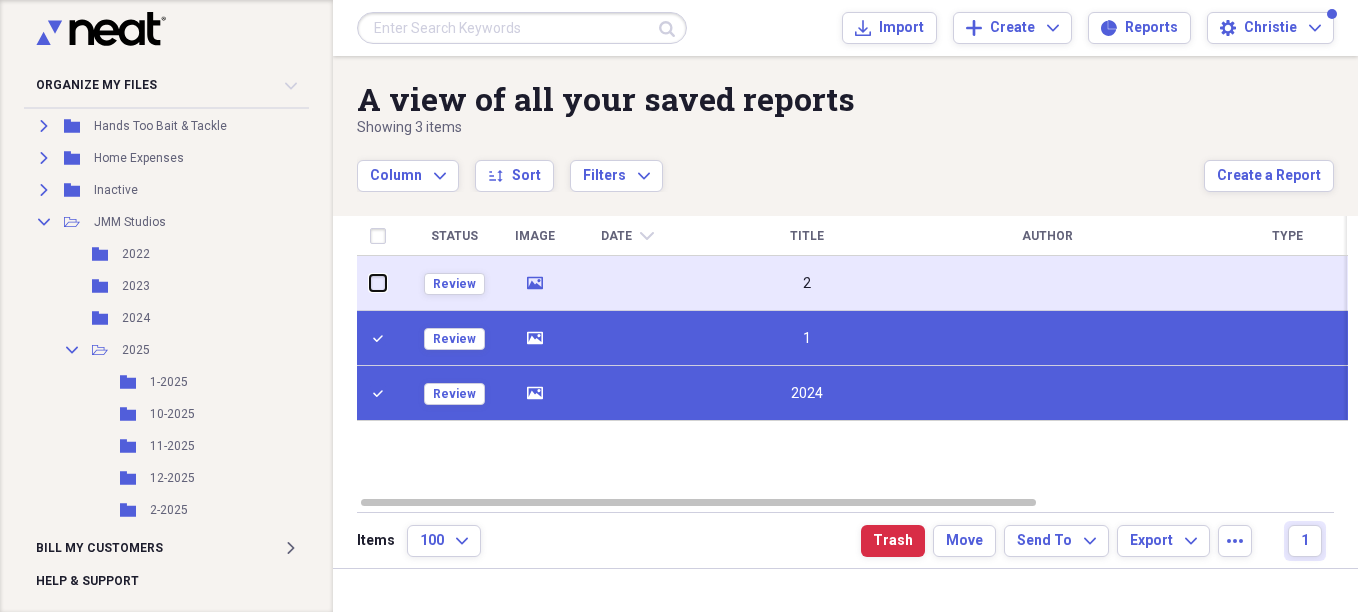click at bounding box center (370, 283) 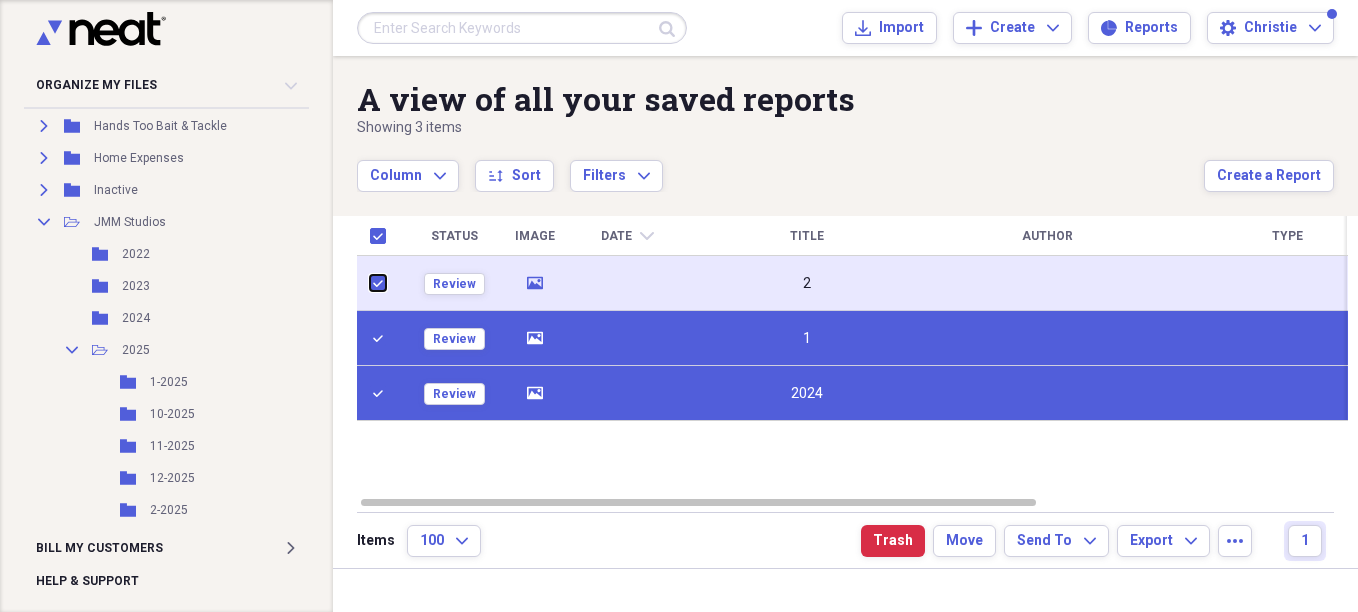 checkbox on "true" 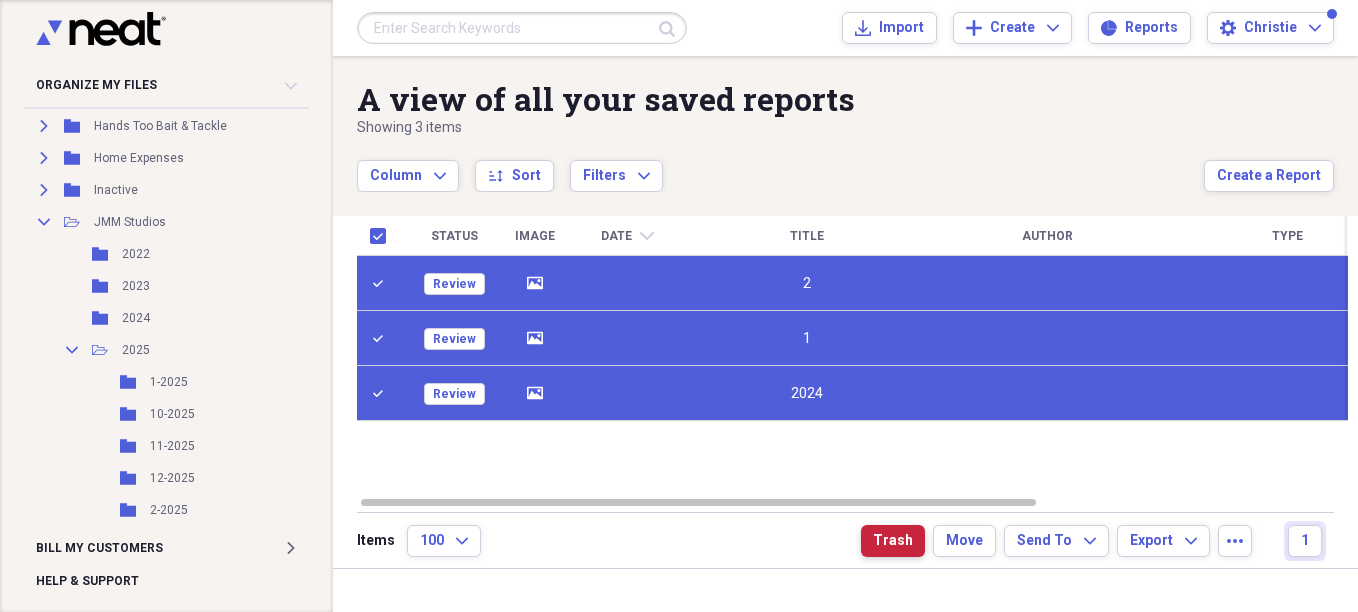 click on "Trash" at bounding box center (893, 541) 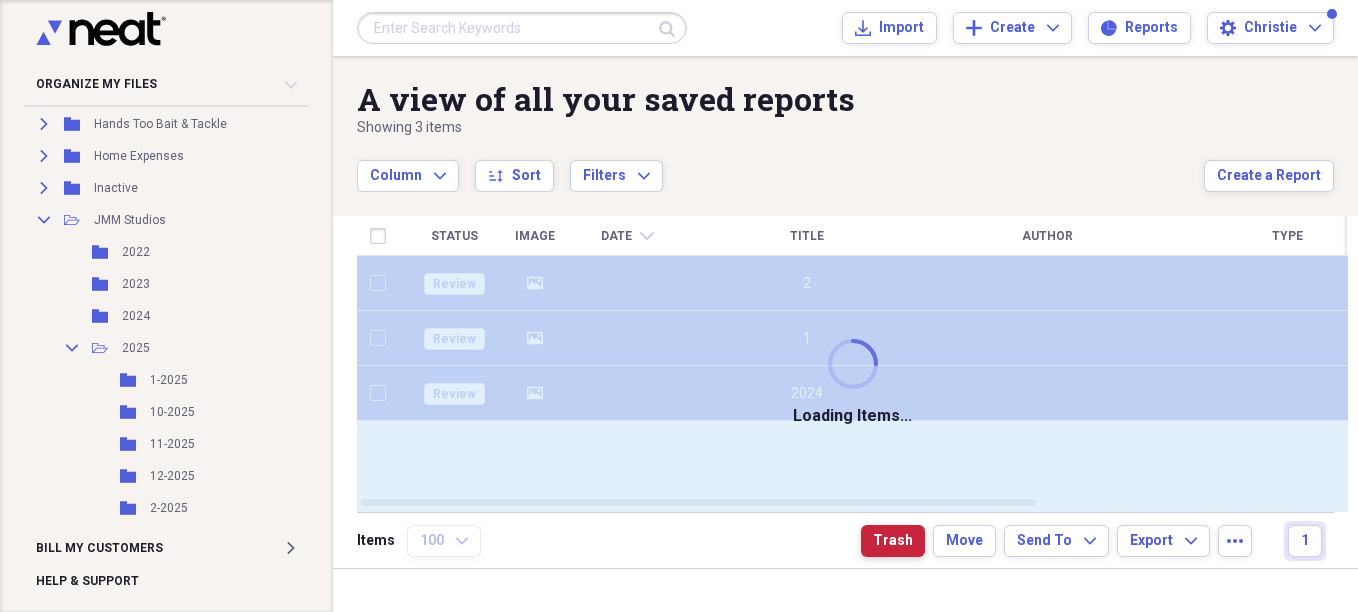 checkbox on "false" 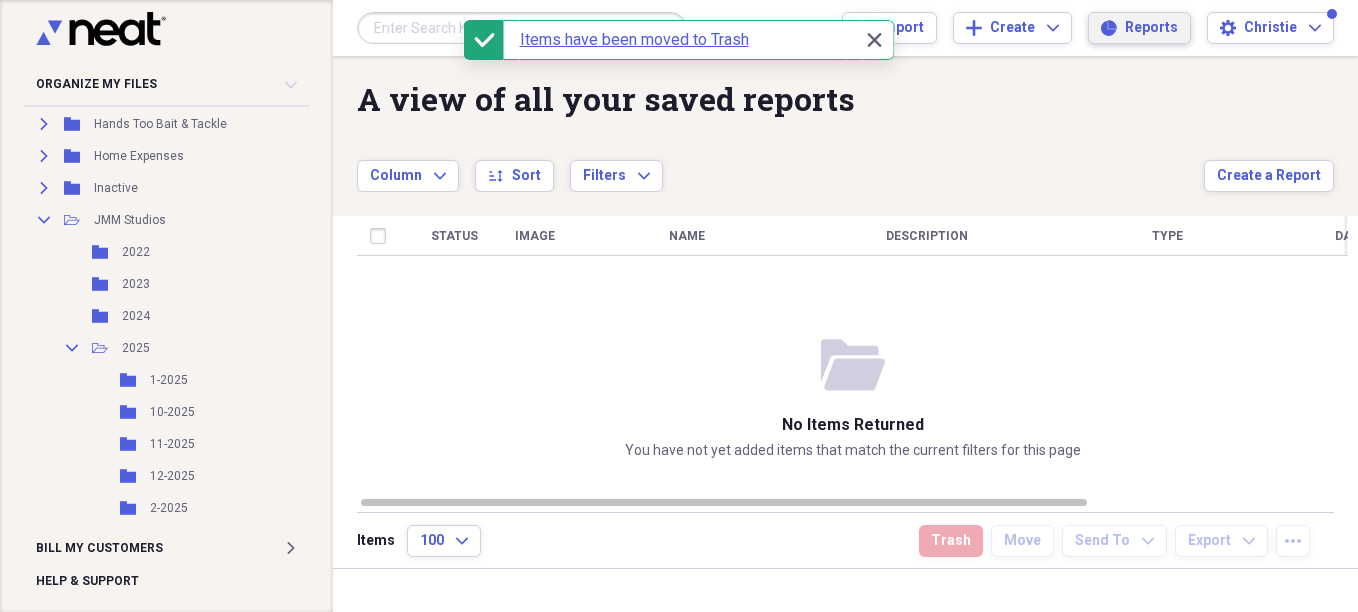 click on "Reports Reports" at bounding box center (1139, 28) 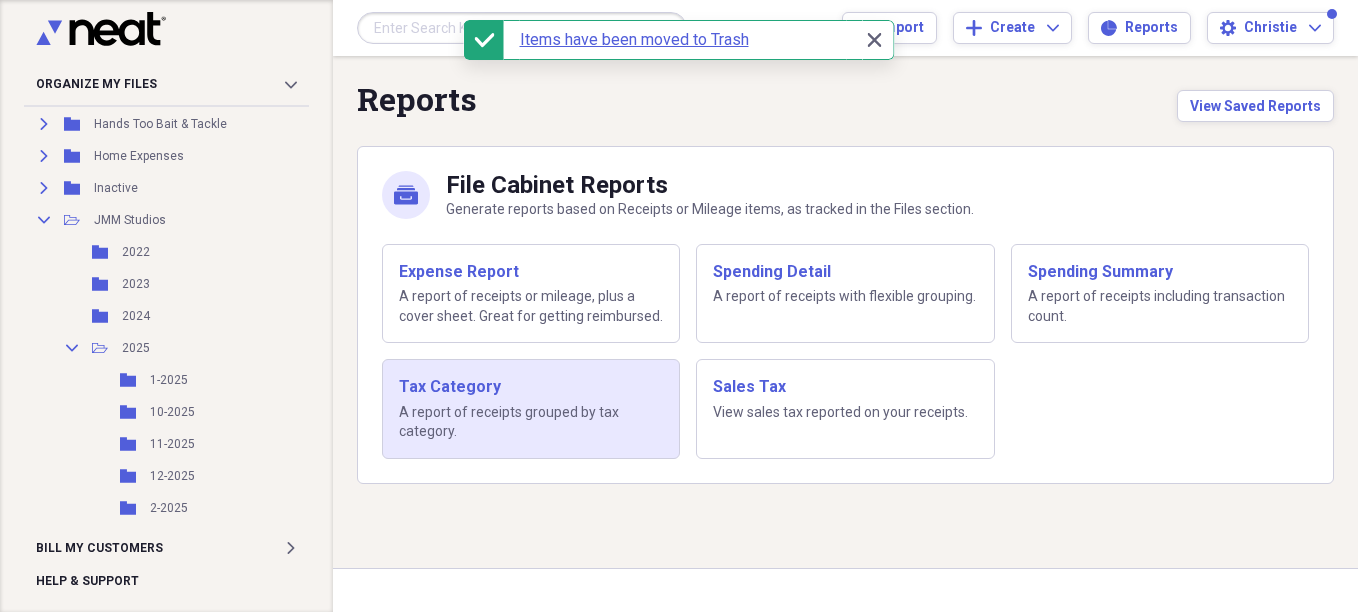 click on "A report of receipts grouped by tax category." at bounding box center (531, 422) 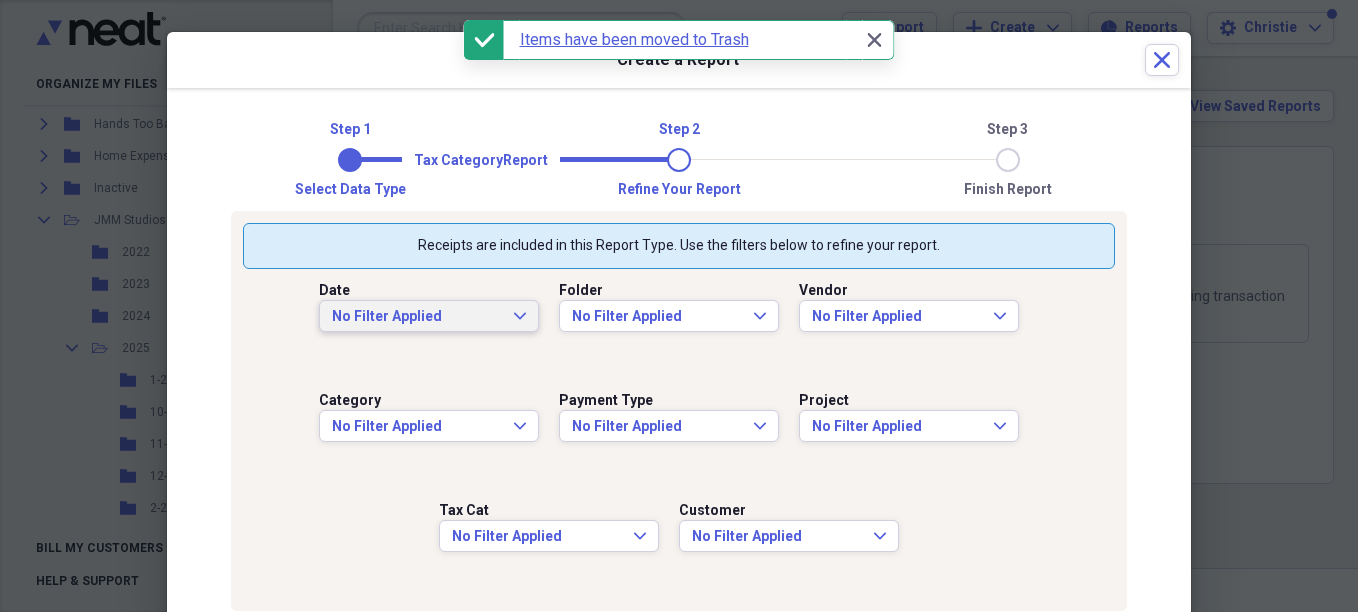 drag, startPoint x: 458, startPoint y: 441, endPoint x: 433, endPoint y: 322, distance: 121.597694 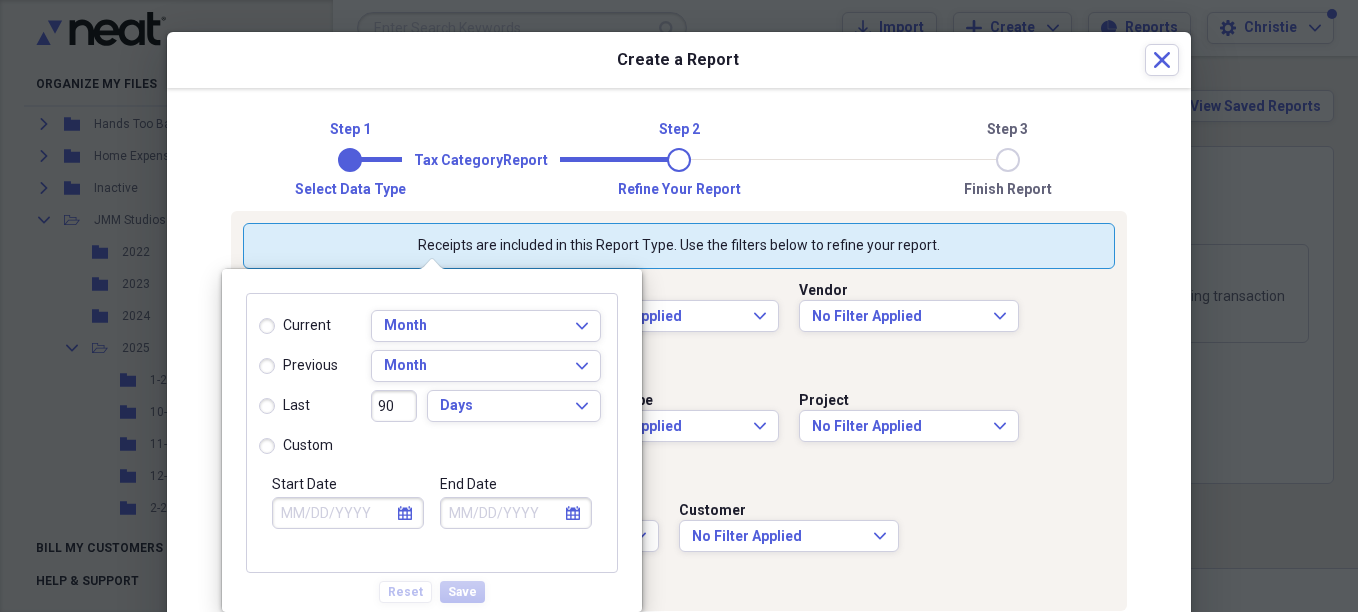 click on "Start Date" at bounding box center [348, 513] 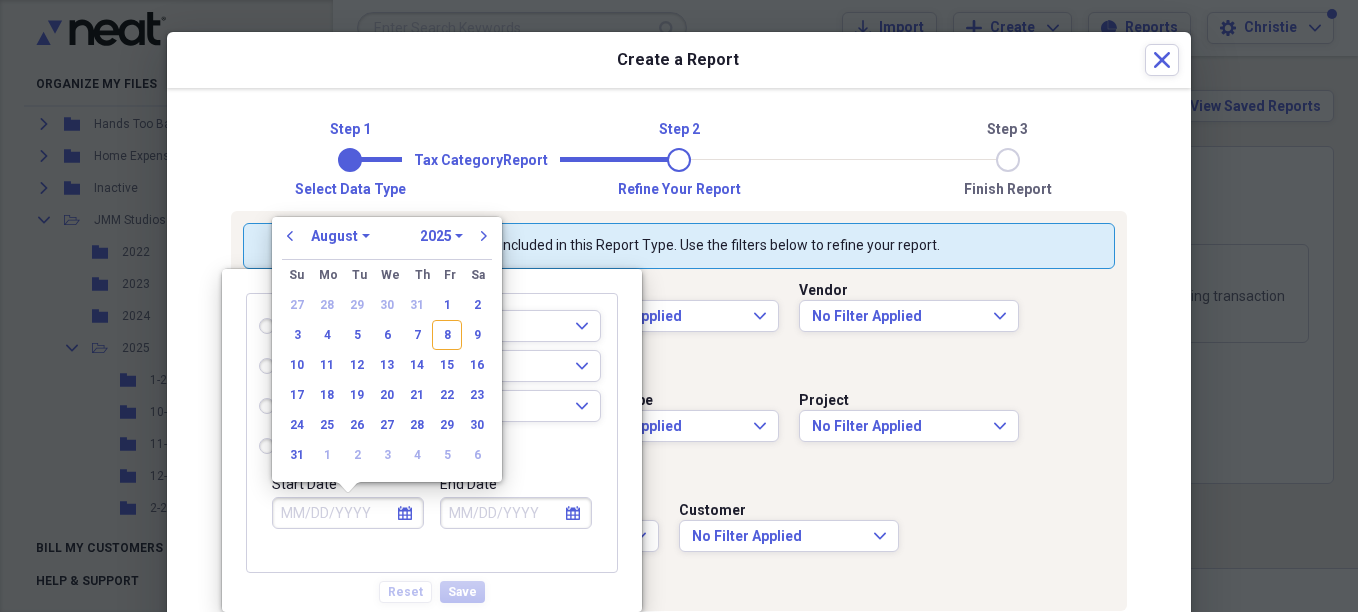 radio on "true" 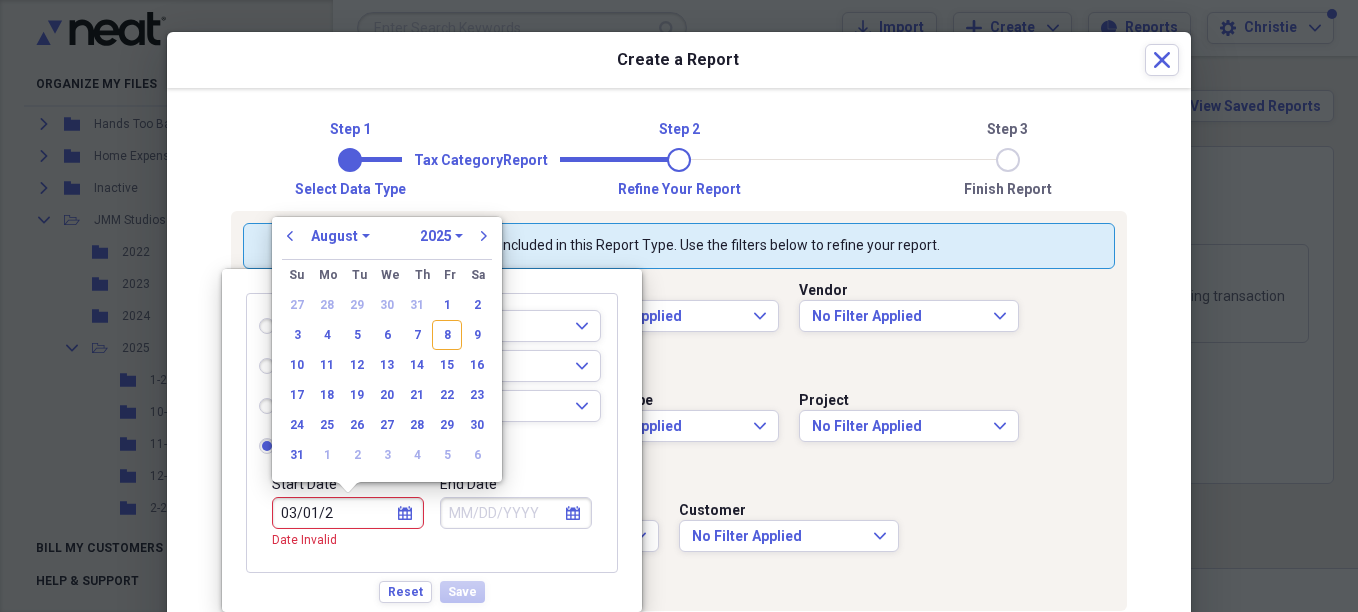 type on "03/01/20" 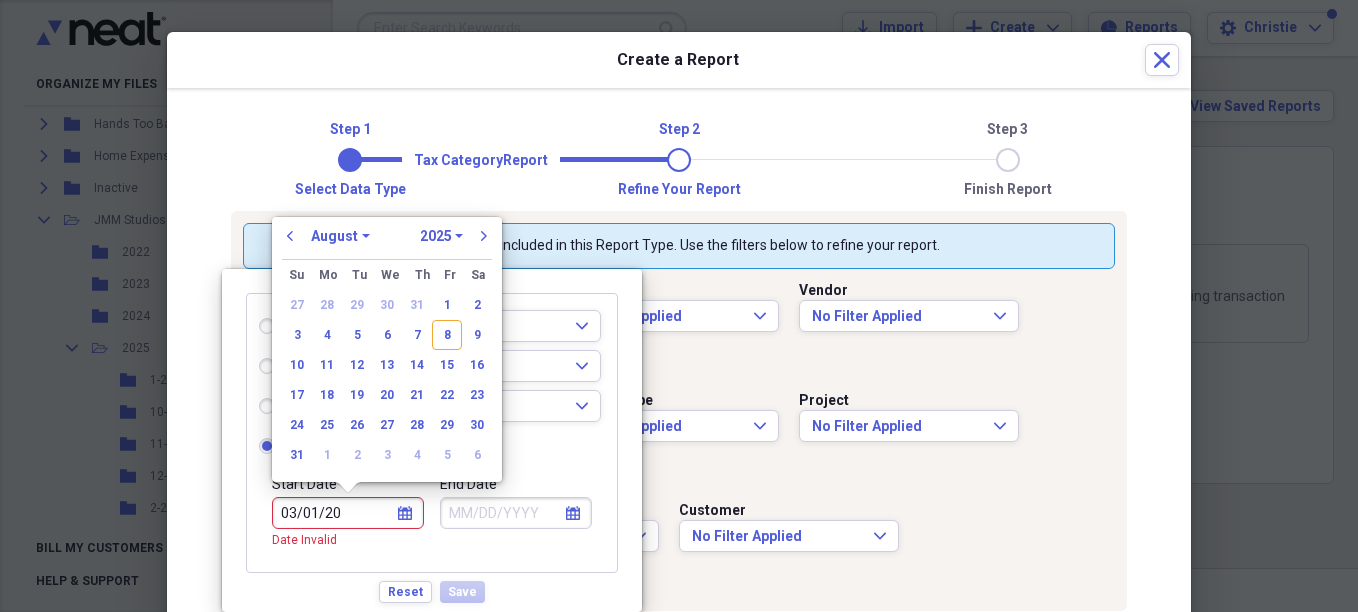 select on "2" 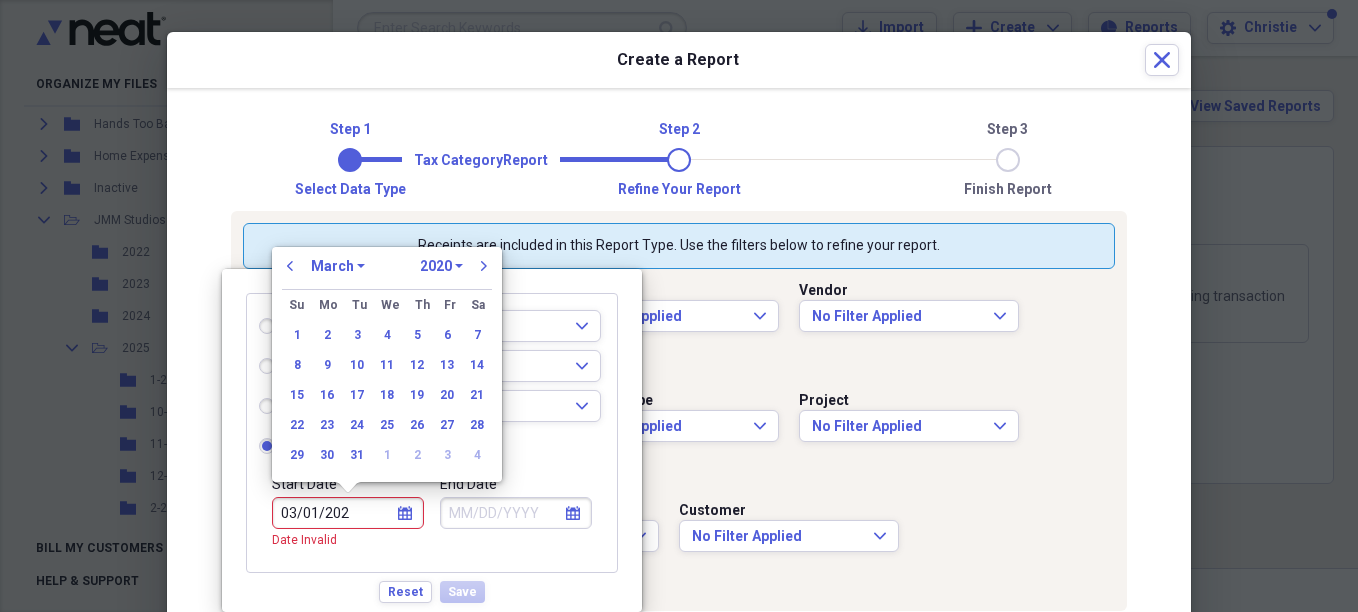 type on "03/01/2025" 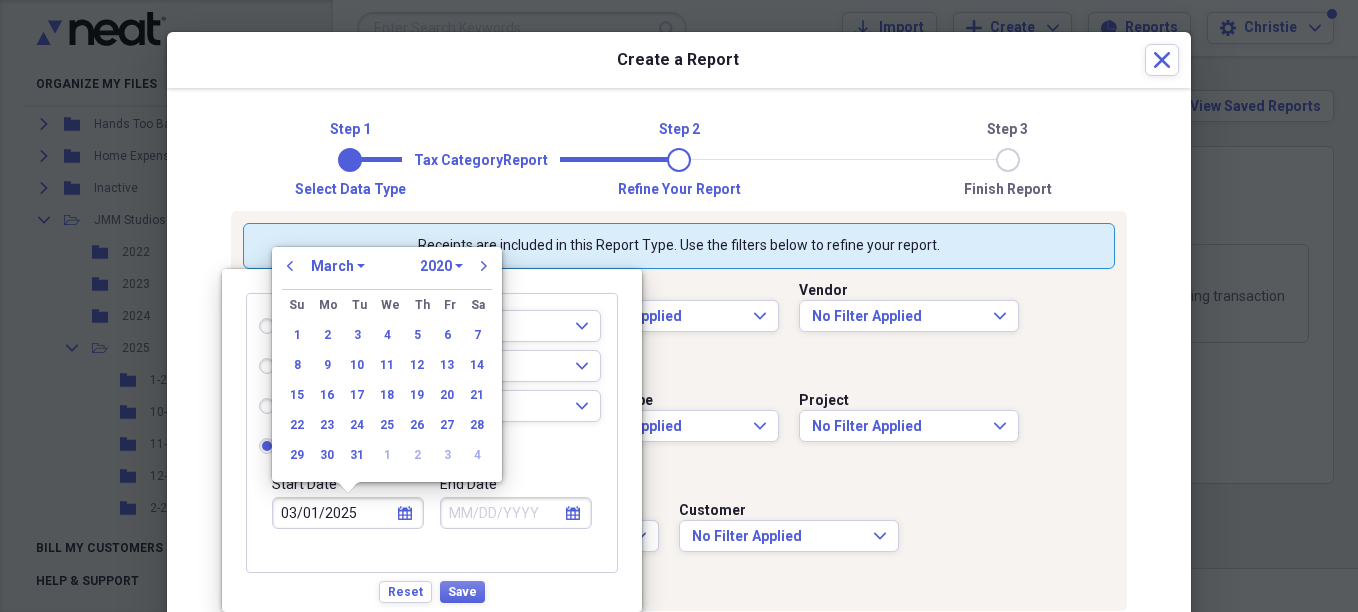select on "2025" 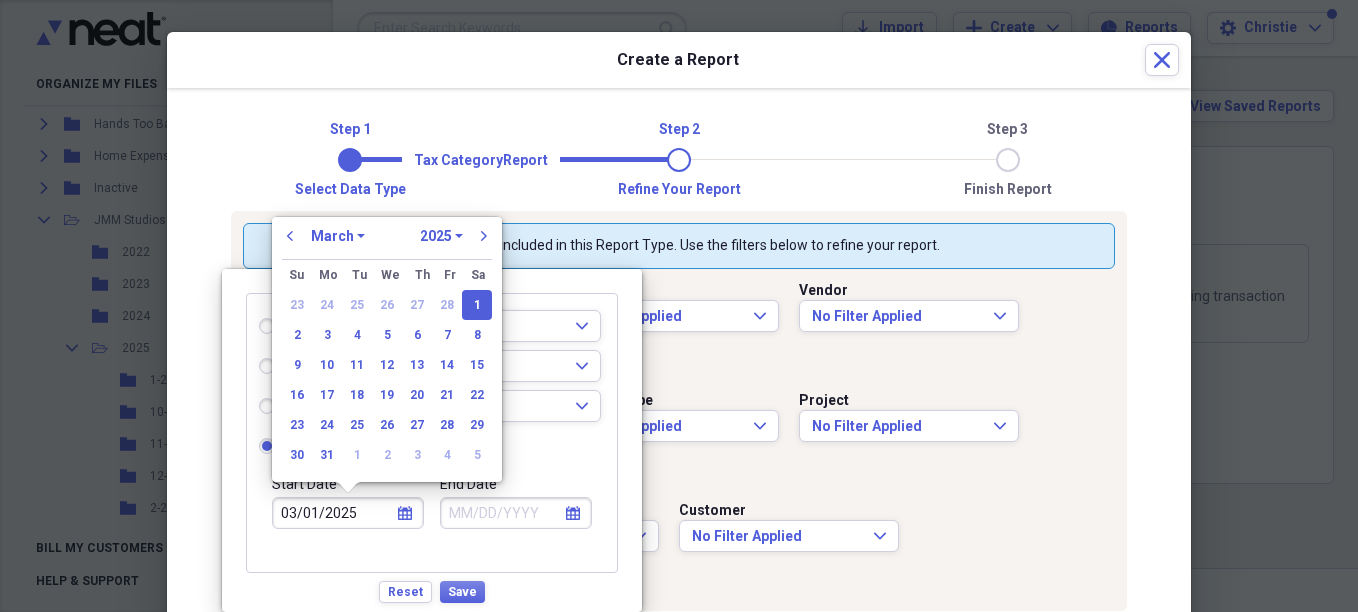 type on "03/01/2025" 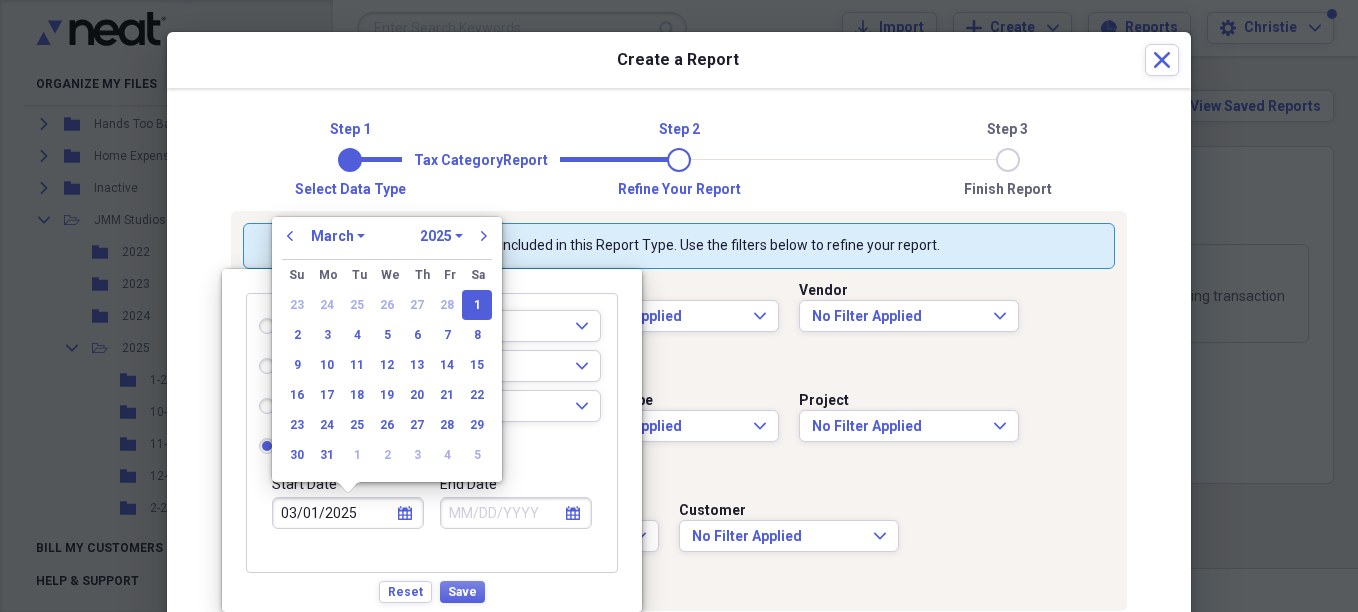 type 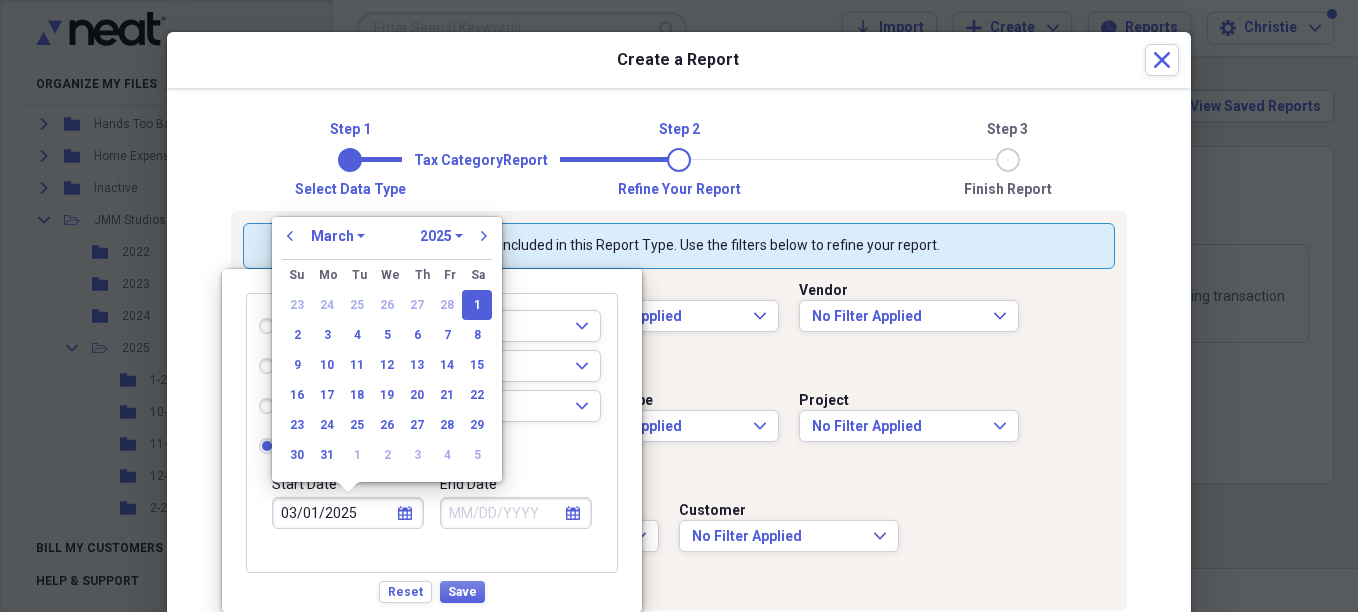 click on "End Date" at bounding box center [516, 513] 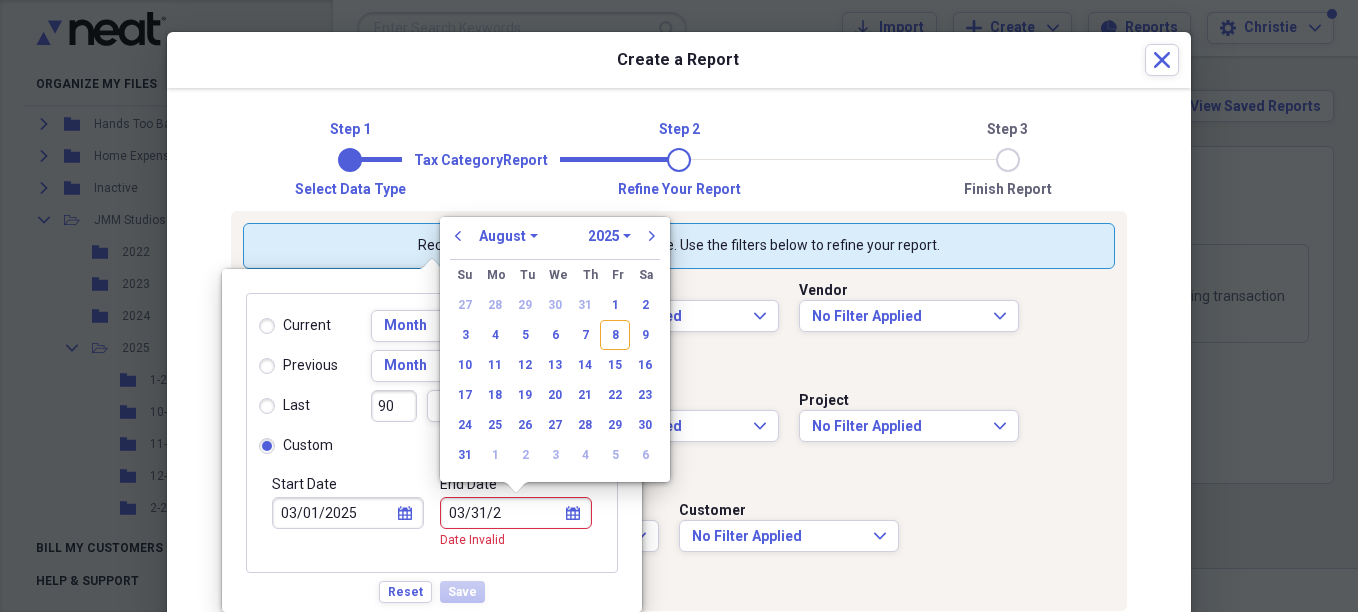 type on "03/31/20" 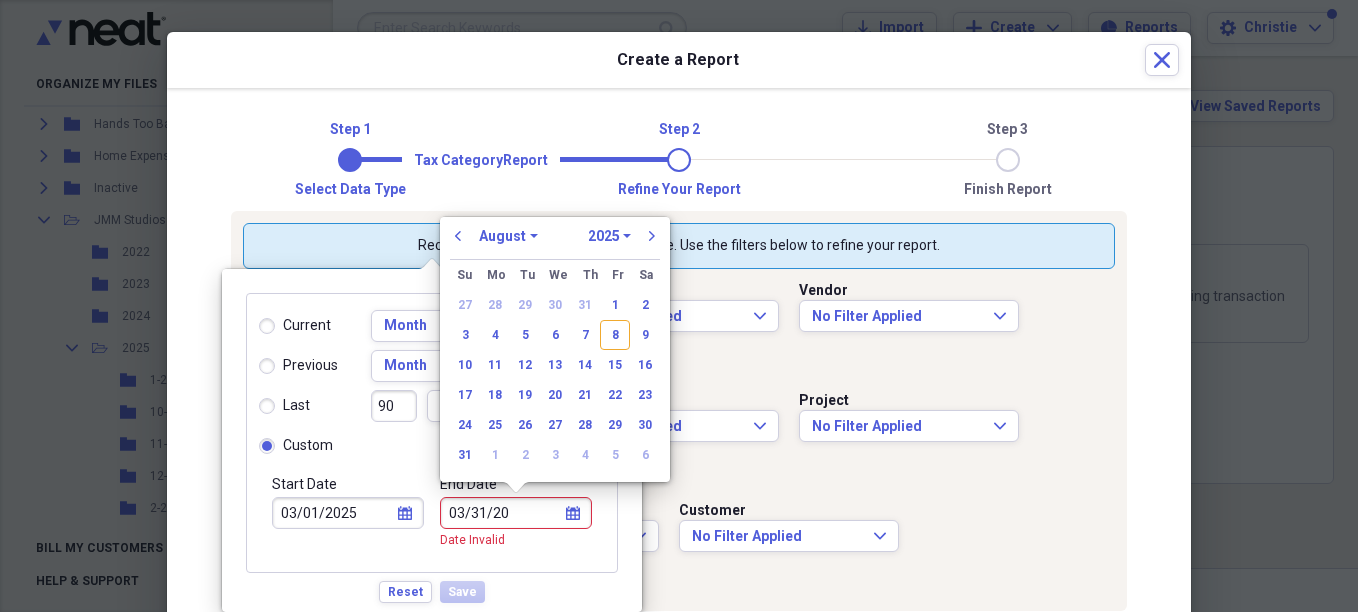 select on "2" 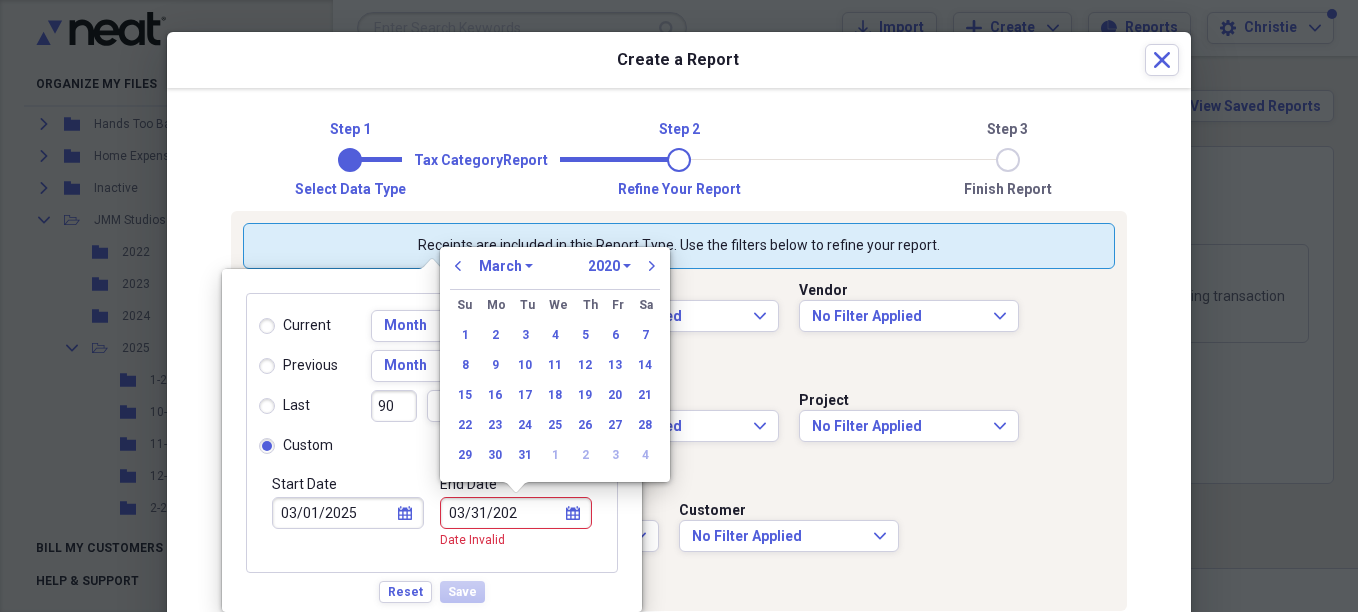 type on "03/31/2025" 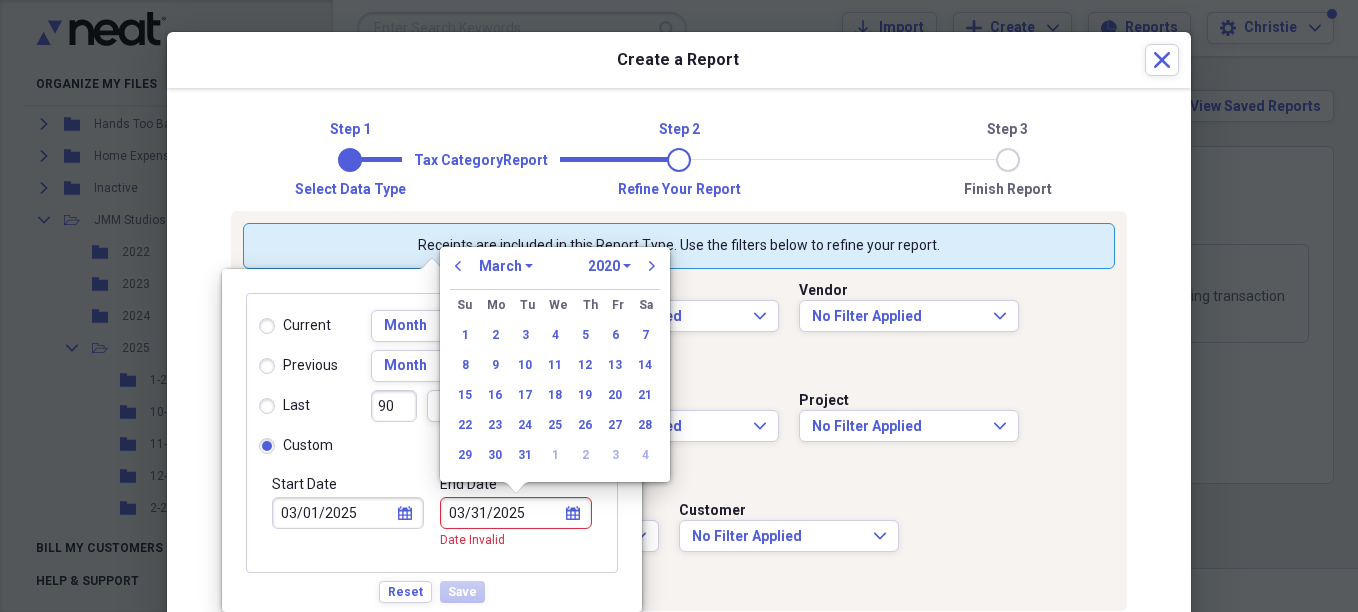 select on "2025" 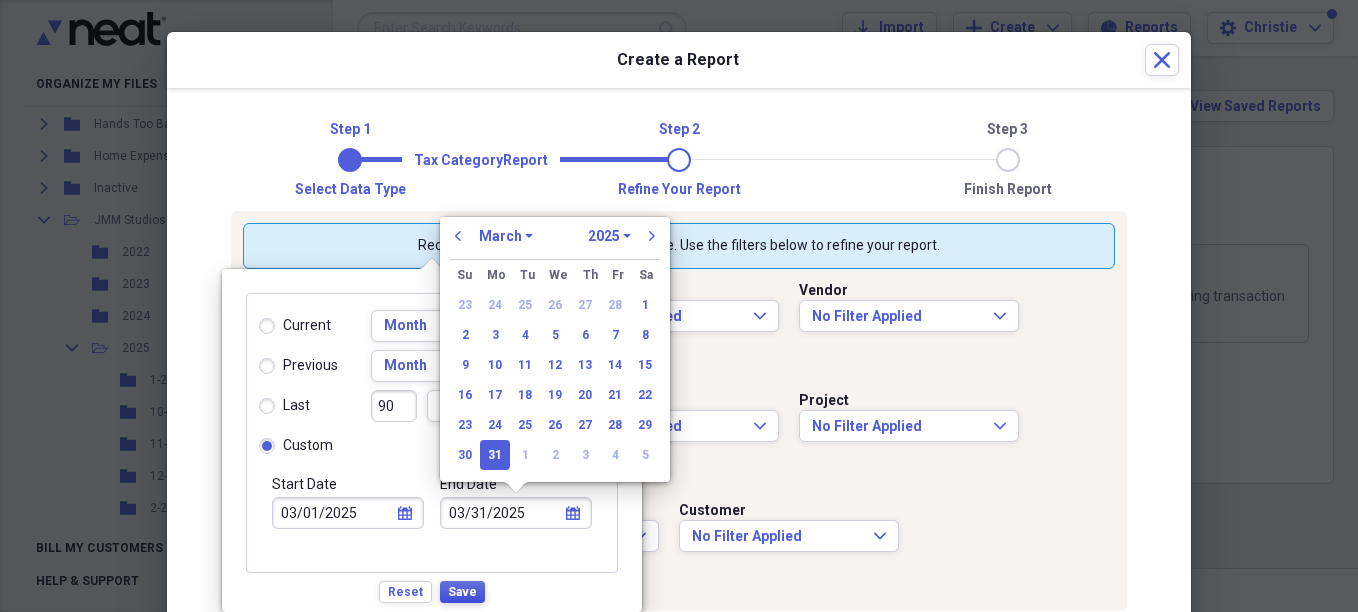 type 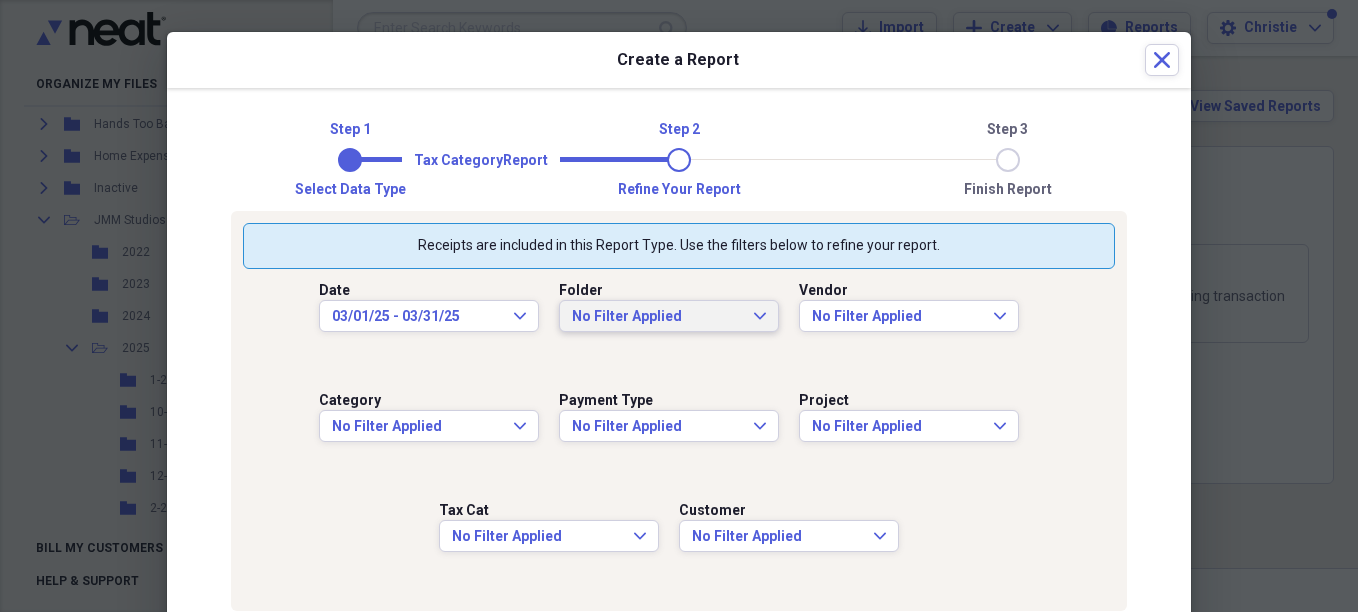 click on "No Filter Applied" at bounding box center (657, 317) 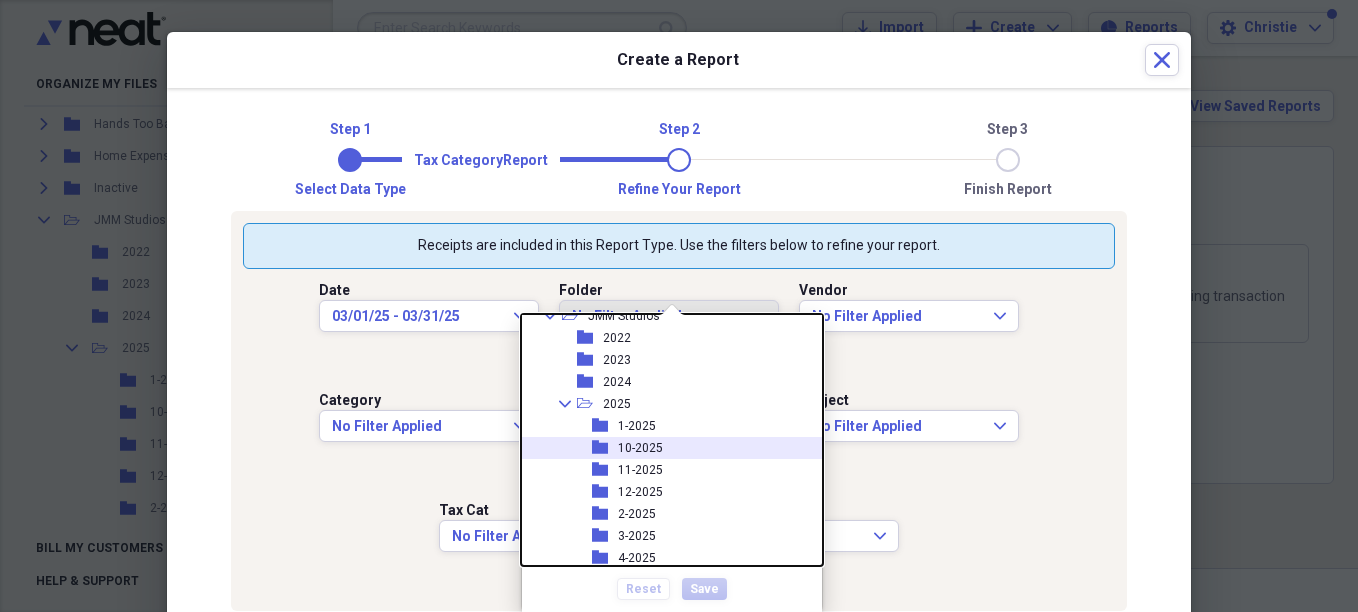 scroll, scrollTop: 200, scrollLeft: 0, axis: vertical 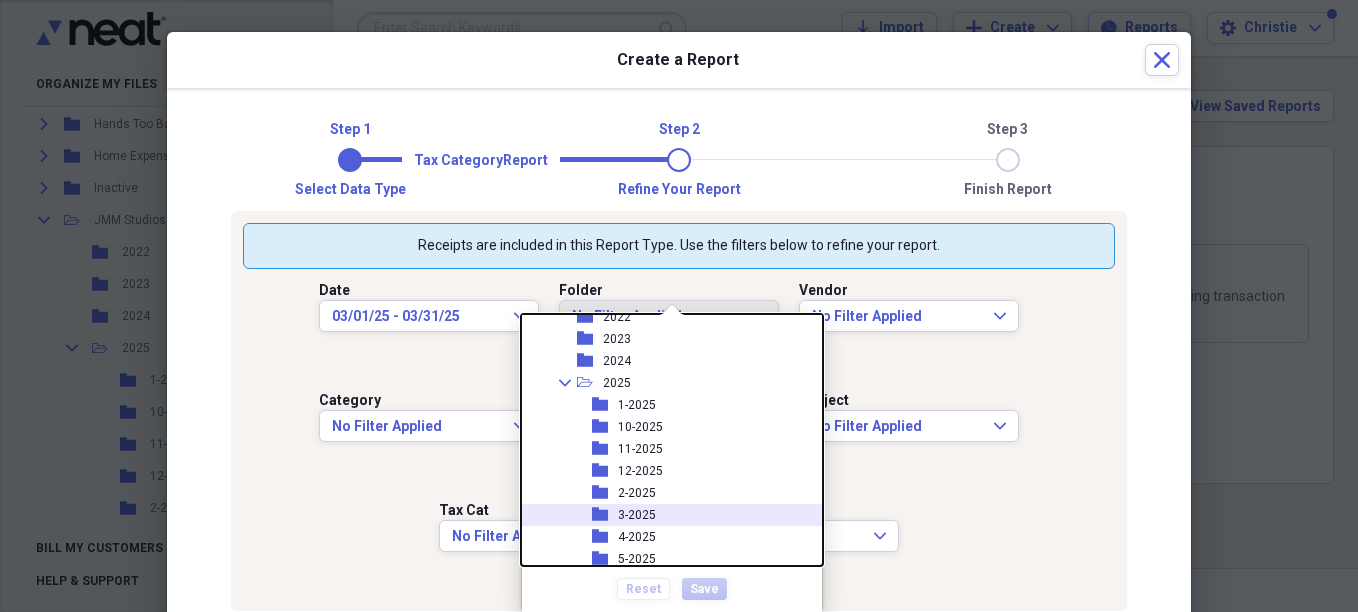 click on "3-2025" at bounding box center [637, 515] 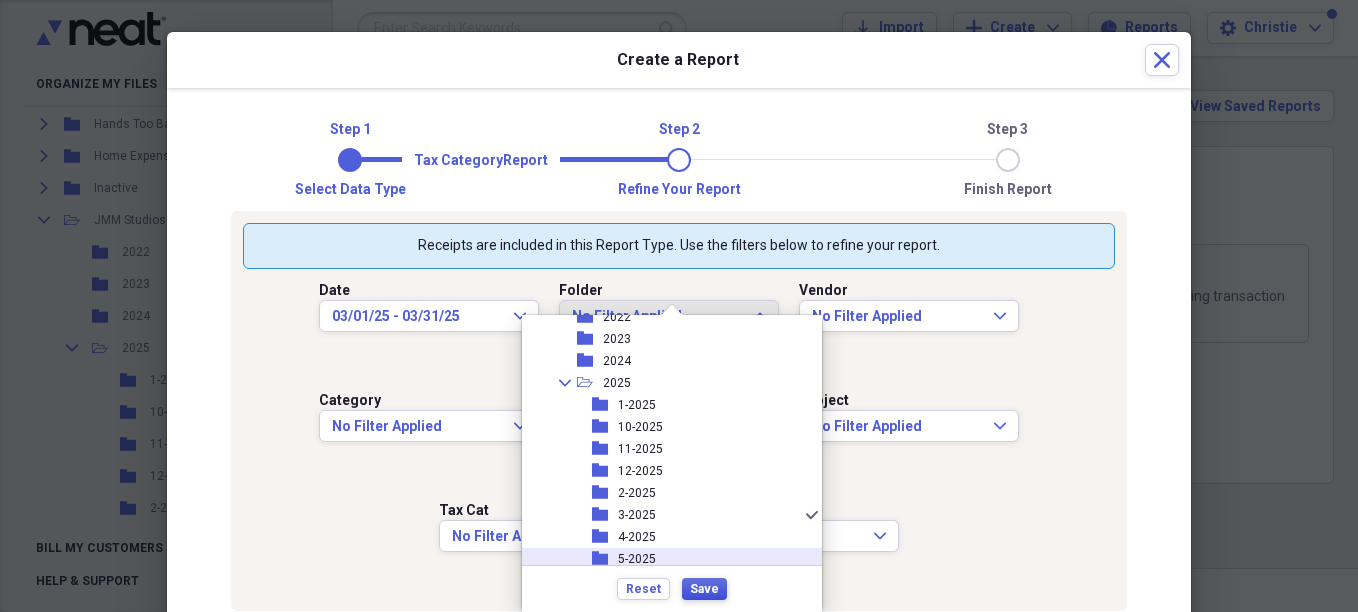 click on "Save" at bounding box center [704, 589] 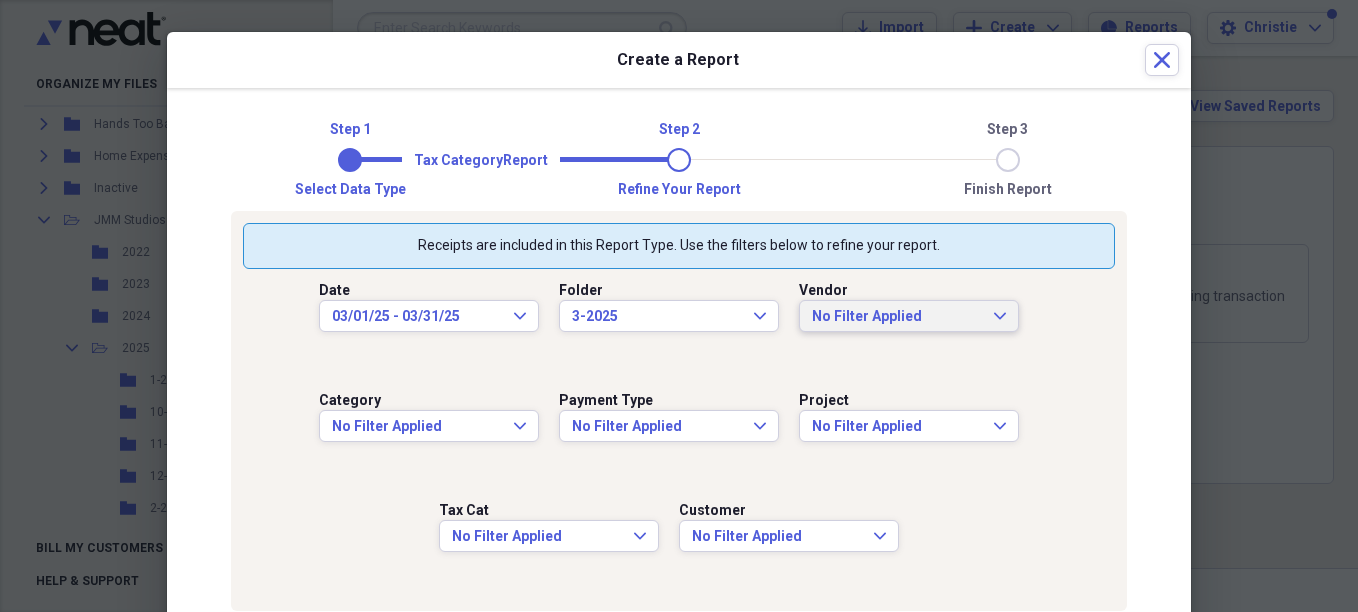 click on "No Filter Applied" at bounding box center (897, 317) 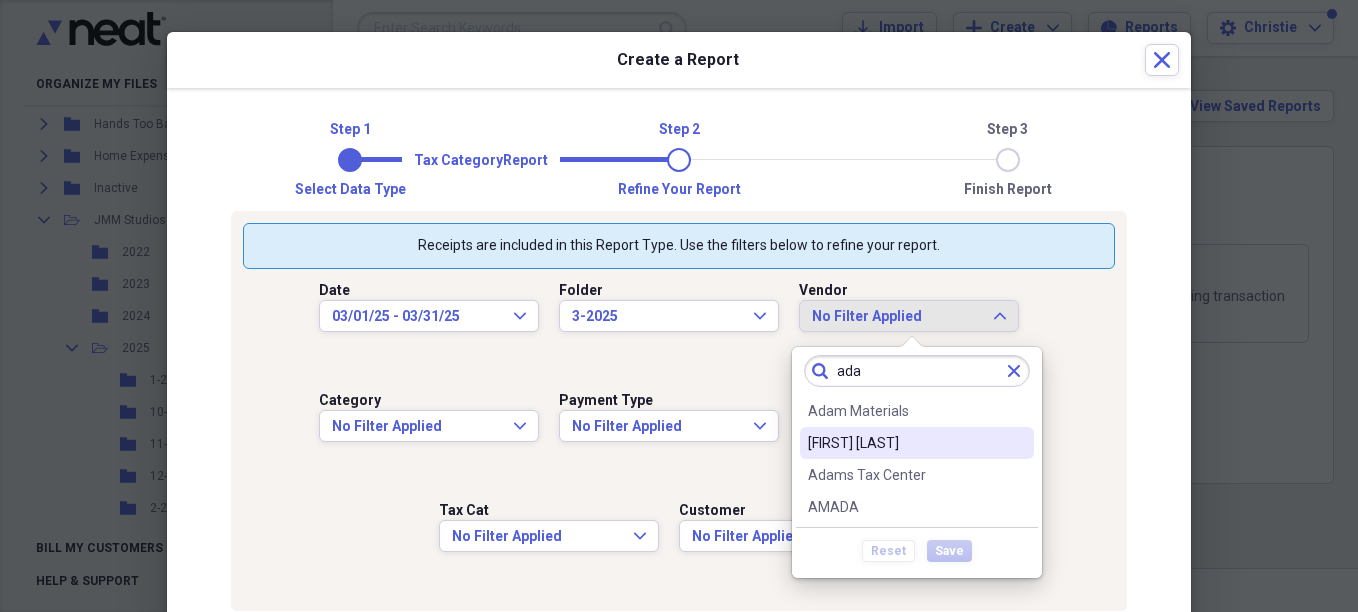 click on "[FIRST] [LAST]" at bounding box center (905, 443) 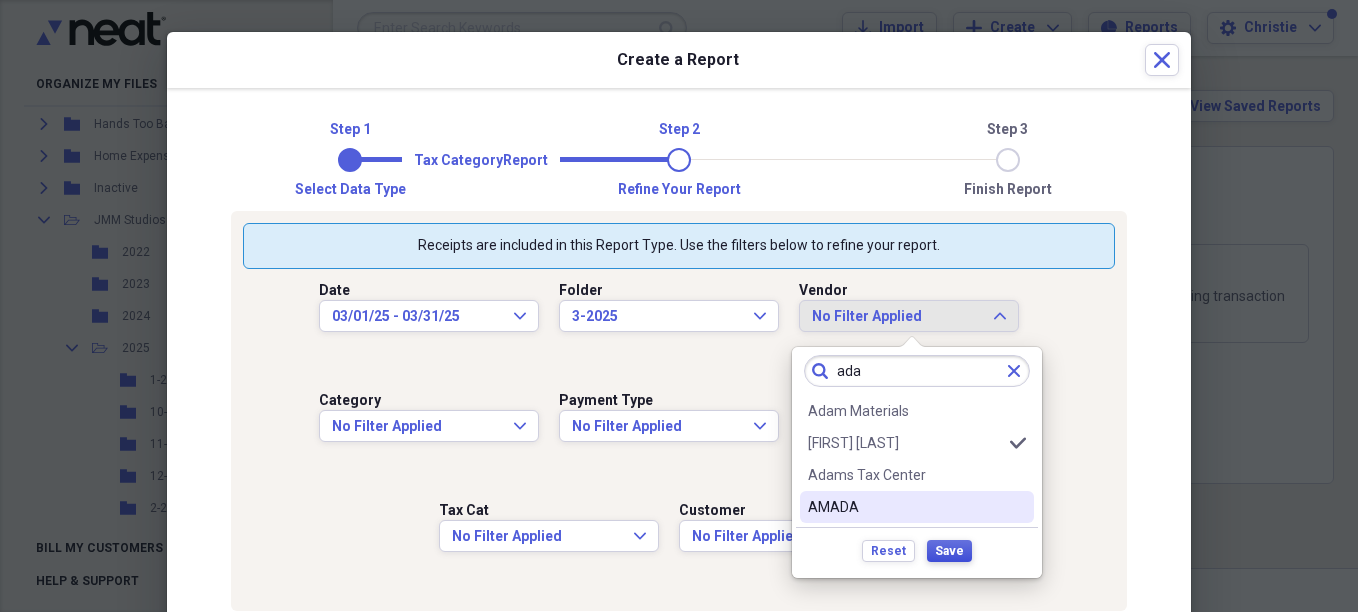 drag, startPoint x: 937, startPoint y: 551, endPoint x: 894, endPoint y: 477, distance: 85.58621 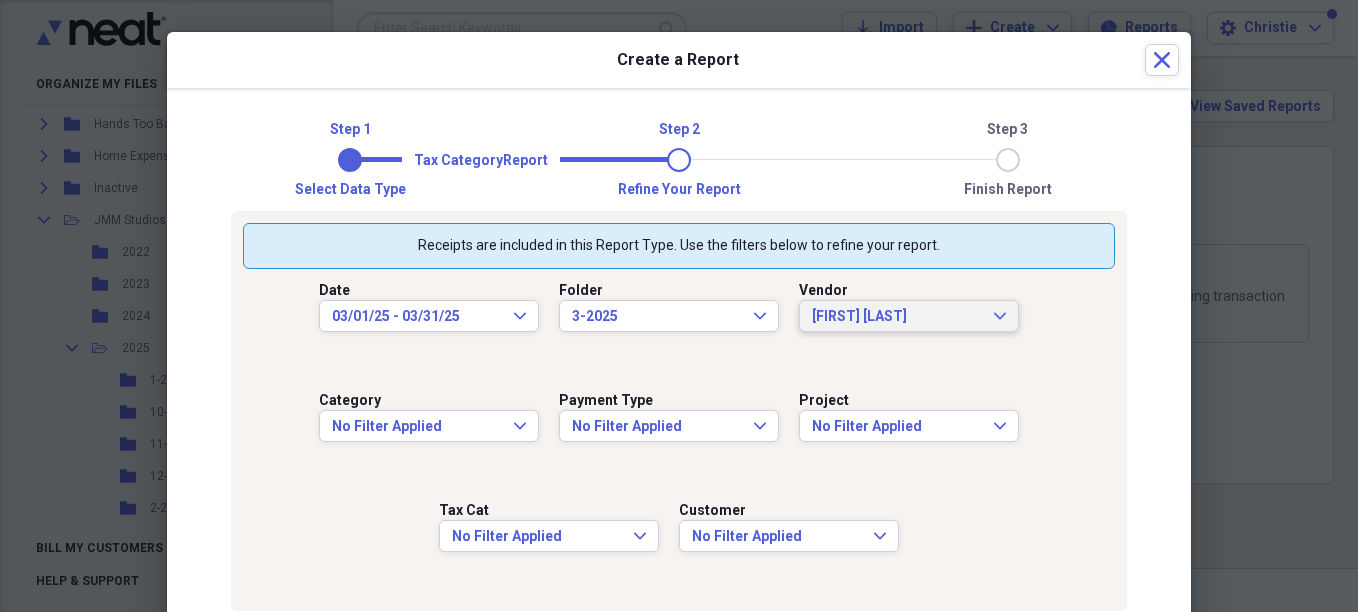 click on "[FIRST] [LAST]" at bounding box center (897, 317) 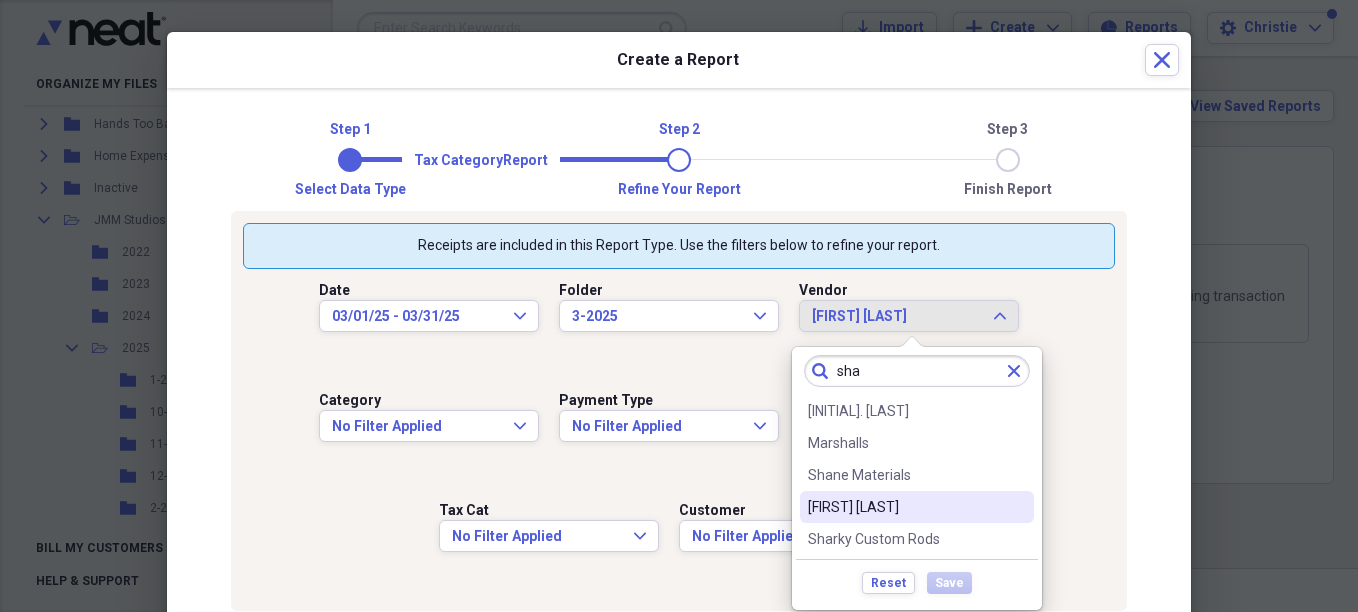 click on "[FIRST] [LAST]" at bounding box center [905, 507] 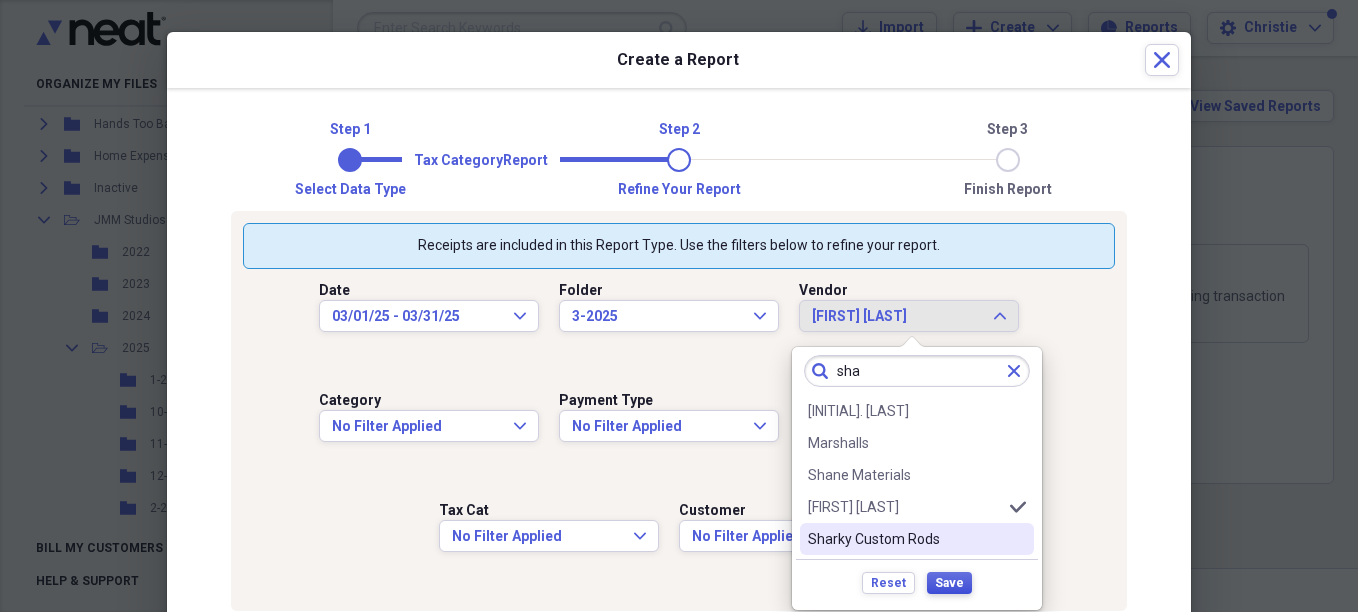 click on "Save" at bounding box center (949, 583) 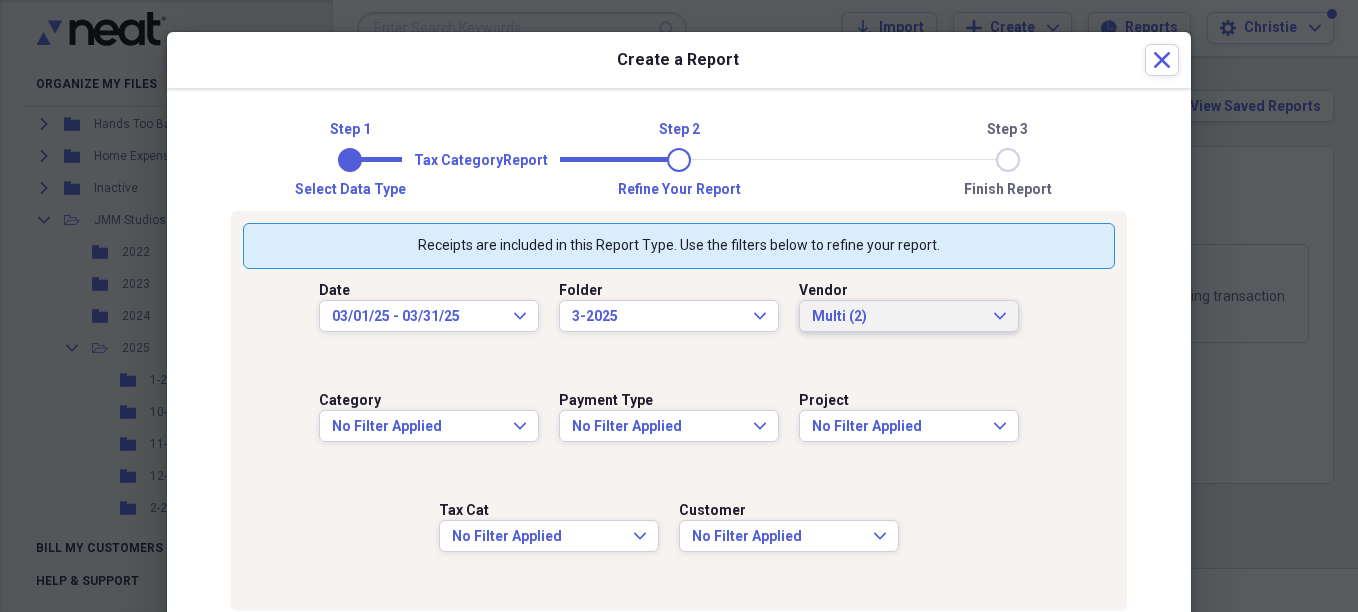 click on "Multi (2)" at bounding box center (897, 317) 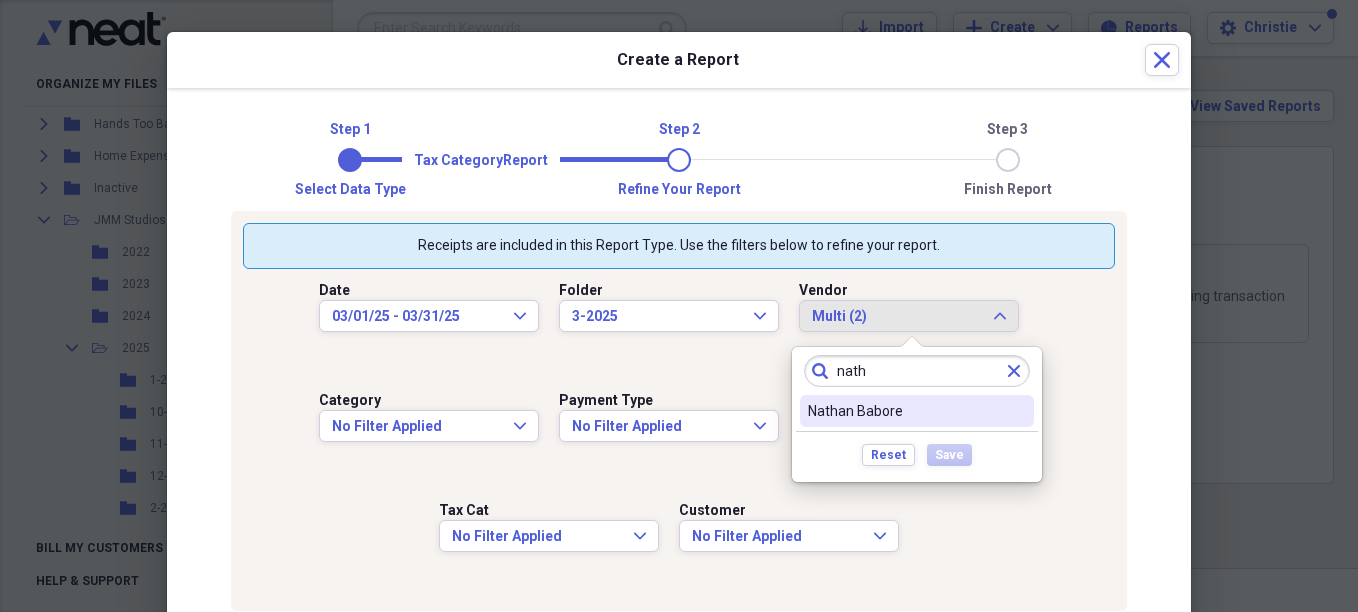 click on "Nathan Babore" at bounding box center [905, 411] 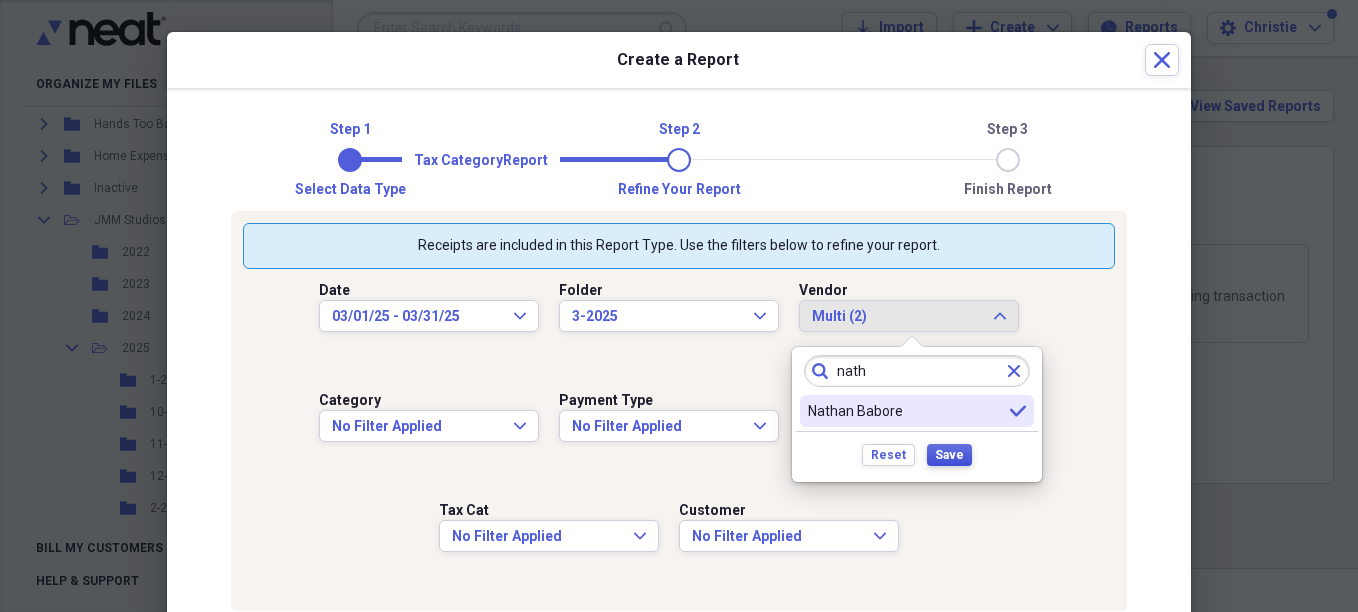 click on "Save" at bounding box center [949, 455] 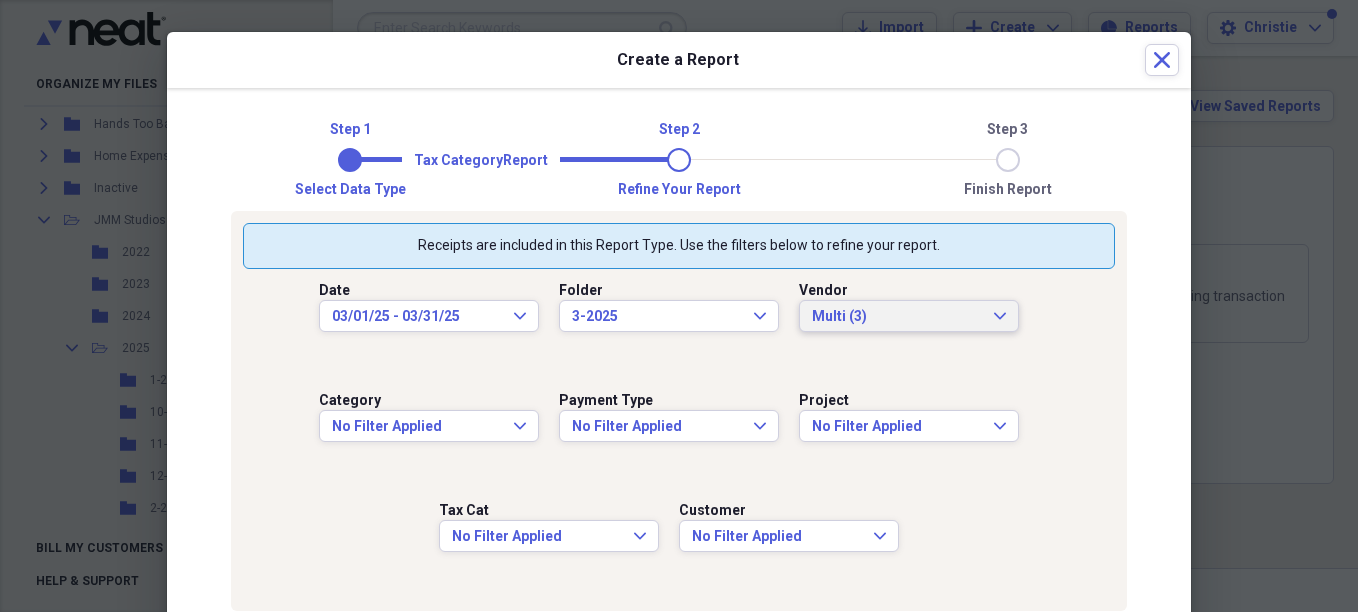click on "Multi (3)" at bounding box center (897, 317) 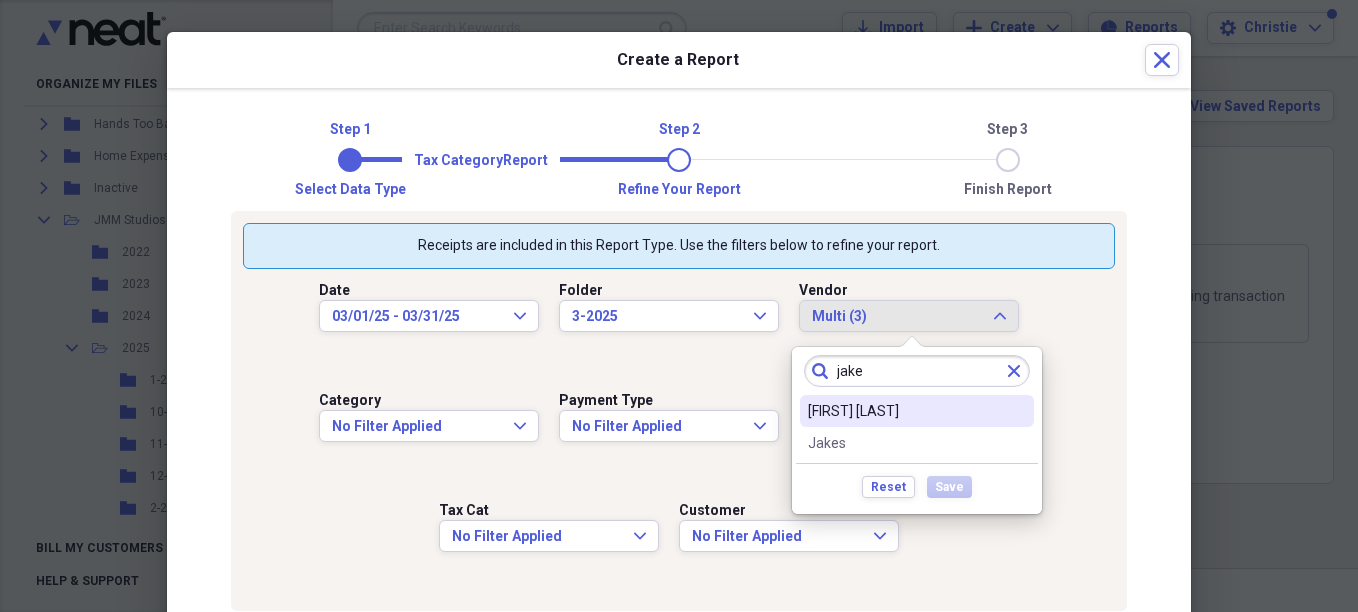 click on "[FIRST] [LAST]" at bounding box center [905, 411] 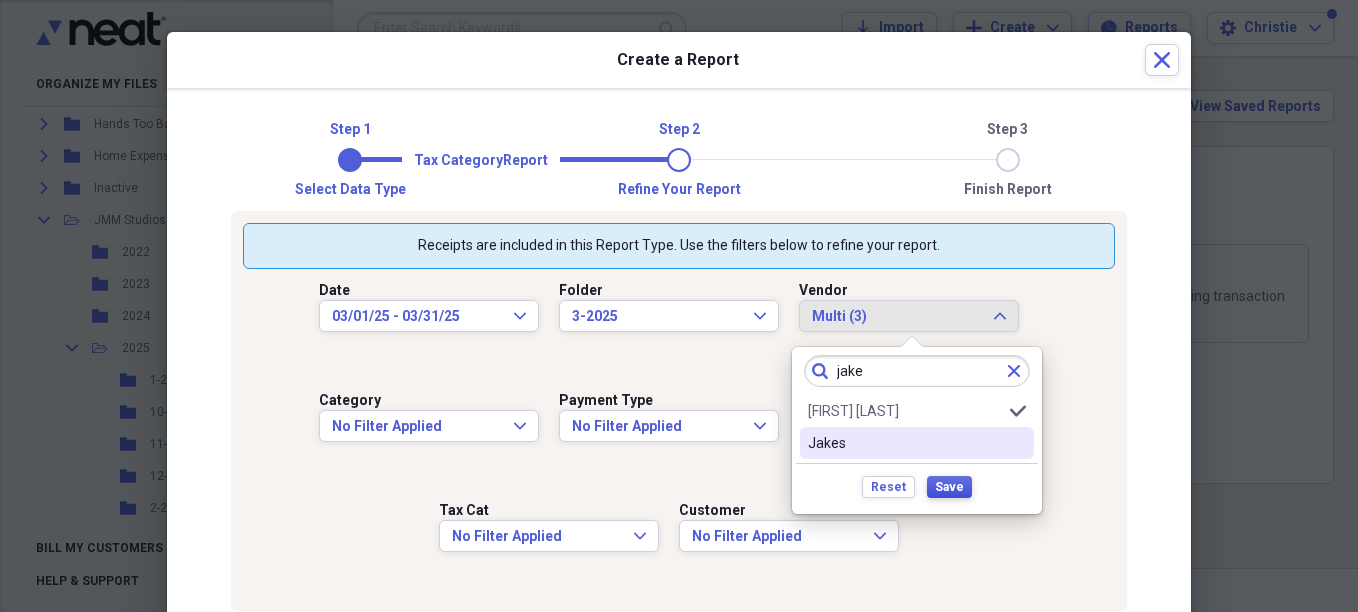 click on "Save" at bounding box center [949, 487] 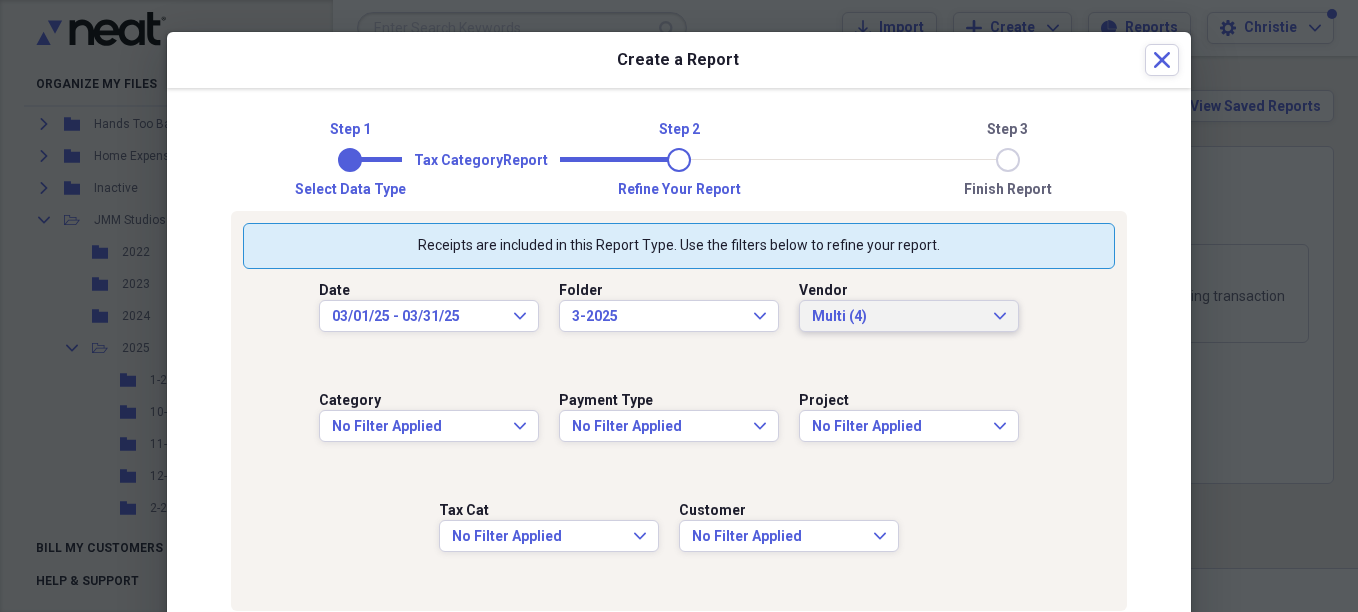 click on "Multi (4)" at bounding box center (897, 317) 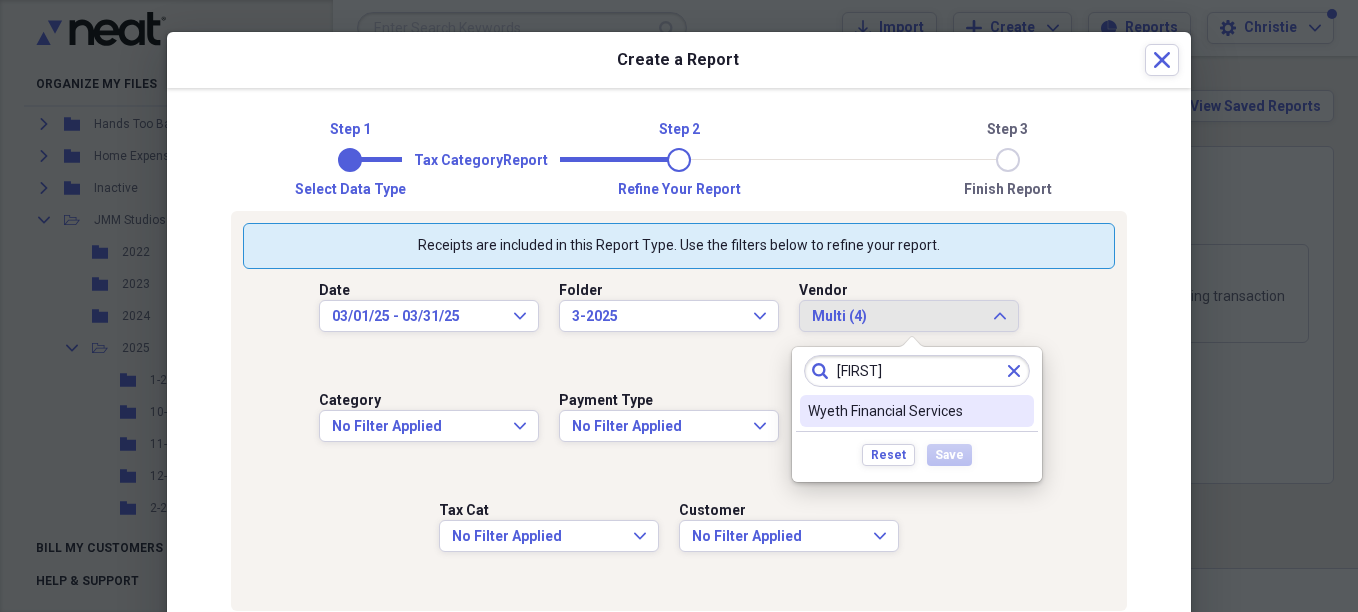click on "Wyeth Financial Services" at bounding box center [905, 411] 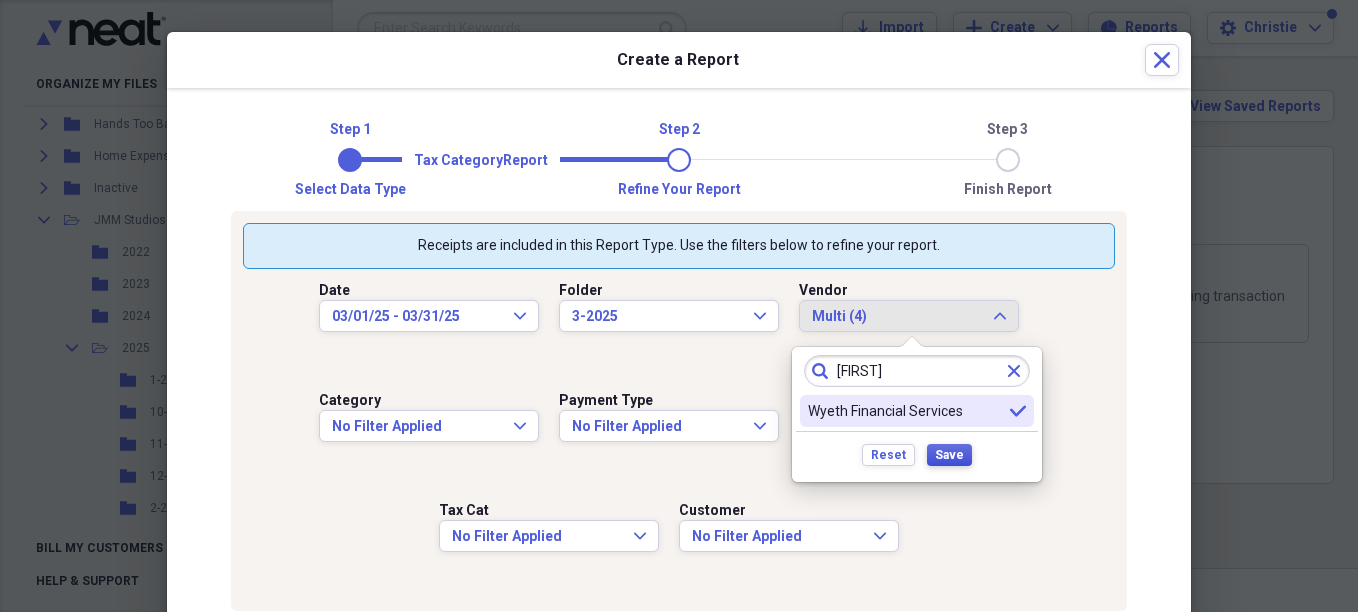 click on "Save" at bounding box center (949, 455) 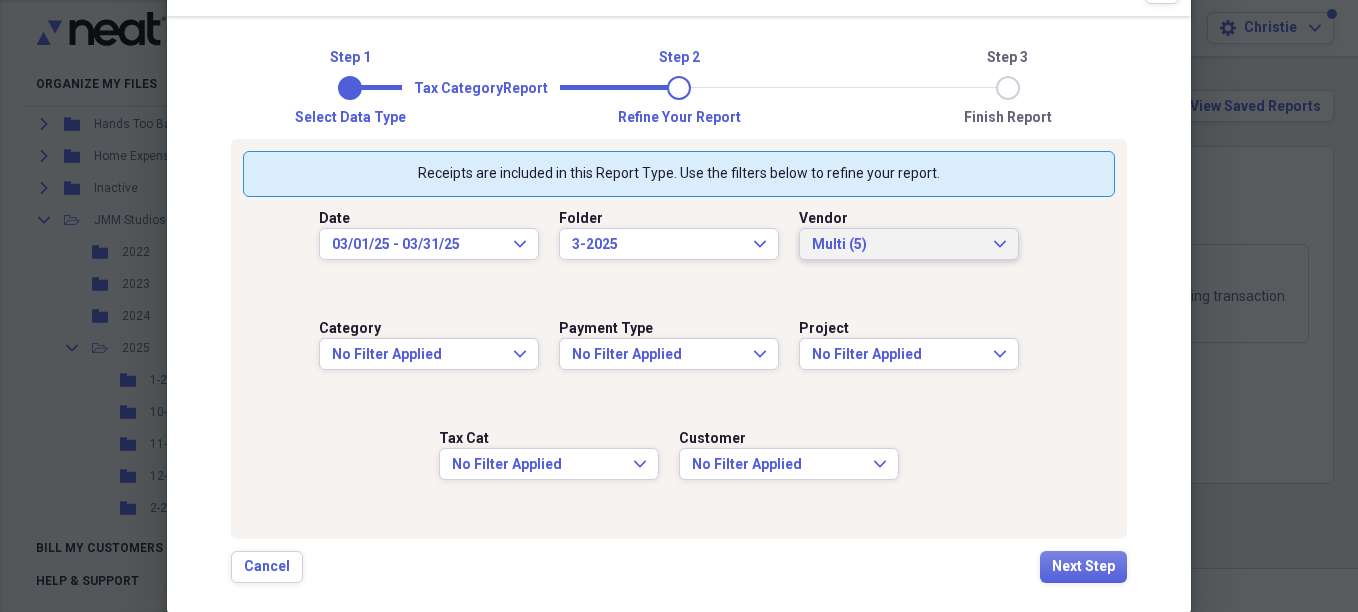 scroll, scrollTop: 107, scrollLeft: 0, axis: vertical 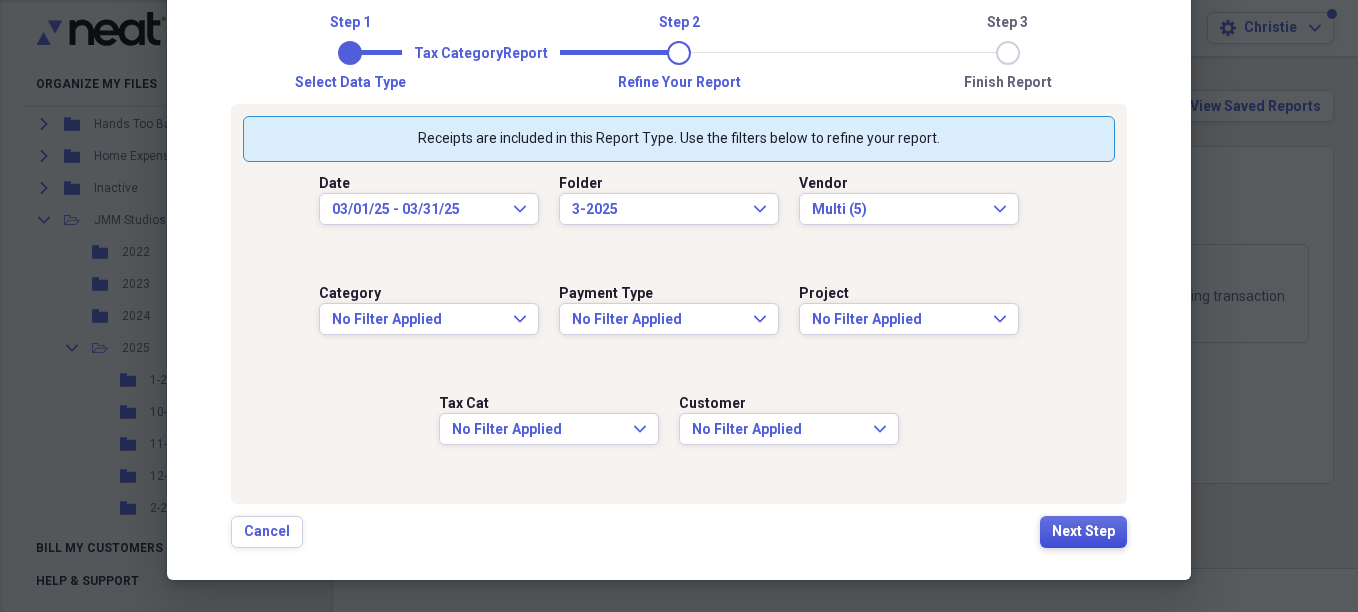 click on "Next Step" at bounding box center (1083, 532) 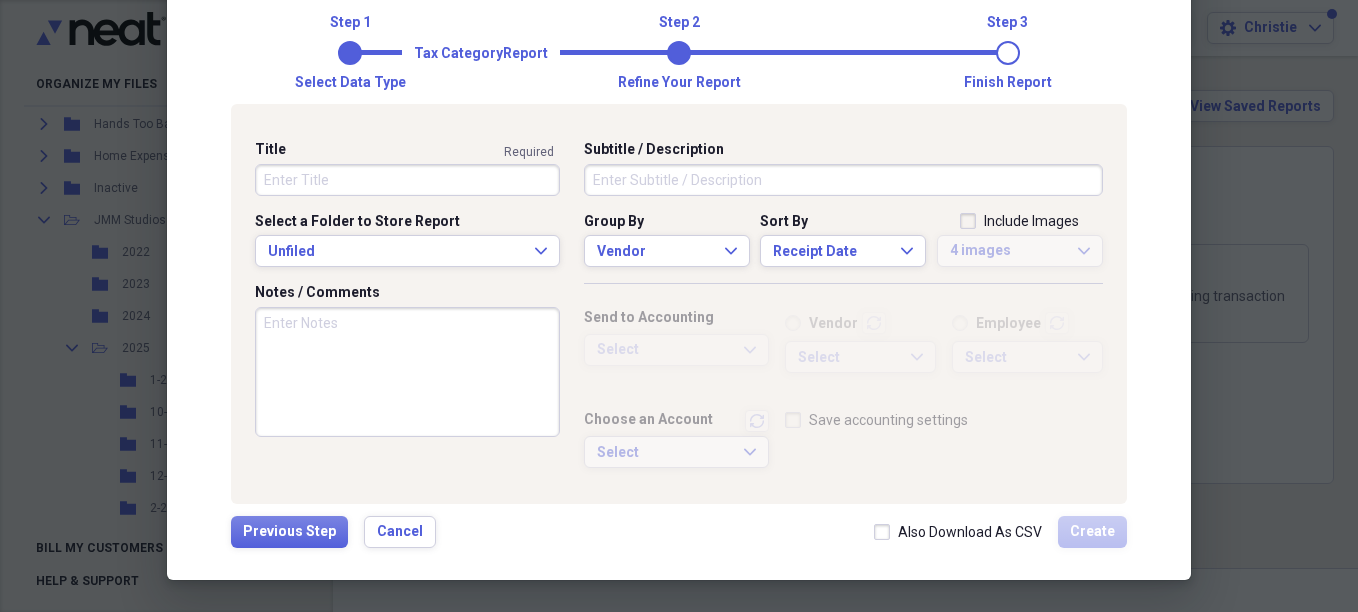 click on "Title" at bounding box center [407, 180] 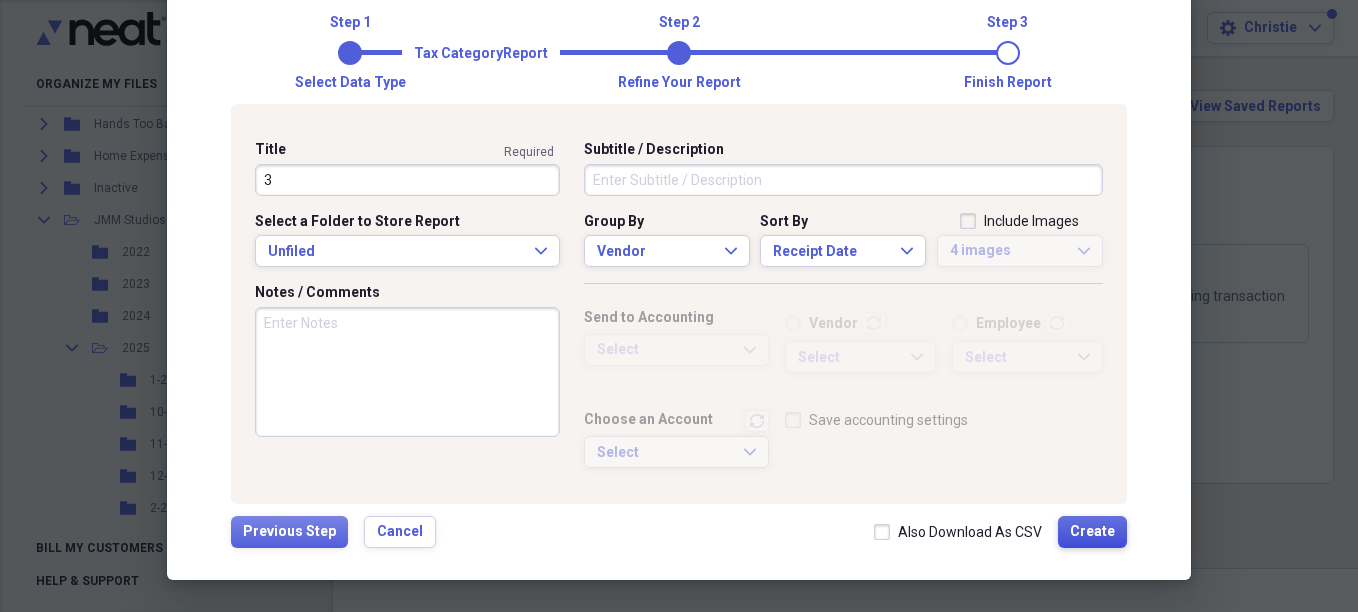click on "Create" at bounding box center [1092, 532] 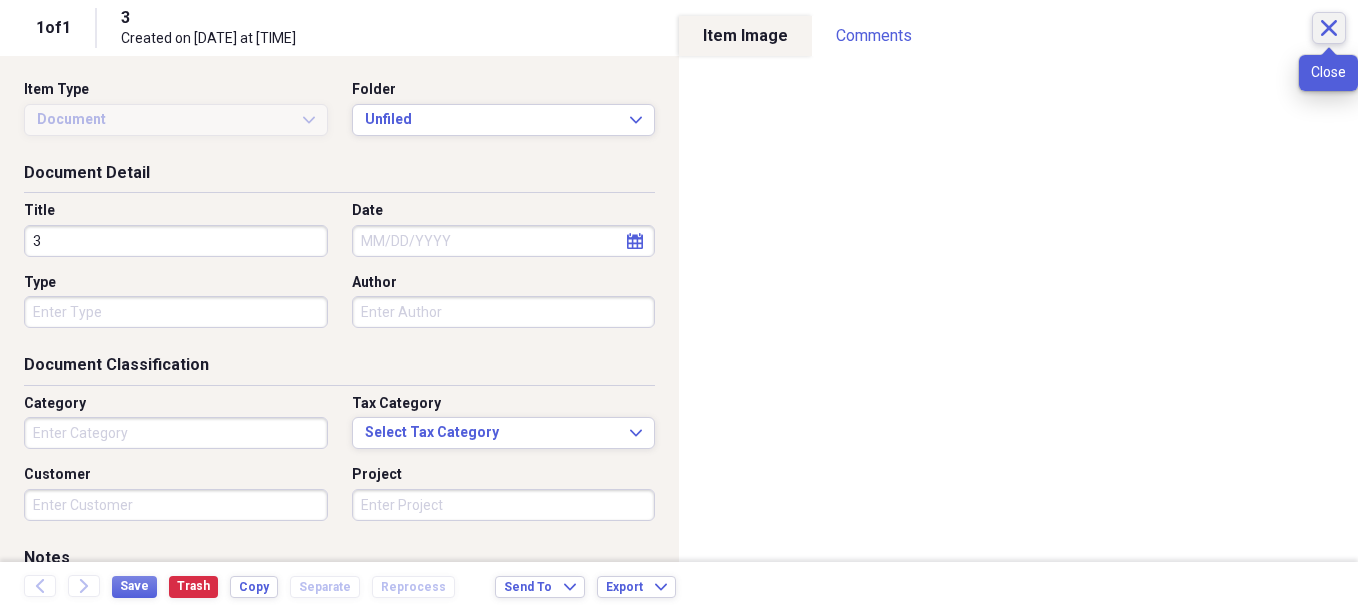 click 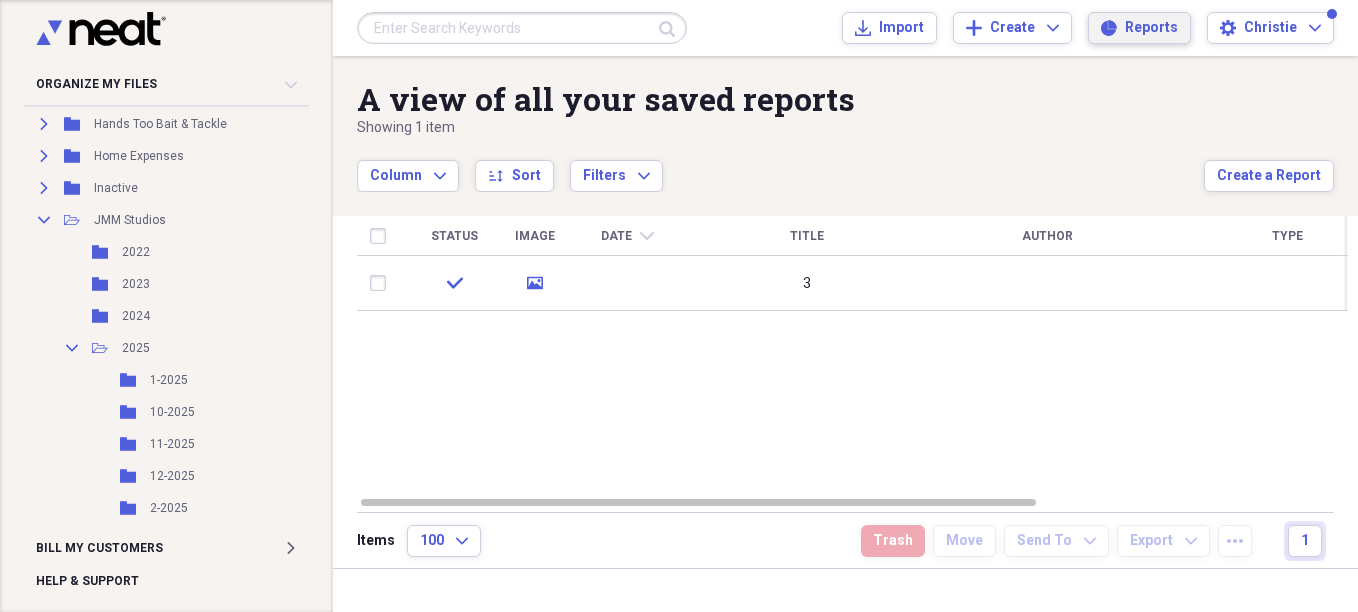 click on "Reports" at bounding box center [1151, 28] 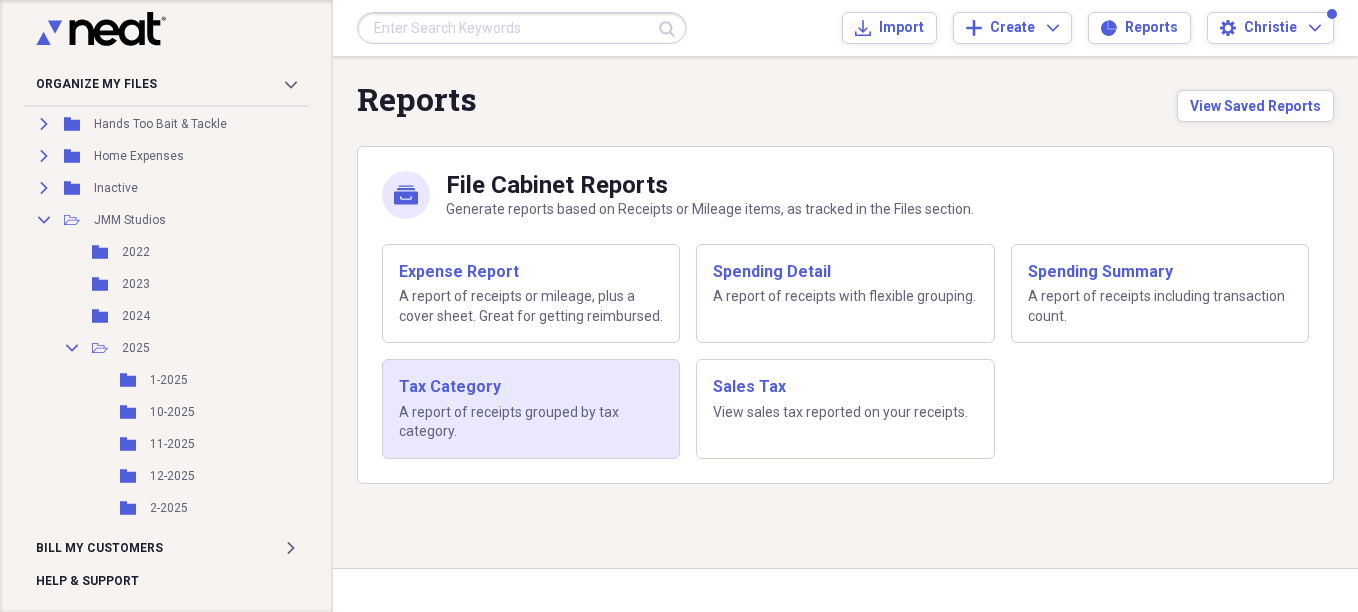 click on "A report of receipts grouped by tax category." at bounding box center (531, 422) 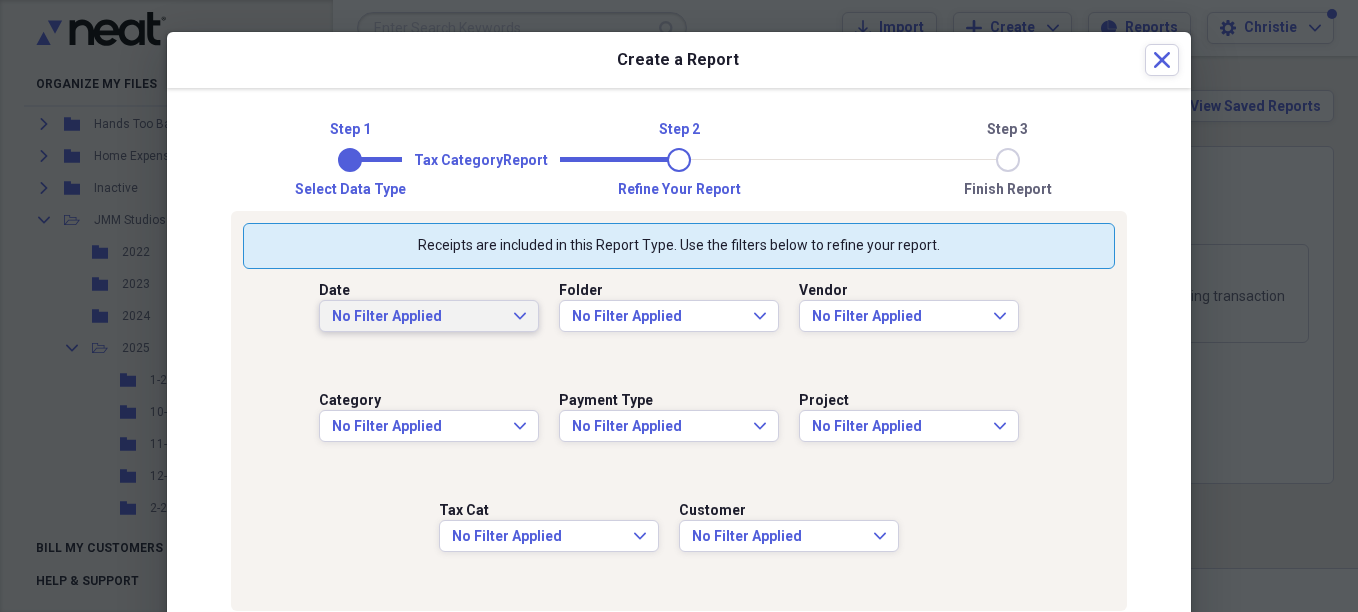 click on "No Filter Applied" at bounding box center [417, 317] 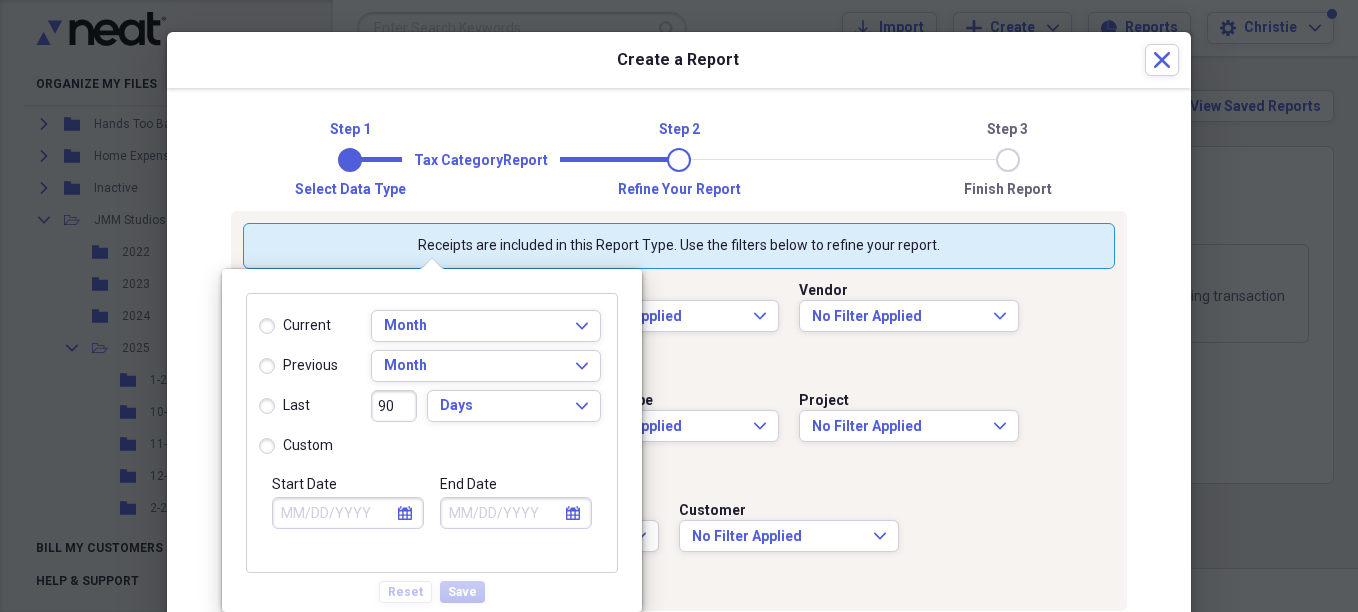 click on "custom" at bounding box center [296, 446] 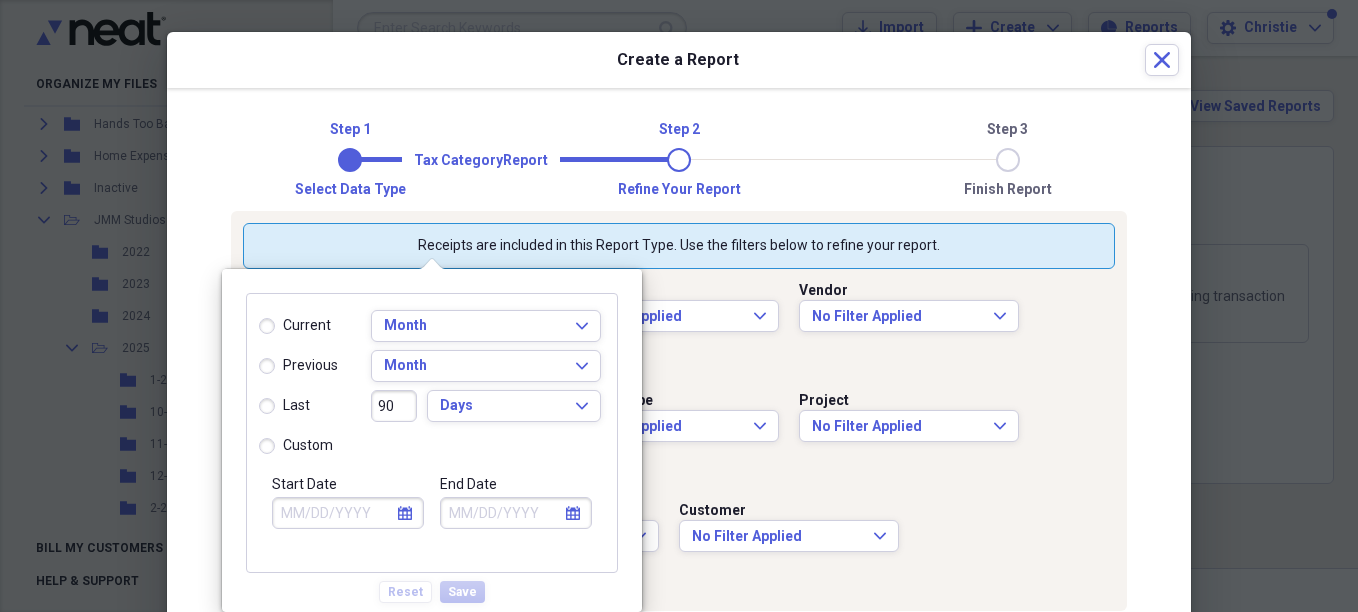 click on "custom" at bounding box center [259, 446] 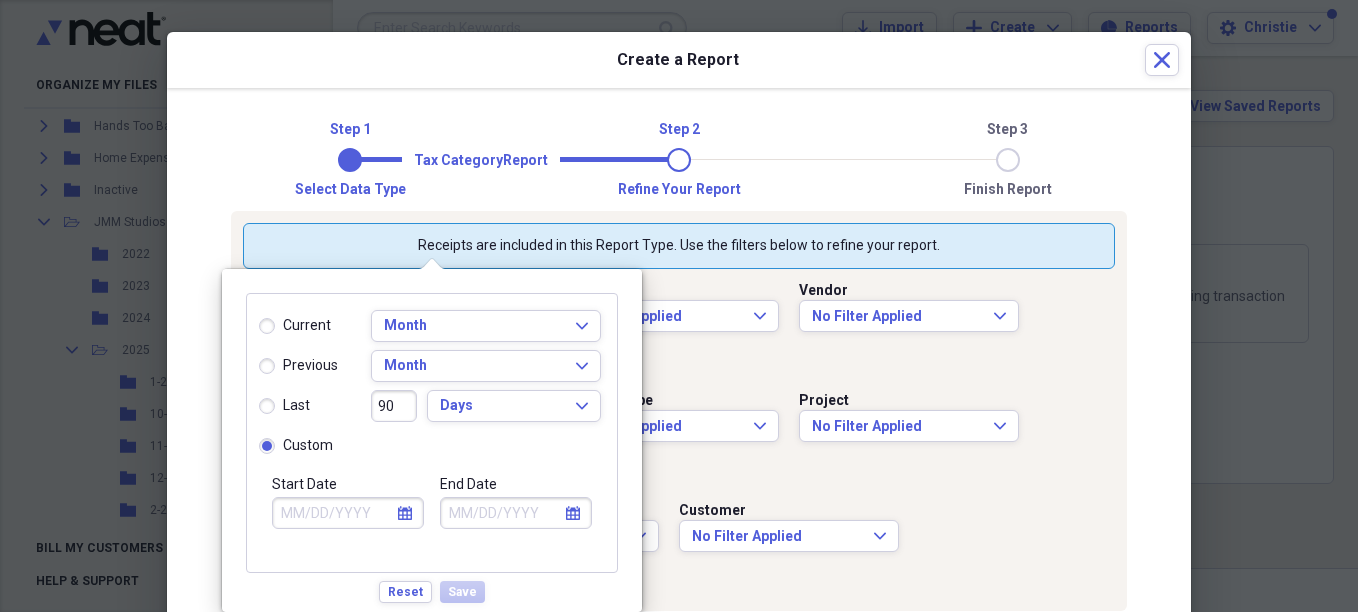 click on "Start Date" at bounding box center (348, 513) 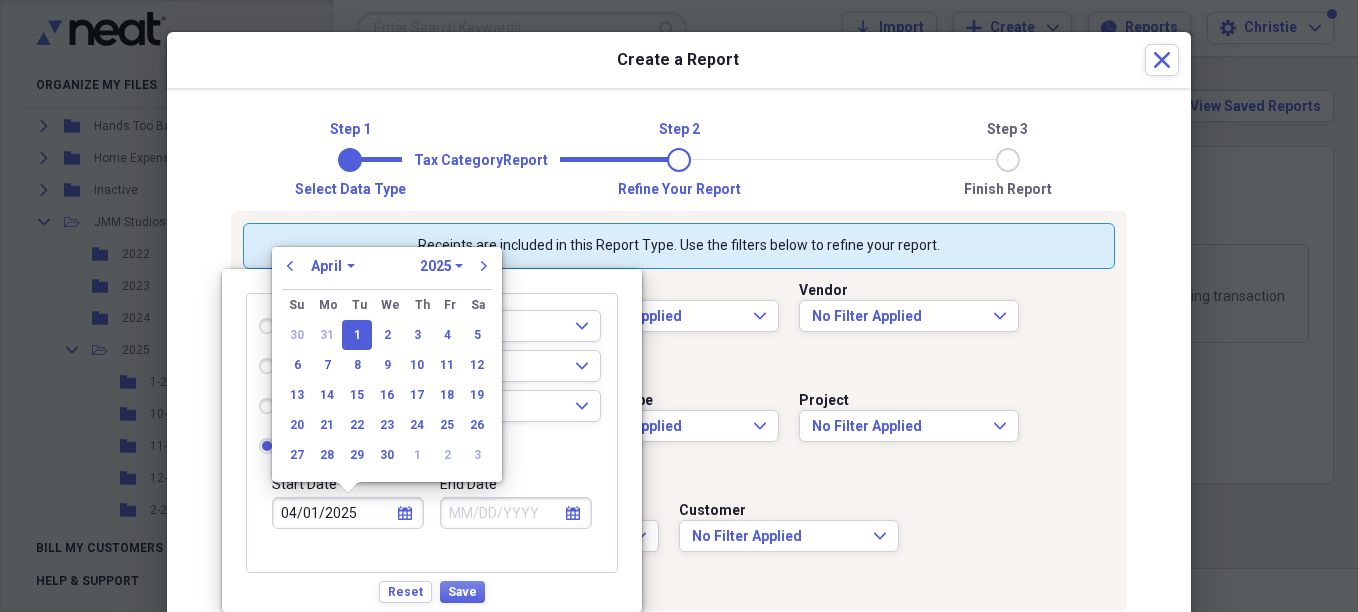 click on "End Date" at bounding box center (516, 513) 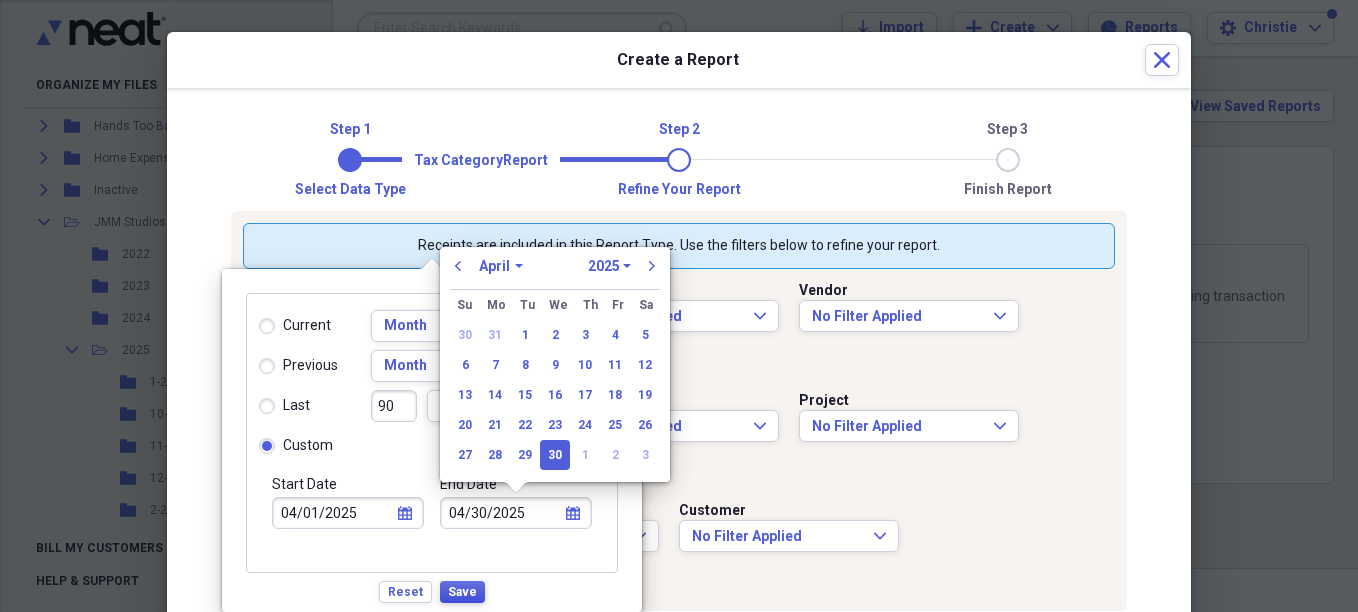 click on "Save" at bounding box center (462, 592) 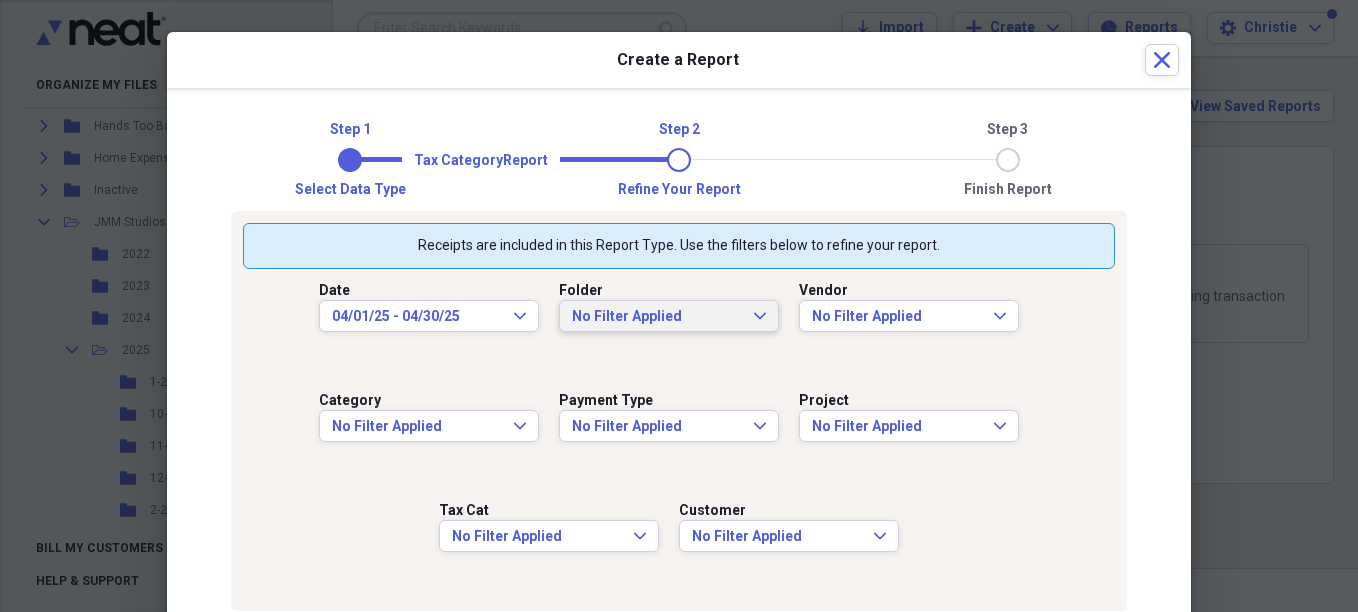 click on "No Filter Applied" at bounding box center [657, 317] 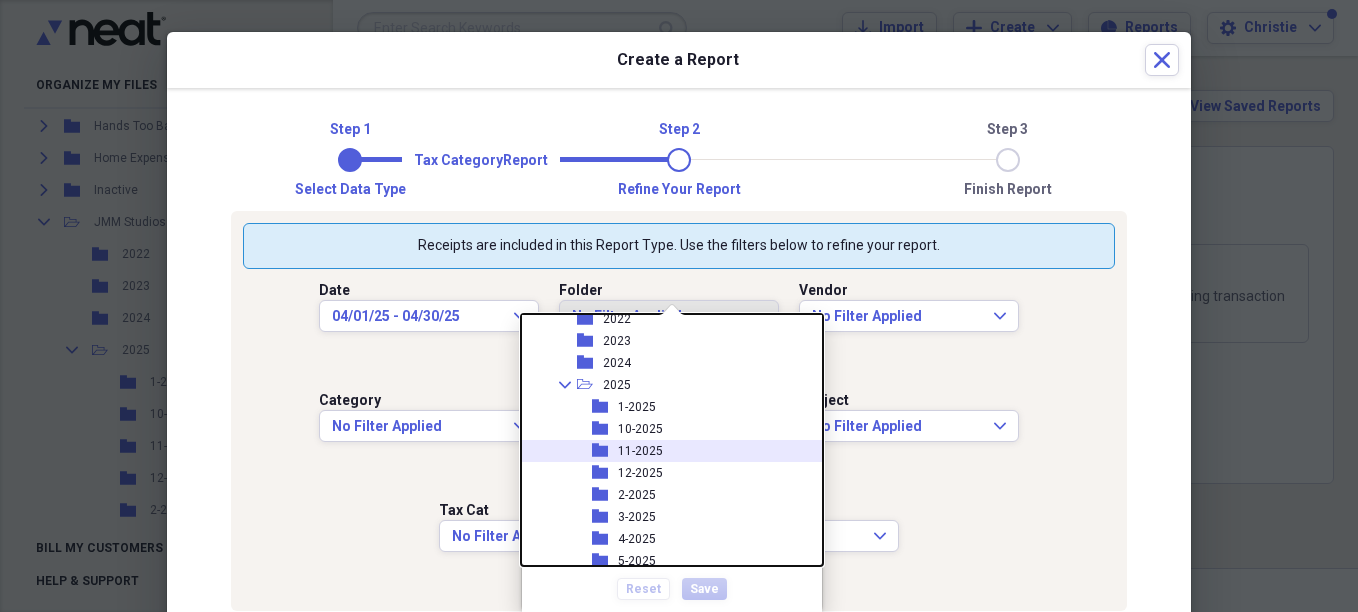 scroll, scrollTop: 200, scrollLeft: 0, axis: vertical 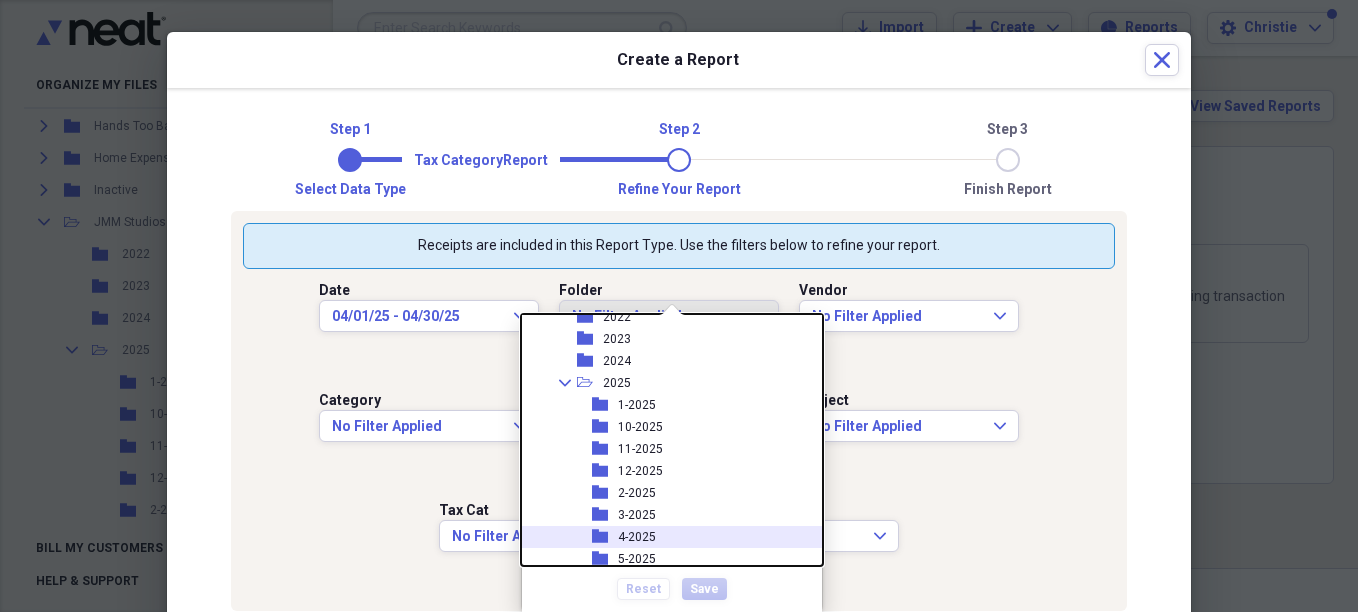 click on "4-2025" at bounding box center (637, 537) 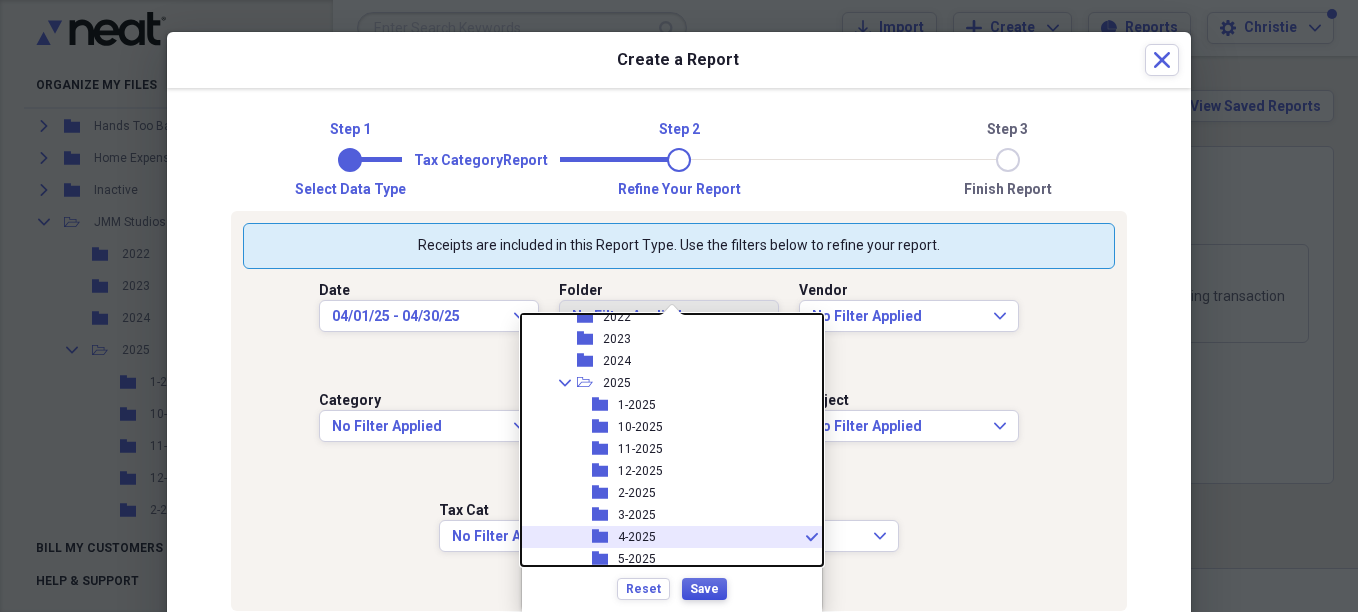 drag, startPoint x: 710, startPoint y: 594, endPoint x: 724, endPoint y: 587, distance: 15.652476 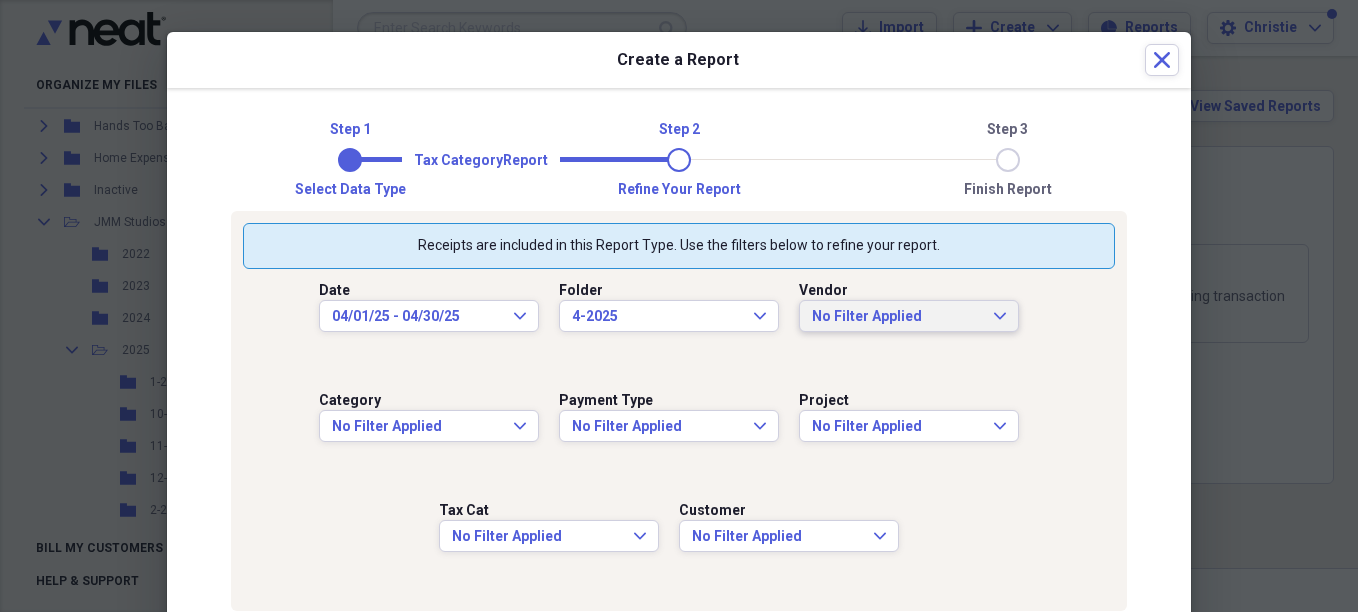 click on "No Filter Applied Expand" at bounding box center [909, 316] 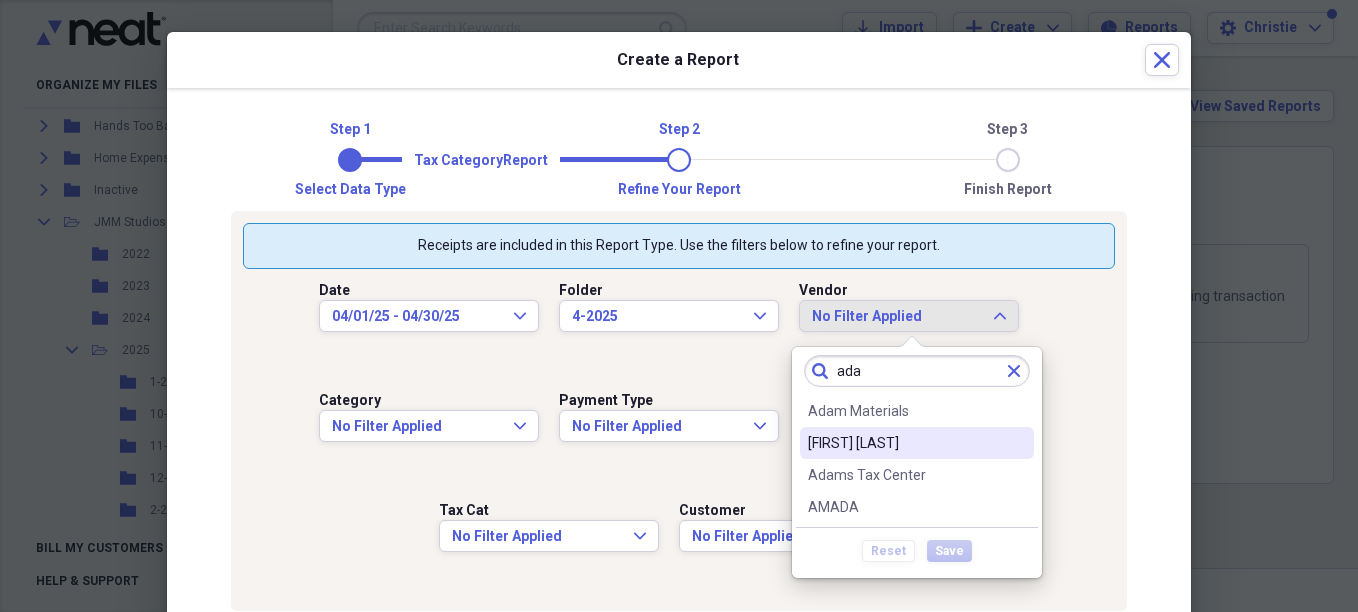 click on "[FIRST] [LAST]" at bounding box center (905, 443) 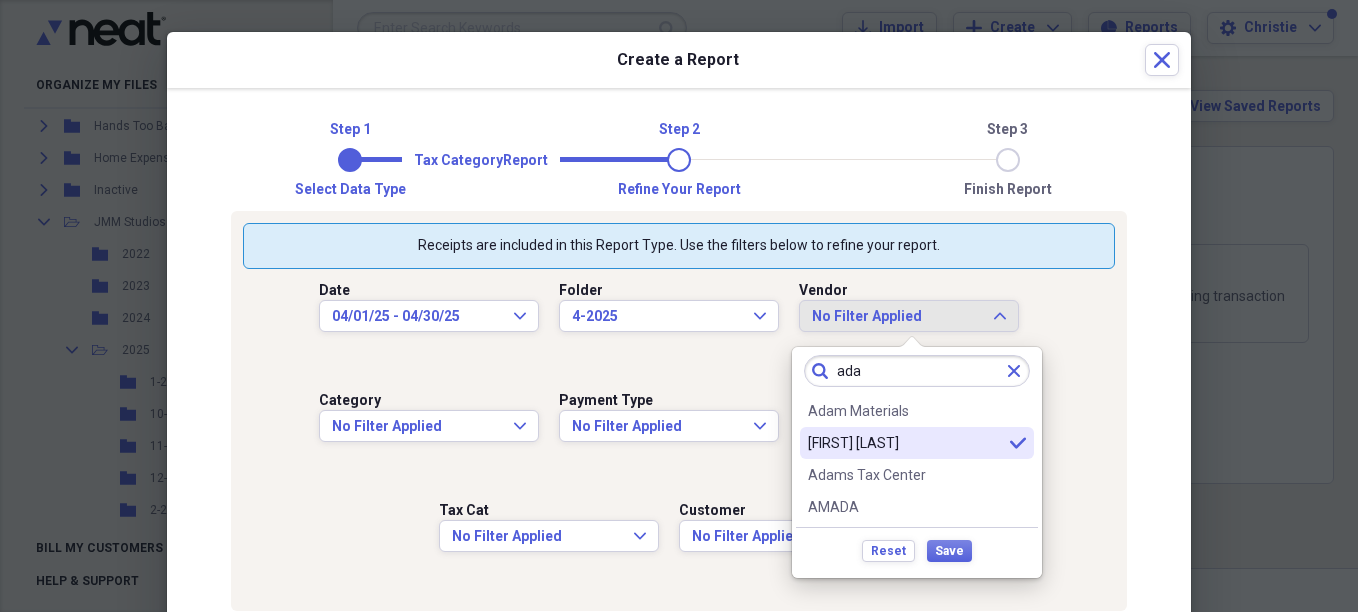 click on "[FIRST] [LAST]" at bounding box center (905, 443) 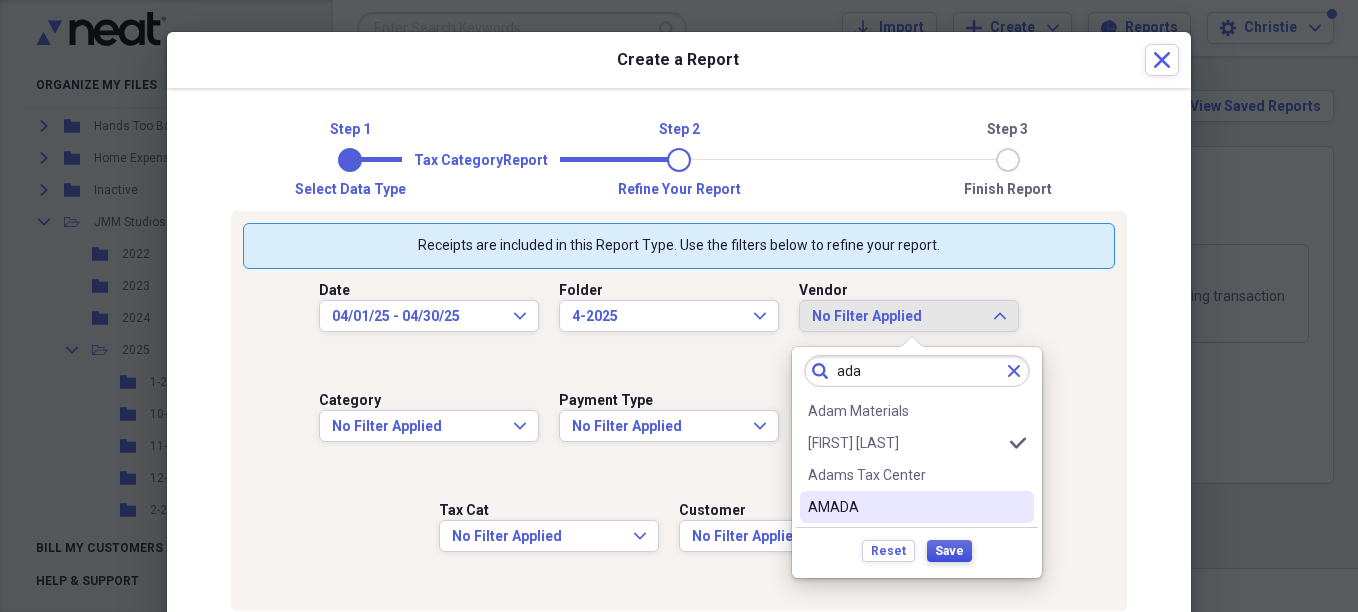 click on "Save" at bounding box center [949, 551] 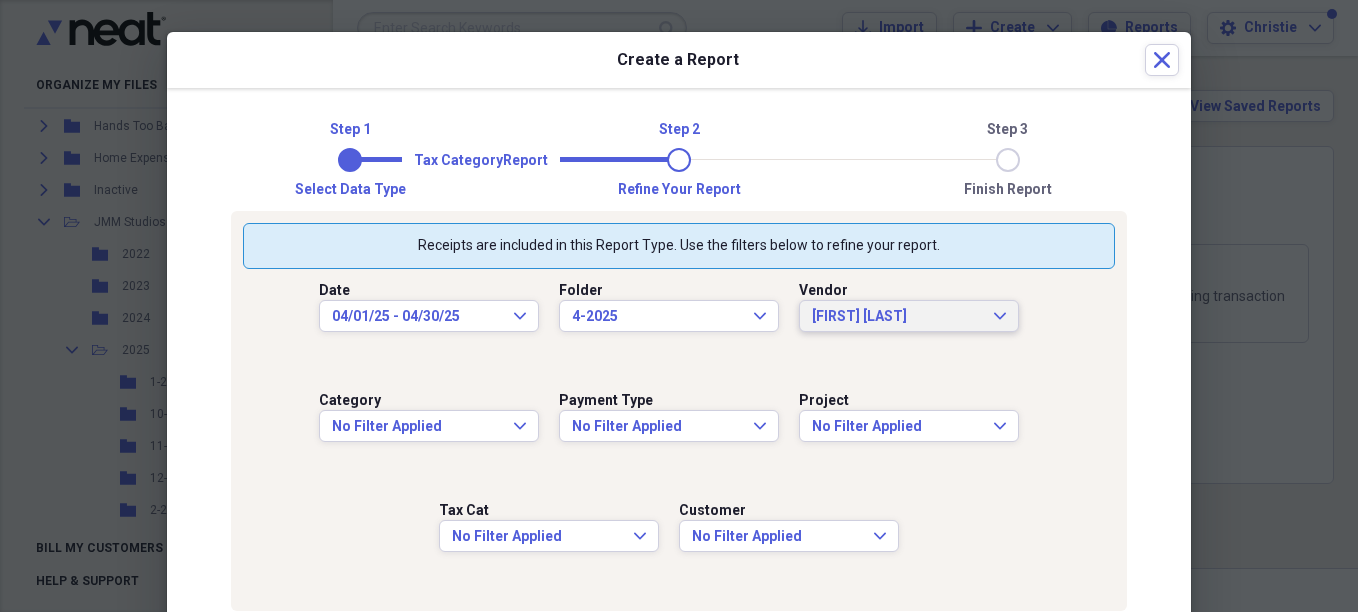 click on "[FIRST] [LAST] Expand" at bounding box center (909, 316) 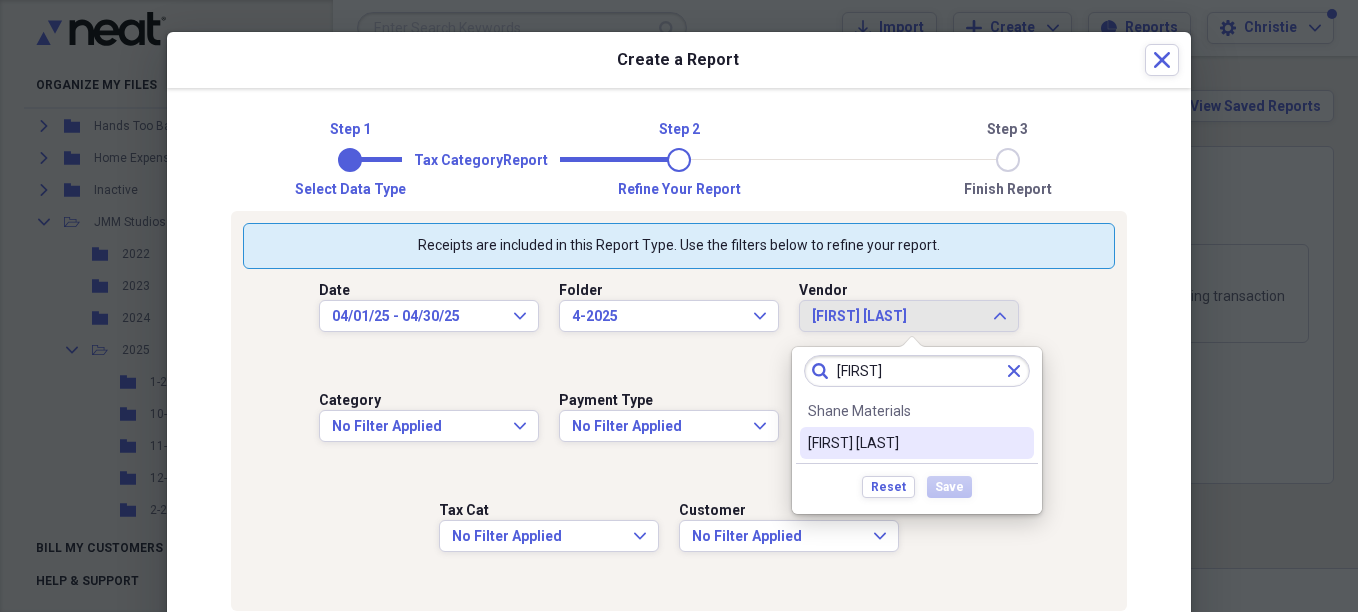 click on "[FIRST] [LAST]" at bounding box center (905, 443) 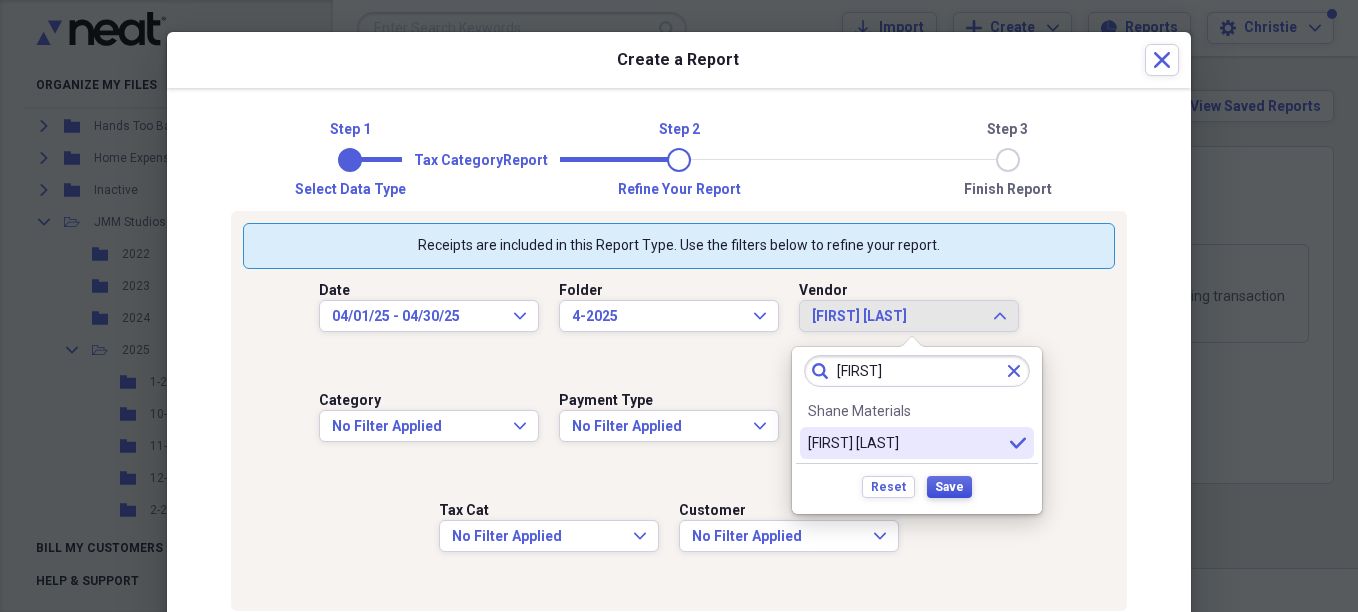 click on "Save" at bounding box center [949, 487] 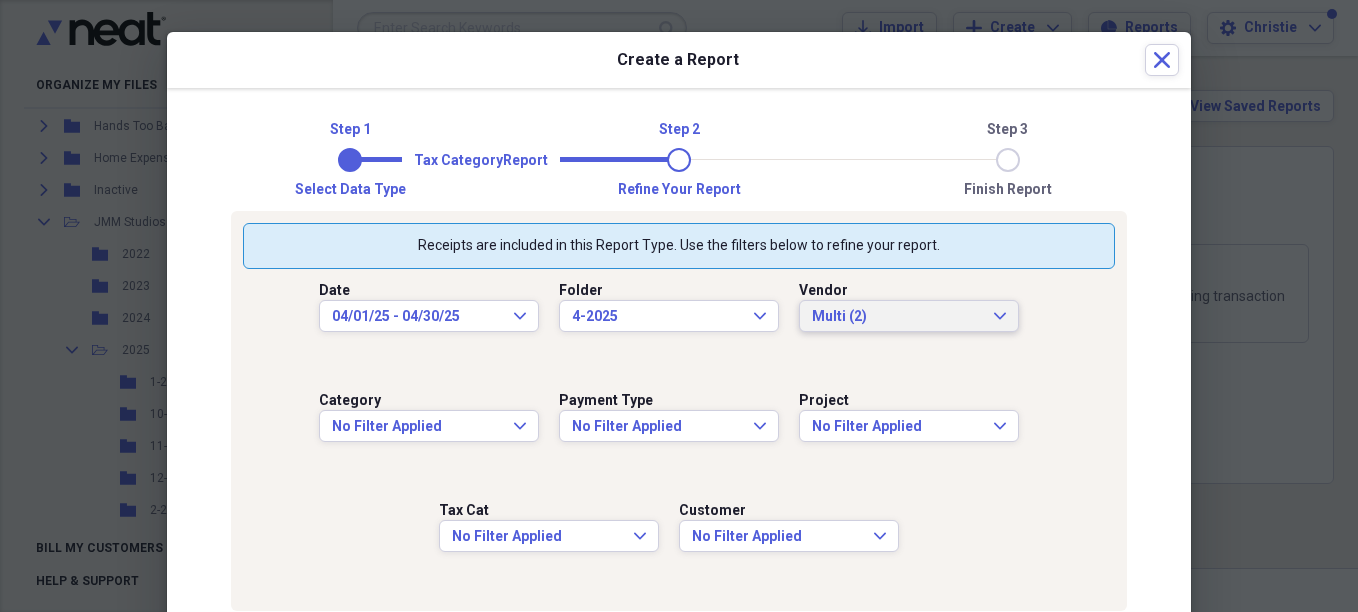 click on "Multi (2)" at bounding box center (897, 317) 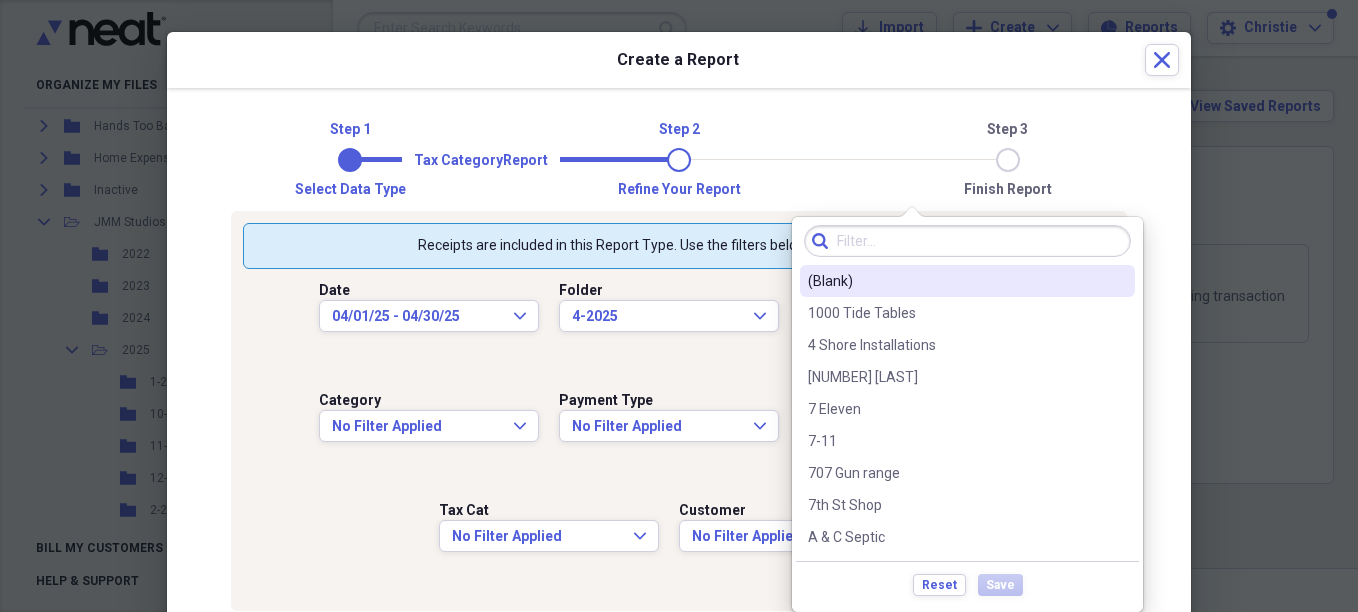 click at bounding box center [967, 241] 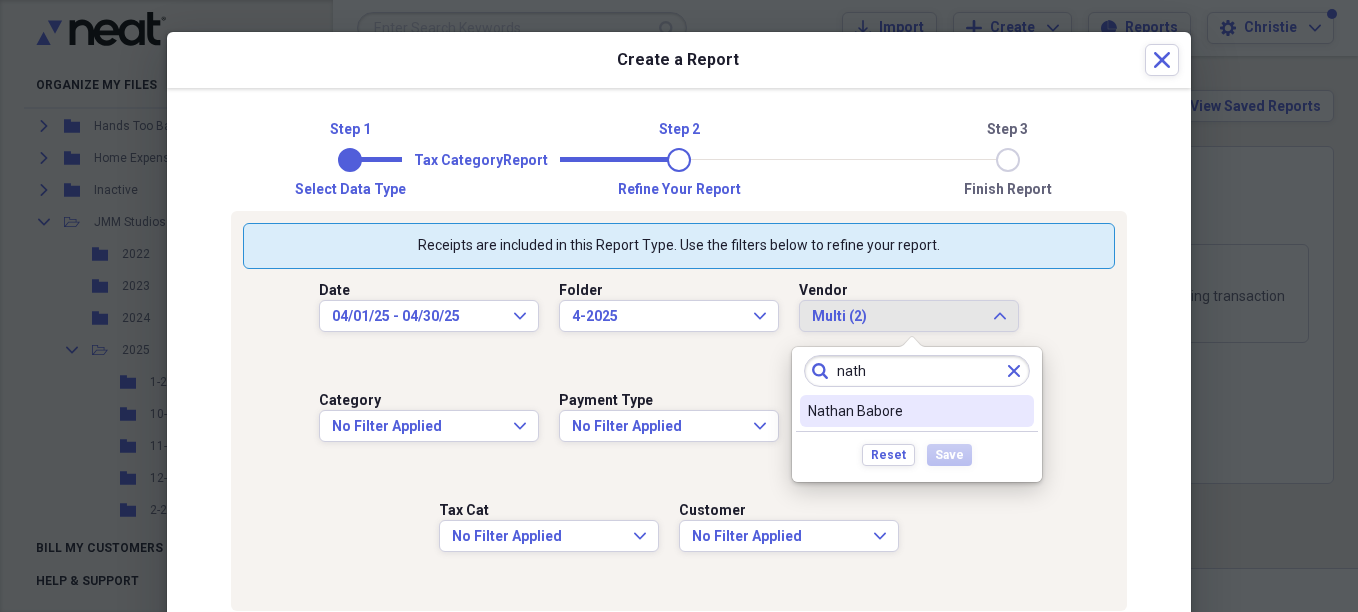 click on "Nathan Babore" at bounding box center [905, 411] 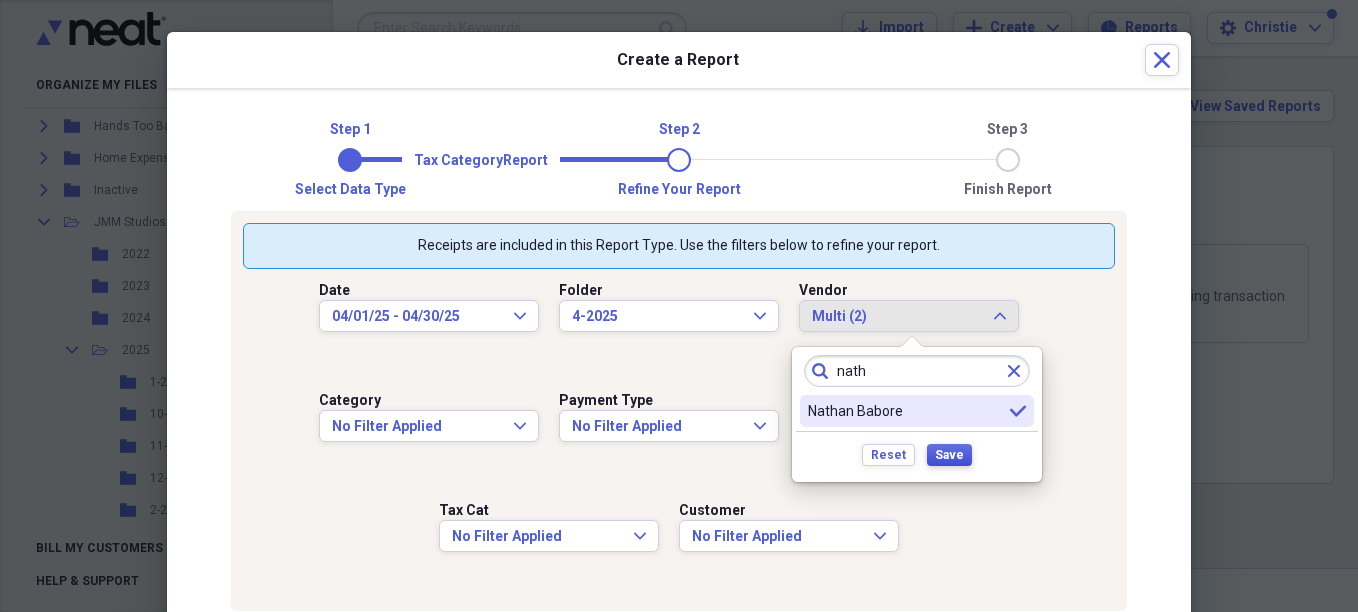 click on "Save" at bounding box center [949, 455] 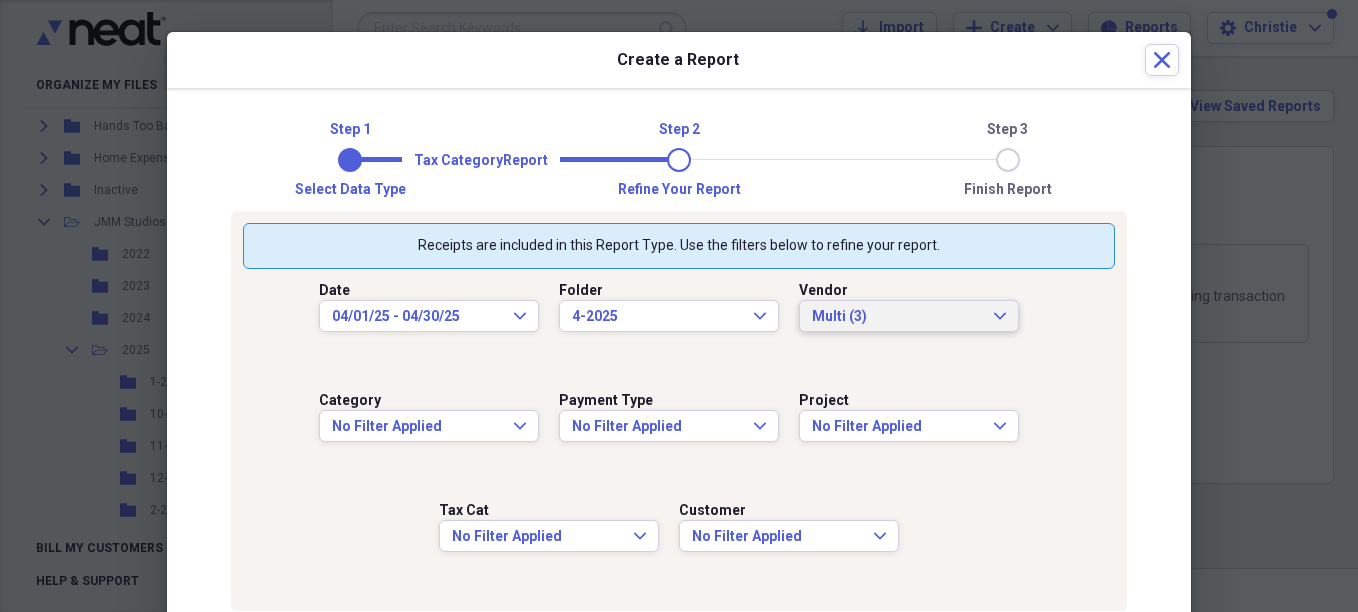 click on "Multi (3)" at bounding box center [897, 317] 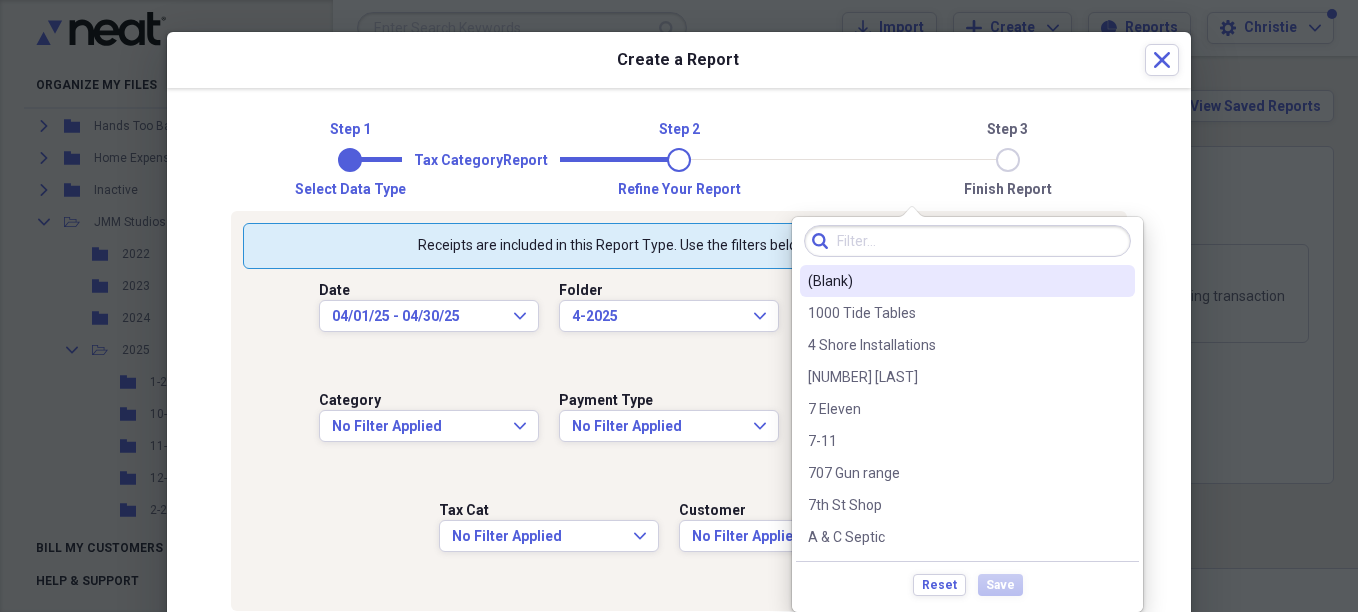 click at bounding box center [912, 221] 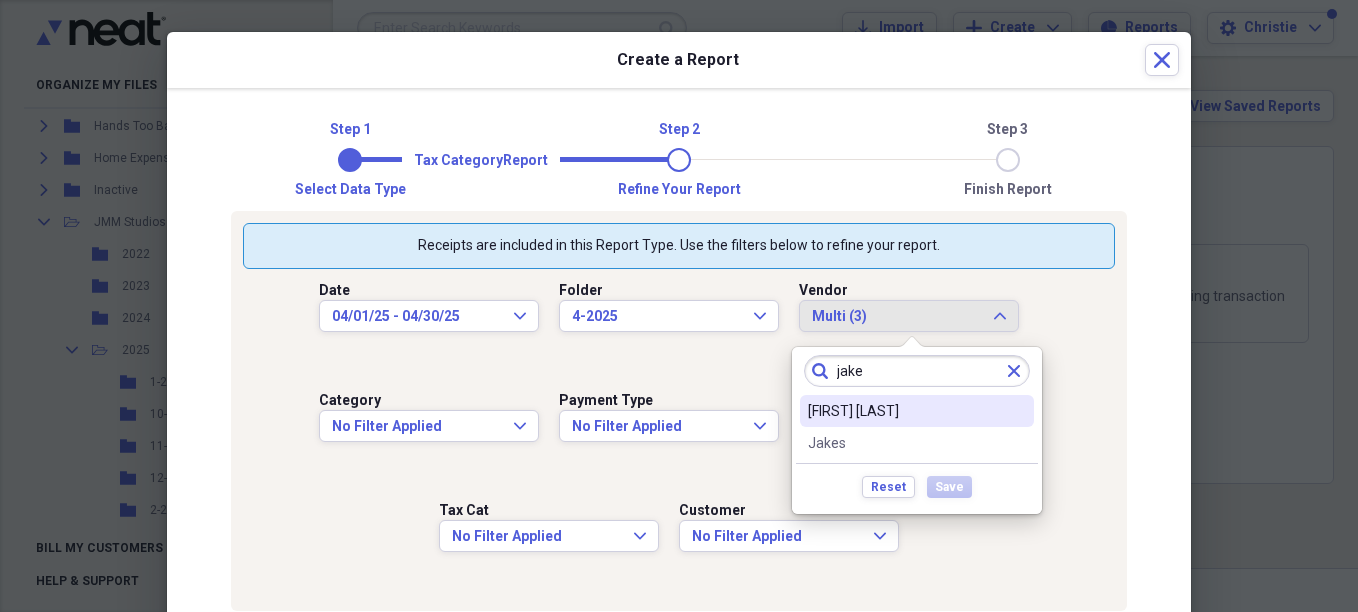 click on "[FIRST] [LAST]" at bounding box center (905, 411) 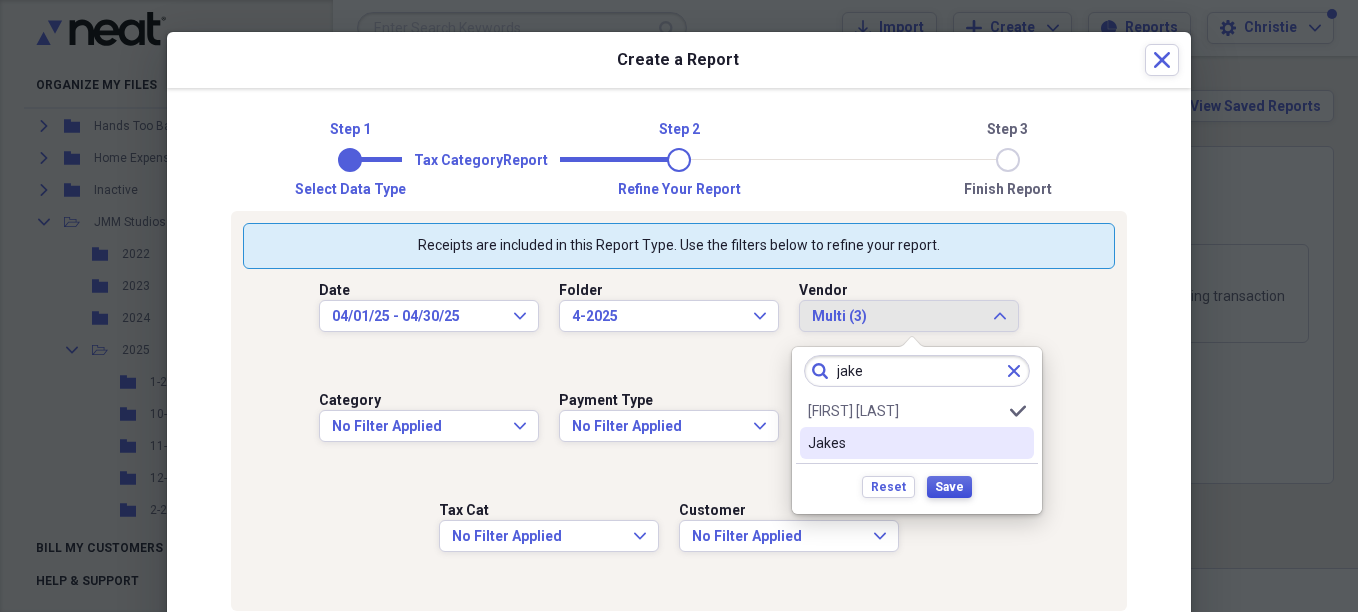 click on "Save" at bounding box center (949, 487) 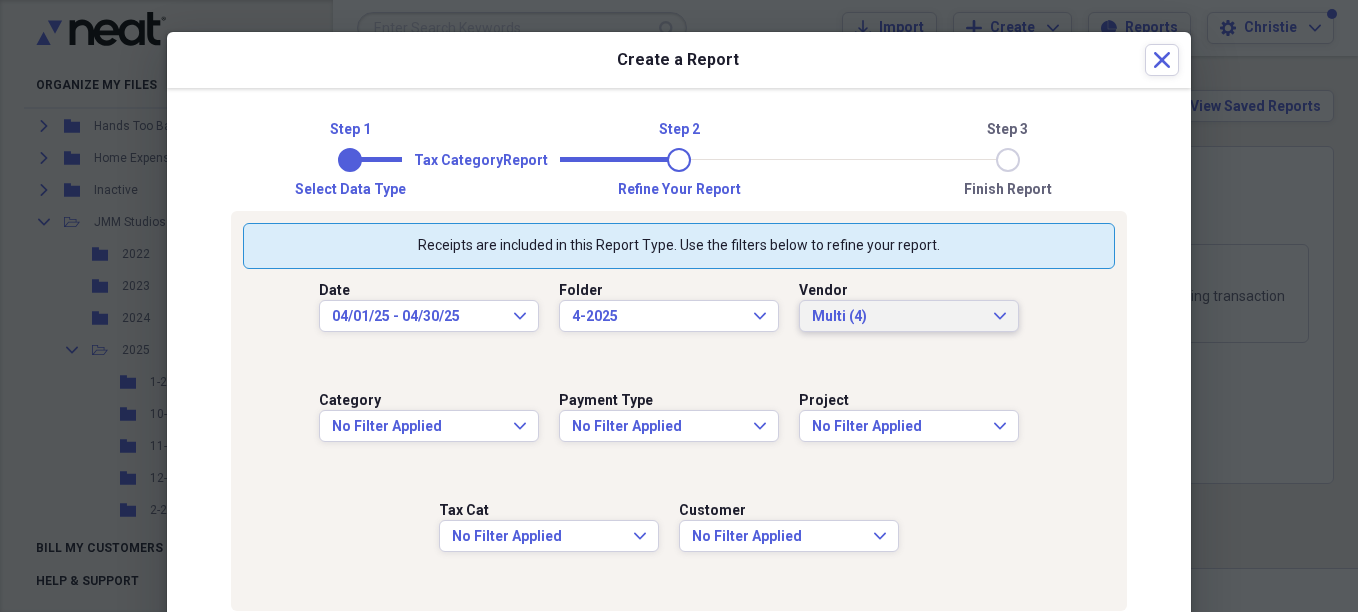 click on "Multi (4)" at bounding box center (897, 317) 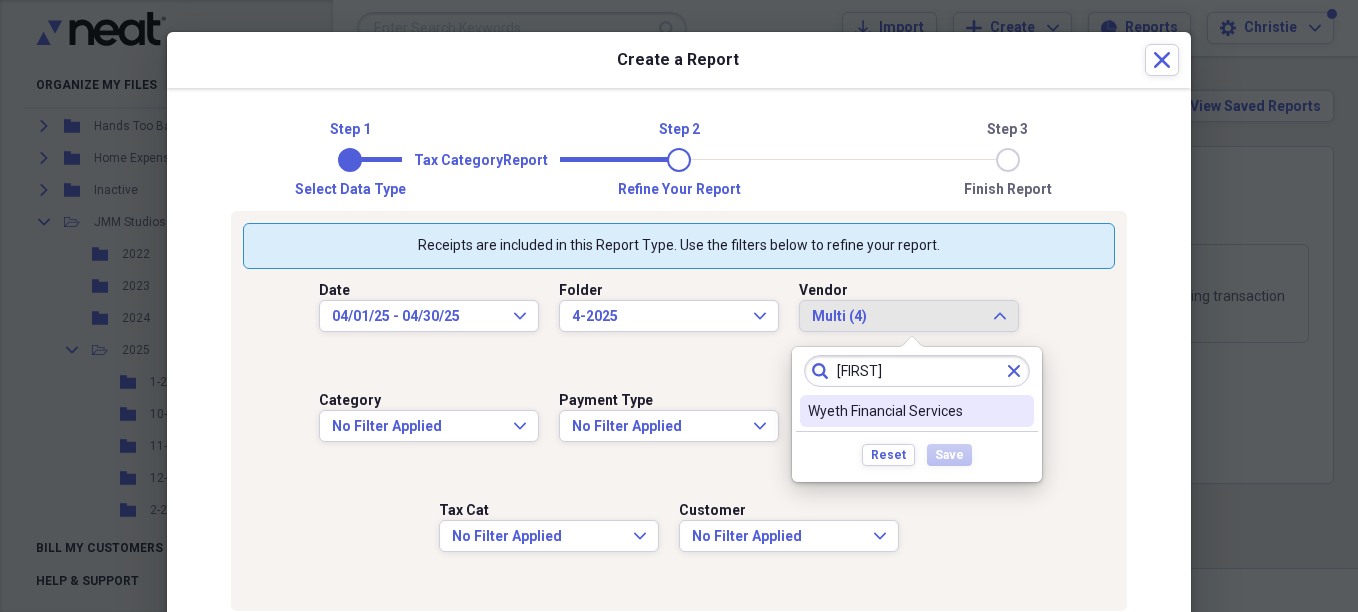 click on "Wyeth Financial Services" at bounding box center [905, 411] 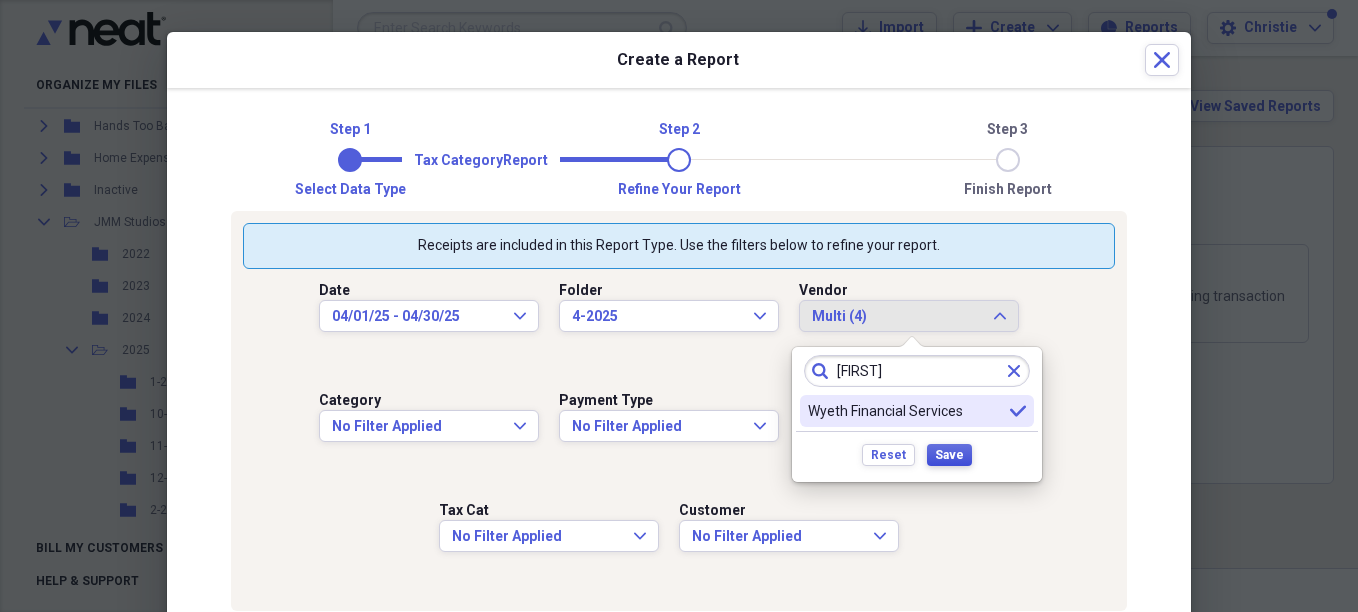 click on "Save" at bounding box center [949, 455] 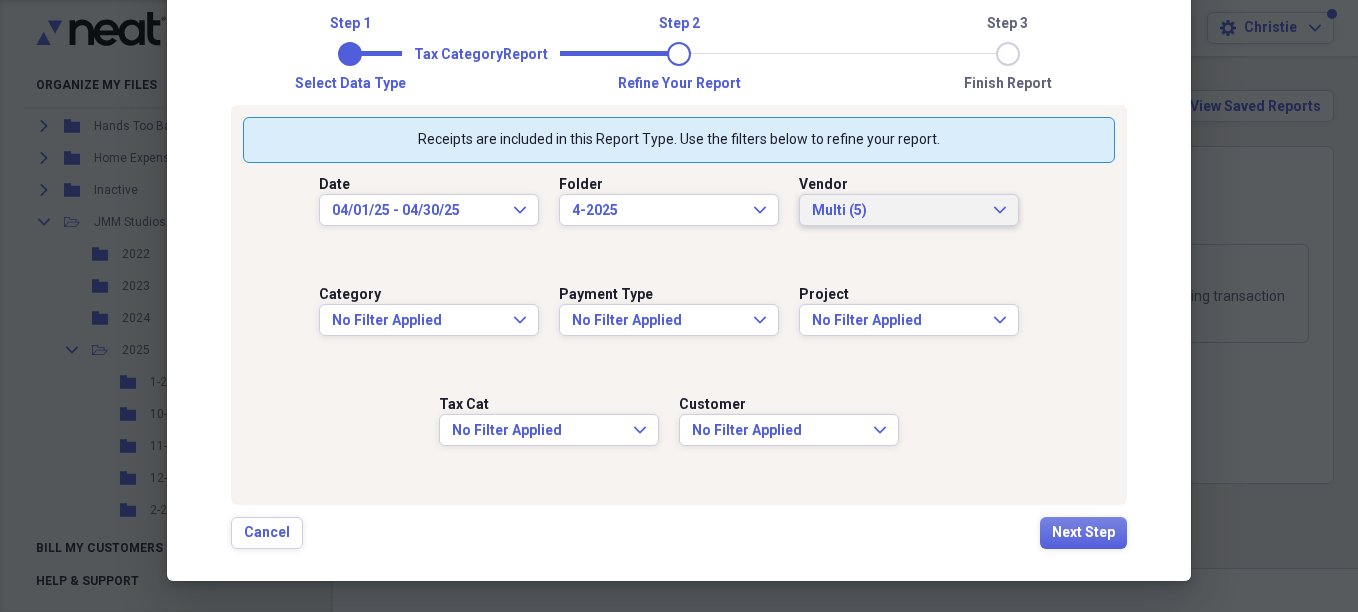 scroll, scrollTop: 107, scrollLeft: 0, axis: vertical 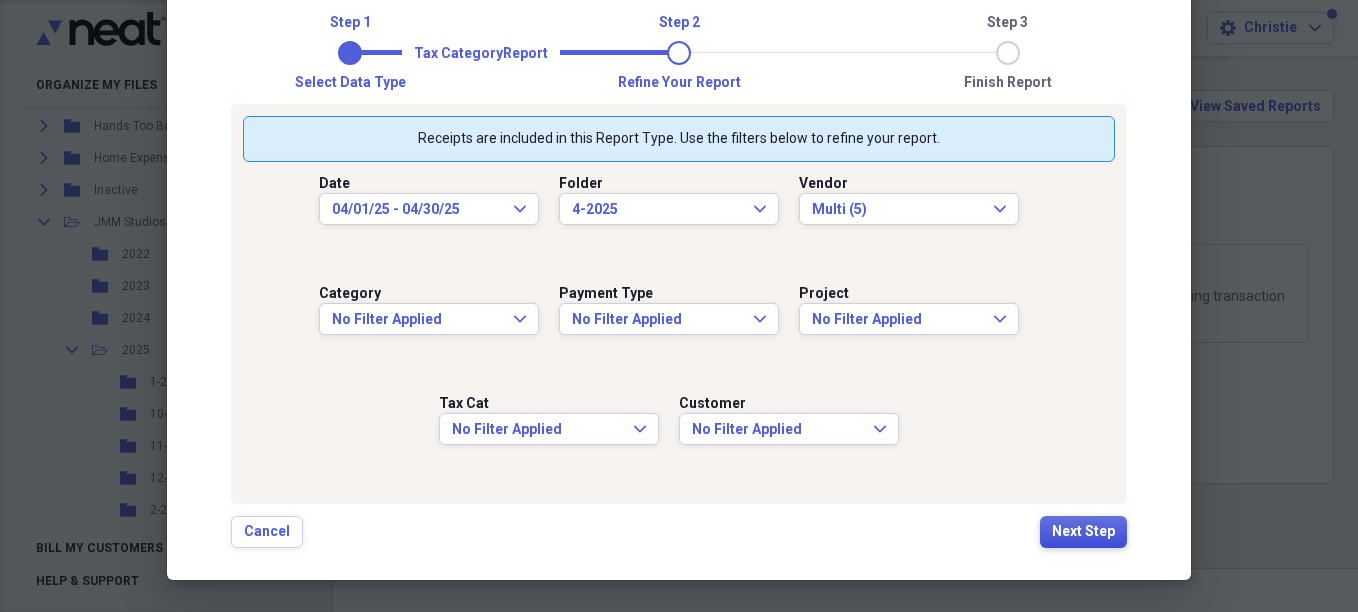 click on "Next Step" at bounding box center (1083, 532) 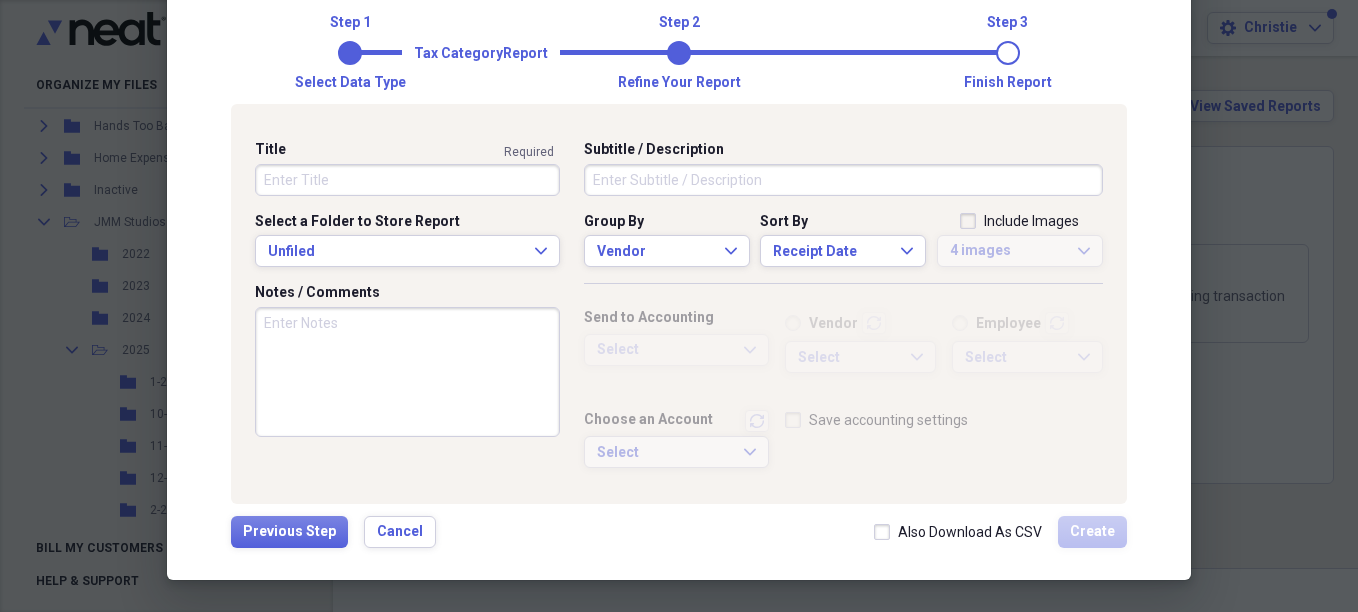 click on "Title" at bounding box center [407, 180] 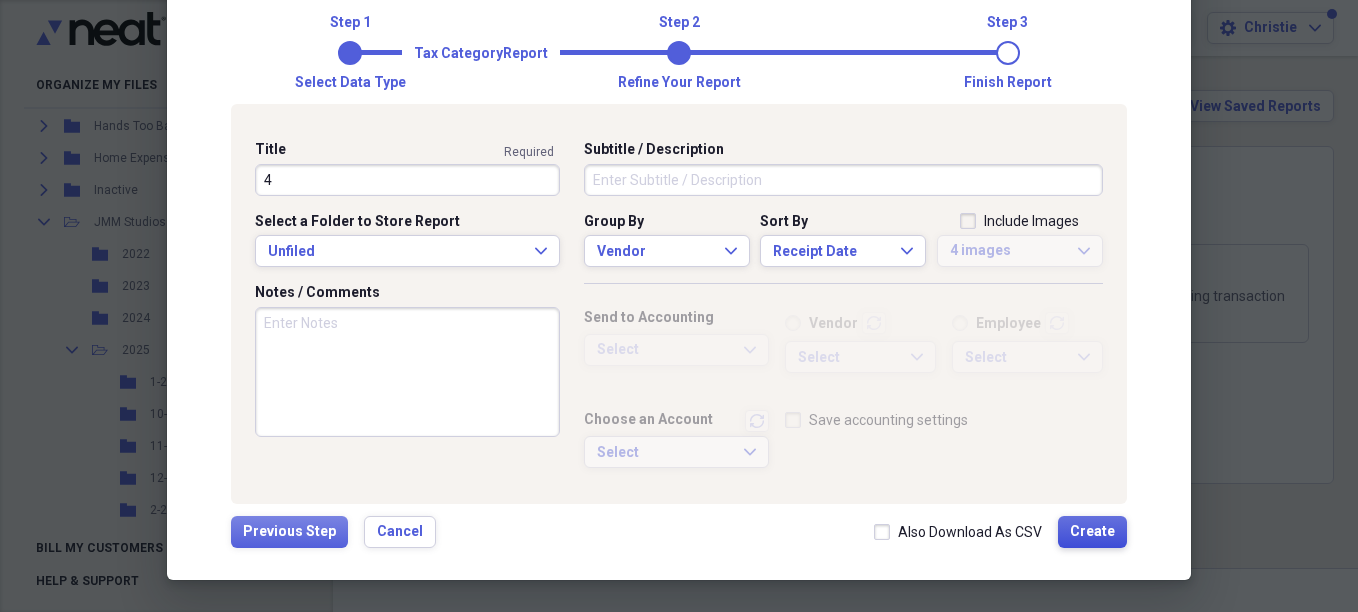 click on "Create" at bounding box center [1092, 532] 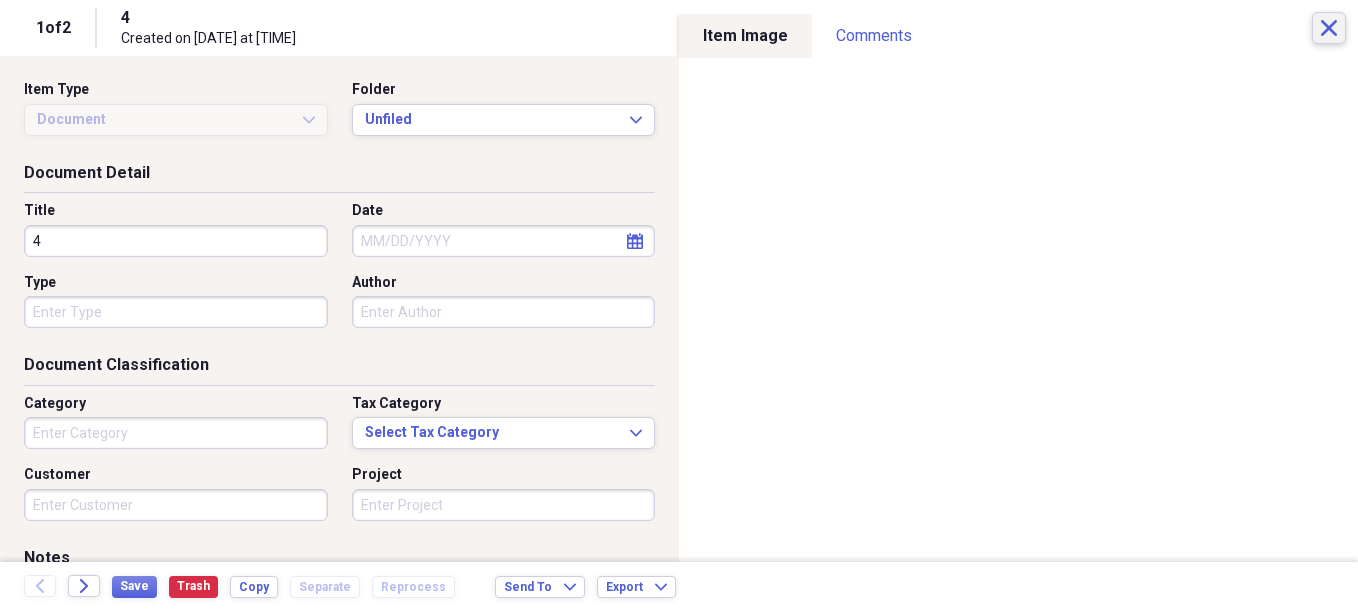 click on "Close" 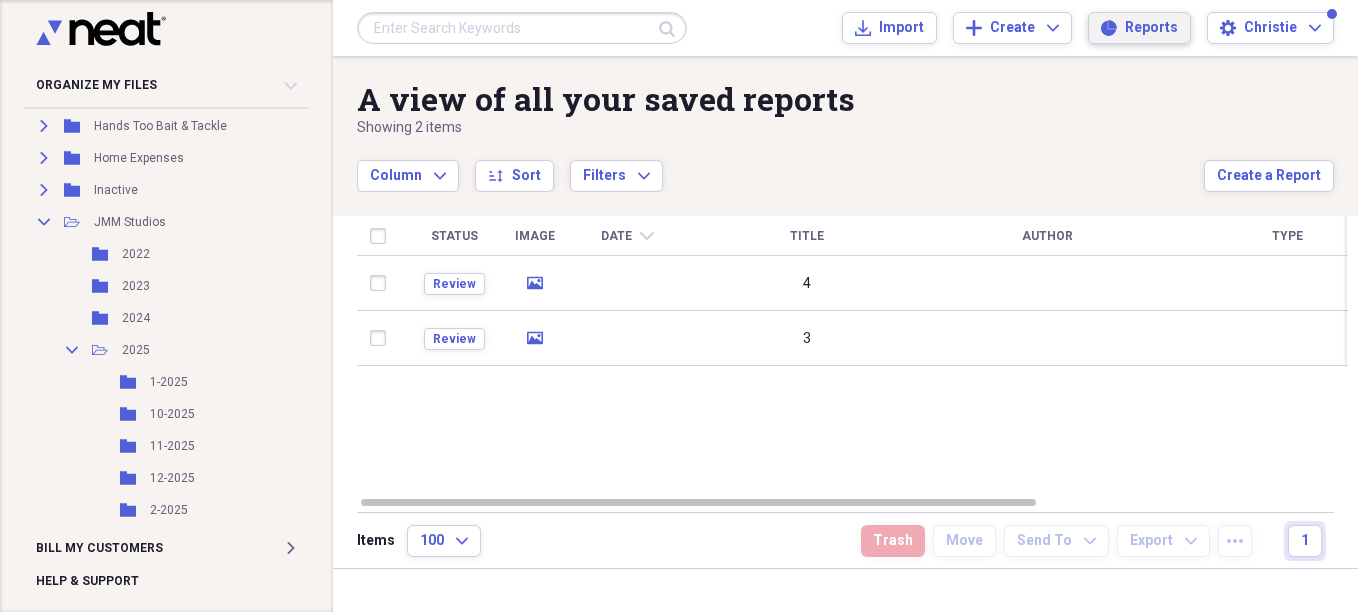 click on "Reports" at bounding box center (1151, 28) 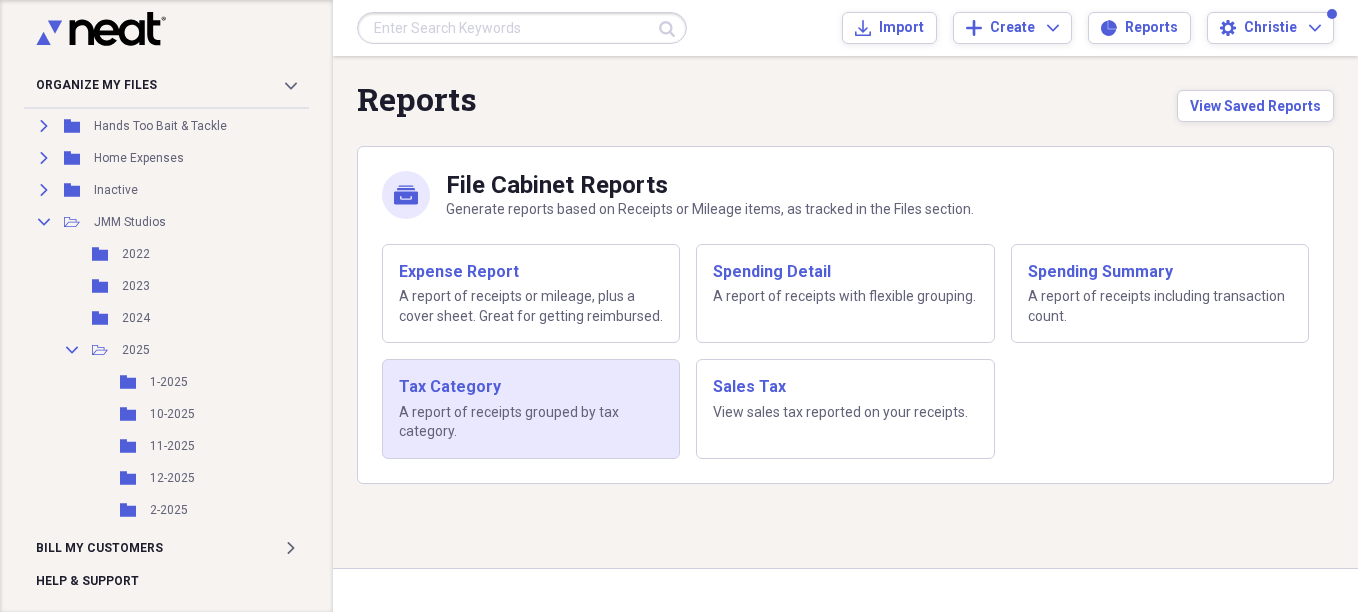 click on "Tax Category" at bounding box center [531, 387] 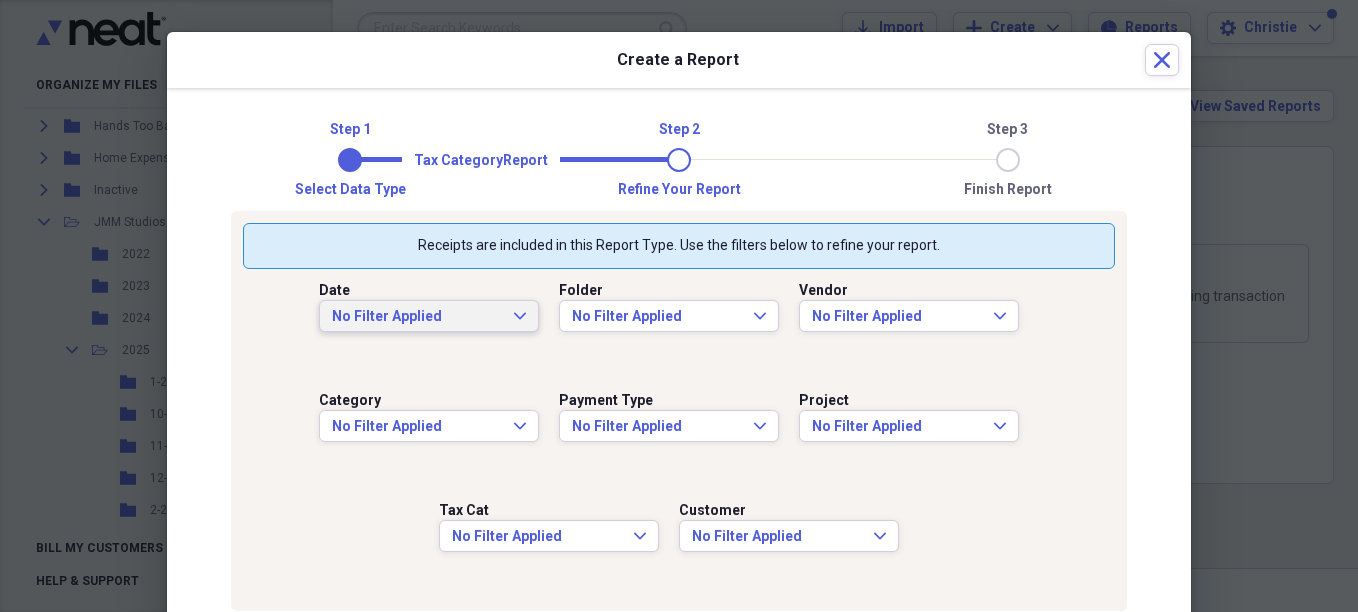 click on "No Filter Applied" at bounding box center (417, 317) 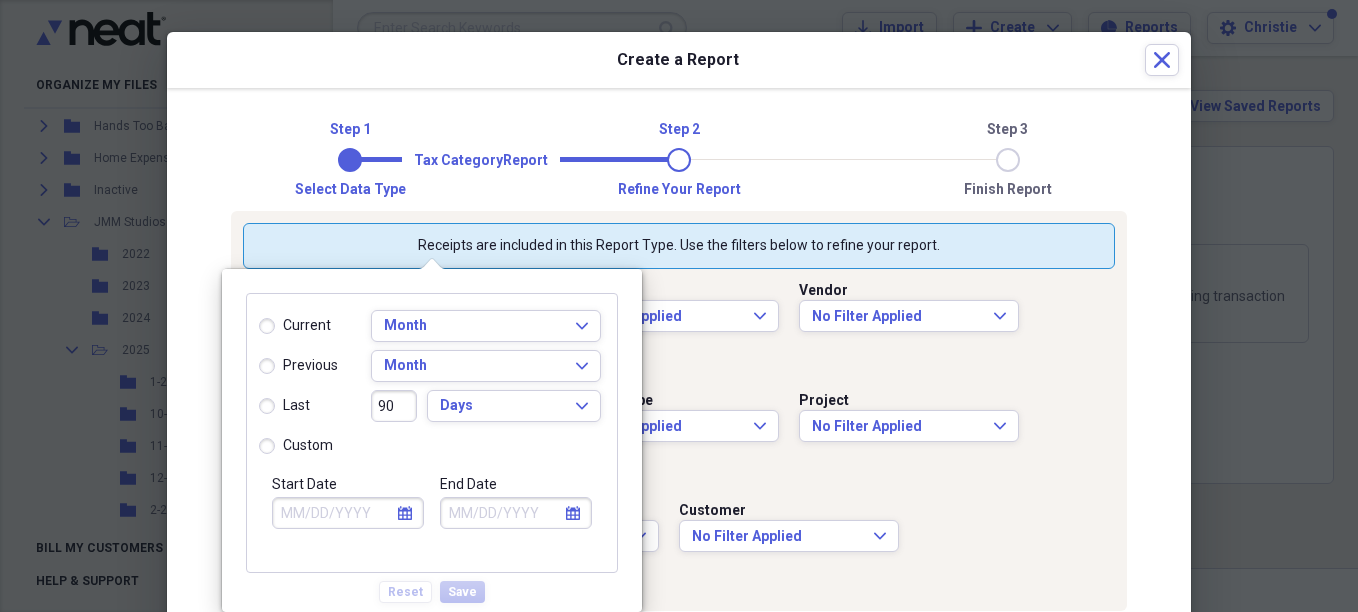 click on "custom" at bounding box center (296, 446) 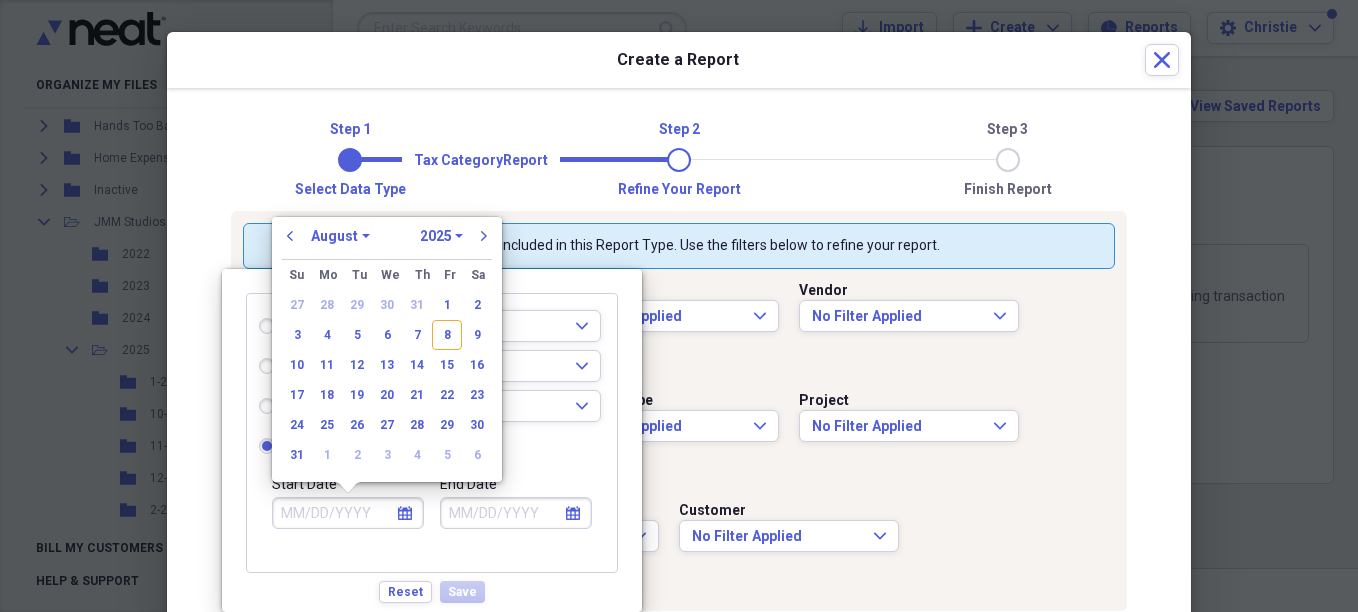 click on "Start Date" at bounding box center (348, 513) 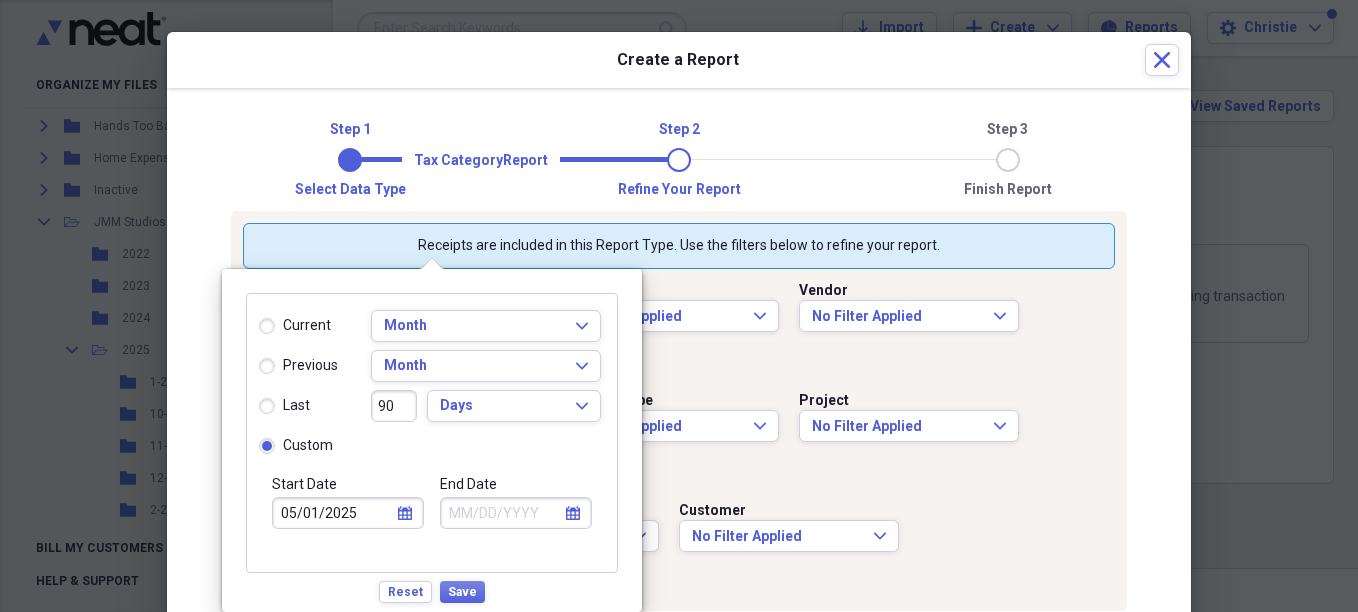 click on "End Date" at bounding box center (516, 513) 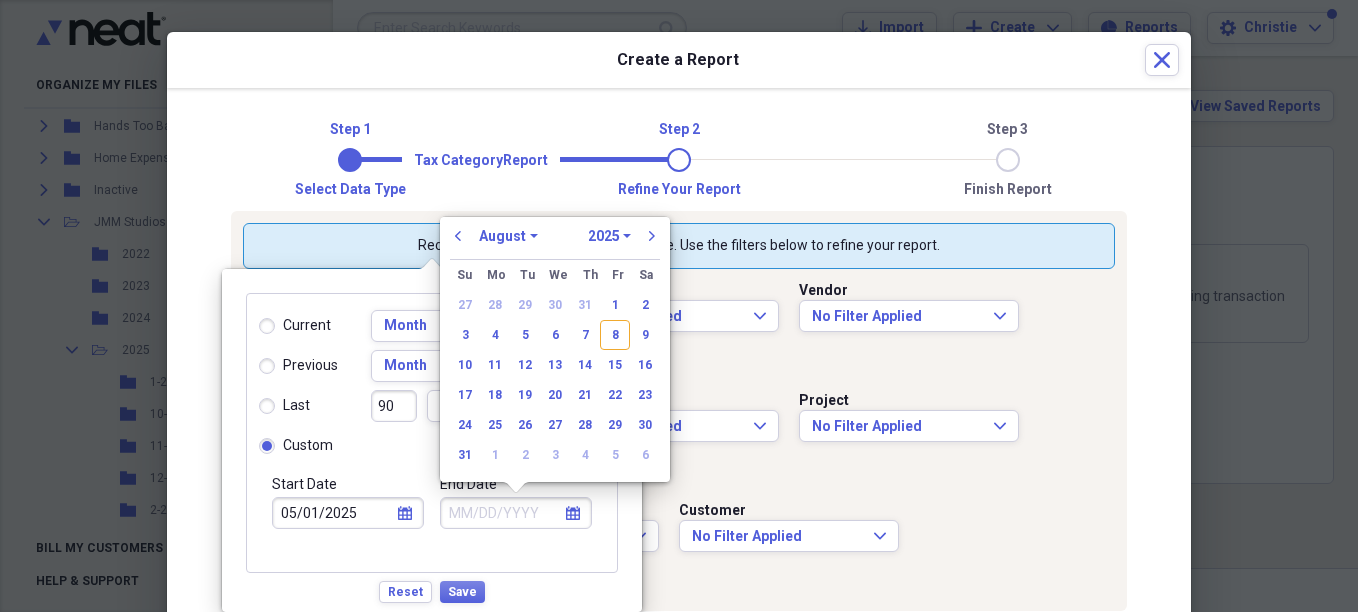 click on "End Date" at bounding box center (516, 513) 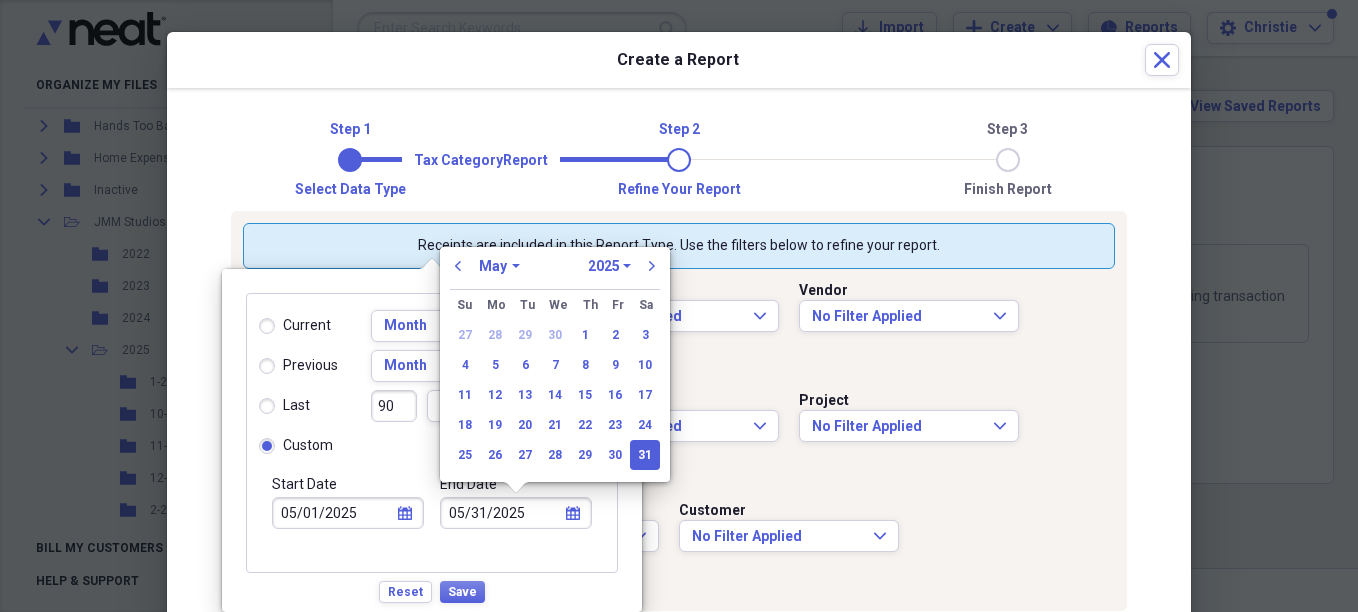 click on "Reset Save" at bounding box center [432, 588] 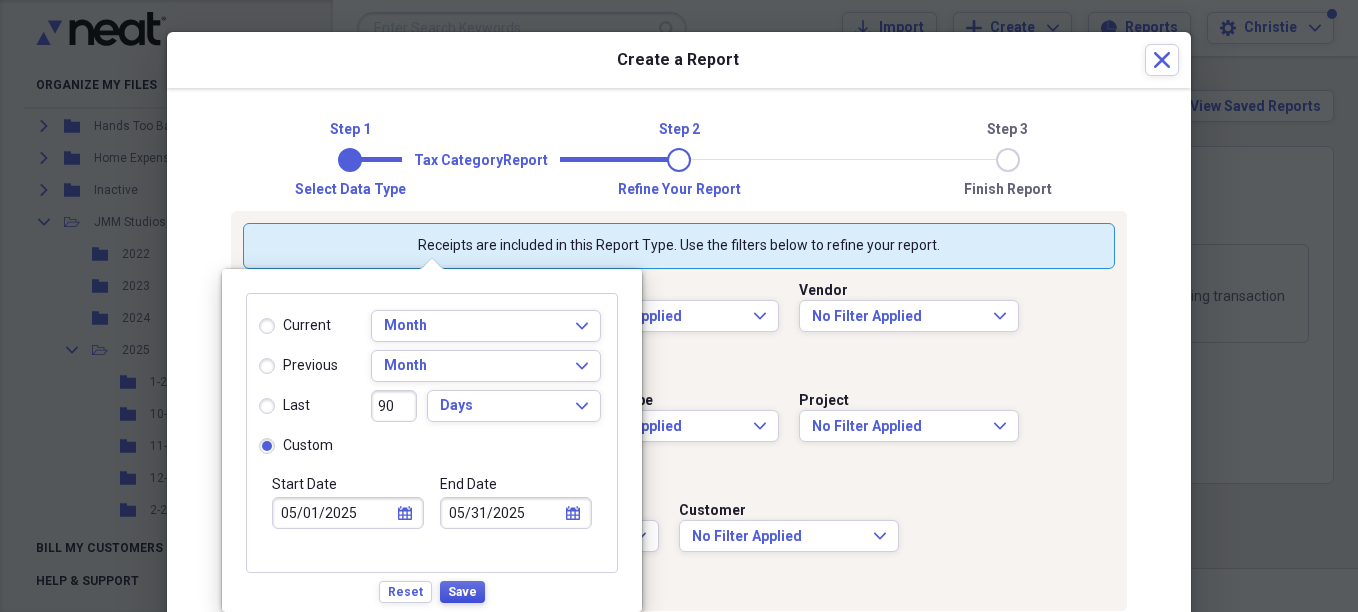 click on "Save" at bounding box center (462, 592) 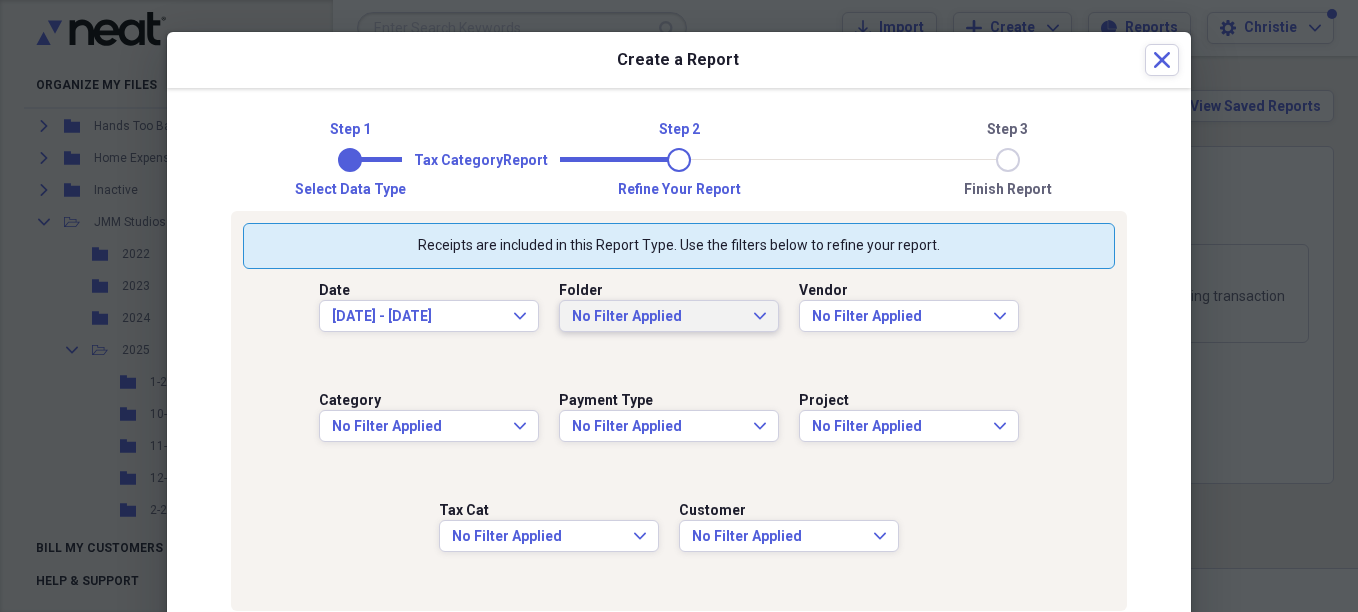 click on "No Filter Applied Expand" at bounding box center (669, 316) 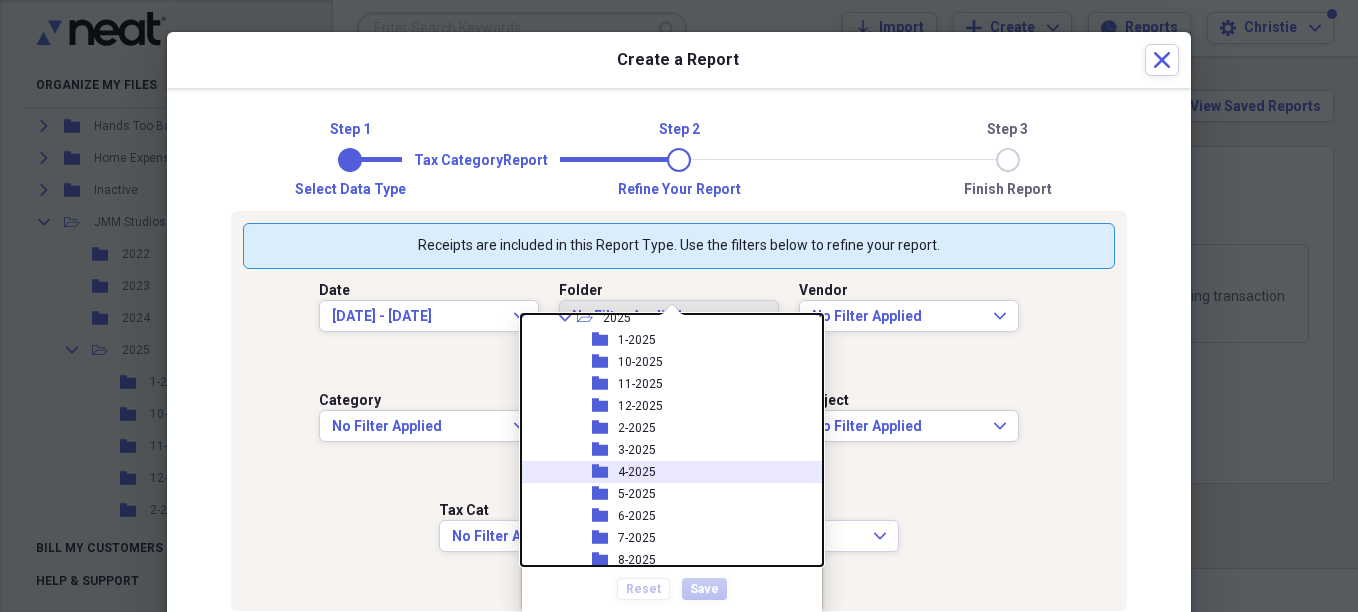 scroll, scrollTop: 300, scrollLeft: 0, axis: vertical 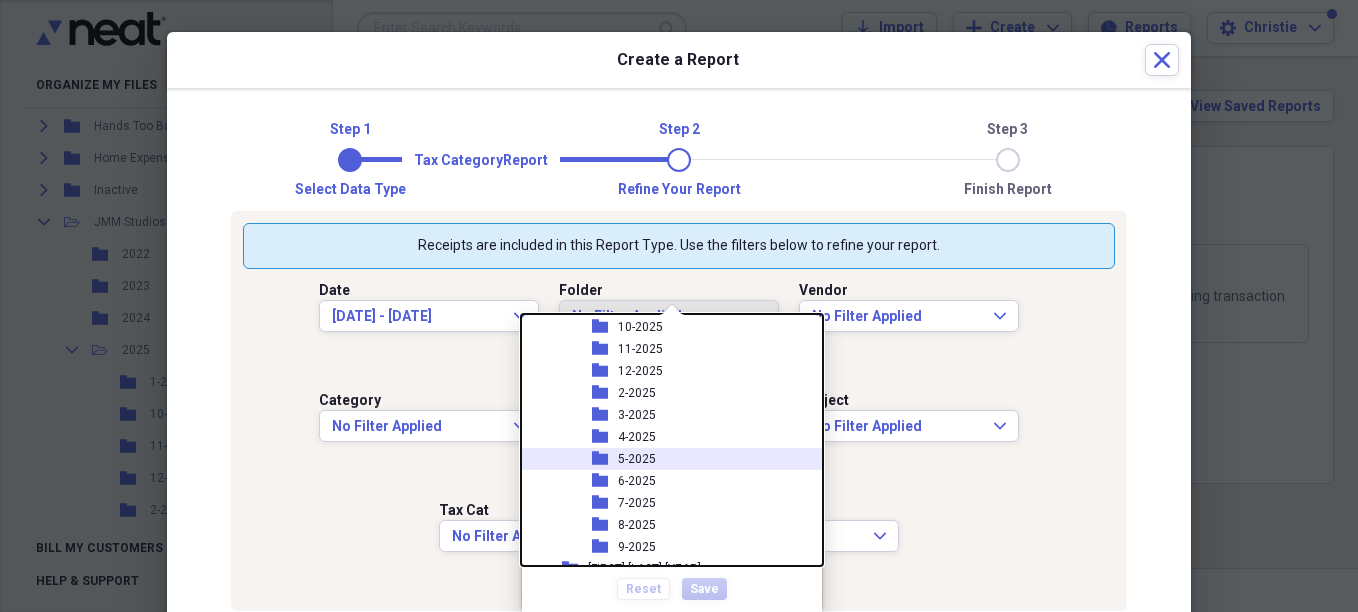 click on "5-2025" at bounding box center [637, 459] 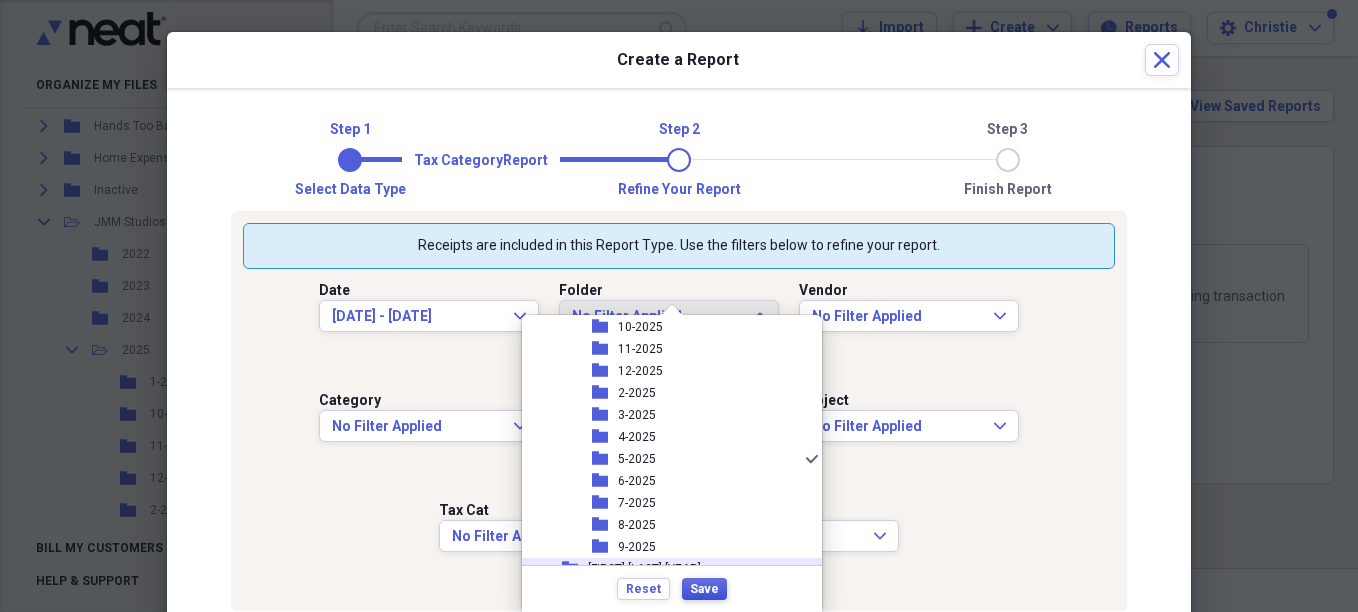 click on "Save" at bounding box center [704, 589] 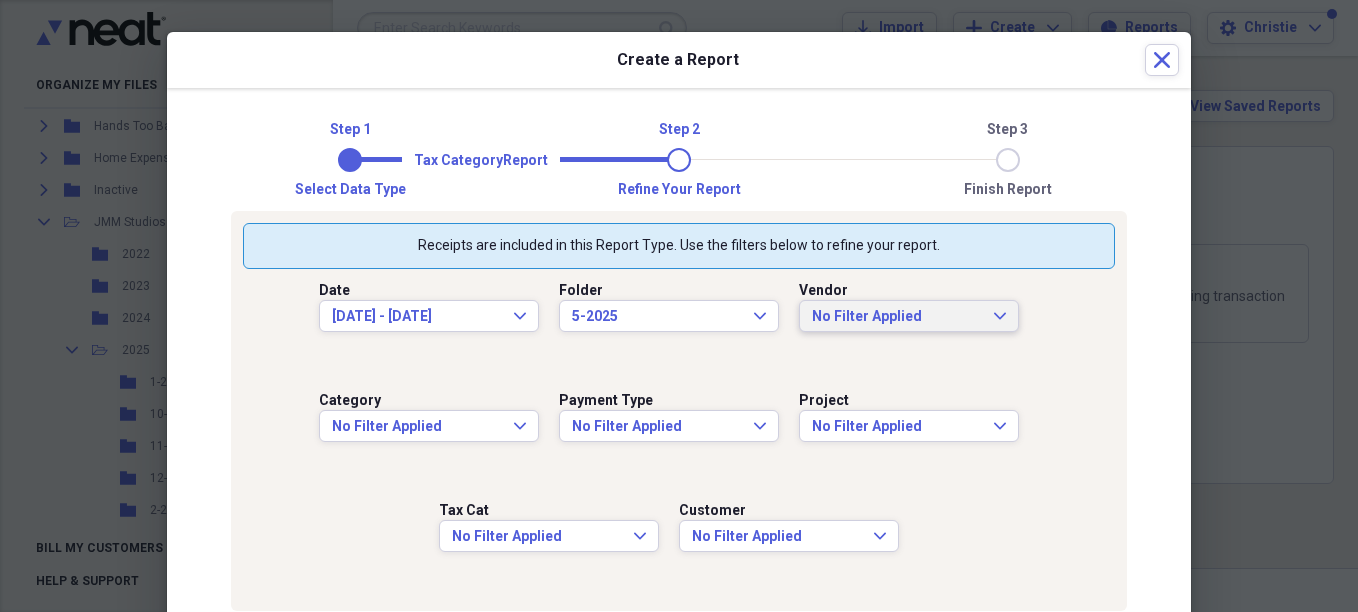 click on "No Filter Applied" at bounding box center [897, 317] 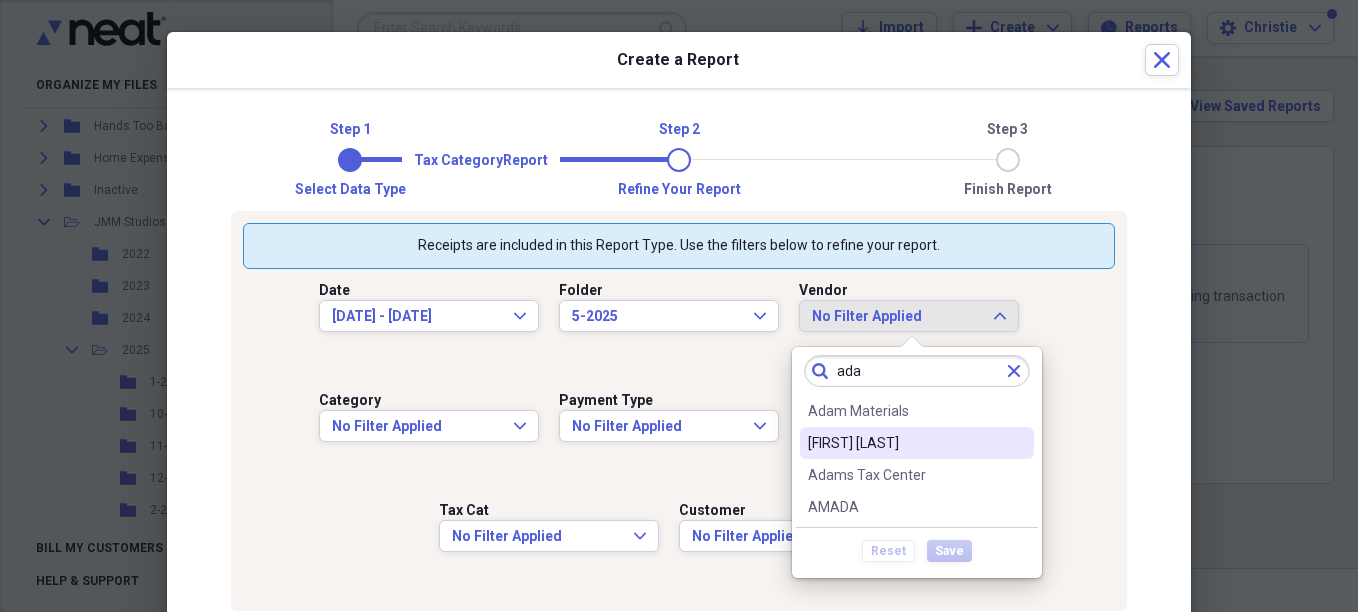 click on "[FIRST] [LAST]" at bounding box center [917, 443] 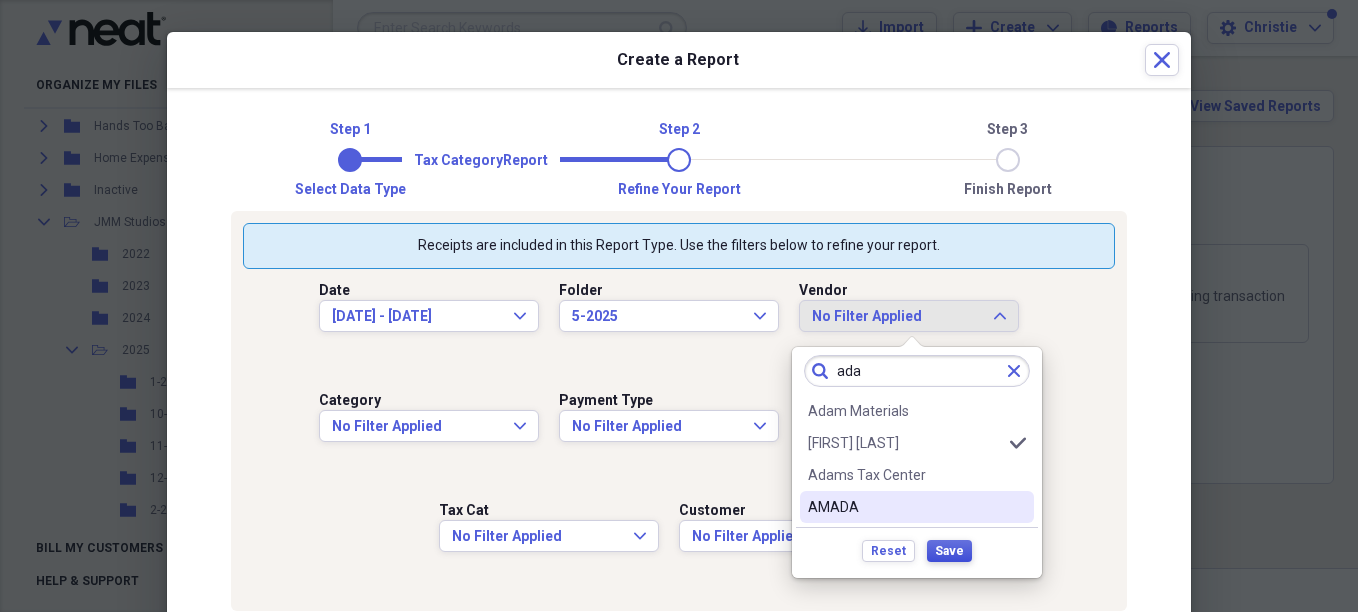 drag, startPoint x: 938, startPoint y: 551, endPoint x: 918, endPoint y: 498, distance: 56.648037 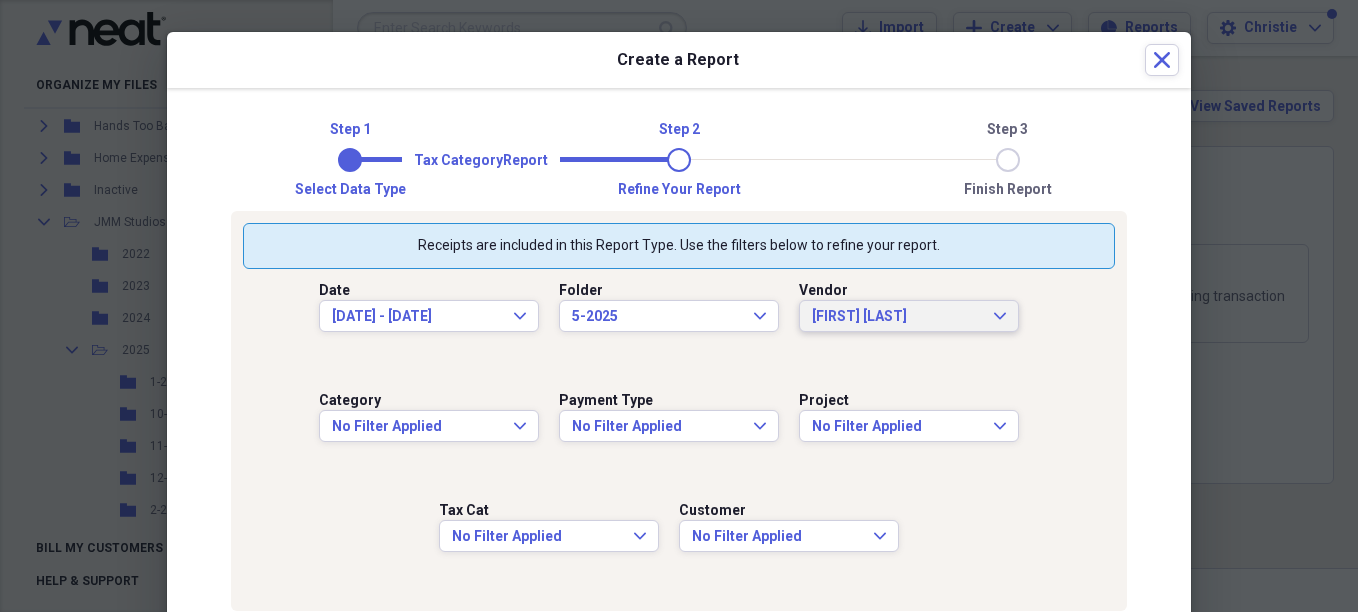 click on "[FIRST] [LAST] Expand" at bounding box center (909, 316) 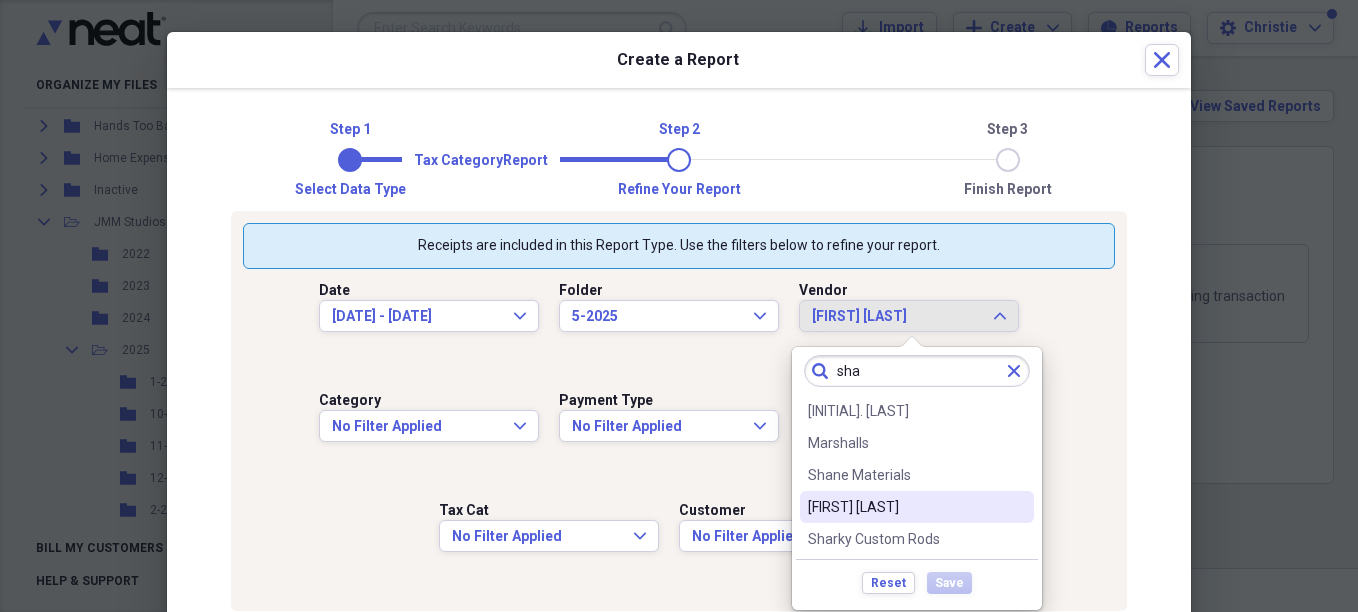 click on "[FIRST] [LAST]" at bounding box center [917, 507] 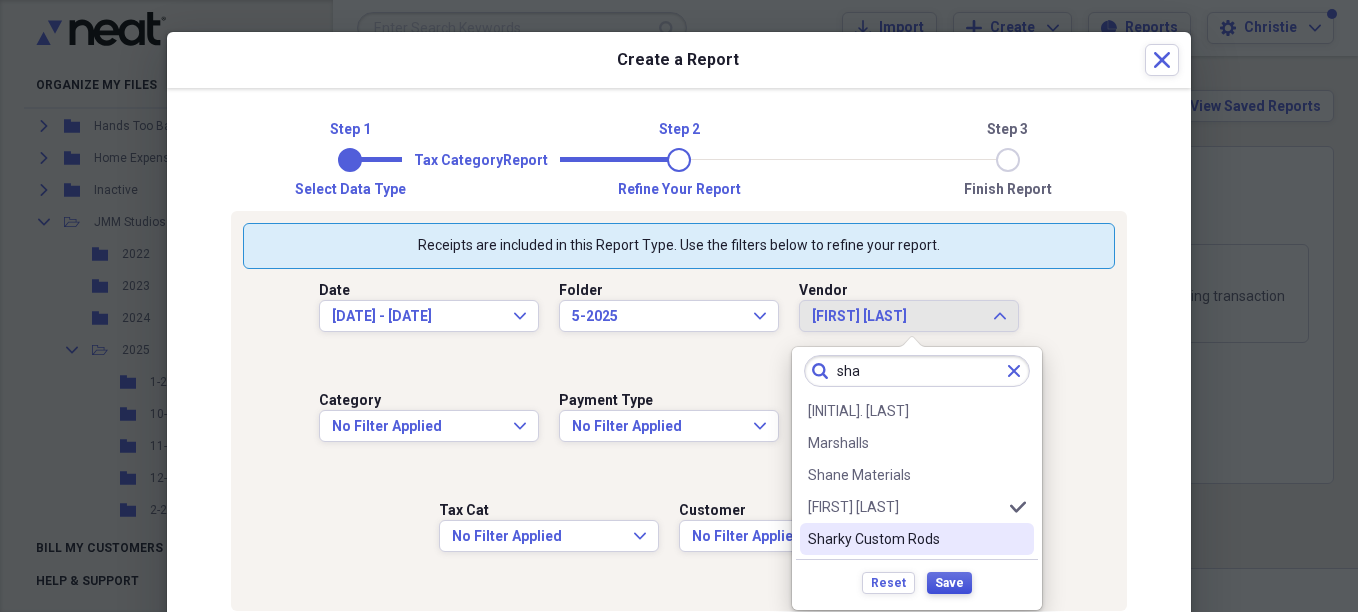 click on "Save" at bounding box center [949, 583] 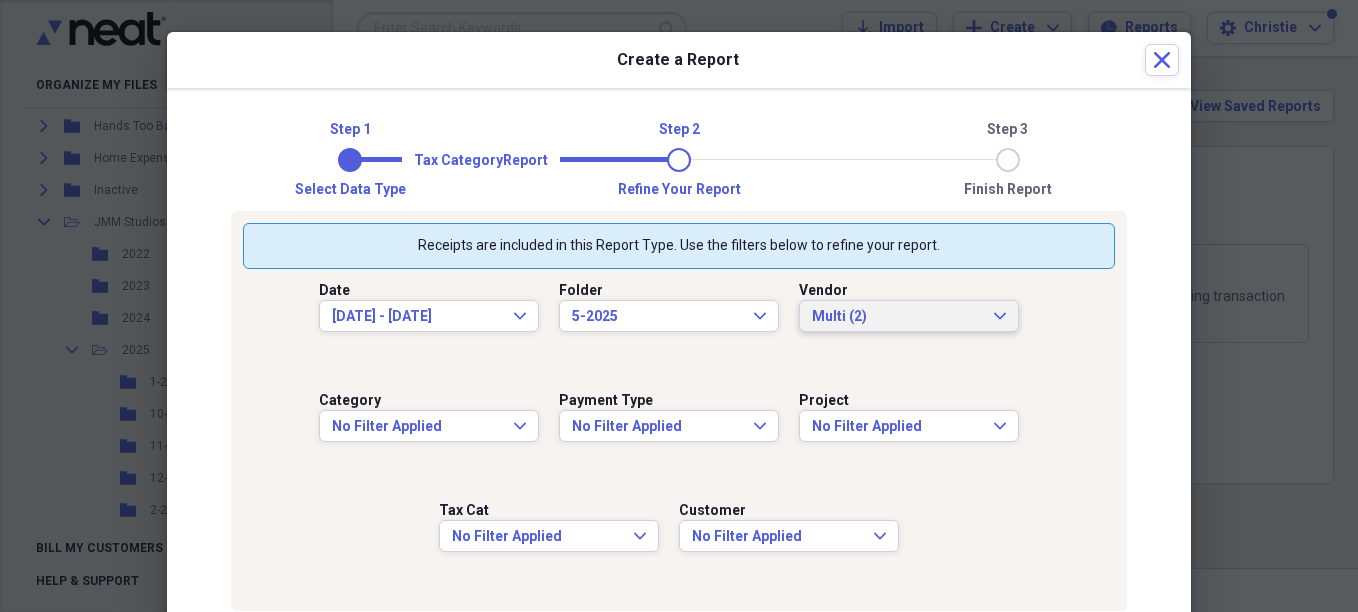 click on "Multi (2)" at bounding box center (897, 317) 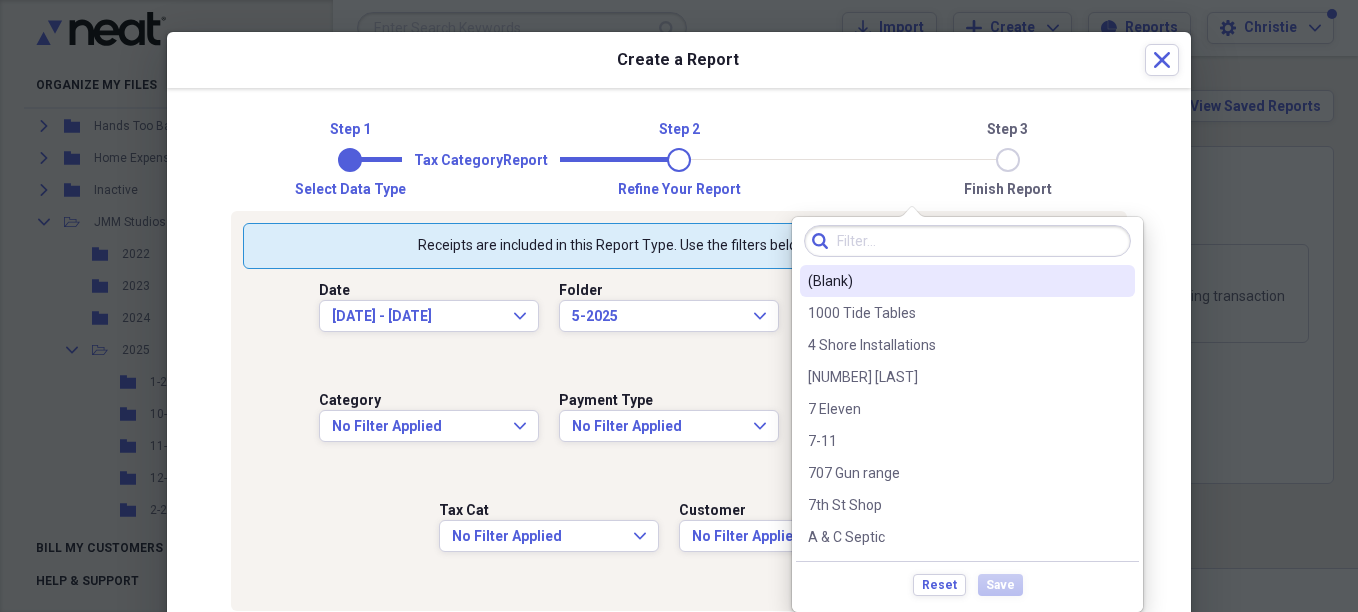 click at bounding box center [967, 241] 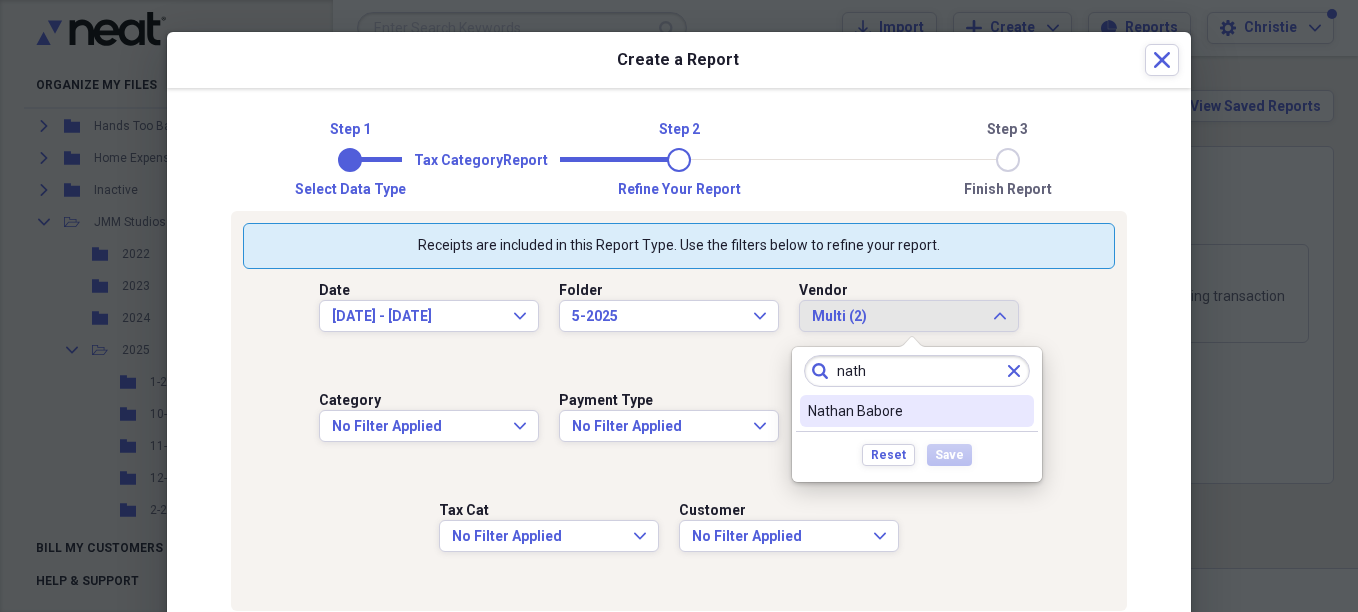 drag, startPoint x: 856, startPoint y: 413, endPoint x: 919, endPoint y: 435, distance: 66.730804 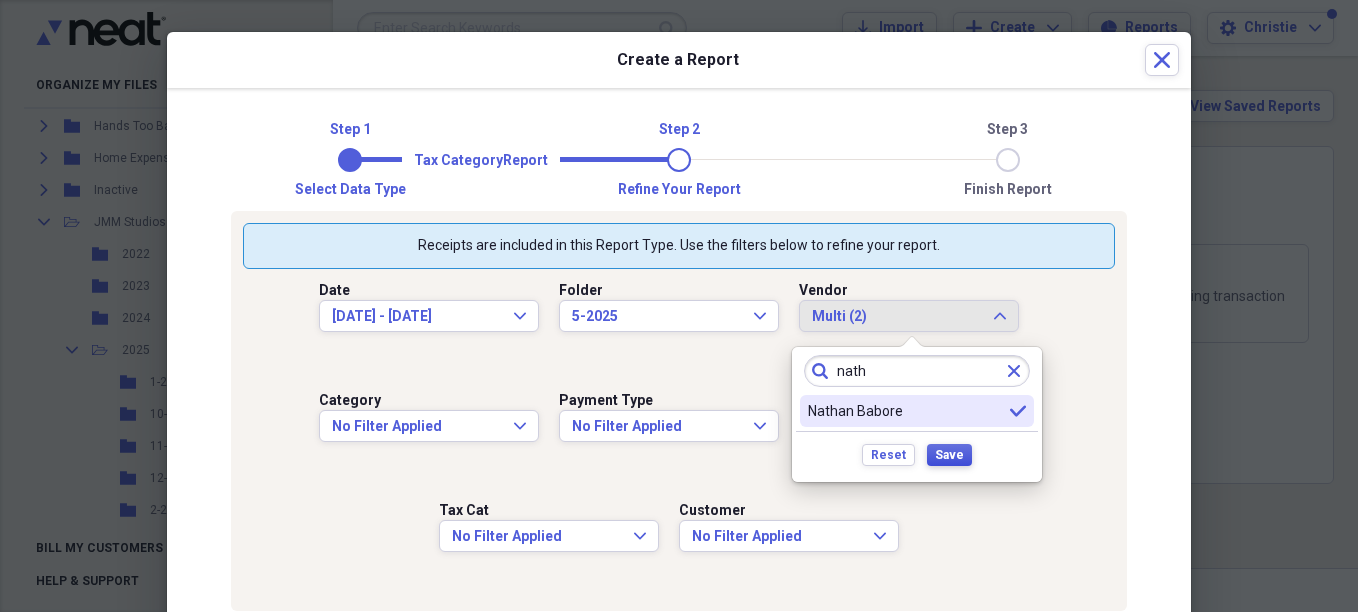 click on "Save" at bounding box center [949, 455] 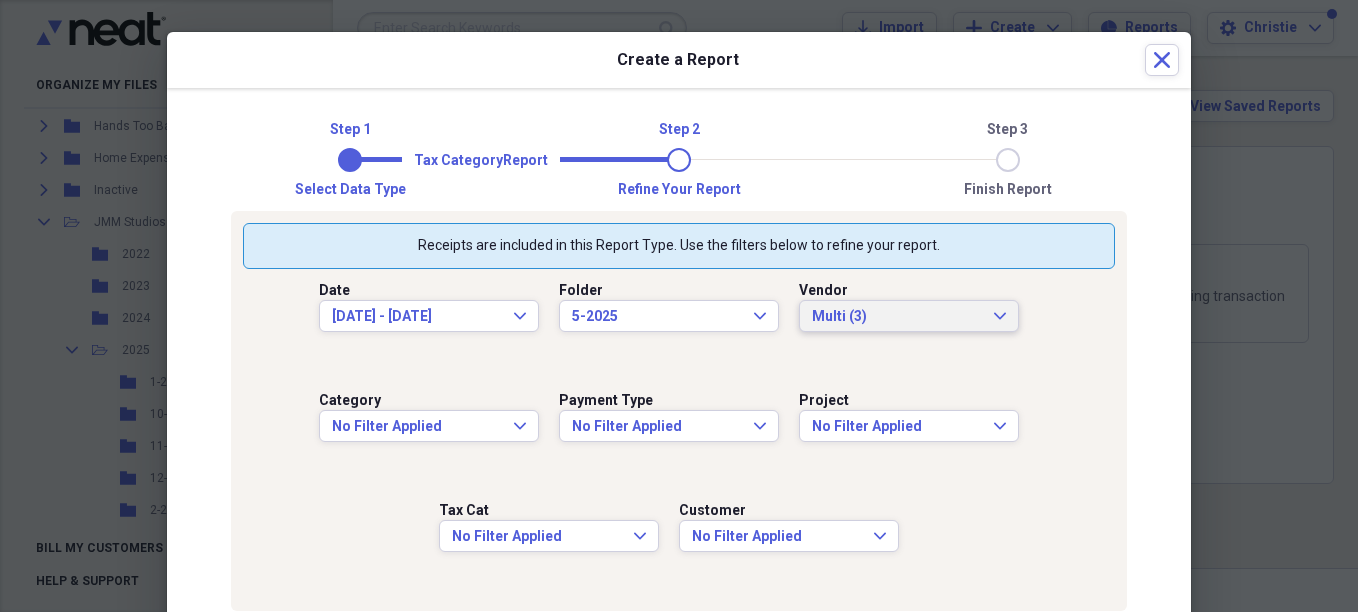 click on "Multi (3)" at bounding box center (897, 317) 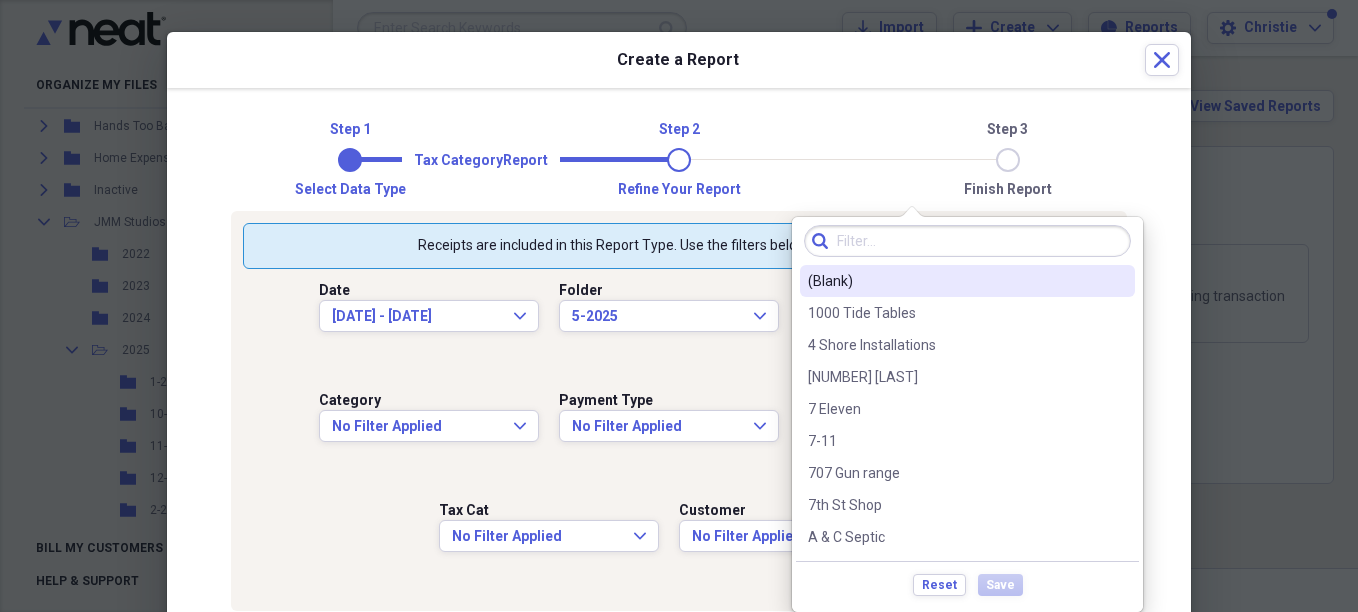 click at bounding box center [967, 241] 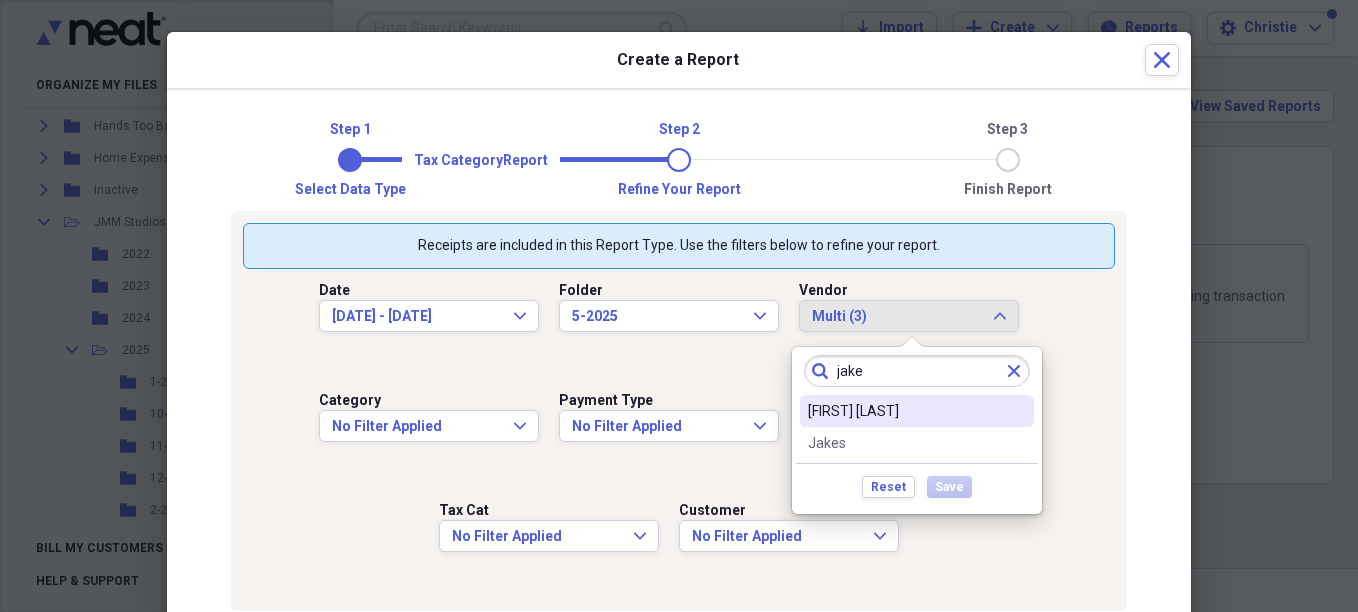 click on "[FIRST] [LAST]" at bounding box center (905, 411) 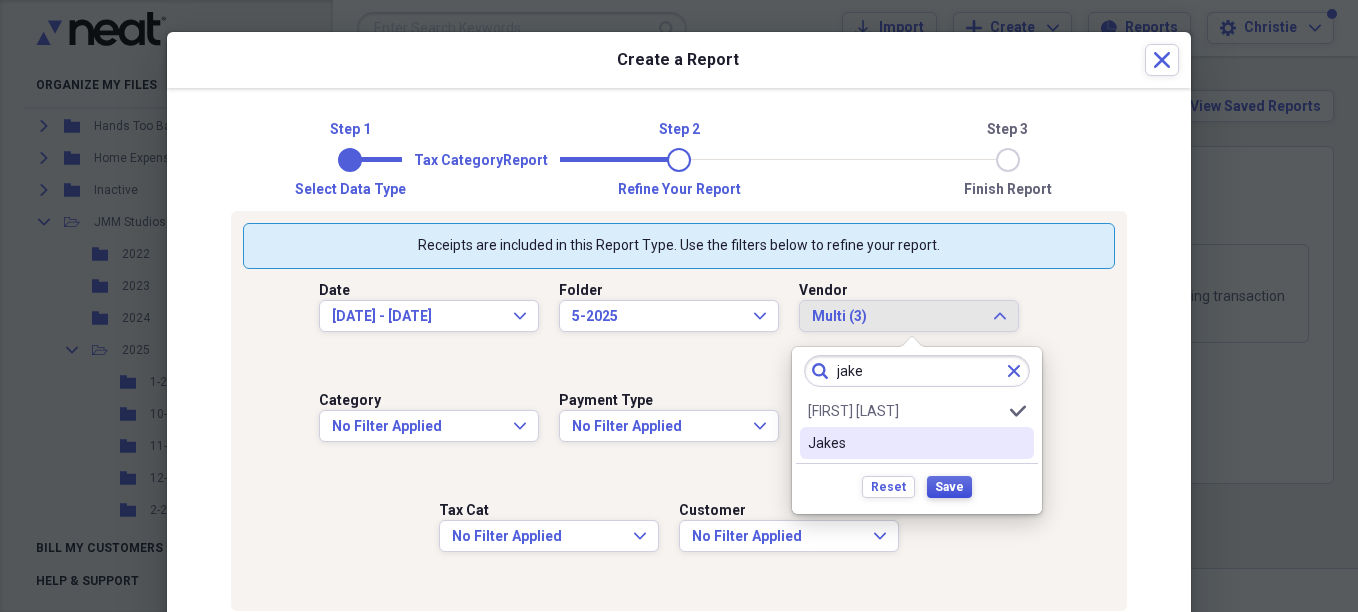 click on "Save" at bounding box center (949, 487) 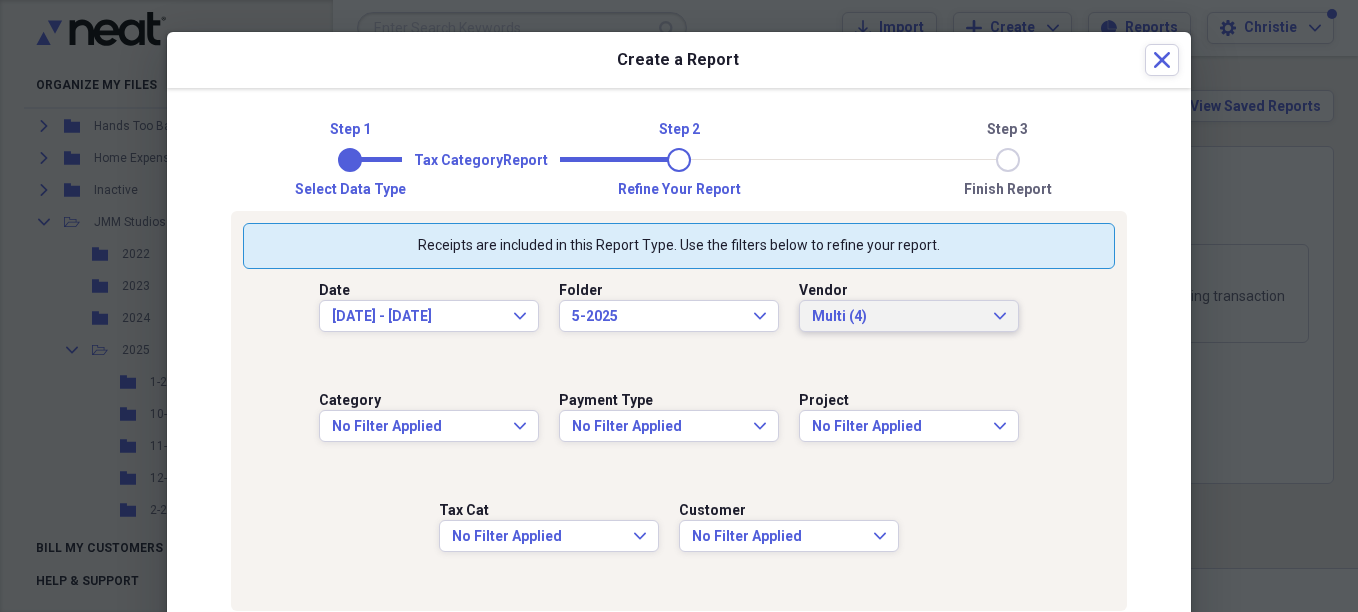 click on "Multi (4)" at bounding box center (897, 317) 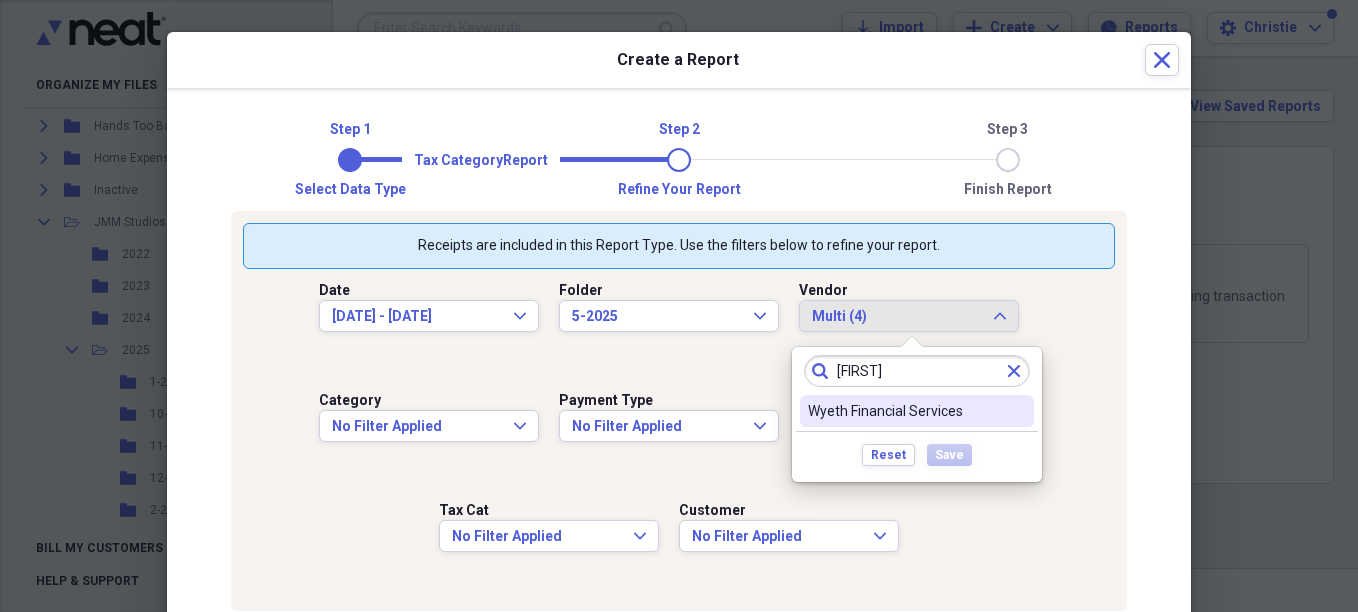 click on "Wyeth Financial Services" at bounding box center [905, 411] 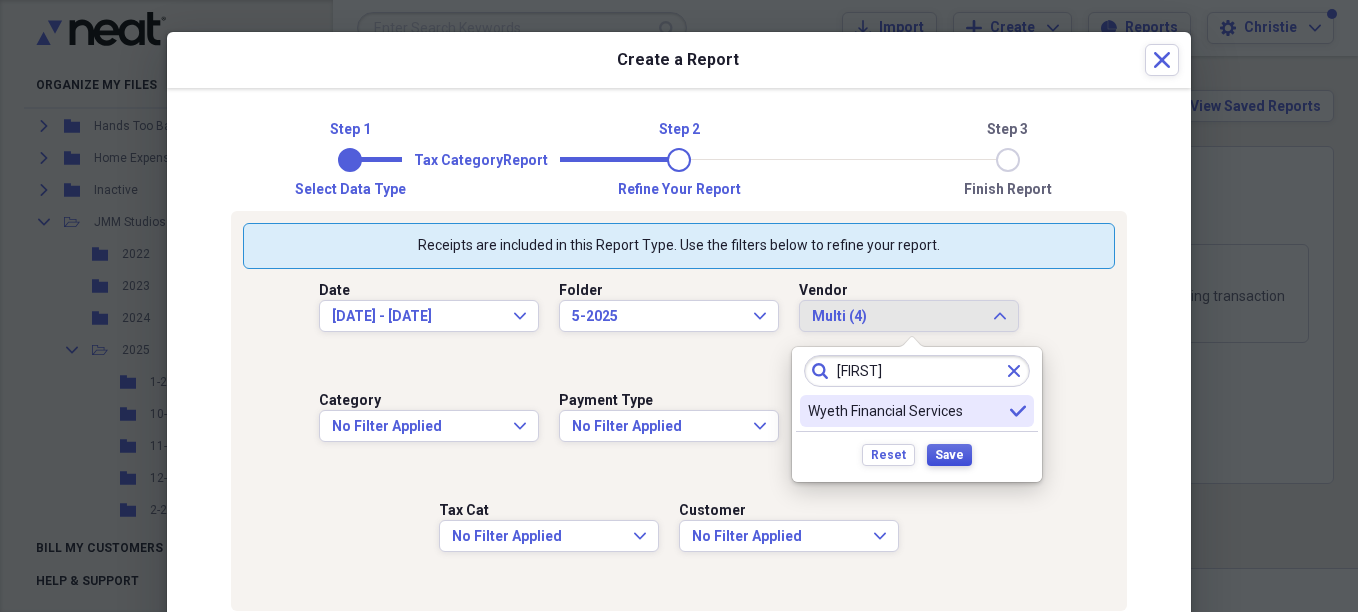 click on "Save" at bounding box center [949, 455] 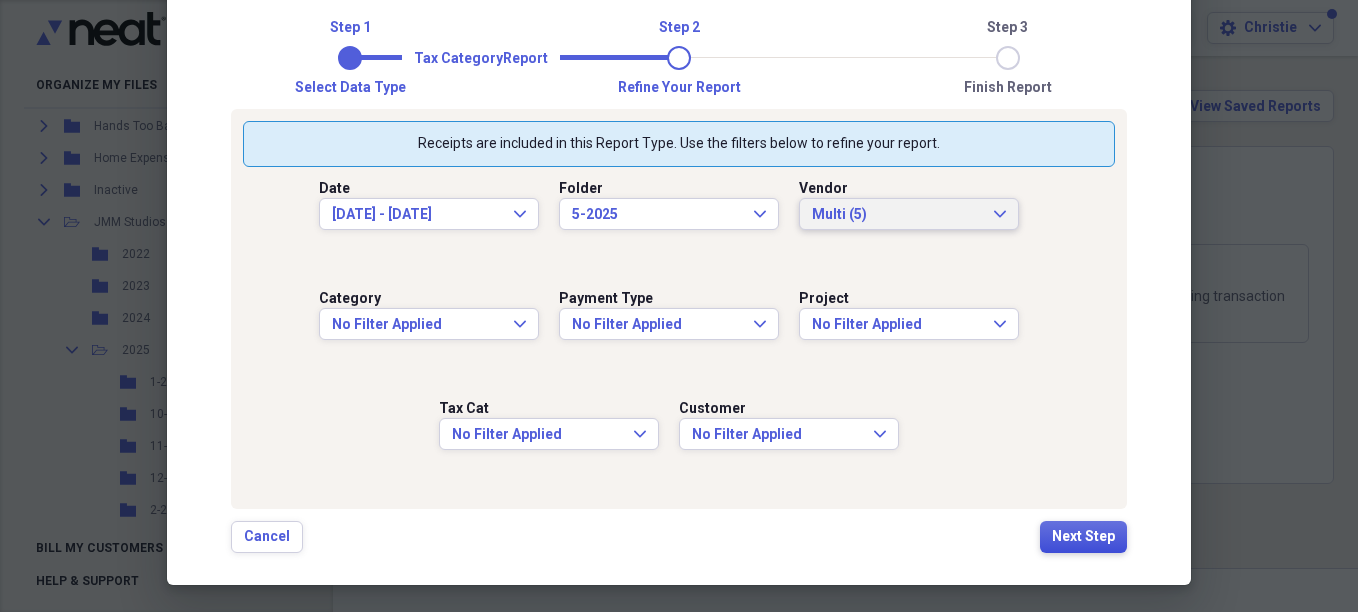 scroll, scrollTop: 107, scrollLeft: 0, axis: vertical 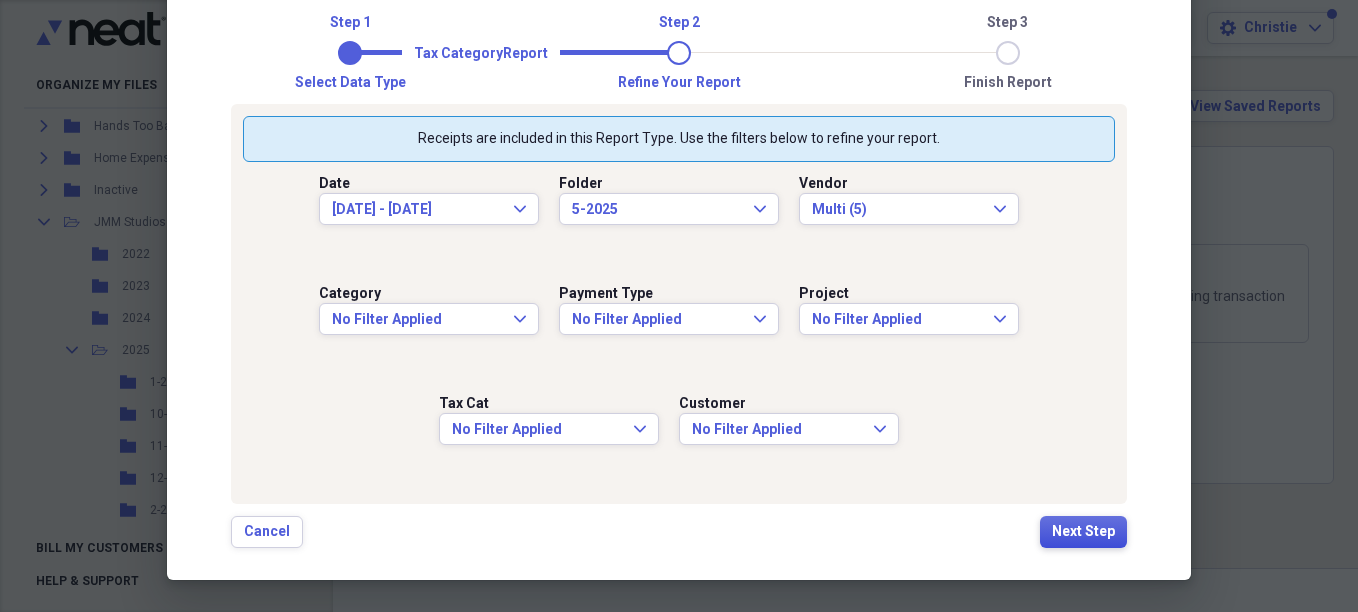 click on "Next Step" at bounding box center (1083, 532) 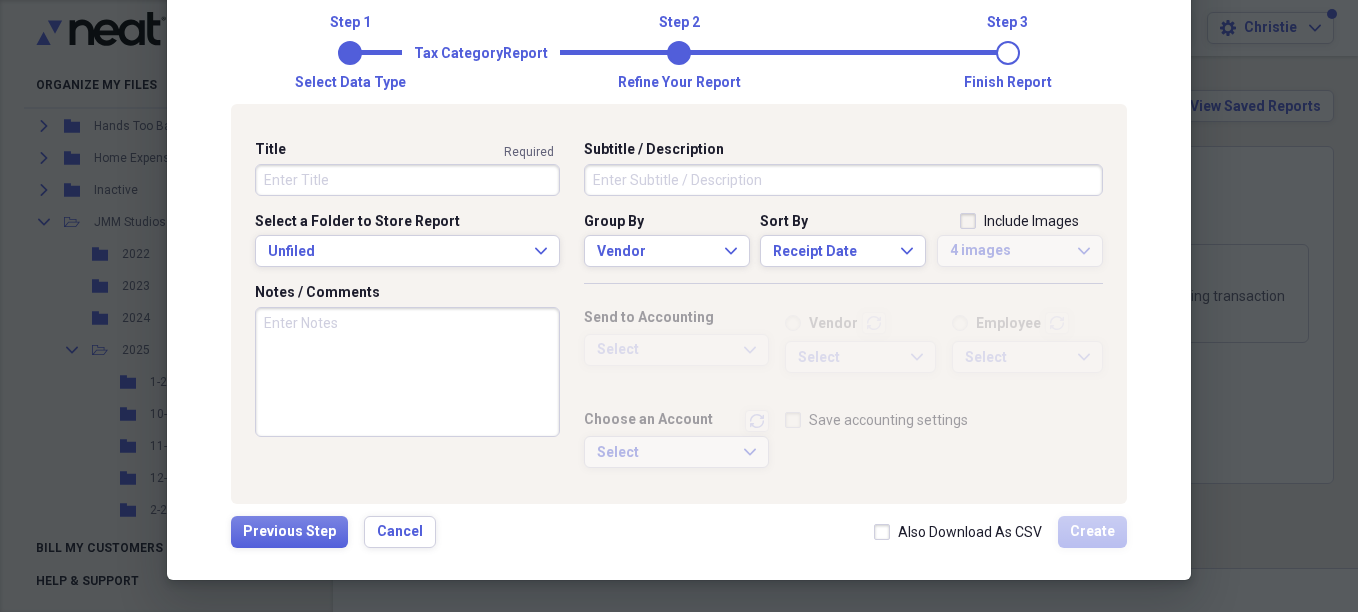click on "Title" at bounding box center [407, 180] 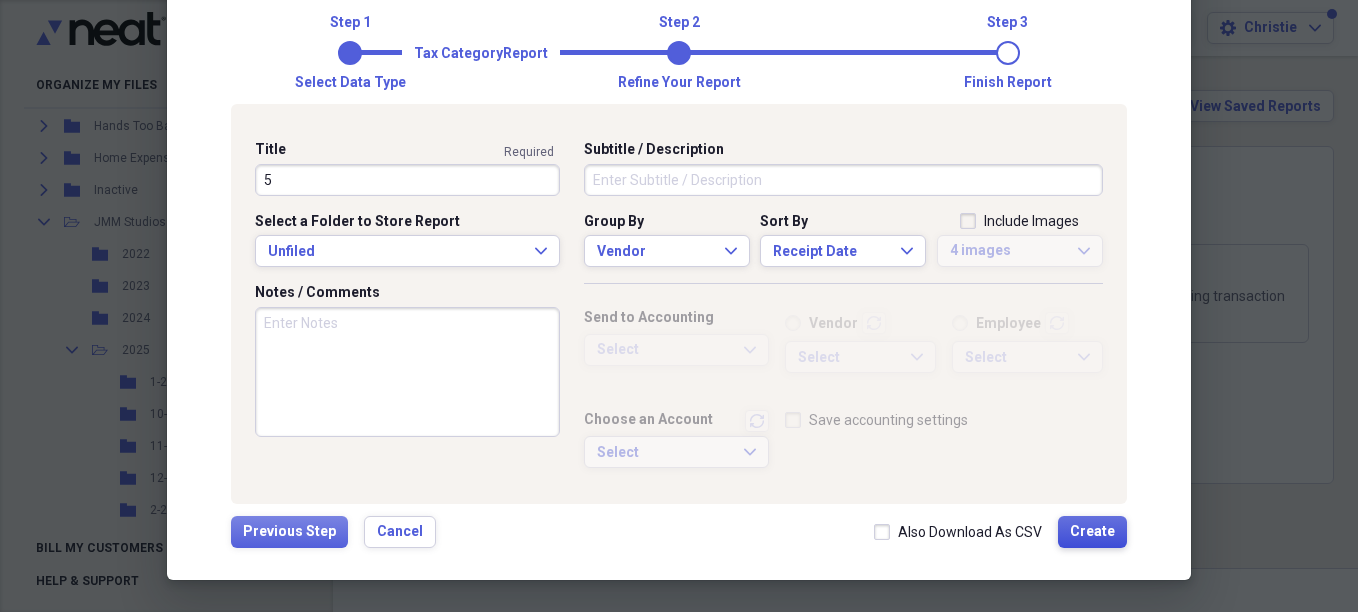 click on "Create" at bounding box center [1092, 532] 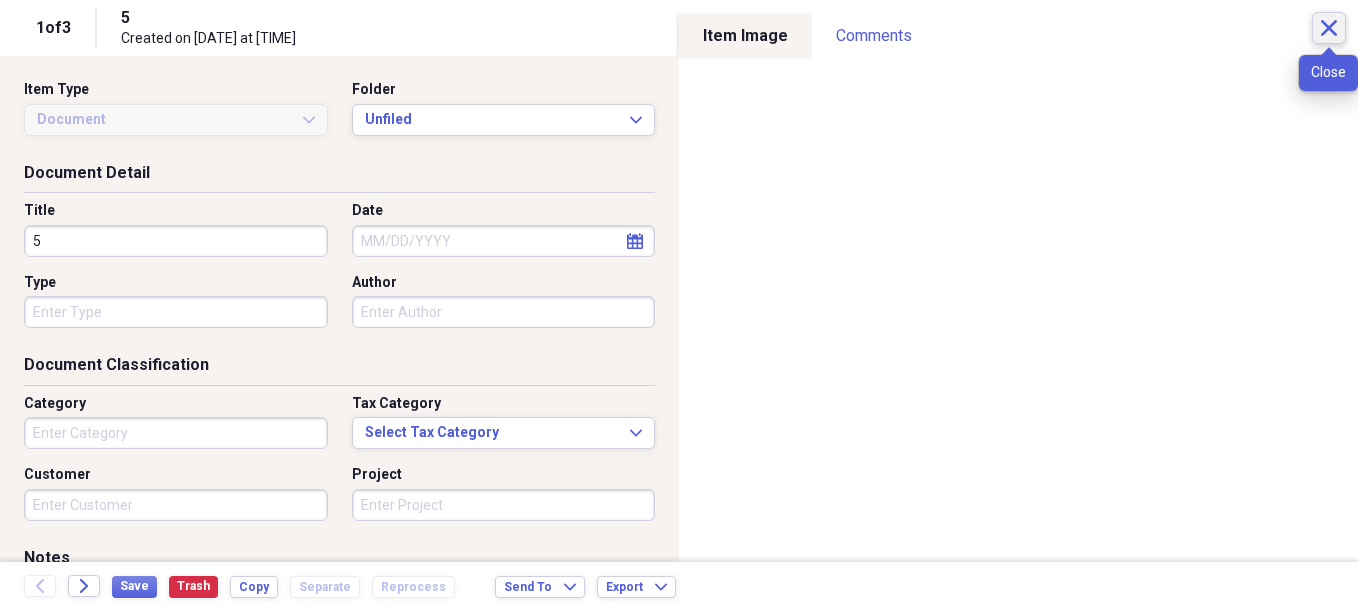 click 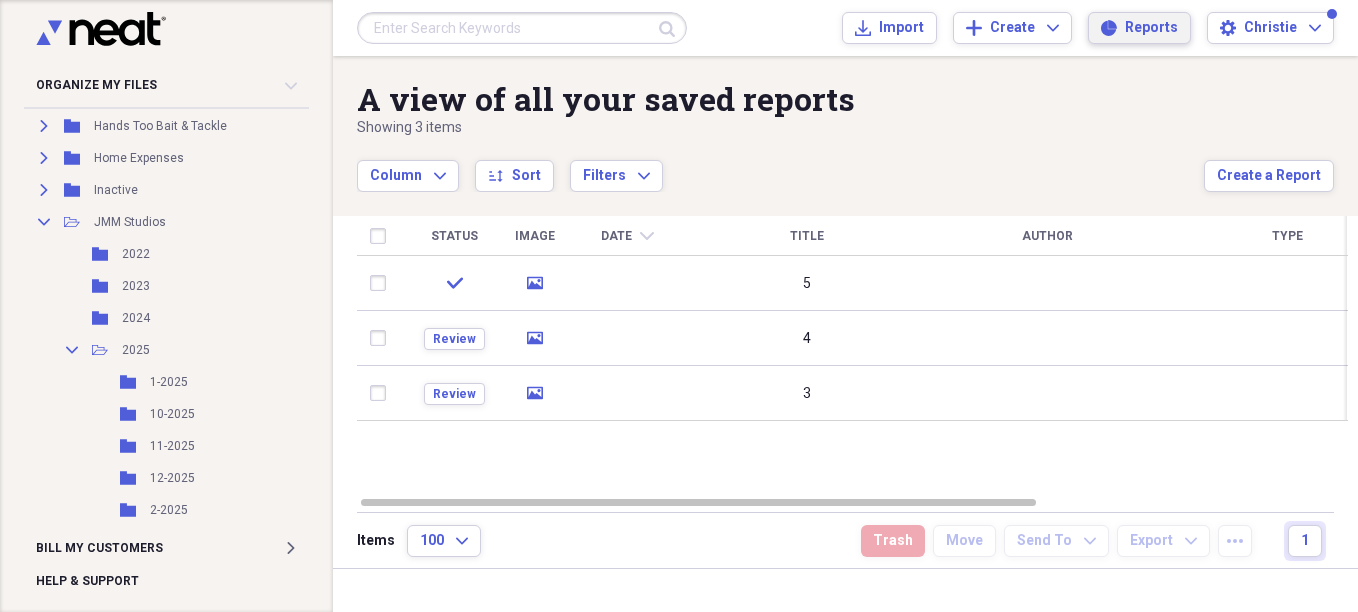click on "Reports" at bounding box center (1151, 28) 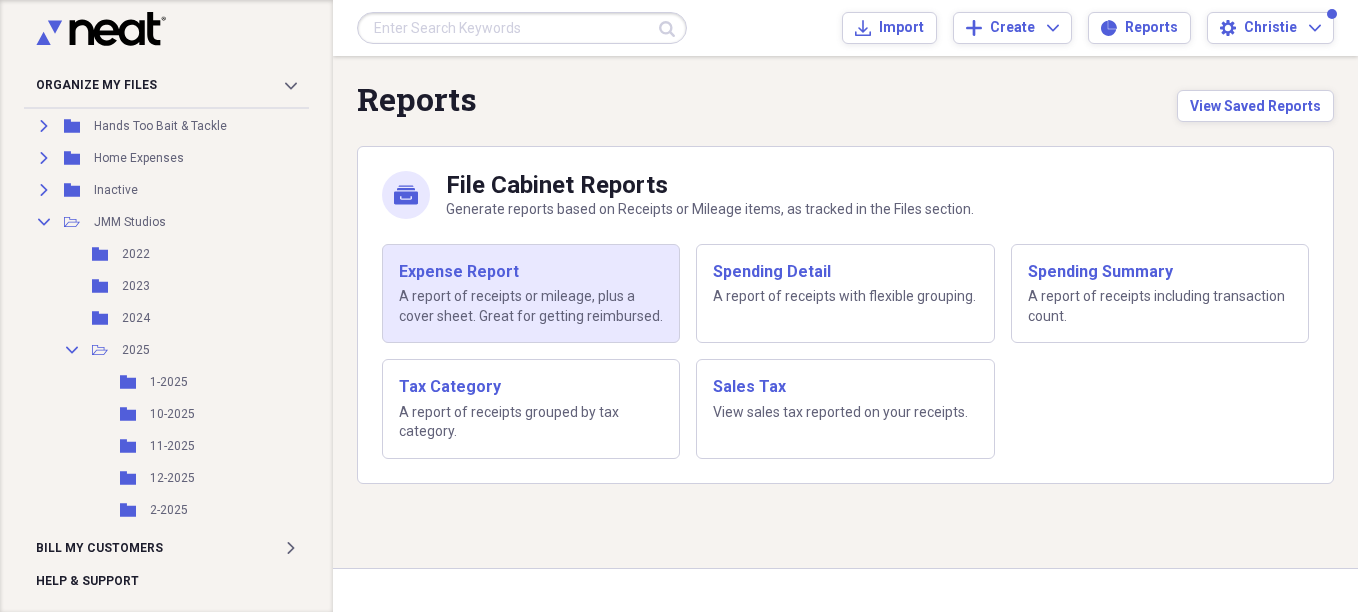click on "A report of receipts or mileage, plus a cover sheet. Great for getting reimbursed." at bounding box center [531, 306] 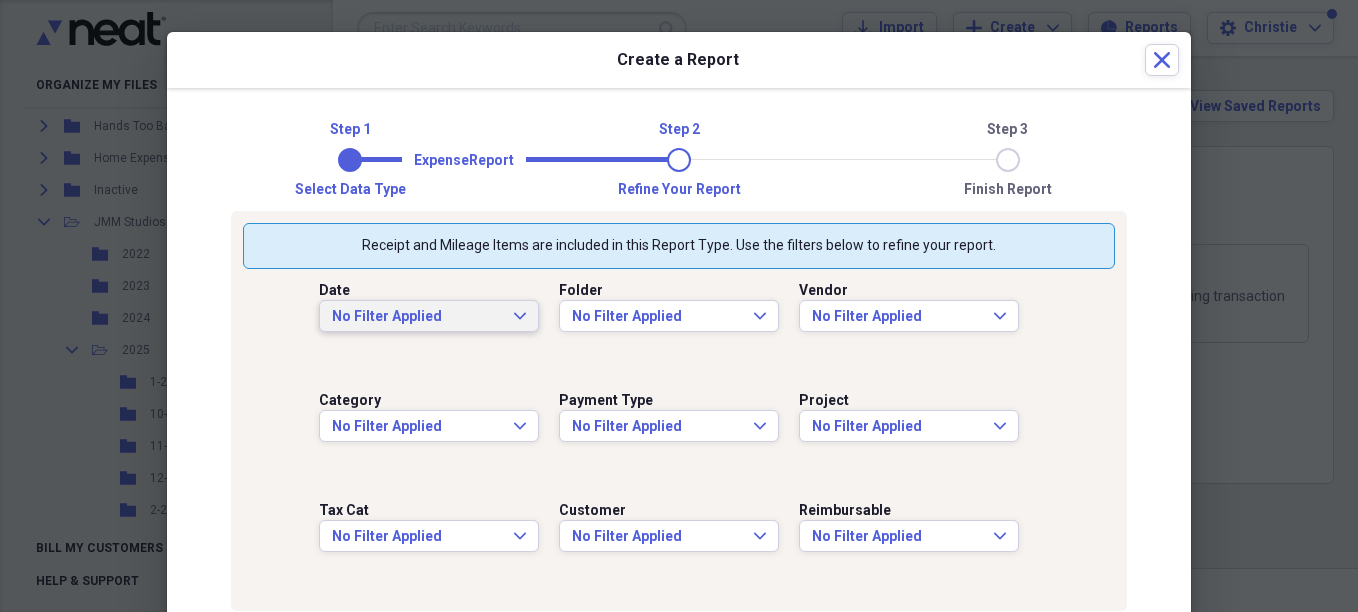 click on "No Filter Applied" at bounding box center (417, 317) 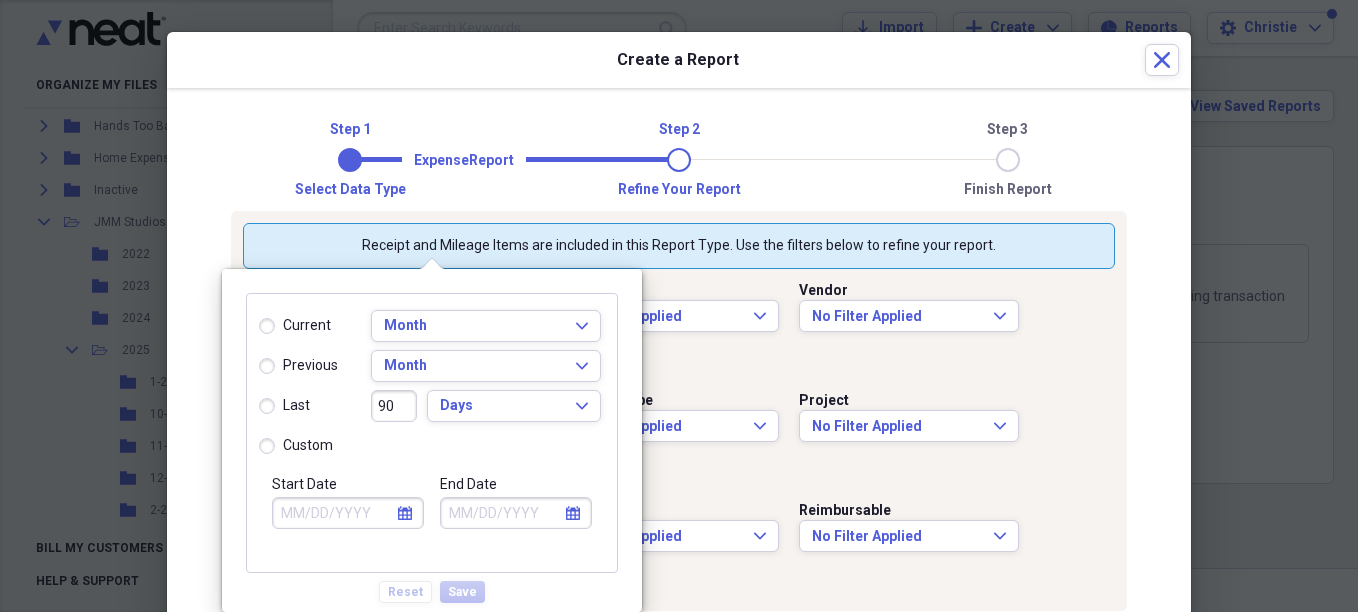 click on "custom" at bounding box center [296, 446] 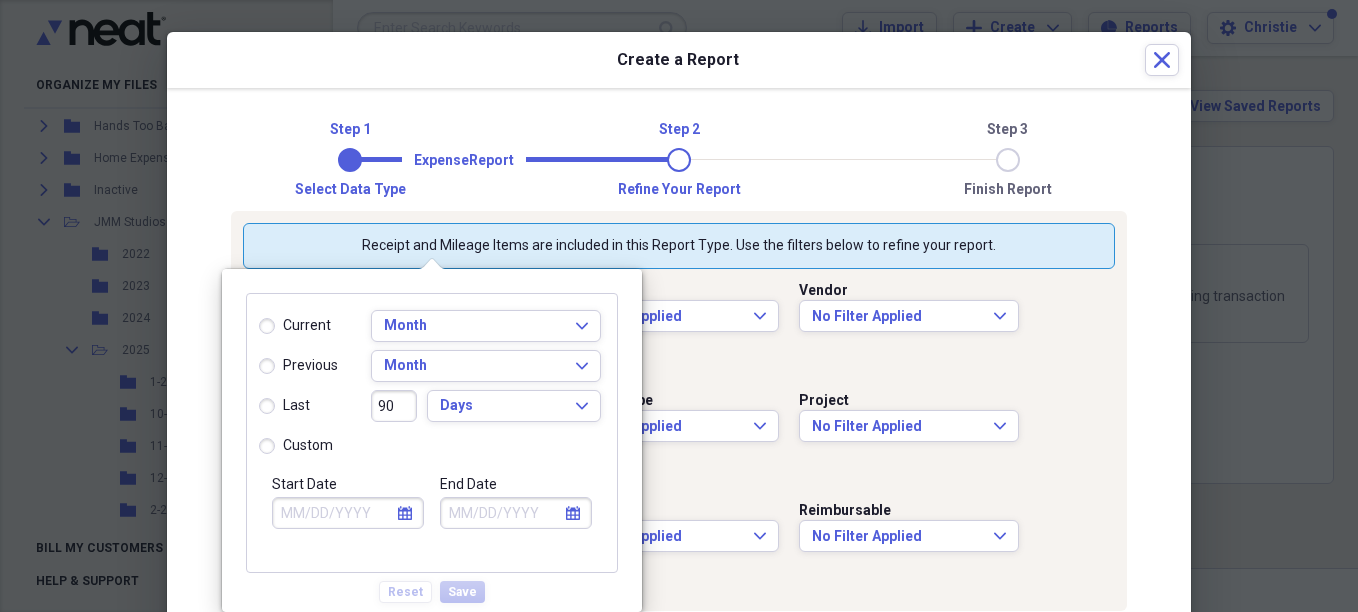 click on "custom" at bounding box center (259, 446) 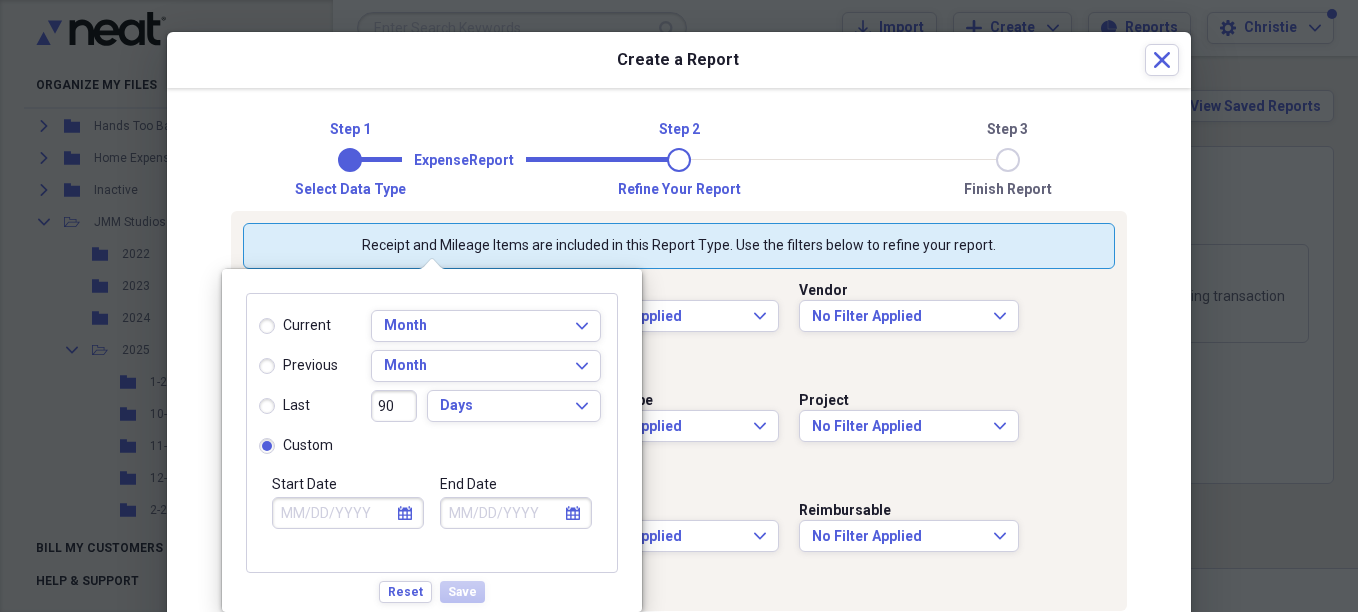 click on "Start Date" at bounding box center [348, 513] 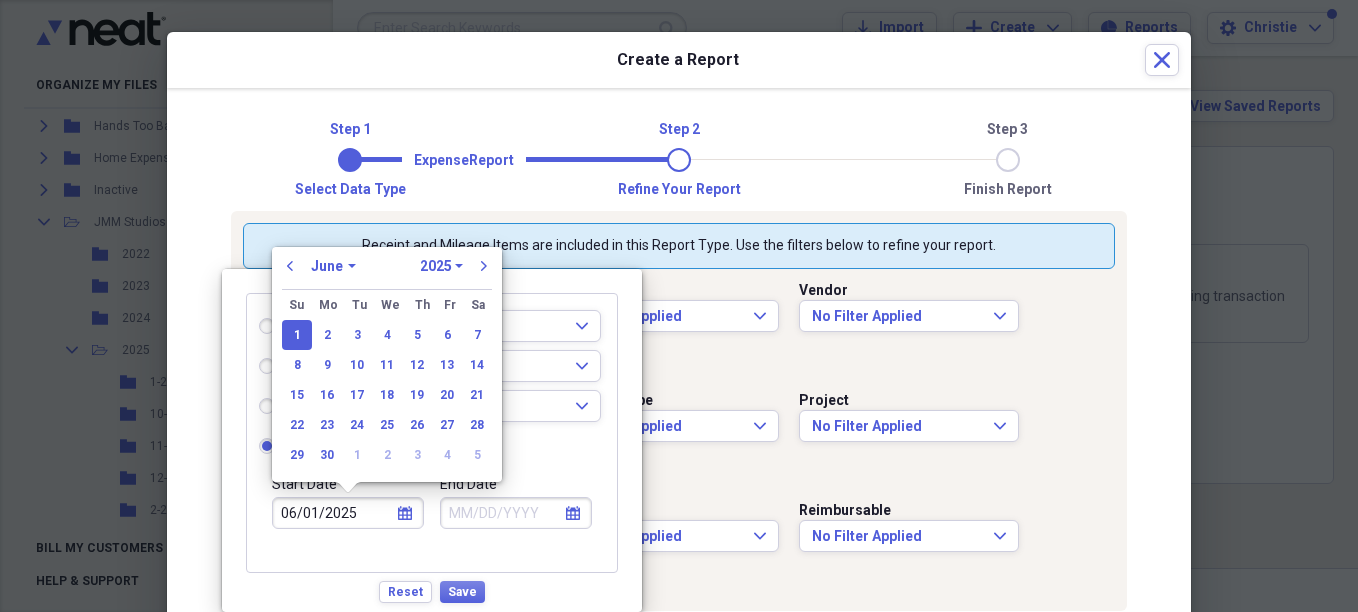 click on "End Date" at bounding box center [516, 513] 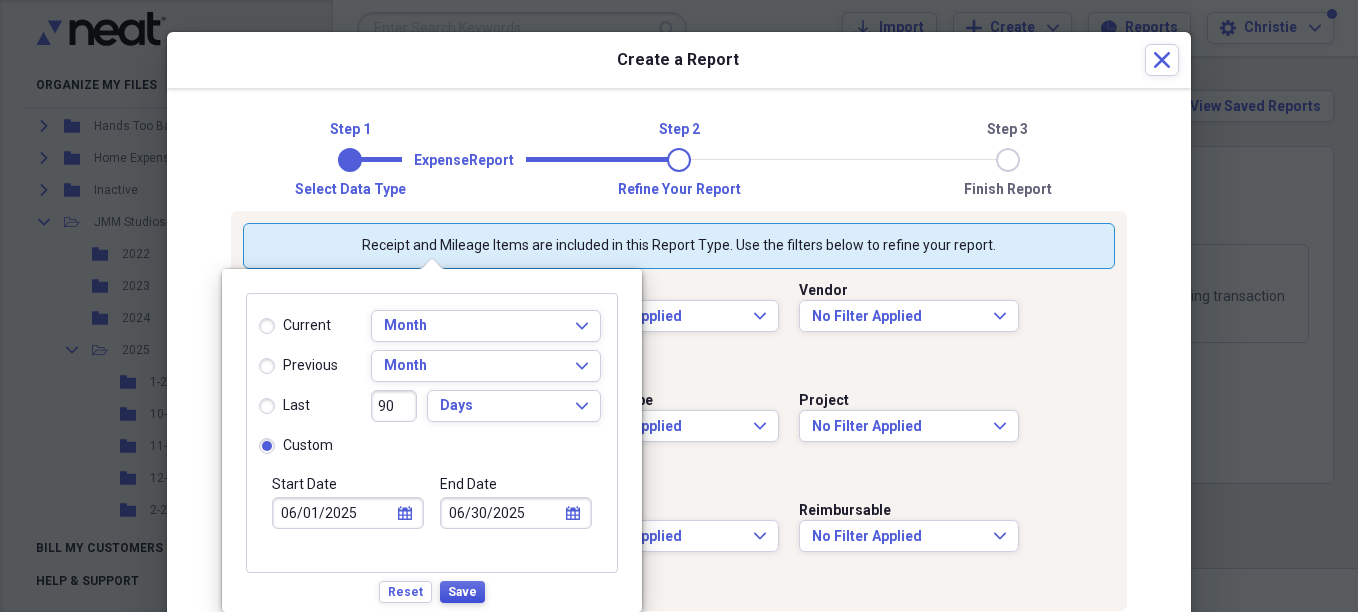 click on "Save" at bounding box center [462, 592] 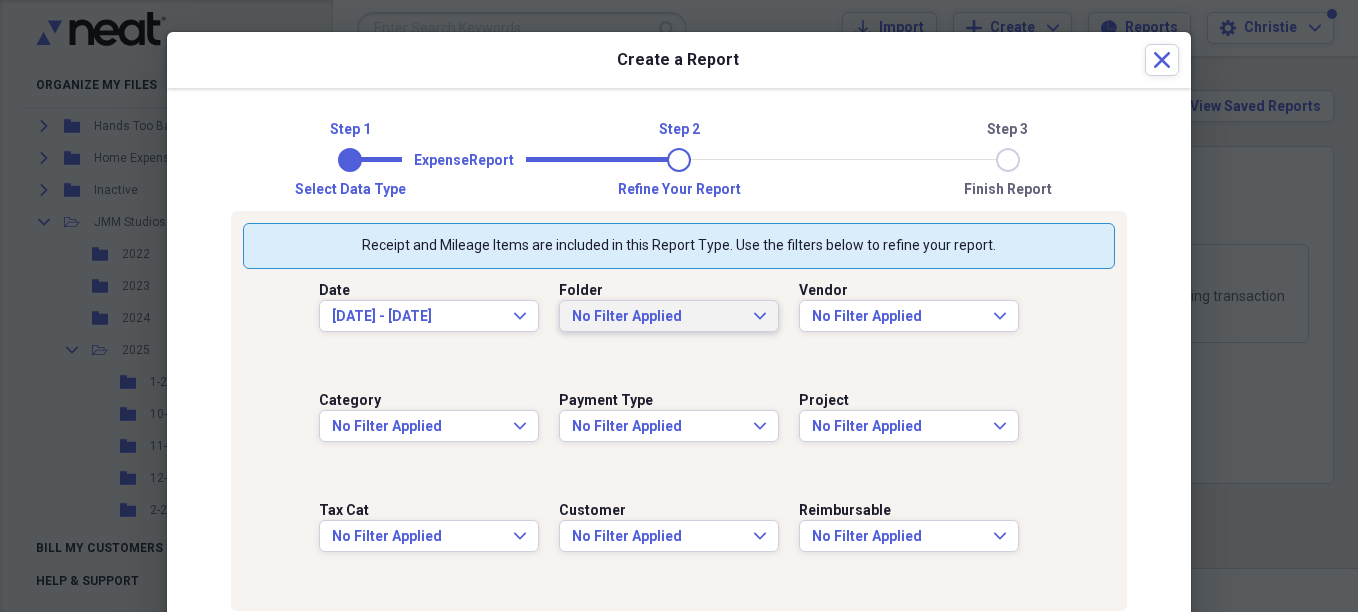 click on "No Filter Applied" at bounding box center (657, 317) 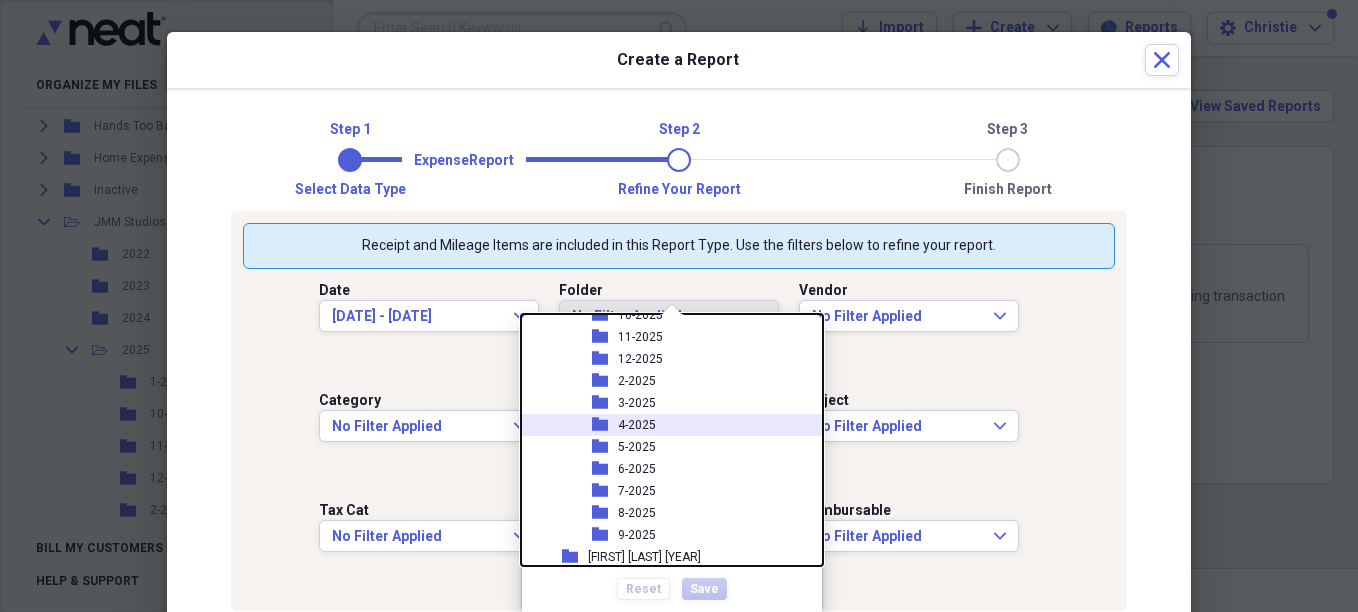 scroll, scrollTop: 337, scrollLeft: 0, axis: vertical 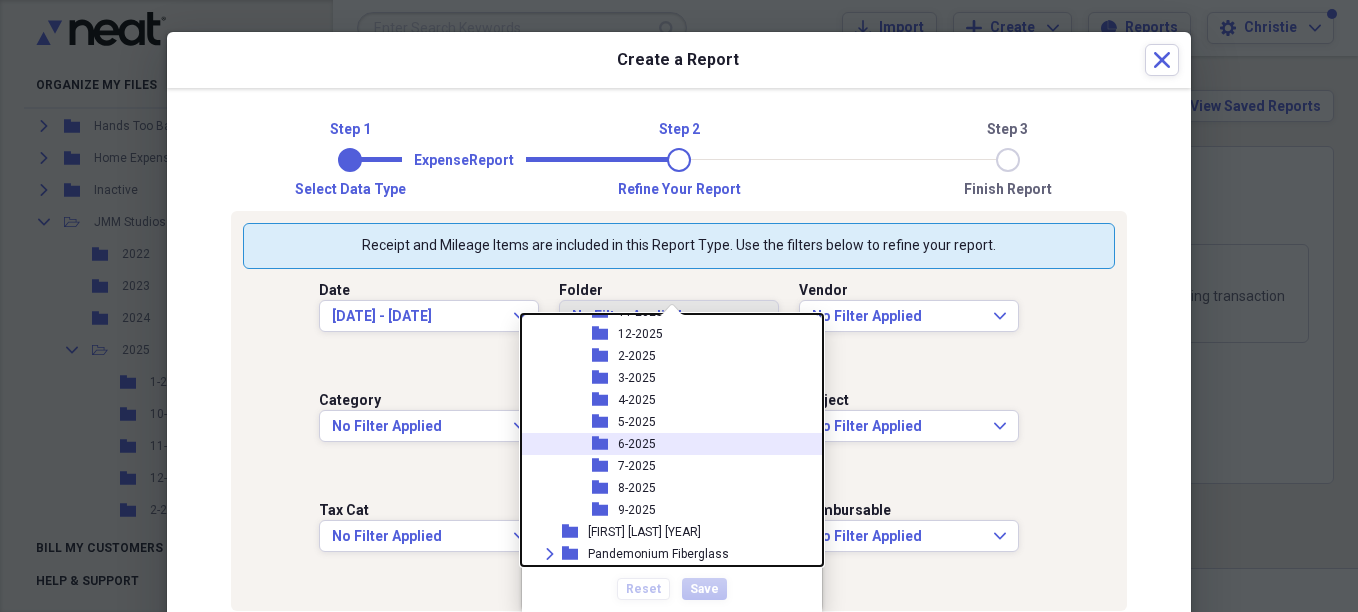 click on "folder [DATE]" at bounding box center [664, 444] 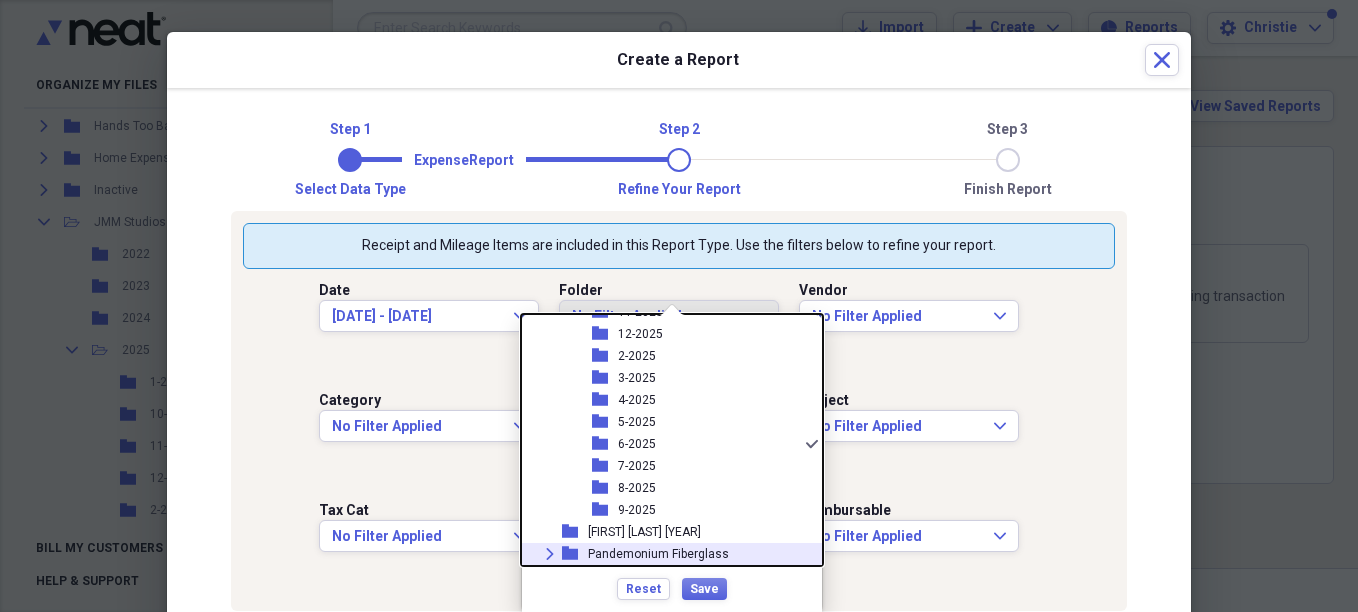 scroll, scrollTop: 0, scrollLeft: 0, axis: both 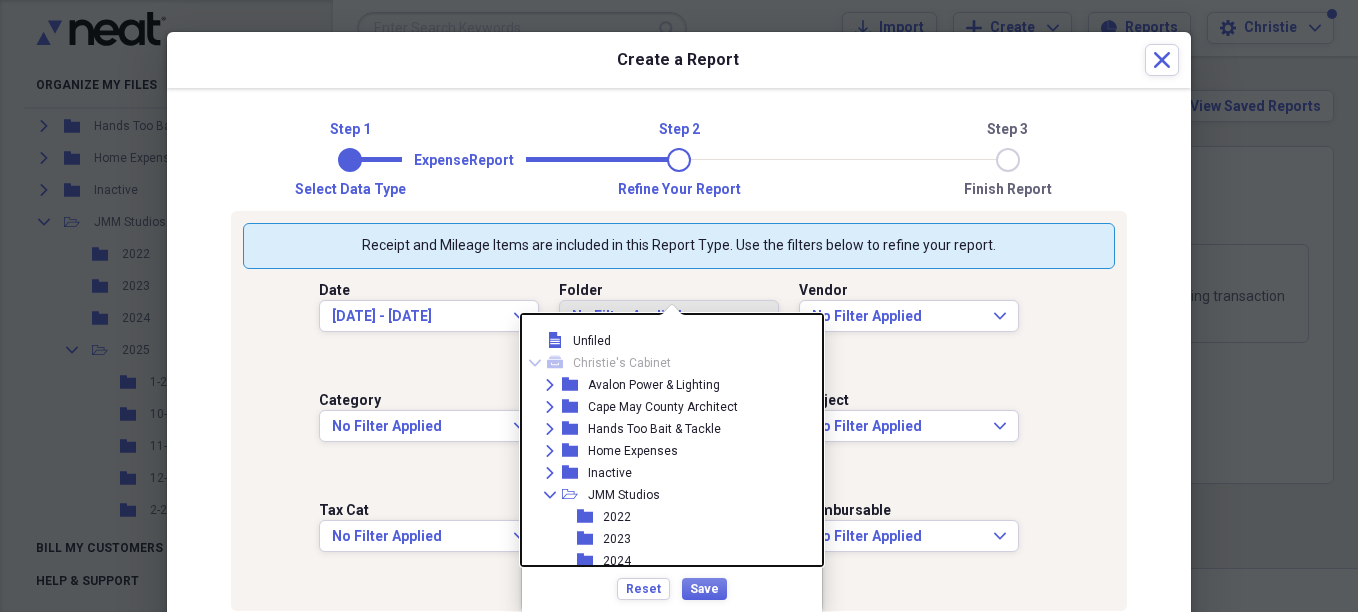 click on "Reset Save" at bounding box center (672, 588) 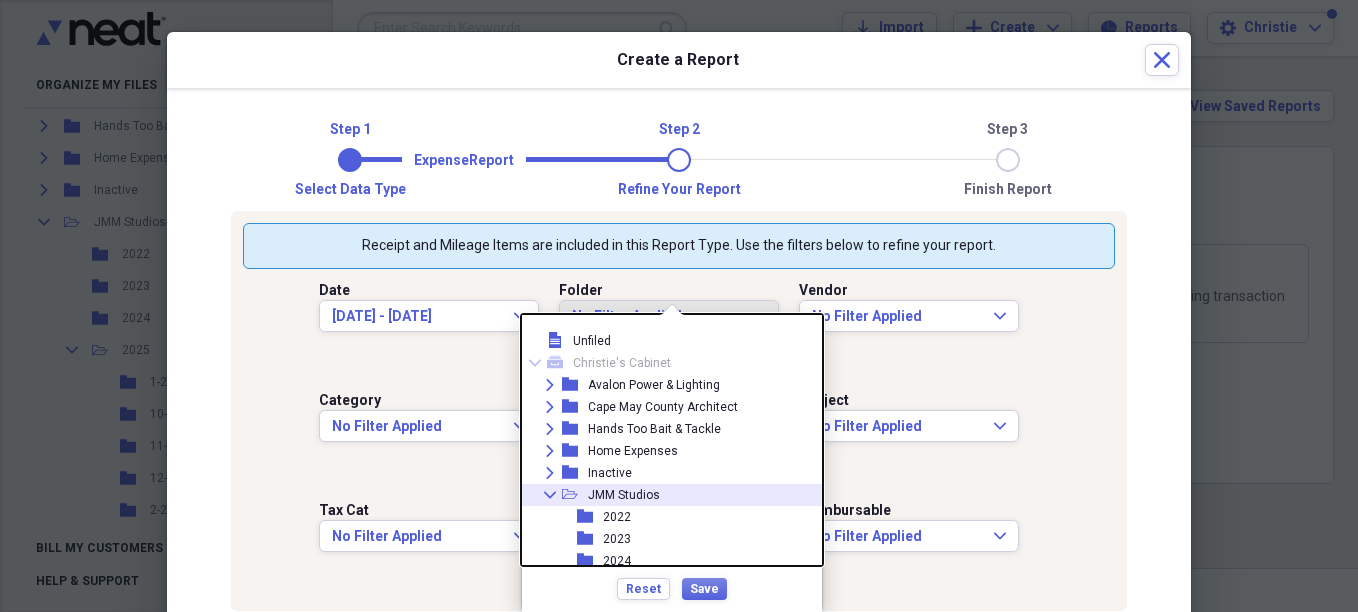 scroll, scrollTop: 300, scrollLeft: 0, axis: vertical 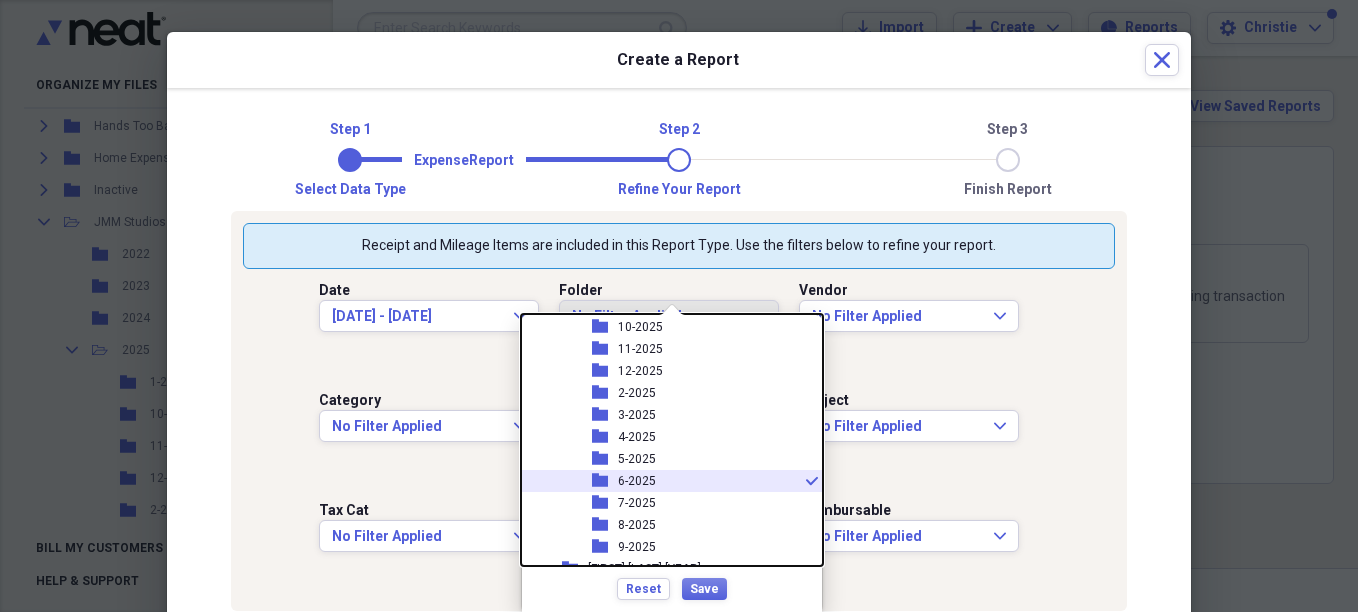 click on "folder [DATE]   check" at bounding box center [664, 481] 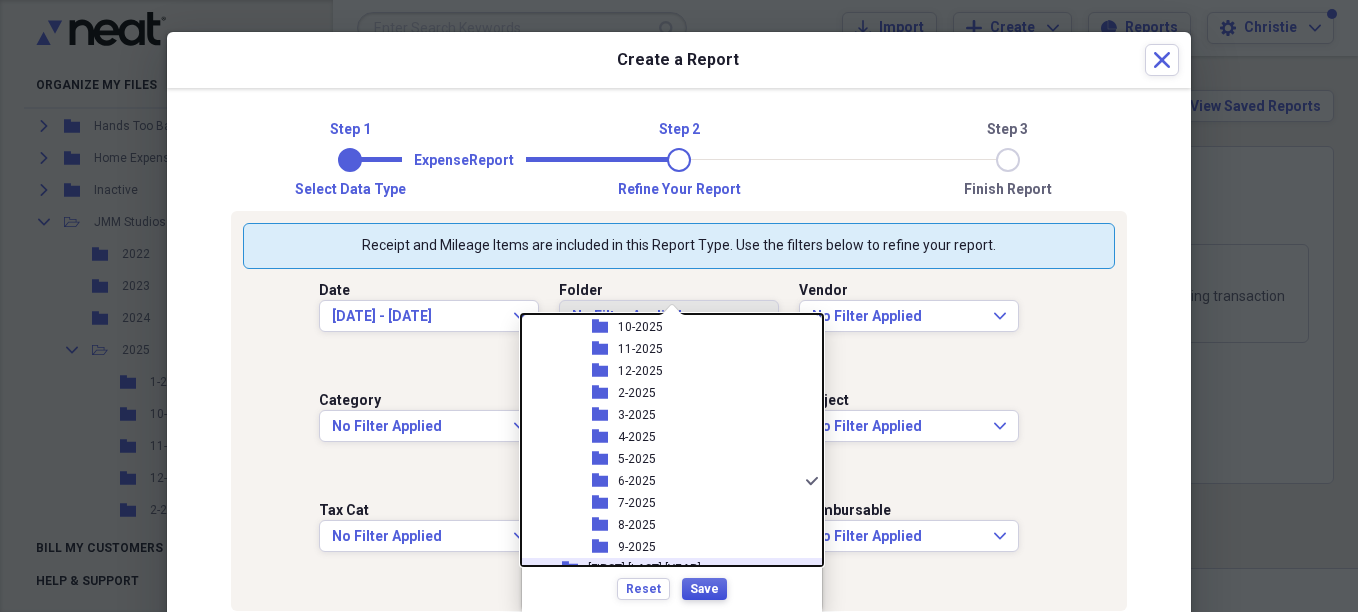 click on "Save" at bounding box center (704, 589) 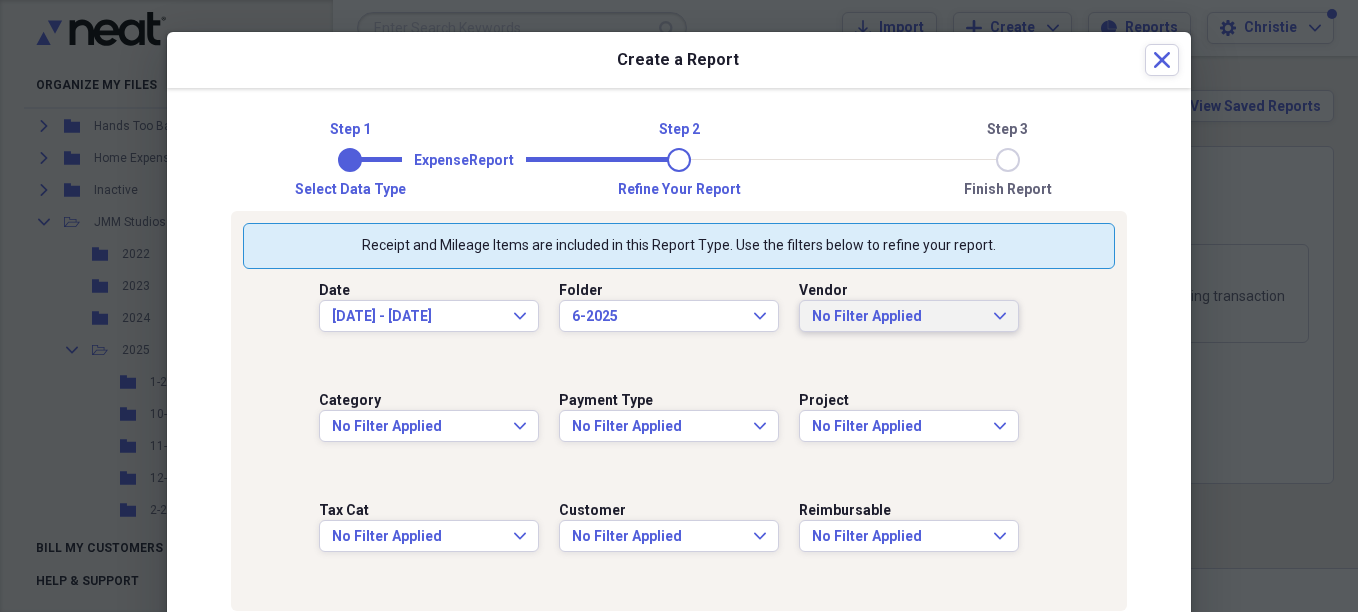 click on "No Filter Applied Expand" at bounding box center (909, 316) 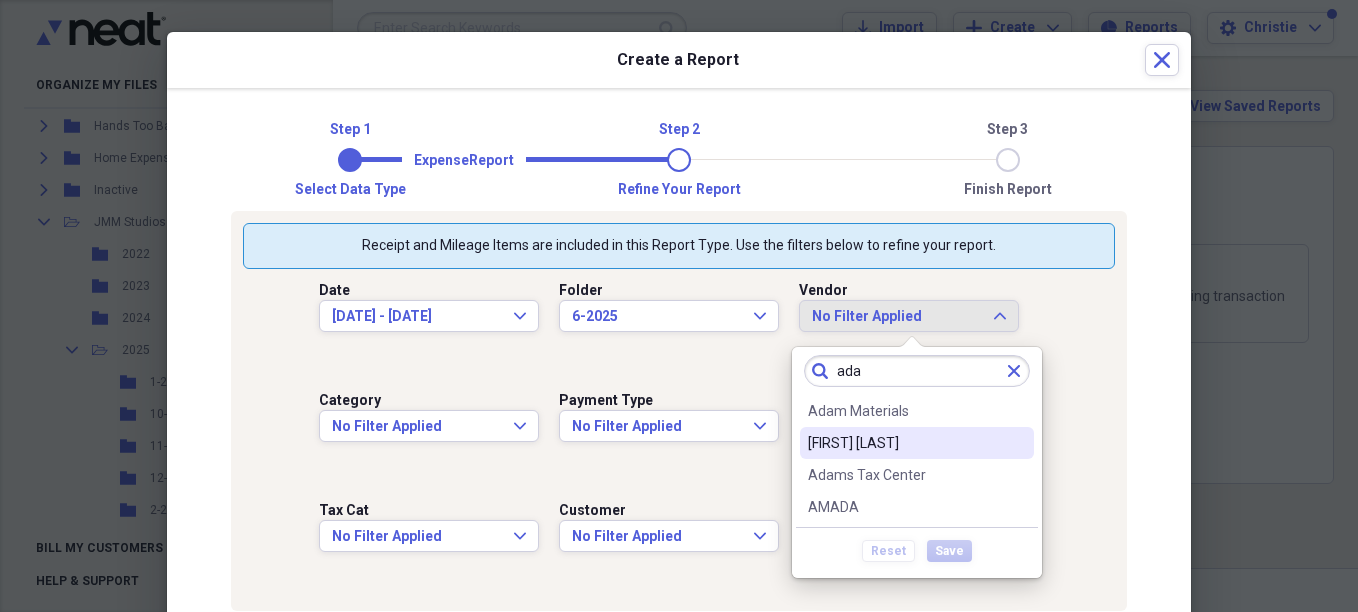 click on "[FIRST] [LAST]" at bounding box center [905, 443] 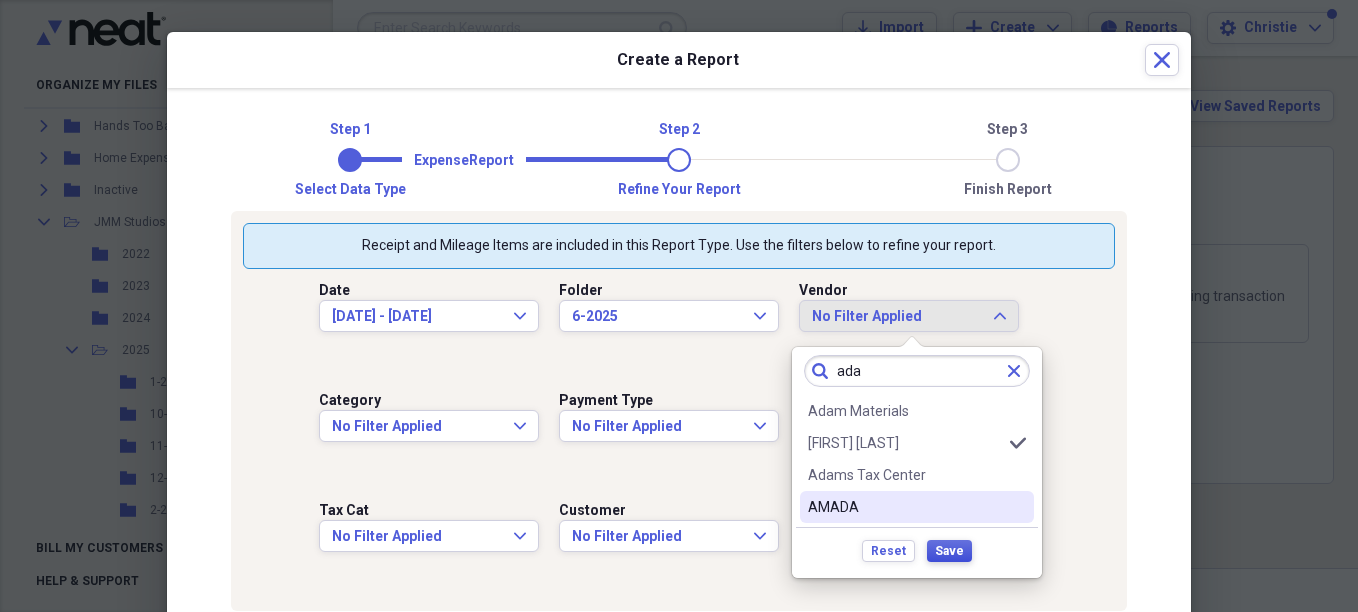click on "Save" at bounding box center [949, 551] 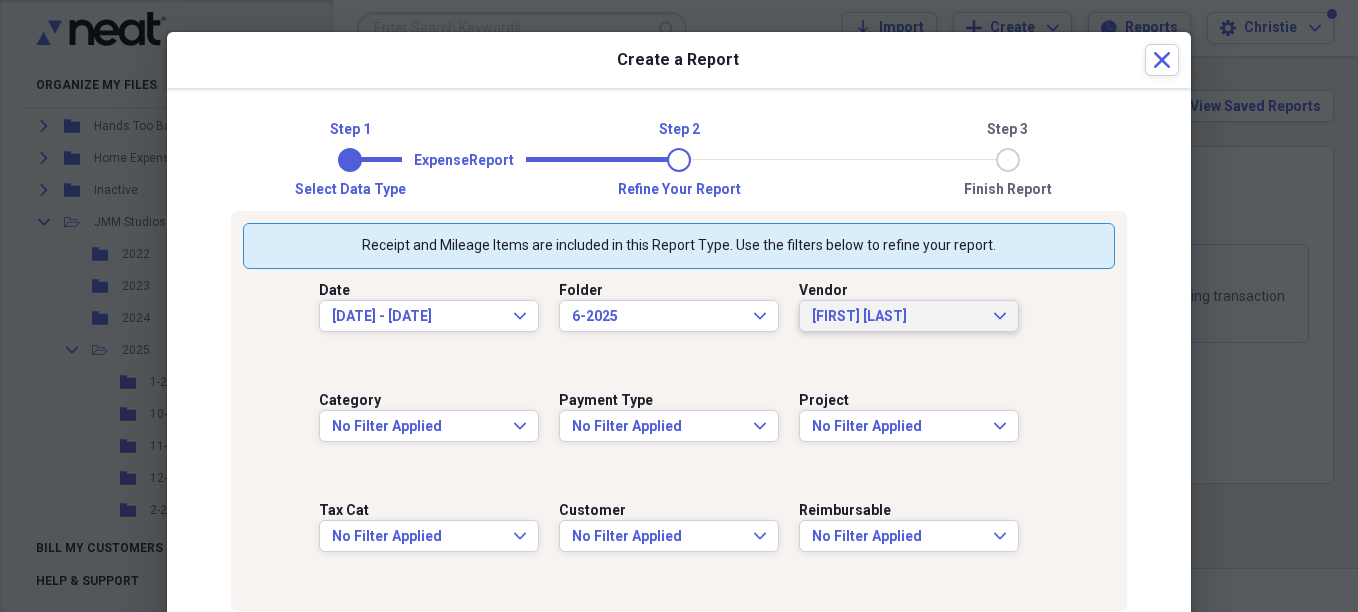 click on "[FIRST] [LAST]" at bounding box center (897, 317) 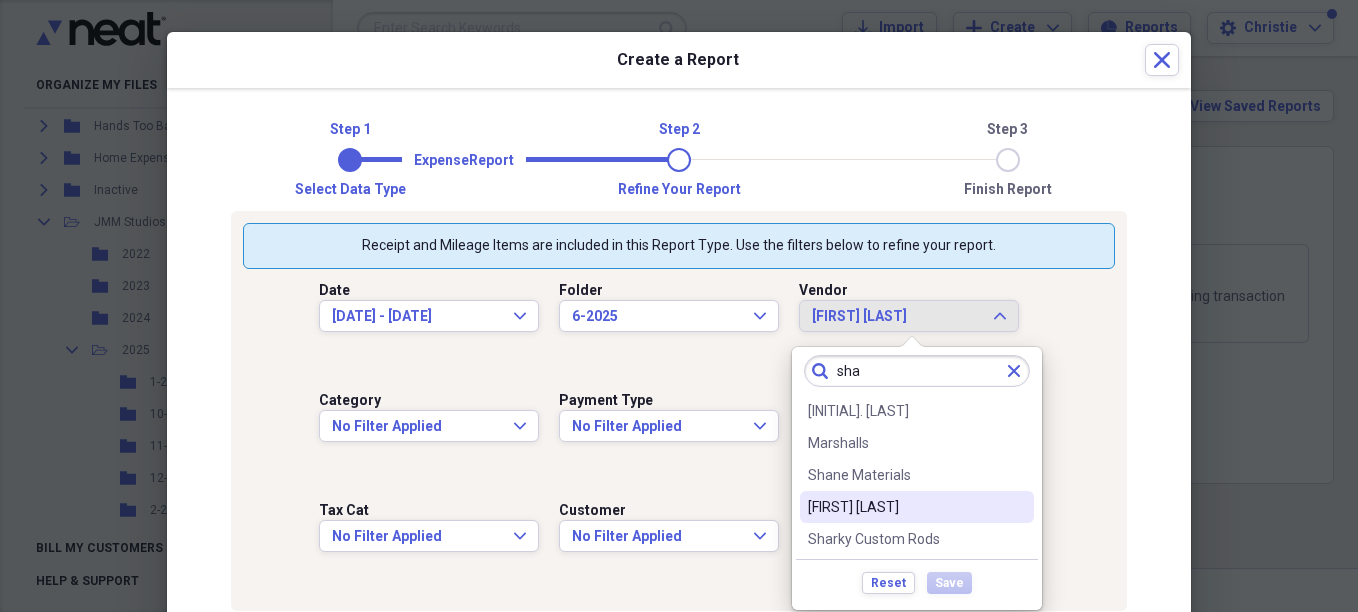 click on "[FIRST] [LAST]" at bounding box center (905, 507) 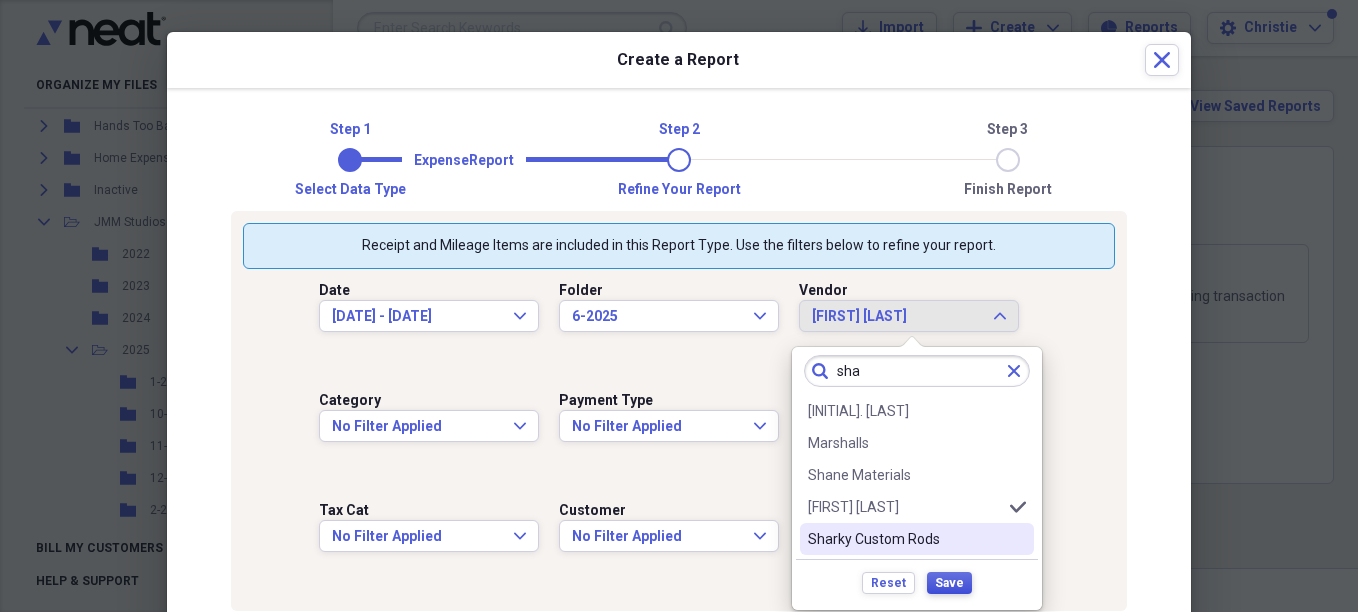 click on "Save" at bounding box center (949, 583) 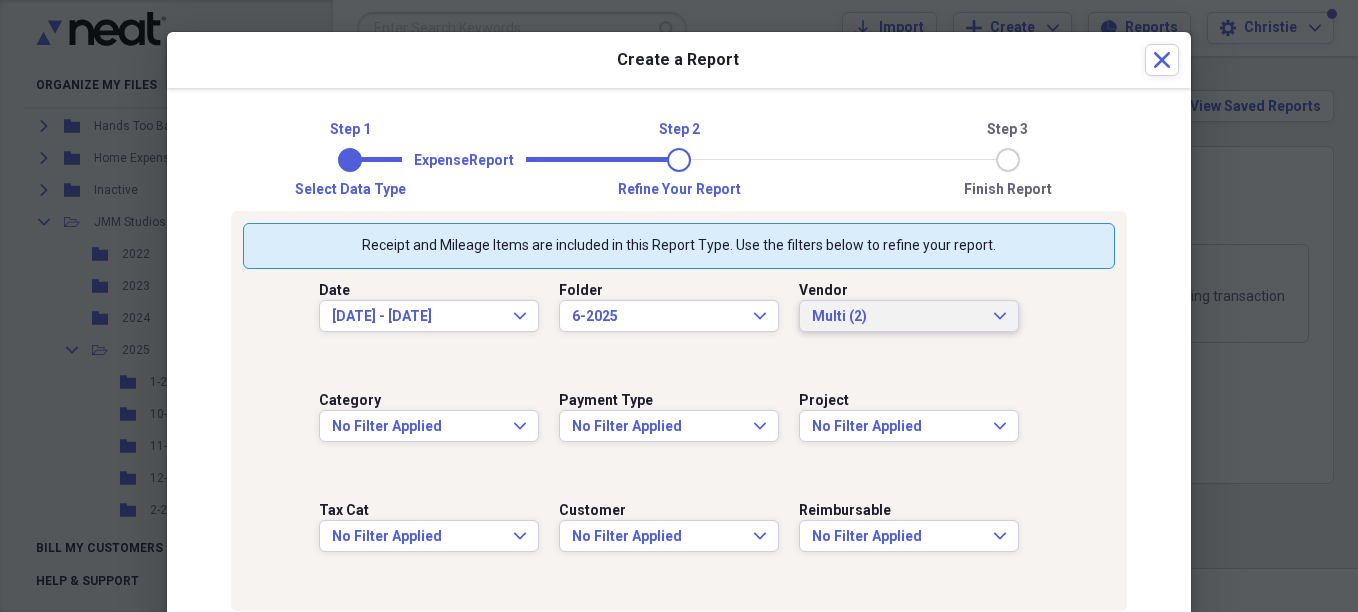 click on "Multi (2)" at bounding box center [897, 317] 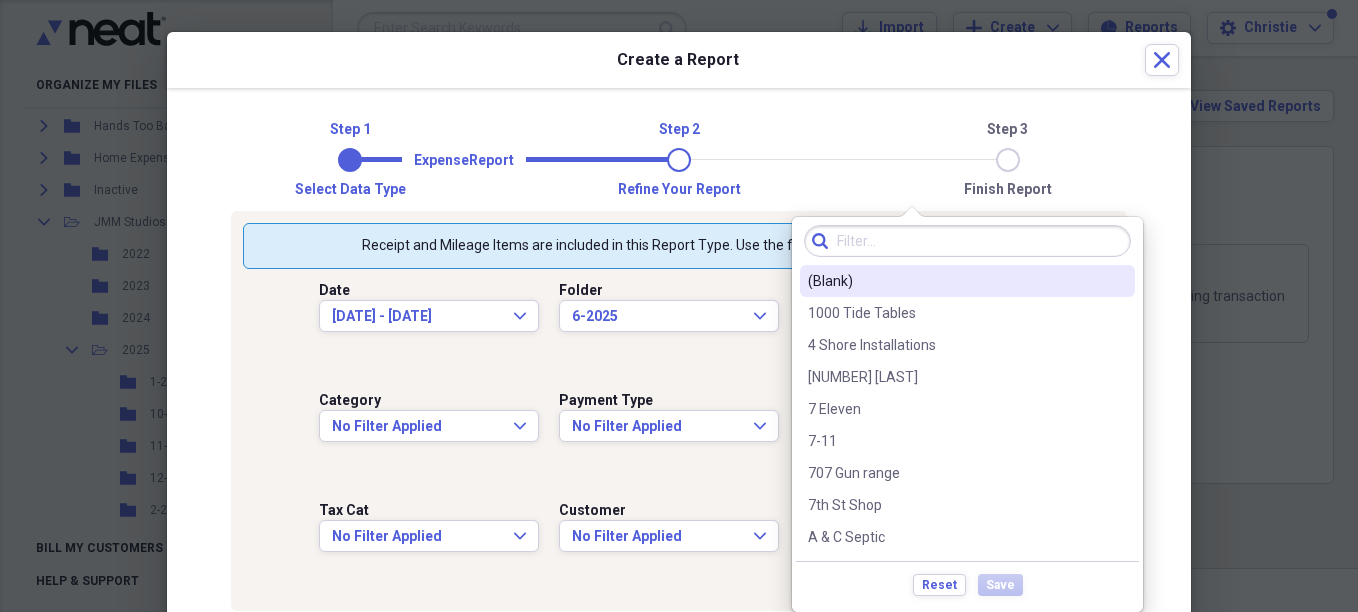 click at bounding box center [967, 241] 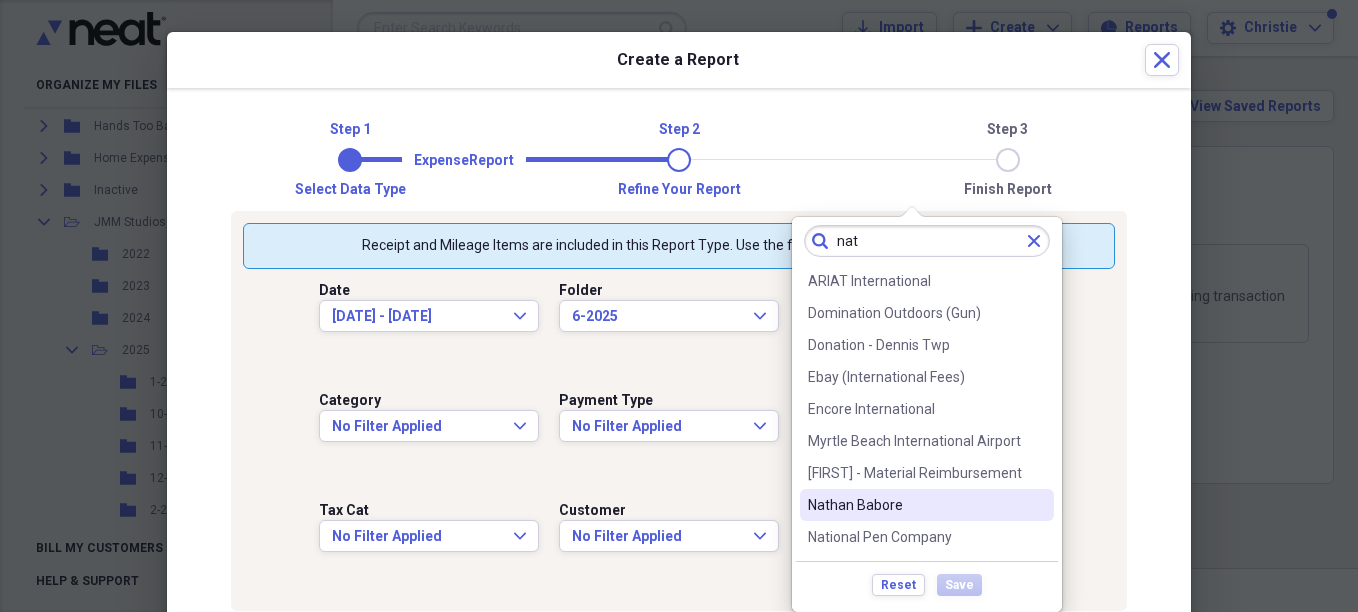 click on "Nathan Babore" at bounding box center [915, 505] 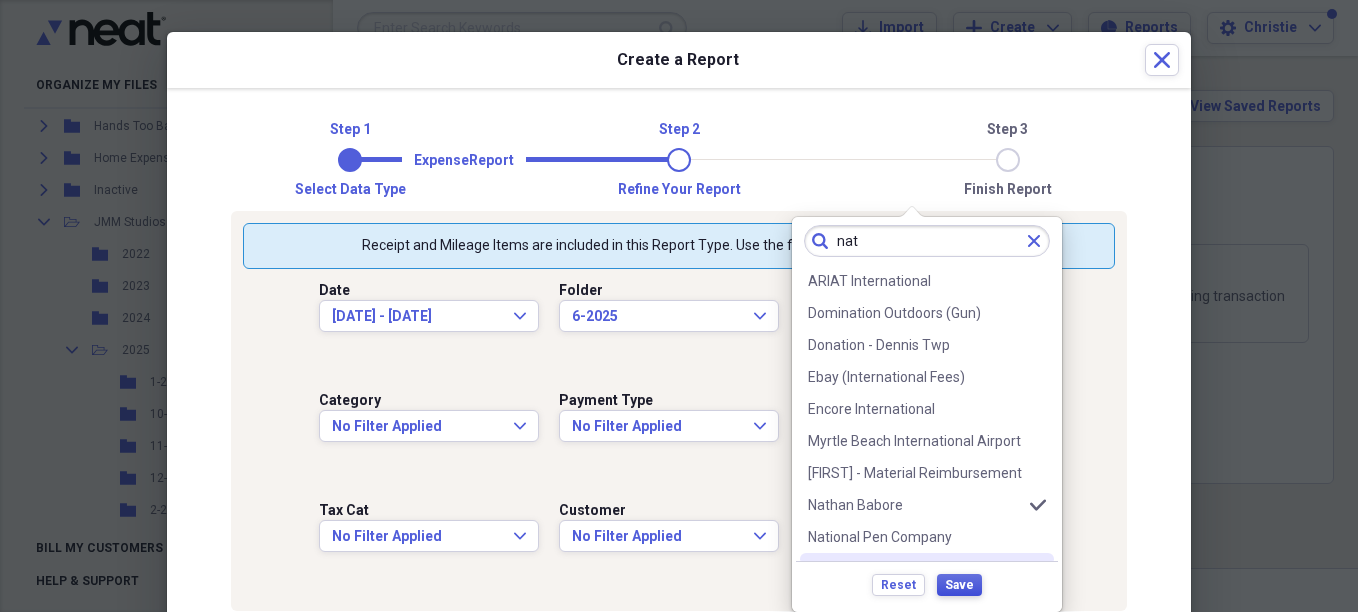 click on "Save" at bounding box center [959, 585] 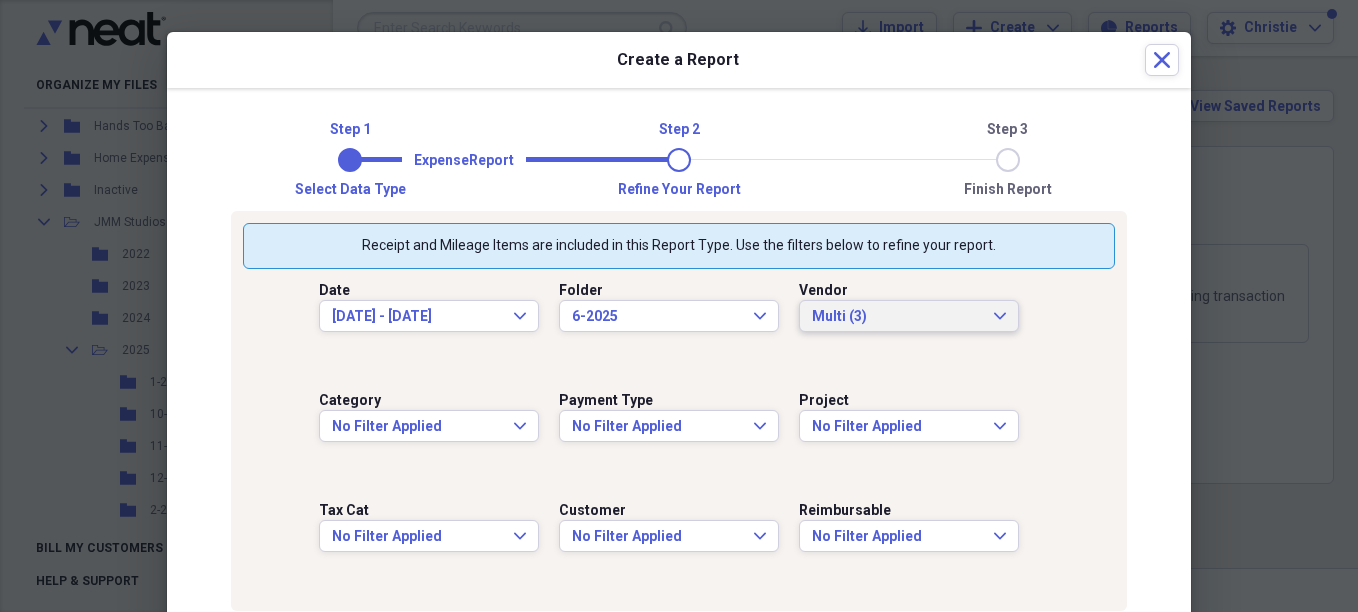 click on "Multi (3)" at bounding box center [897, 317] 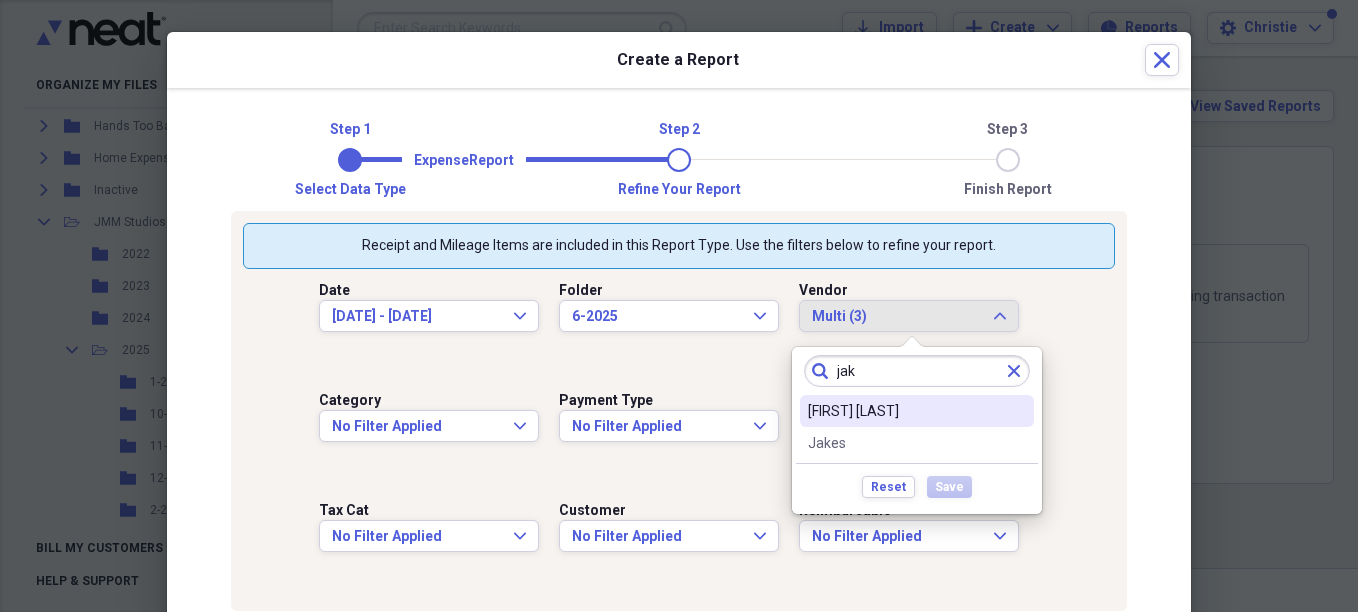 click on "[FIRST] [LAST]" at bounding box center [905, 411] 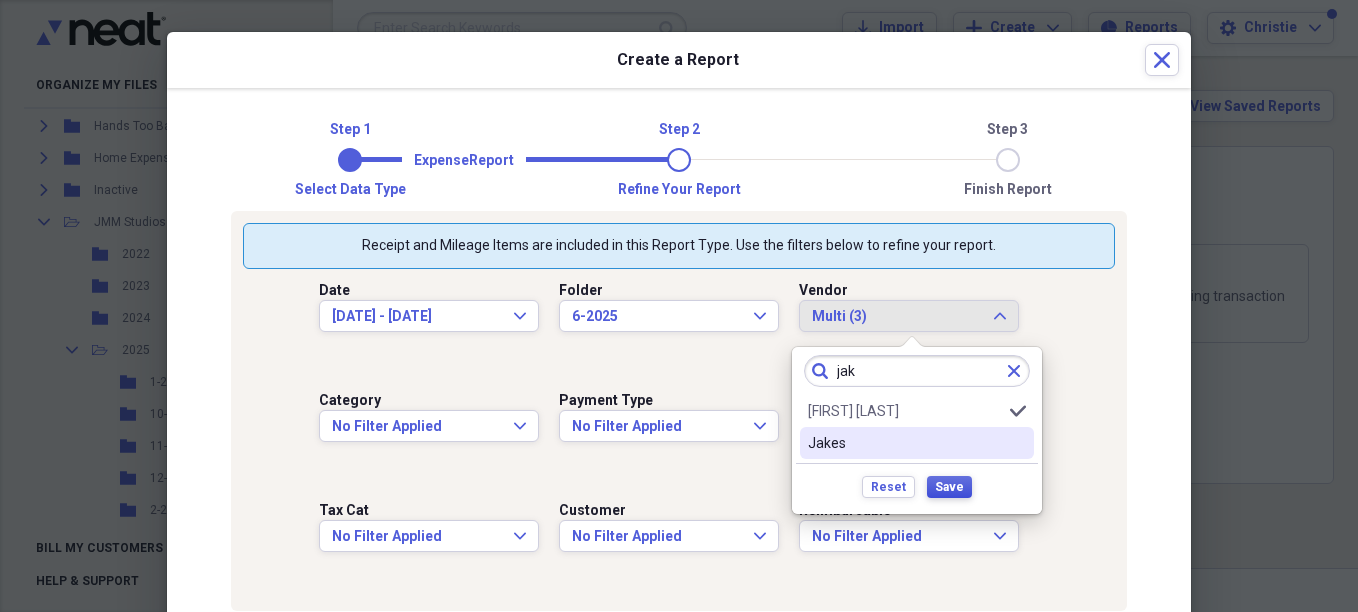 click on "Save" at bounding box center [949, 487] 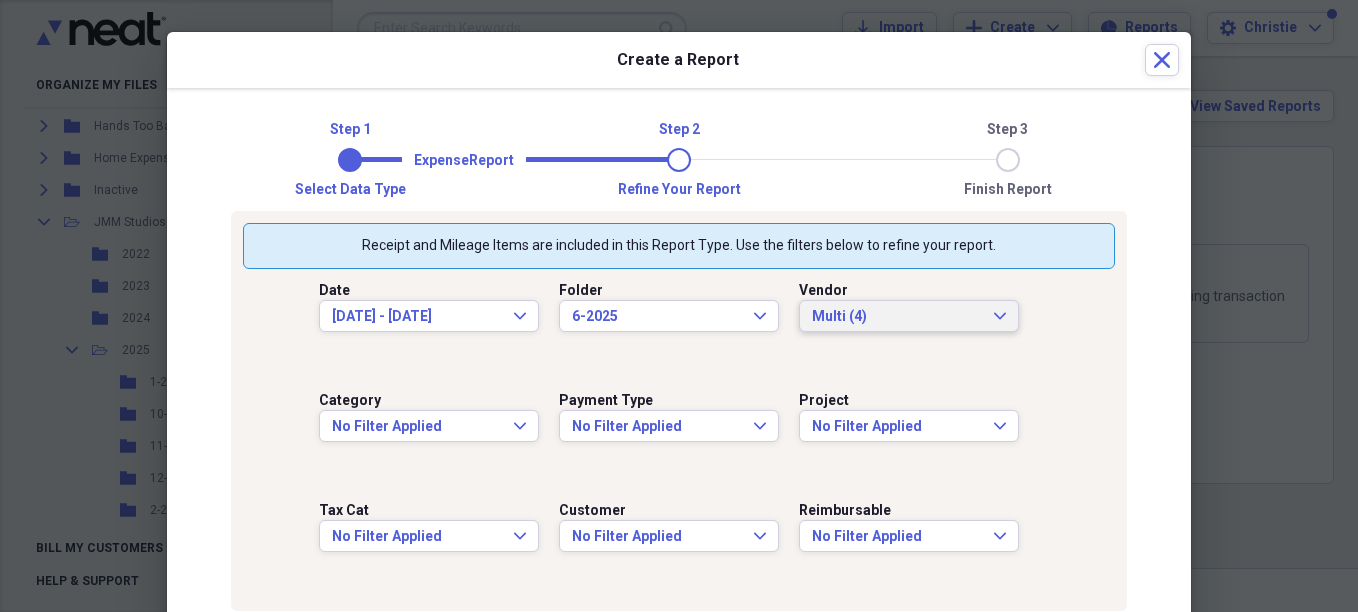 click on "Multi (4)" at bounding box center [897, 317] 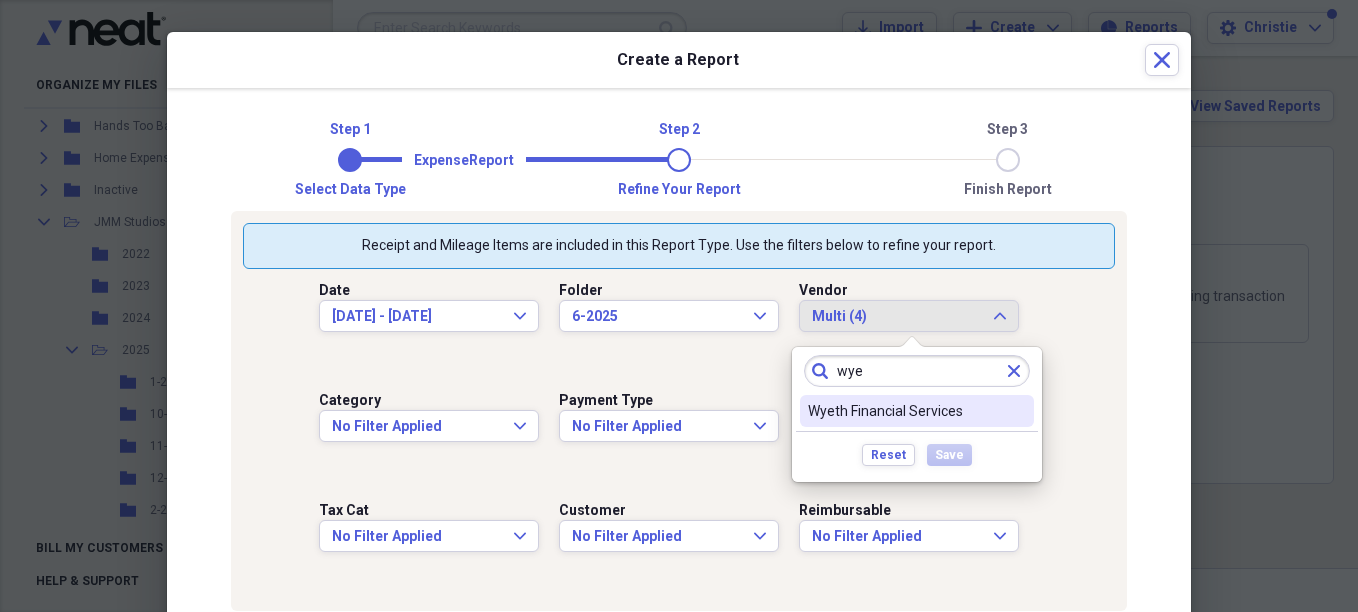 click on "Wyeth Financial Services" at bounding box center [917, 411] 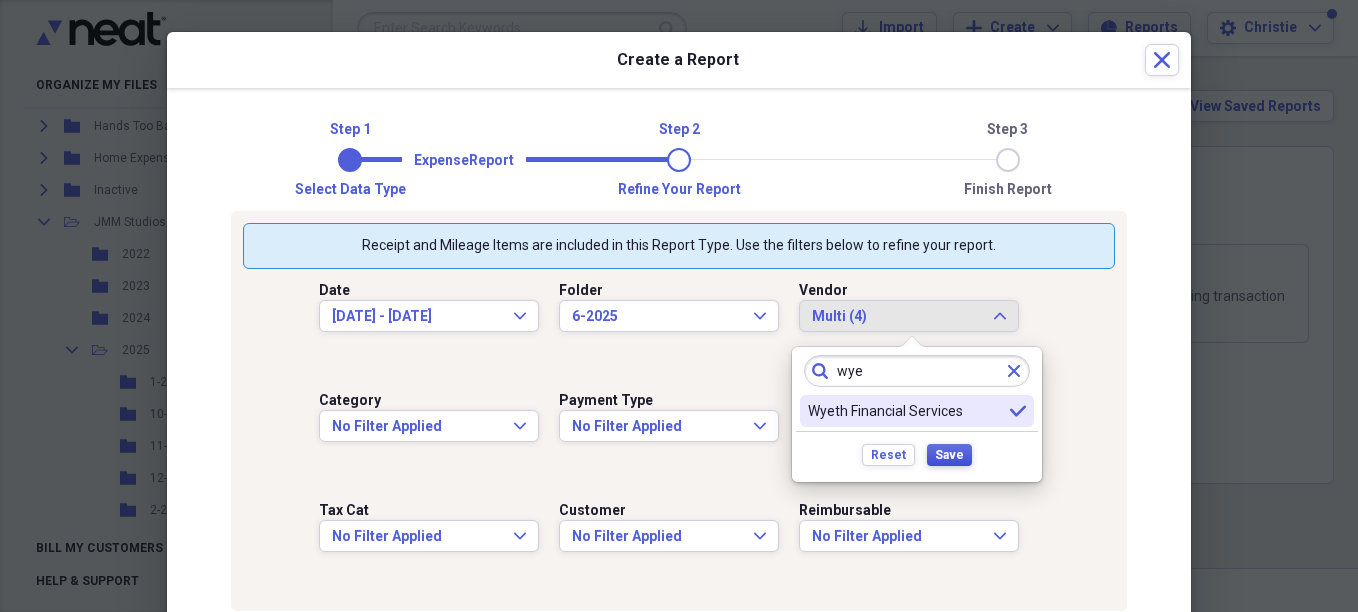 click on "Save" at bounding box center (949, 455) 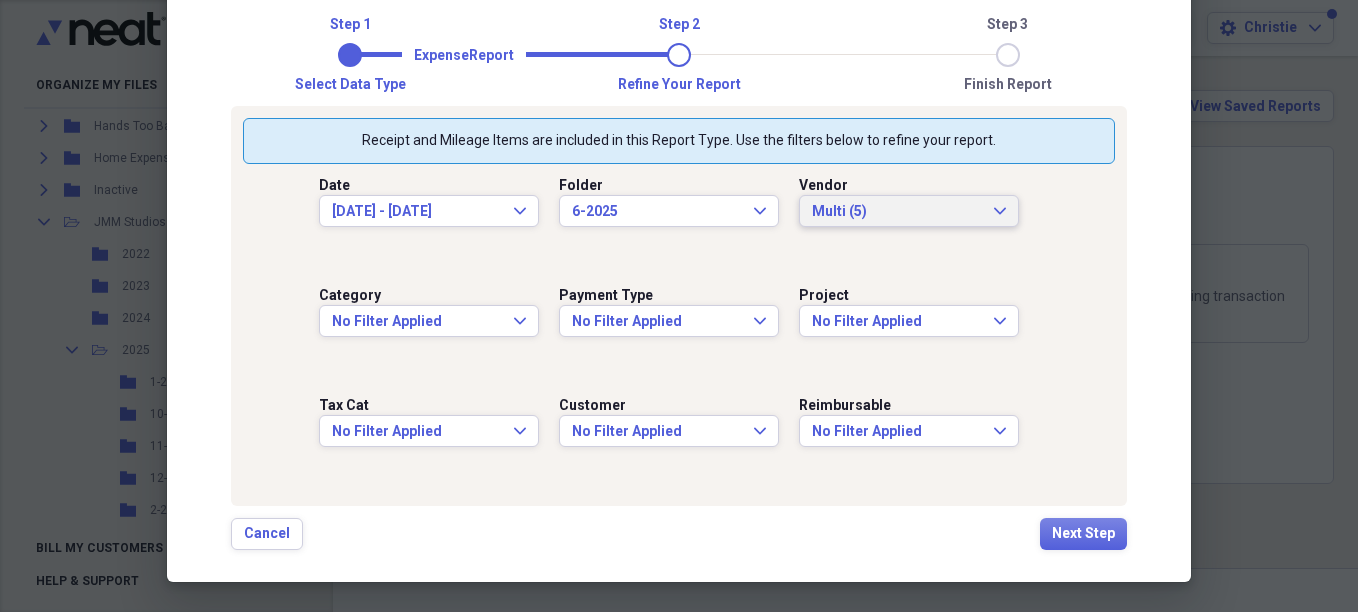 scroll, scrollTop: 107, scrollLeft: 0, axis: vertical 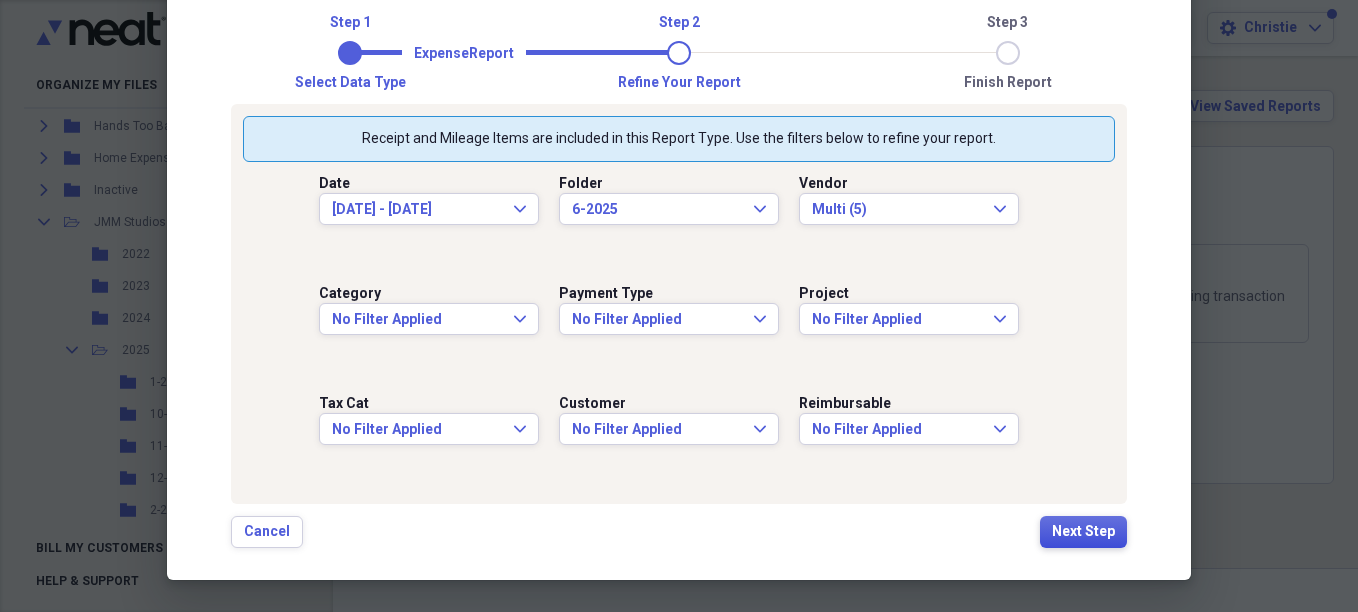 click on "Next Step" at bounding box center [1083, 532] 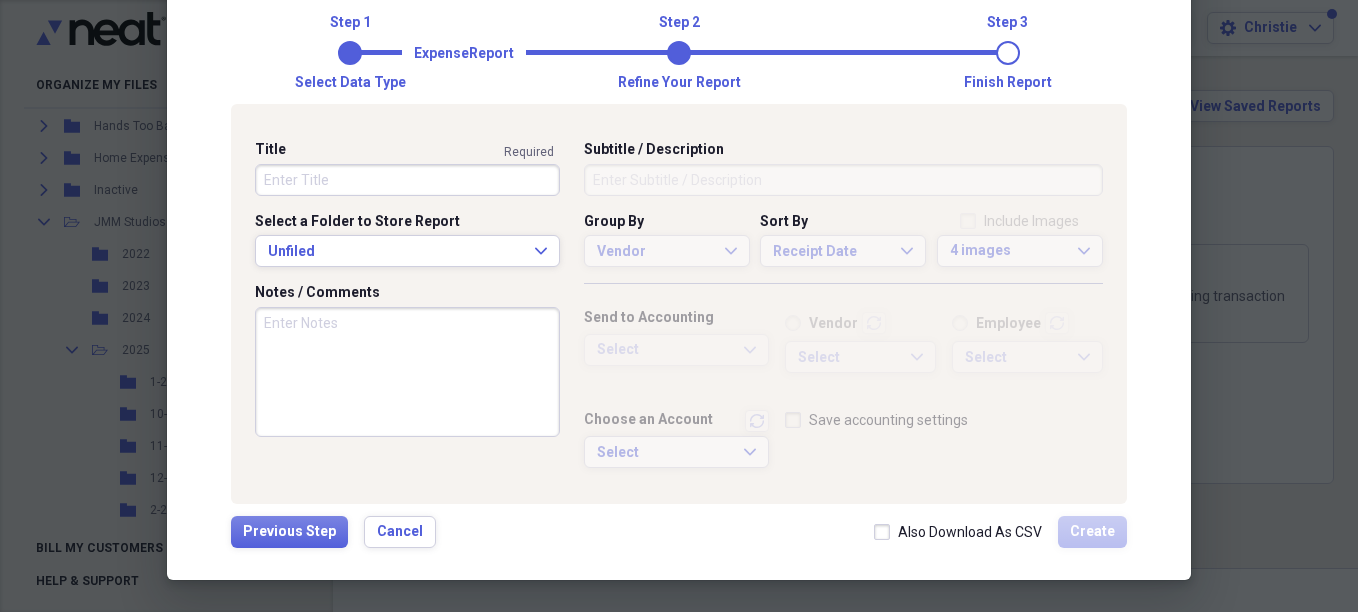 click on "Title" at bounding box center (407, 180) 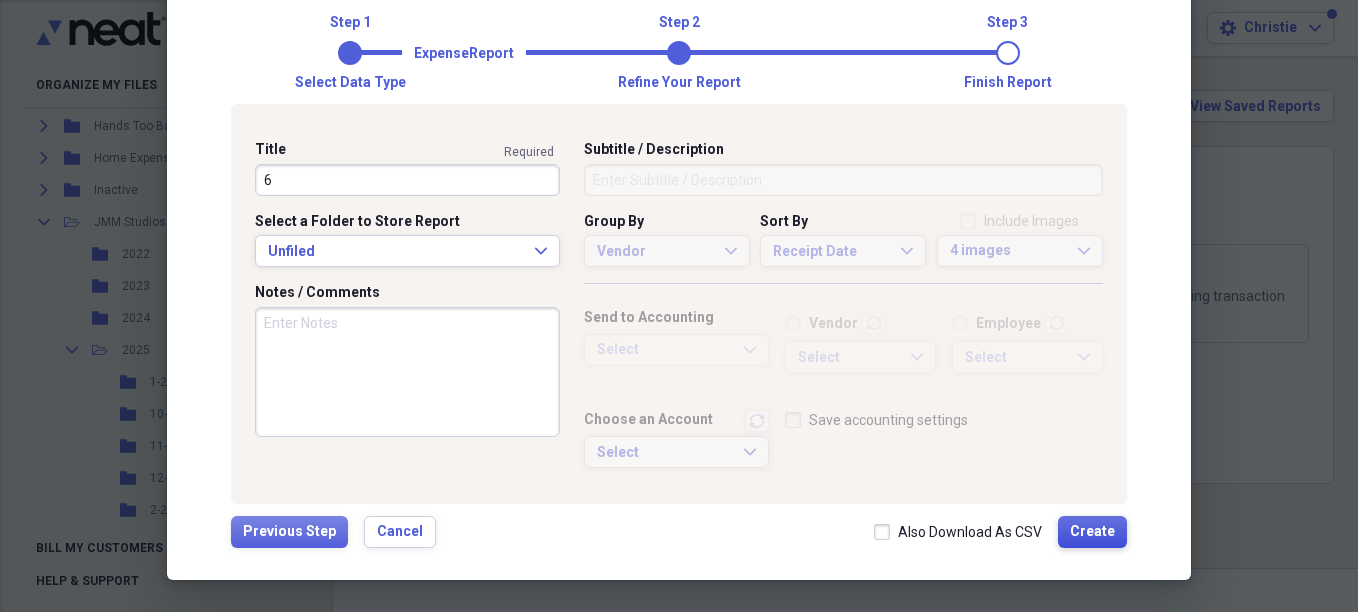 click on "Create" at bounding box center (1092, 532) 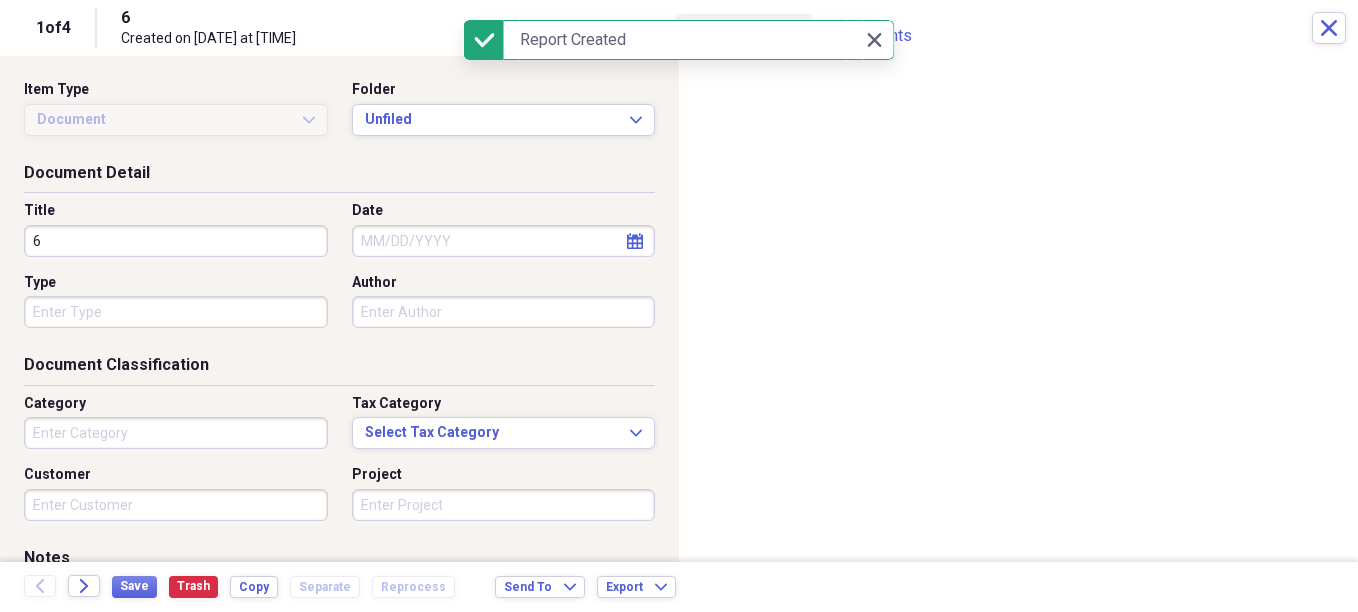 scroll, scrollTop: 0, scrollLeft: 0, axis: both 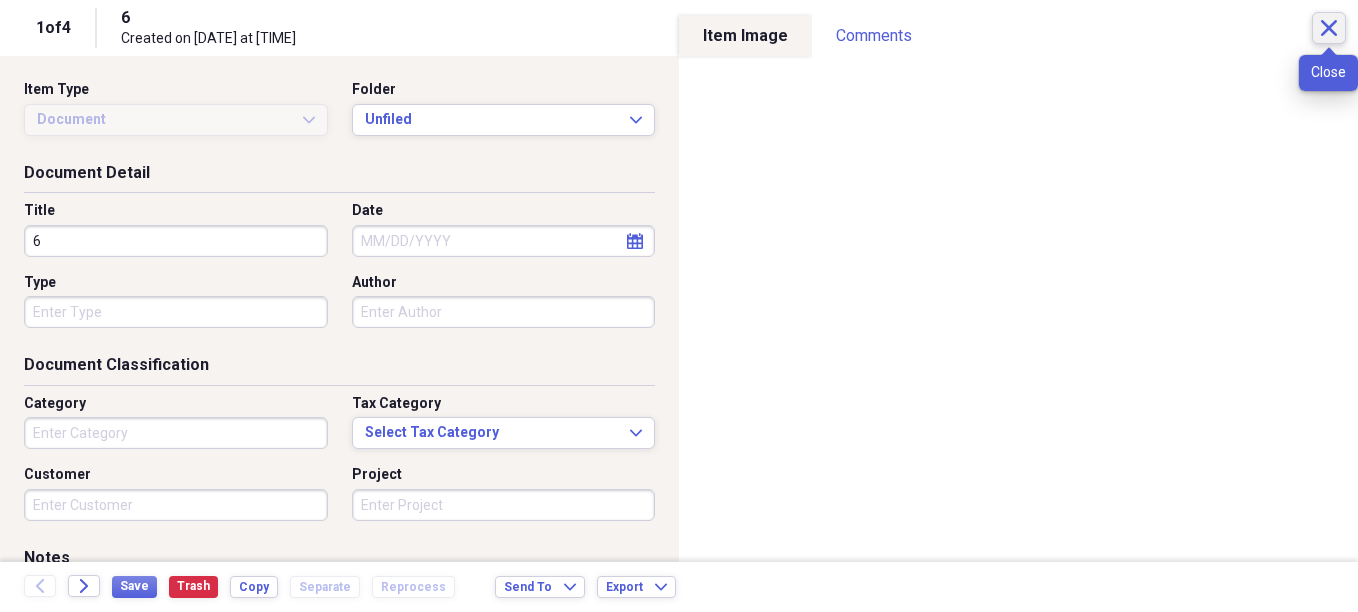 click on "Close" at bounding box center (1329, 28) 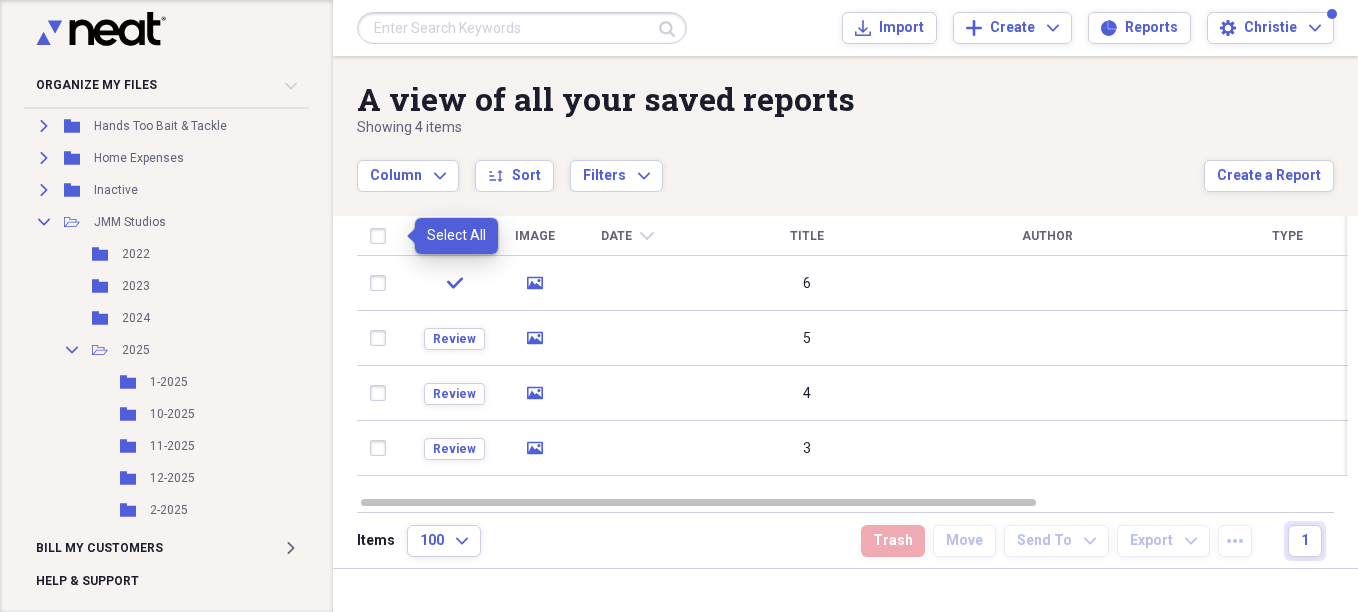 click at bounding box center (382, 236) 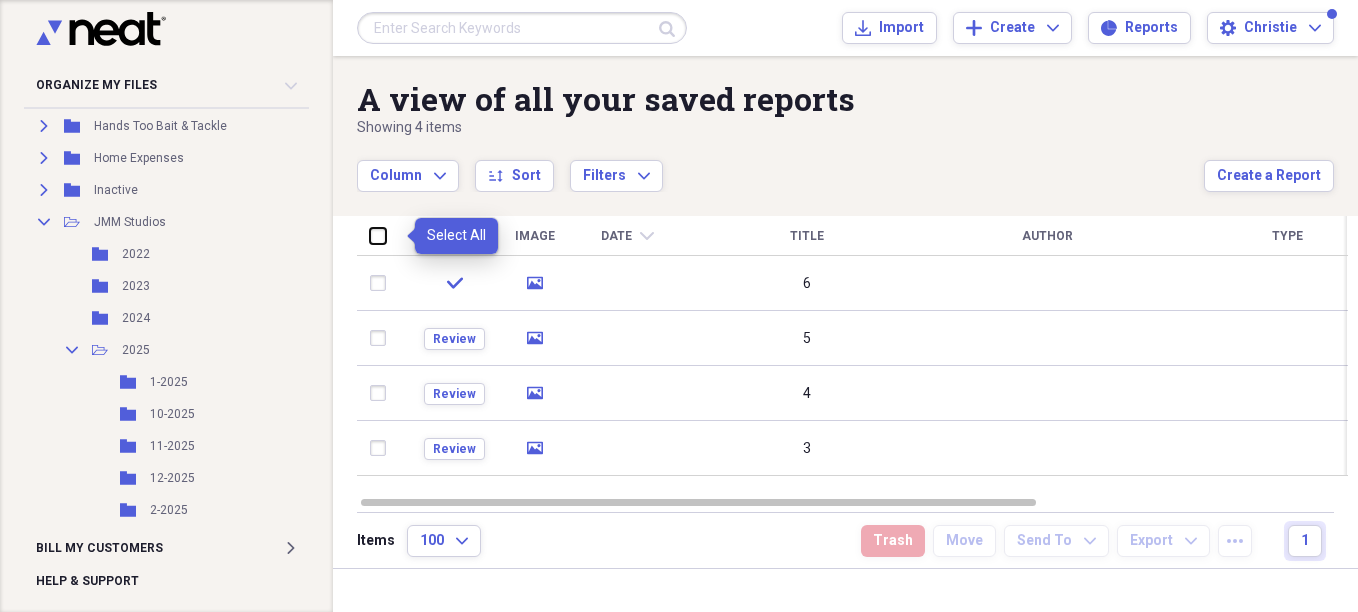 click at bounding box center (370, 235) 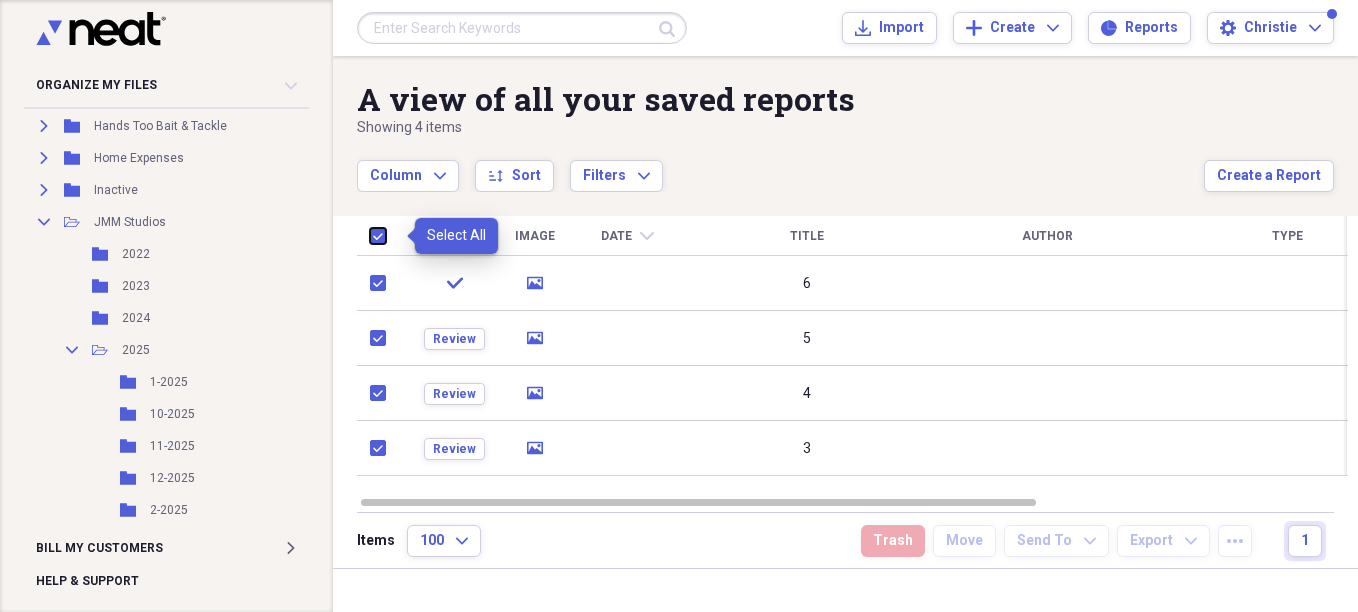 checkbox on "true" 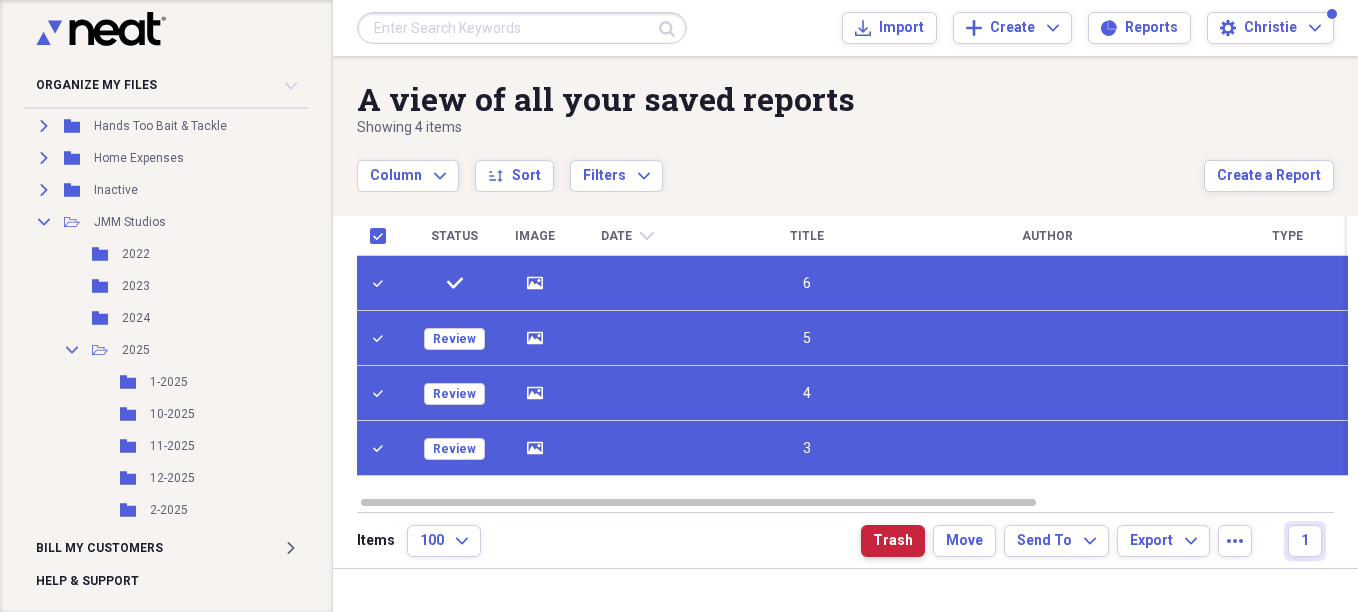 click on "Trash" at bounding box center (893, 541) 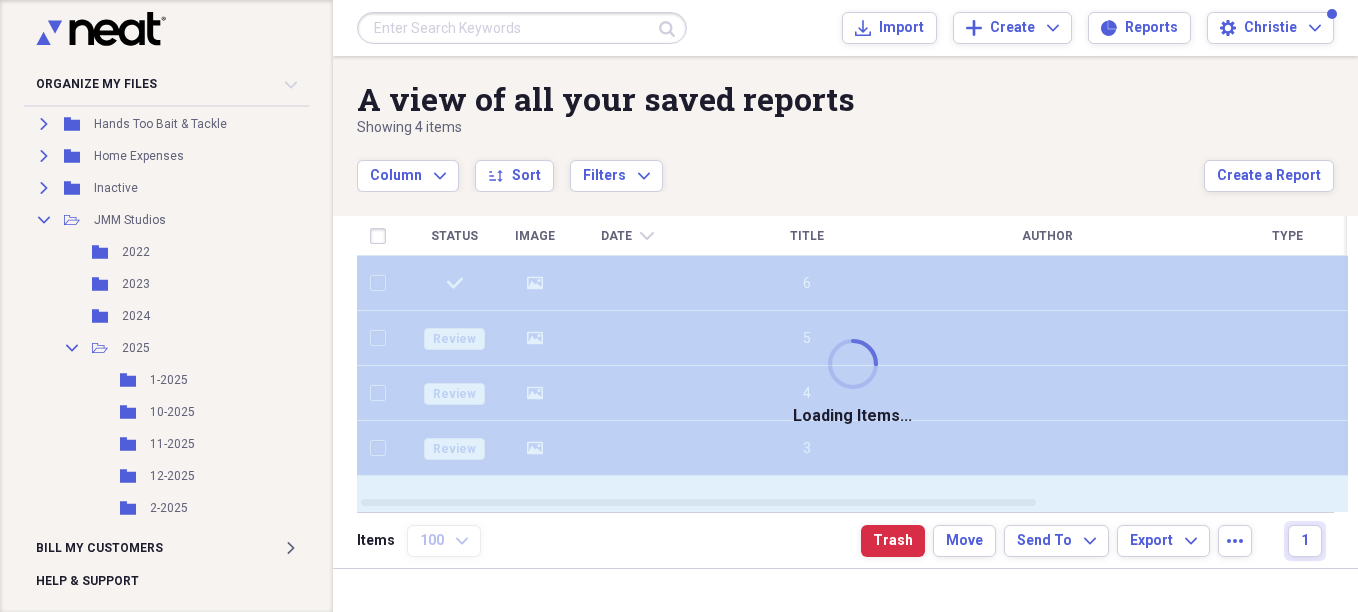 checkbox on "false" 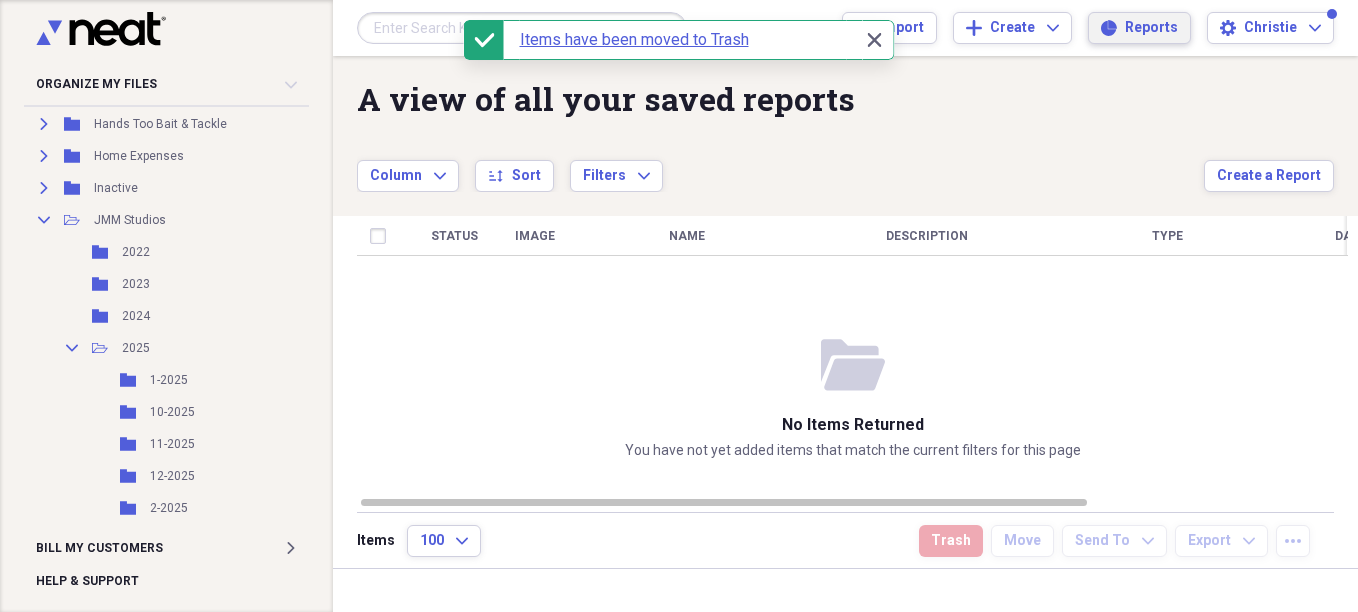 click on "Reports" at bounding box center (1151, 28) 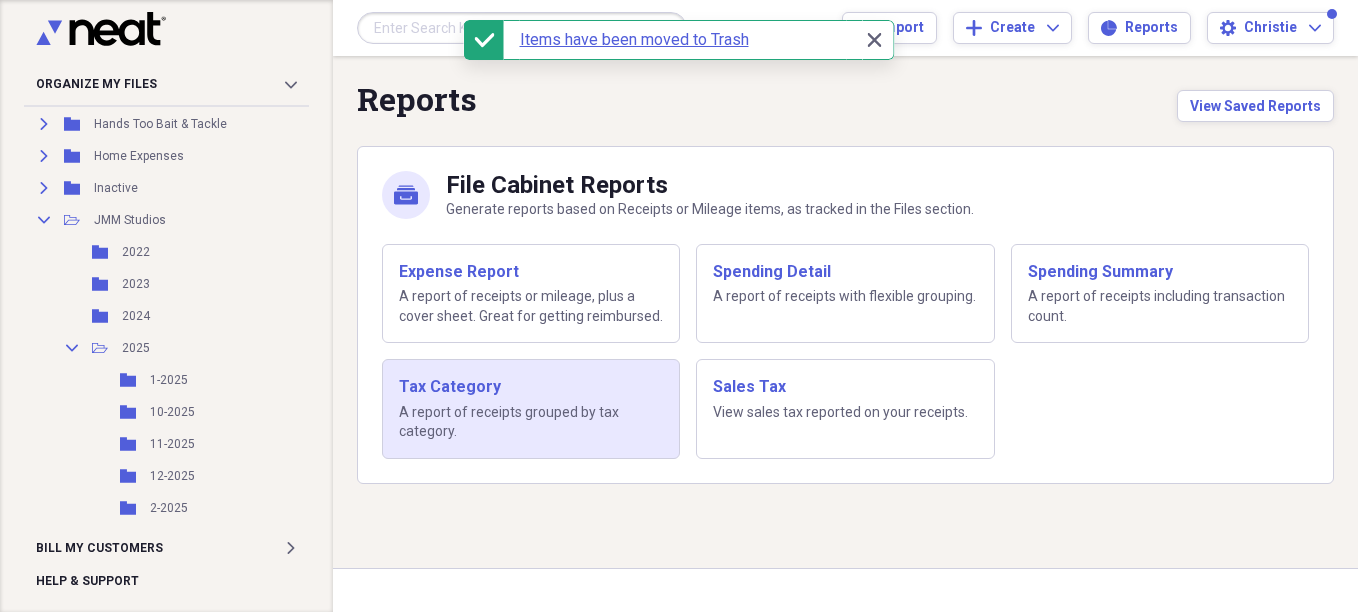 click on "Tax Category A report of receipts grouped by tax category." at bounding box center (531, 409) 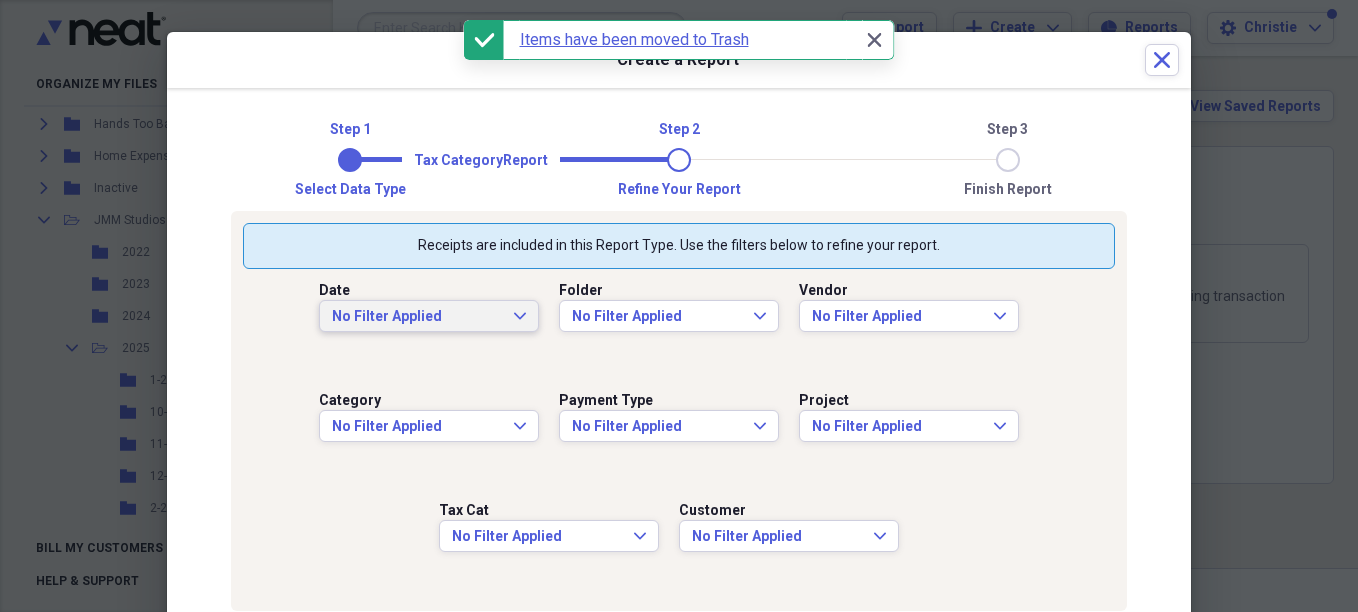 click on "No Filter Applied Expand" at bounding box center (429, 316) 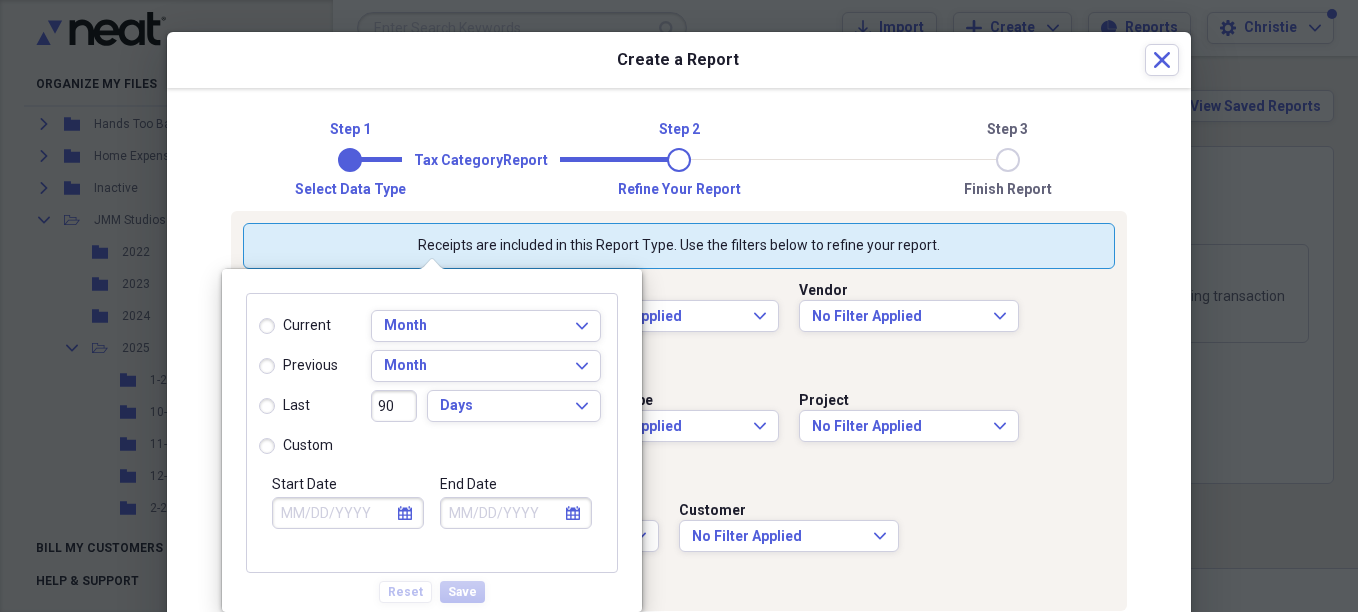 drag, startPoint x: 271, startPoint y: 448, endPoint x: 278, endPoint y: 480, distance: 32.75668 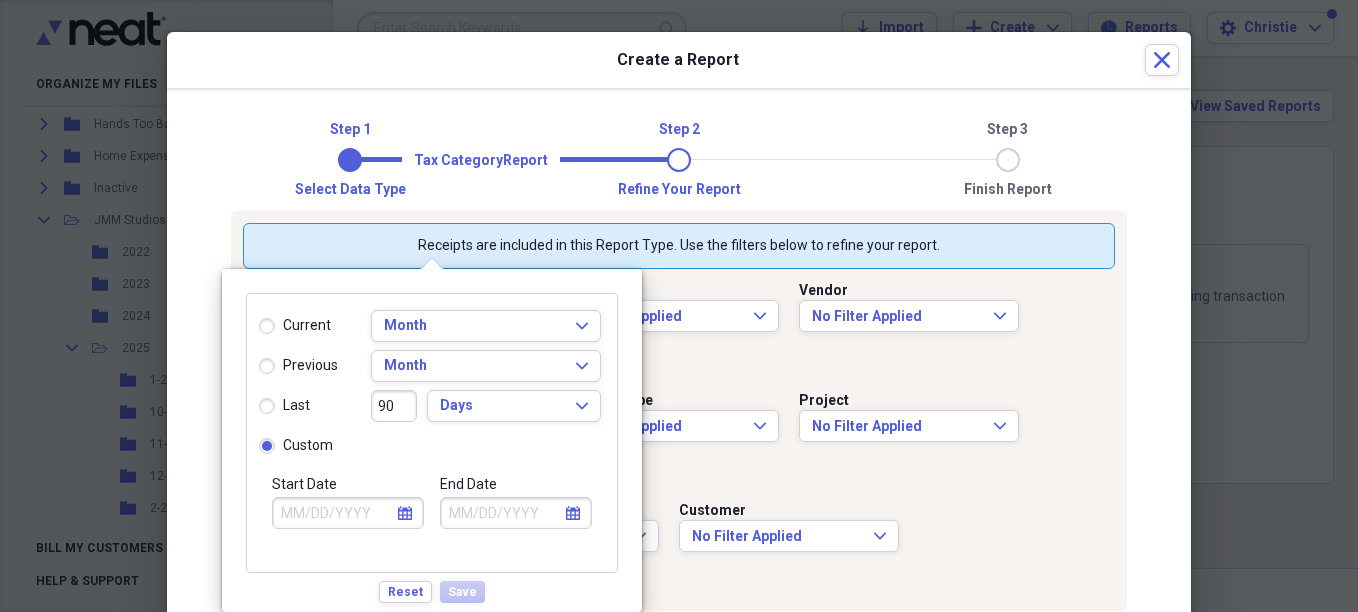 click on "Start Date" at bounding box center [348, 513] 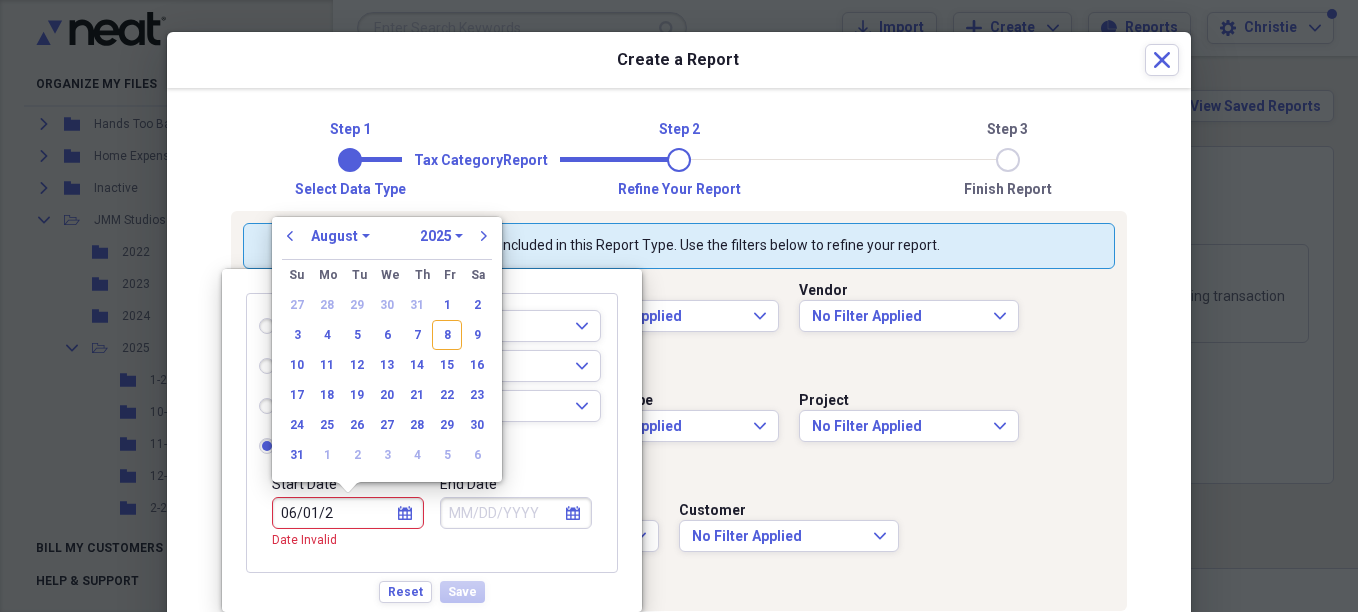 type on "06/01/20" 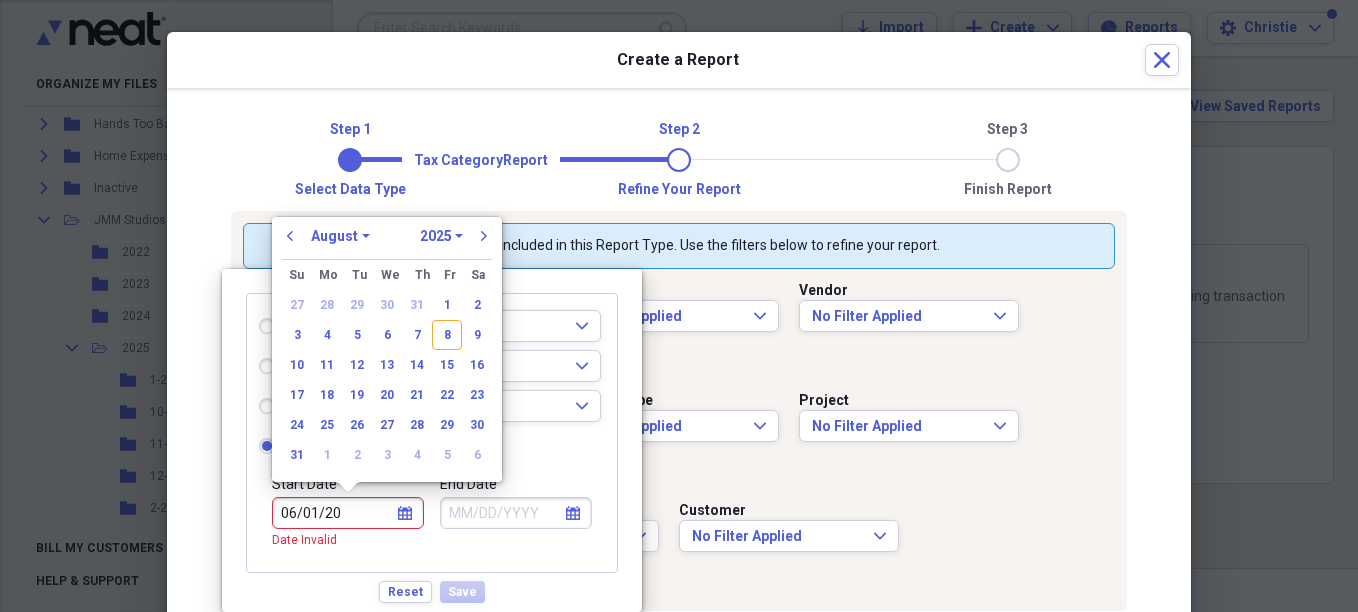 select on "5" 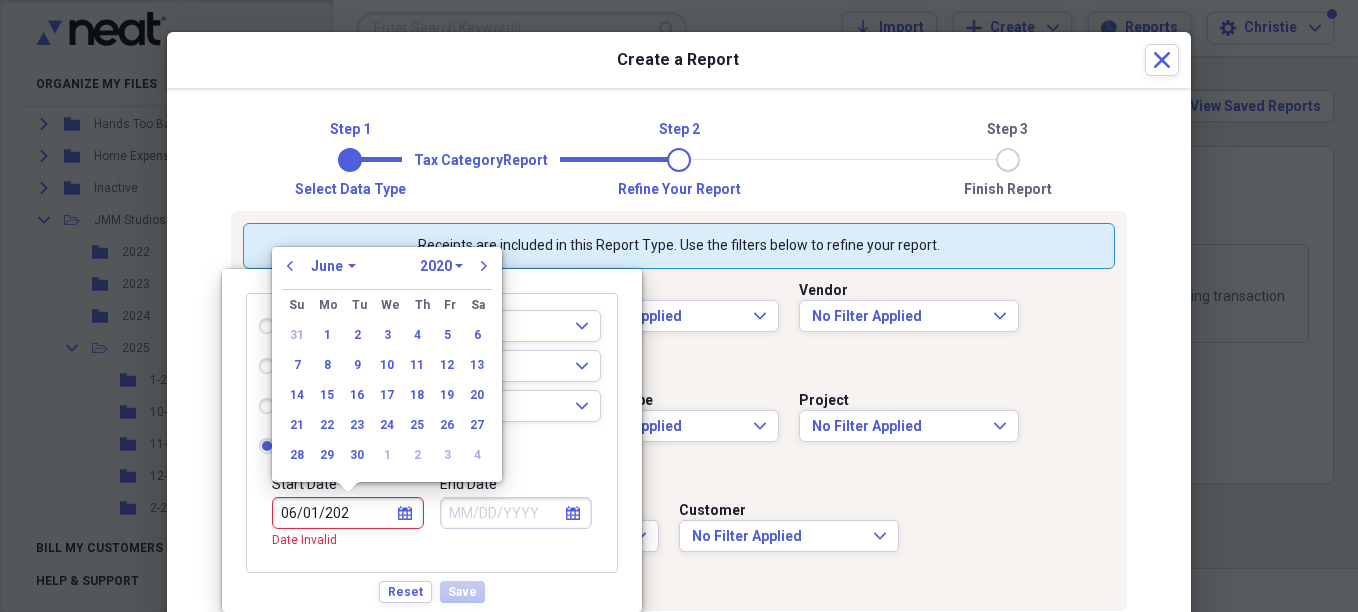 type on "06/01/2025" 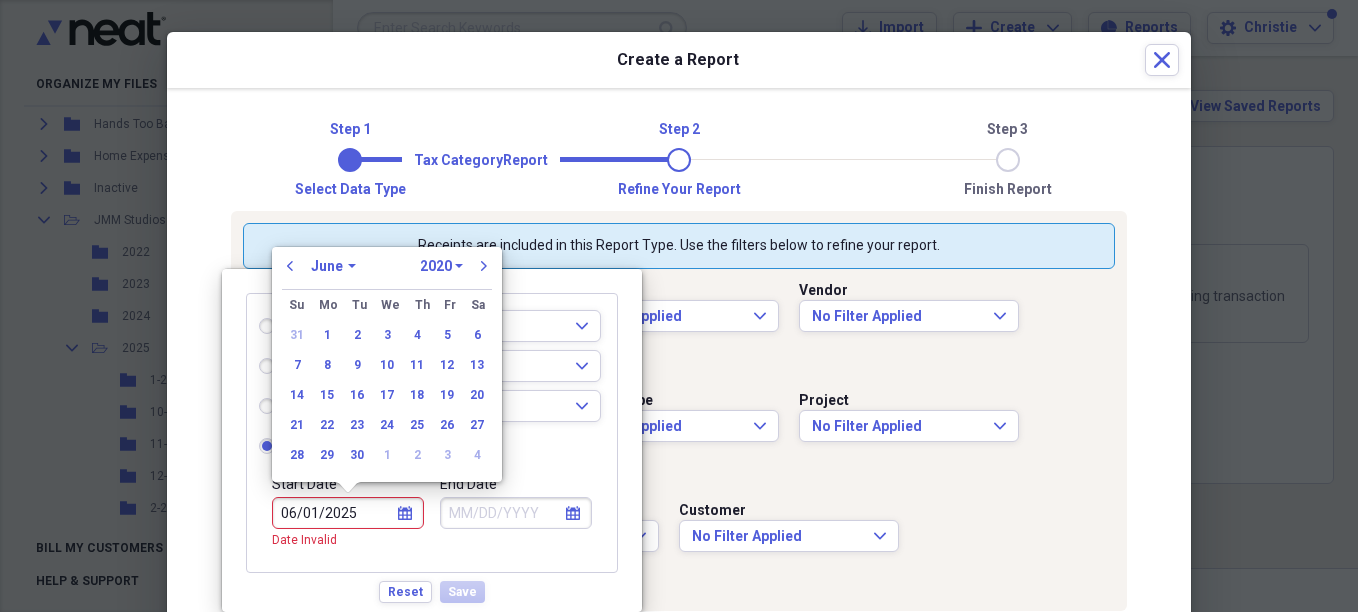 select on "2025" 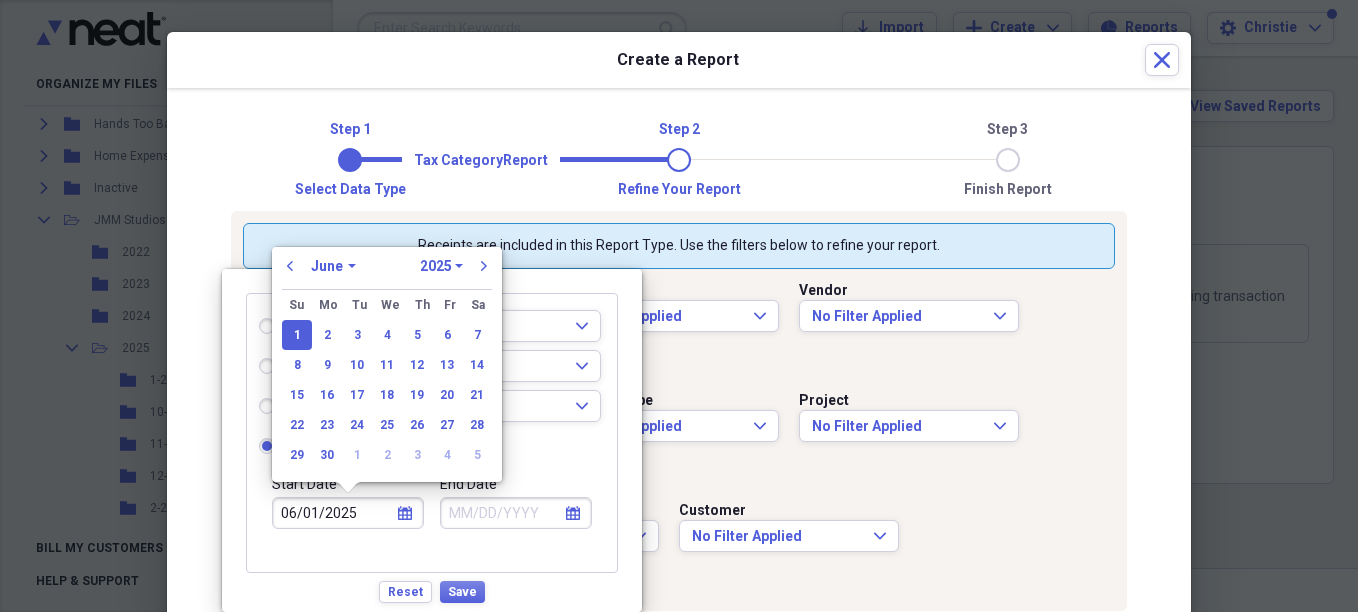 type on "06/01/2025" 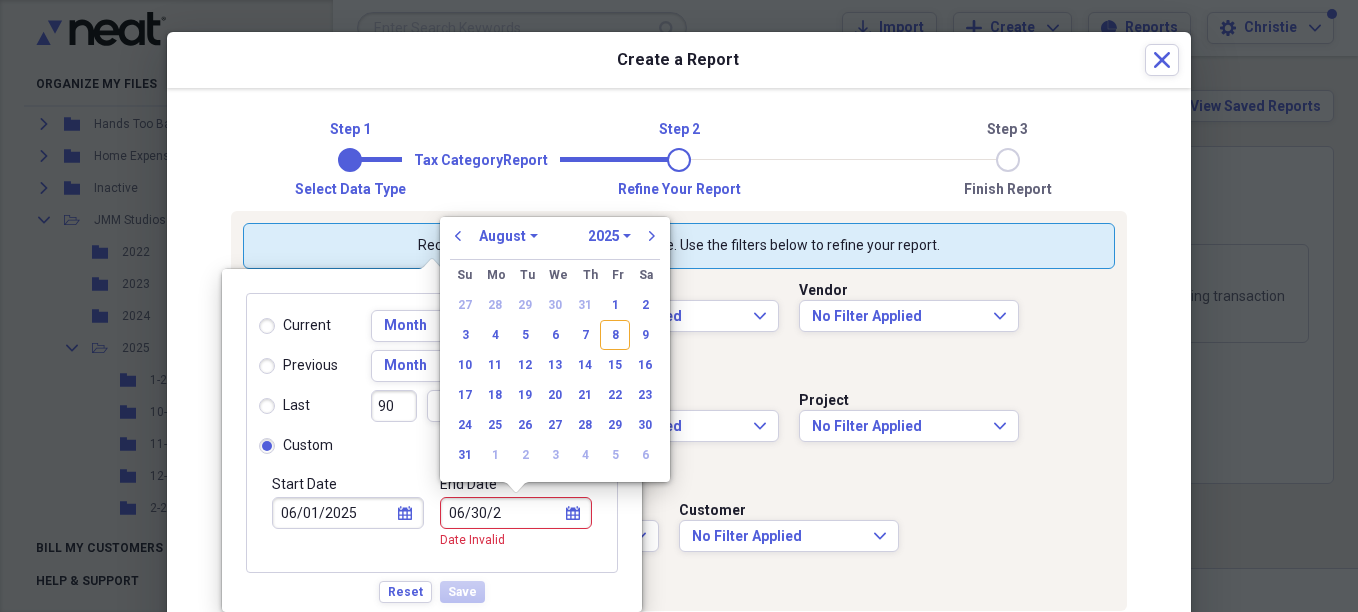 type on "06/30/20" 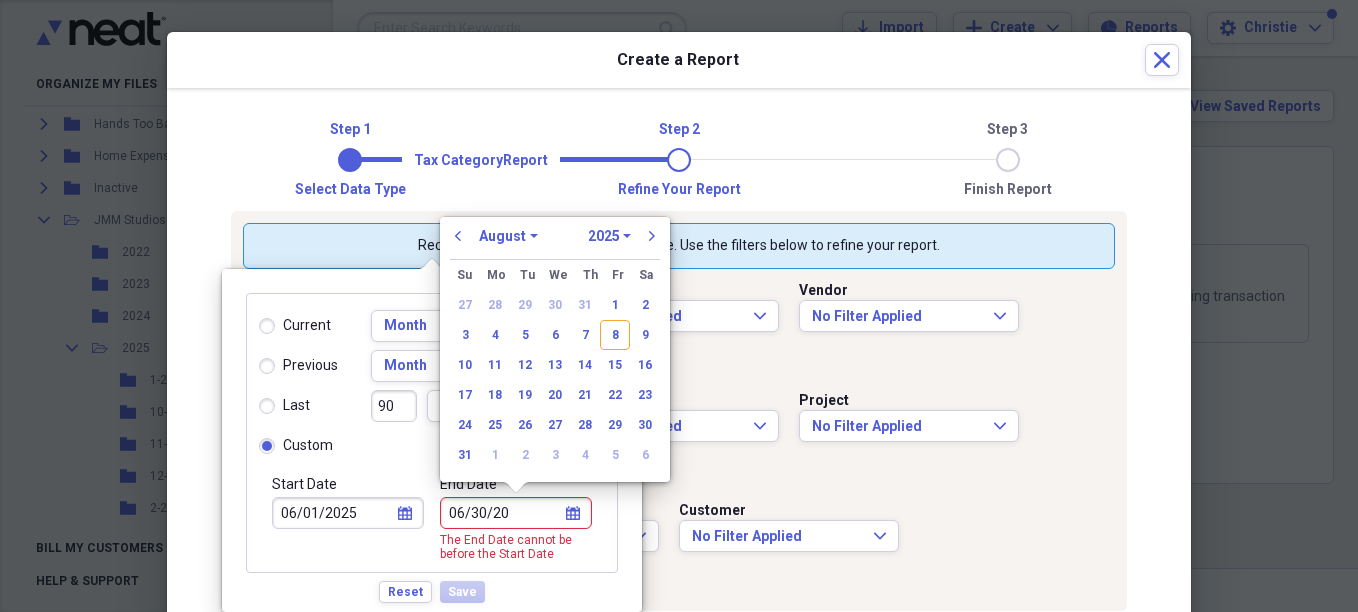select on "5" 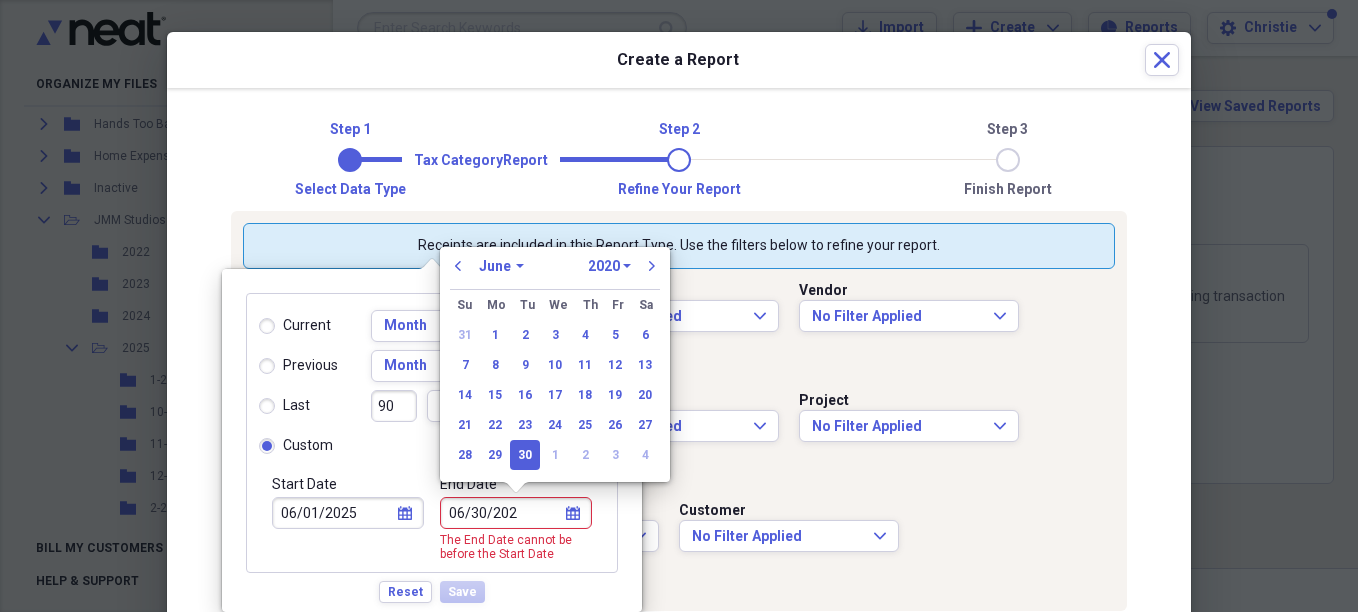 type on "06/30/2025" 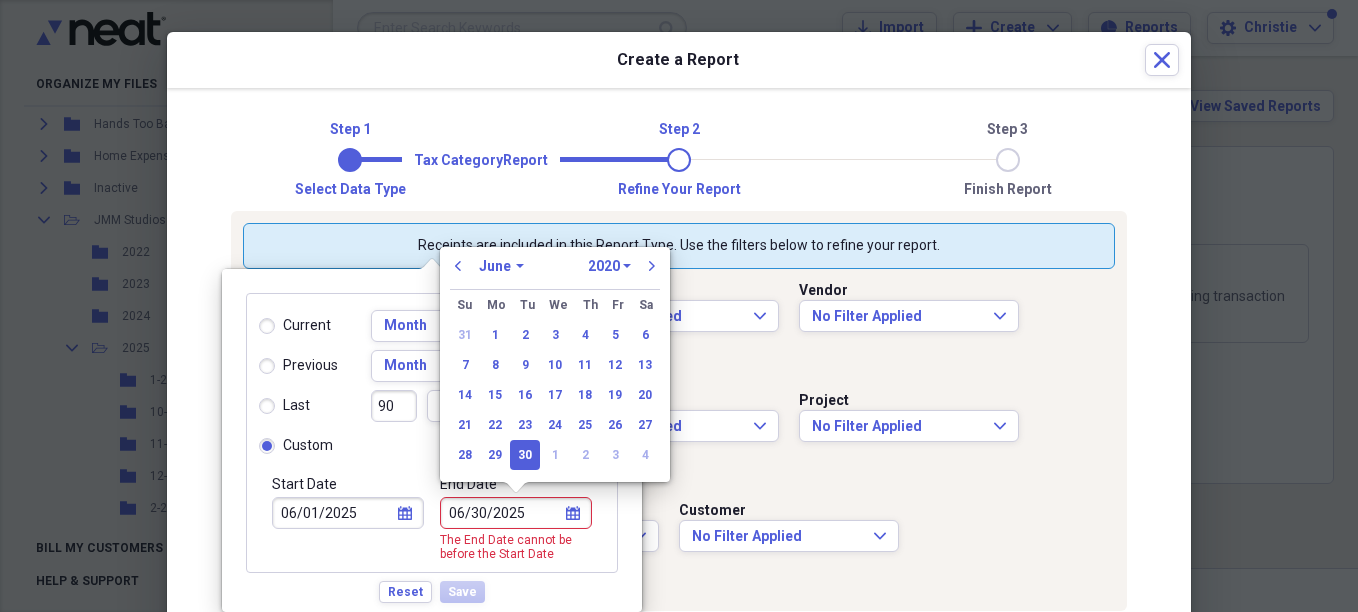 select on "2025" 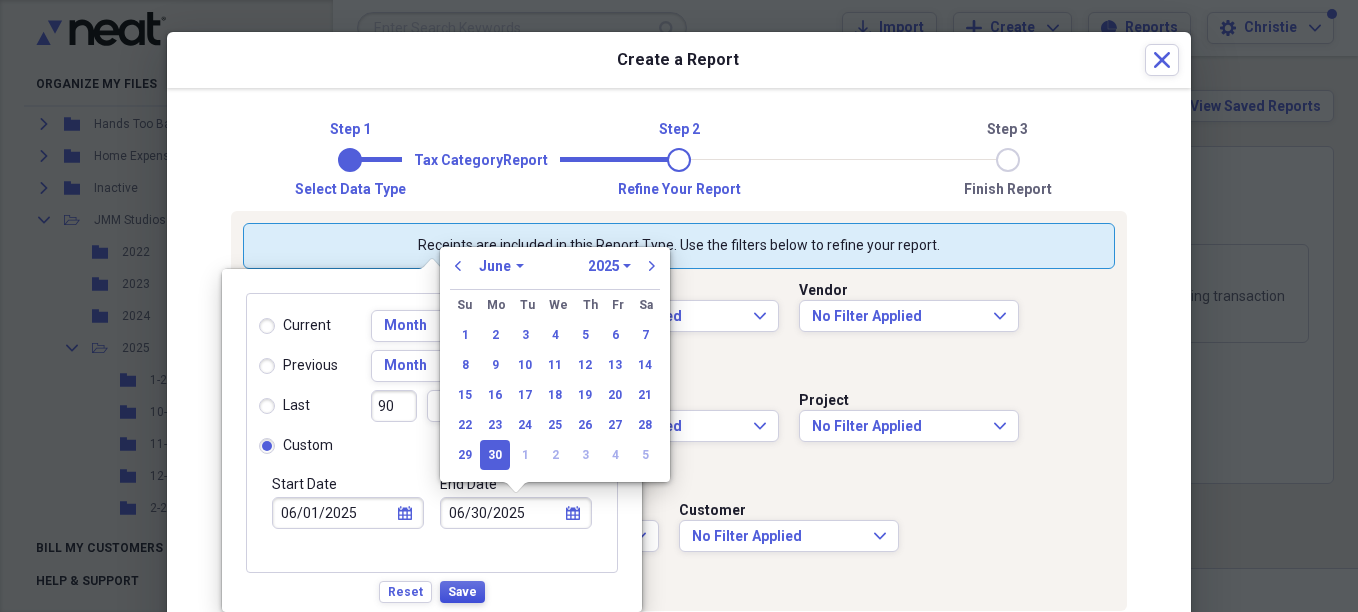 type on "06/30/2025" 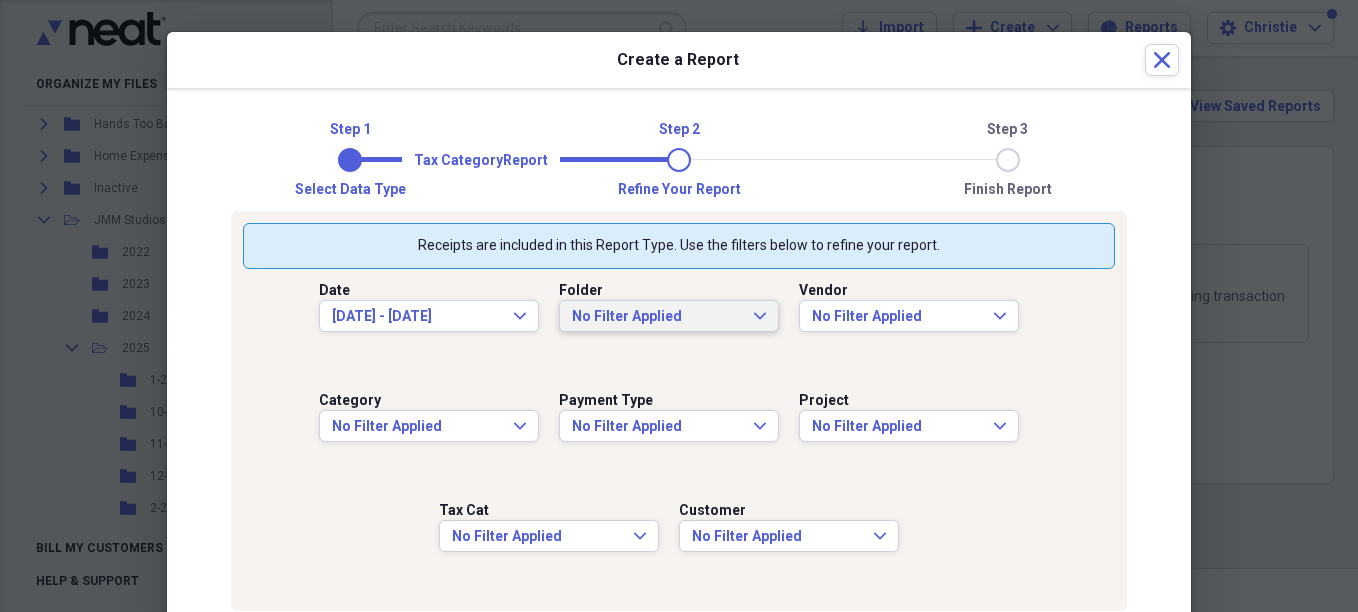 click on "No Filter Applied" at bounding box center [657, 317] 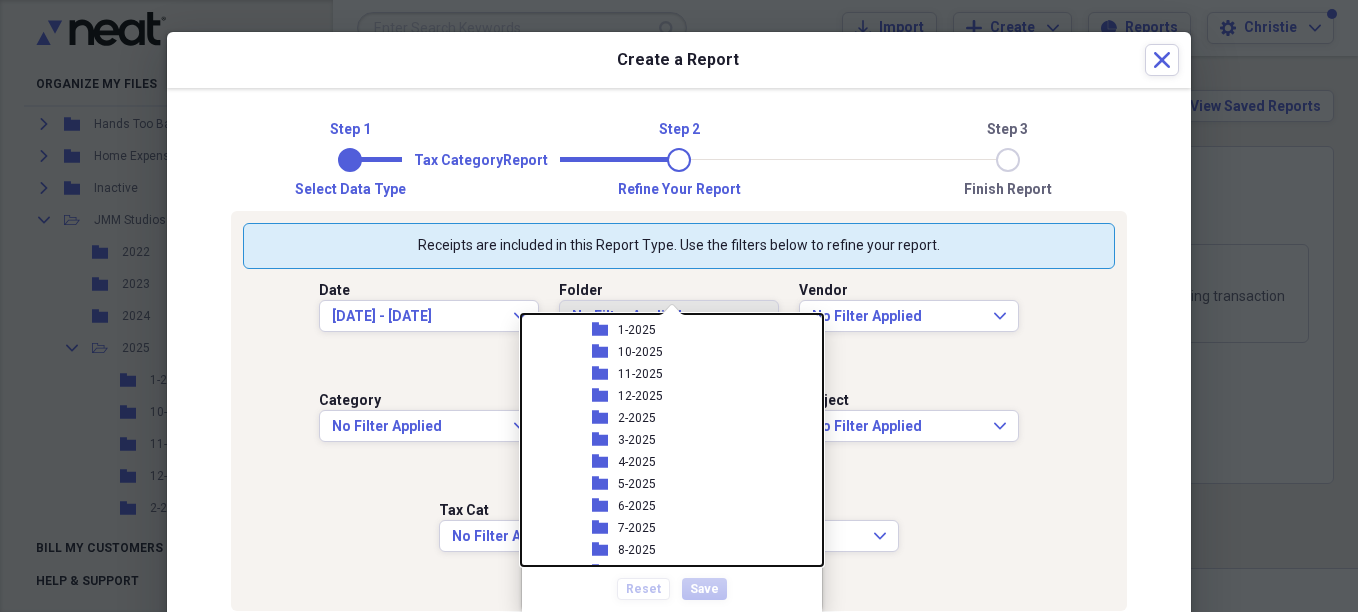scroll, scrollTop: 337, scrollLeft: 0, axis: vertical 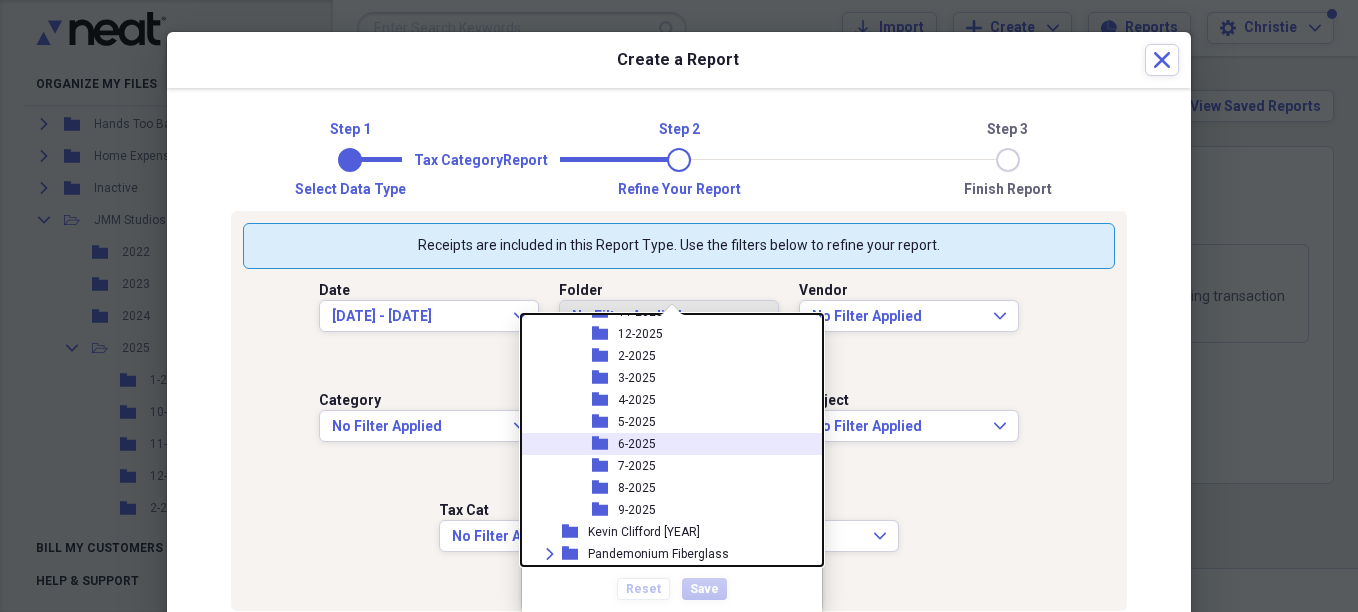 click on "6-2025" at bounding box center (637, 444) 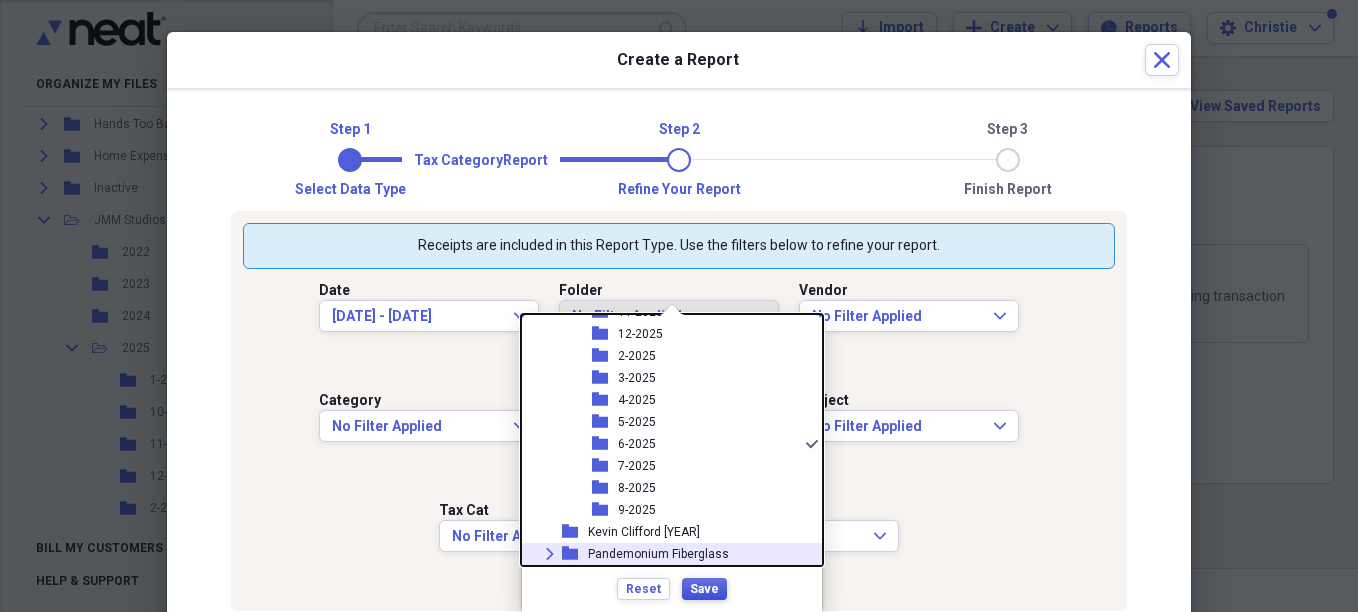 click on "Save" at bounding box center (704, 589) 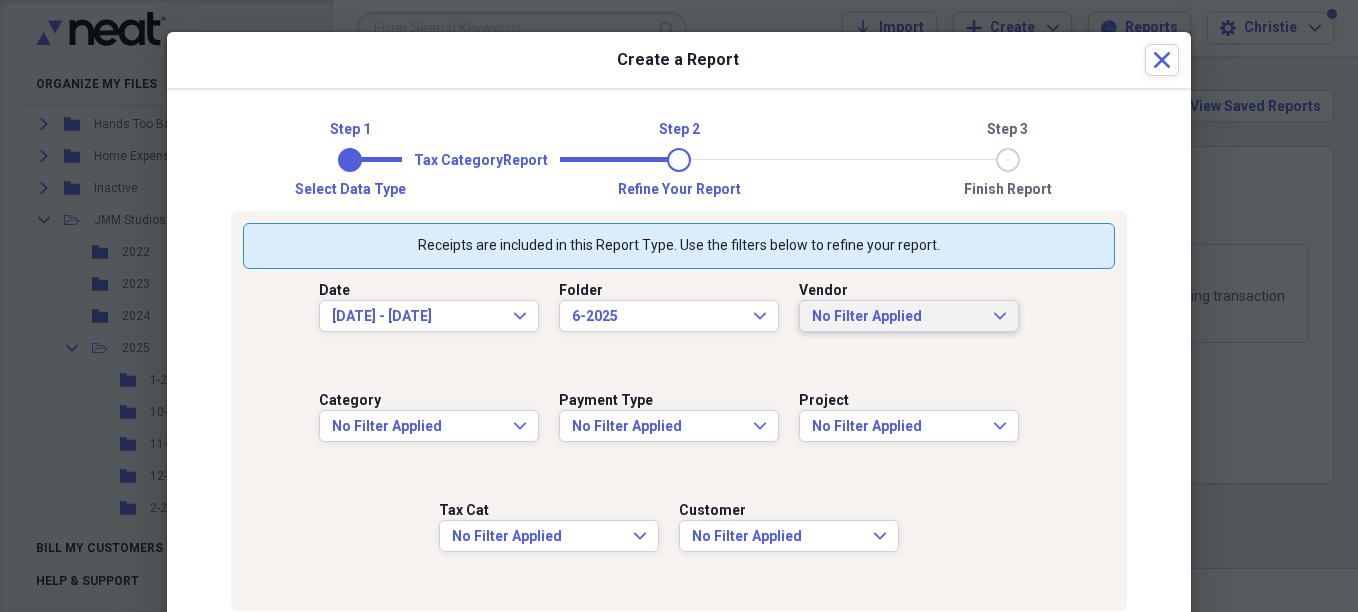 click on "No Filter Applied" at bounding box center [897, 317] 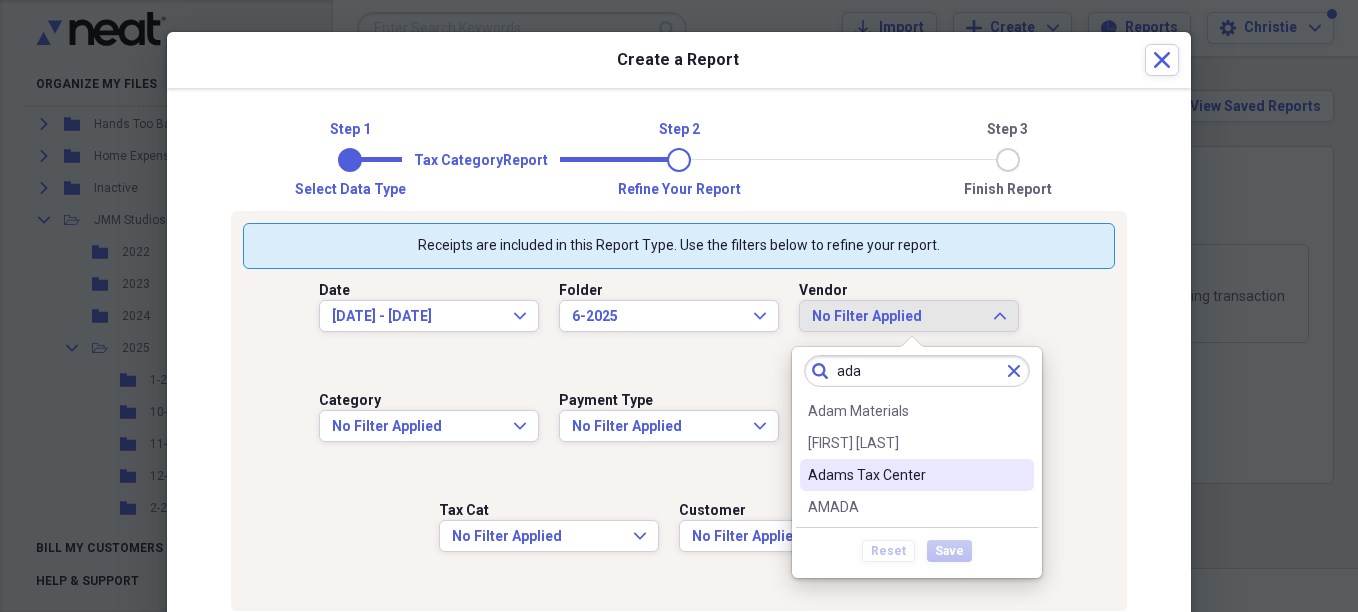 type on "ada" 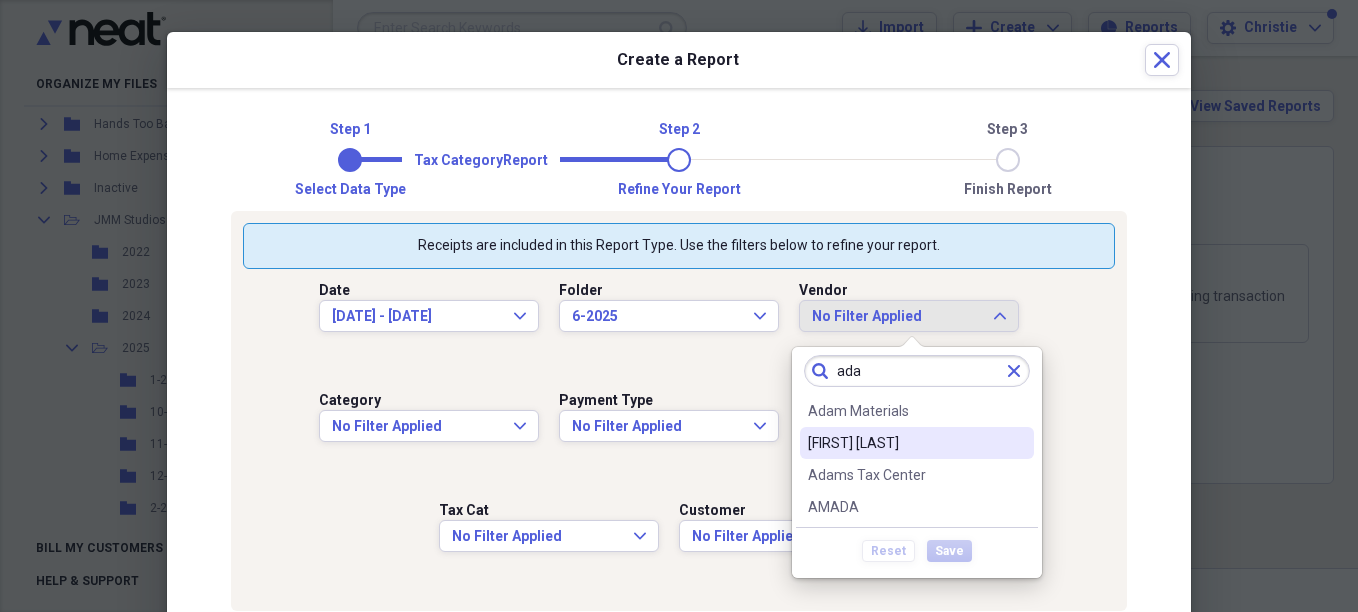 click on "[FIRST] [LAST]" at bounding box center (905, 443) 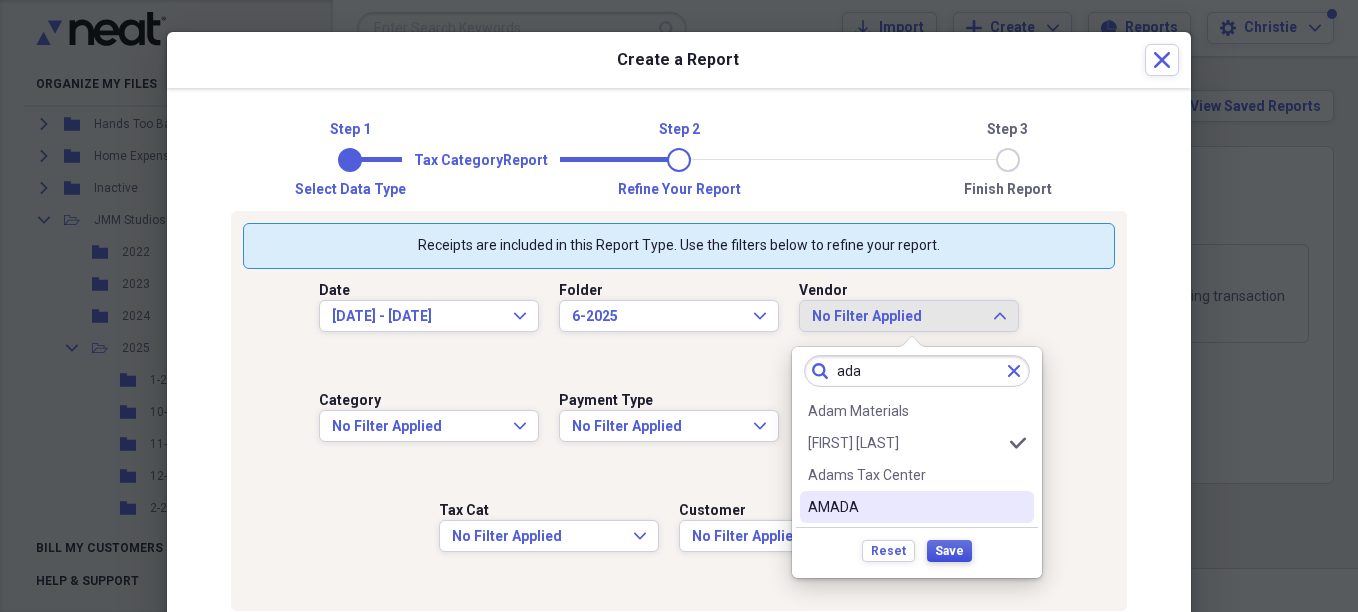 click on "Save" at bounding box center (949, 551) 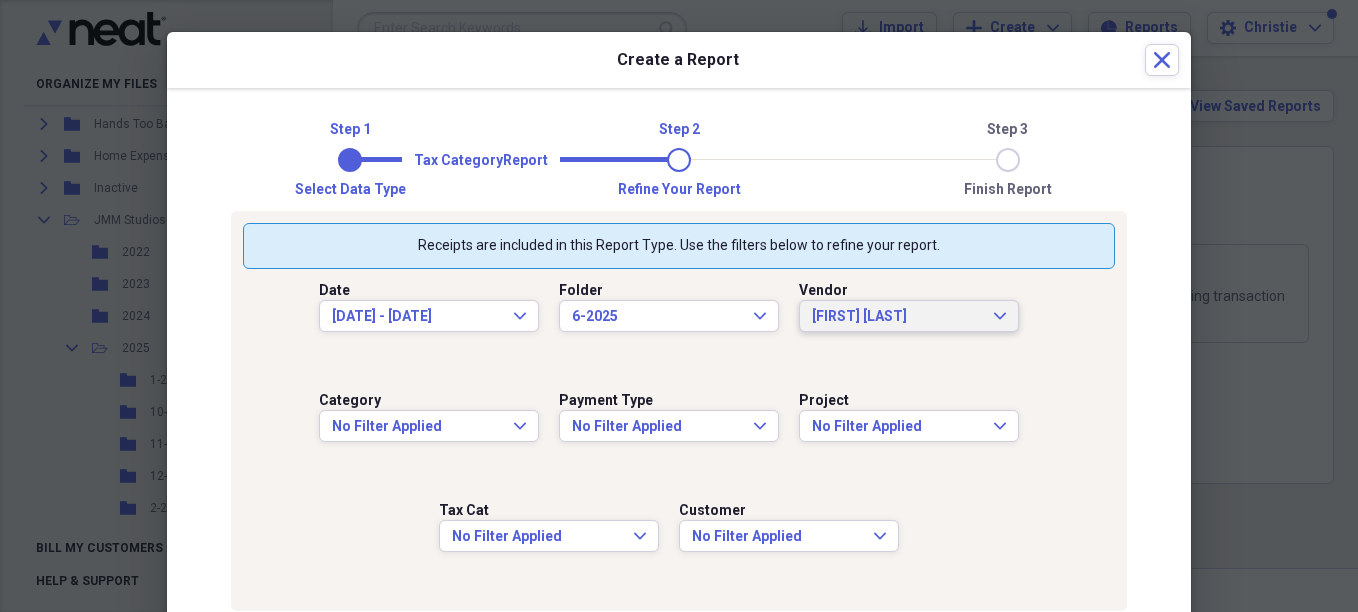 click on "[FIRST] [LAST]" at bounding box center (897, 317) 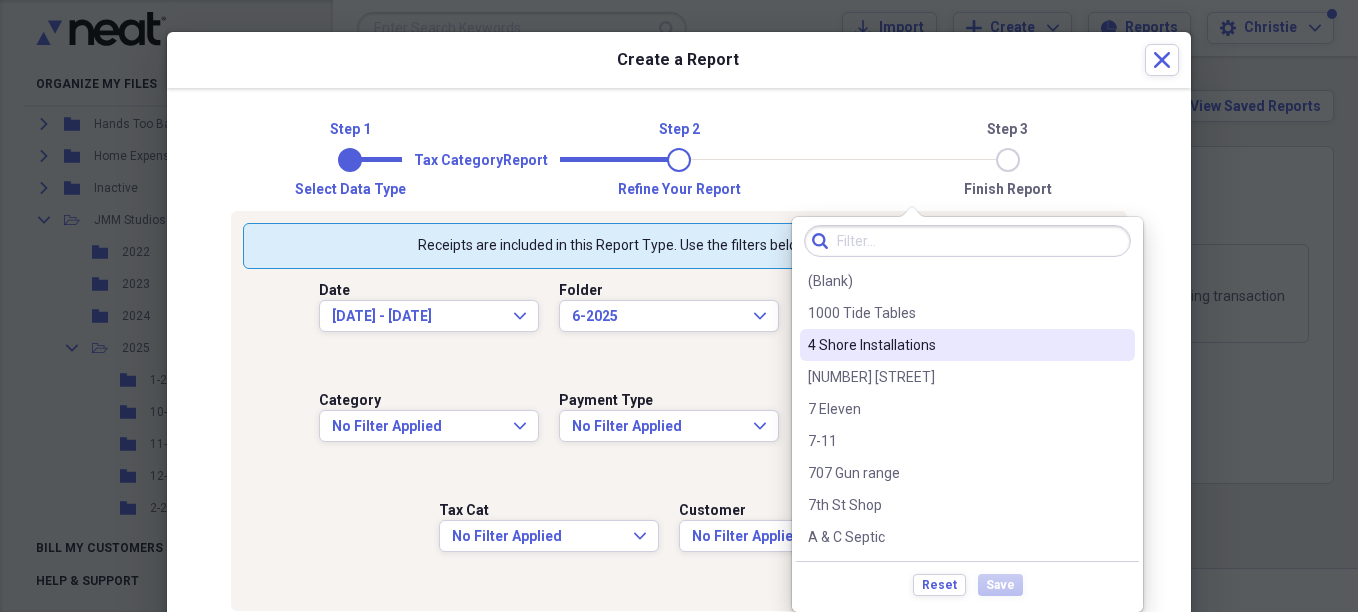 click at bounding box center (967, 241) 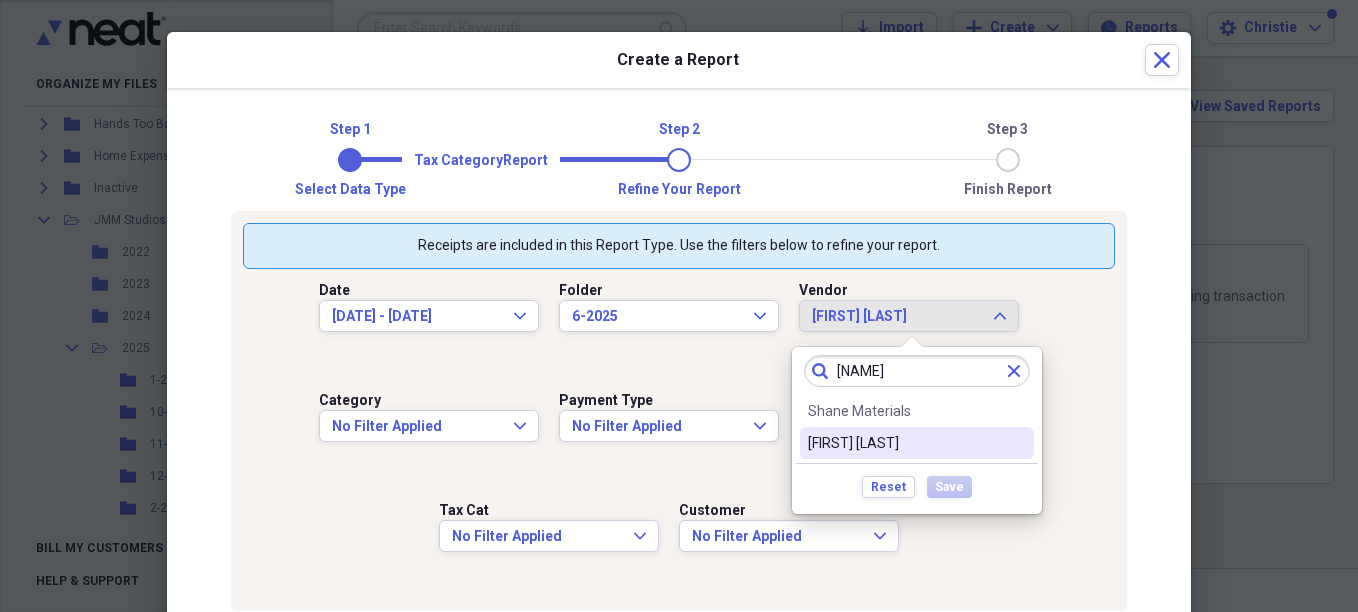 type on "[FIRST]" 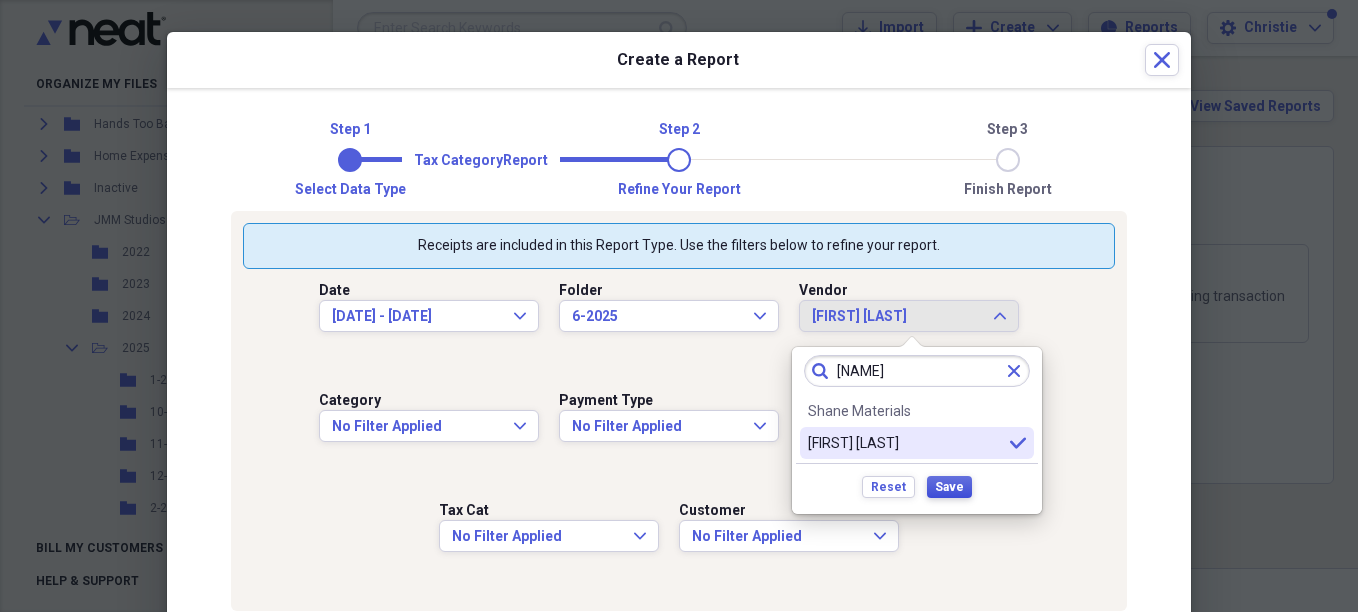 click on "Save" at bounding box center [949, 487] 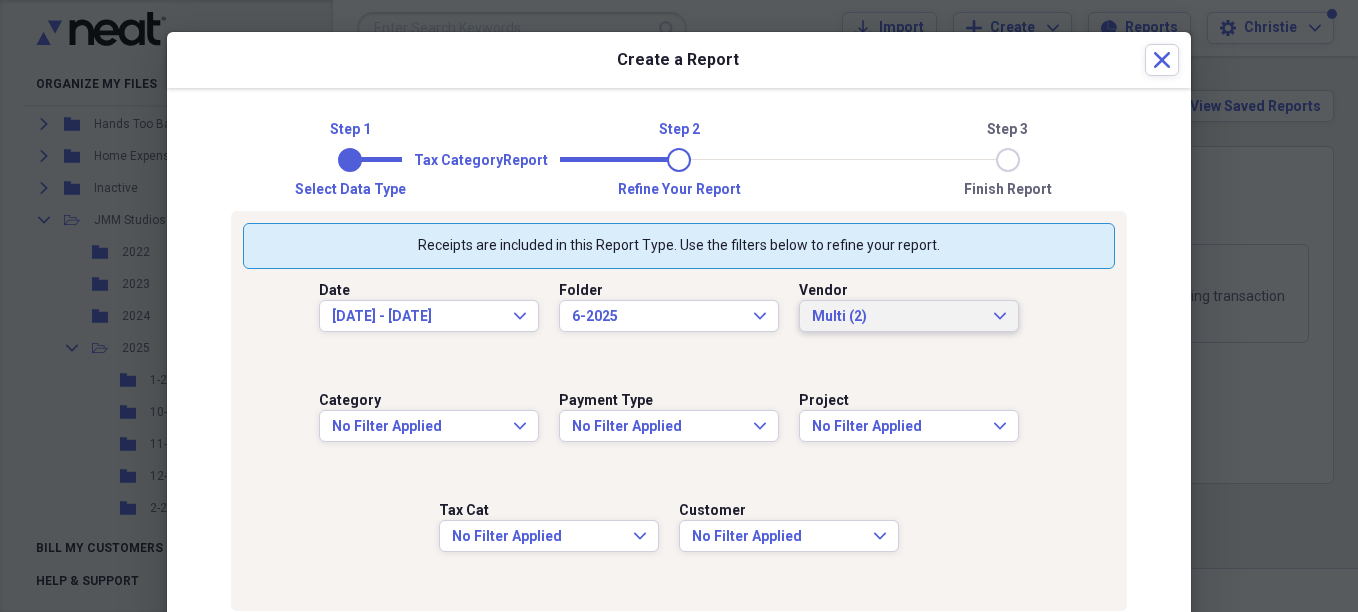 click on "Multi (2)" at bounding box center (897, 317) 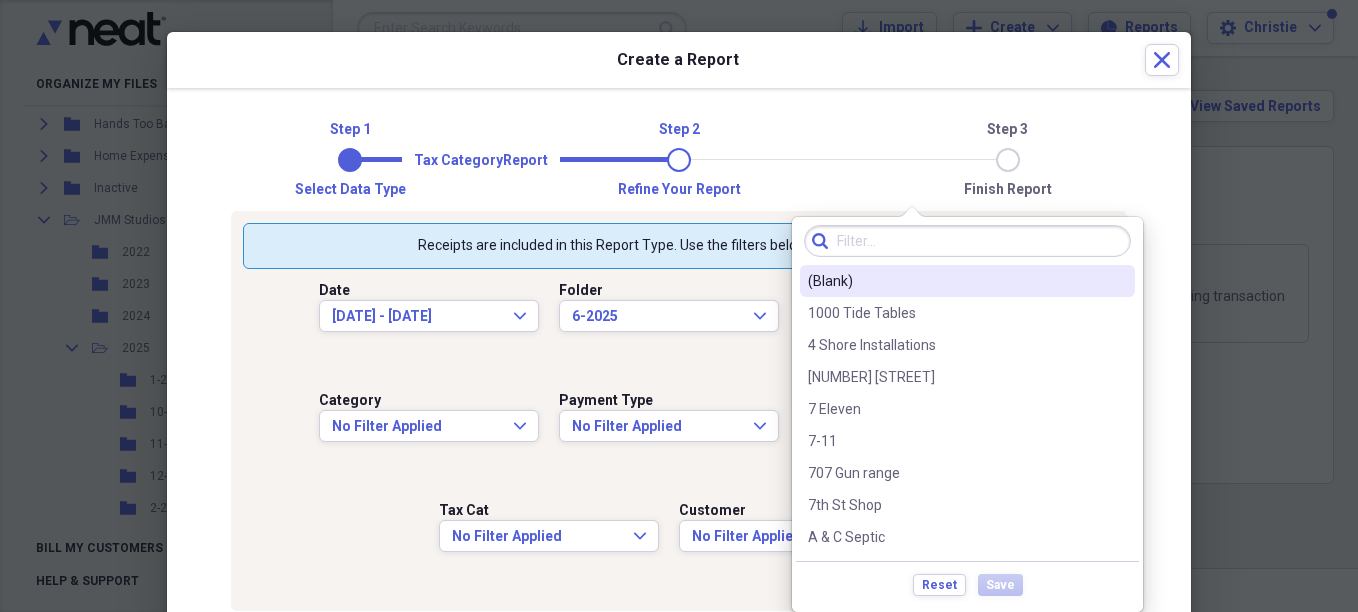 click at bounding box center (967, 241) 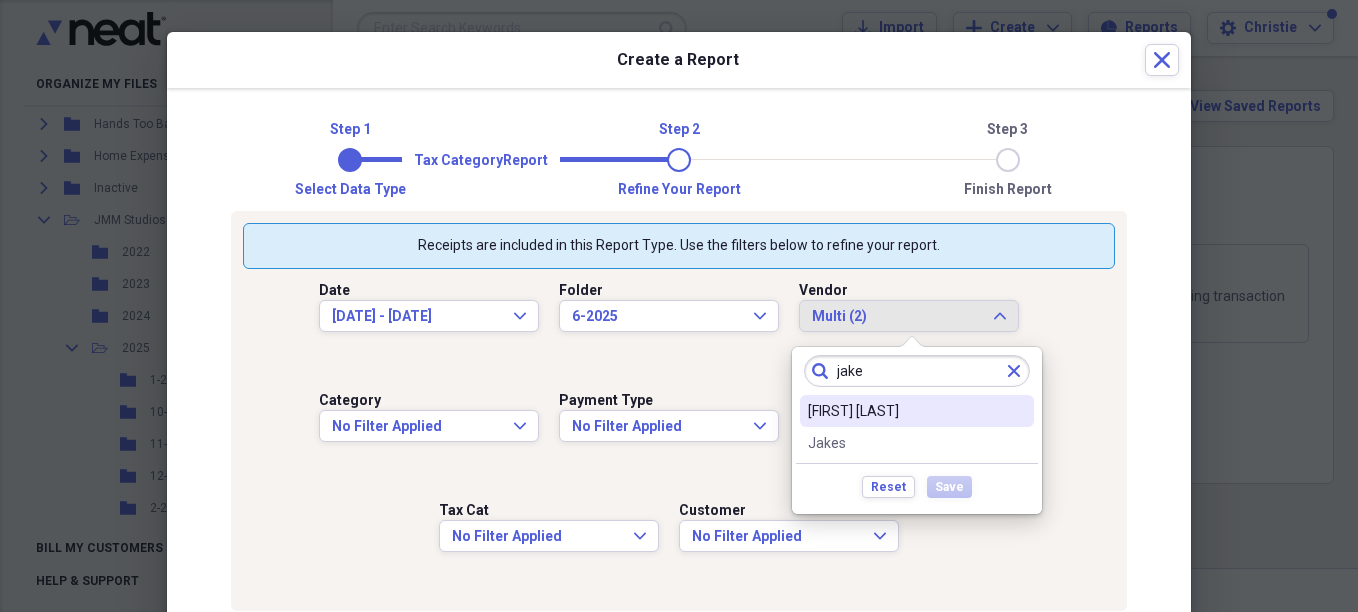 type on "jake" 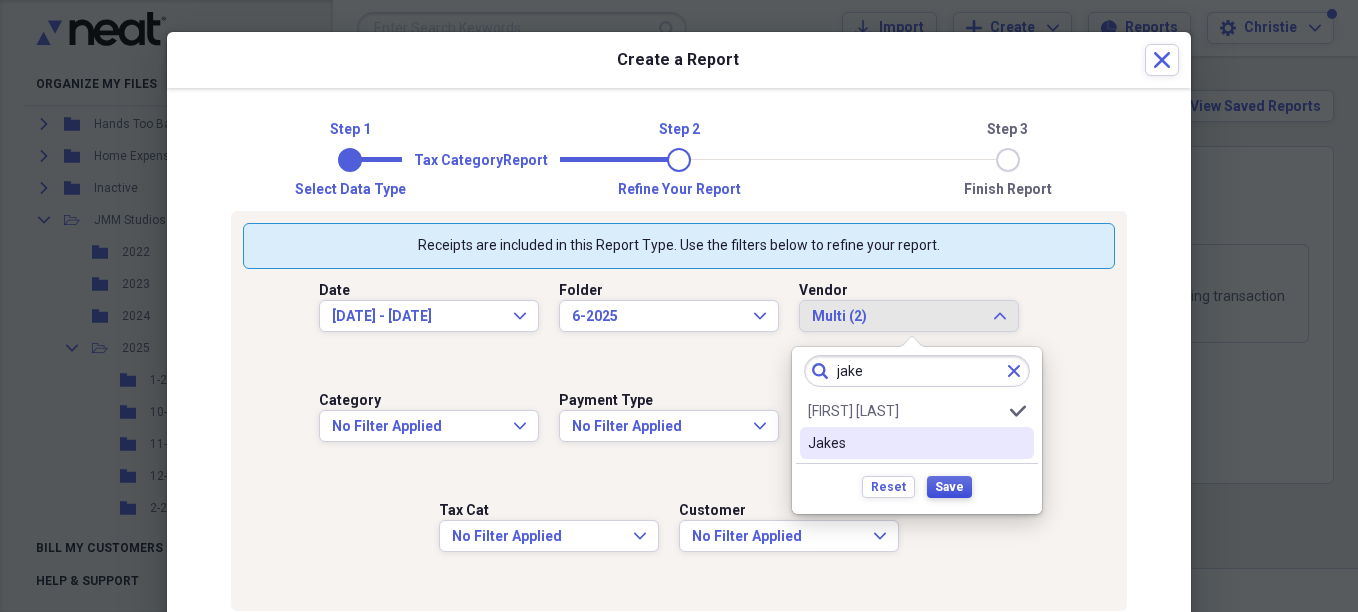 click on "Save" at bounding box center (949, 487) 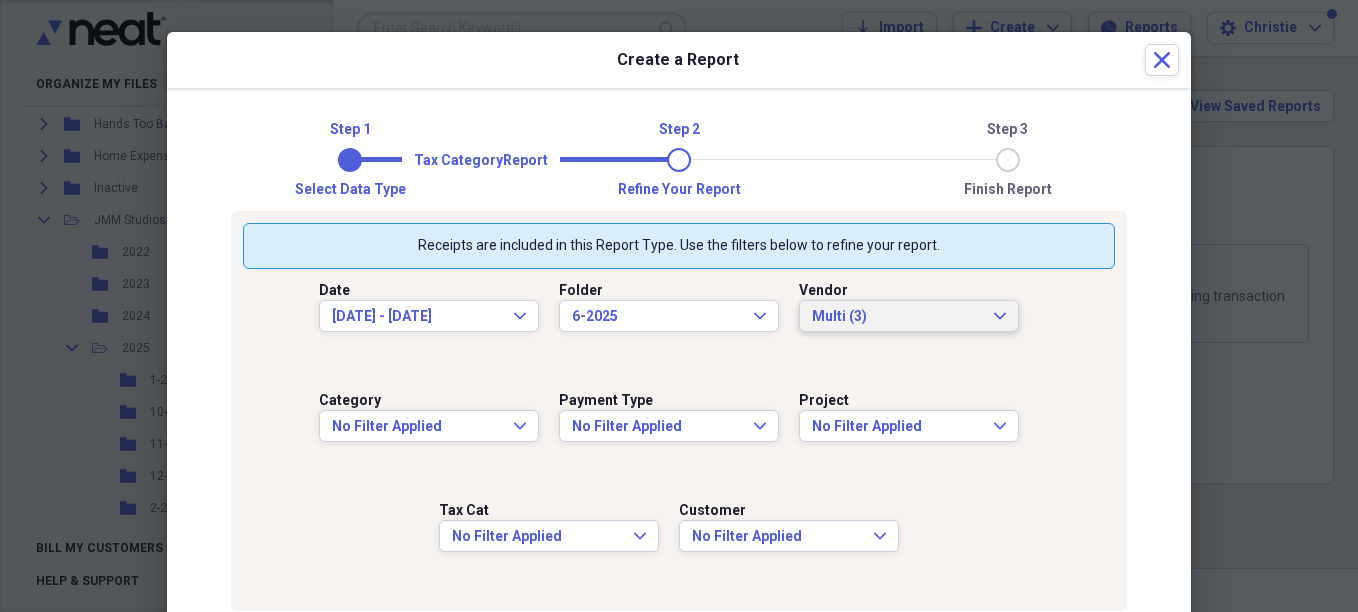 click on "Multi (3)" at bounding box center [897, 317] 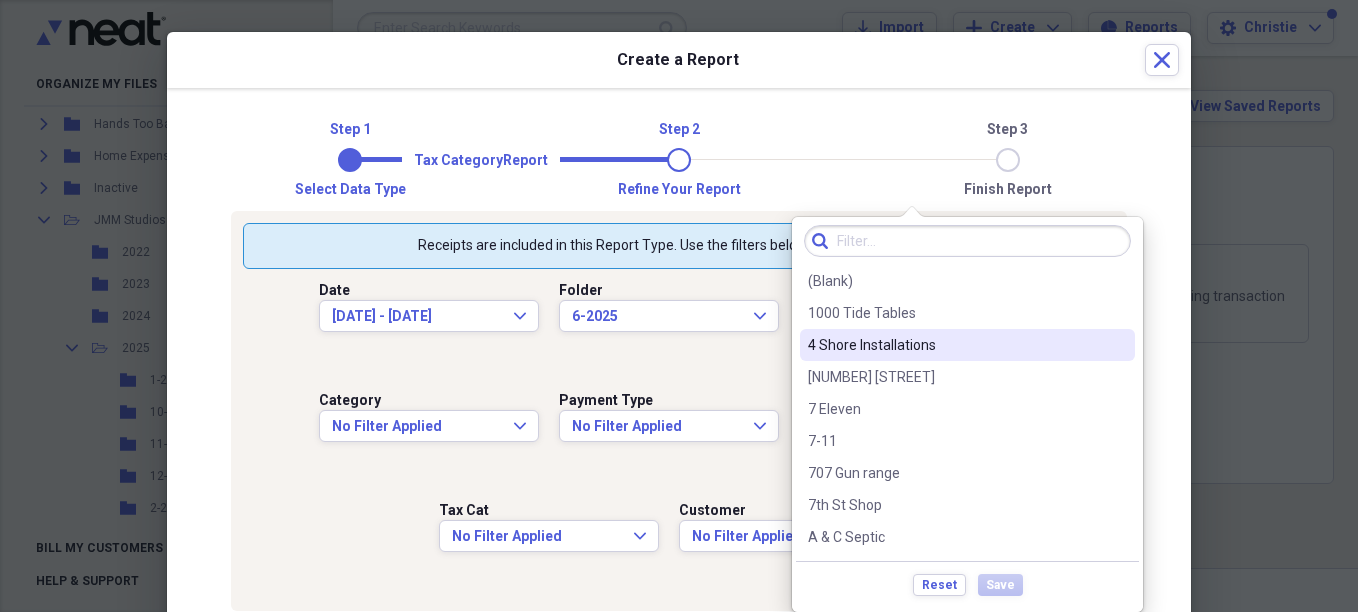 click at bounding box center (967, 241) 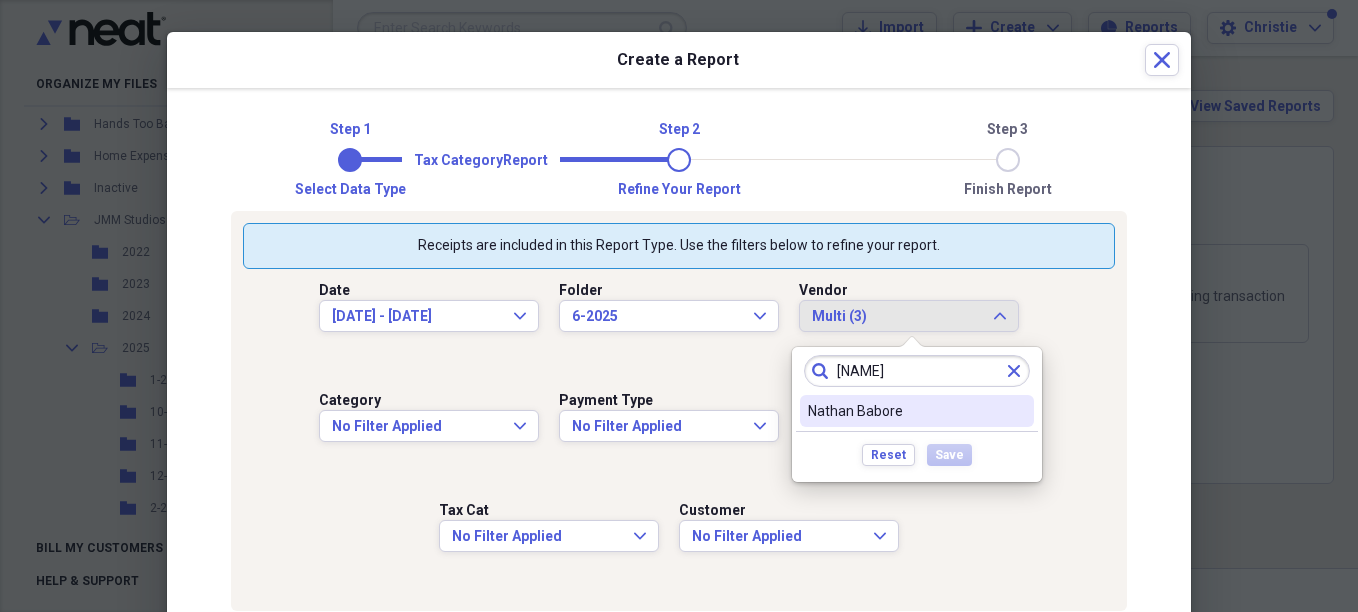 type on "[FIRST]" 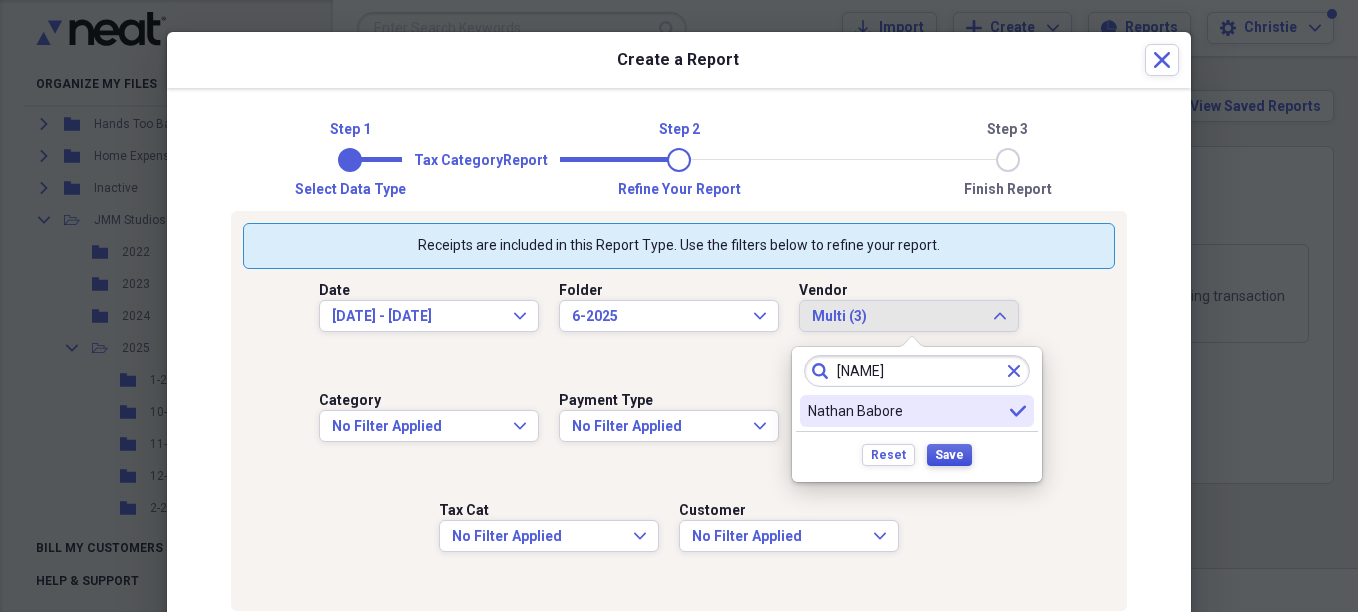 click on "Save" at bounding box center (949, 455) 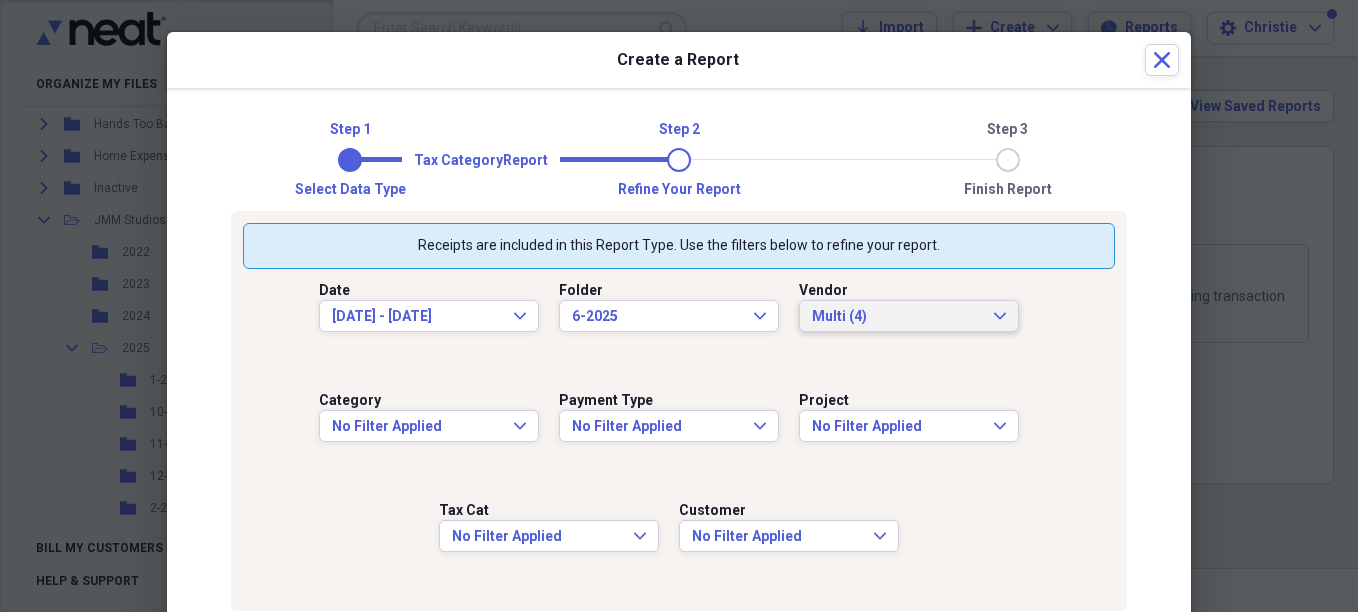 click on "Multi (4)" at bounding box center (897, 317) 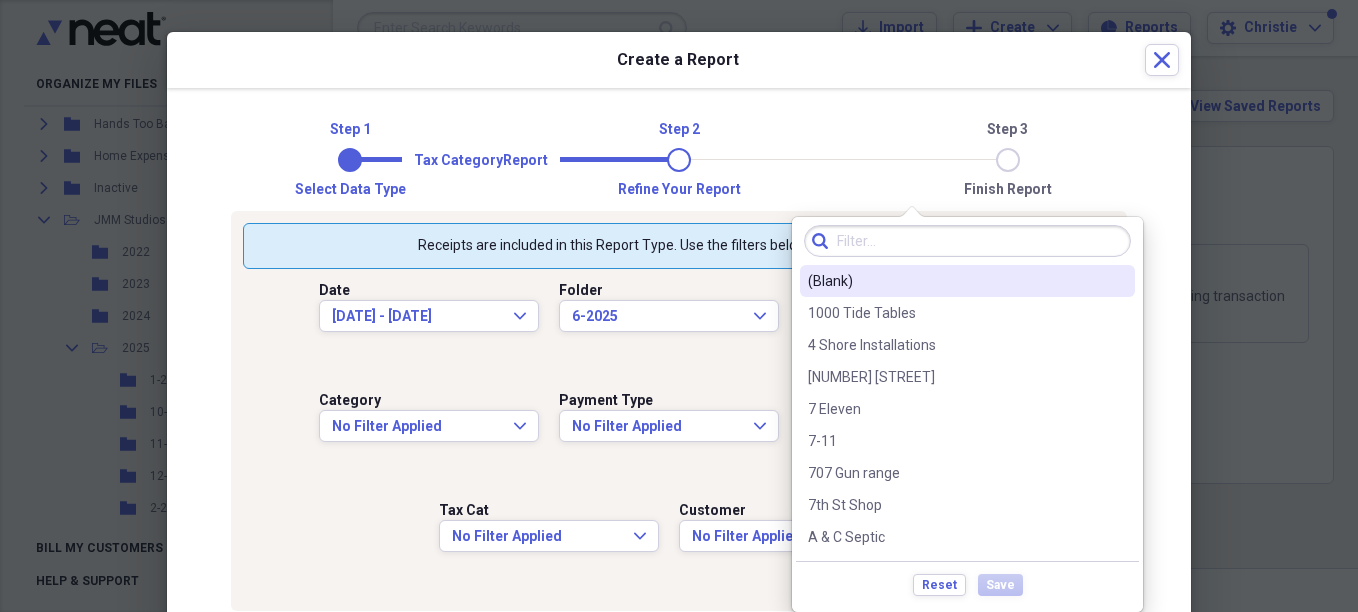 click at bounding box center [967, 241] 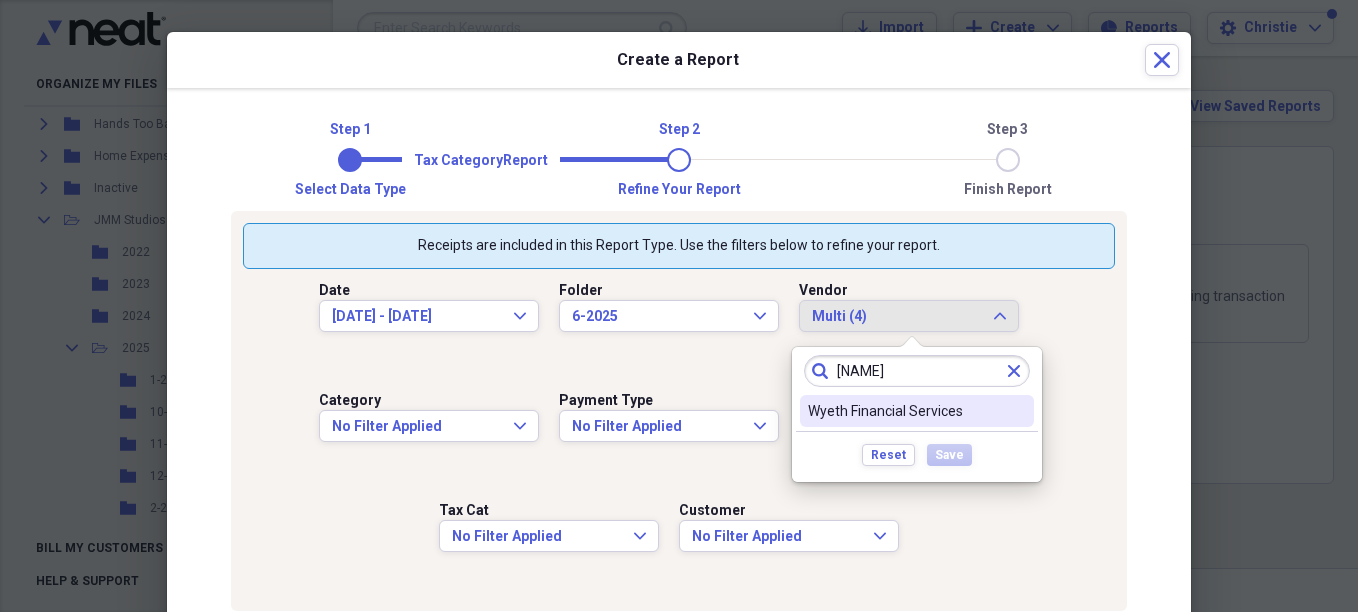 type on "[FIRST]" 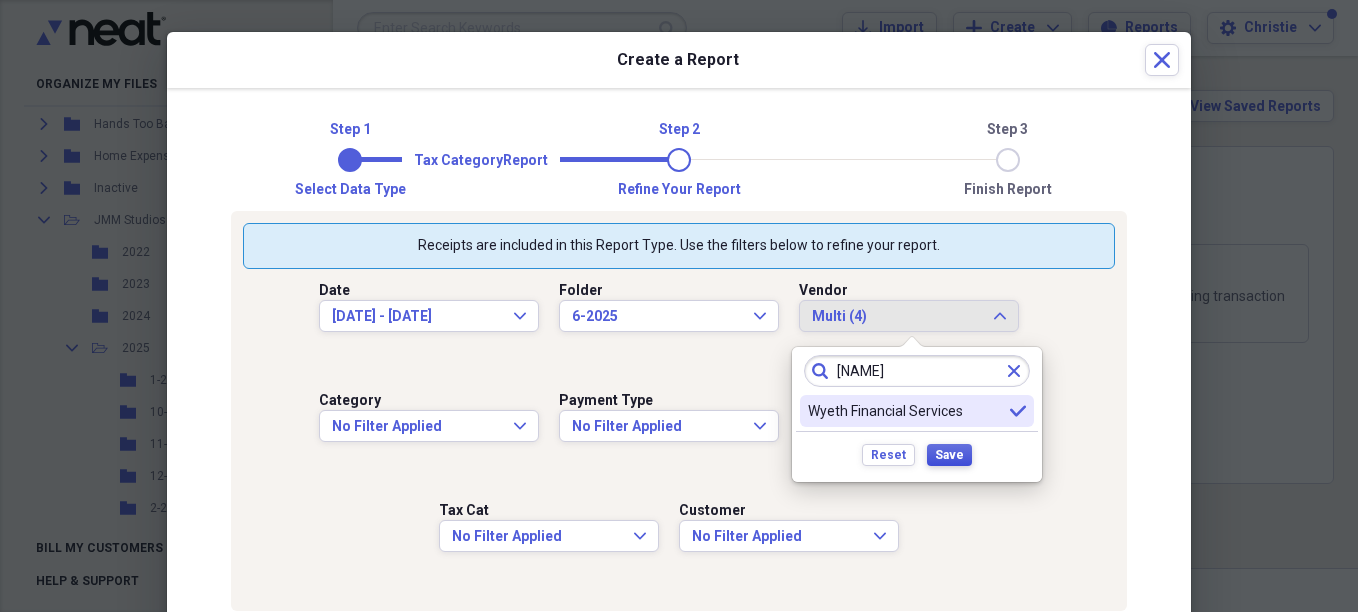 click on "Save" at bounding box center (949, 455) 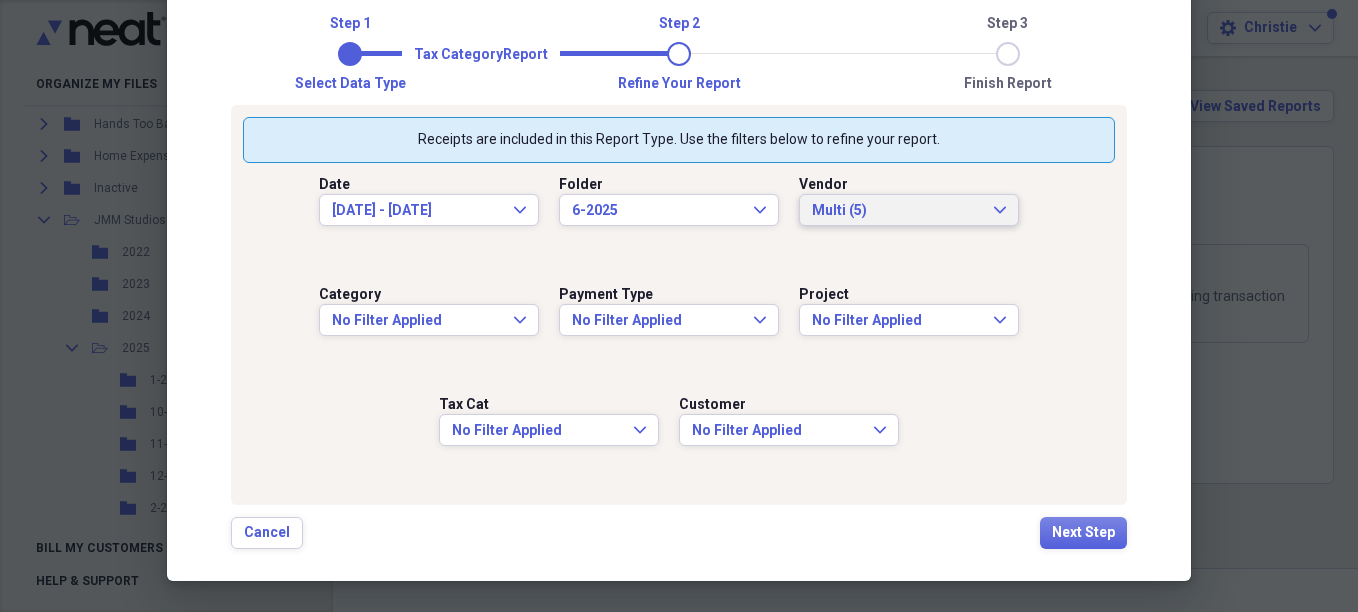 scroll, scrollTop: 107, scrollLeft: 0, axis: vertical 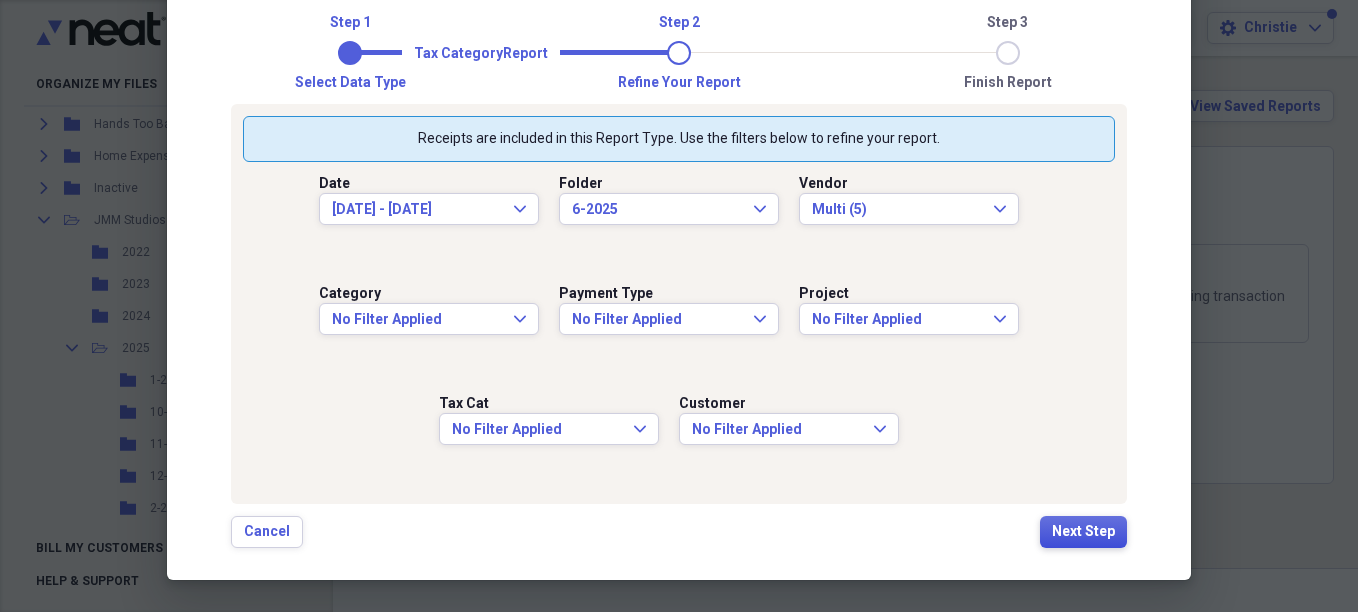 click on "Next Step" at bounding box center (1083, 532) 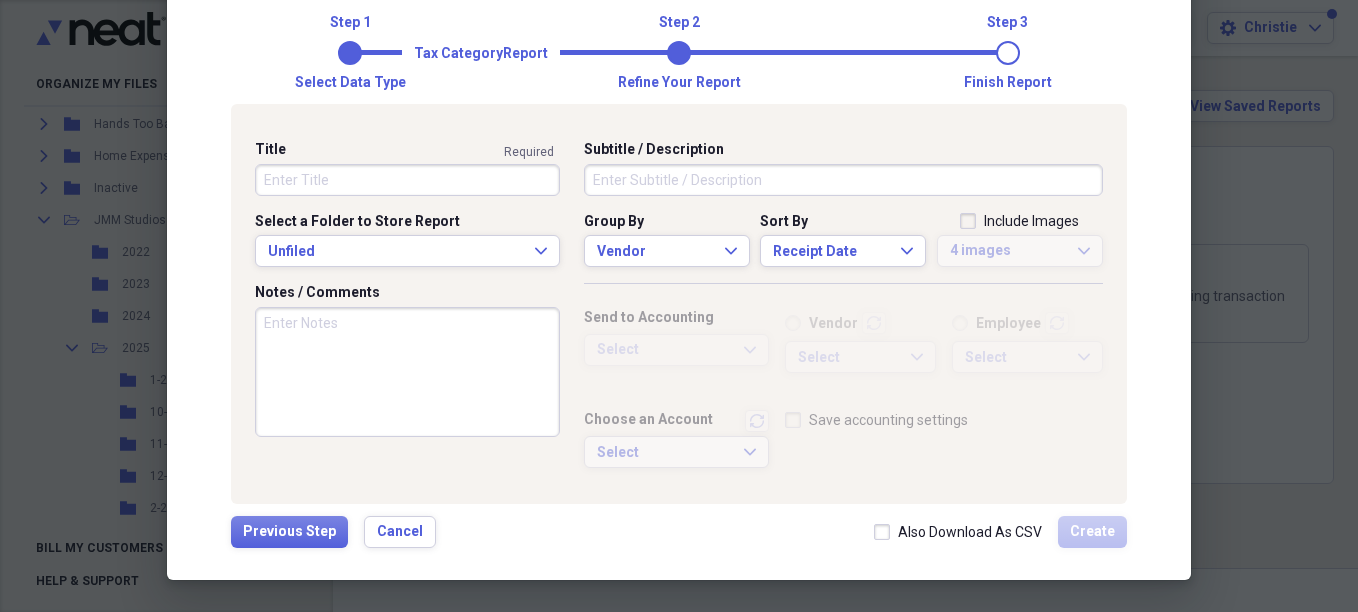 click on "Title" at bounding box center (407, 180) 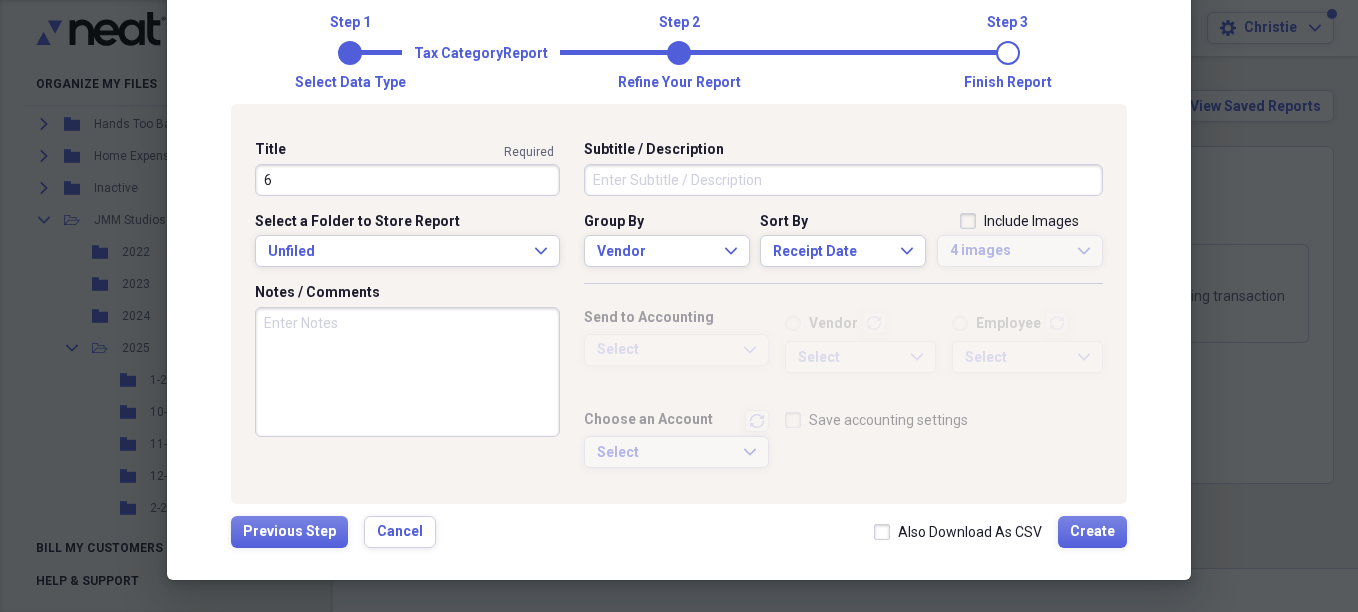 type on "6" 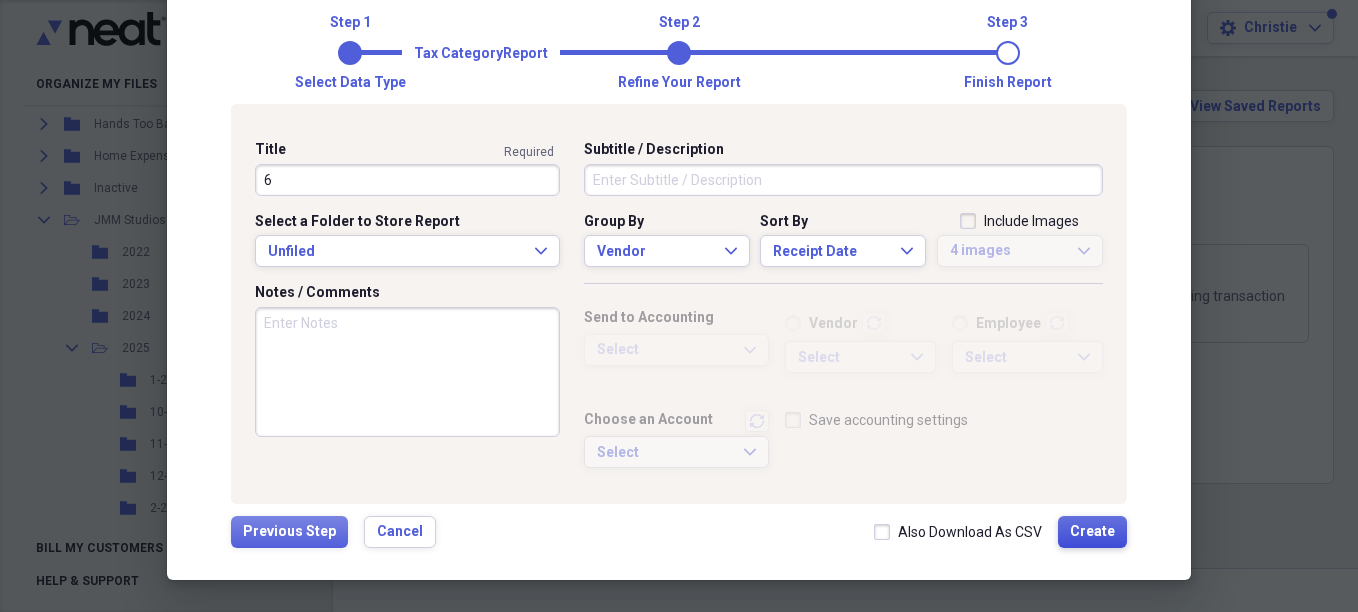click on "Create" at bounding box center (1092, 532) 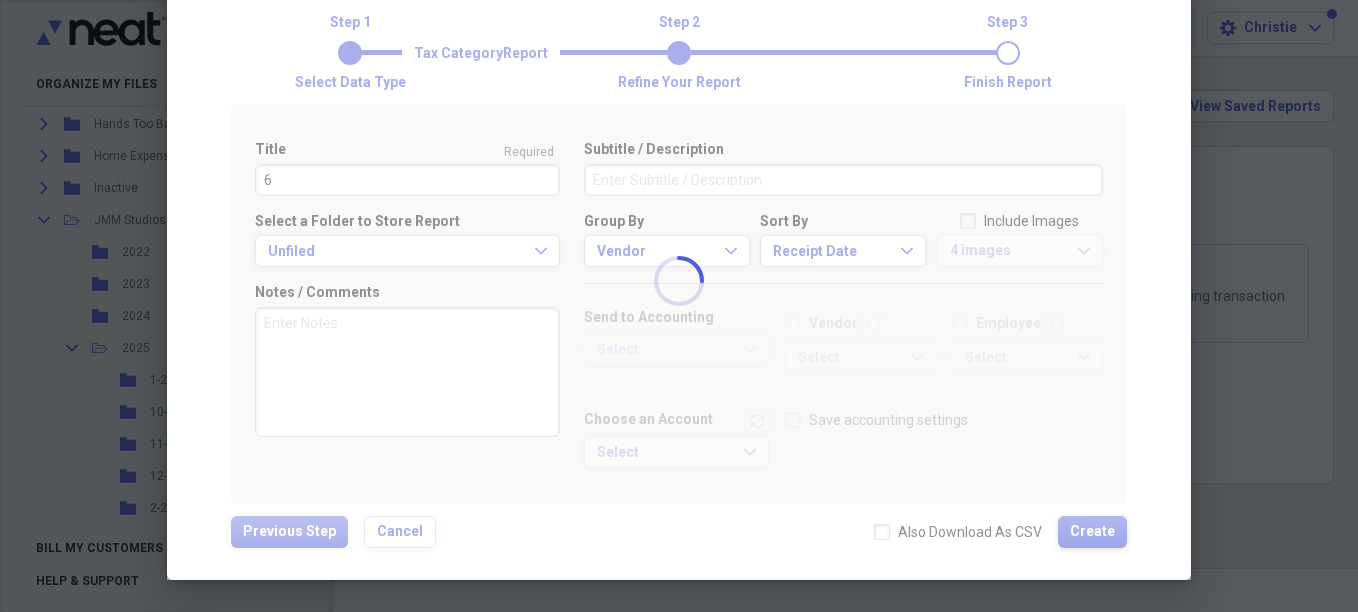 type 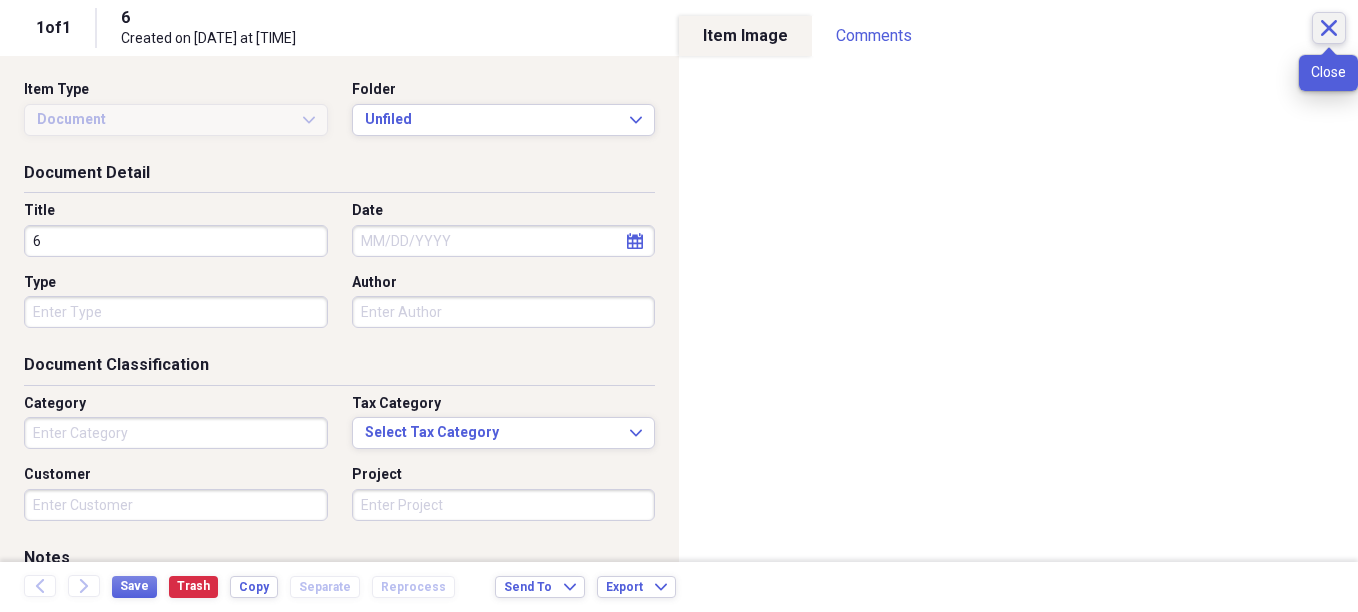 click on "Close" at bounding box center [1329, 28] 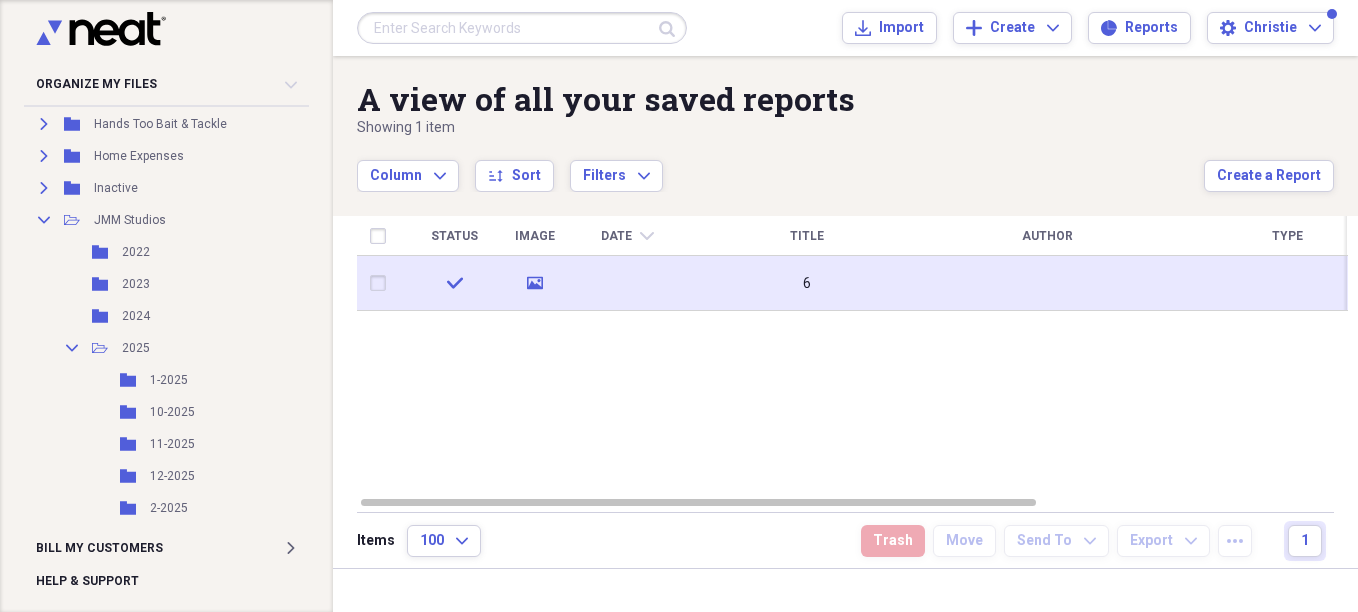 click at bounding box center (382, 283) 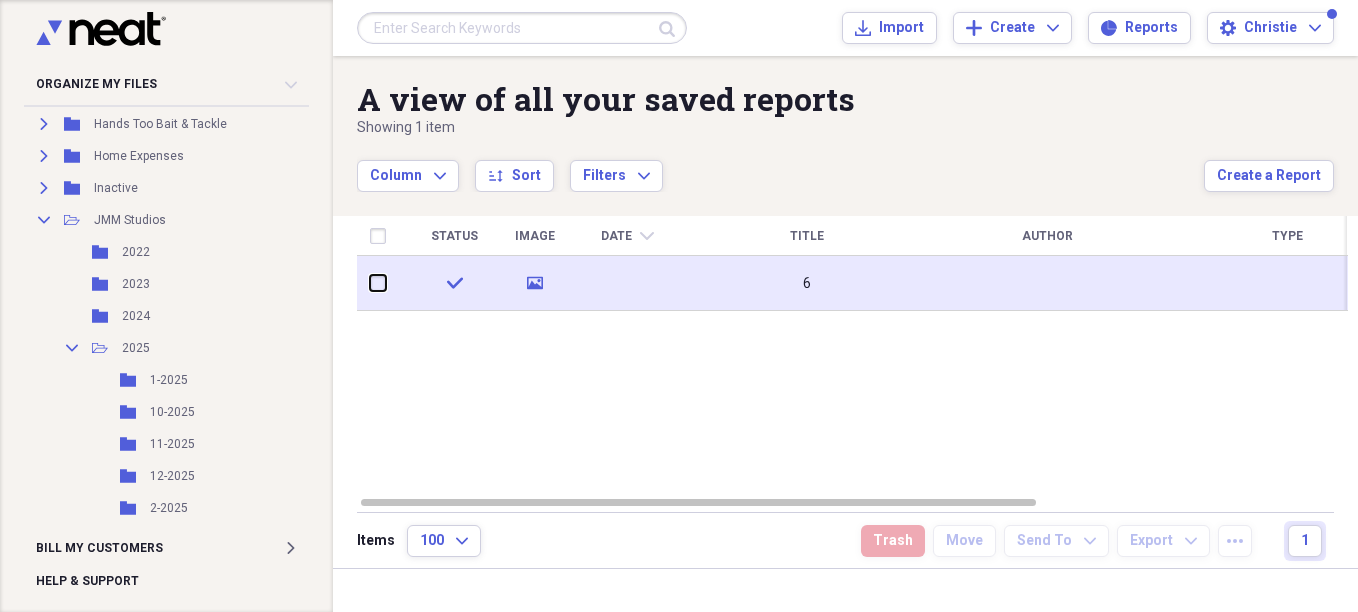 click at bounding box center [370, 283] 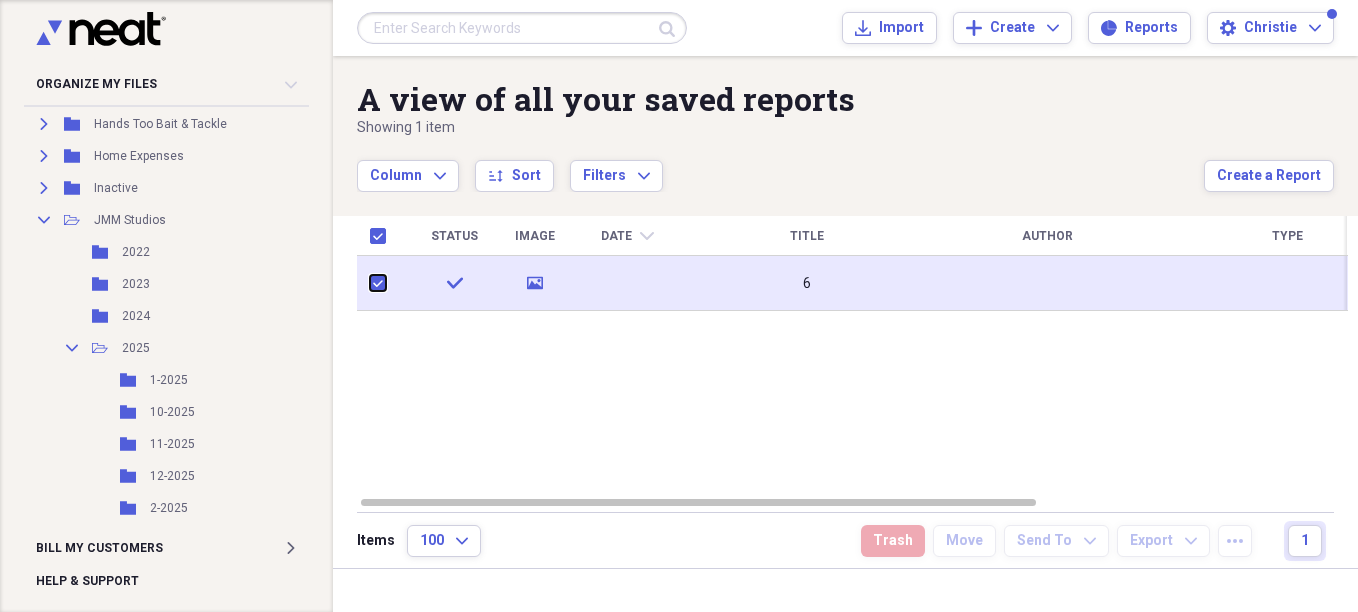checkbox on "true" 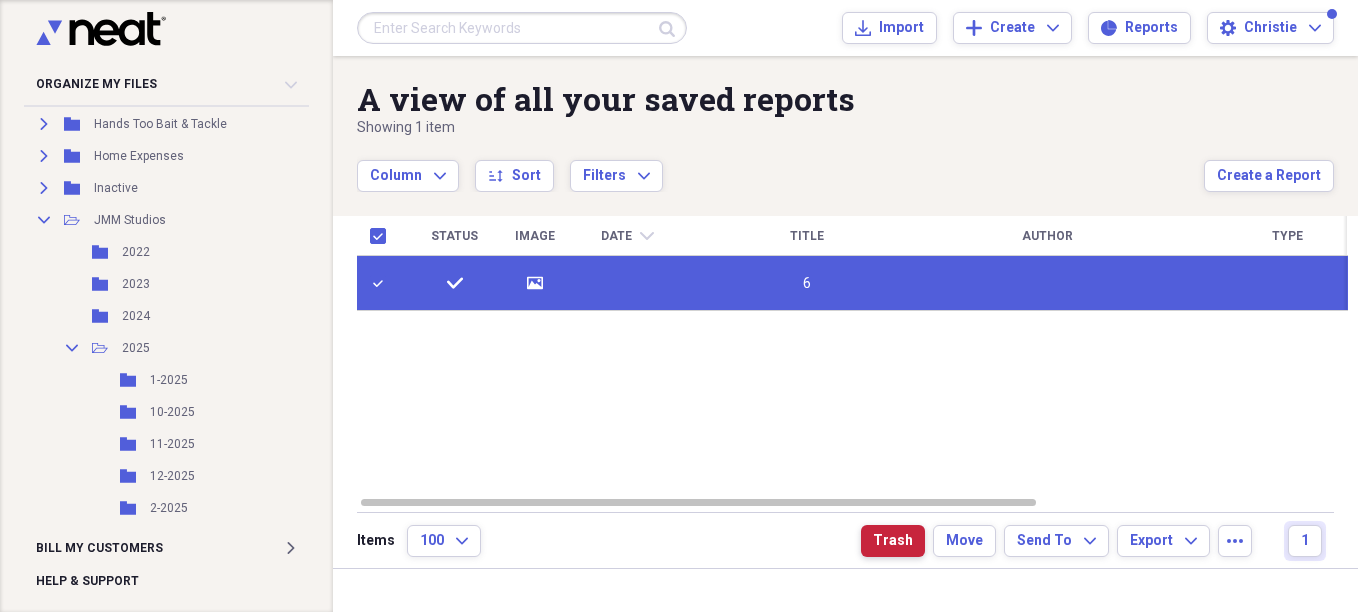 click on "Trash" at bounding box center [893, 541] 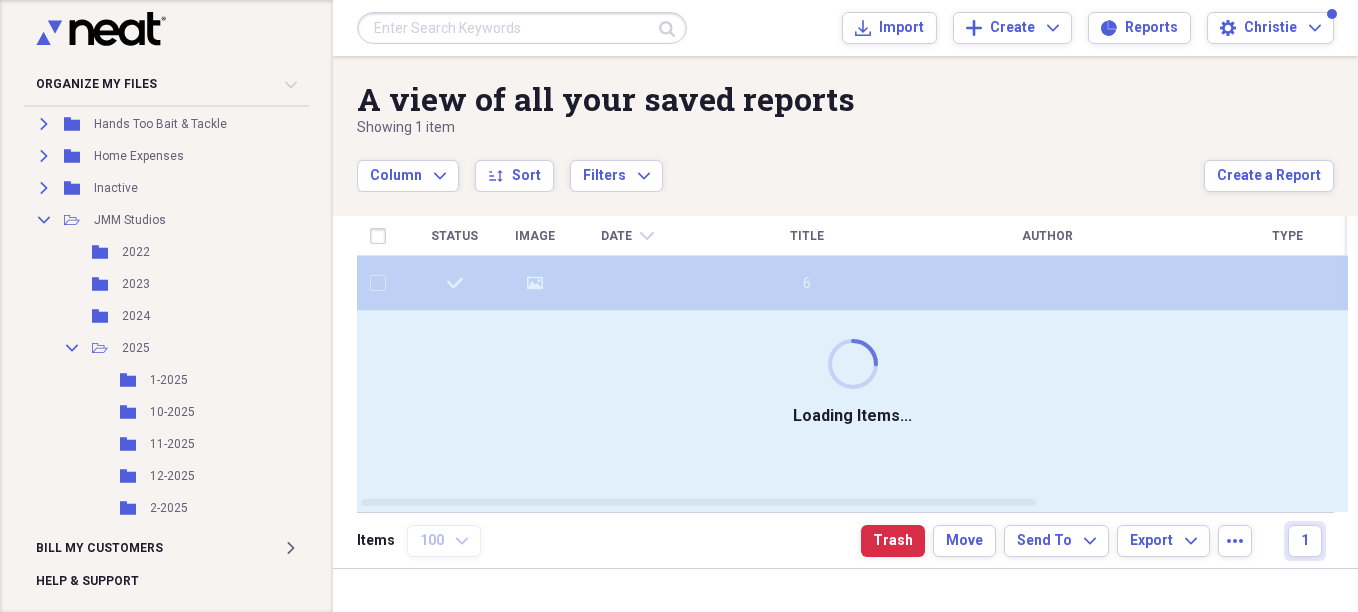 checkbox on "false" 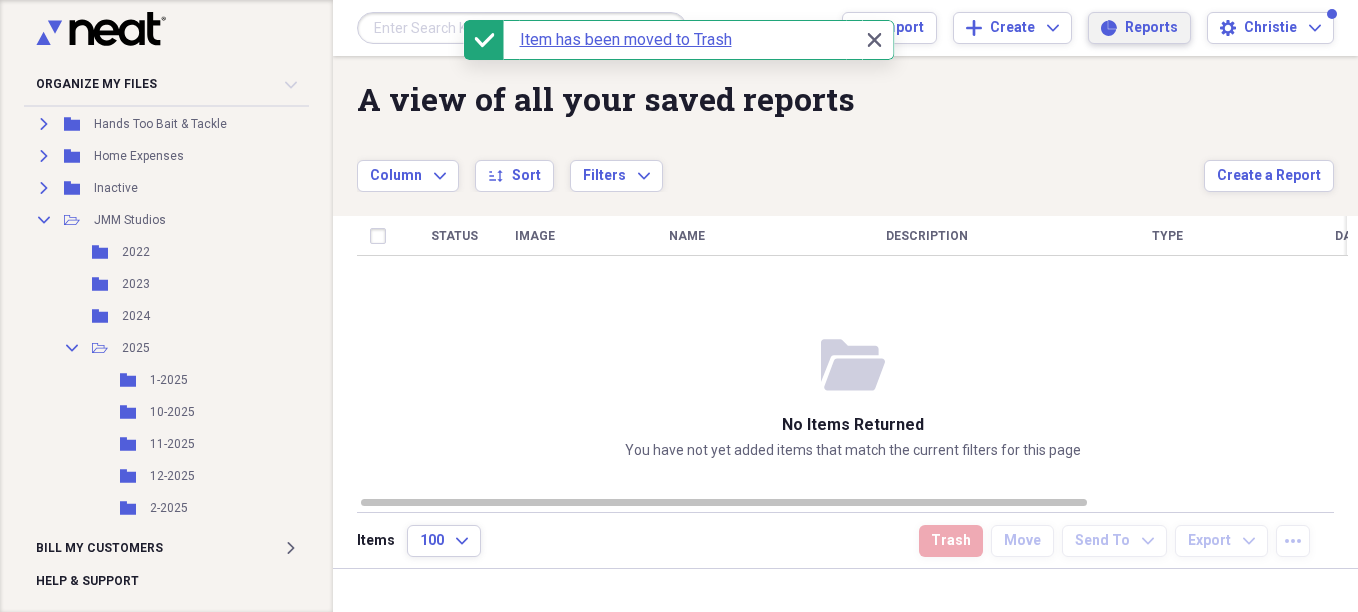 click on "Reports Reports" at bounding box center [1139, 28] 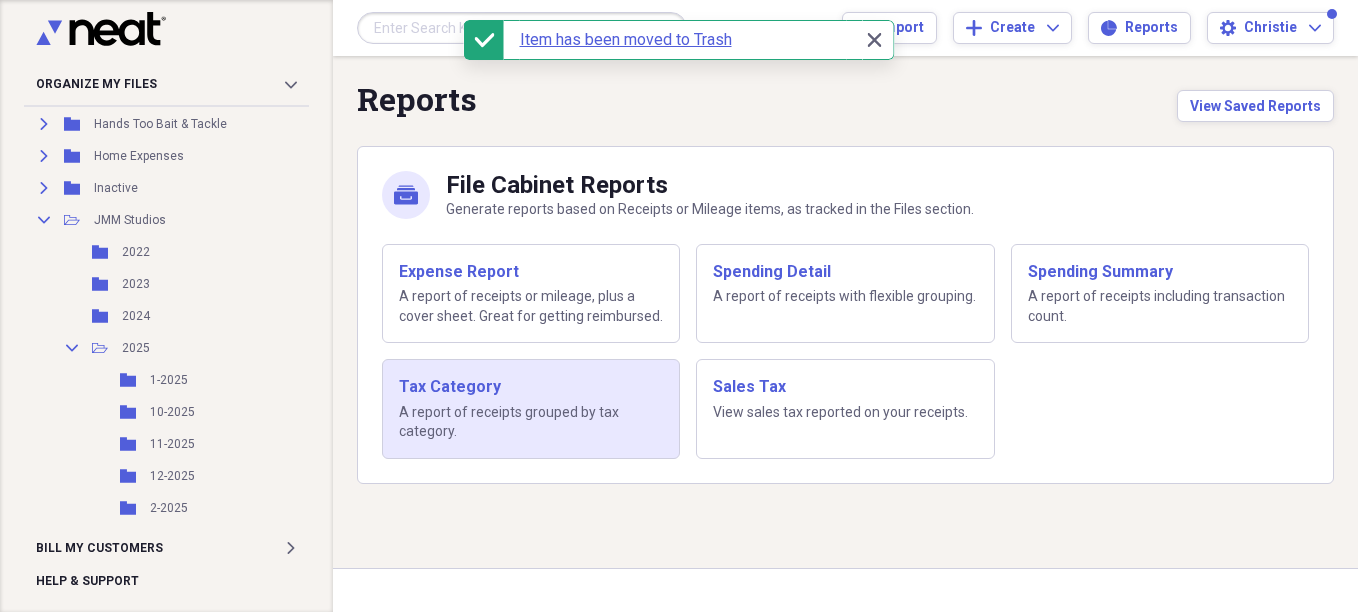 click on "Tax Category" at bounding box center (531, 387) 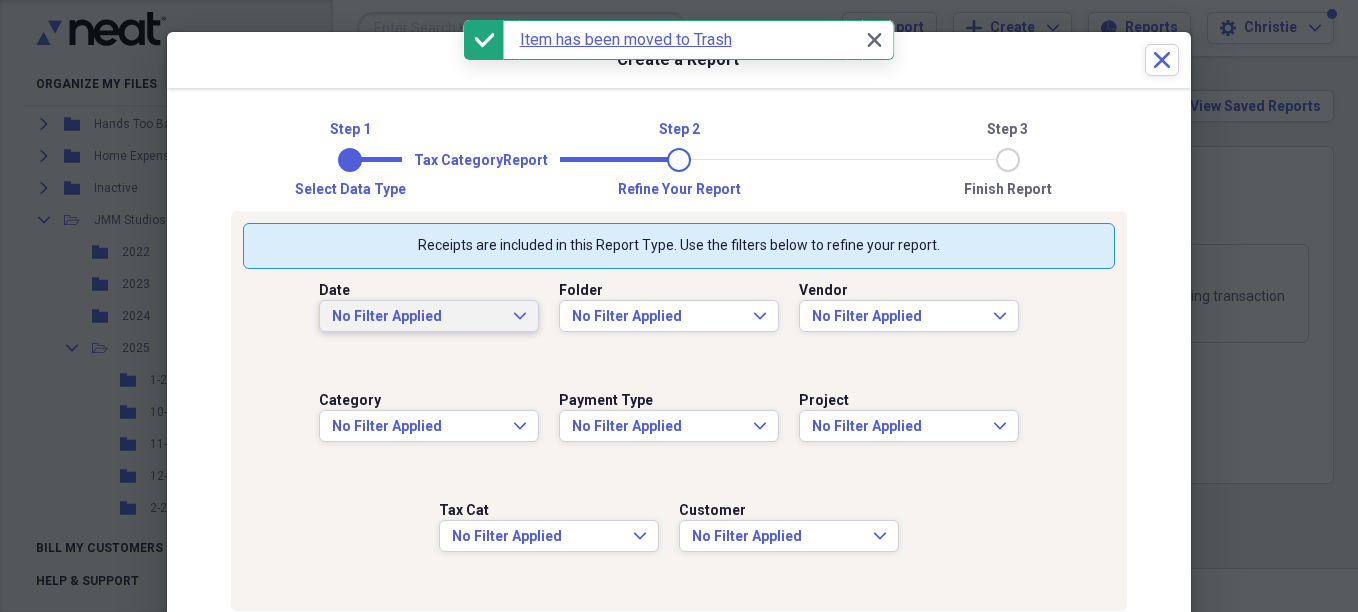 click on "Expand" 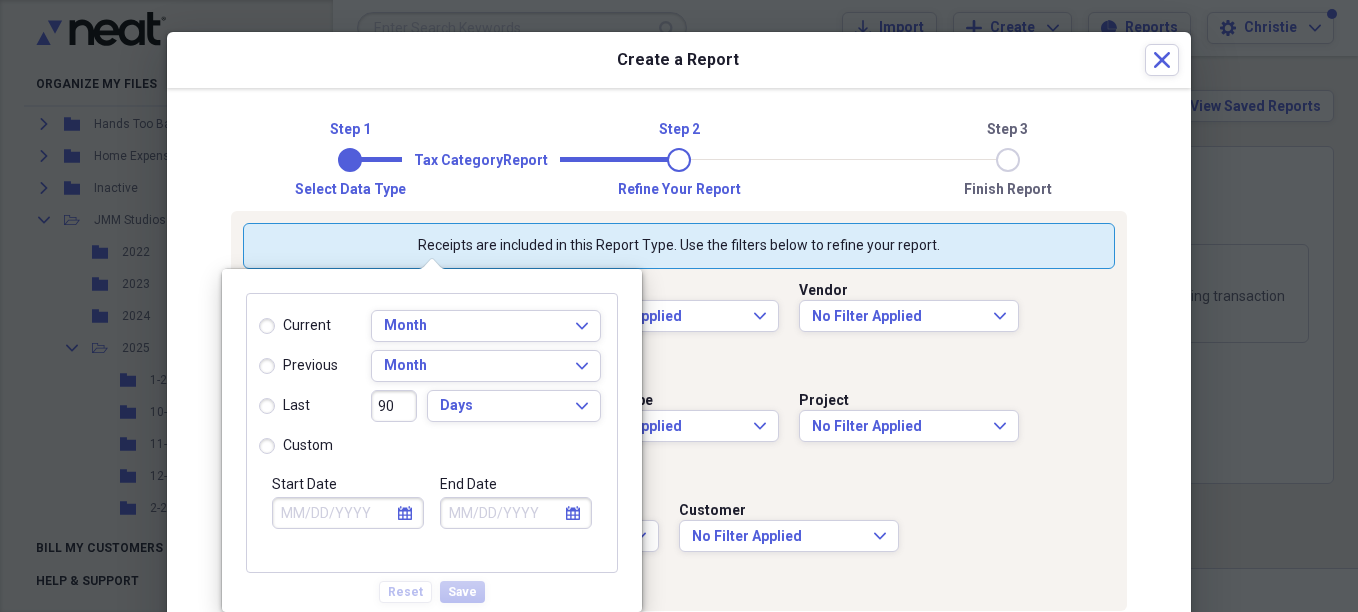 click on "custom" at bounding box center [296, 446] 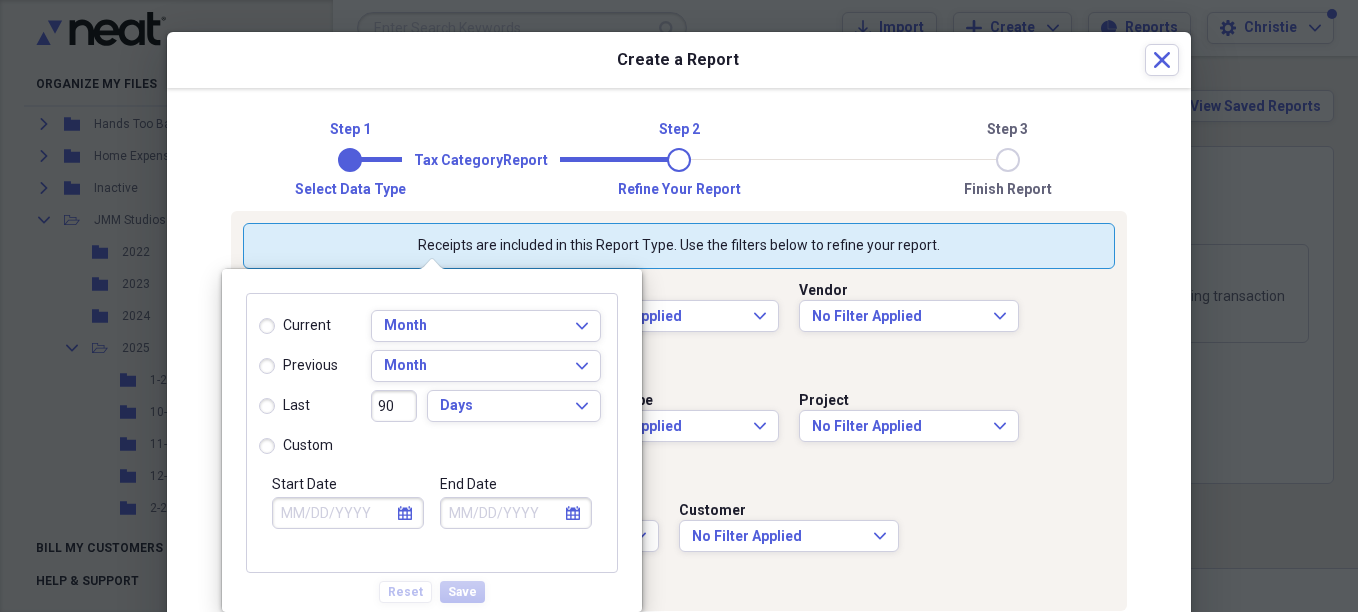 click on "custom" at bounding box center [259, 446] 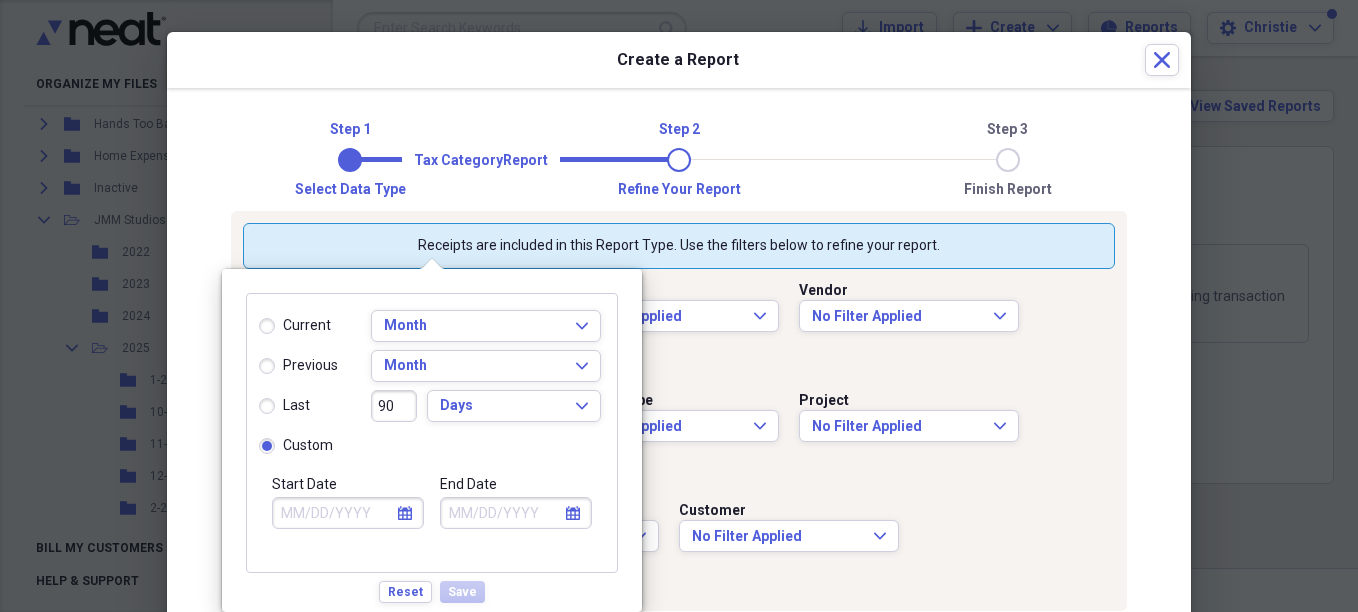 click on "Start Date" at bounding box center [348, 513] 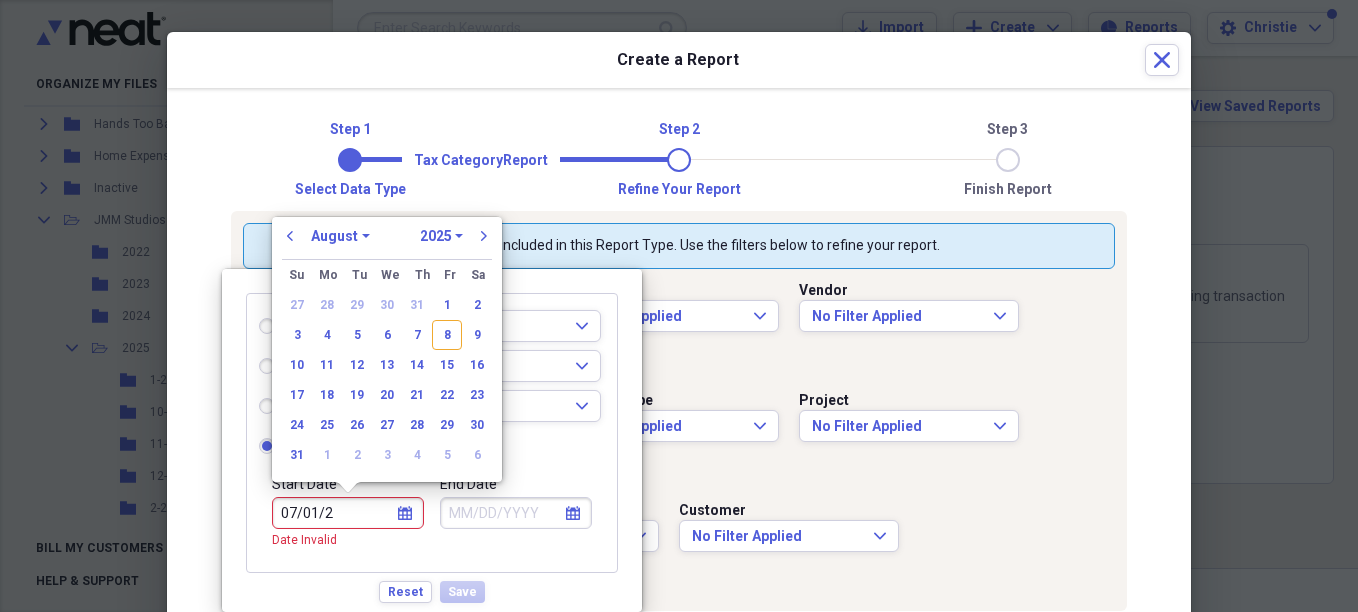 type on "07/01/20" 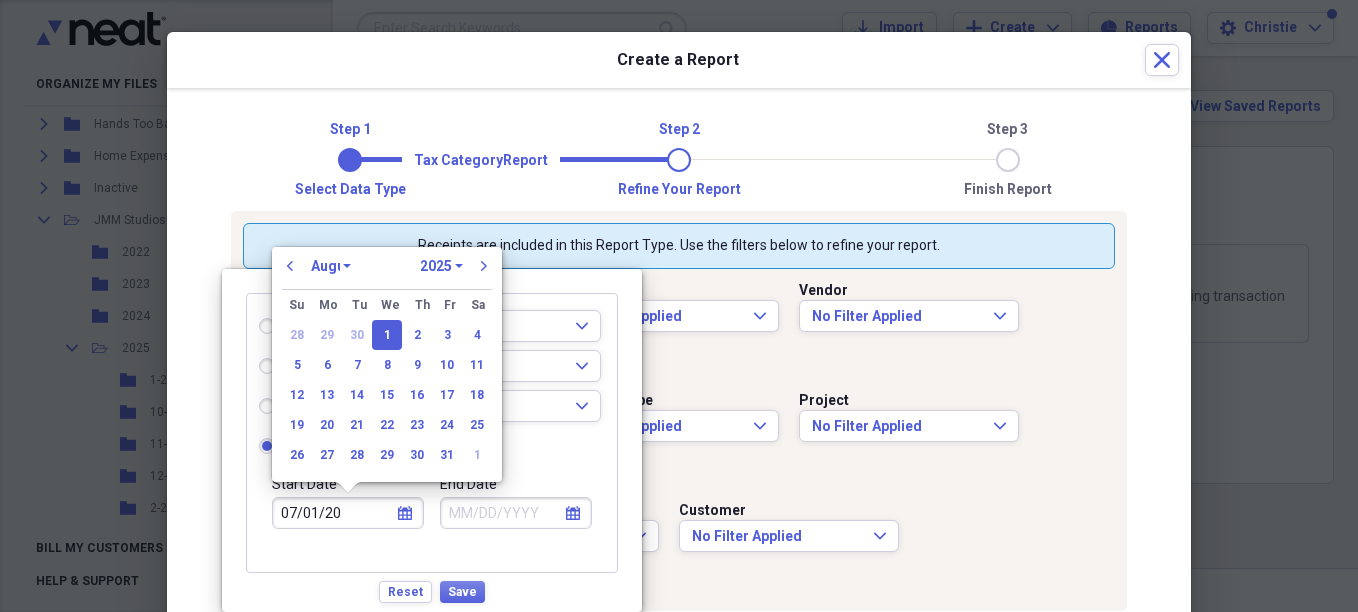 select on "6" 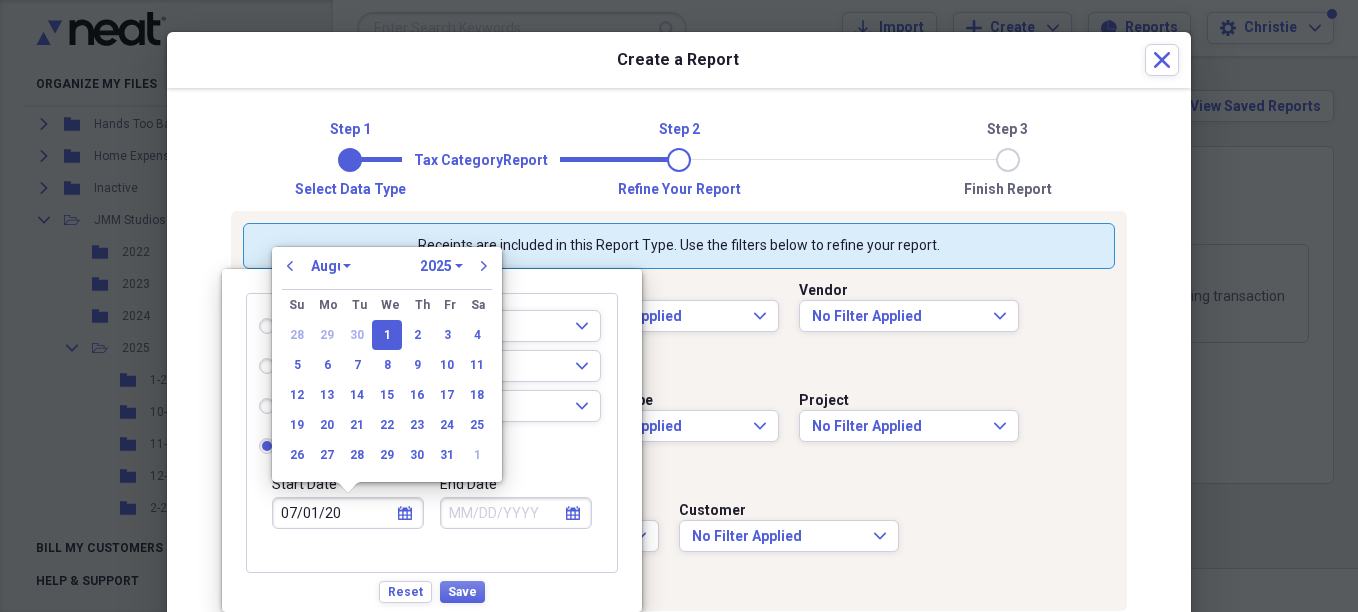 select on "2020" 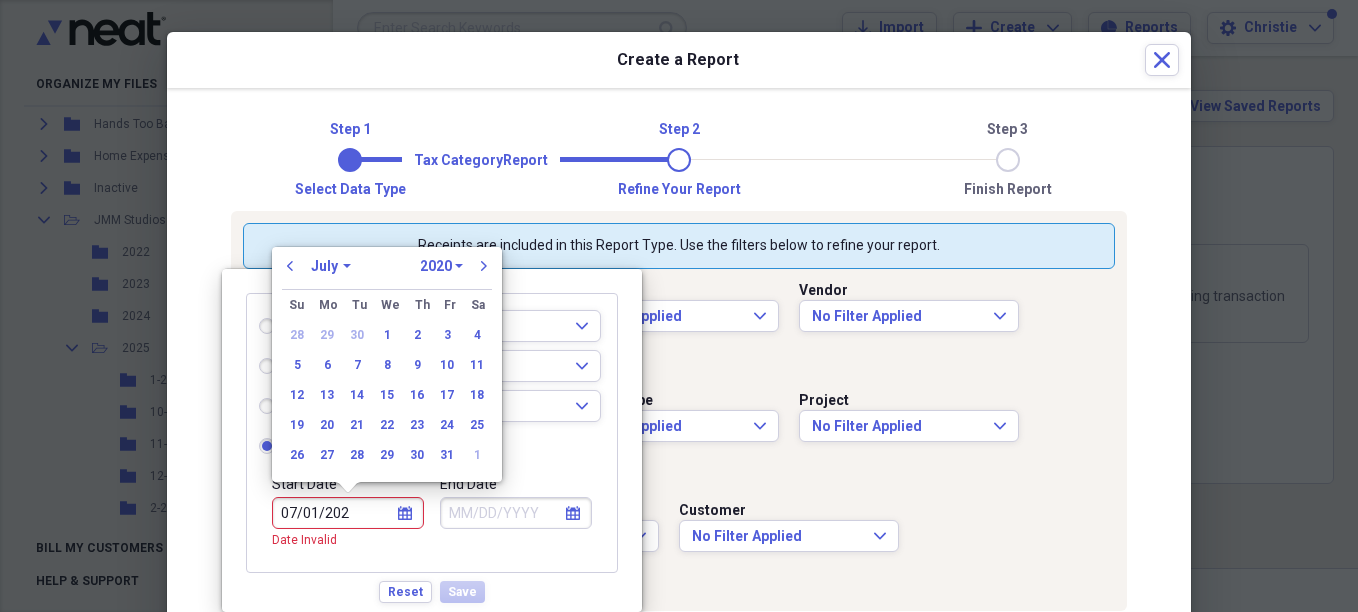 type on "07/01/2025" 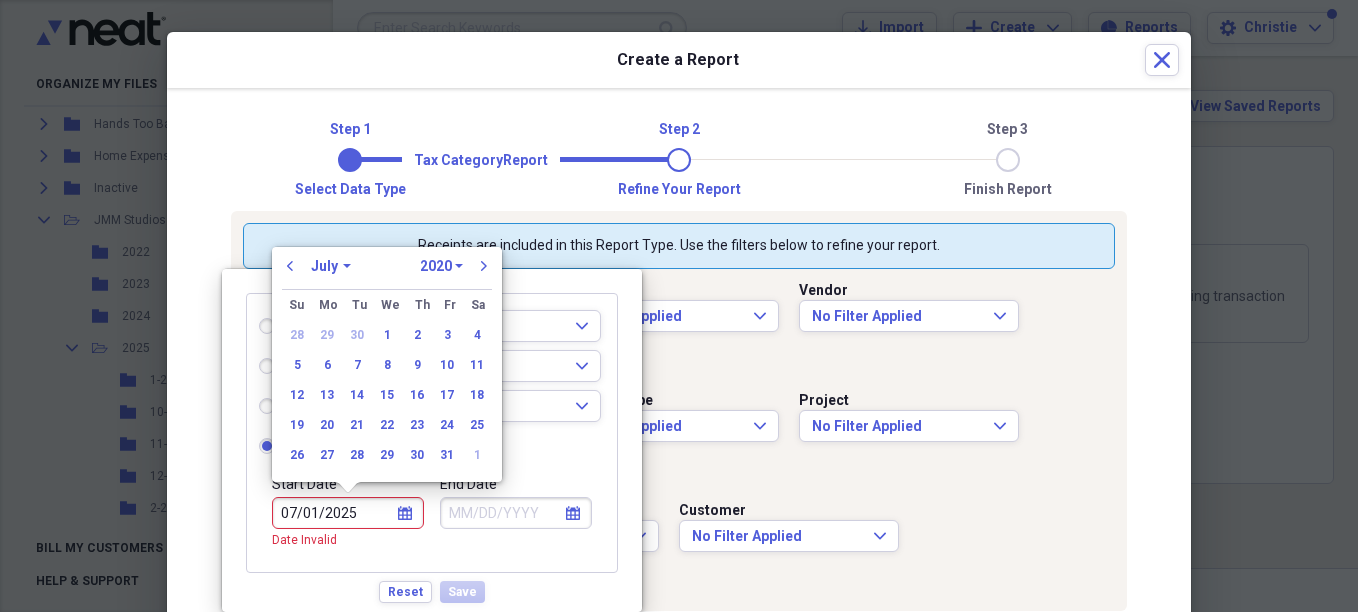 select on "2025" 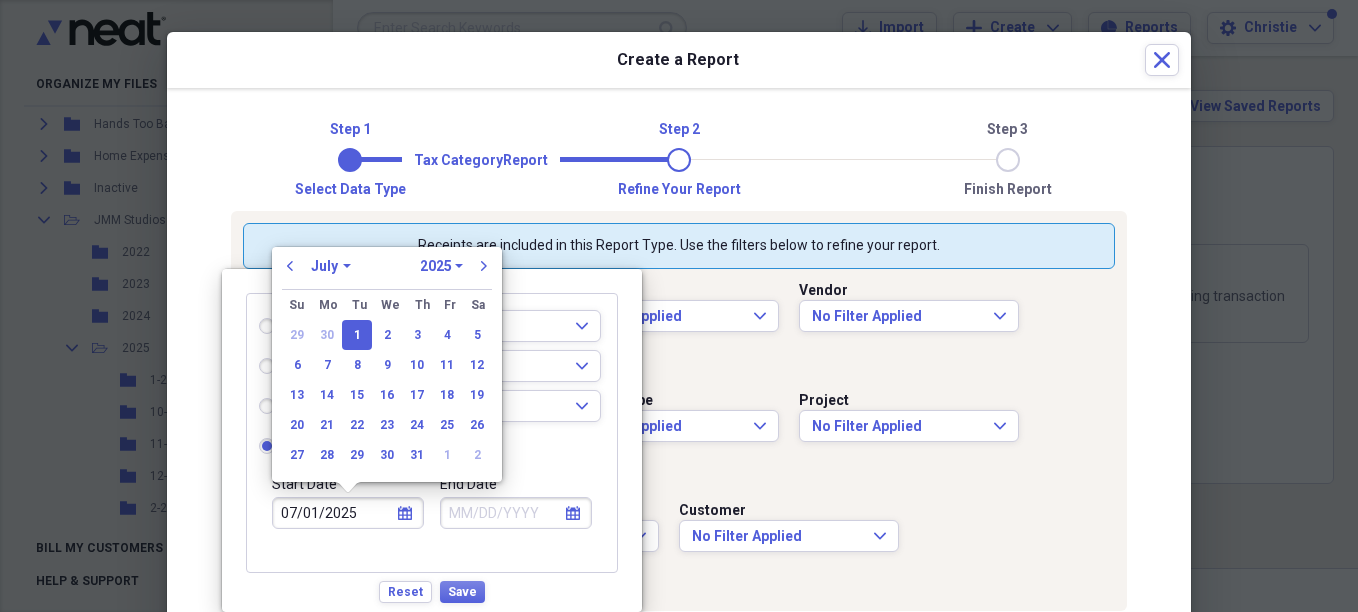type on "07/01/2025" 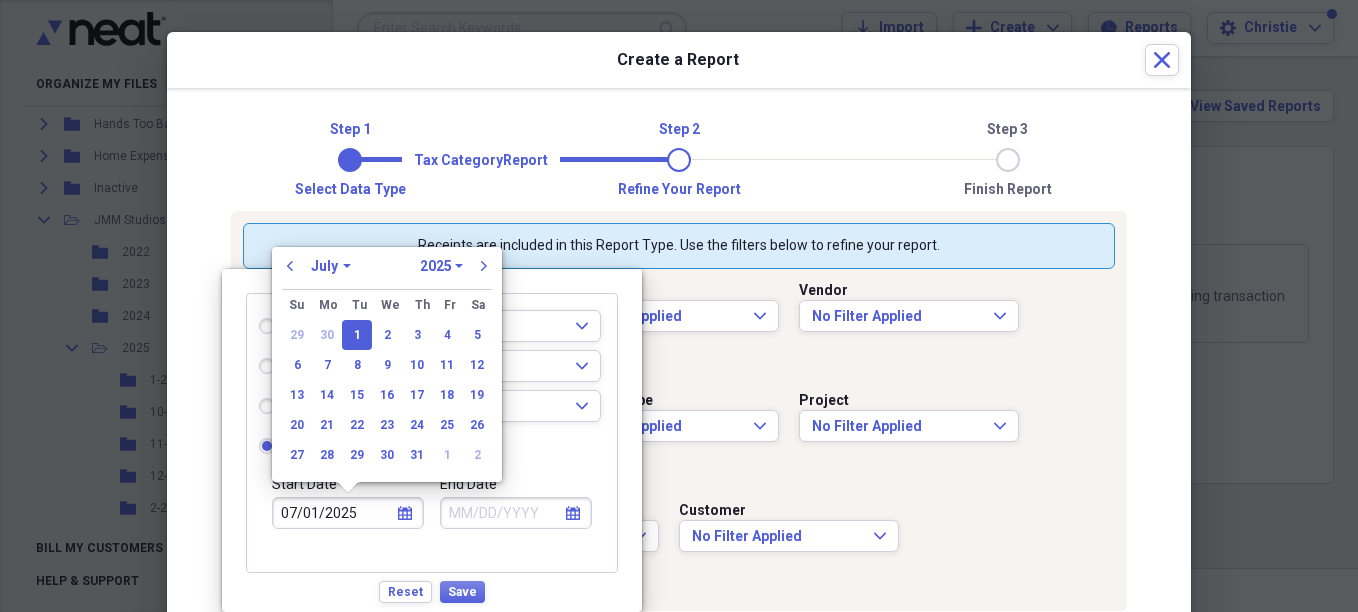click on "End Date" at bounding box center (516, 513) 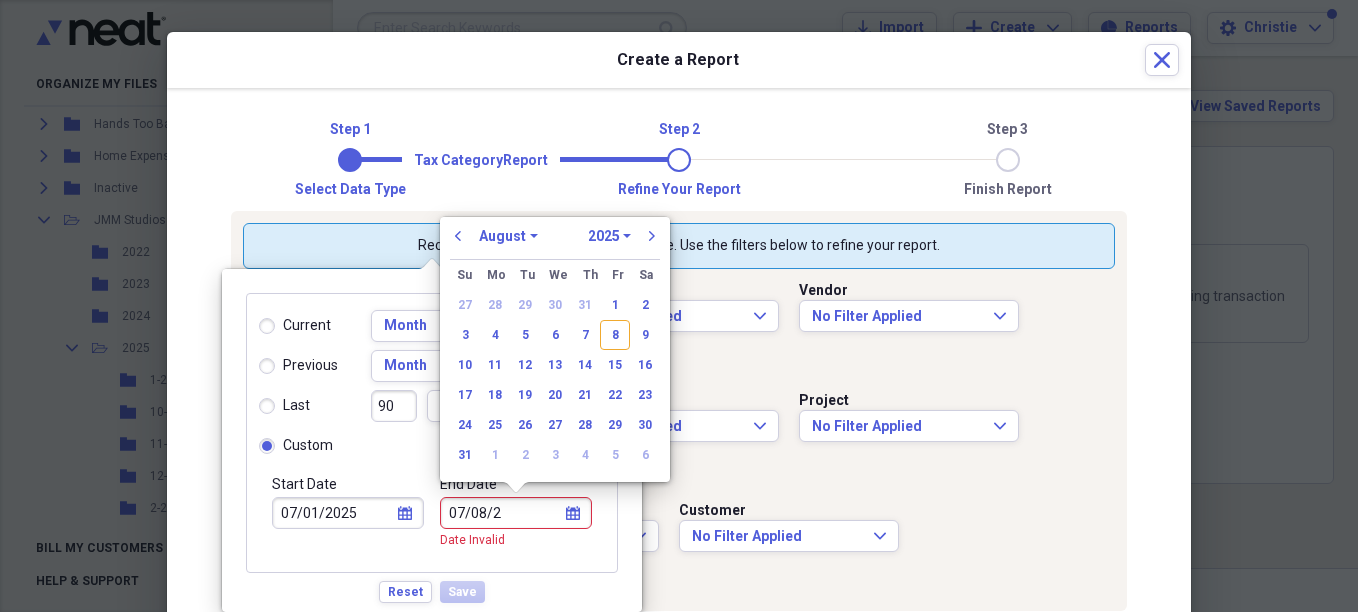 type on "[DATE]" 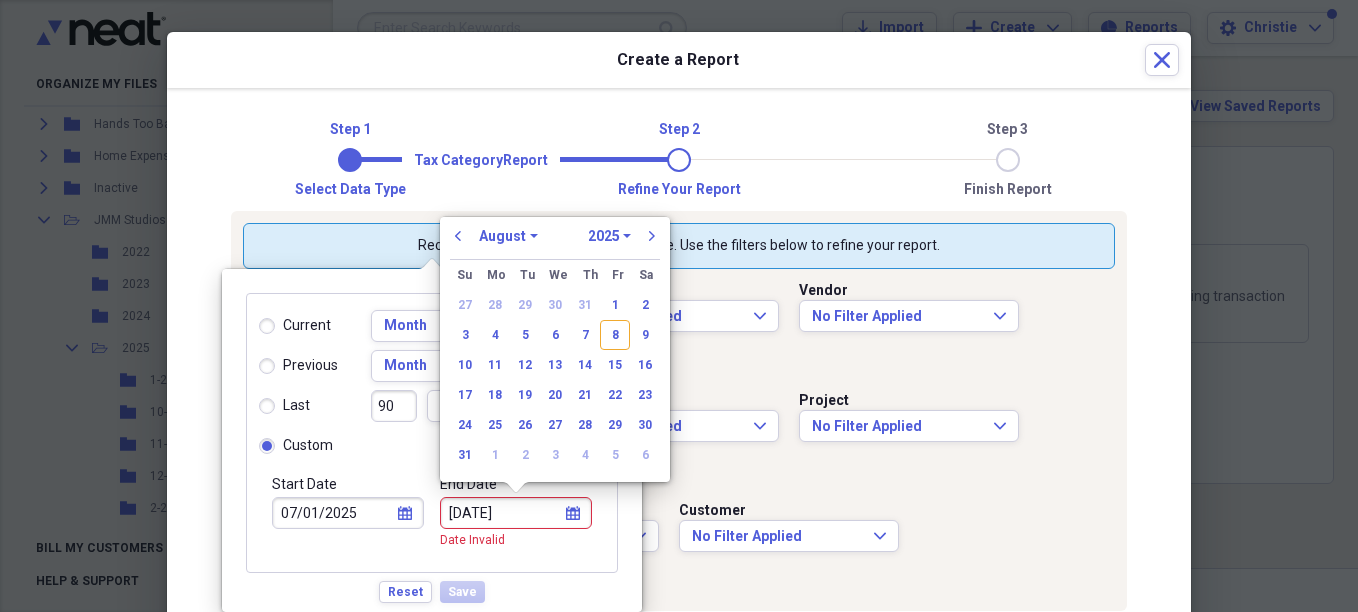 select on "6" 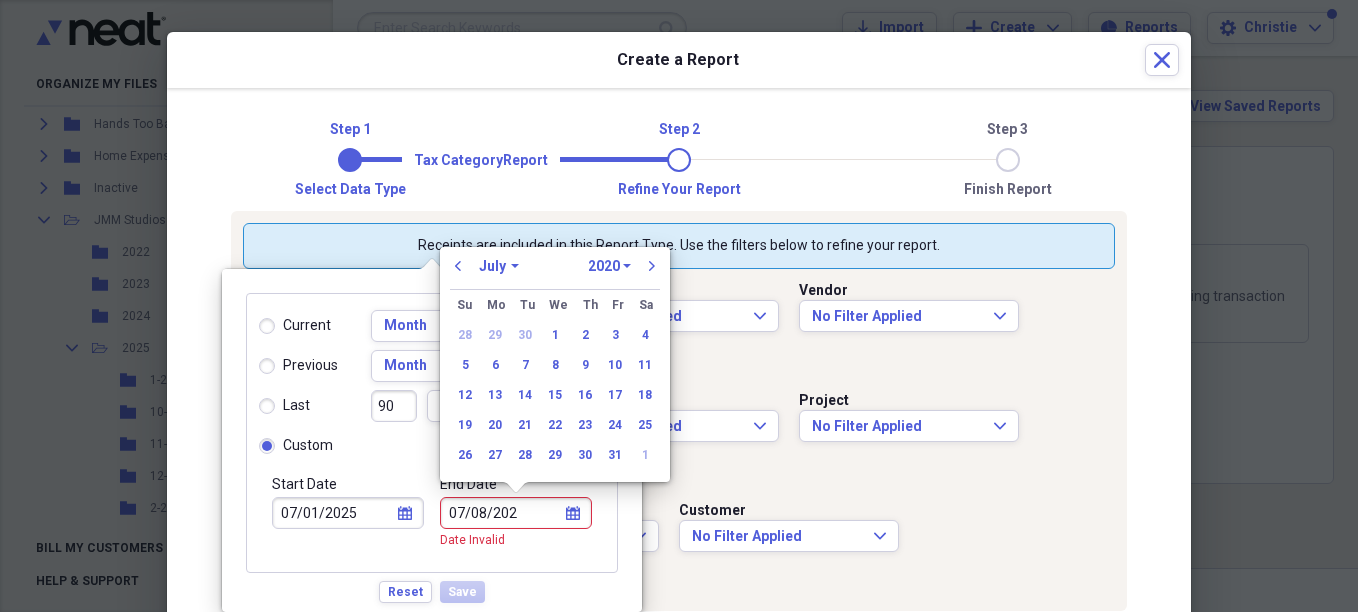 type on "07/08/2025" 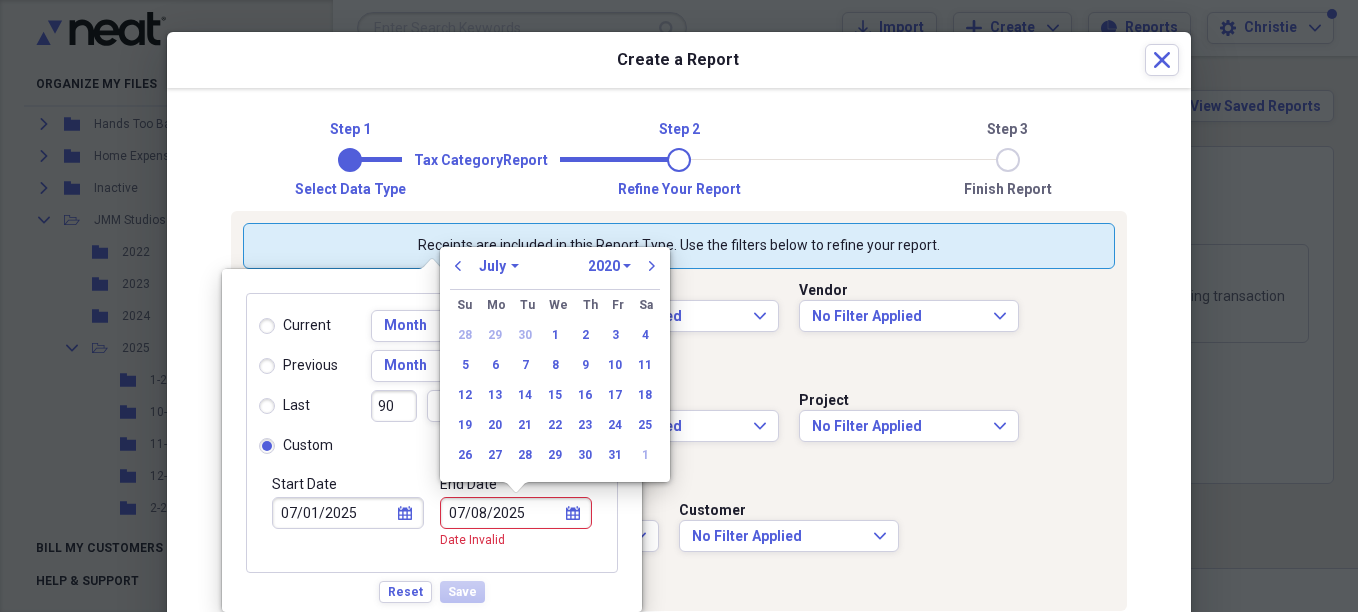 select on "2025" 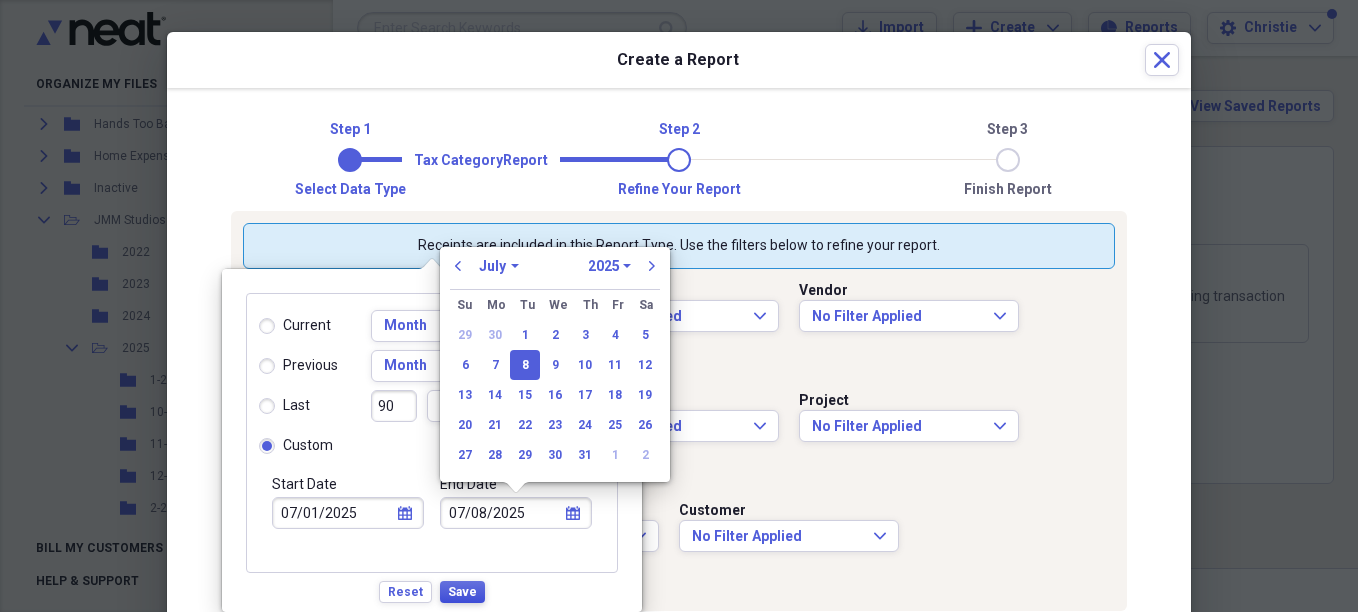 type on "07/08/2025" 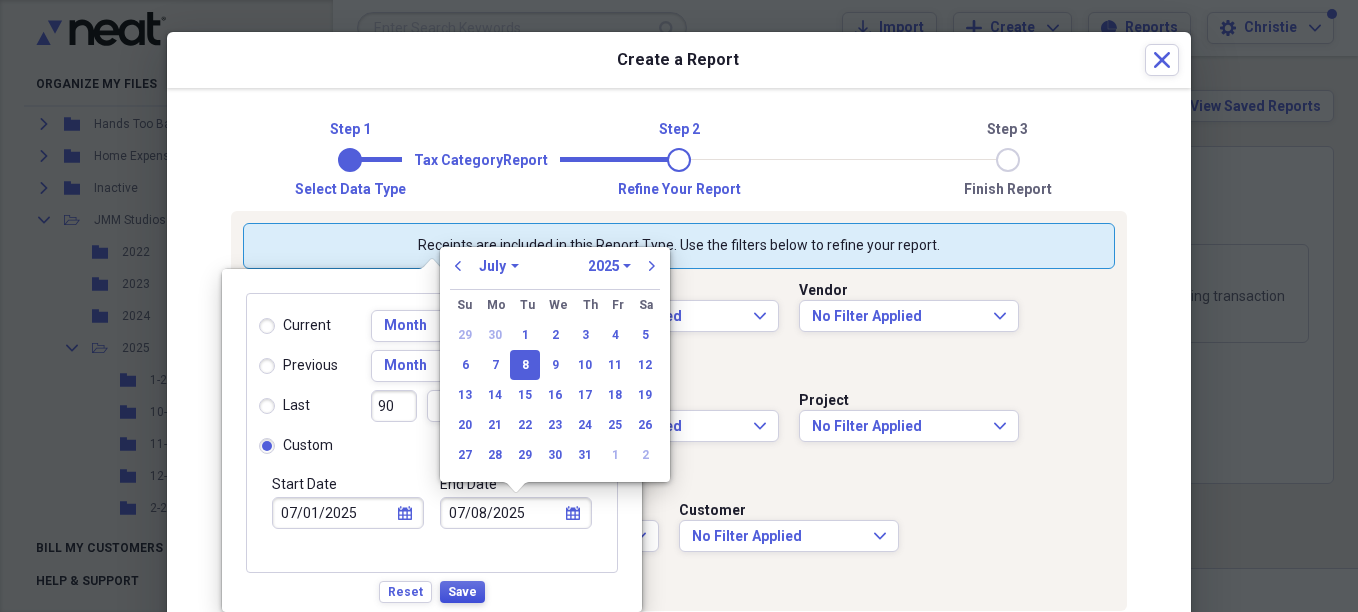 click on "Save" at bounding box center [462, 592] 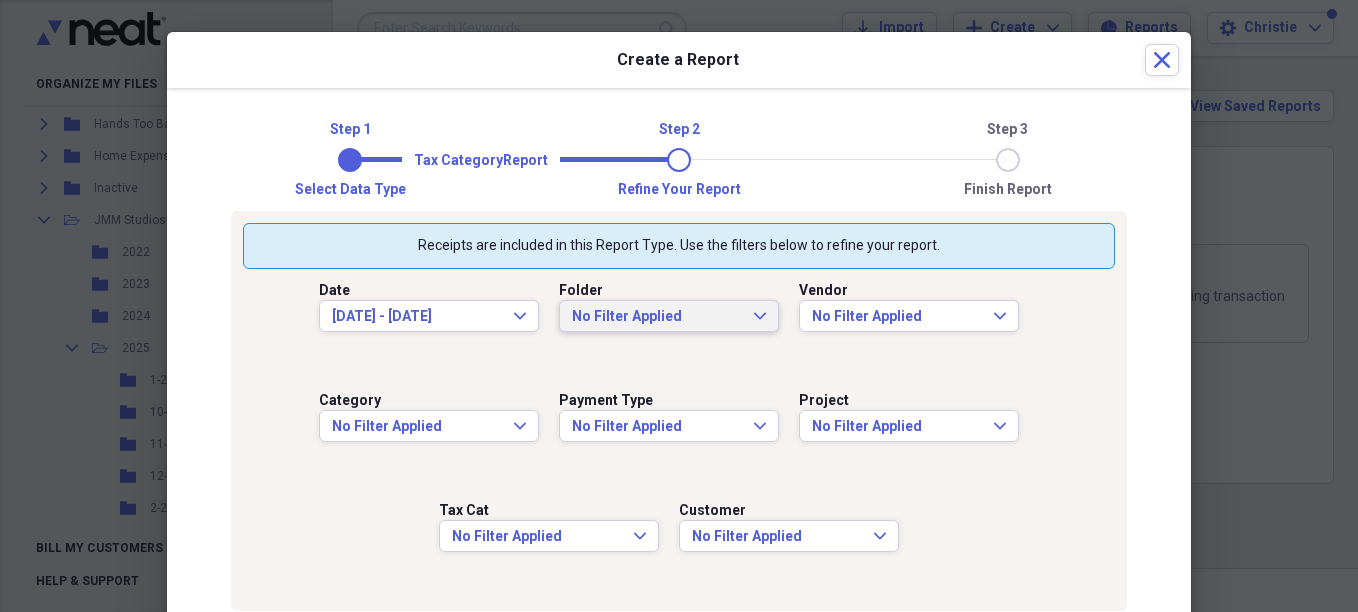 click on "No Filter Applied" at bounding box center (657, 317) 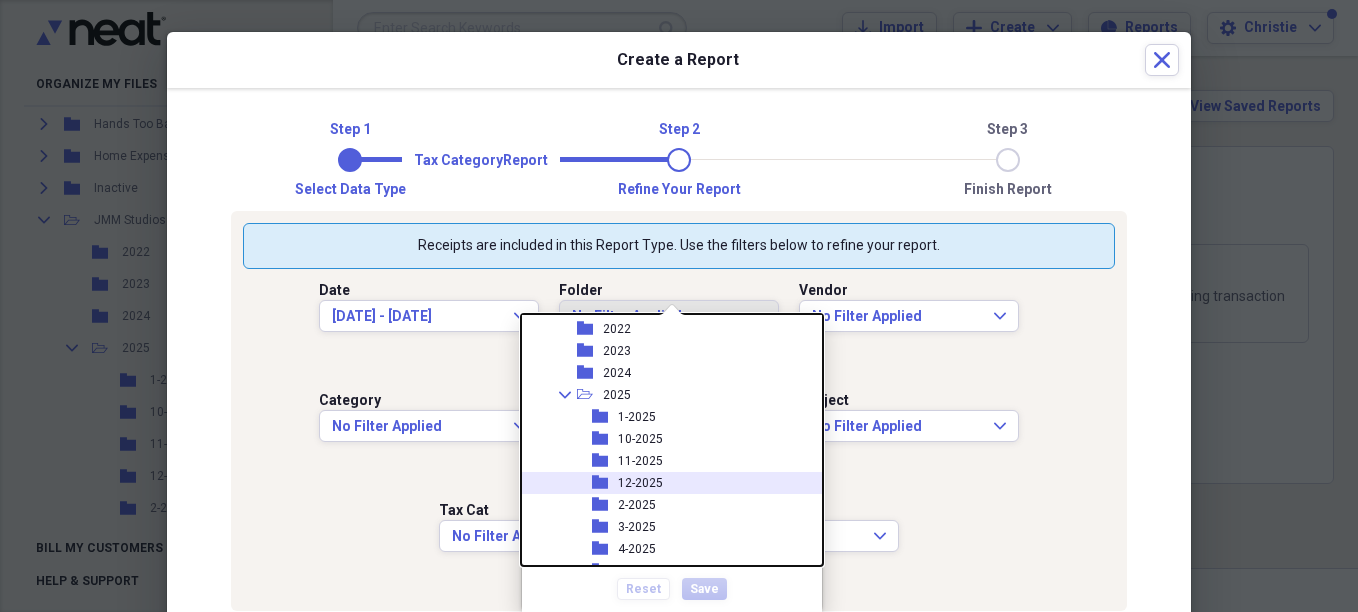 scroll, scrollTop: 337, scrollLeft: 0, axis: vertical 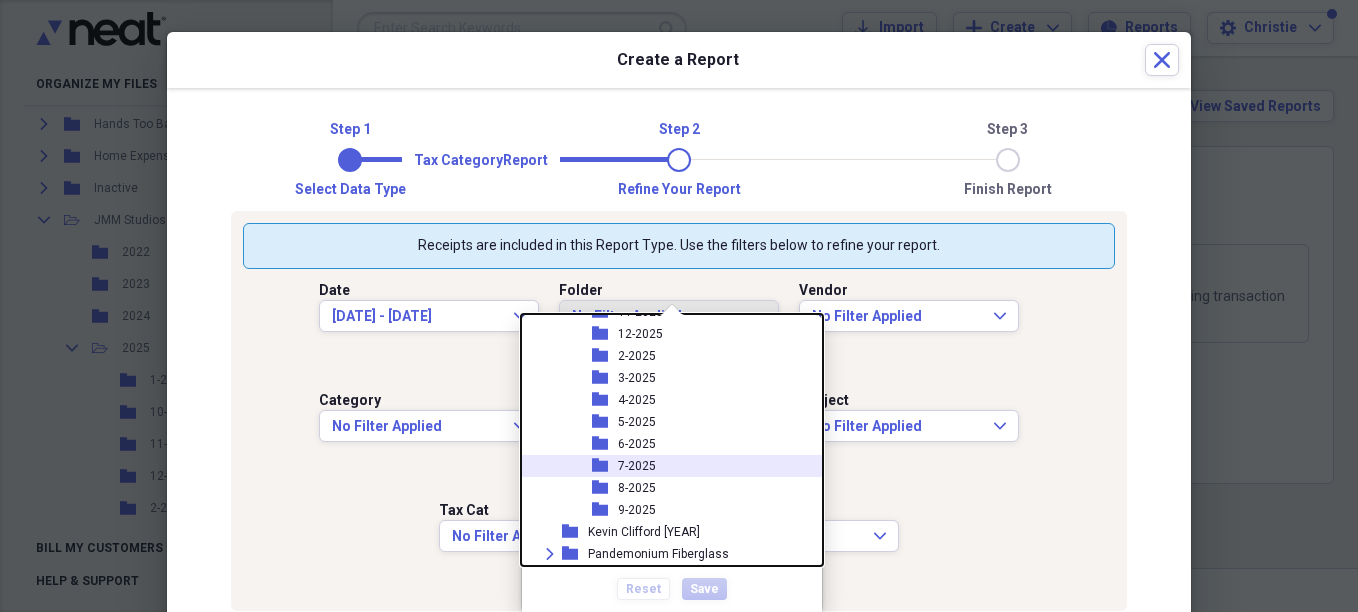 click on "7-2025" at bounding box center [637, 466] 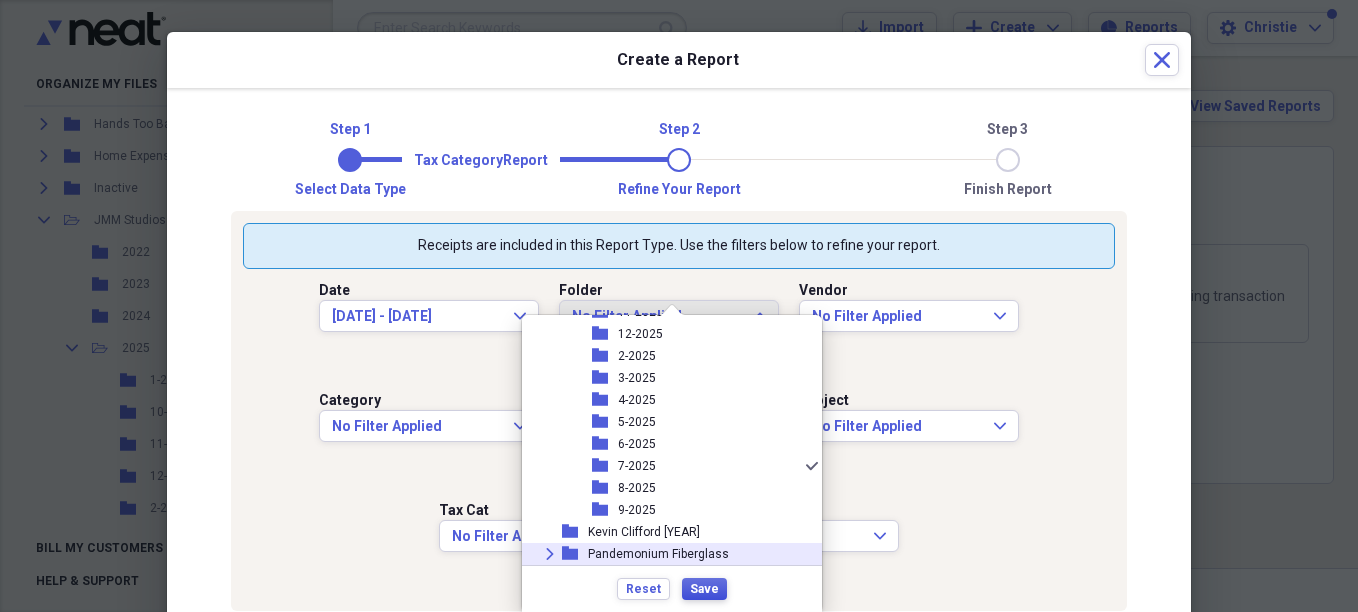 click on "Save" at bounding box center [704, 589] 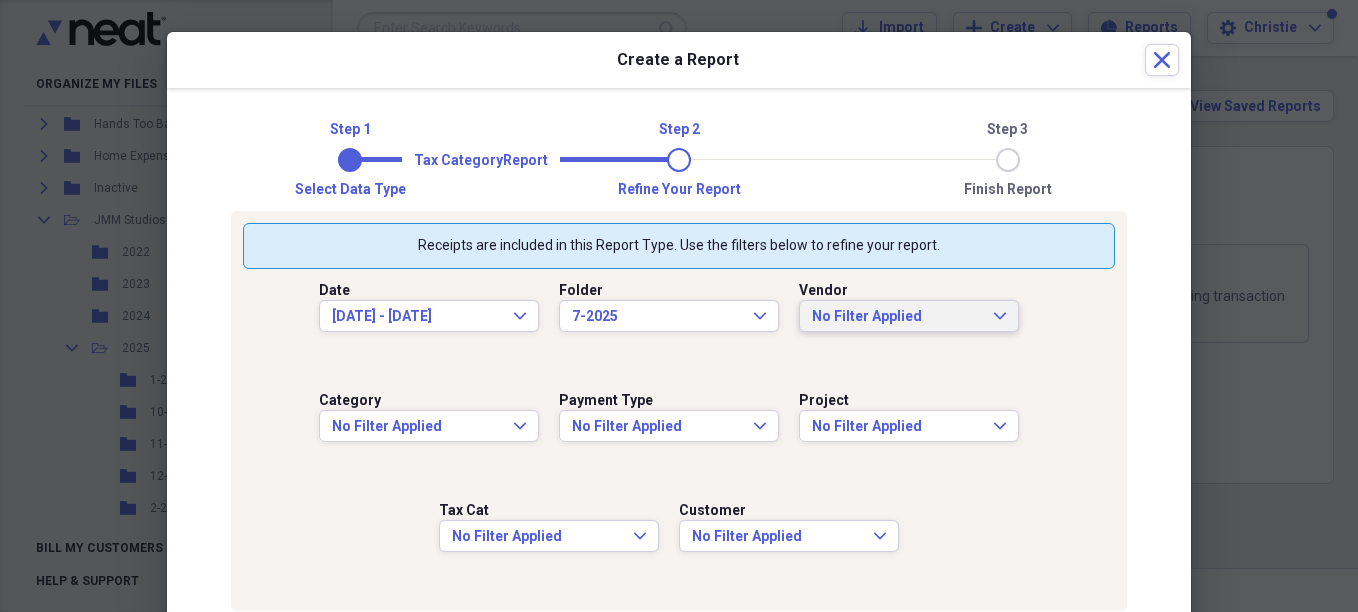 click on "No Filter Applied" at bounding box center [897, 317] 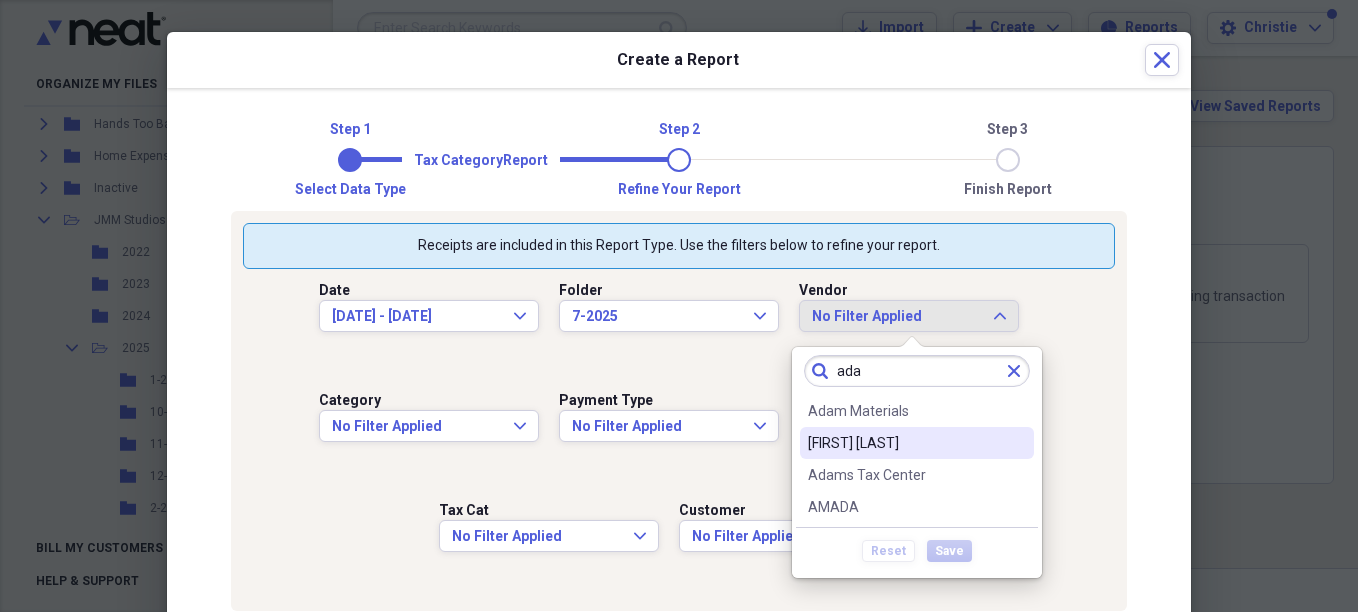 type on "ada" 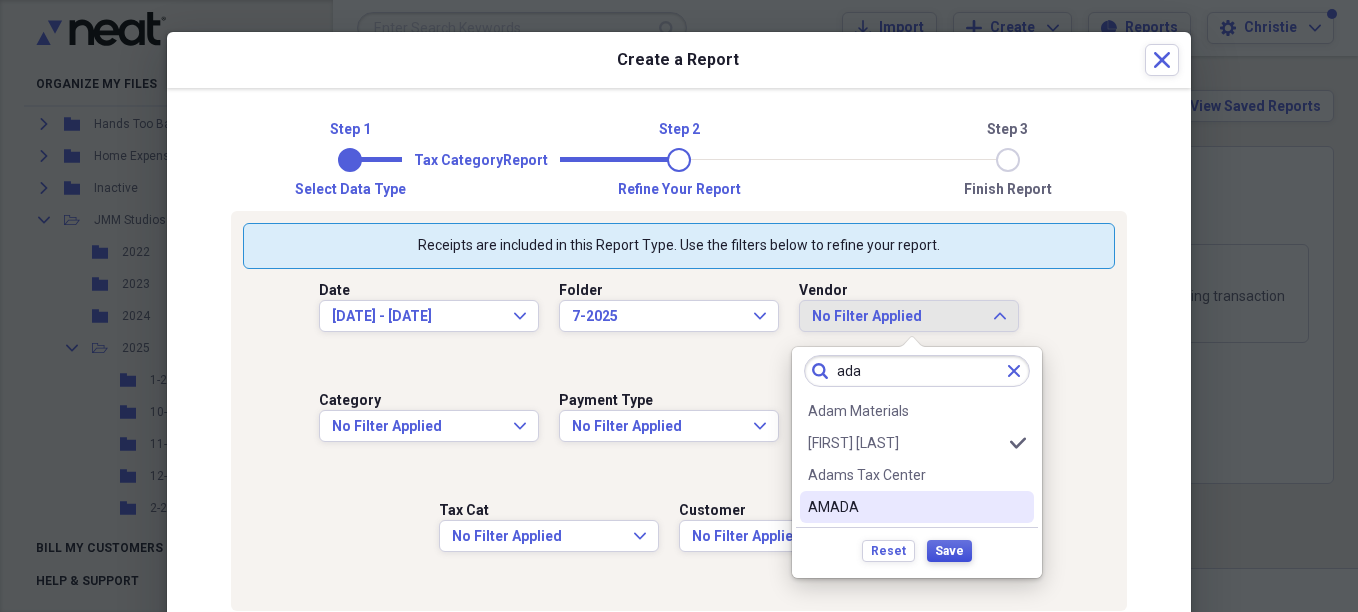 click on "Save" at bounding box center [949, 551] 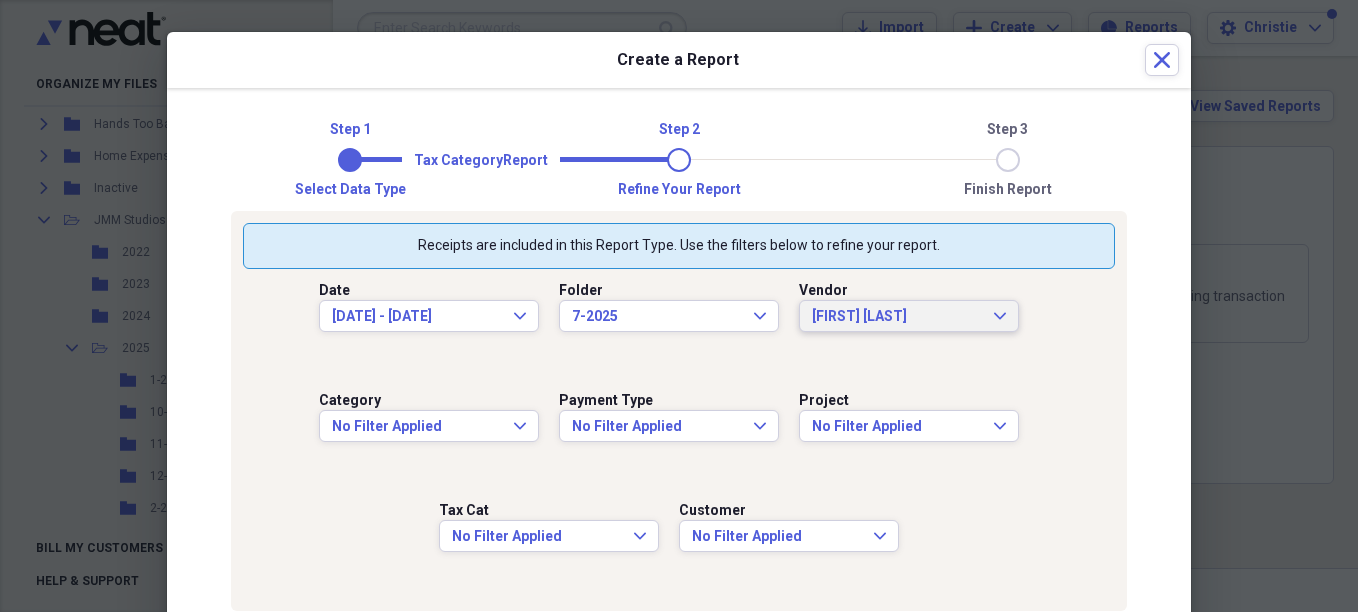 click on "[FIRST] [LAST]" at bounding box center (897, 317) 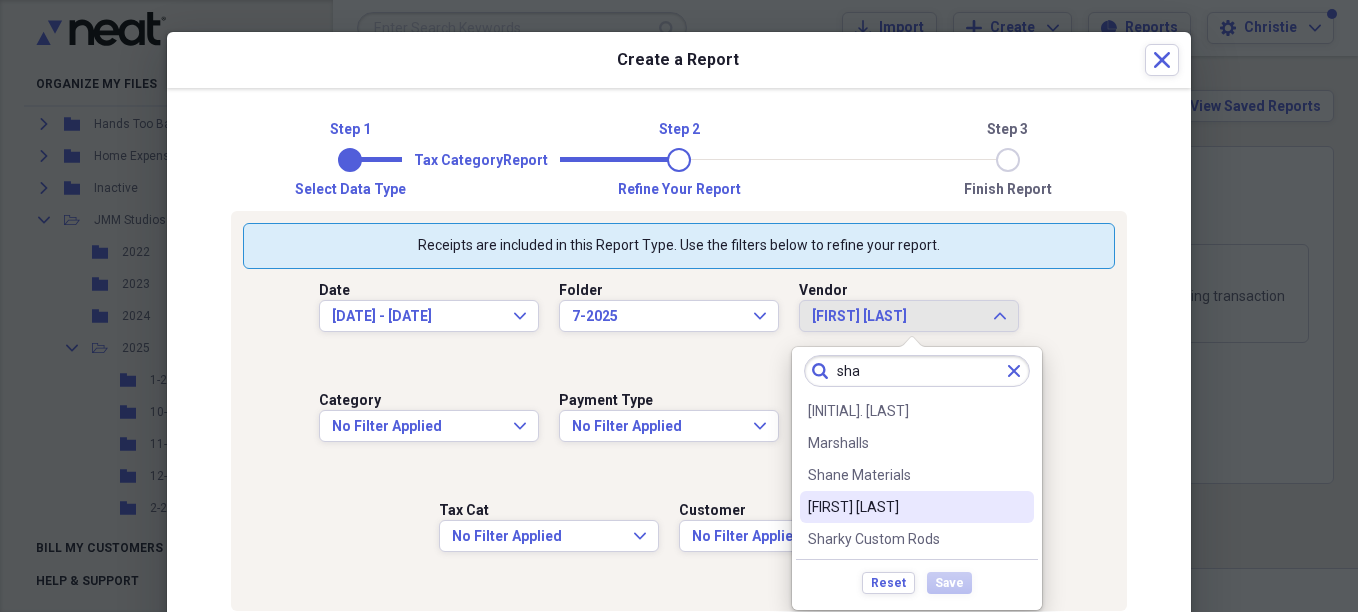 type on "sha" 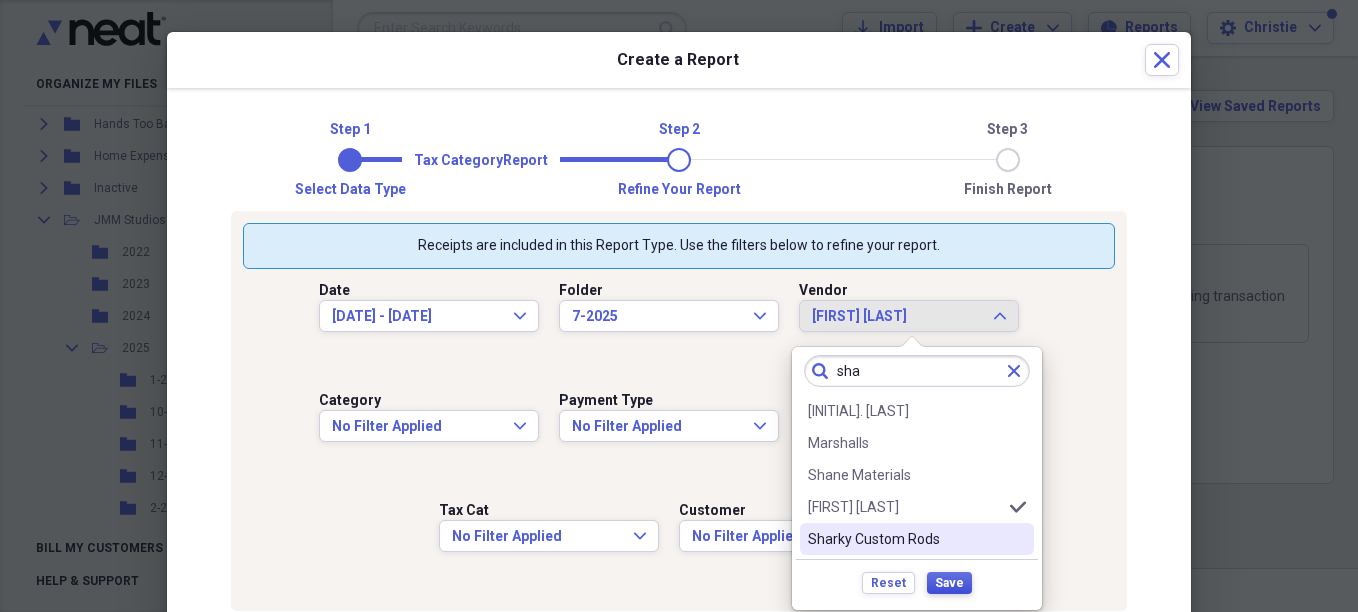 click on "Save" at bounding box center (949, 583) 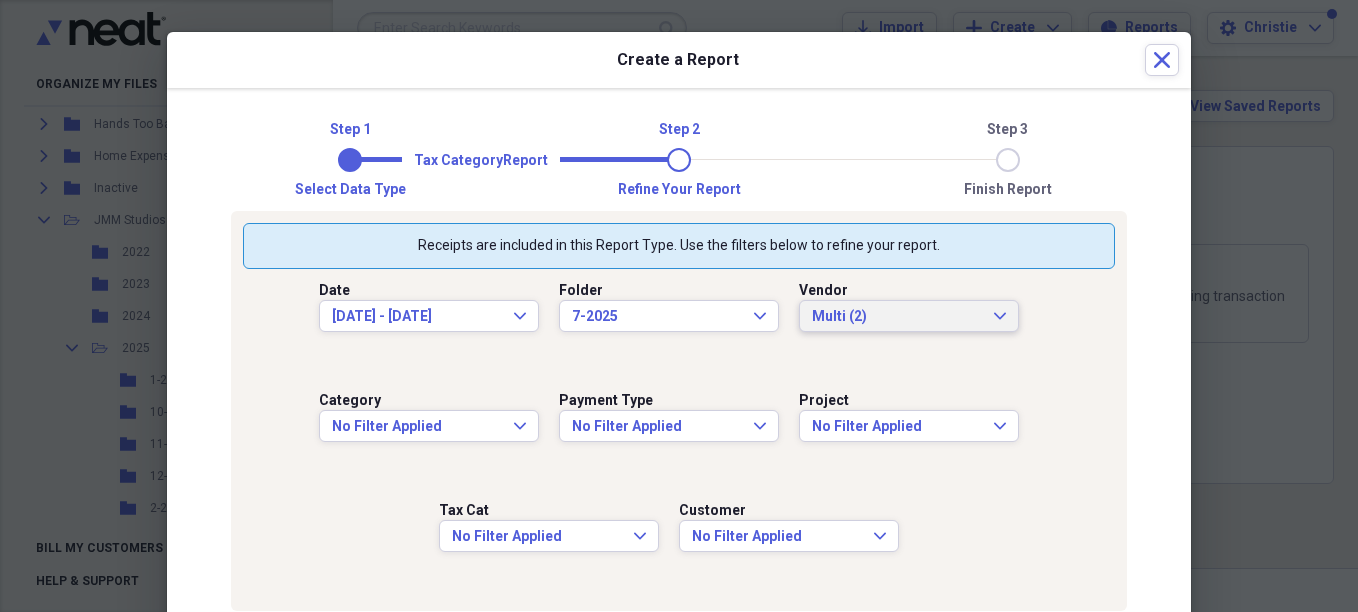 click on "Multi (2)" at bounding box center [897, 317] 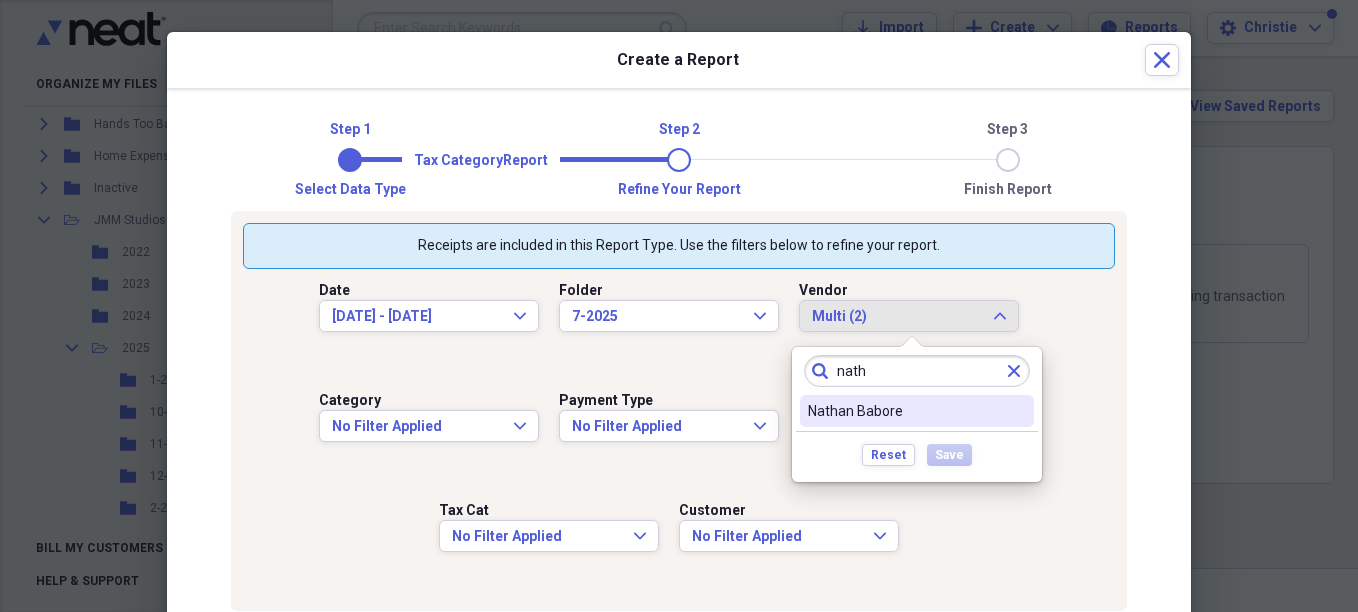 type on "nath" 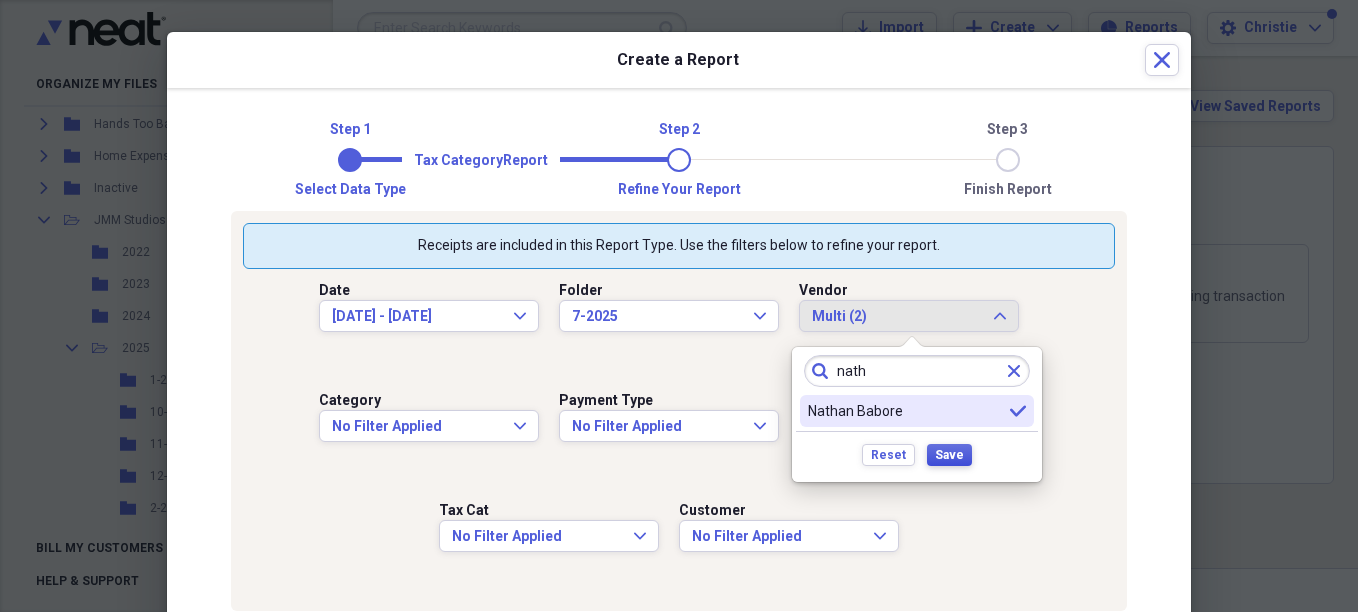 click on "Save" at bounding box center (949, 455) 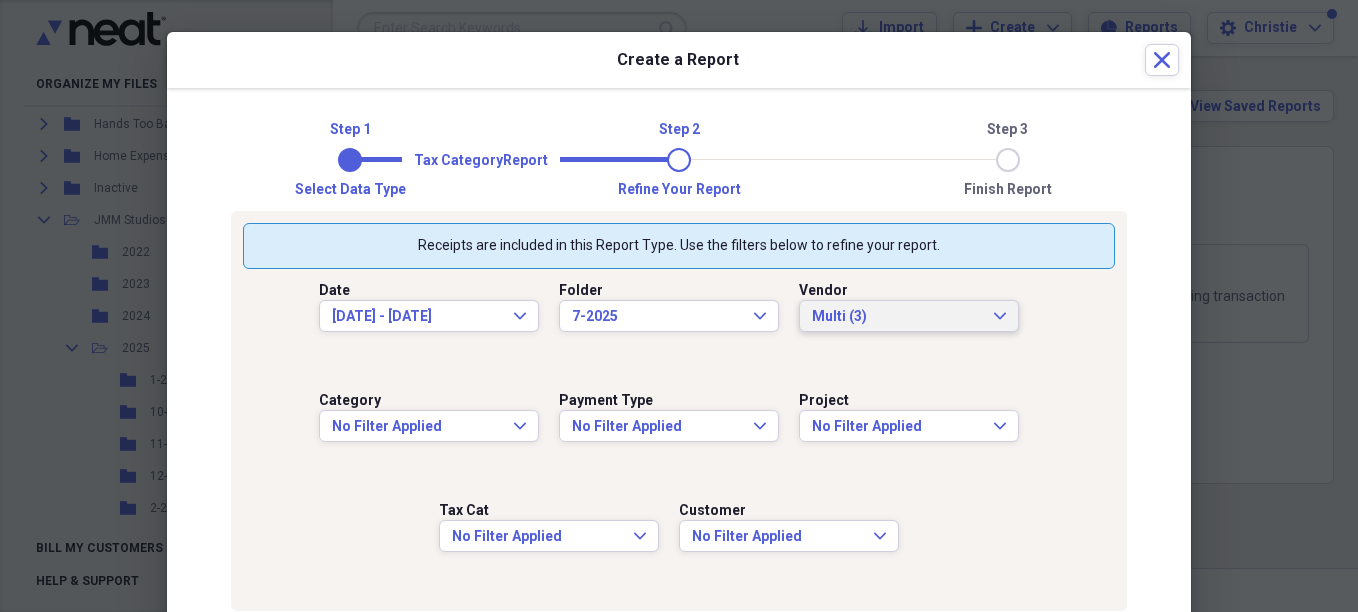 click on "Multi (3)" at bounding box center [897, 317] 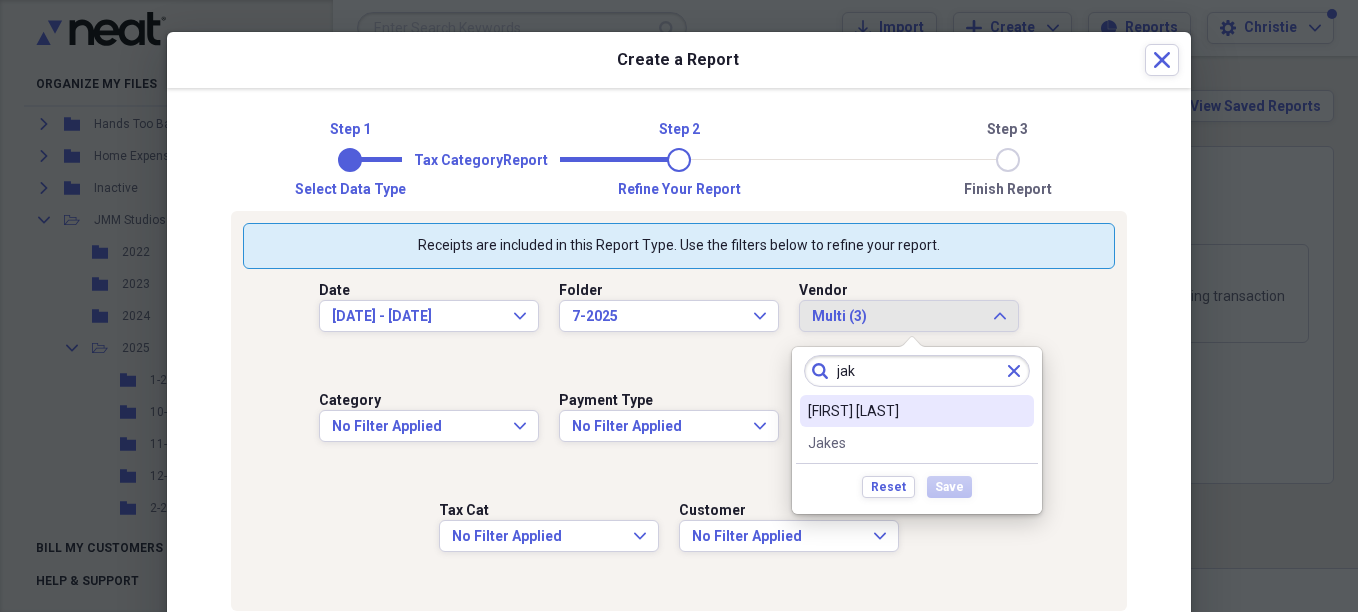 type on "jak" 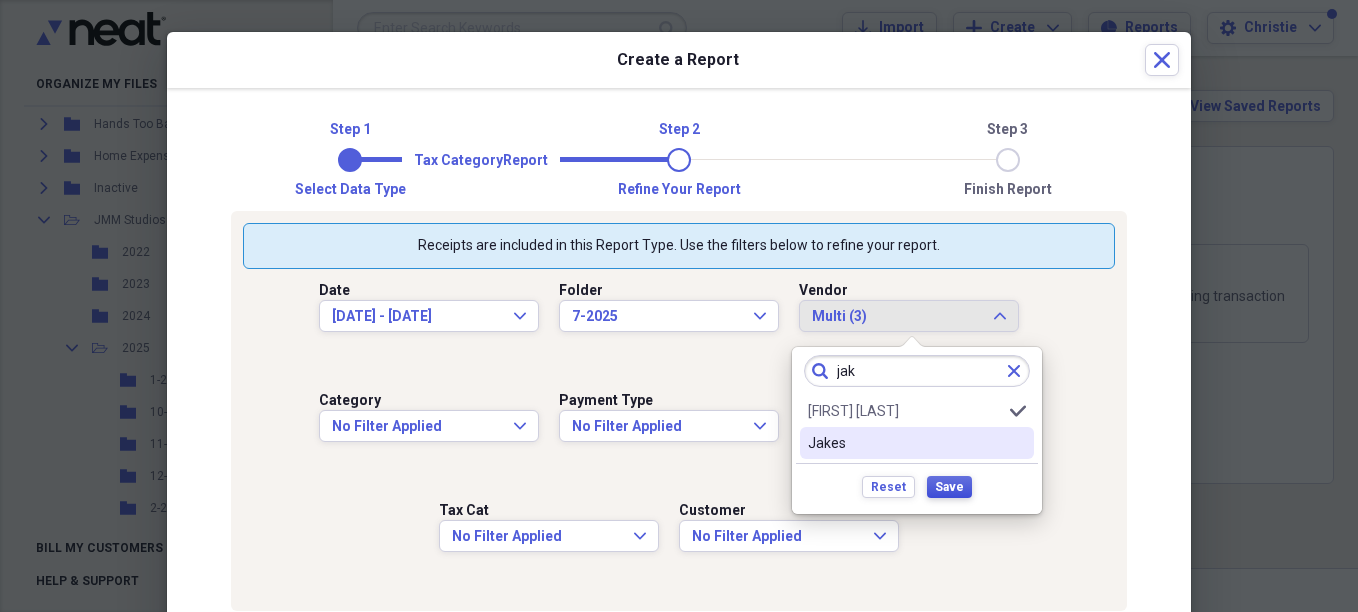 click on "Save" at bounding box center (949, 487) 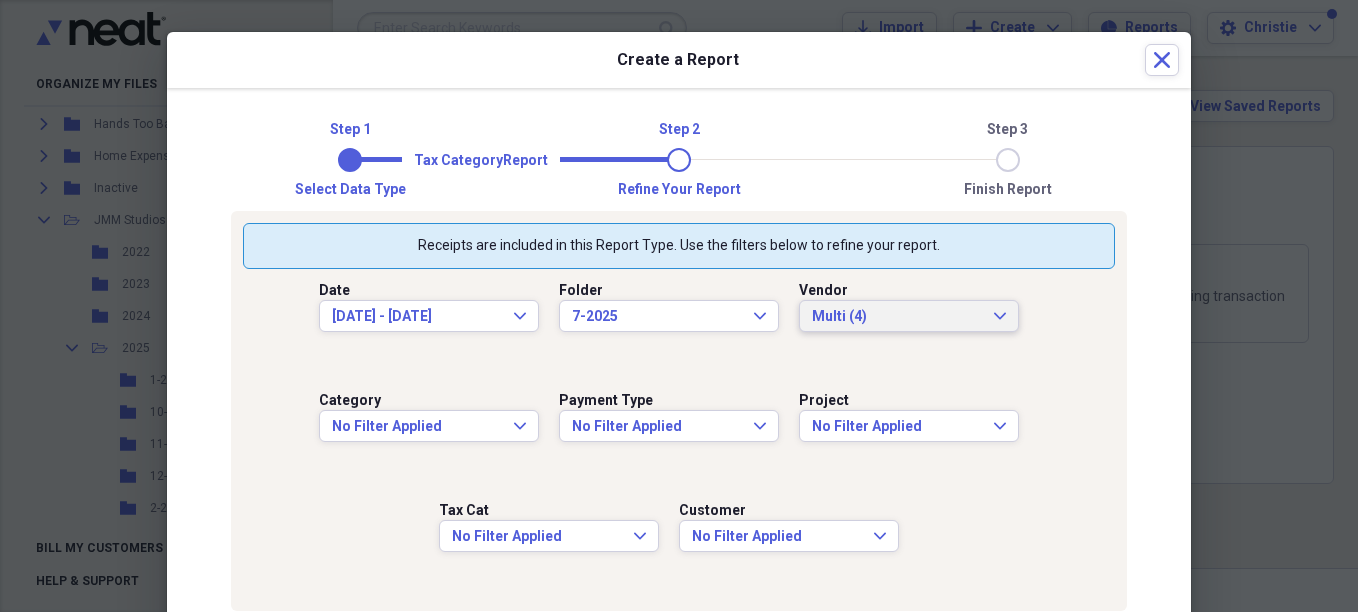 click on "Multi (4)" at bounding box center [897, 317] 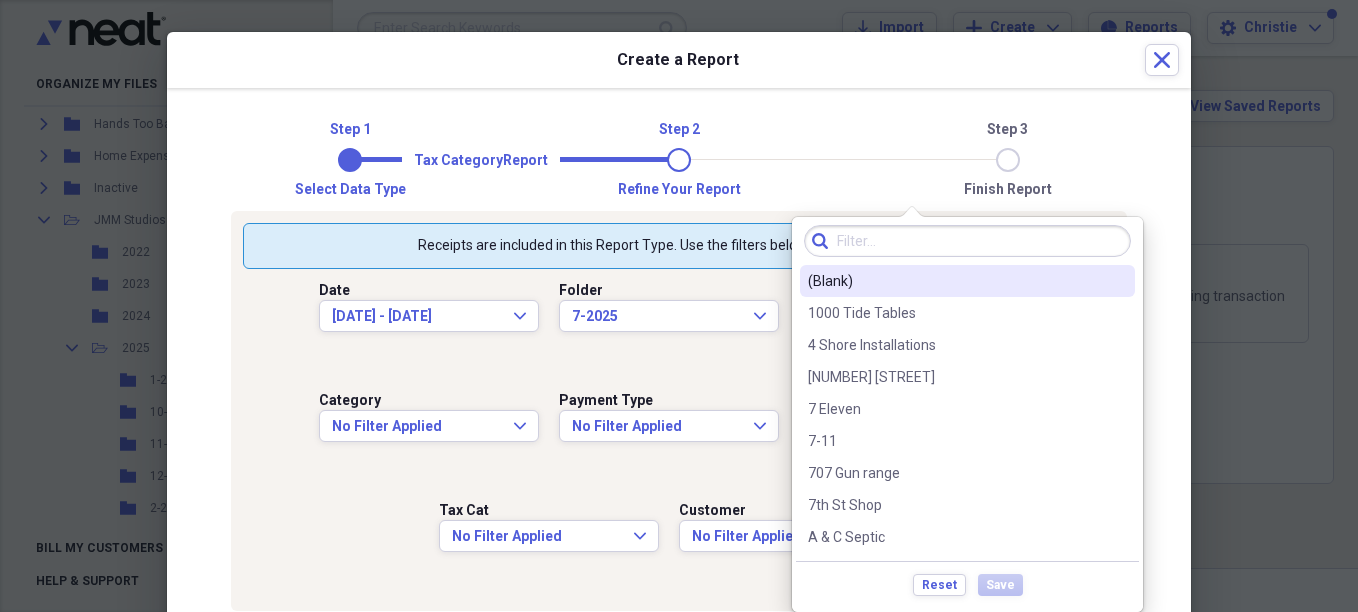 click at bounding box center [967, 241] 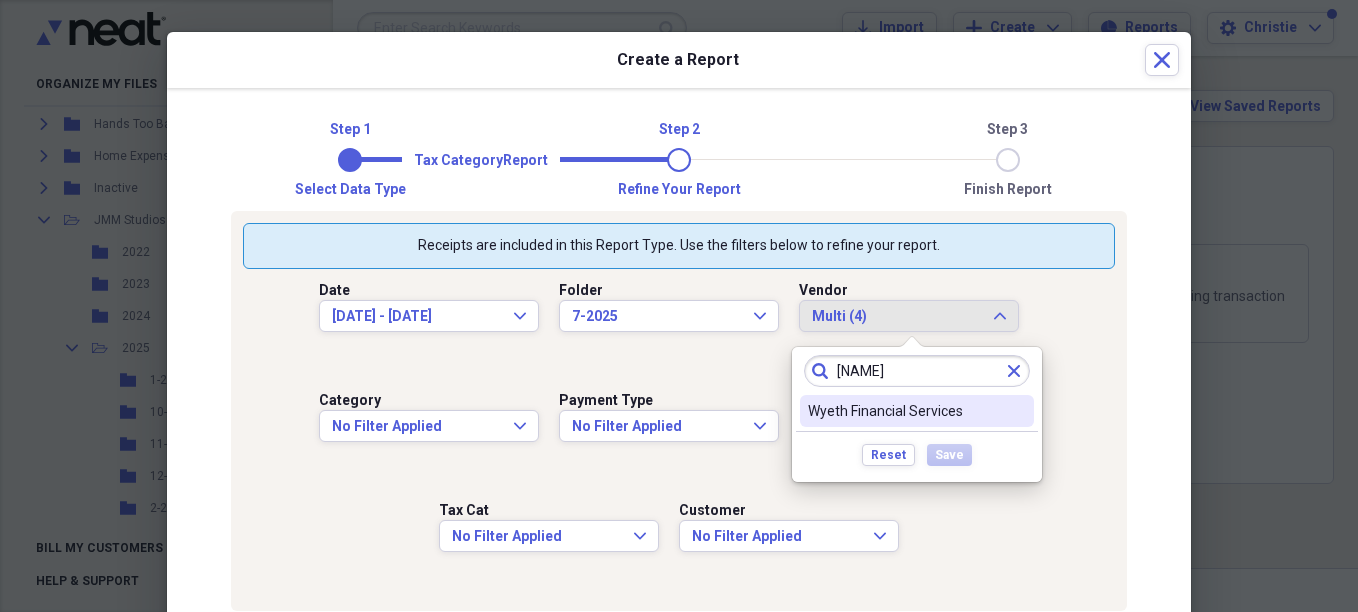 type on "[FIRST]" 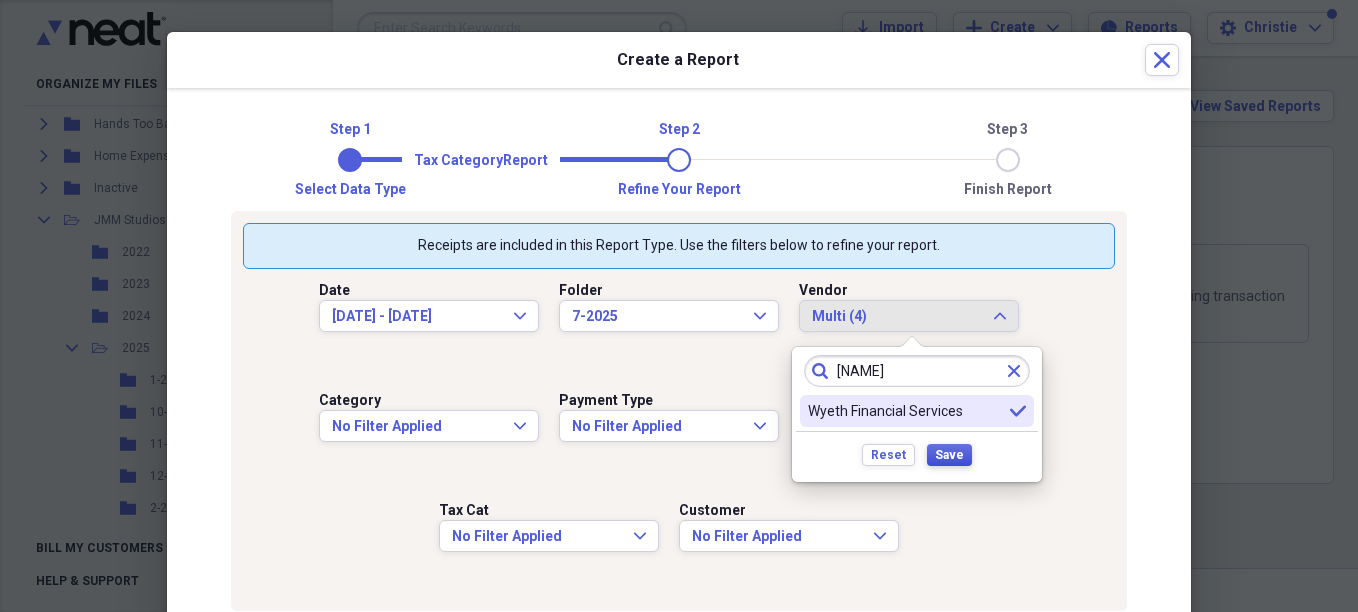 click on "Save" at bounding box center [949, 455] 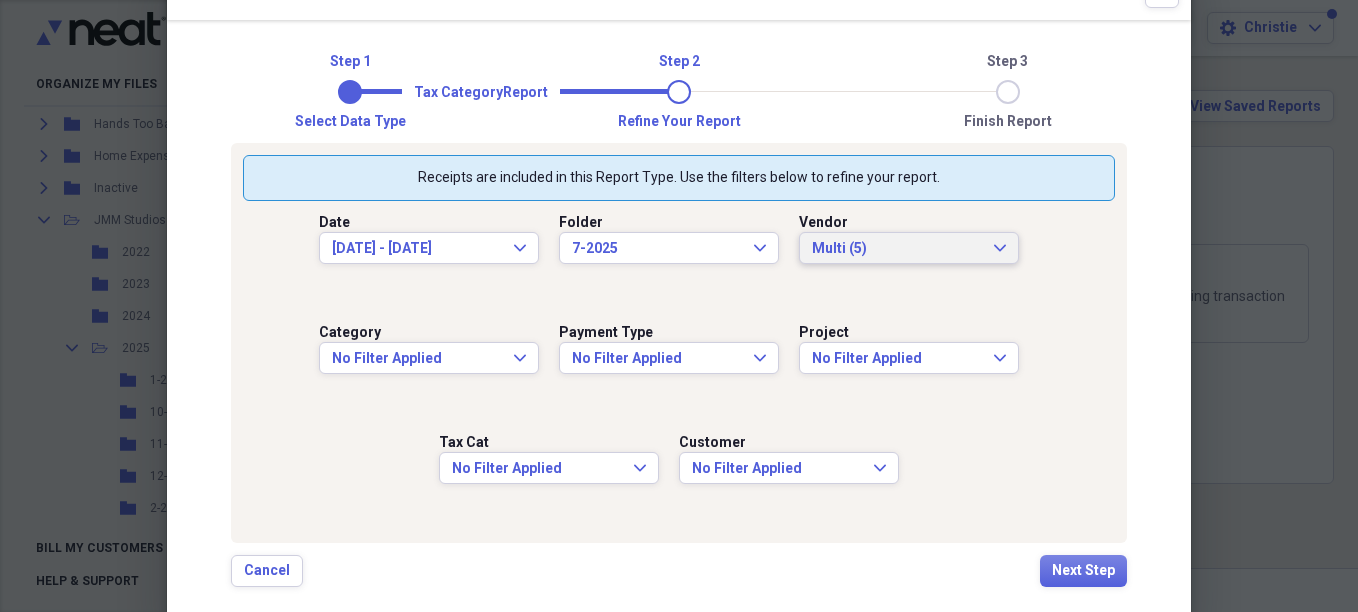 scroll, scrollTop: 107, scrollLeft: 0, axis: vertical 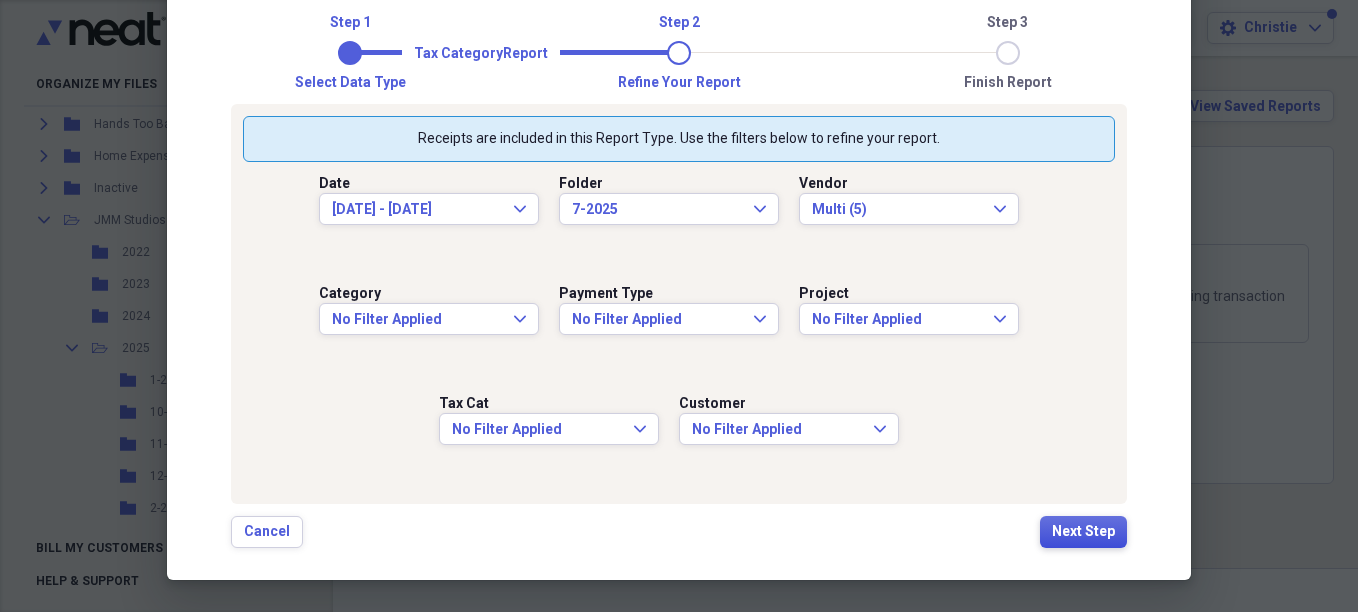 click on "Next Step" at bounding box center (1083, 532) 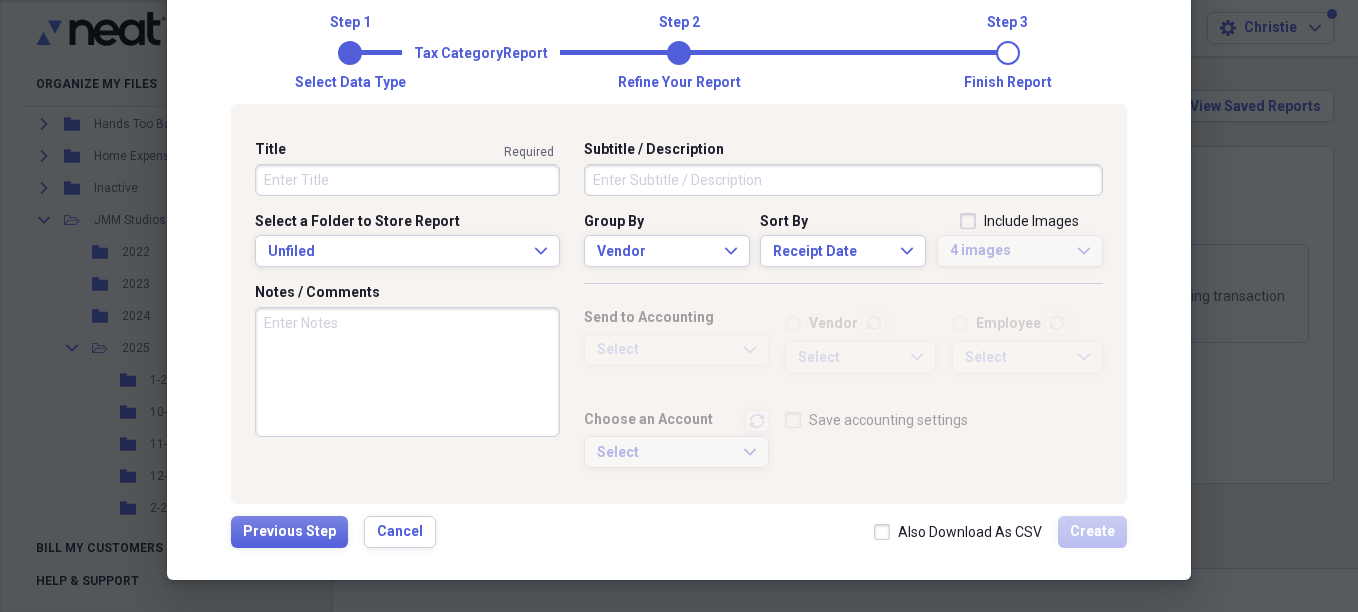 click on "Title" at bounding box center [407, 180] 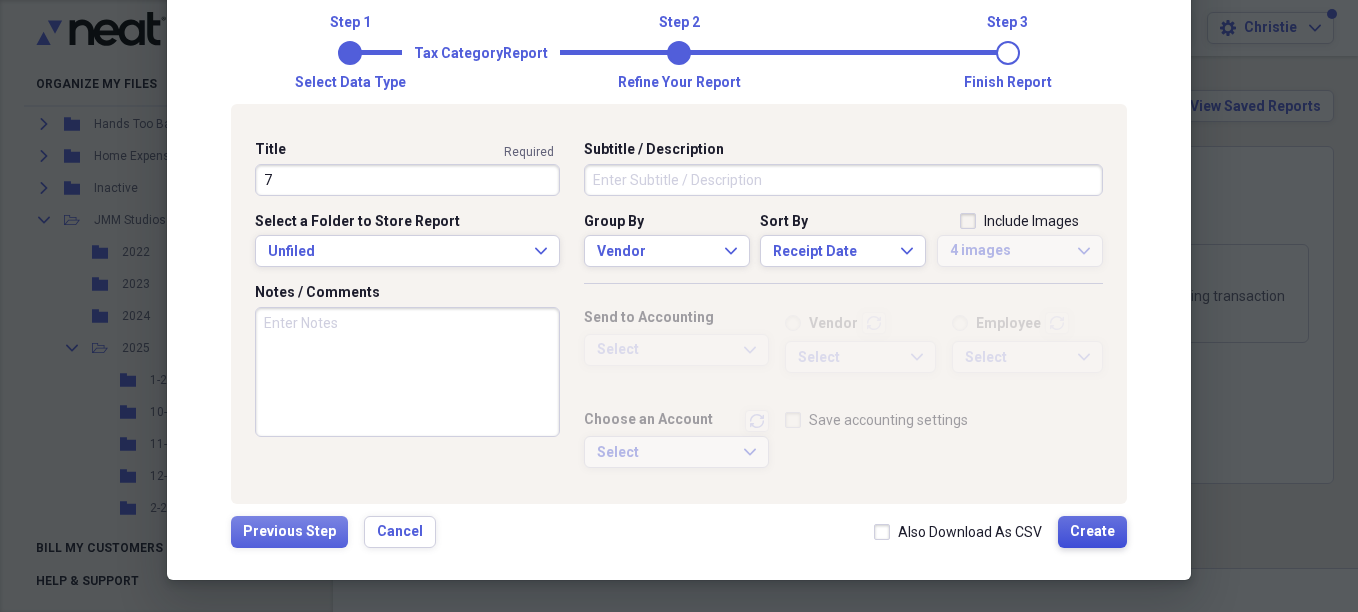 type on "7" 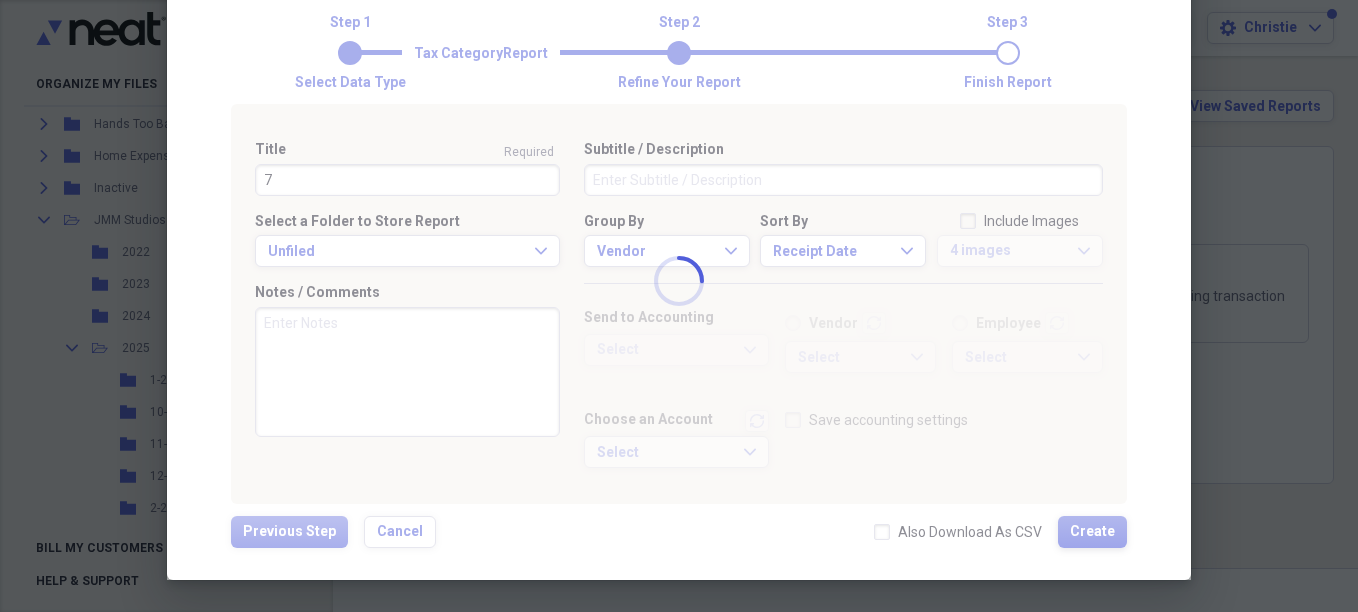 type 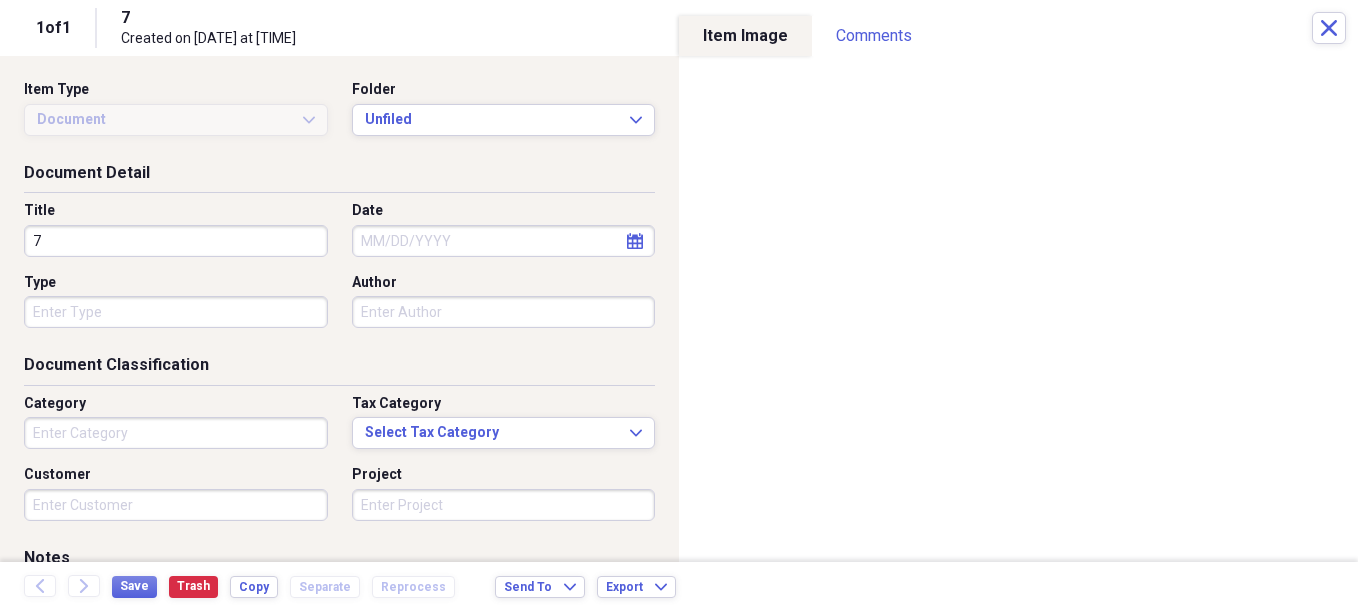 type on "Sports" 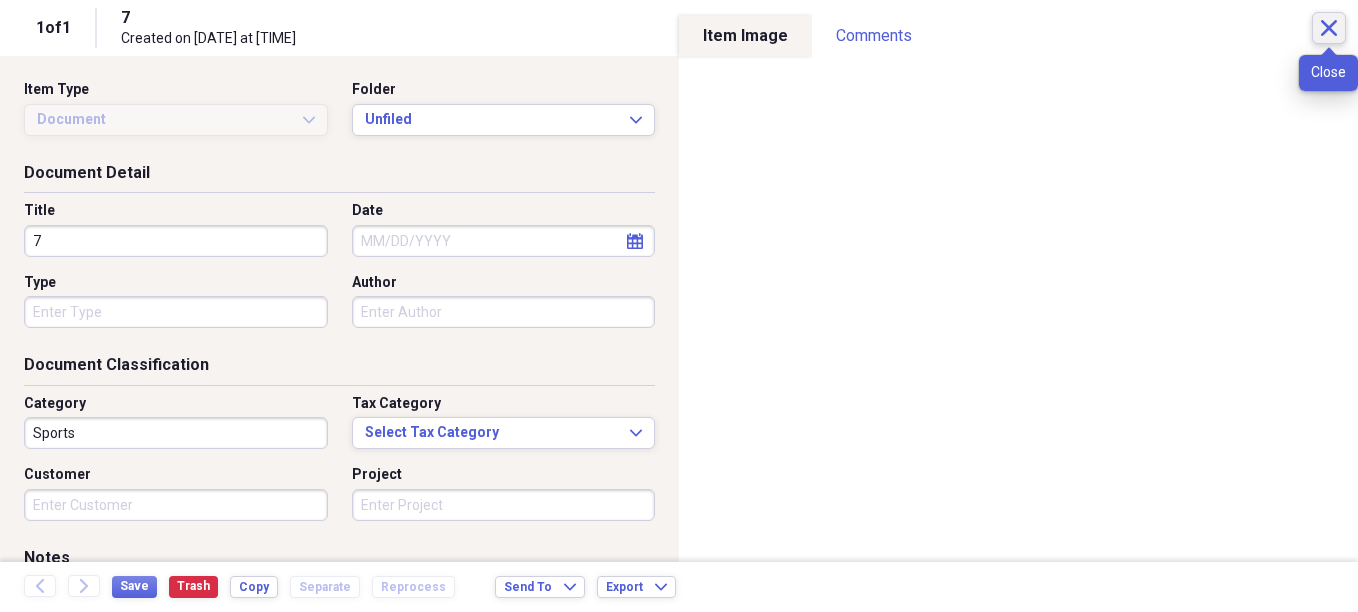 click on "Close" 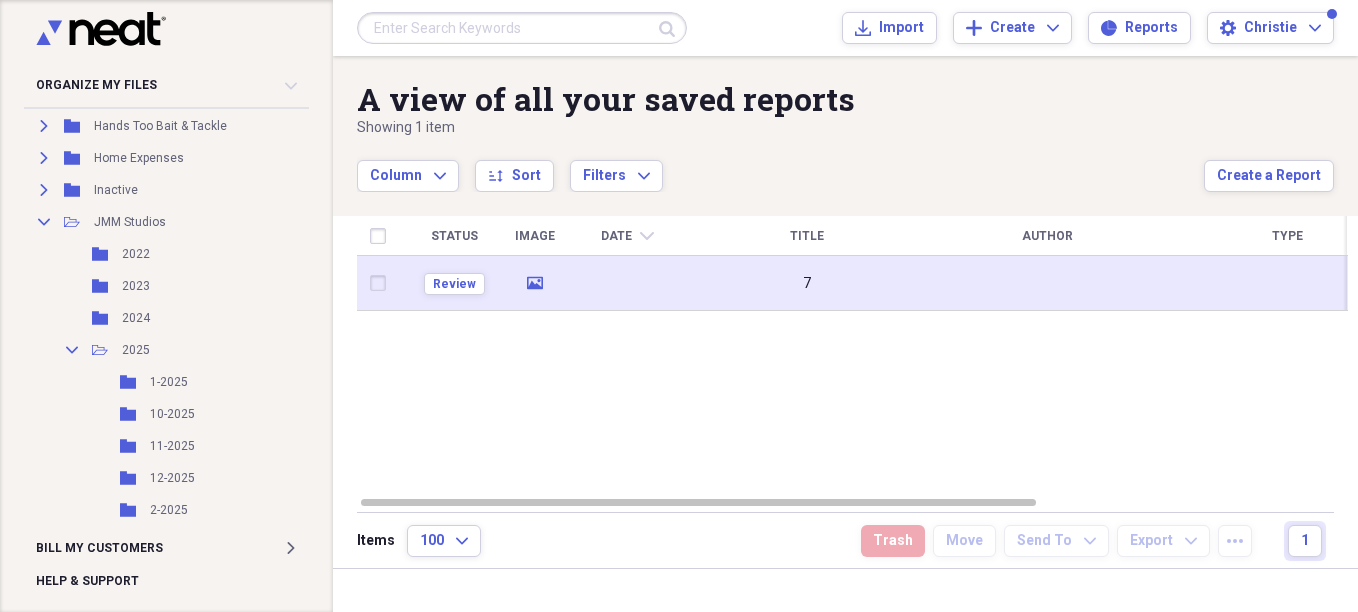 click at bounding box center (382, 283) 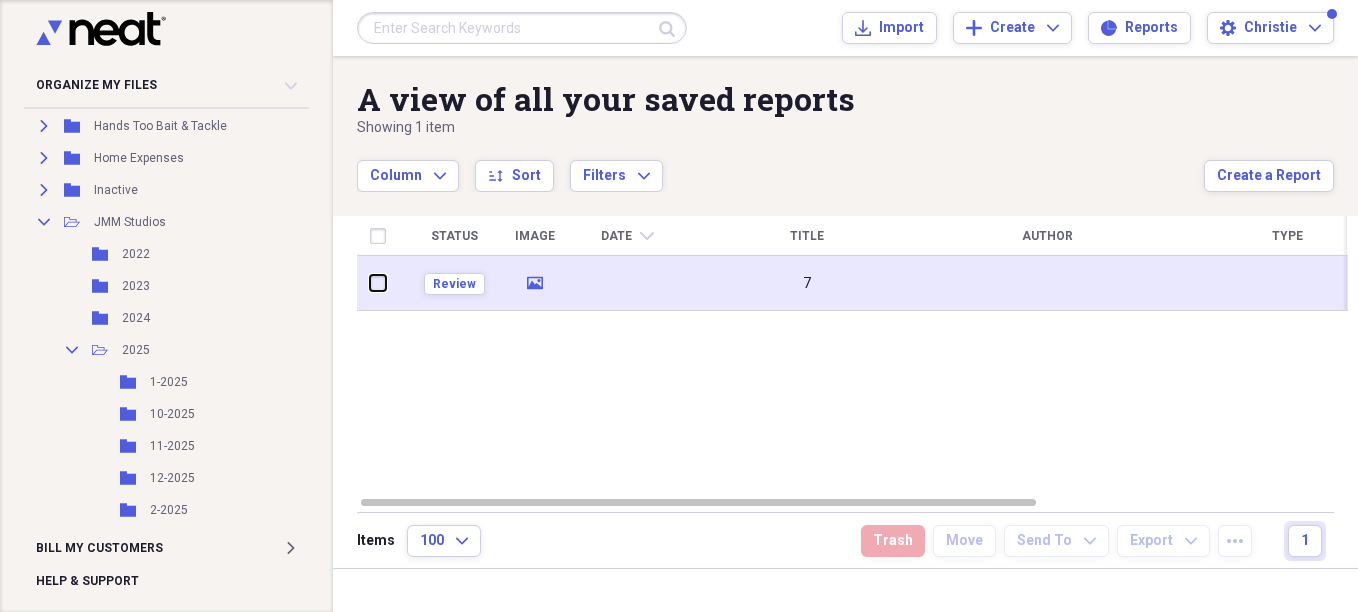 click at bounding box center [370, 283] 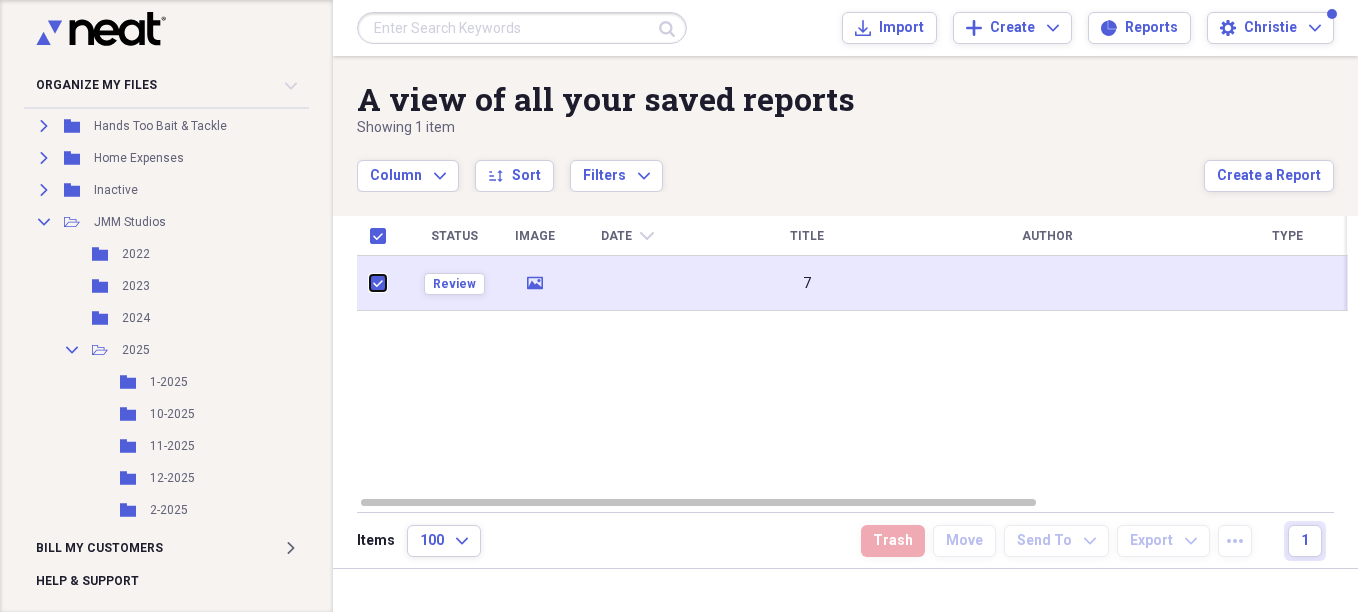 checkbox on "true" 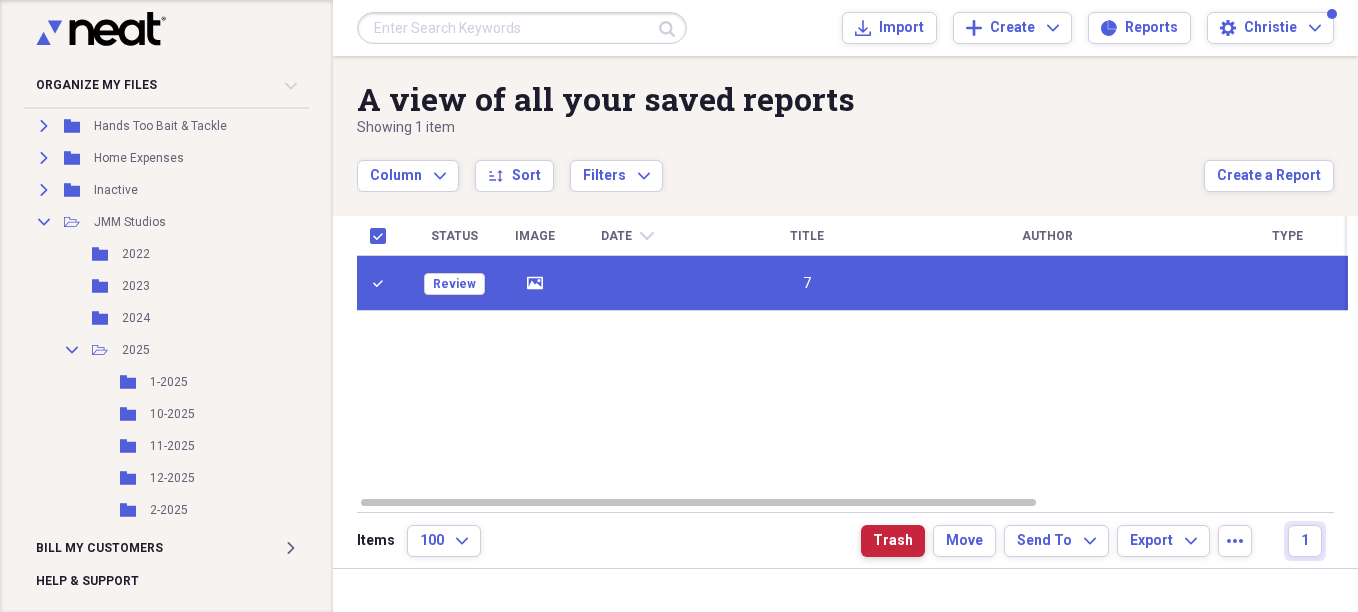 click on "Trash" at bounding box center (893, 541) 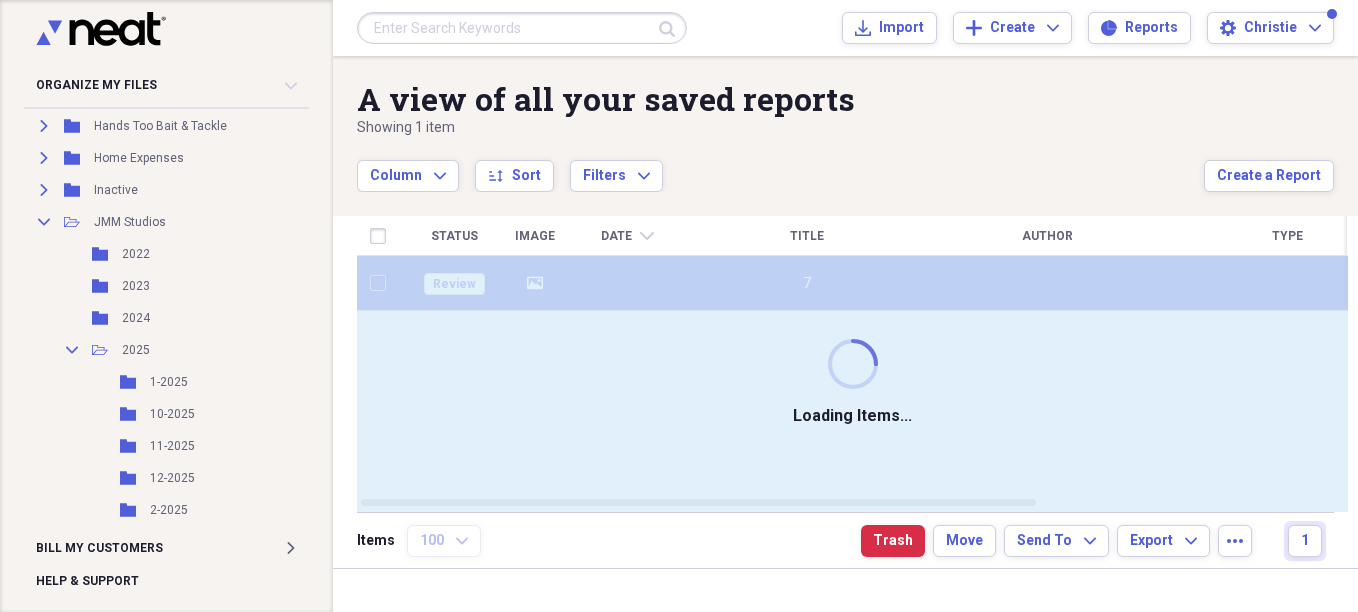 checkbox on "false" 